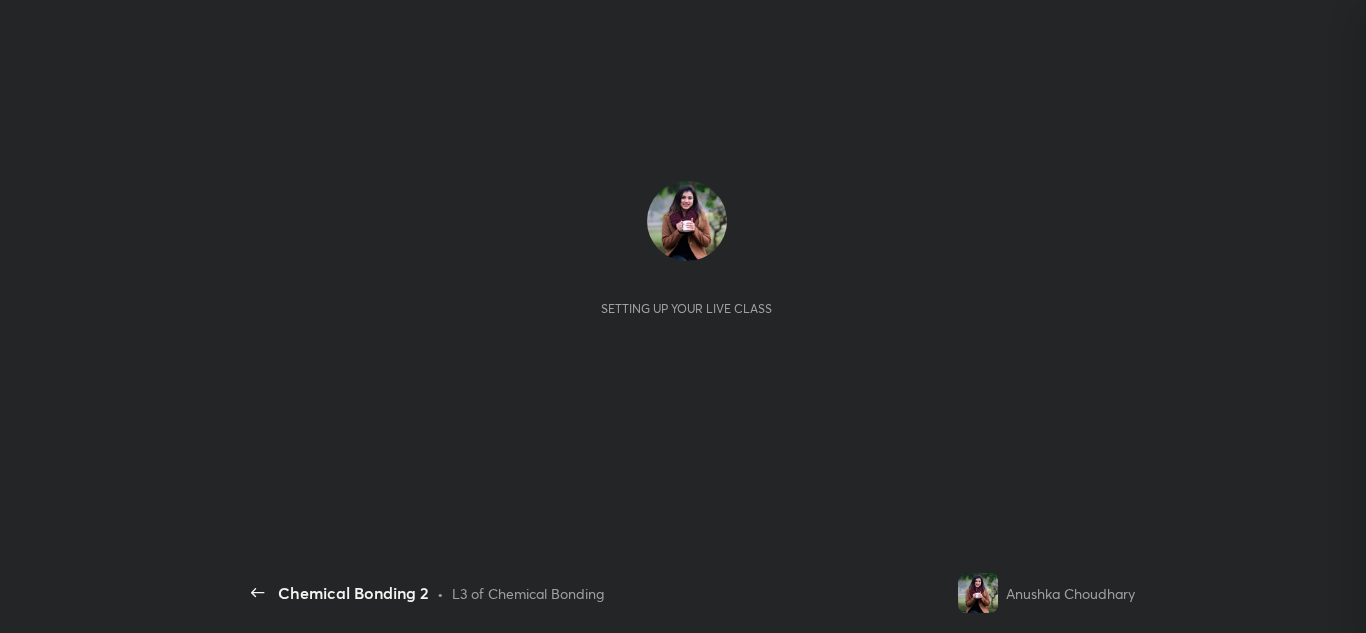 scroll, scrollTop: 0, scrollLeft: 0, axis: both 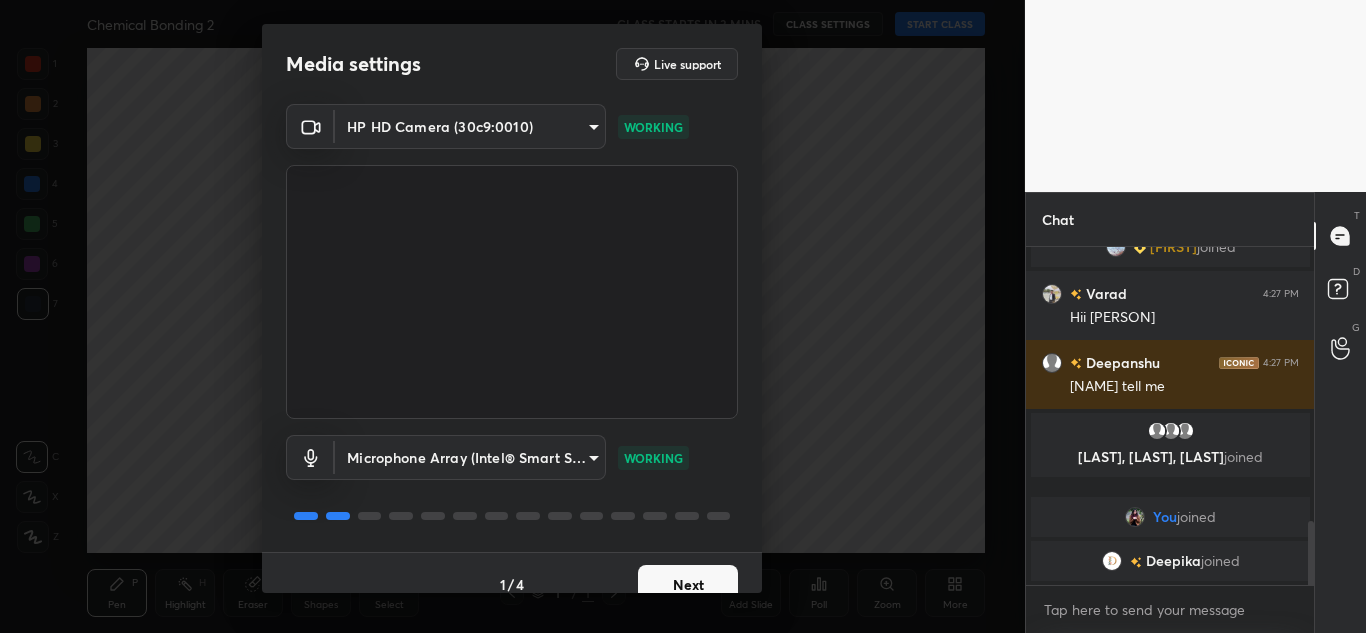 click on "Next" at bounding box center [688, 585] 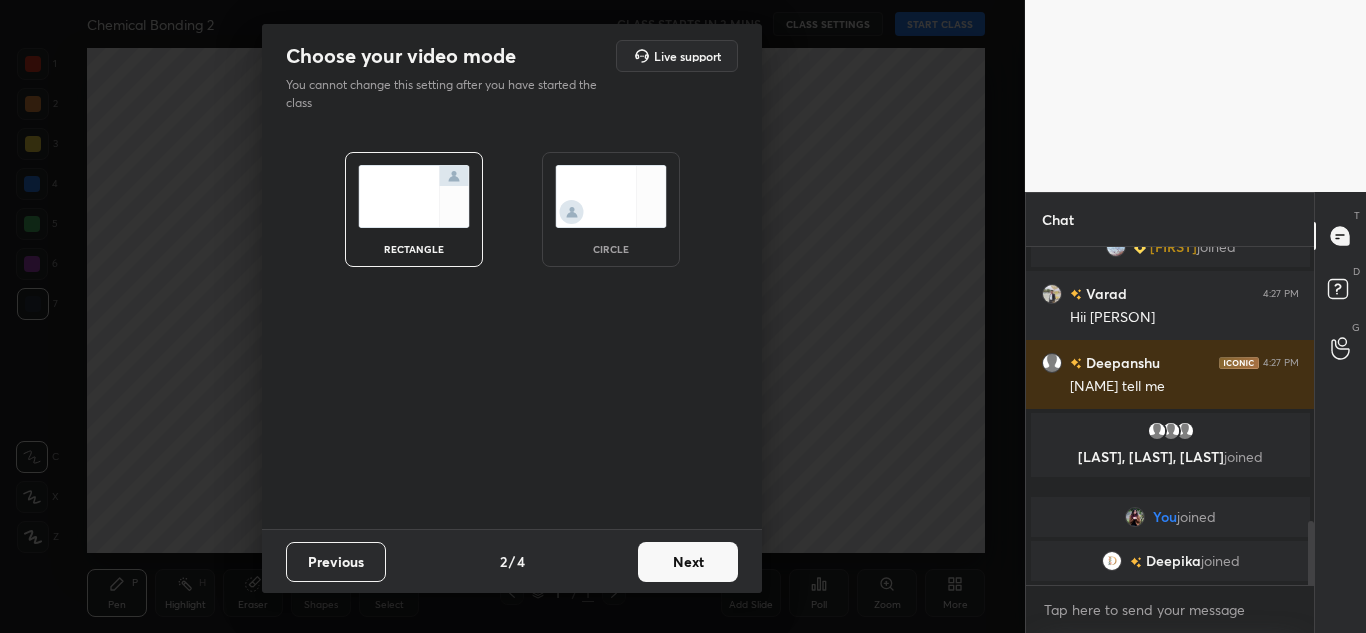 click on "Next" at bounding box center [688, 562] 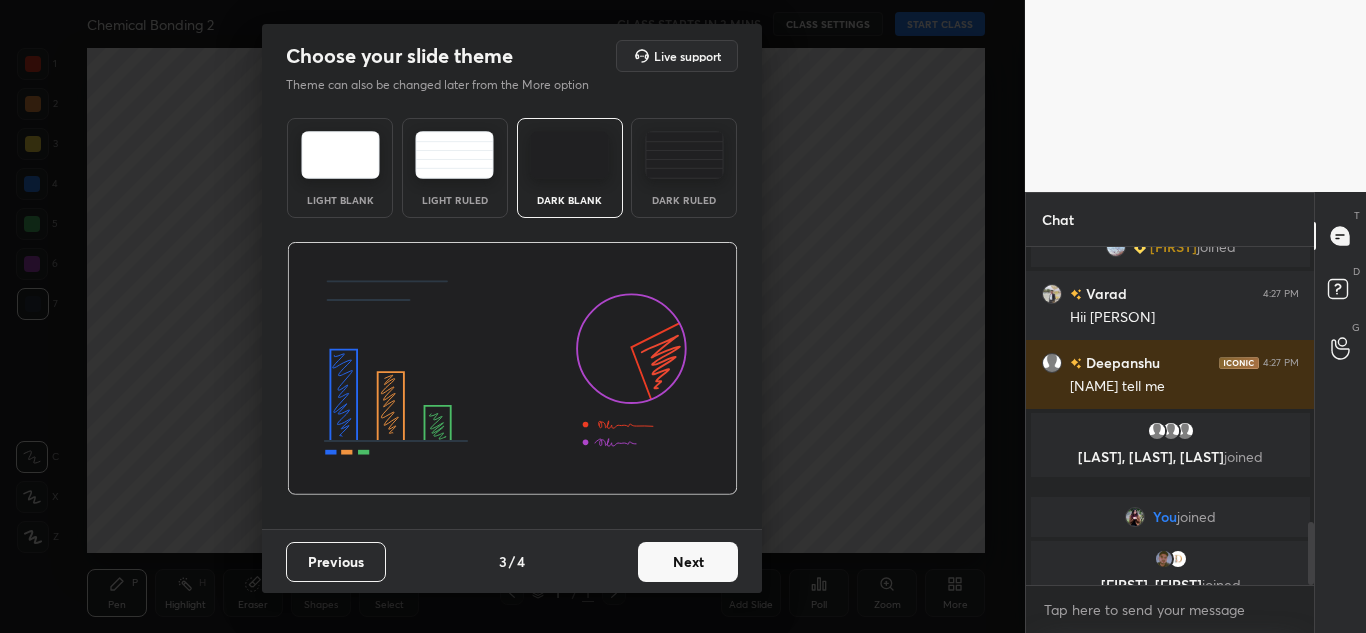 scroll, scrollTop: 1483, scrollLeft: 0, axis: vertical 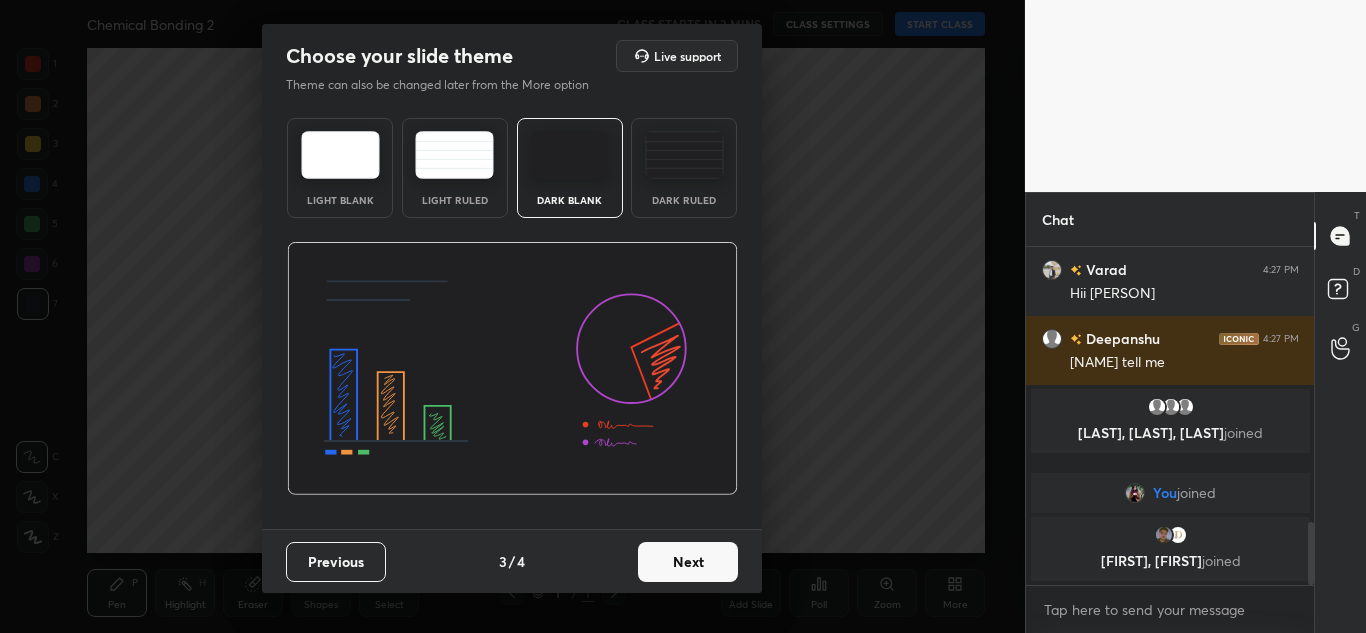 click on "Next" at bounding box center (688, 562) 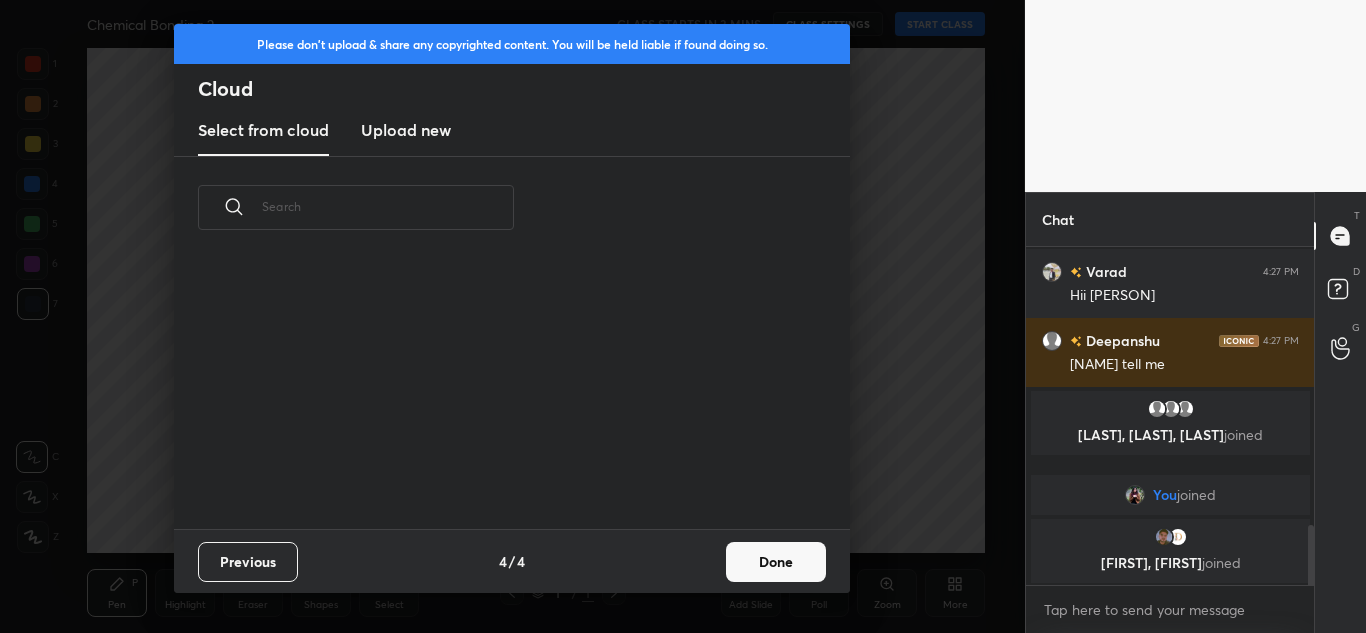 scroll, scrollTop: 1554, scrollLeft: 0, axis: vertical 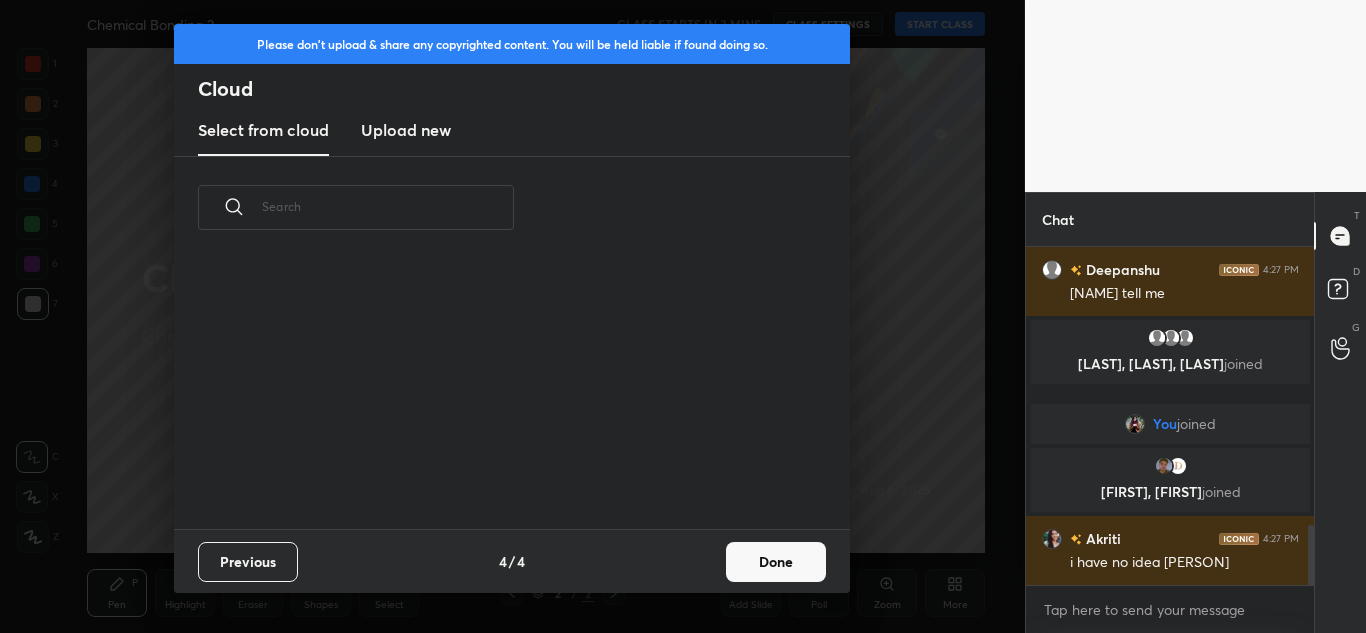 click on "Upload new" at bounding box center (406, 130) 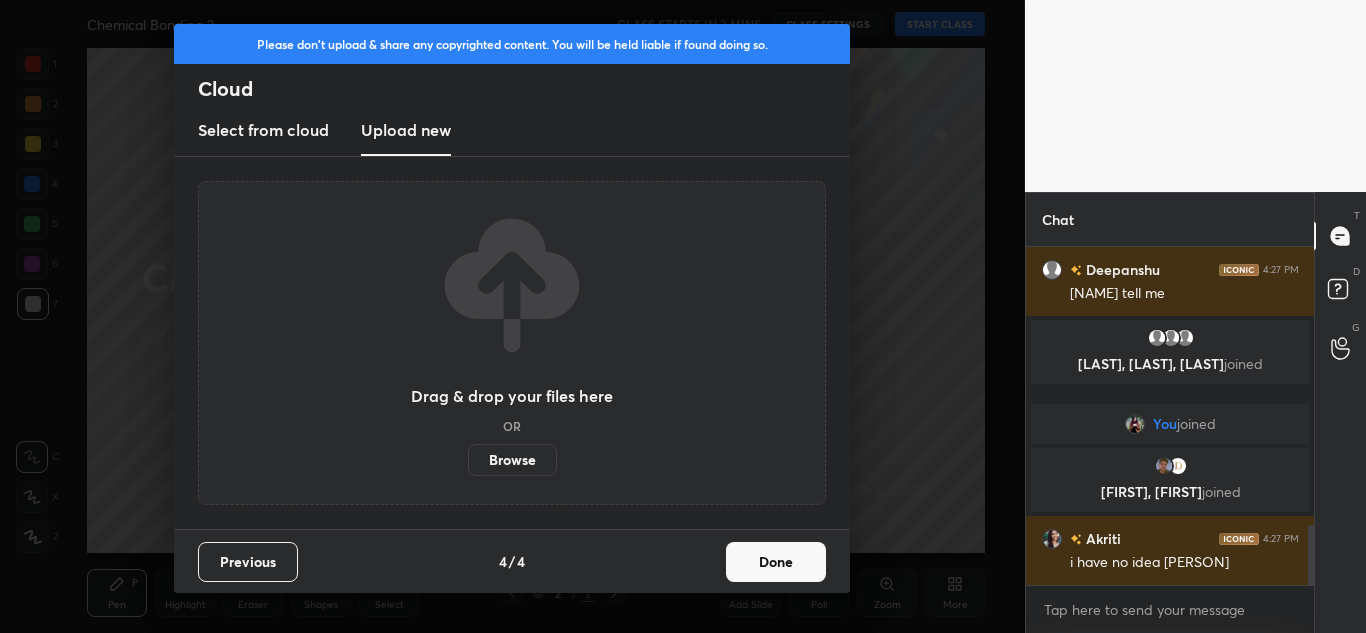 click on "Drag & drop your files here OR Browse" at bounding box center [512, 343] 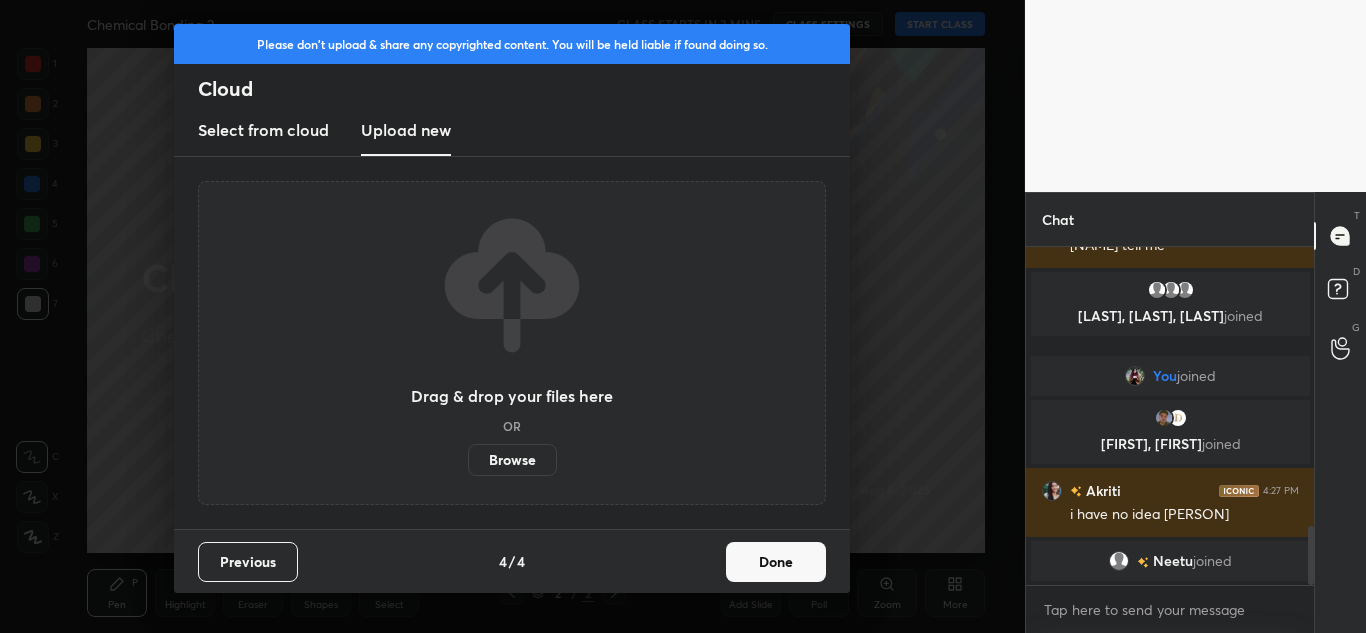 click on "Browse" at bounding box center [512, 460] 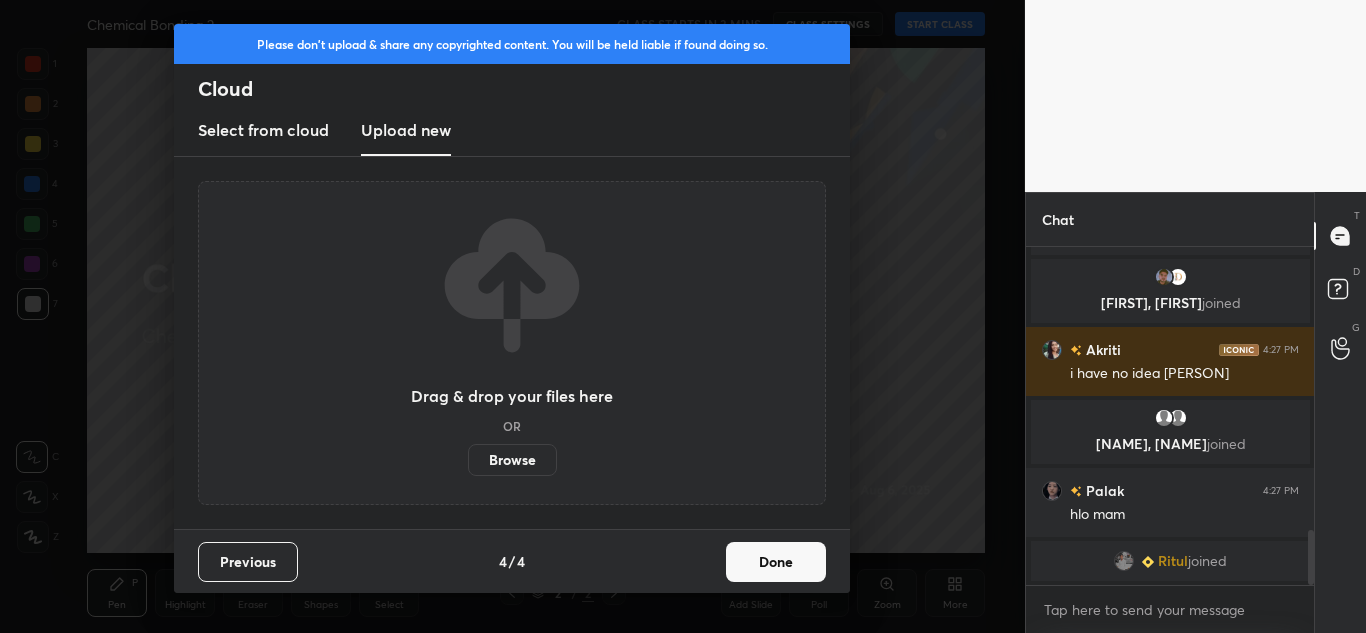 scroll, scrollTop: 1733, scrollLeft: 0, axis: vertical 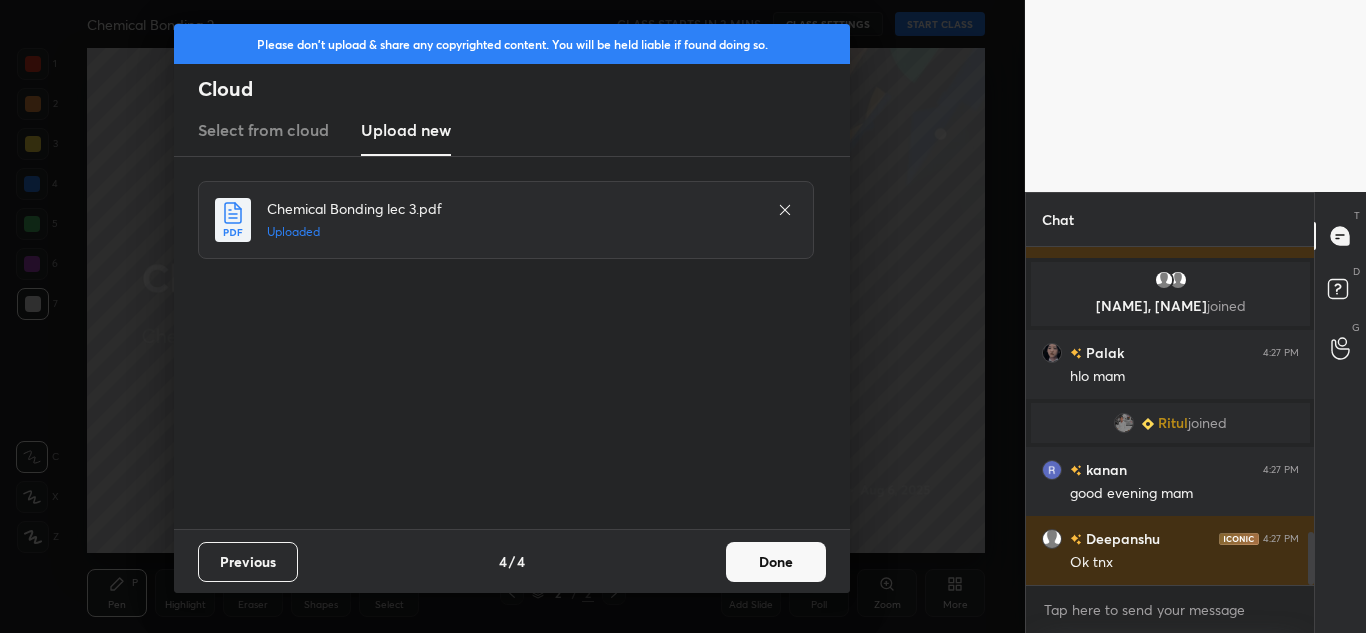 click on "Done" at bounding box center [776, 562] 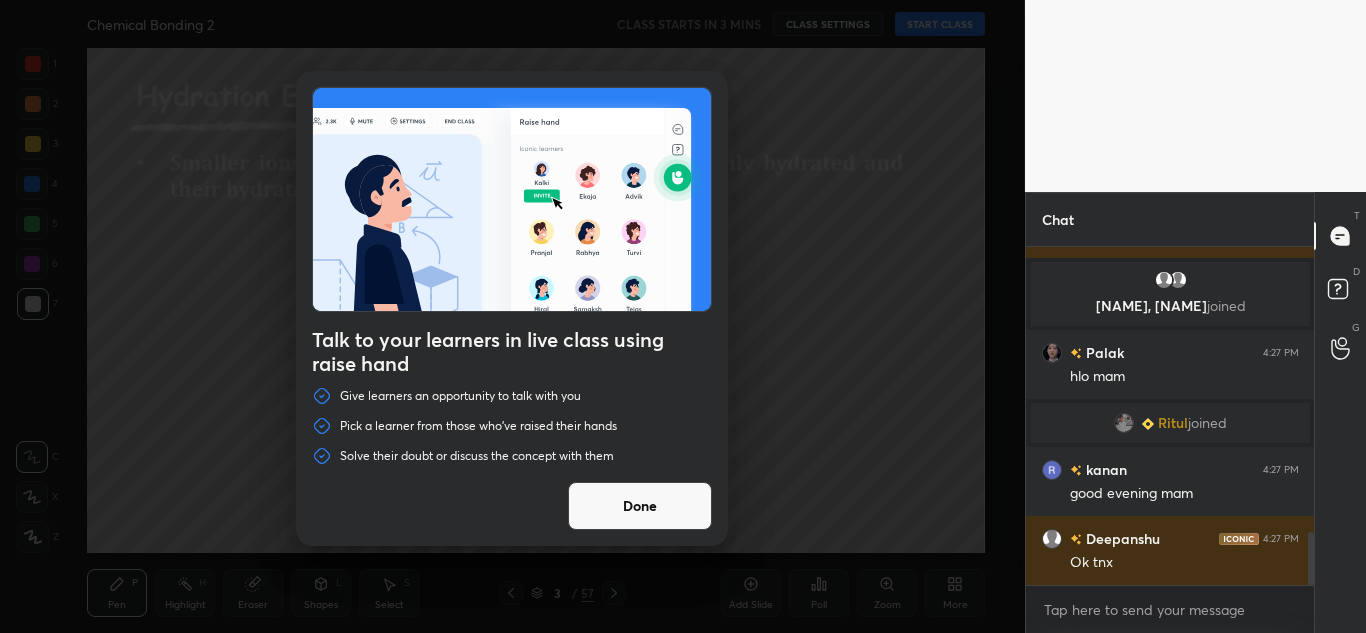 click on "Done" at bounding box center [640, 506] 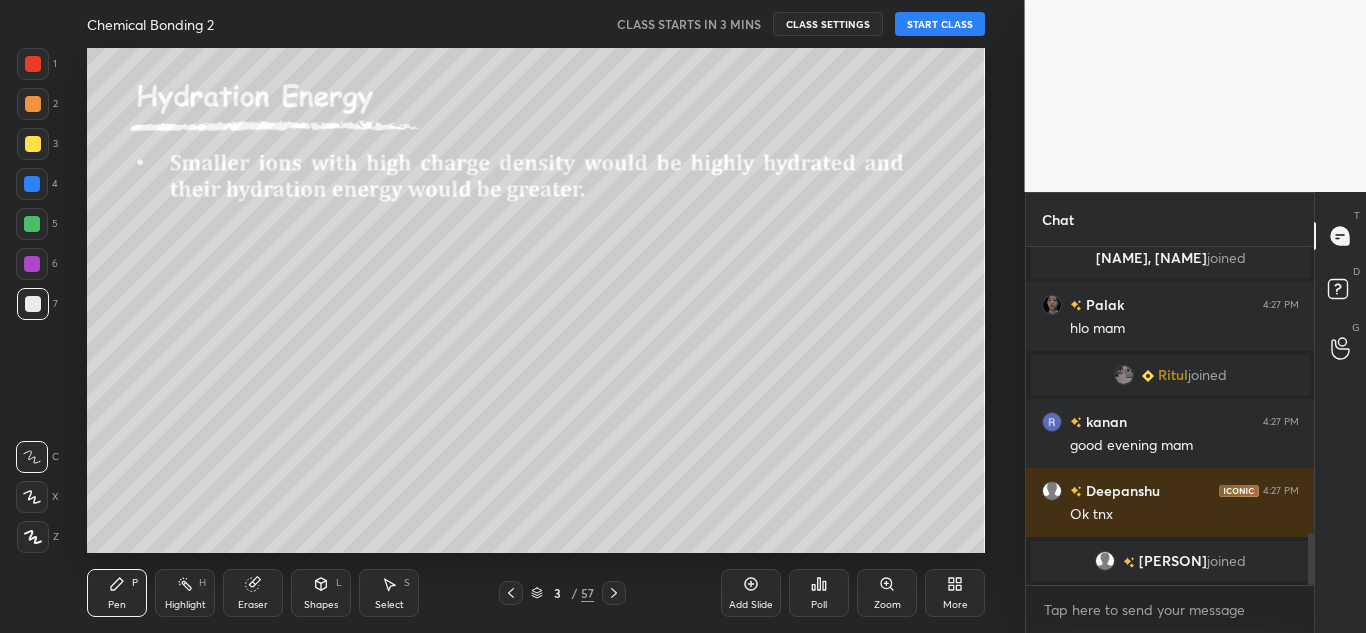 click 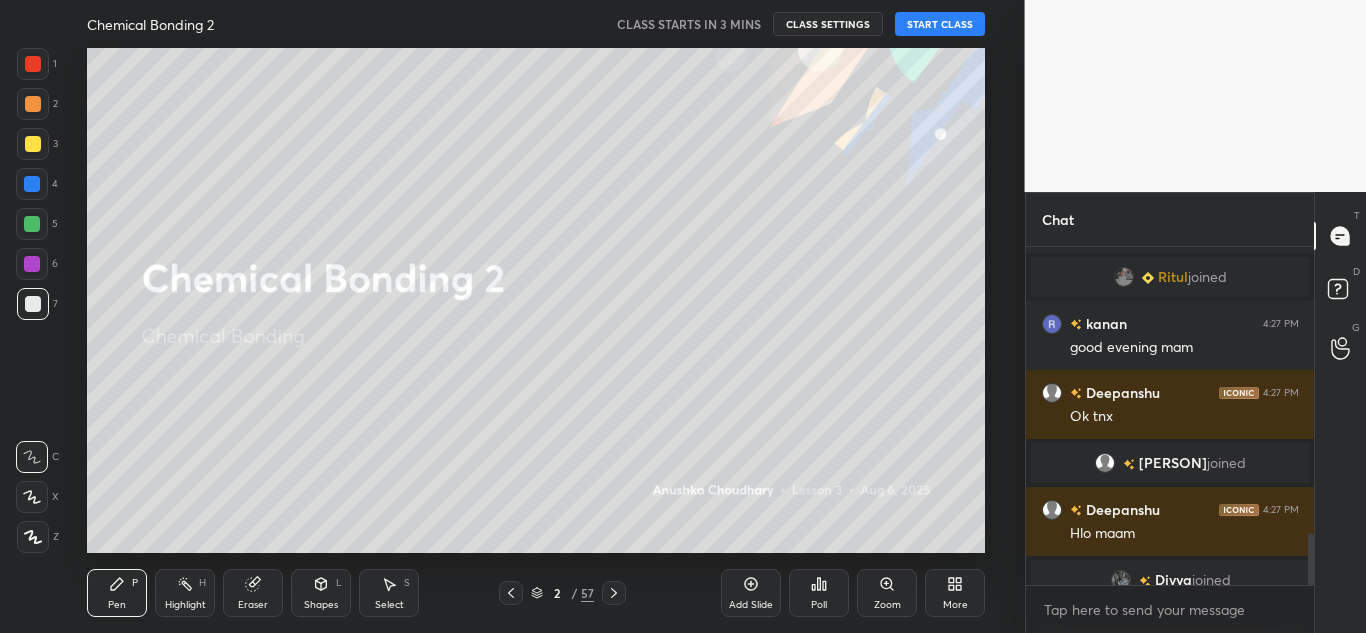 scroll, scrollTop: 1869, scrollLeft: 0, axis: vertical 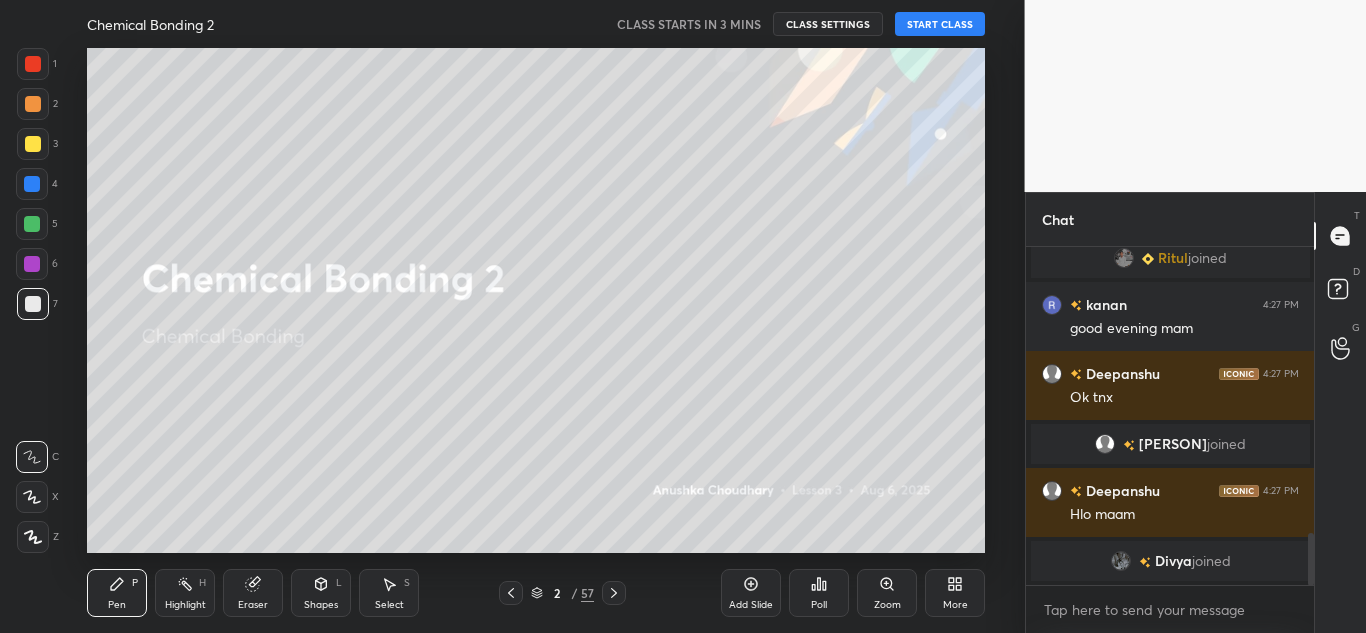 click on "More" at bounding box center (955, 593) 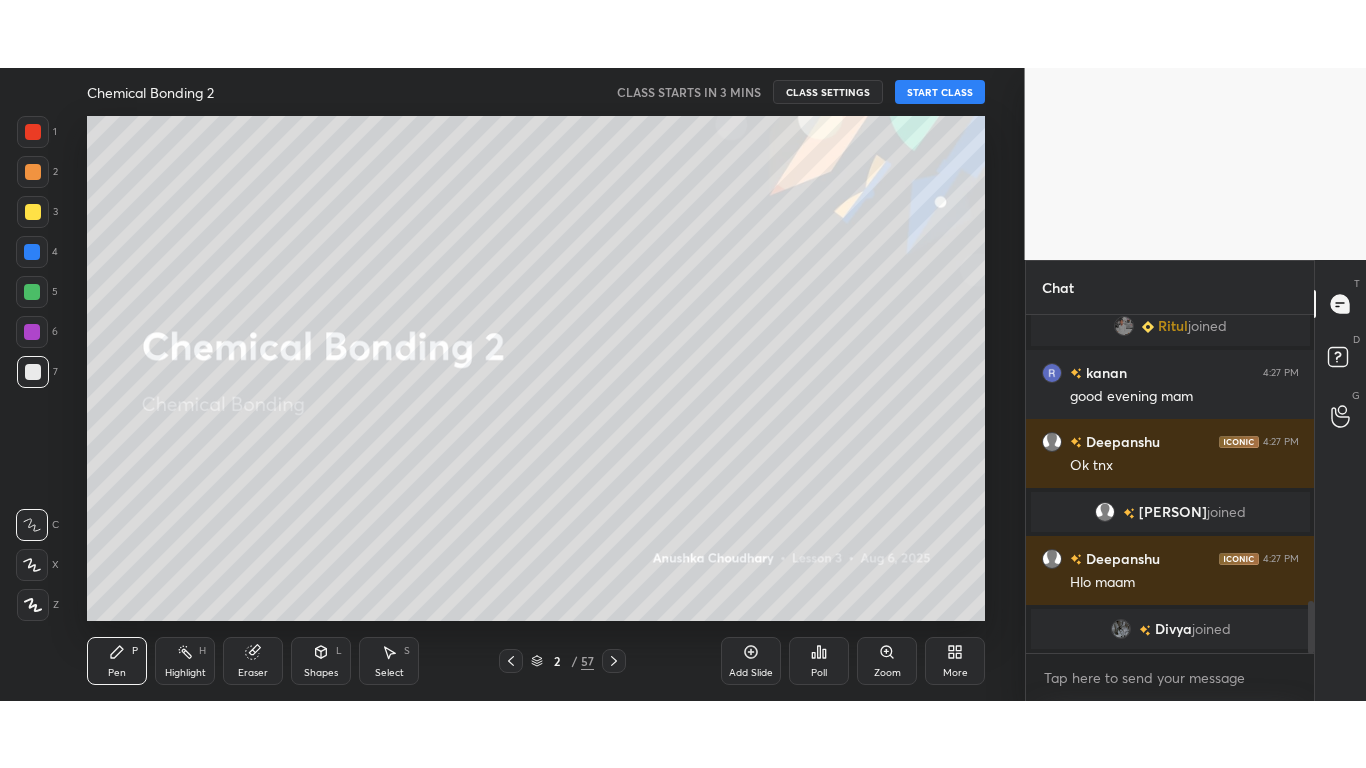 scroll, scrollTop: 2007, scrollLeft: 0, axis: vertical 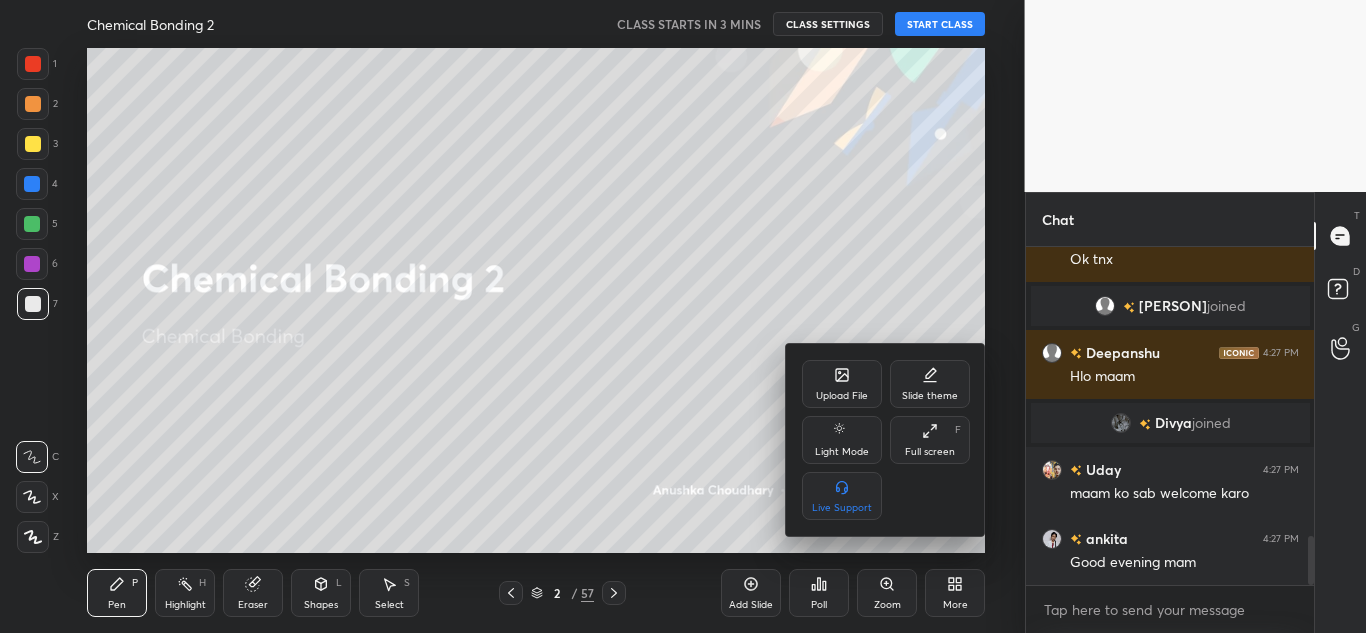 click on "Full screen" at bounding box center (930, 452) 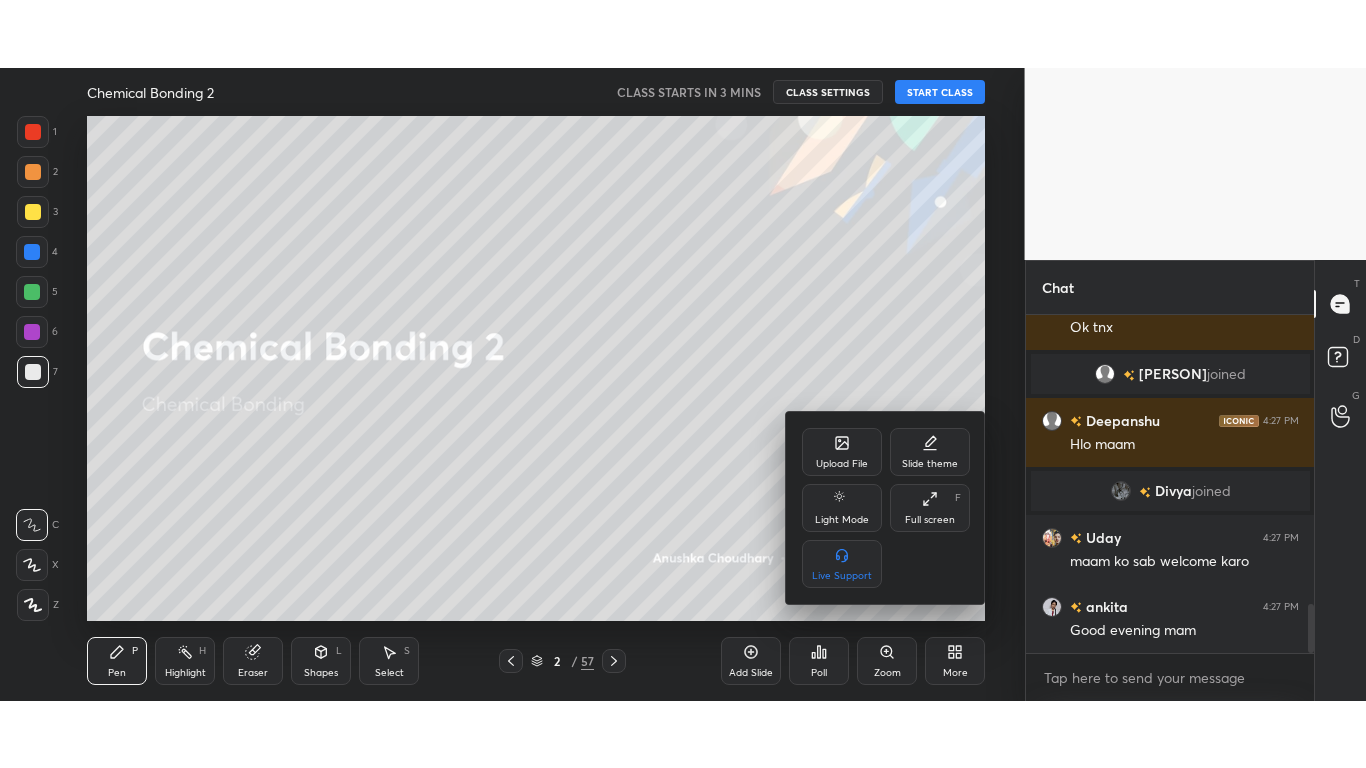 scroll, scrollTop: 99360, scrollLeft: 99055, axis: both 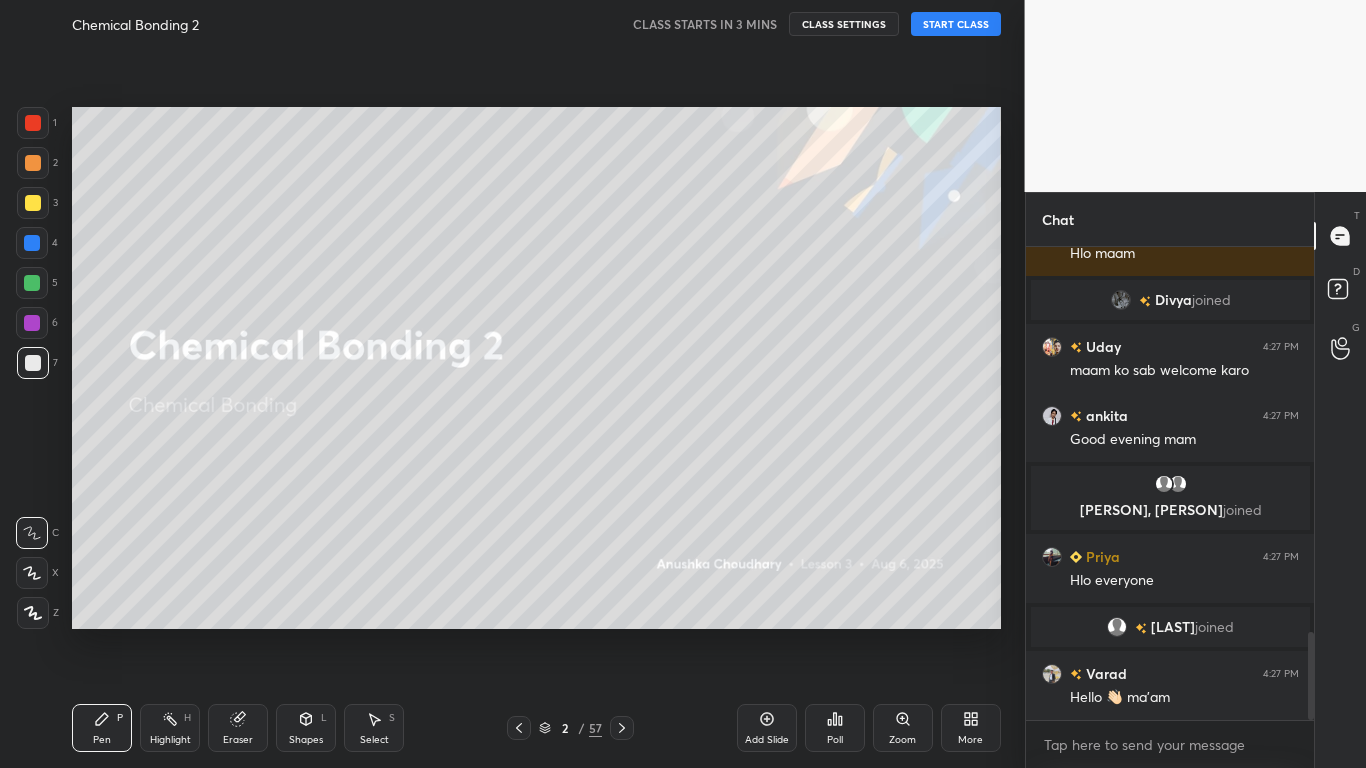 click at bounding box center (33, 203) 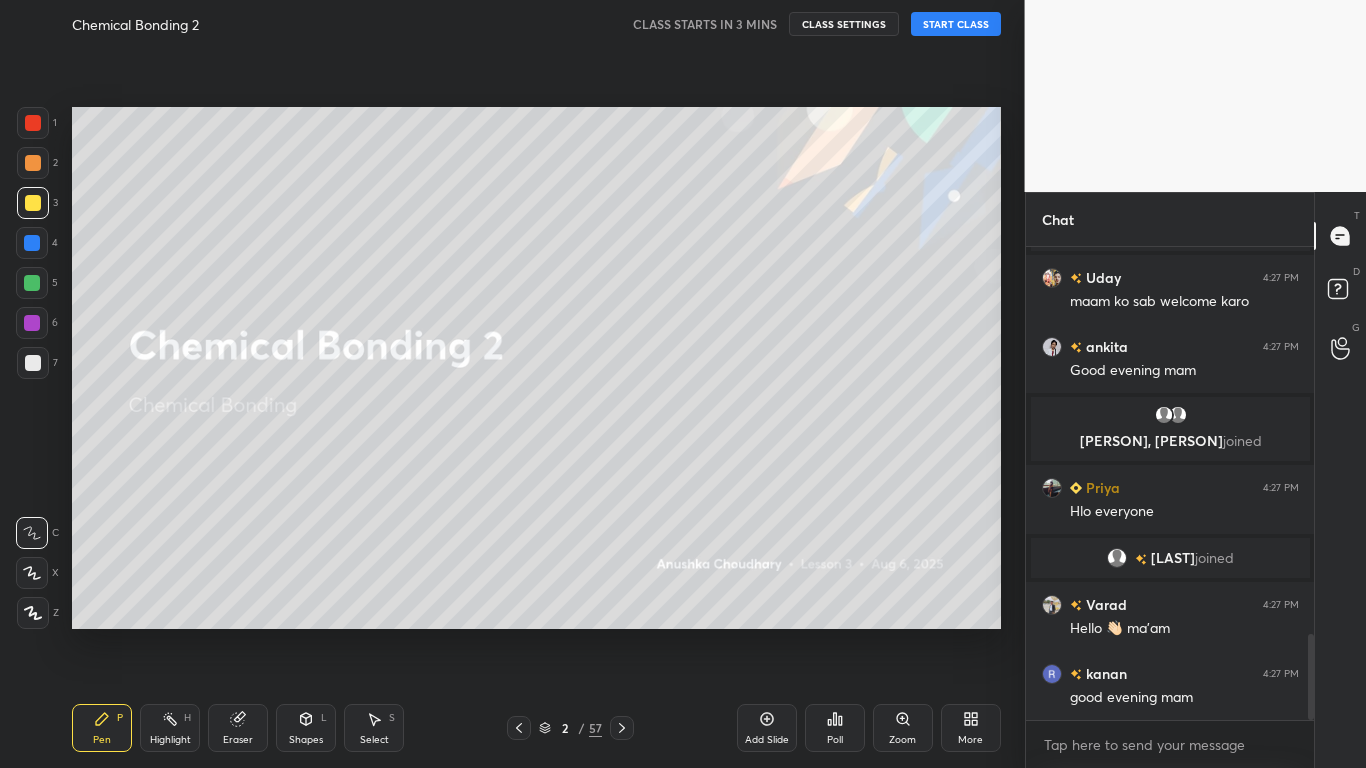 click 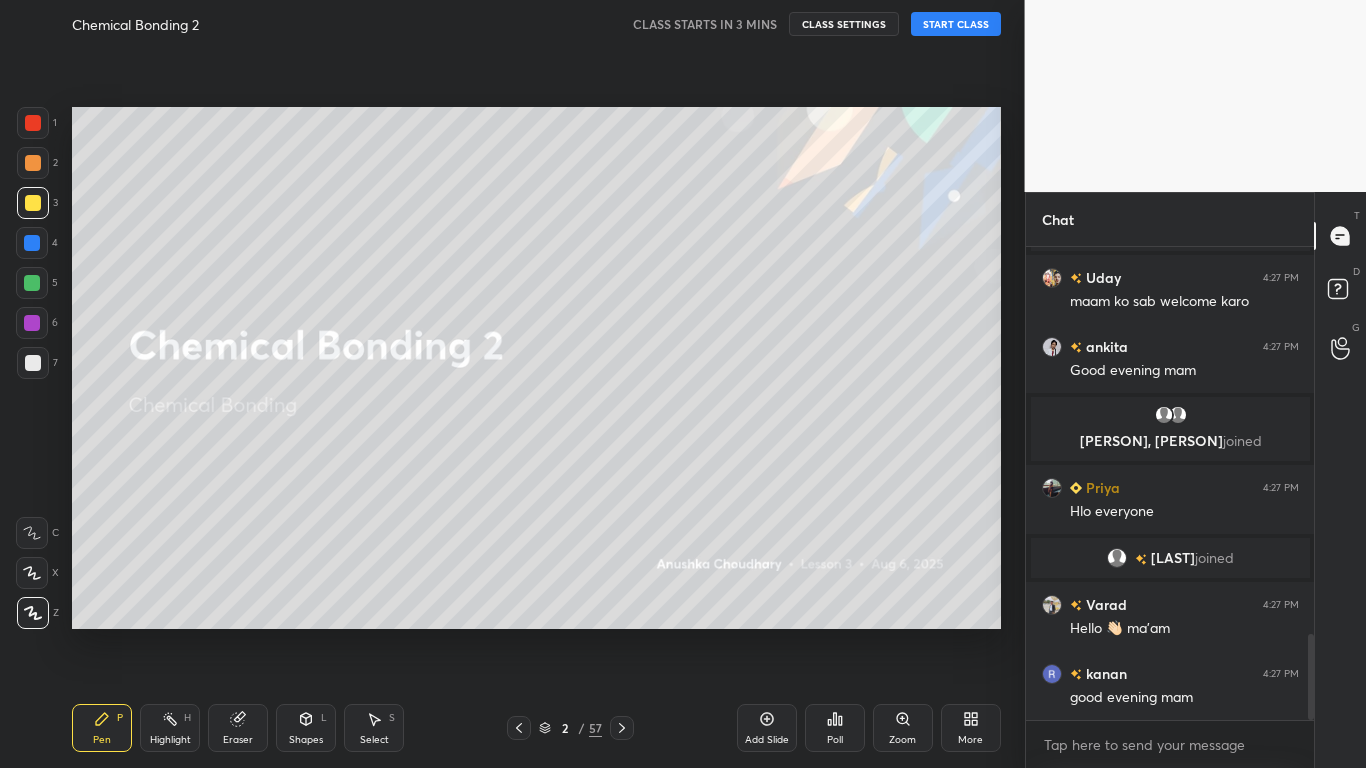 click 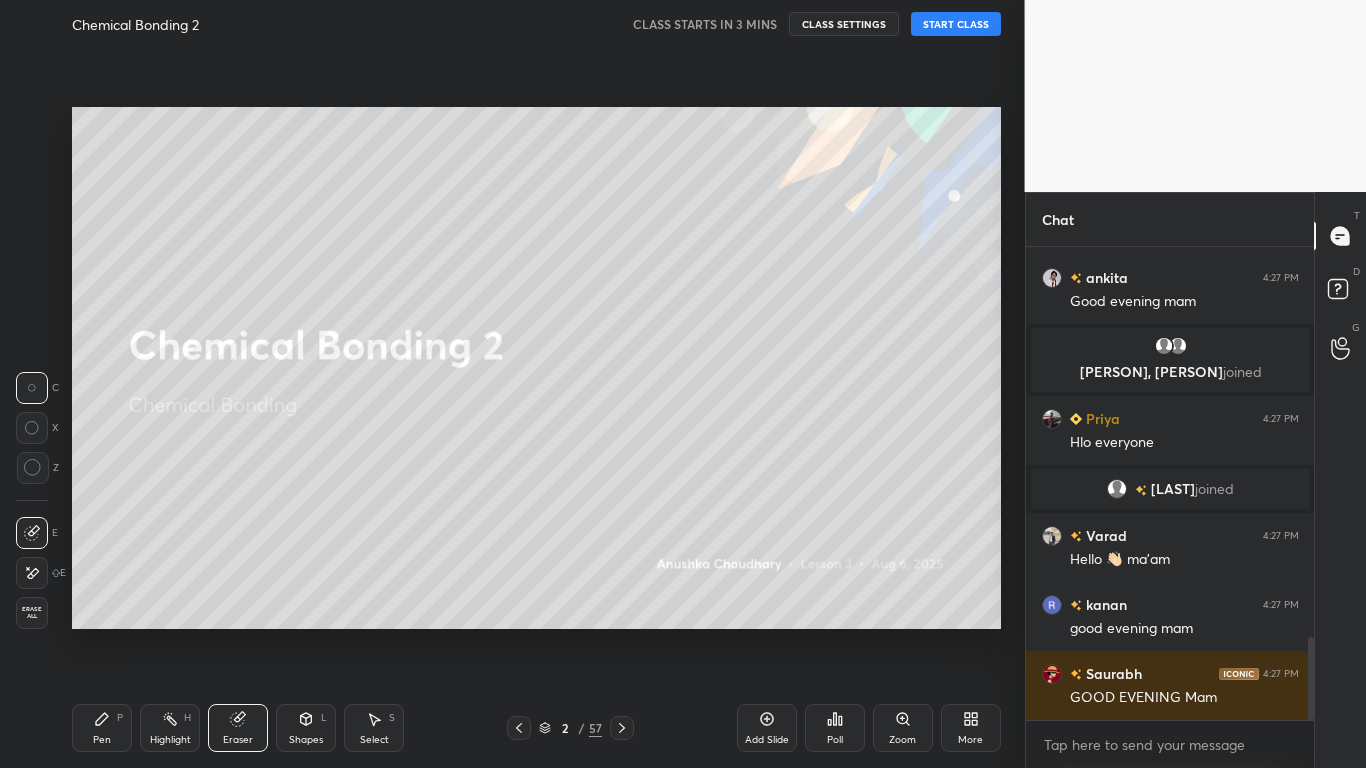 click 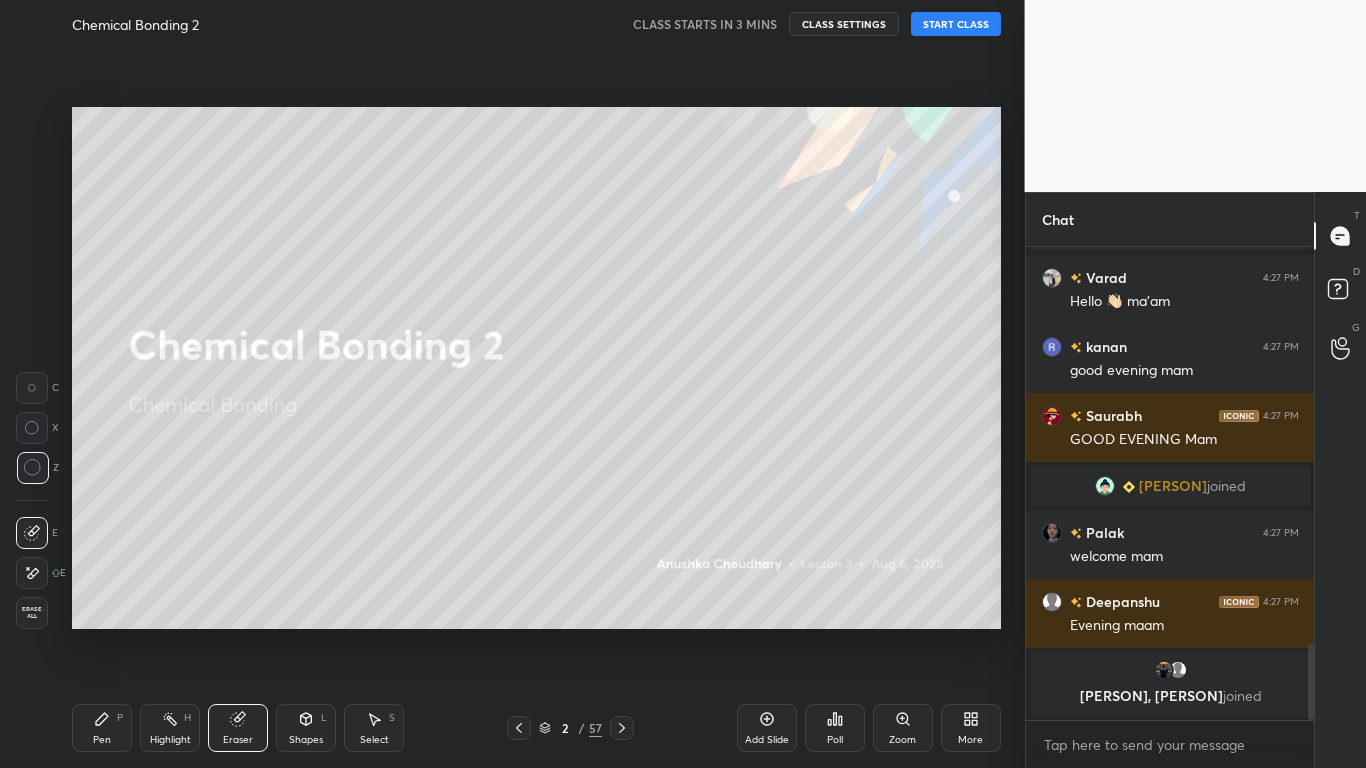 click on "Pen" at bounding box center [102, 740] 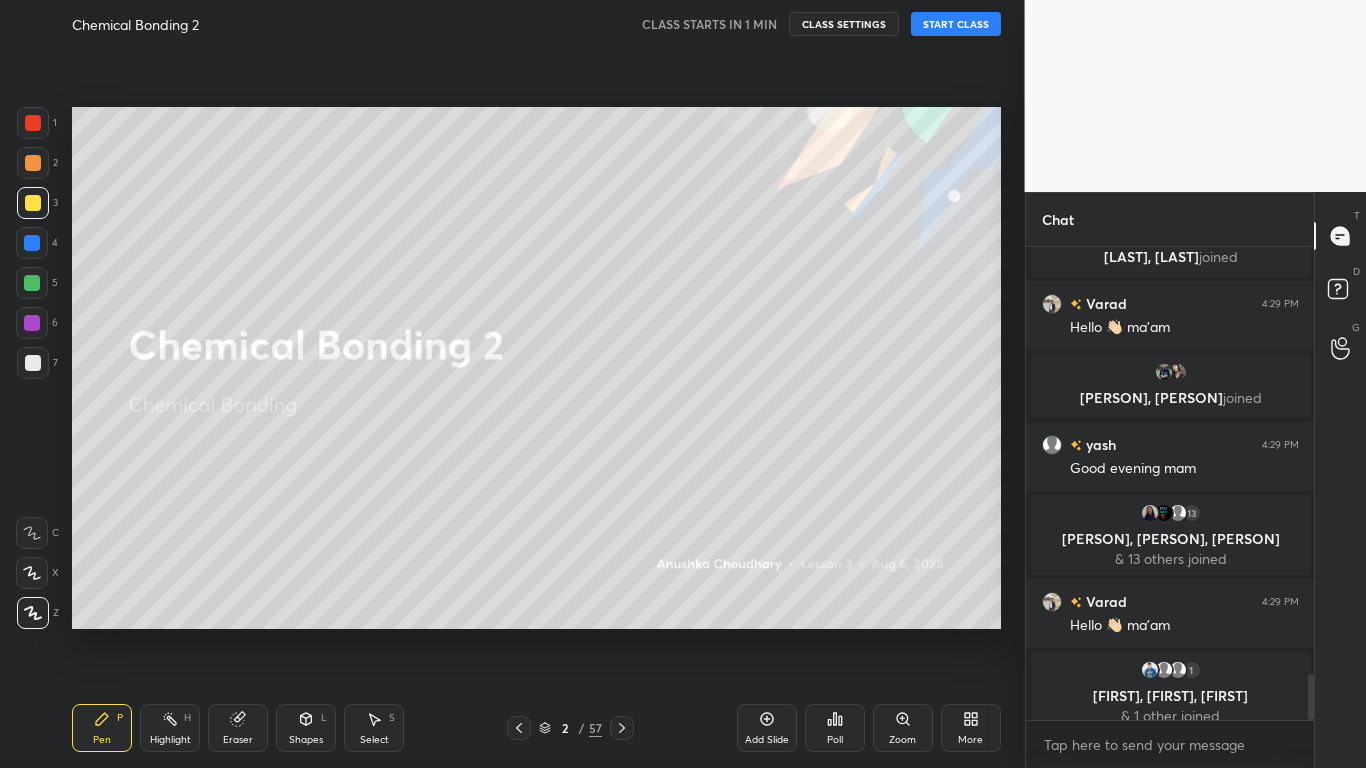 scroll, scrollTop: 4421, scrollLeft: 0, axis: vertical 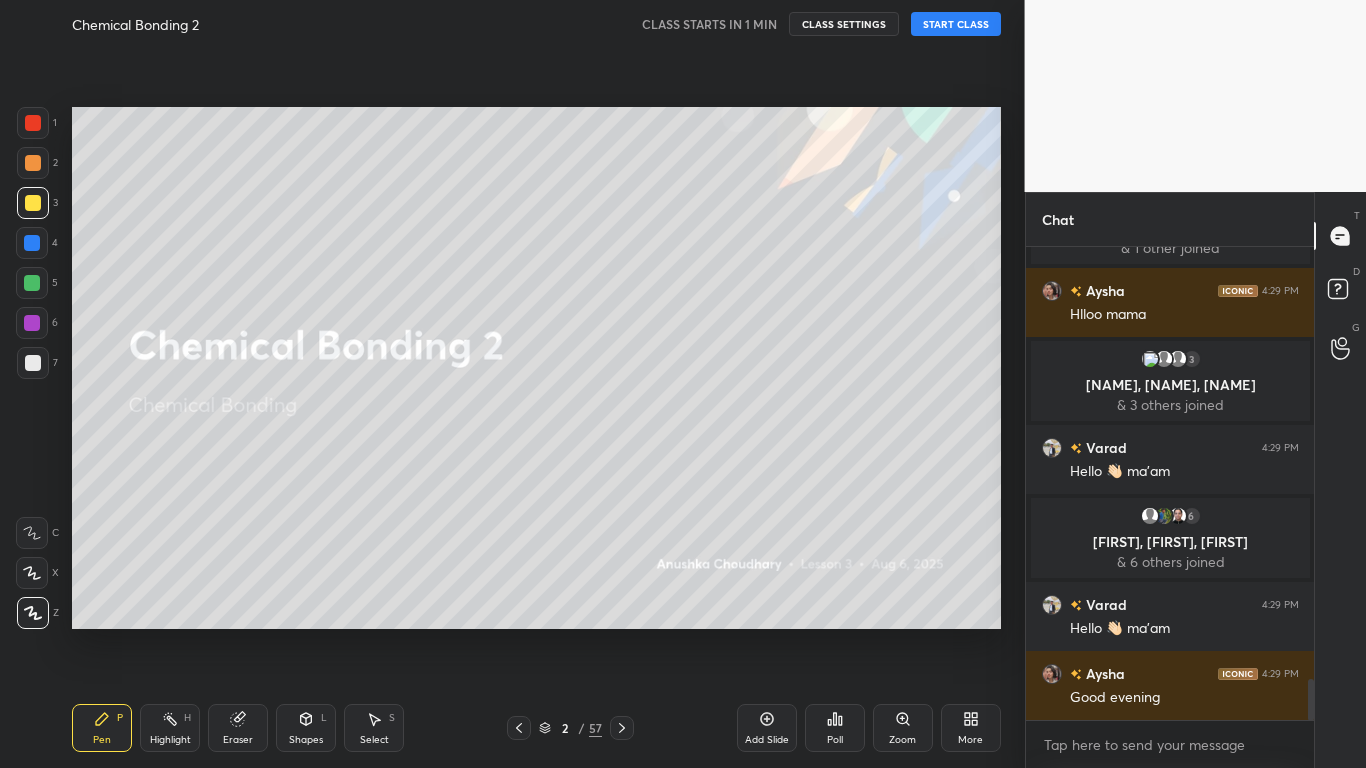 click on "Eraser" at bounding box center (238, 728) 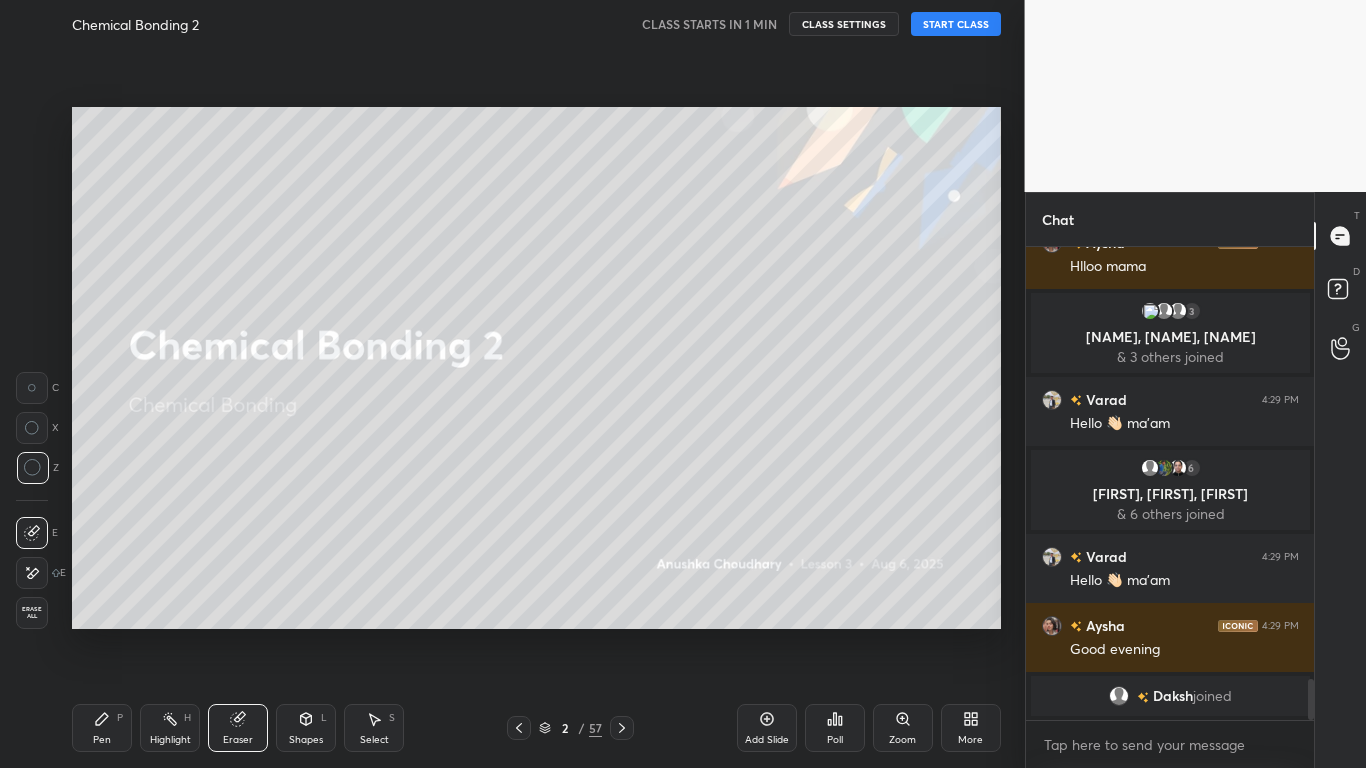 click 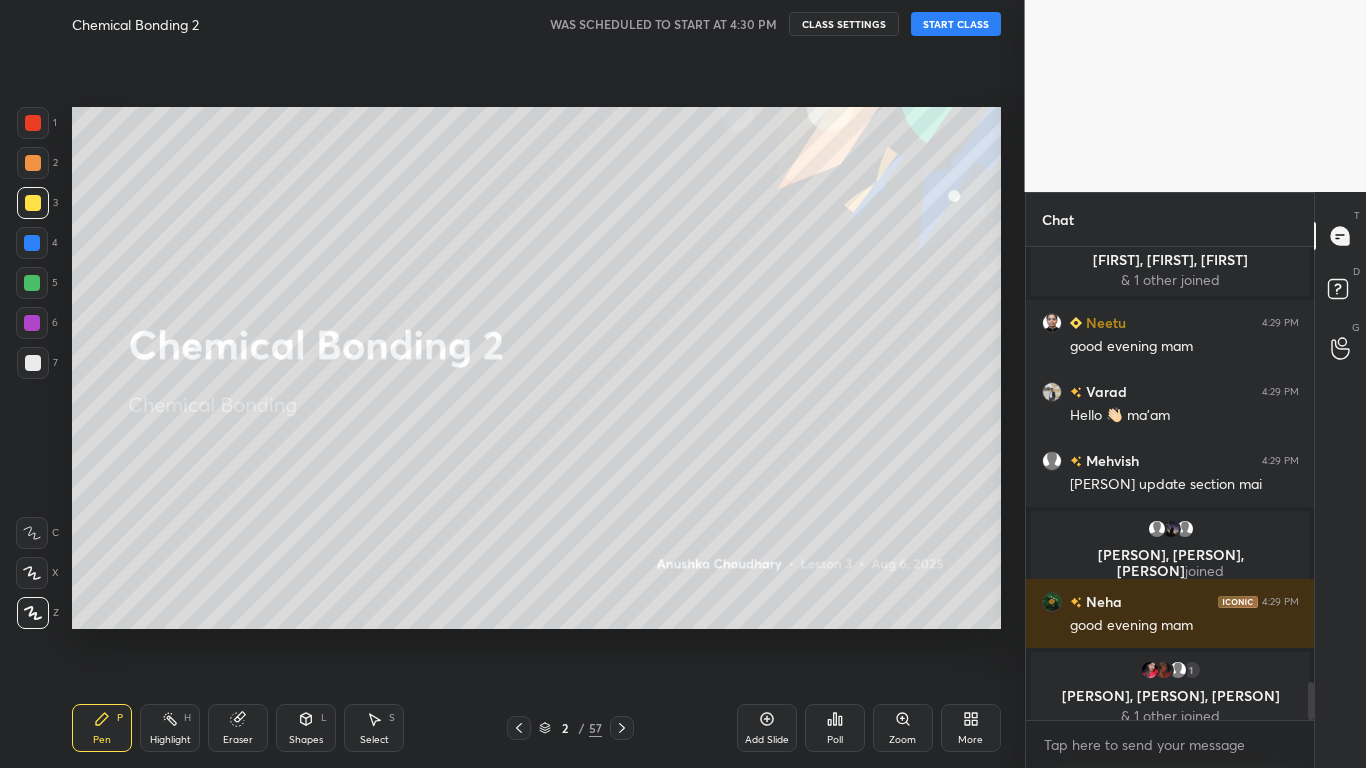 scroll, scrollTop: 5434, scrollLeft: 0, axis: vertical 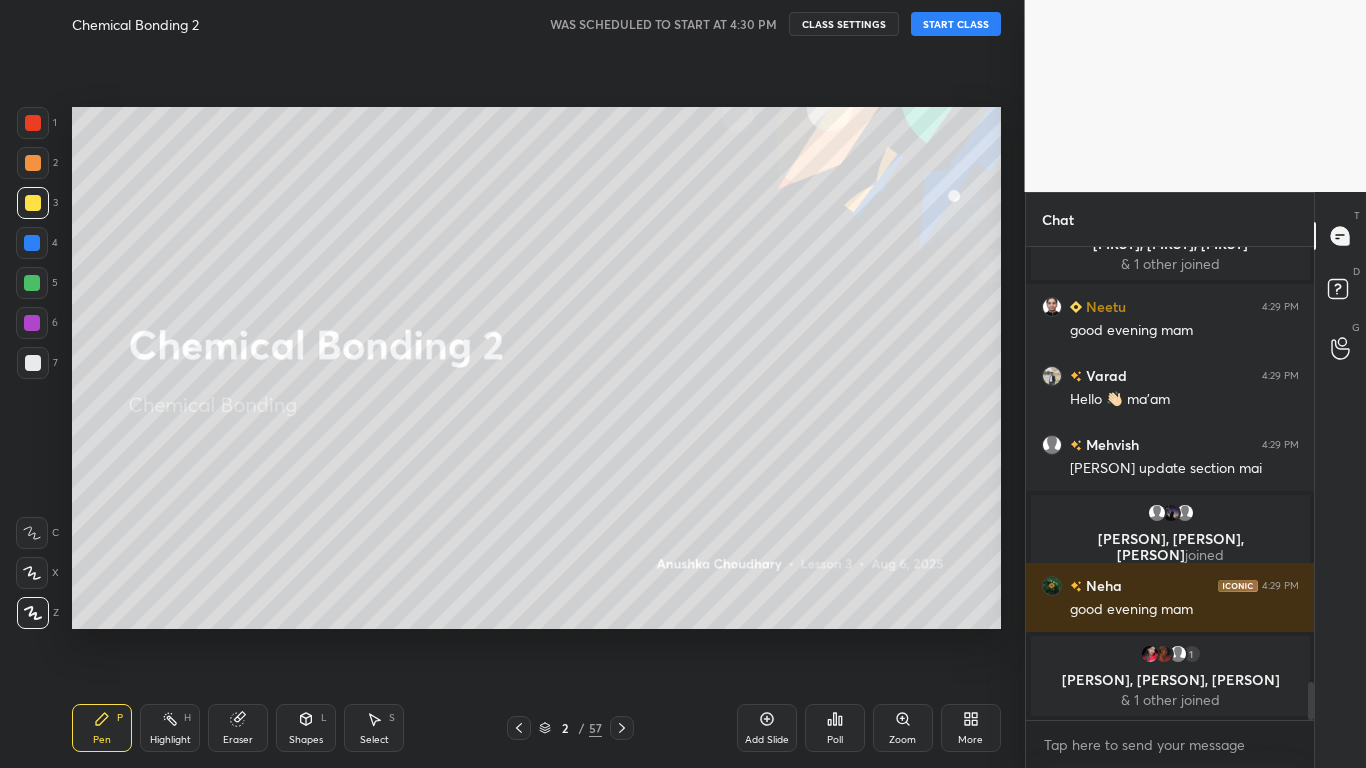 click on "START CLASS" at bounding box center (956, 24) 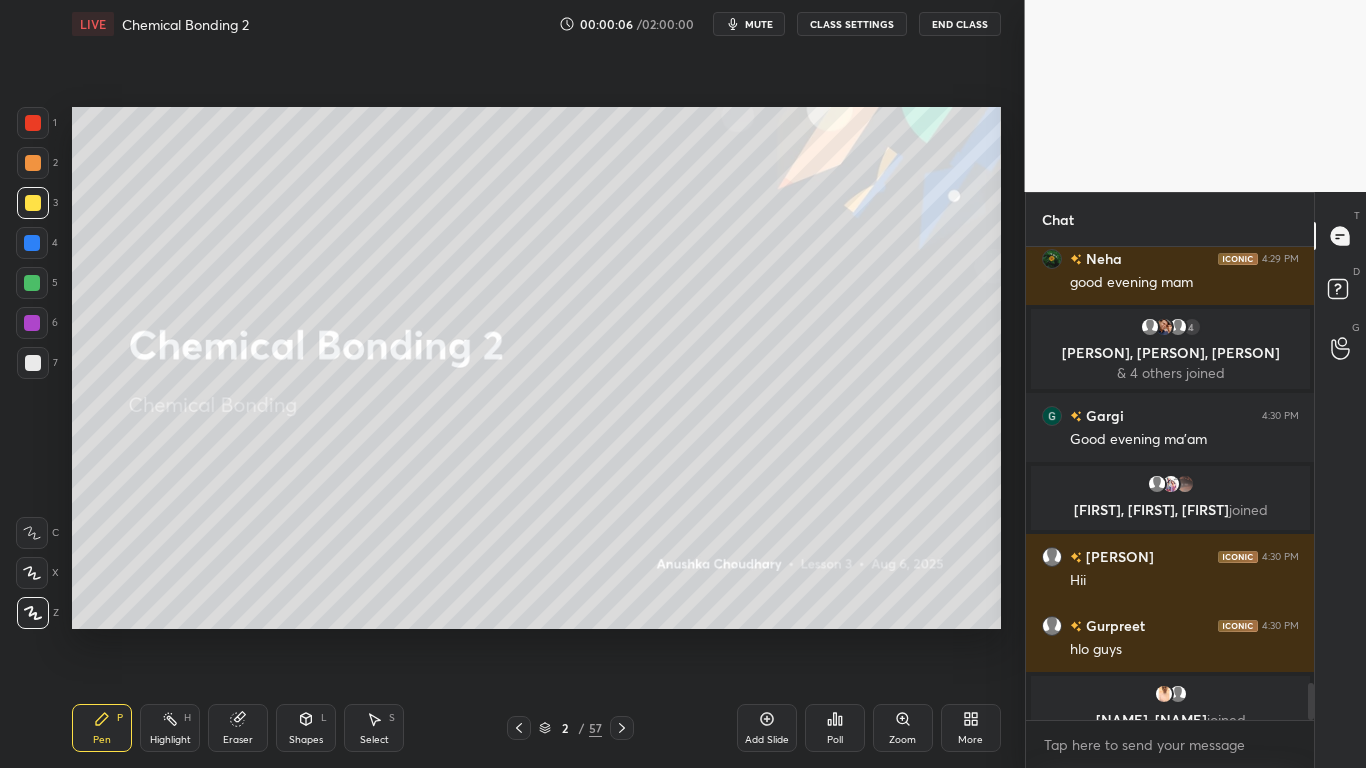 scroll, scrollTop: 5616, scrollLeft: 0, axis: vertical 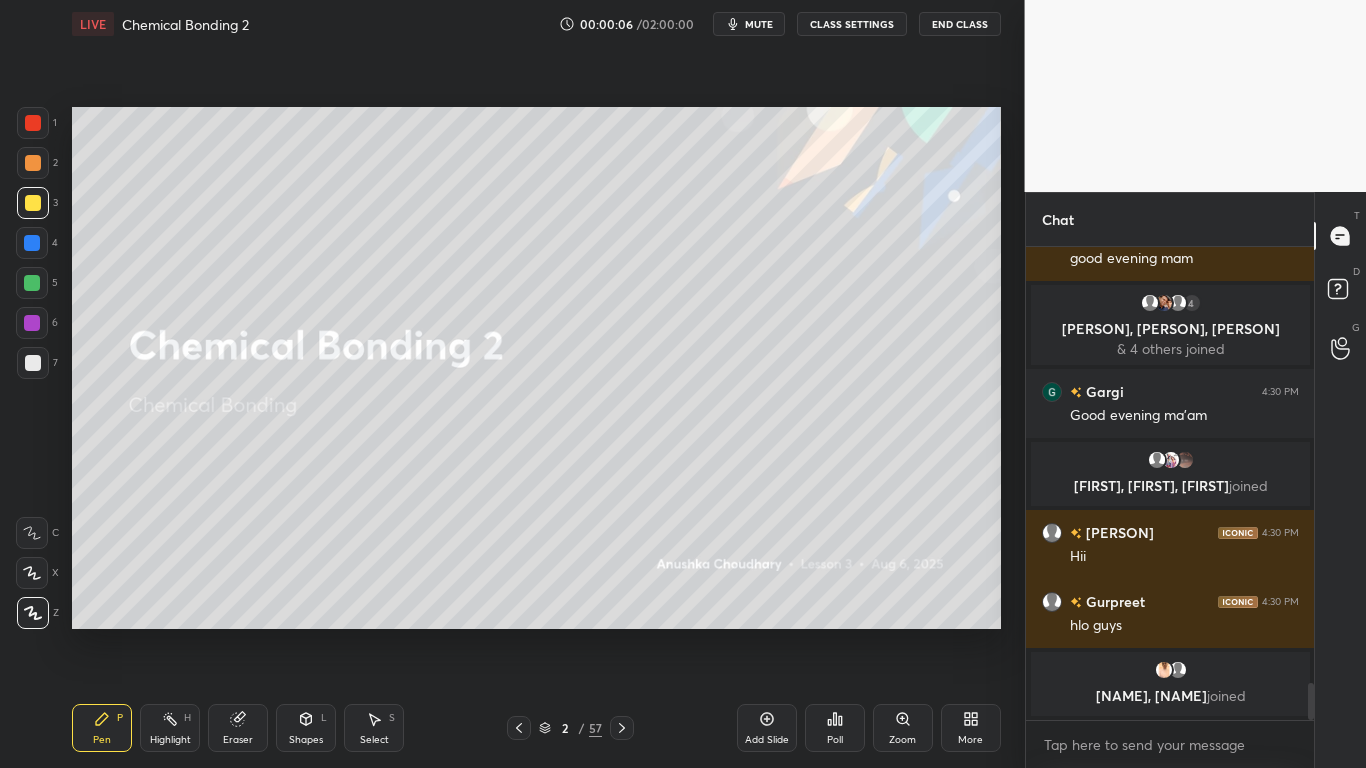 click at bounding box center [33, 203] 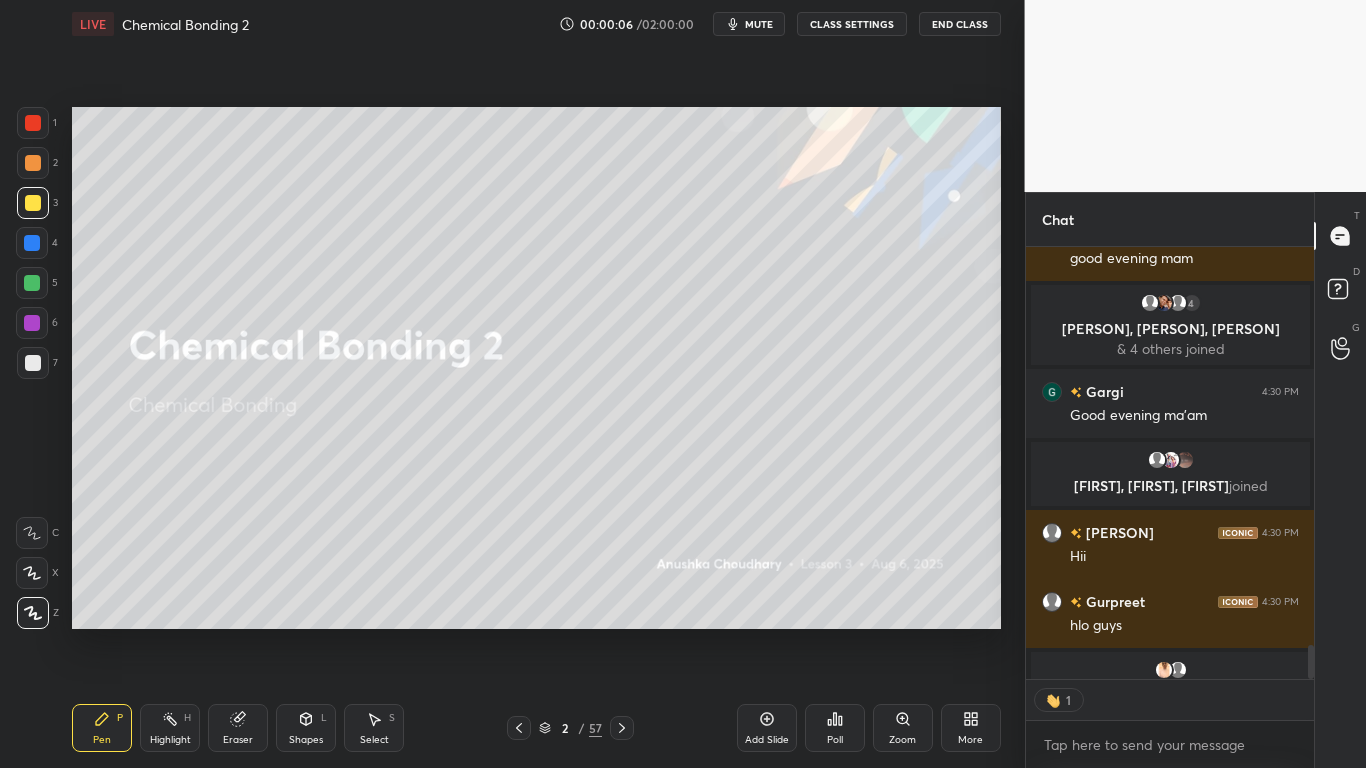 scroll, scrollTop: 426, scrollLeft: 282, axis: both 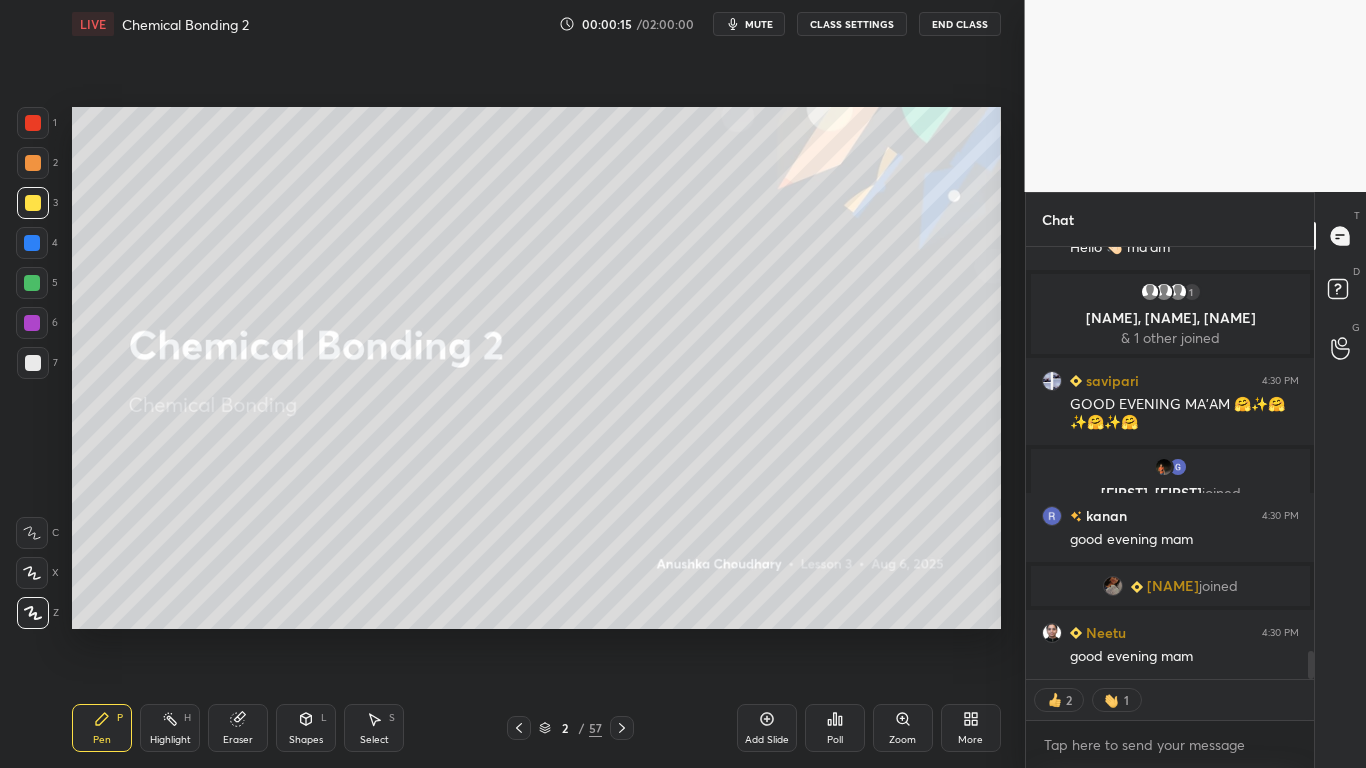 click at bounding box center [33, 203] 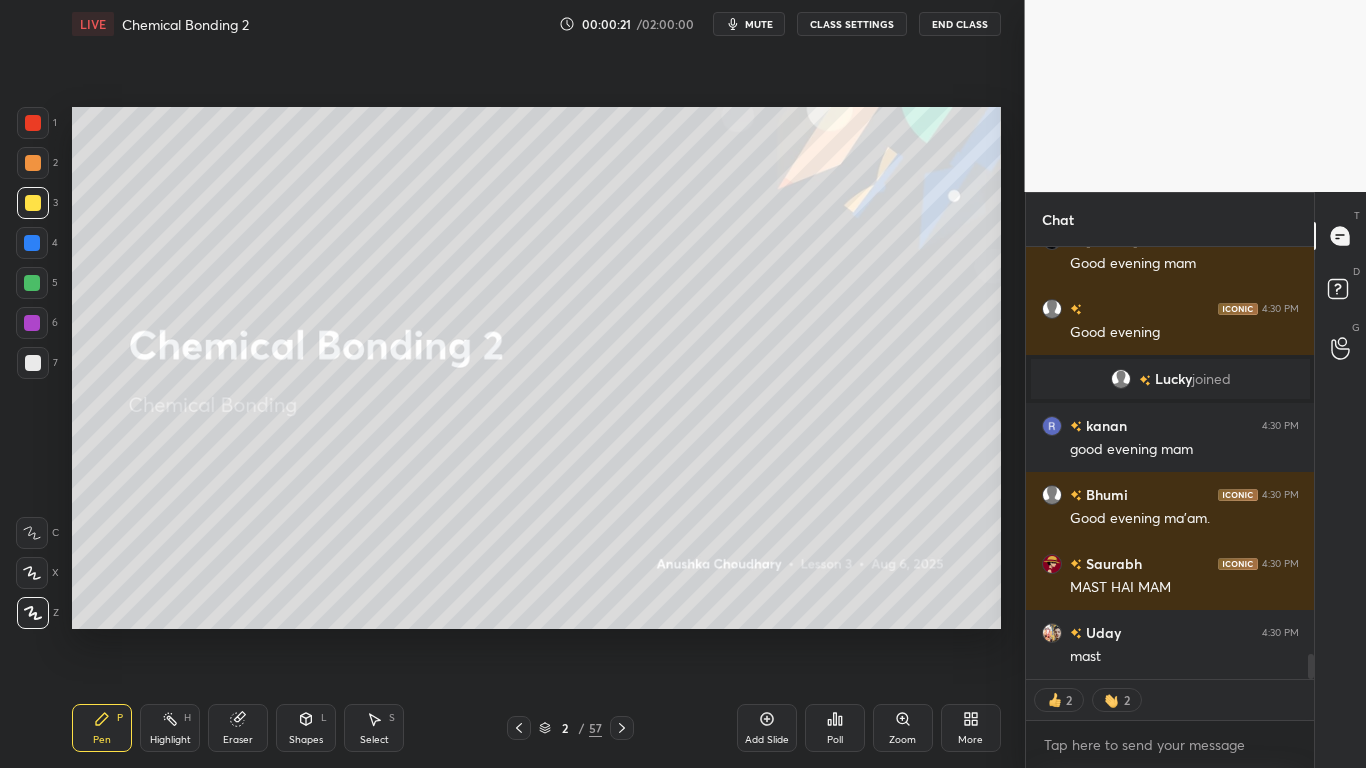 click 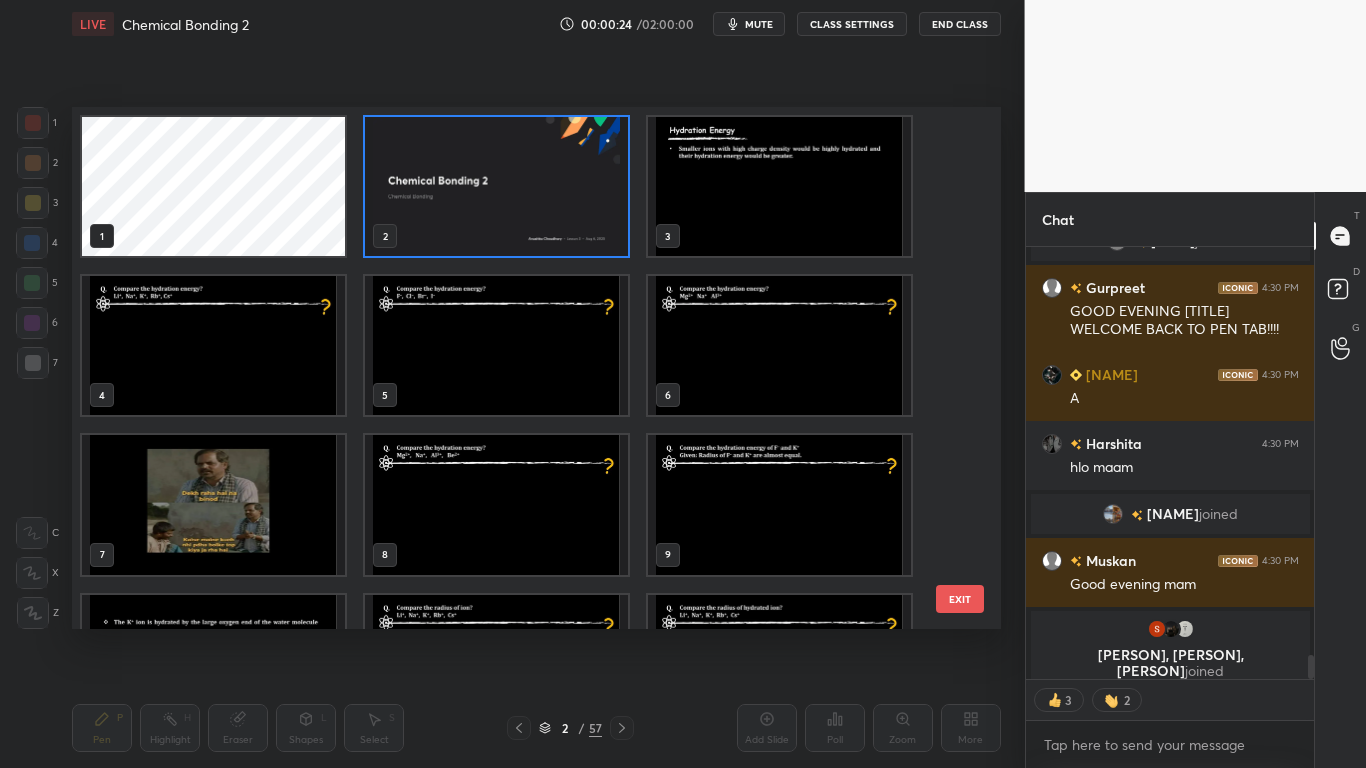 click at bounding box center (496, 186) 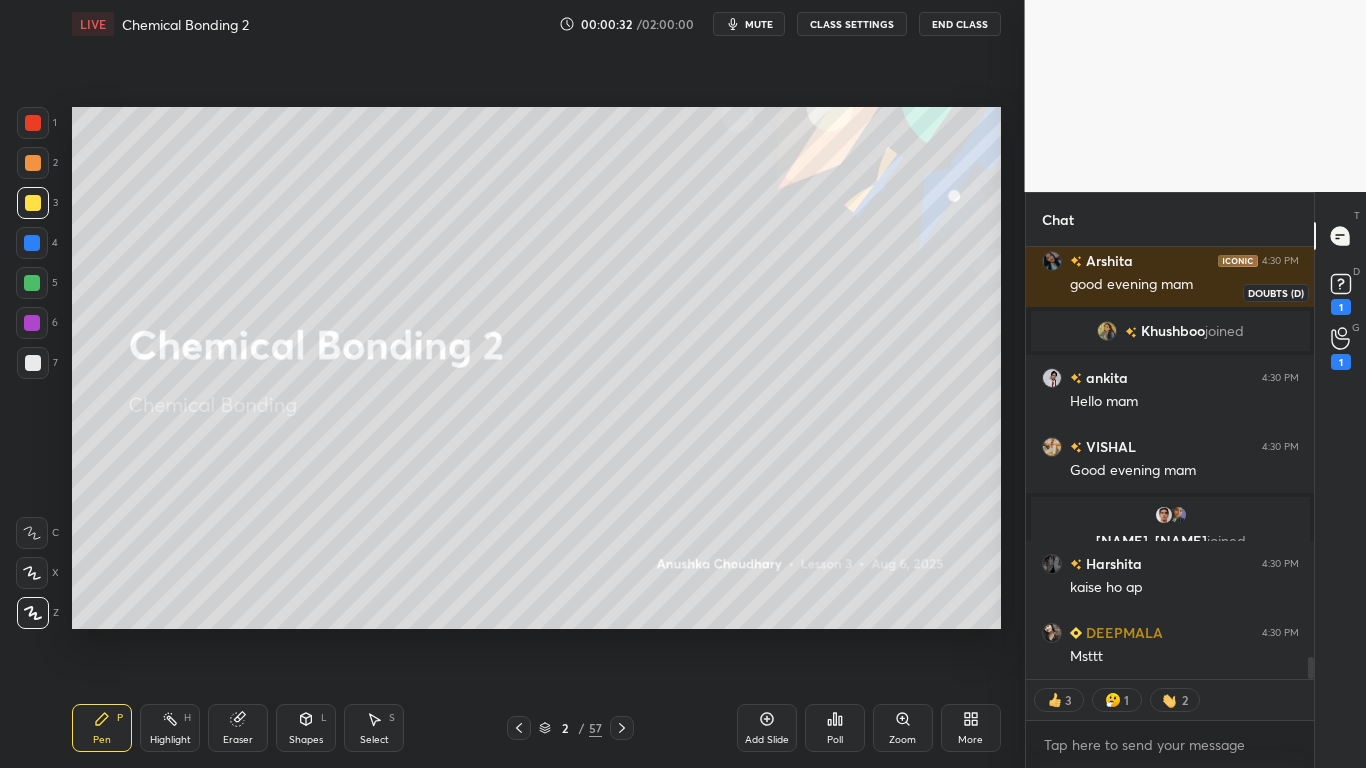 click 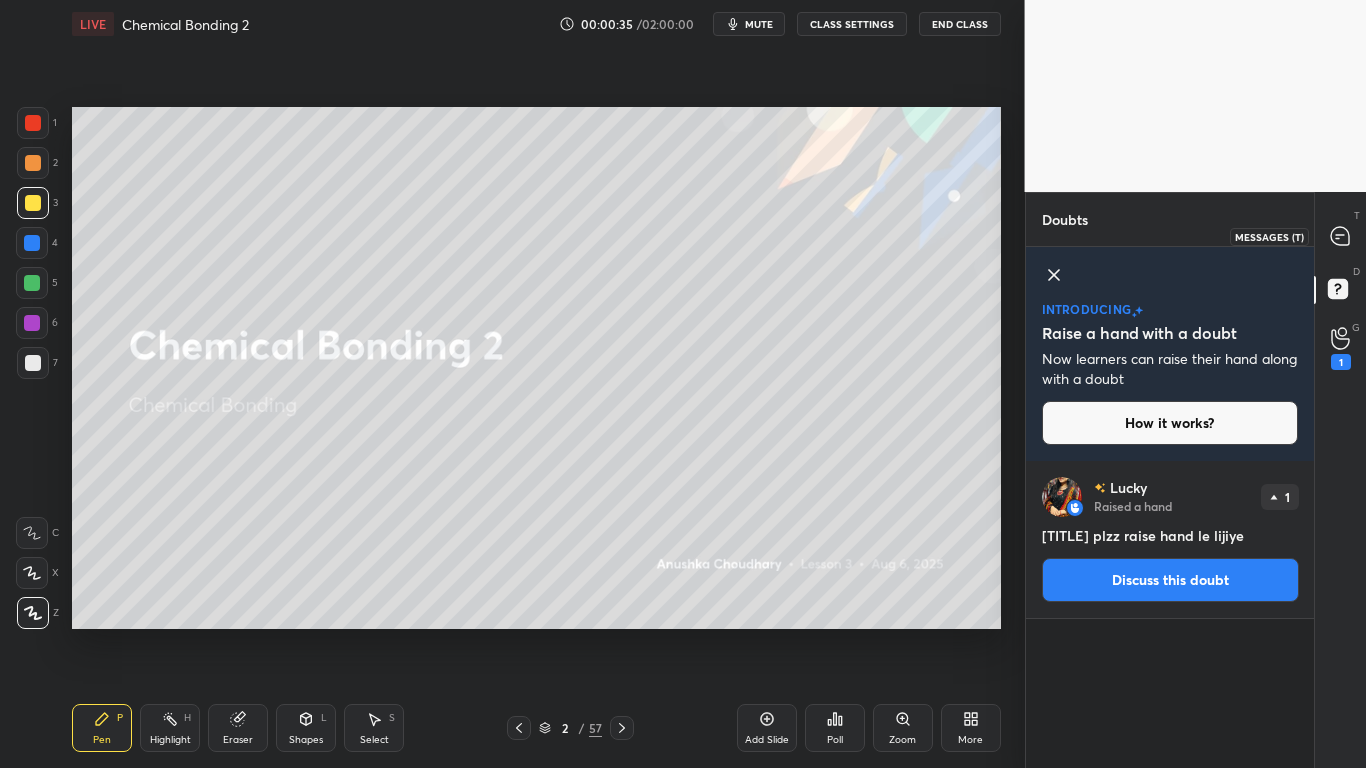 click 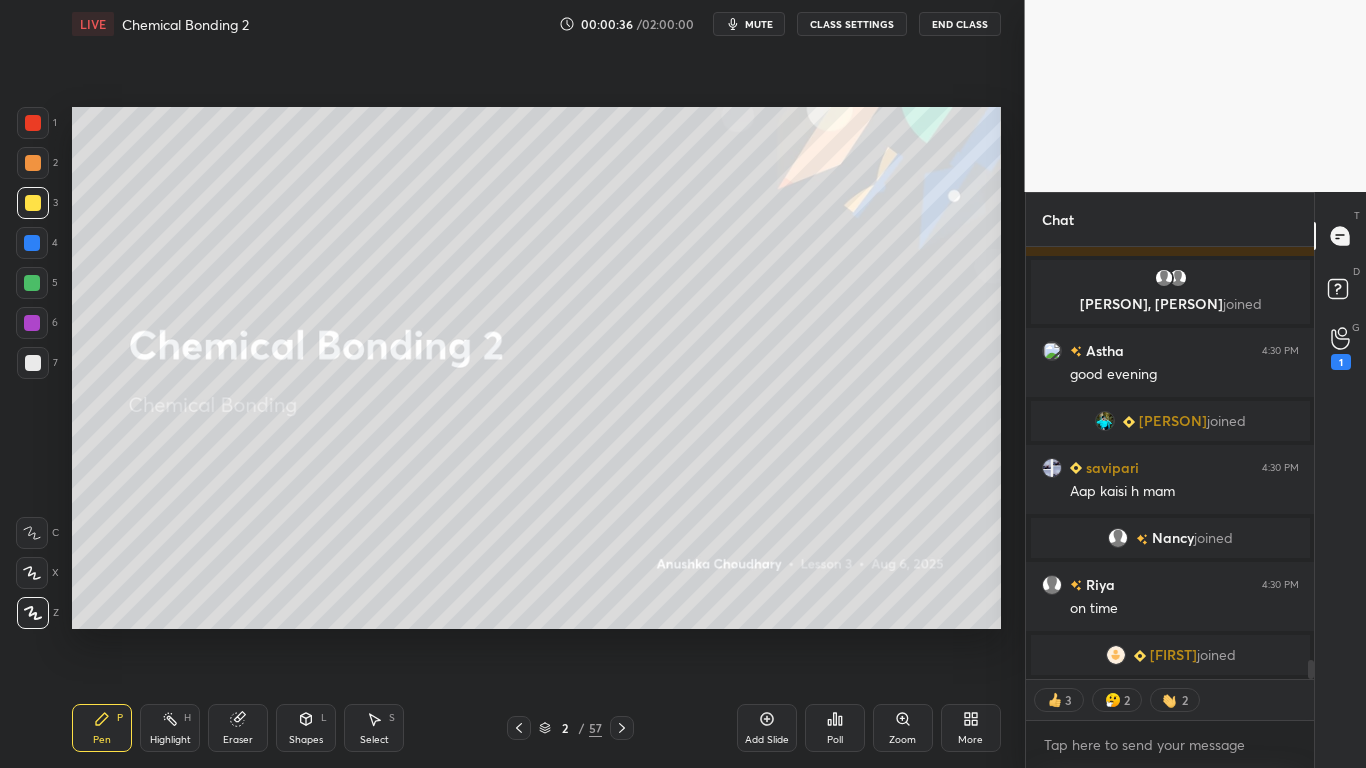 click on "CLASS SETTINGS" at bounding box center (852, 24) 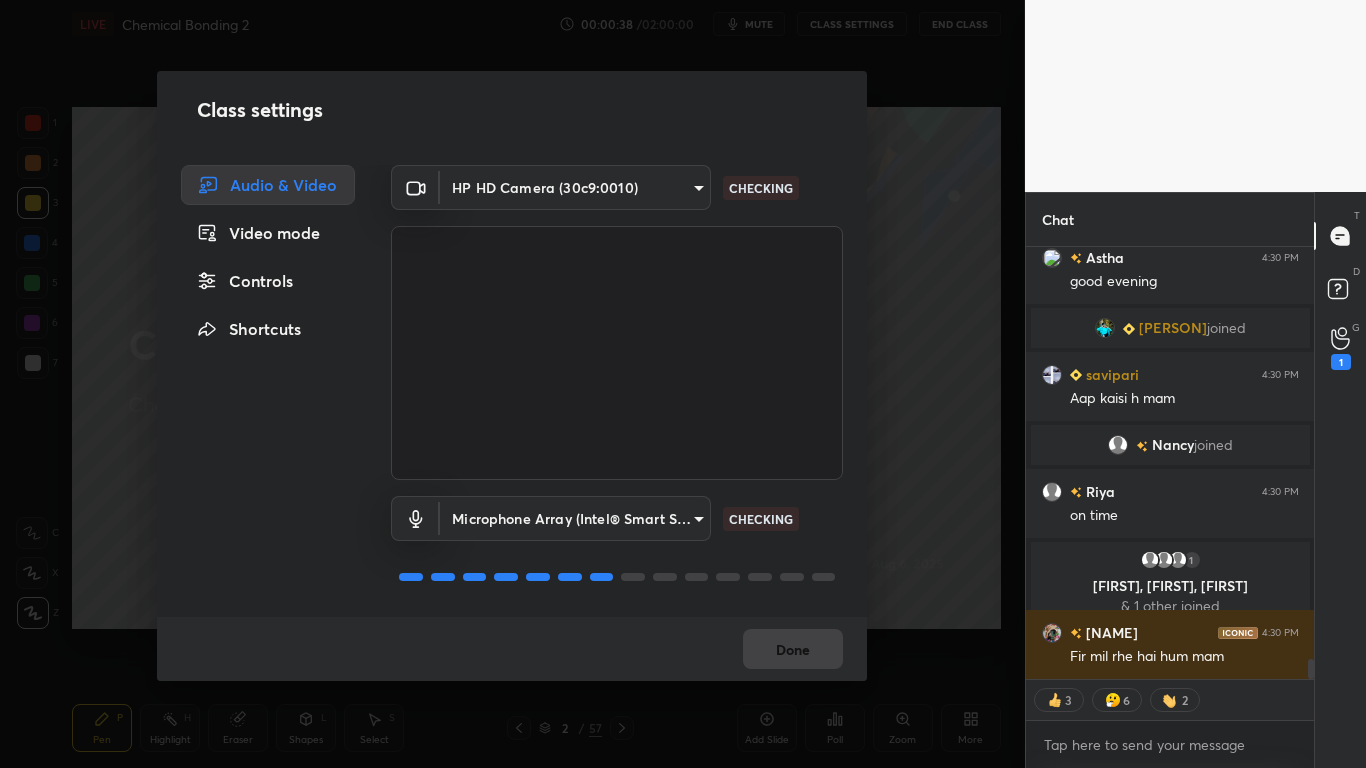 click on "Controls" at bounding box center [268, 281] 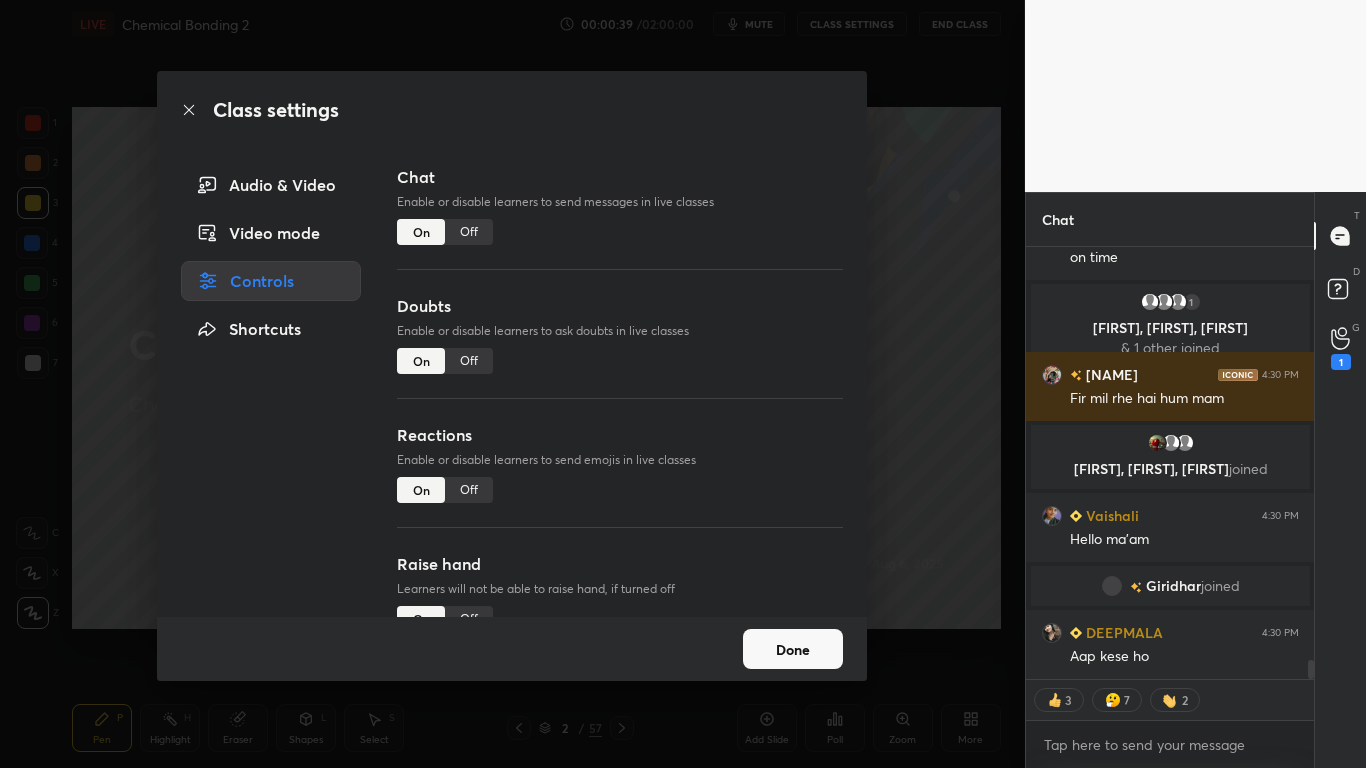 click on "Off" at bounding box center (469, 361) 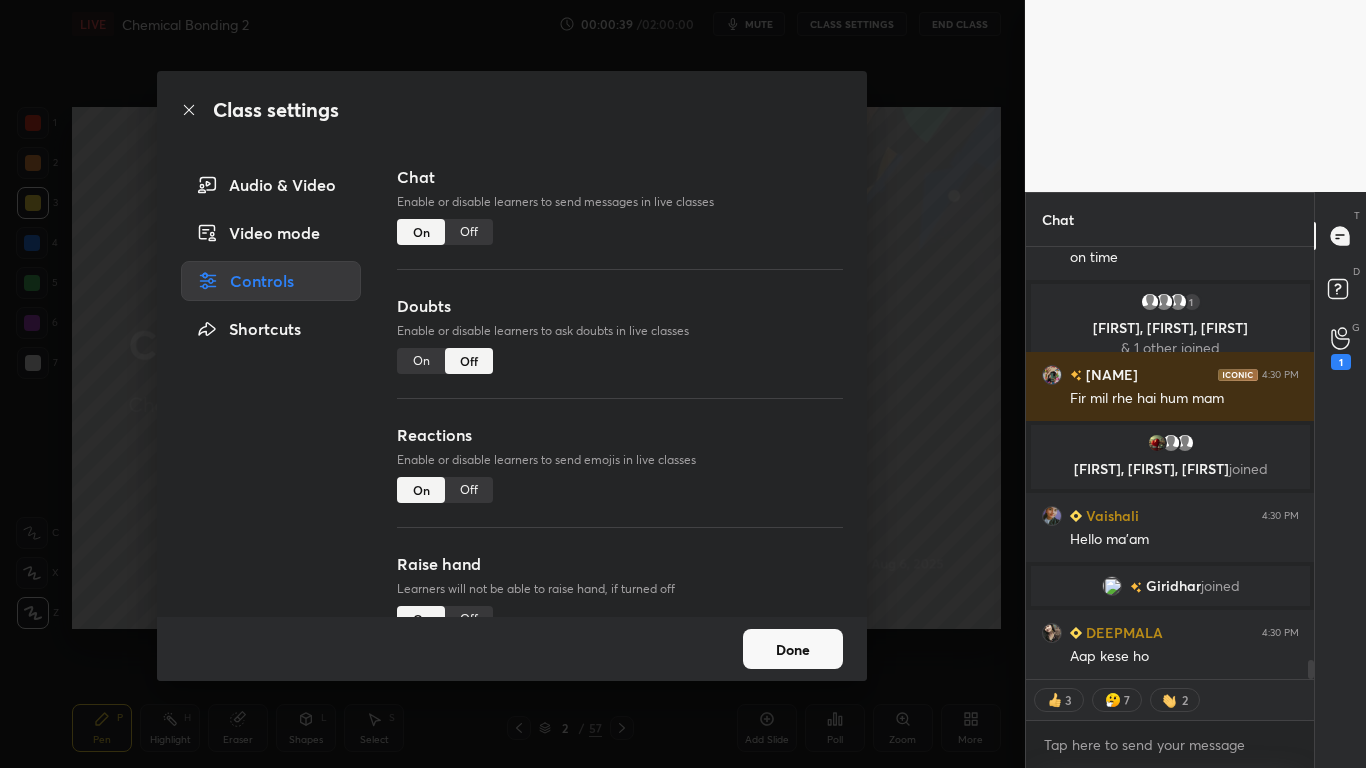 click on "Done" at bounding box center (793, 649) 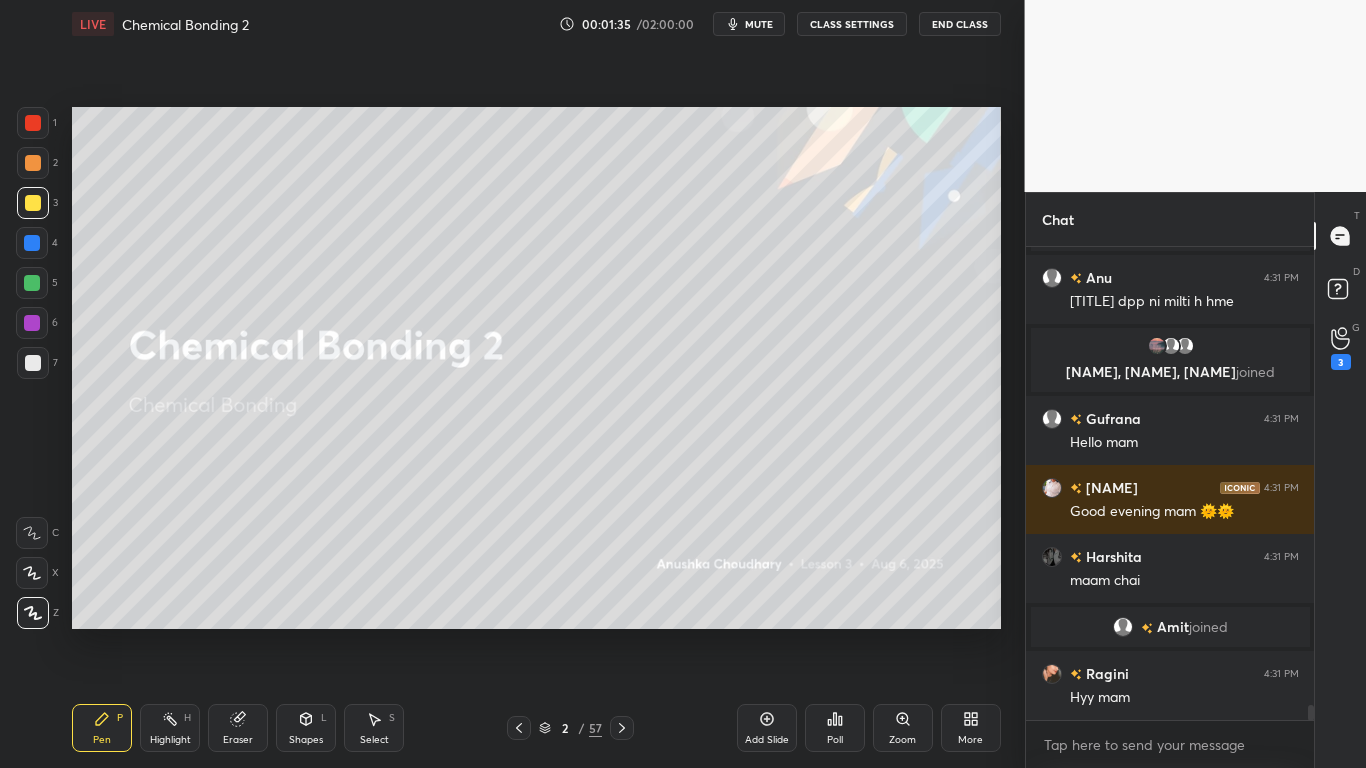 click at bounding box center (33, 203) 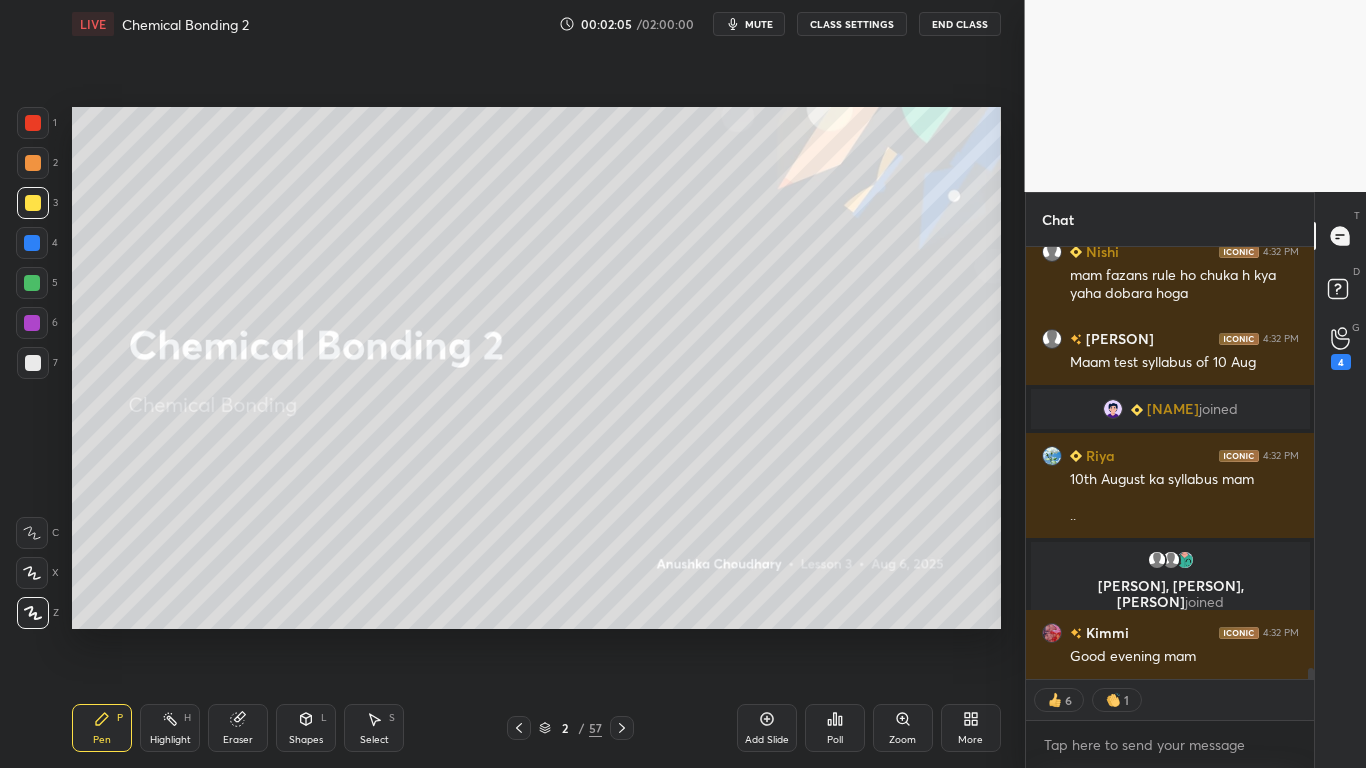type on "x" 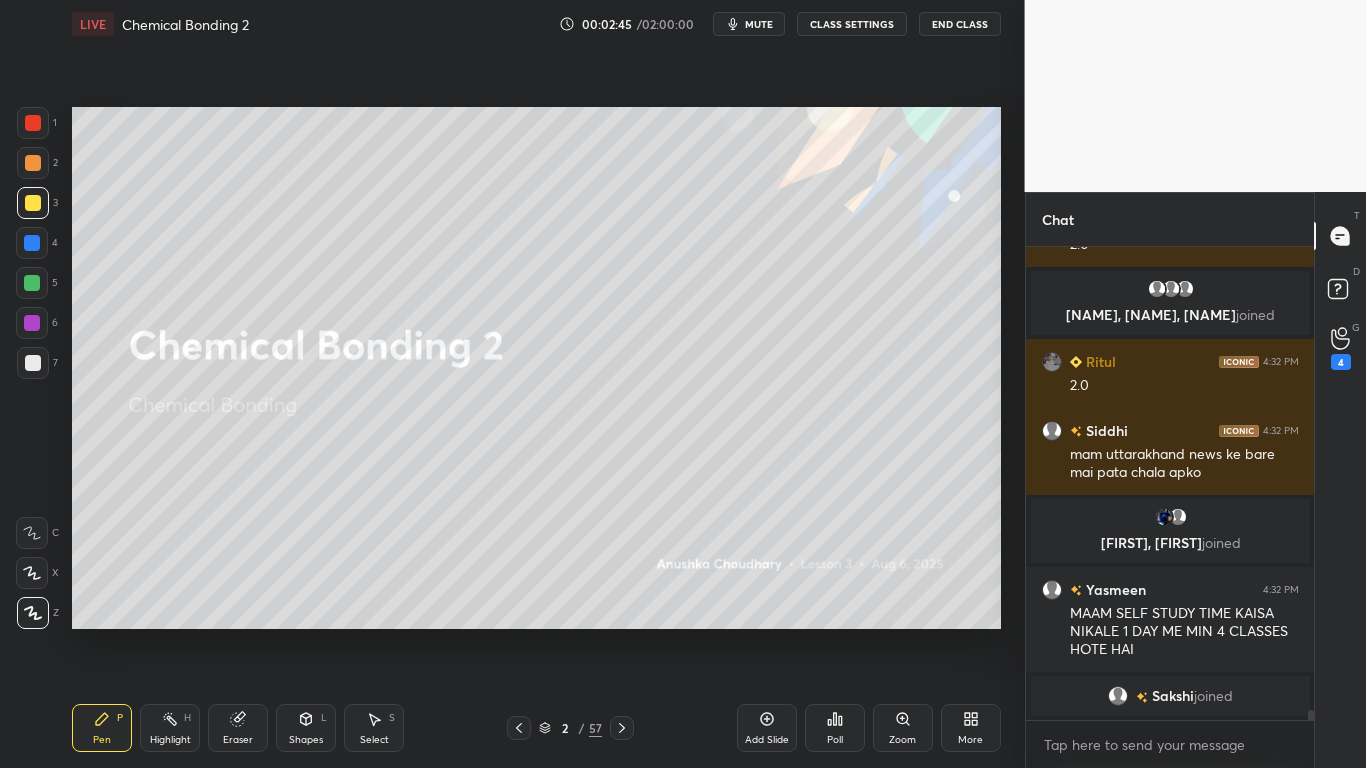 click at bounding box center [33, 203] 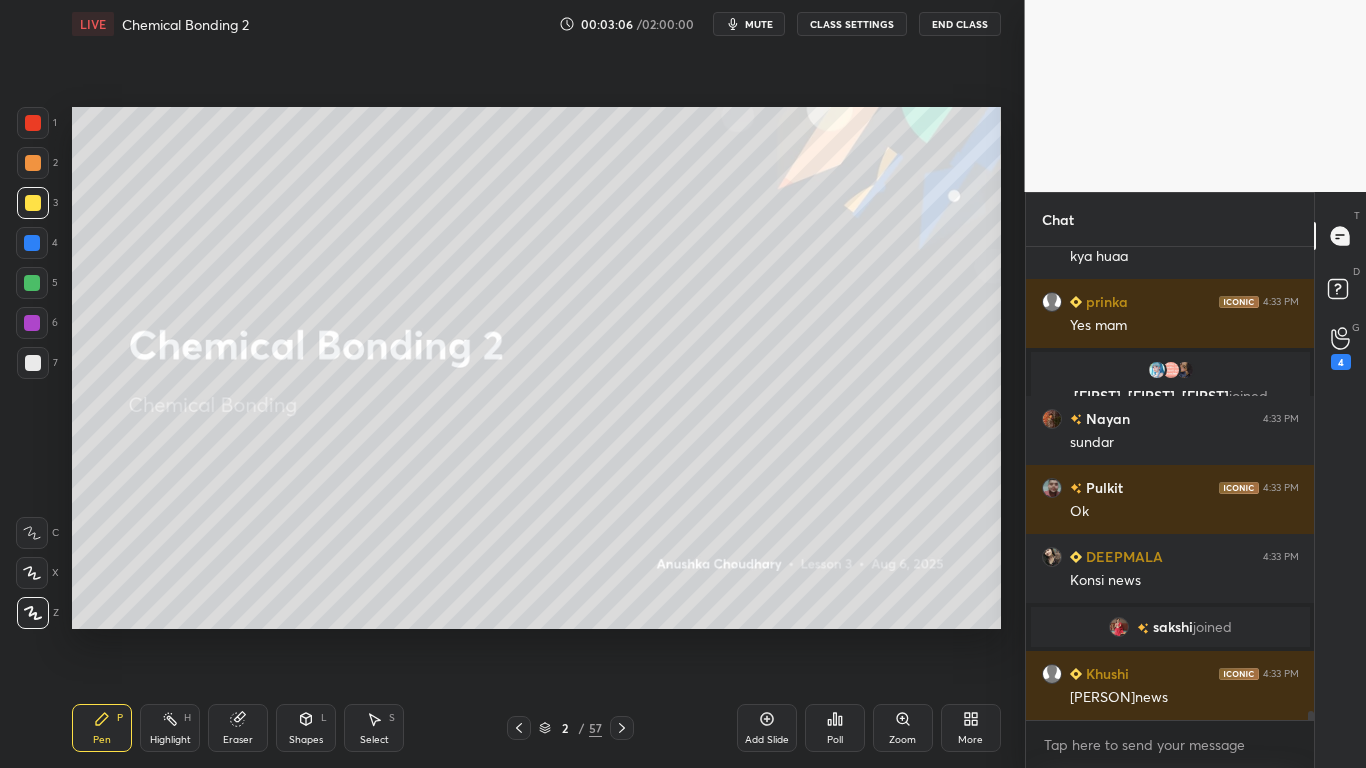 click on "CLASS SETTINGS" at bounding box center [852, 24] 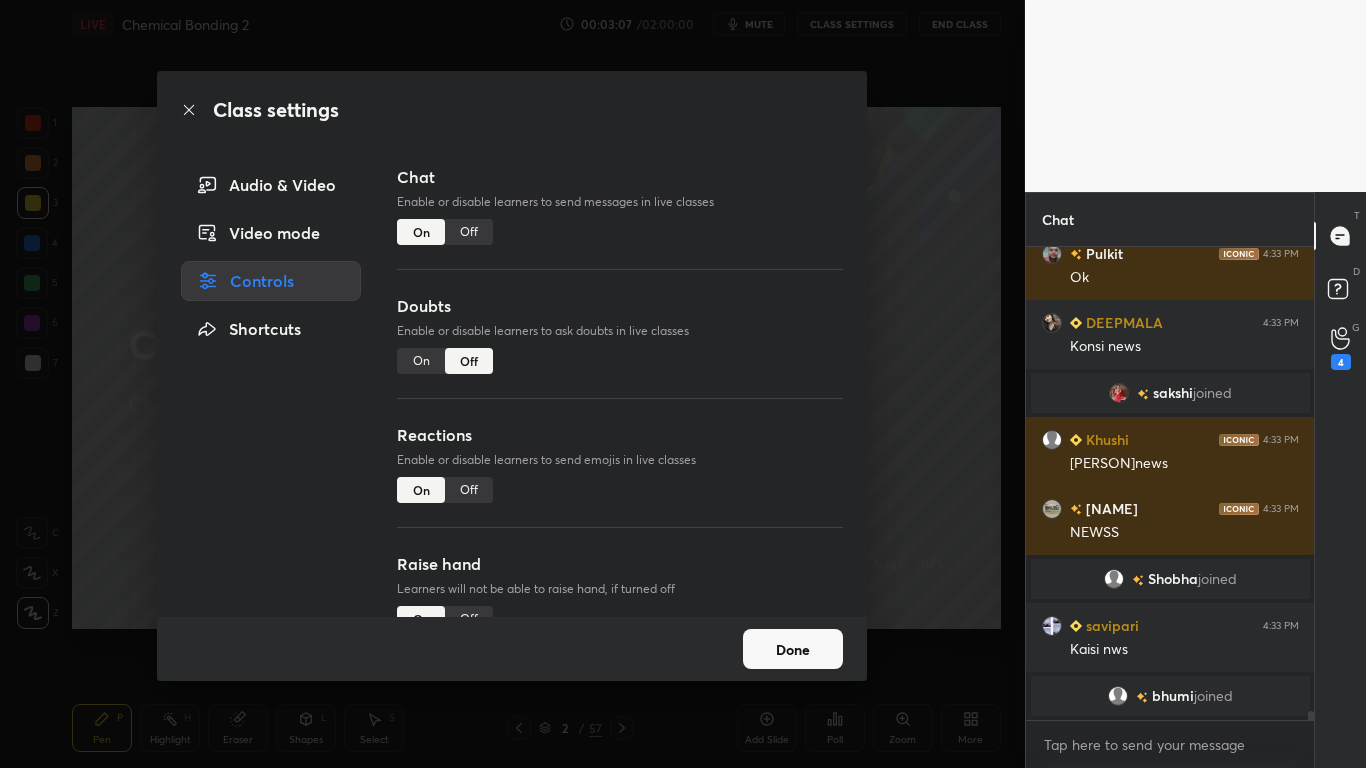 click on "Off" at bounding box center [469, 232] 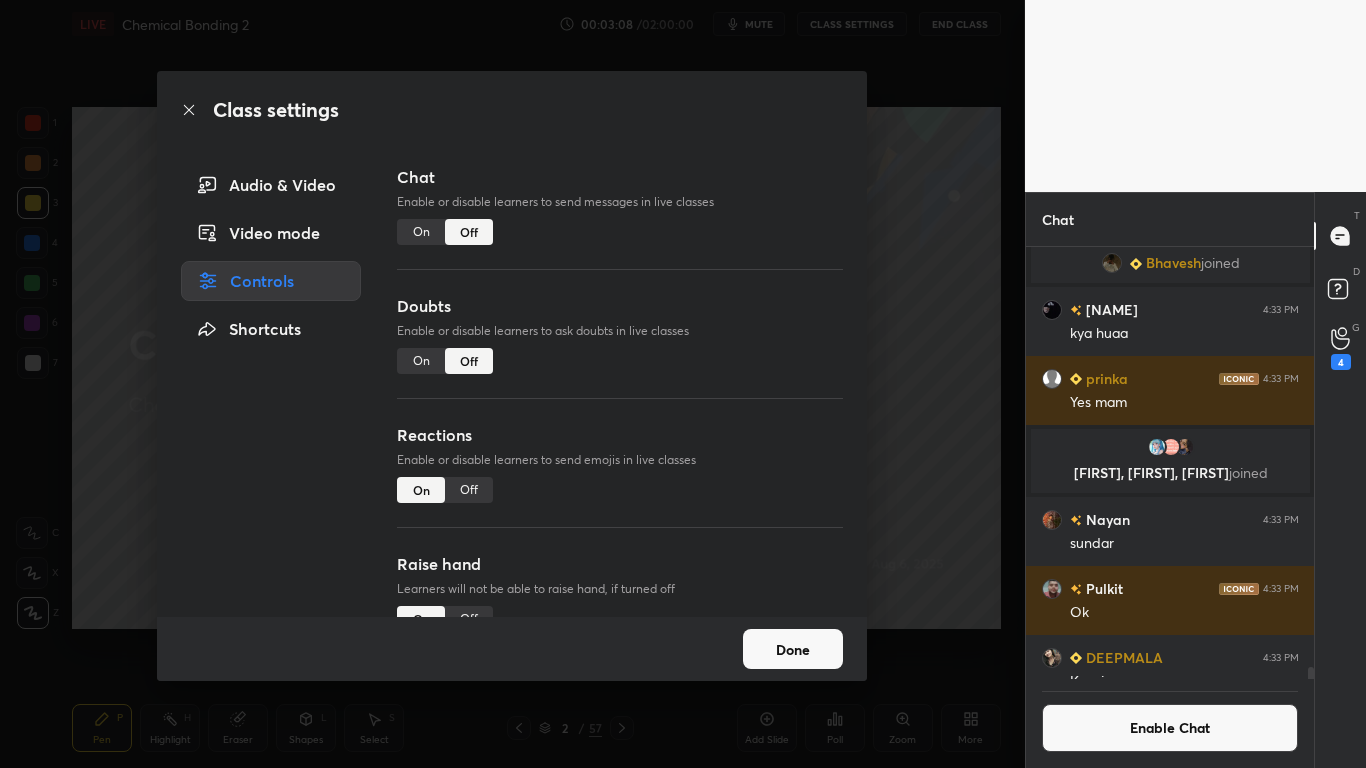 click on "Done" at bounding box center (793, 649) 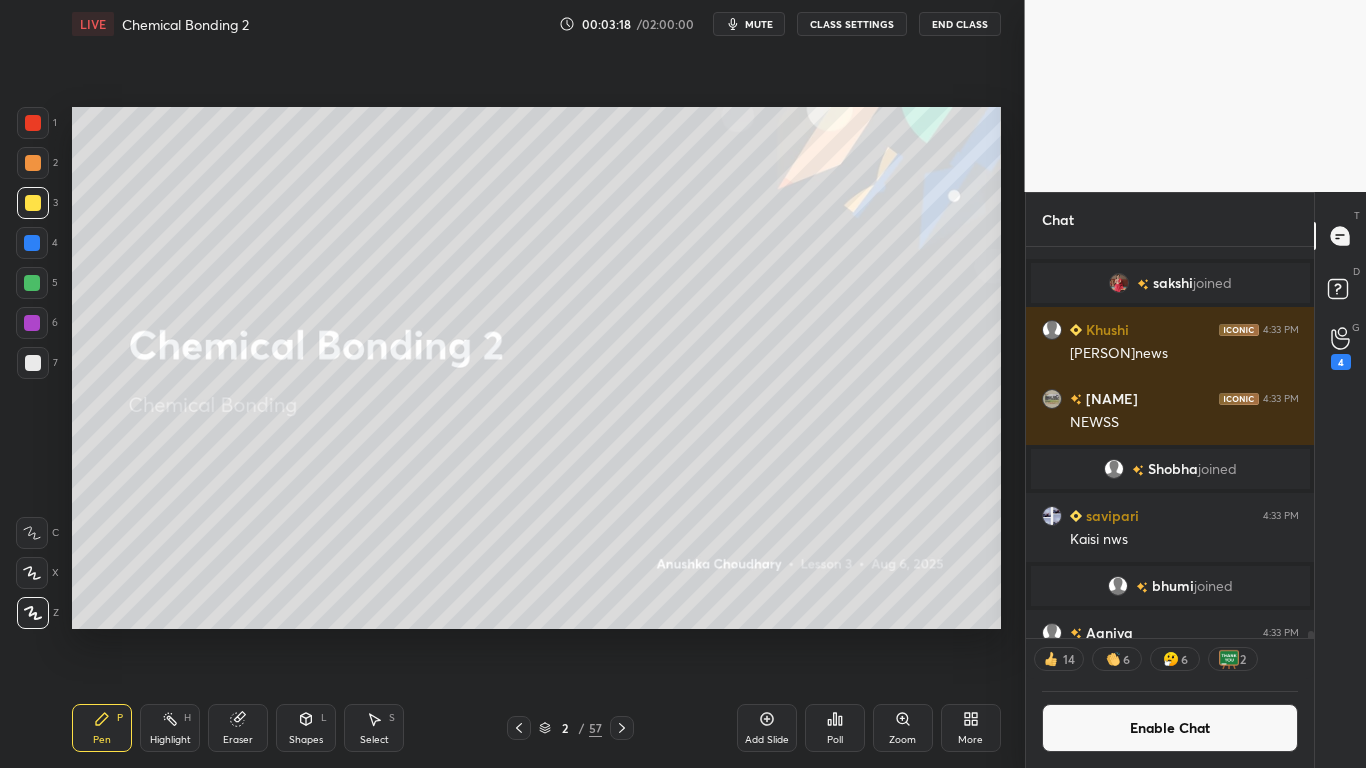 click on "Add Slide" at bounding box center [767, 740] 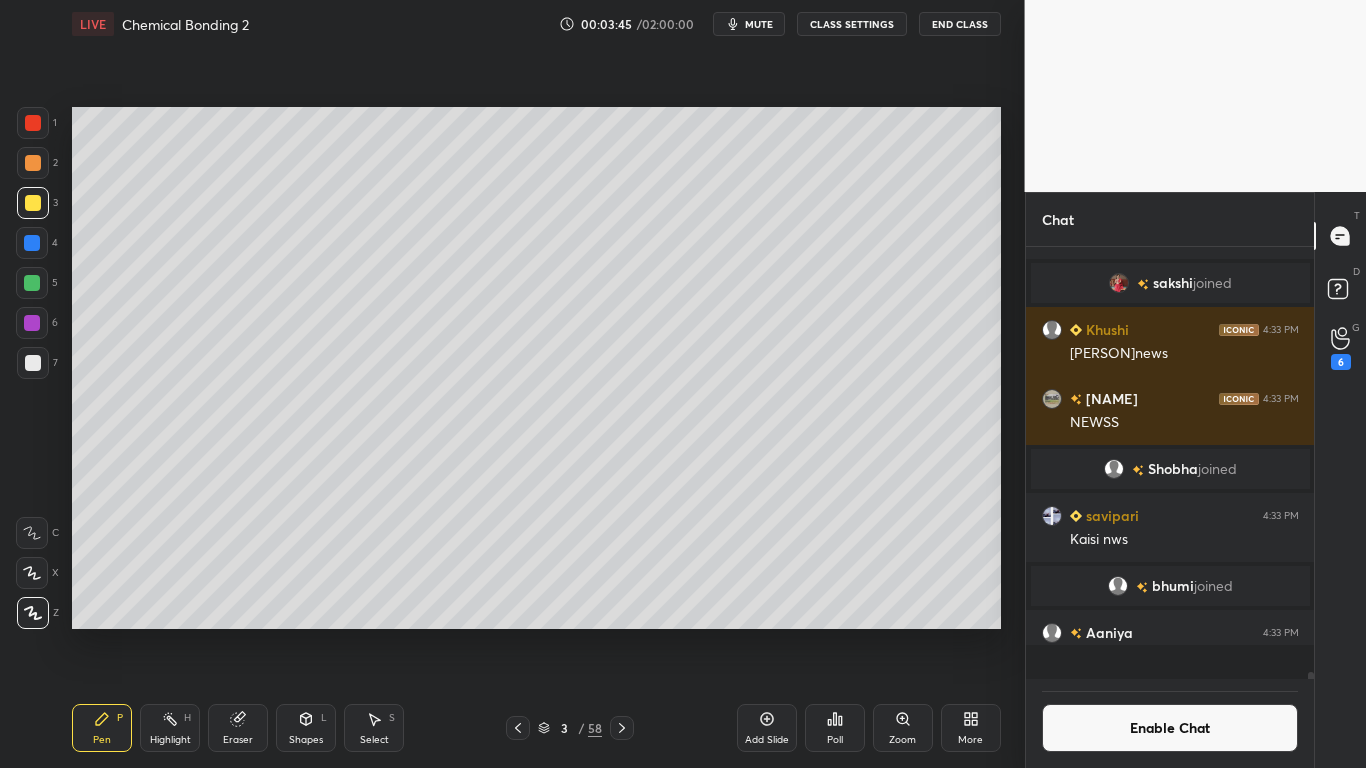 scroll, scrollTop: 7, scrollLeft: 7, axis: both 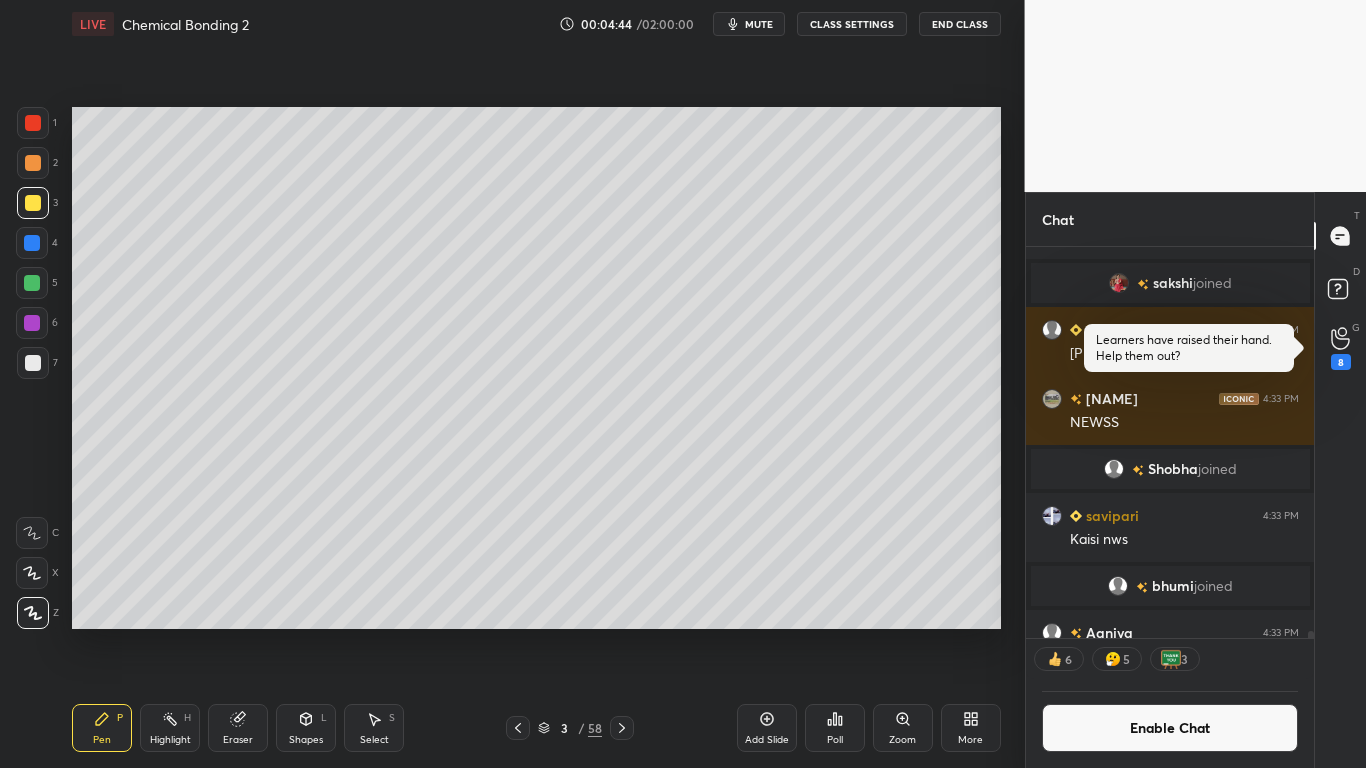 click on "Eraser" at bounding box center [238, 728] 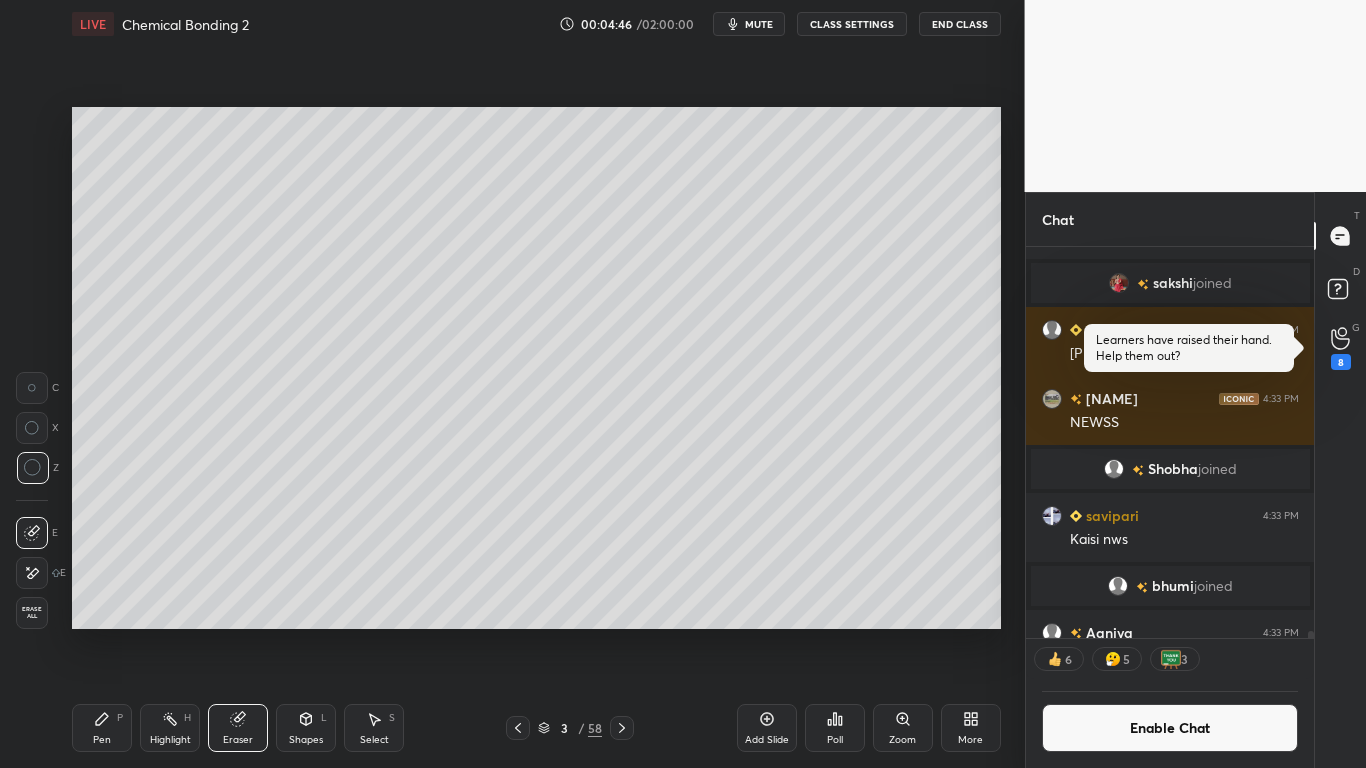 click 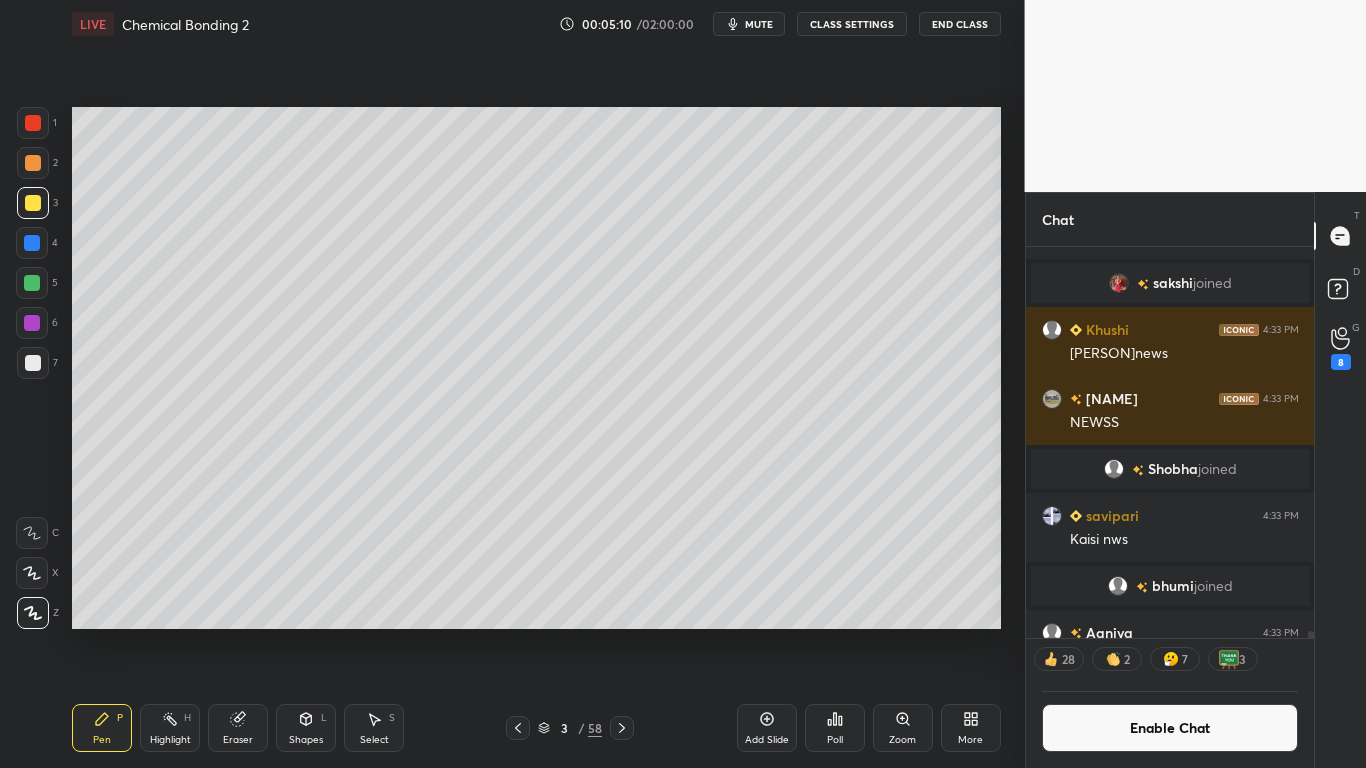 click on "Add Slide" at bounding box center (767, 740) 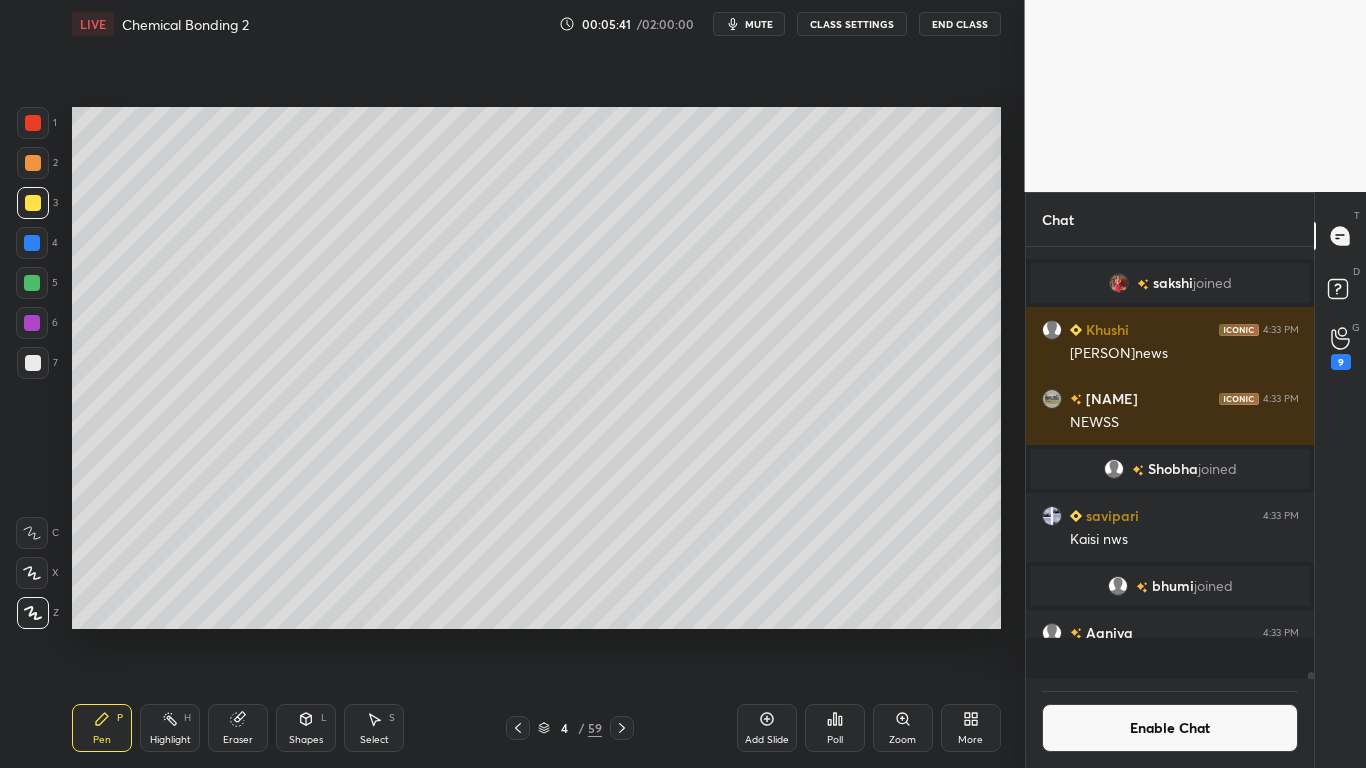 scroll, scrollTop: 7, scrollLeft: 7, axis: both 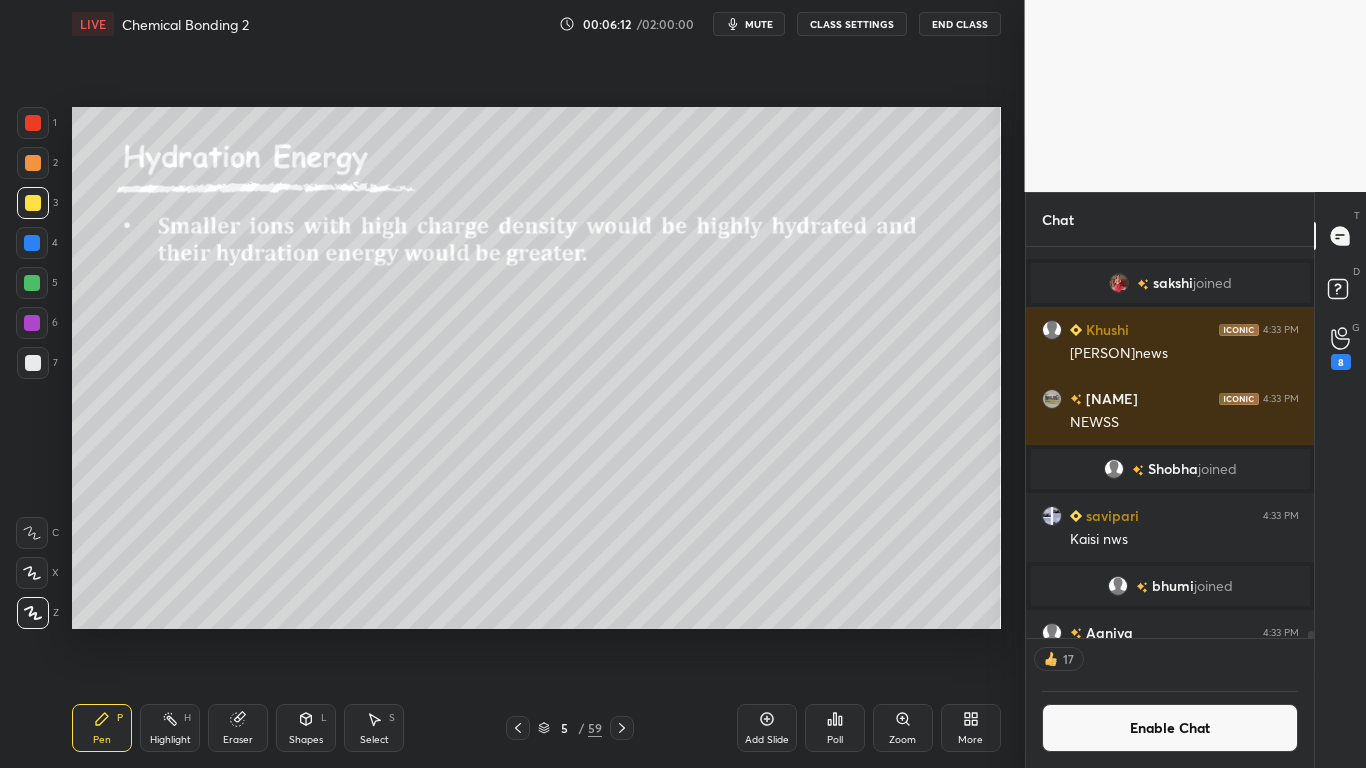 click 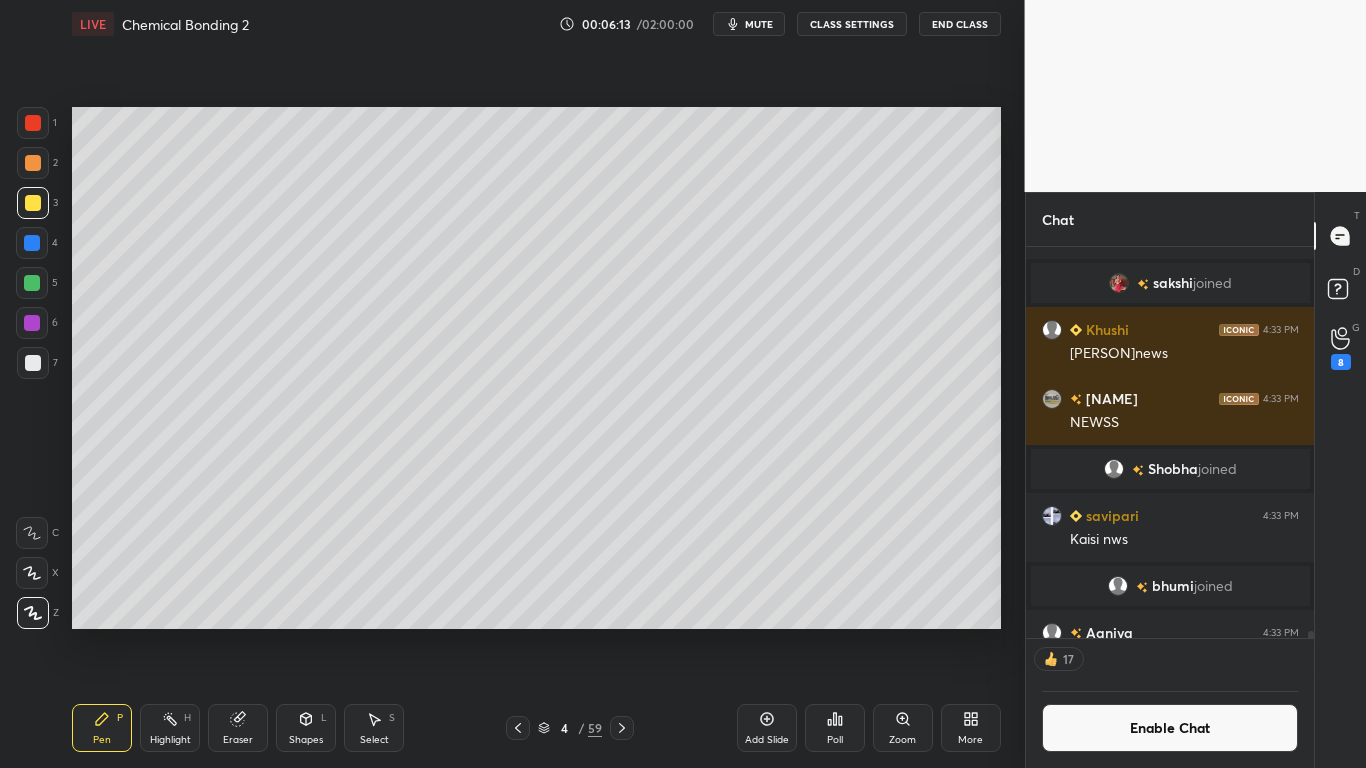click on "Add Slide" at bounding box center [767, 740] 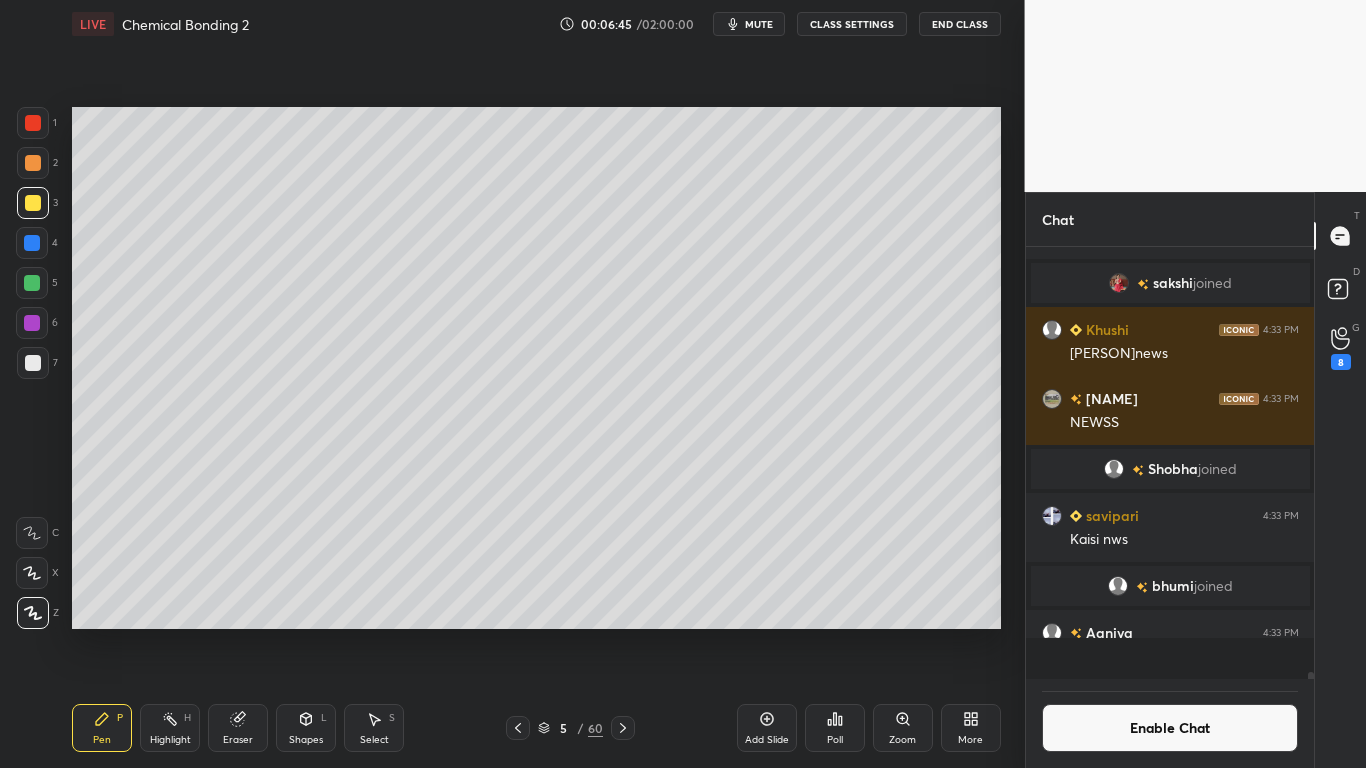 scroll, scrollTop: 7, scrollLeft: 7, axis: both 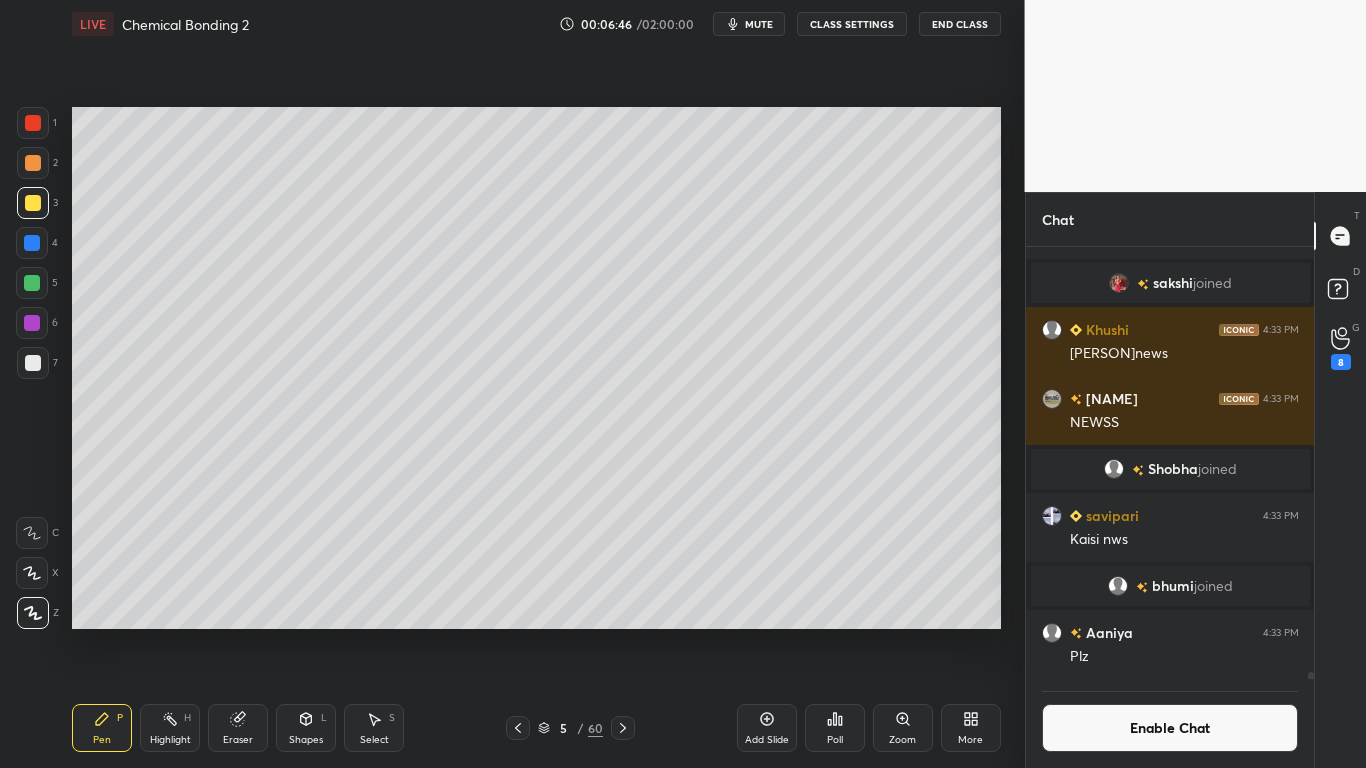 click on "Enable Chat" at bounding box center [1170, 728] 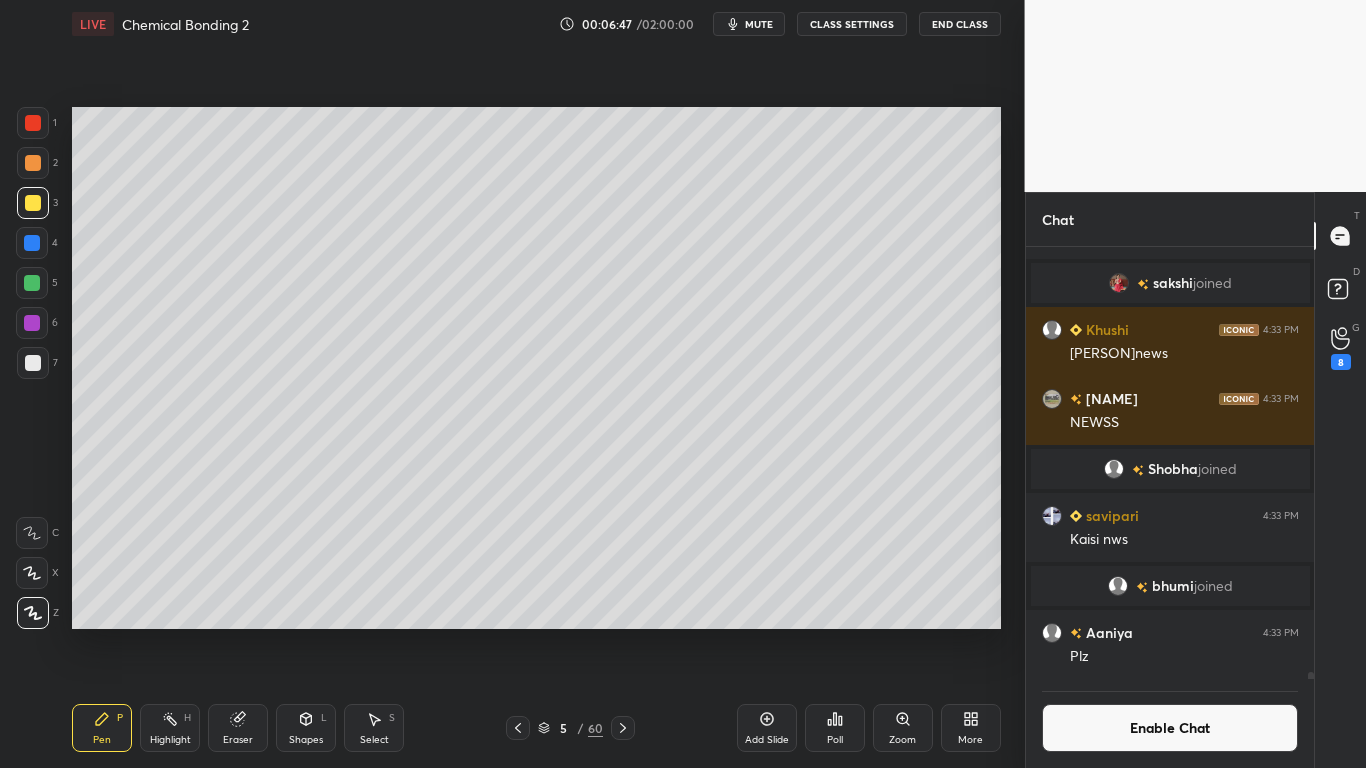 scroll, scrollTop: 24972, scrollLeft: 0, axis: vertical 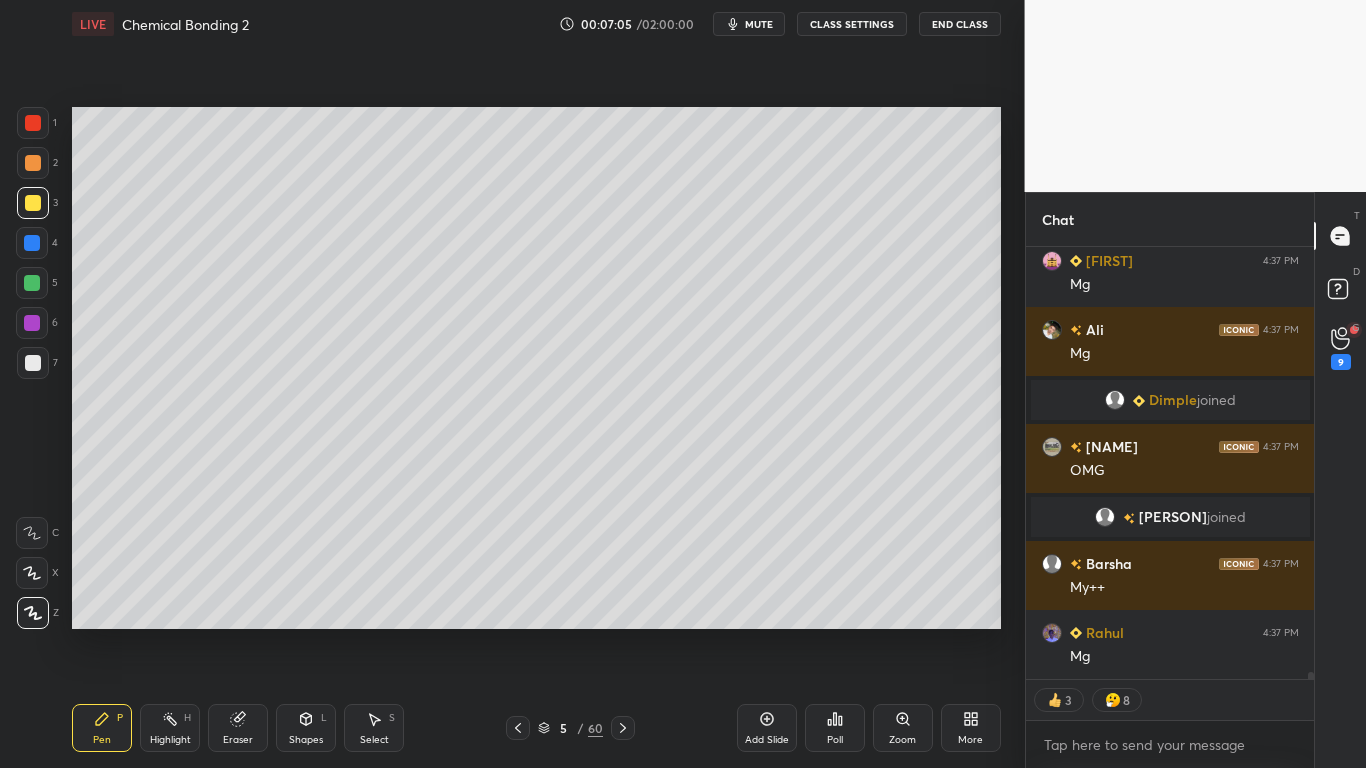 click 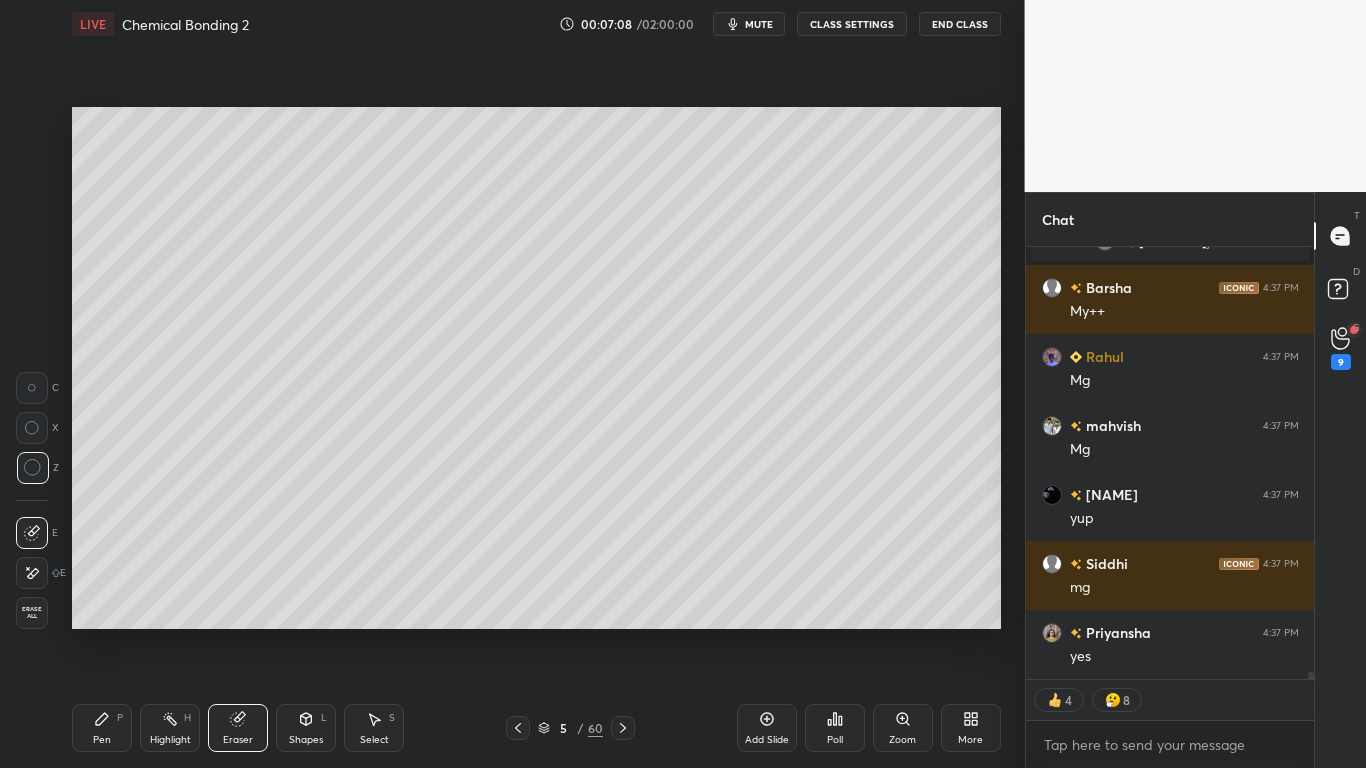 scroll, scrollTop: 28190, scrollLeft: 0, axis: vertical 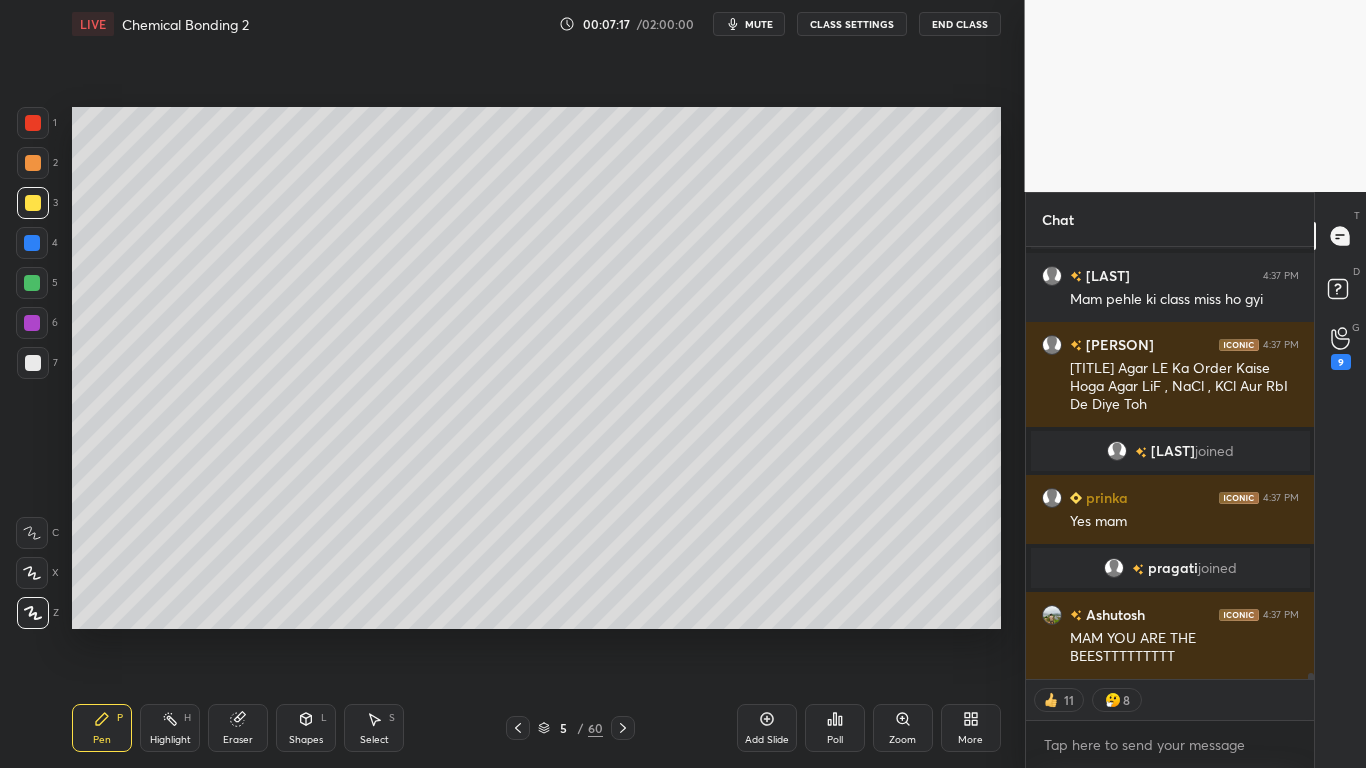 click 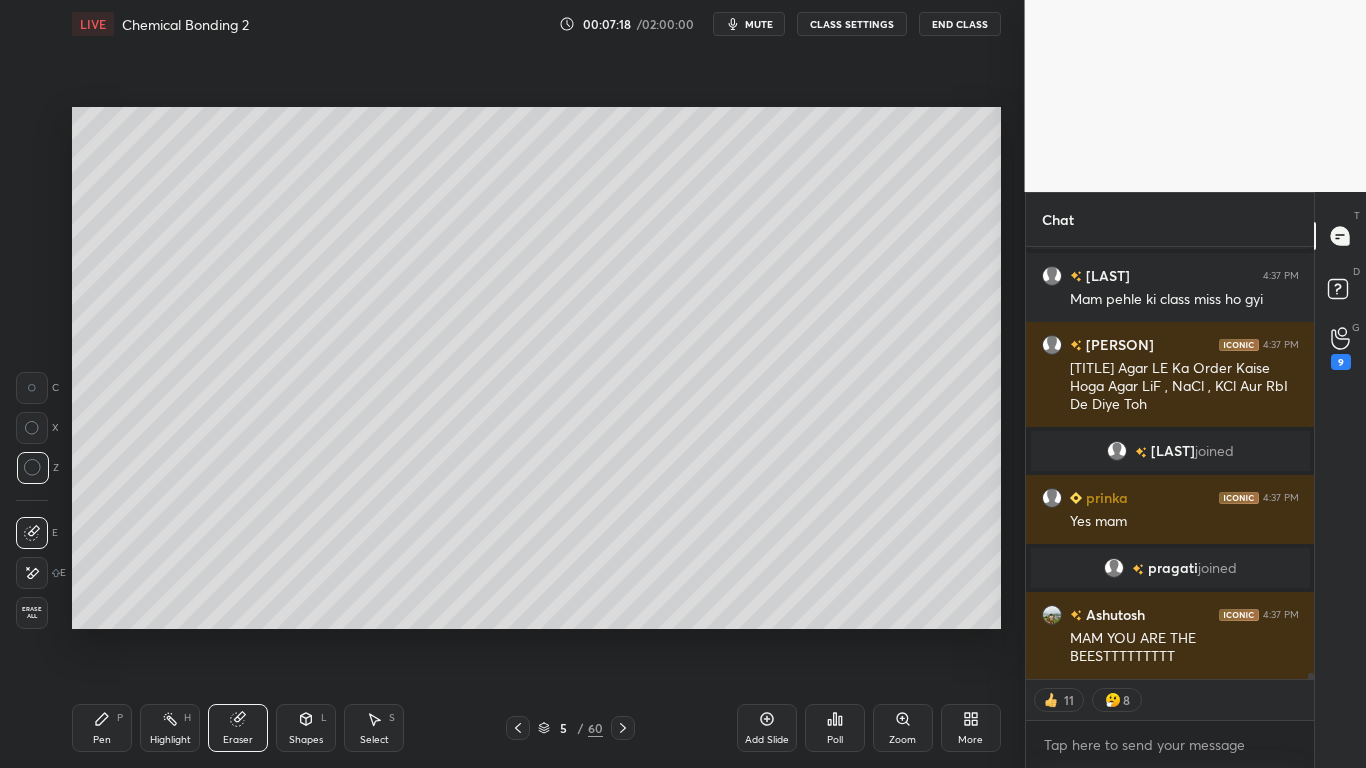 scroll, scrollTop: 28764, scrollLeft: 0, axis: vertical 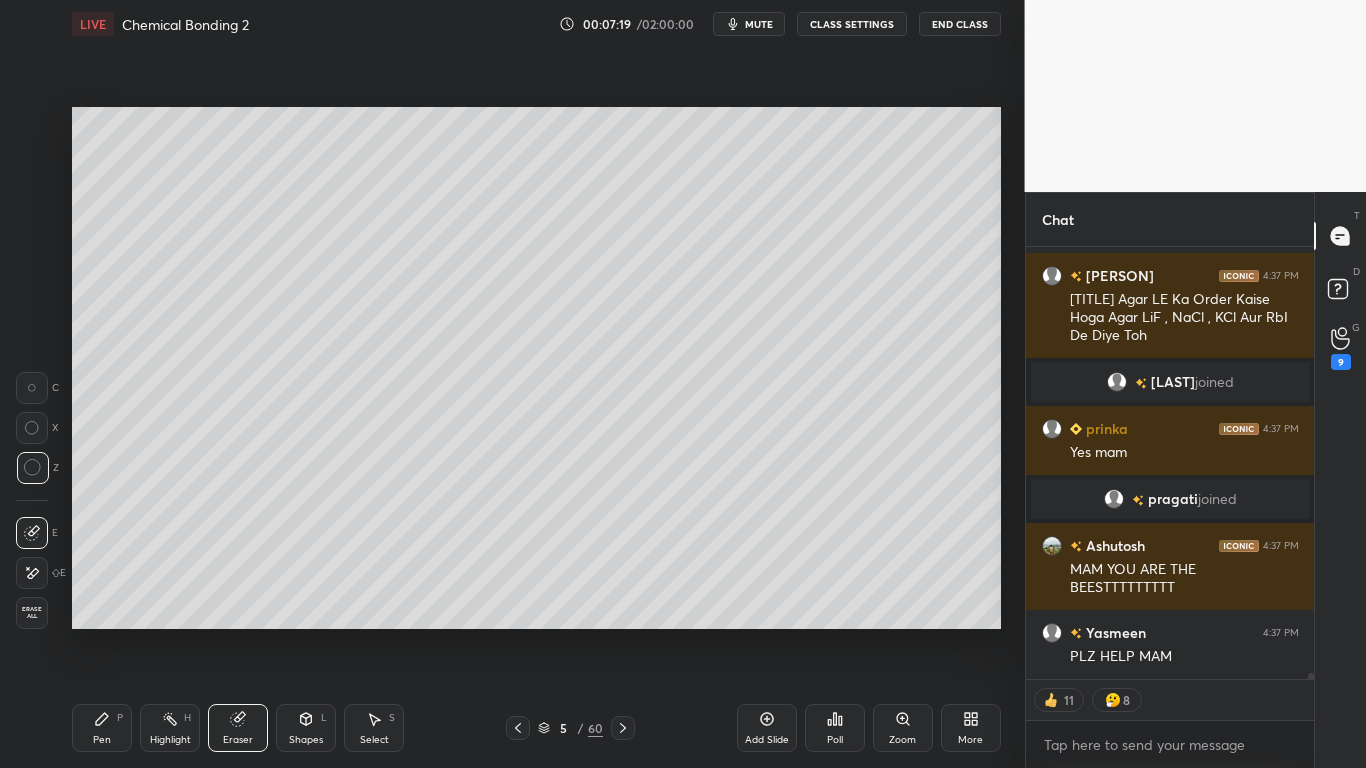 click 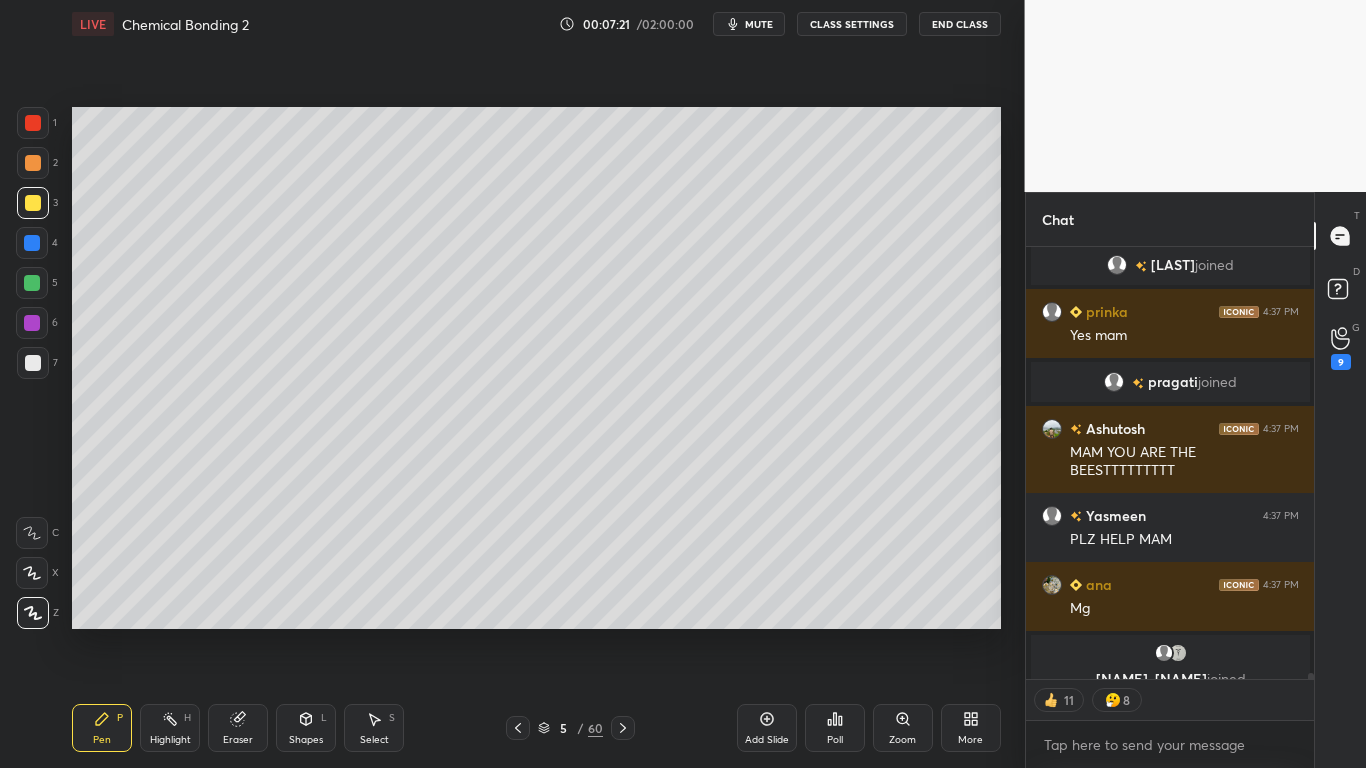 scroll, scrollTop: 28905, scrollLeft: 0, axis: vertical 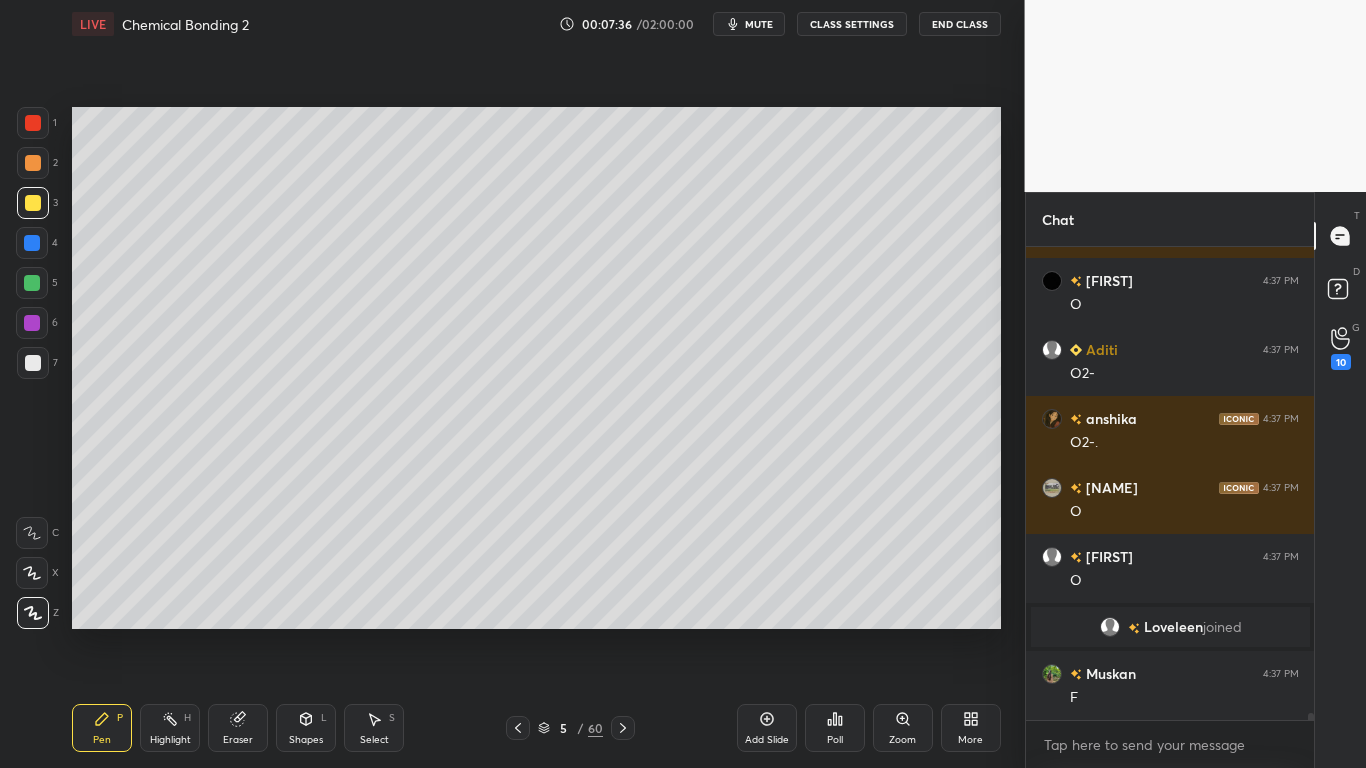 click 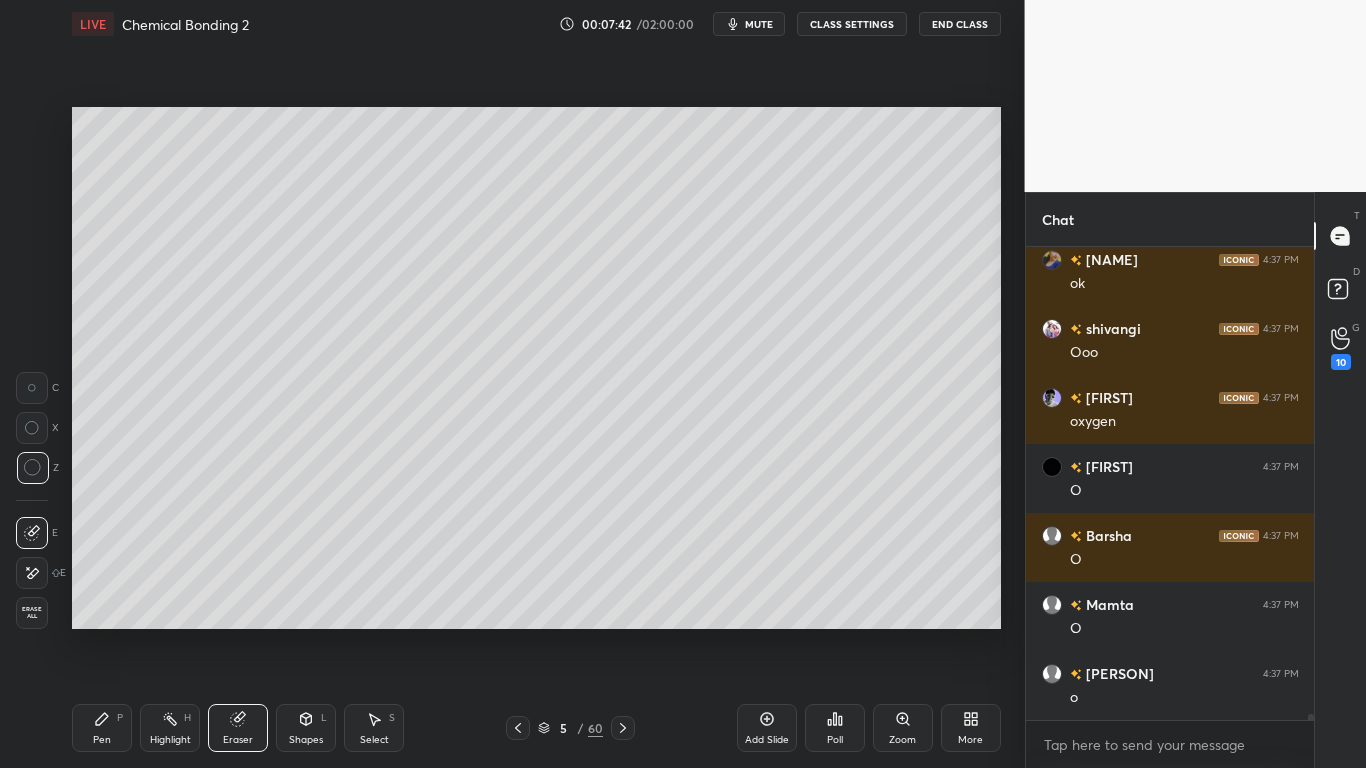 click on "CLASS SETTINGS" at bounding box center [852, 24] 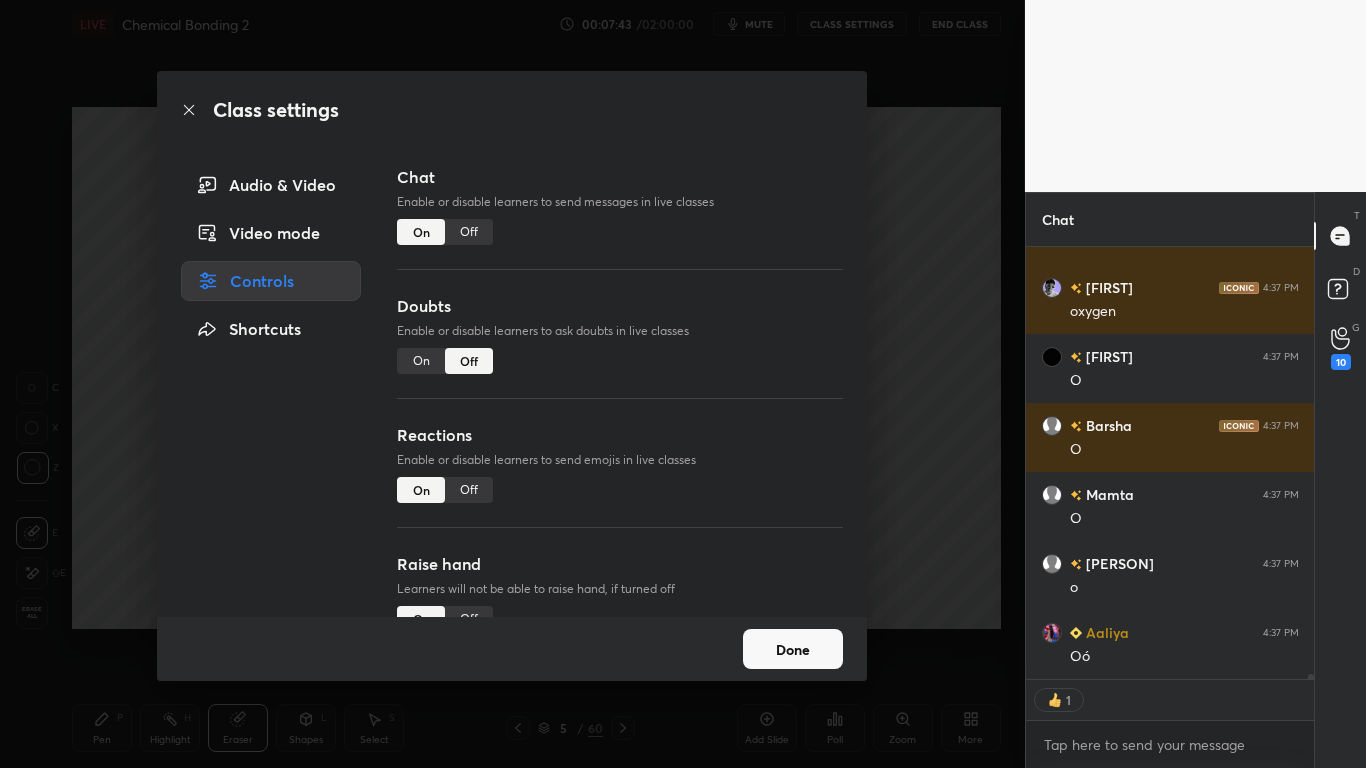 click on "Off" at bounding box center [469, 232] 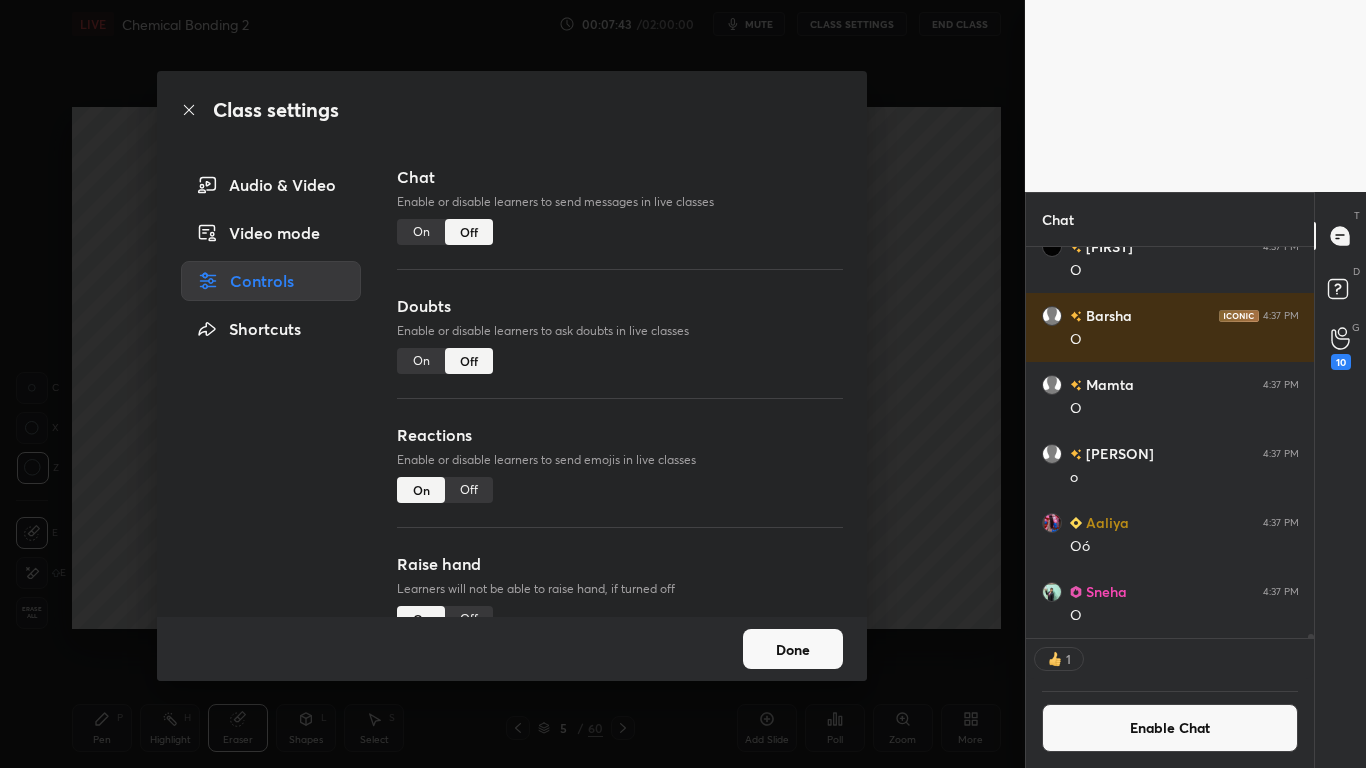 click on "Done" at bounding box center (793, 649) 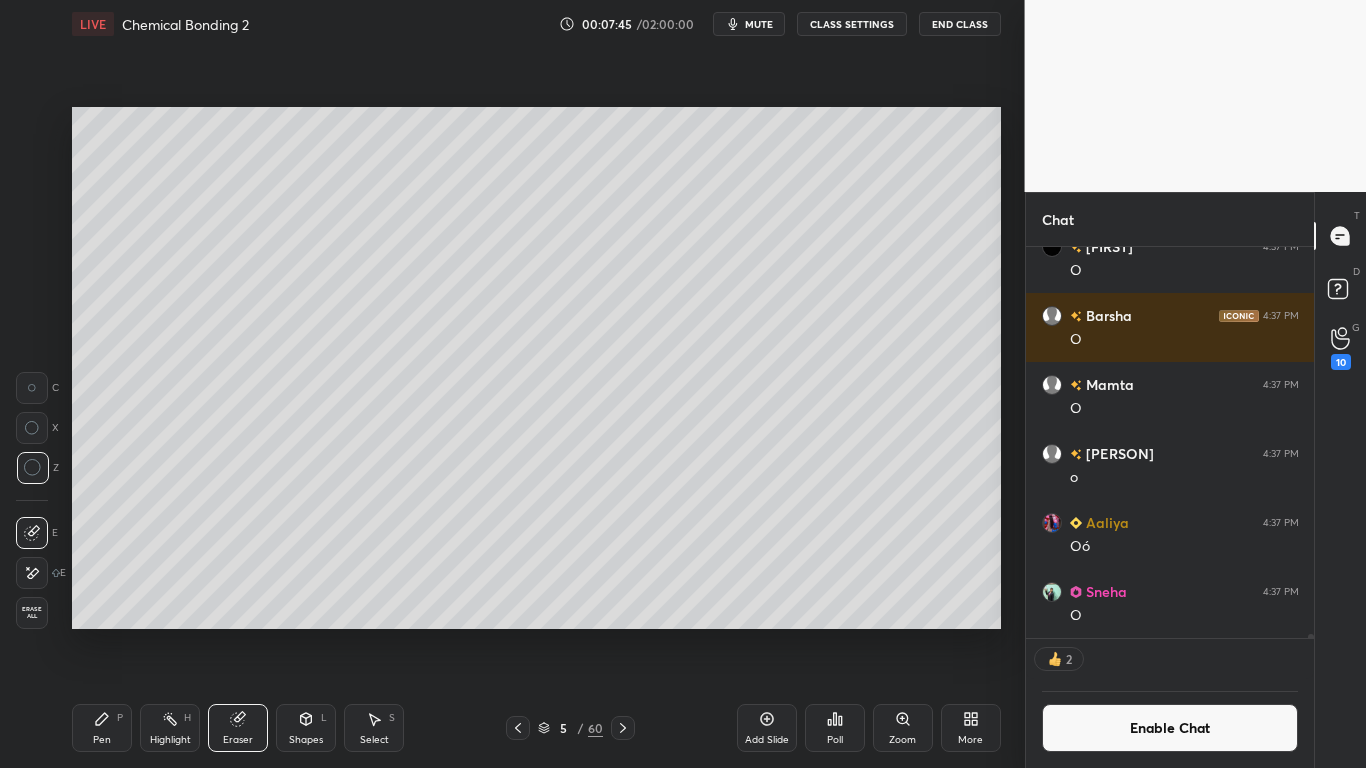 click 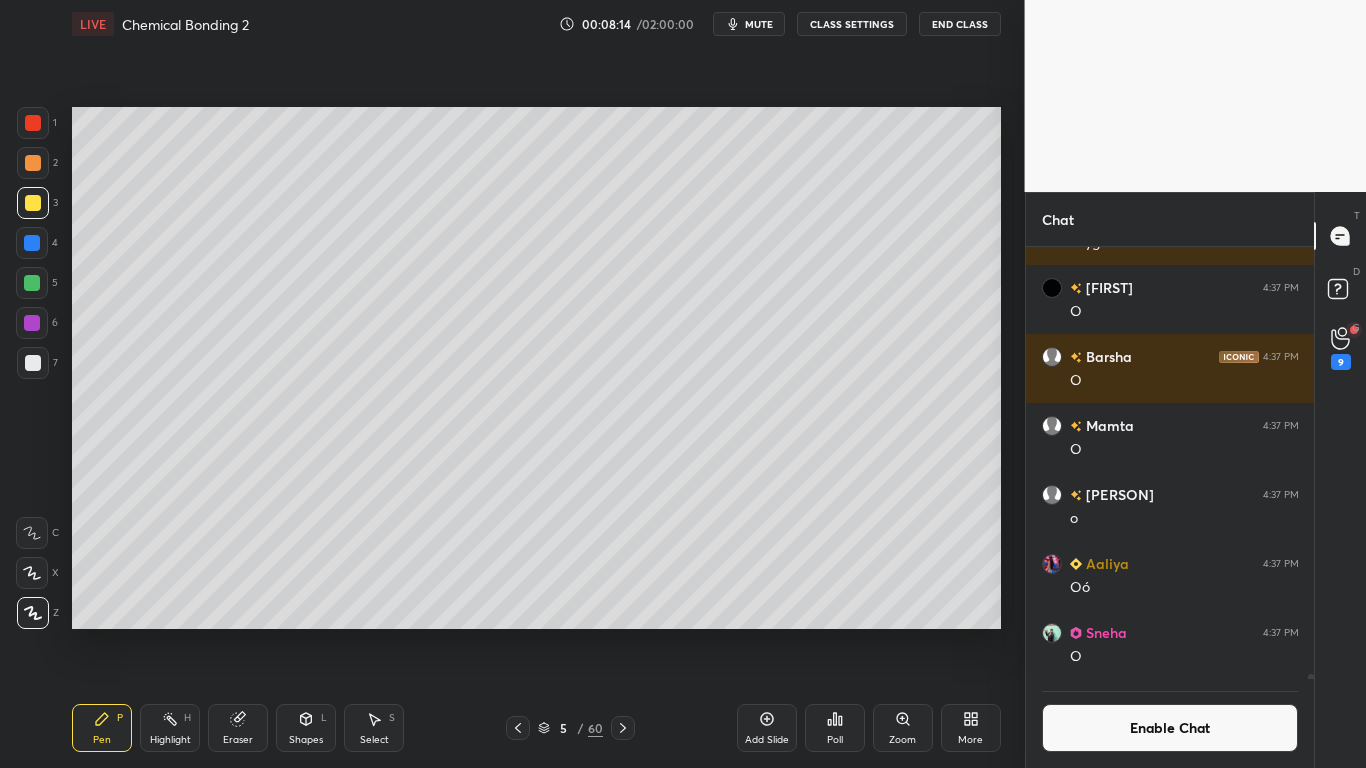 click on "Enable Chat" at bounding box center (1170, 728) 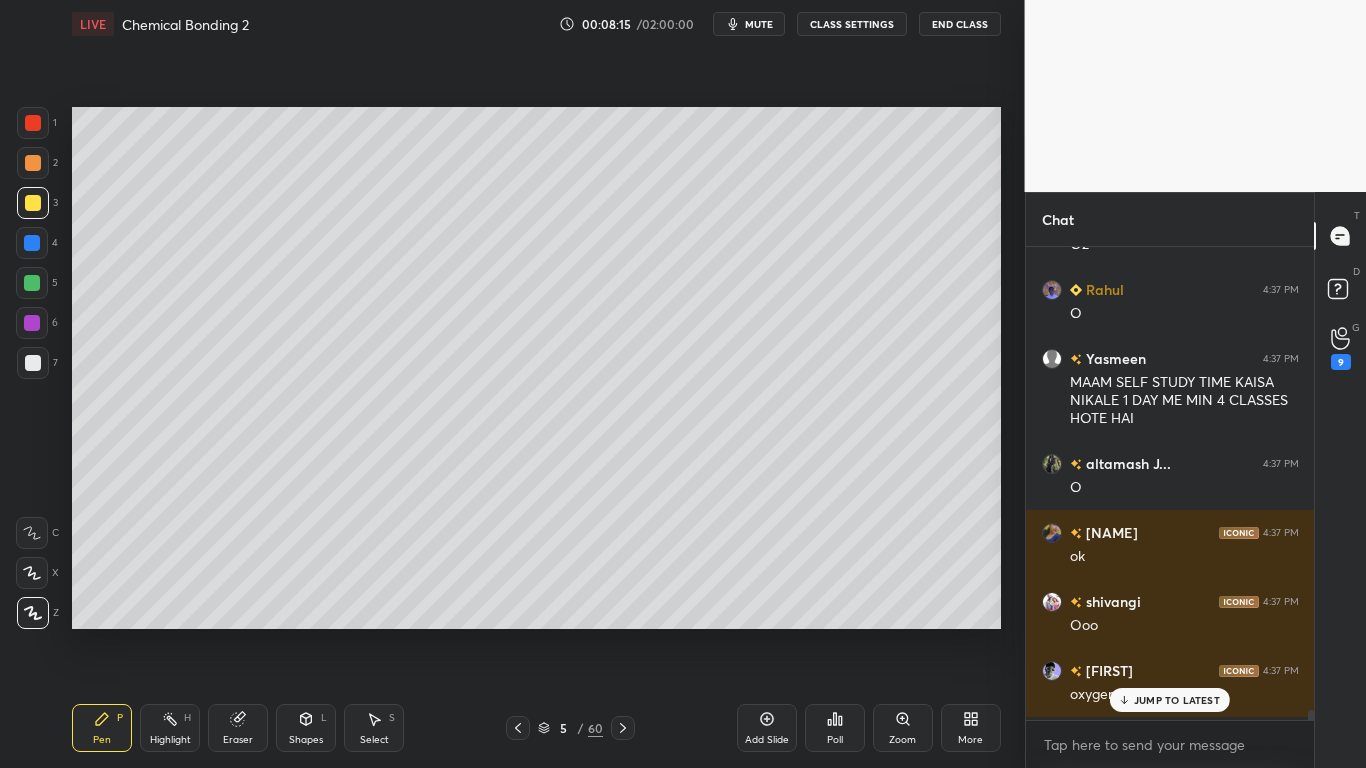 click on "JUMP TO LATEST" at bounding box center (1177, 700) 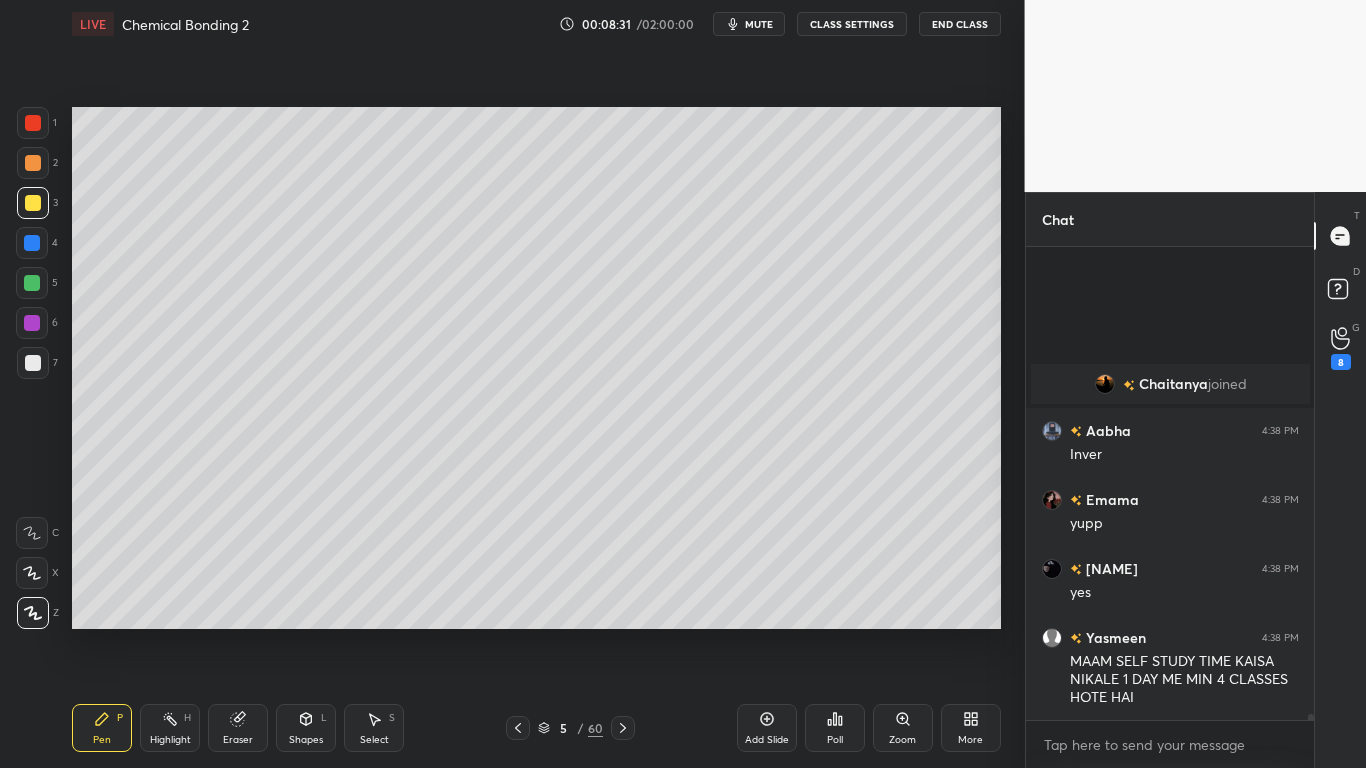 scroll, scrollTop: 34789, scrollLeft: 0, axis: vertical 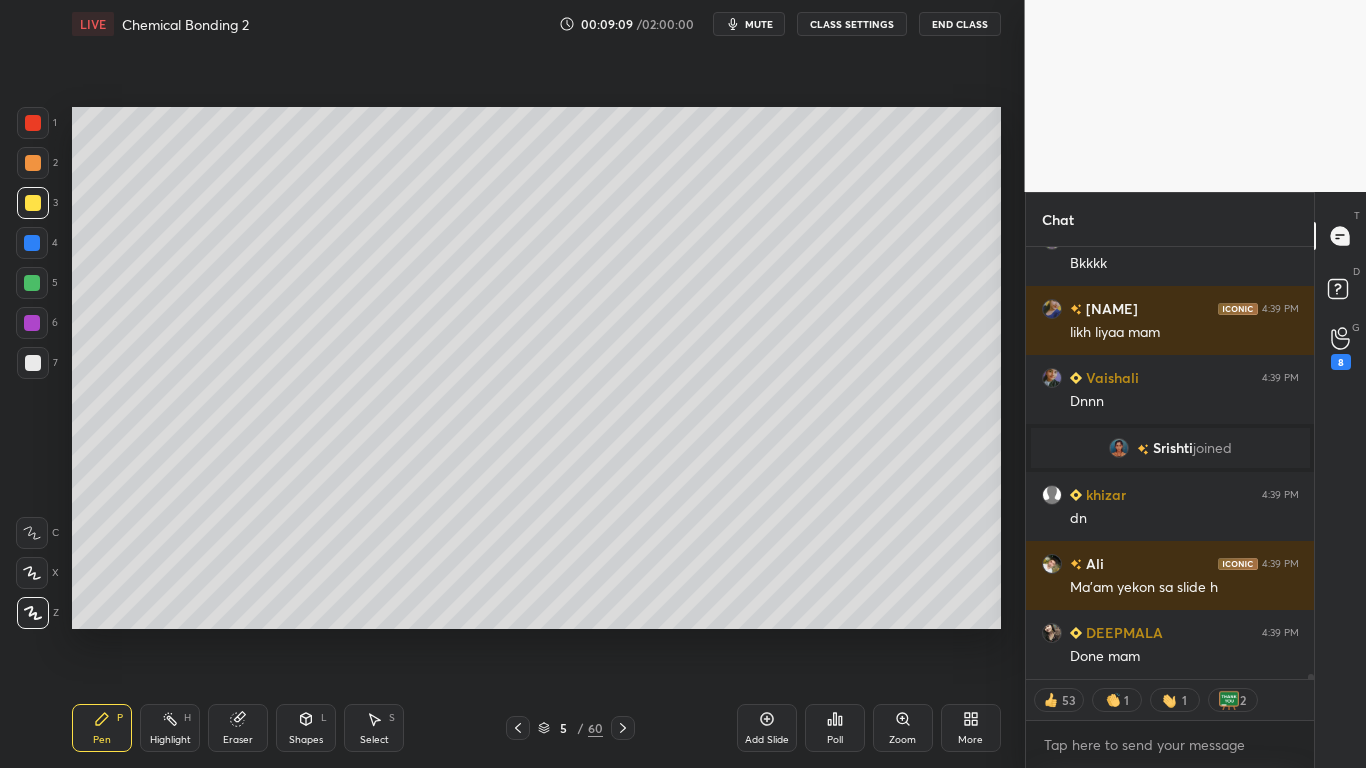 click on "CLASS SETTINGS" at bounding box center (852, 24) 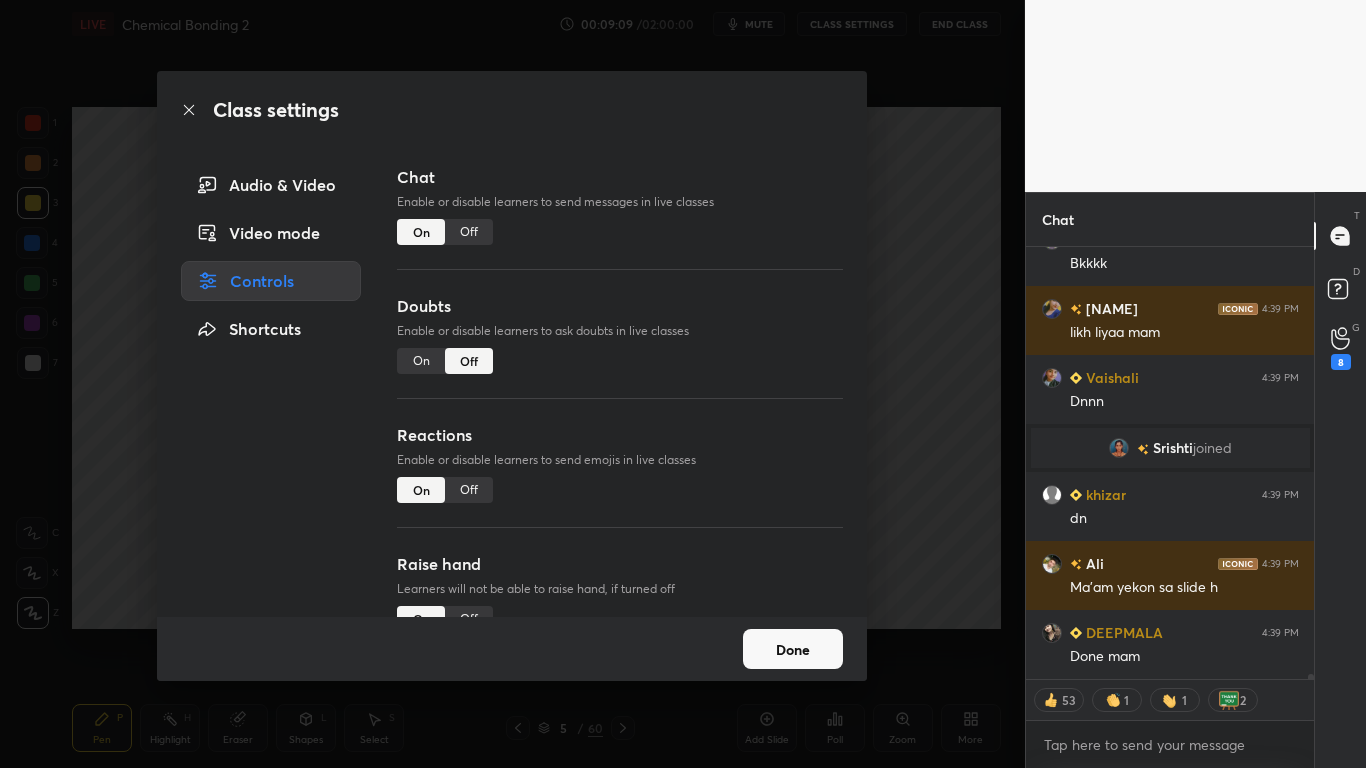 type on "x" 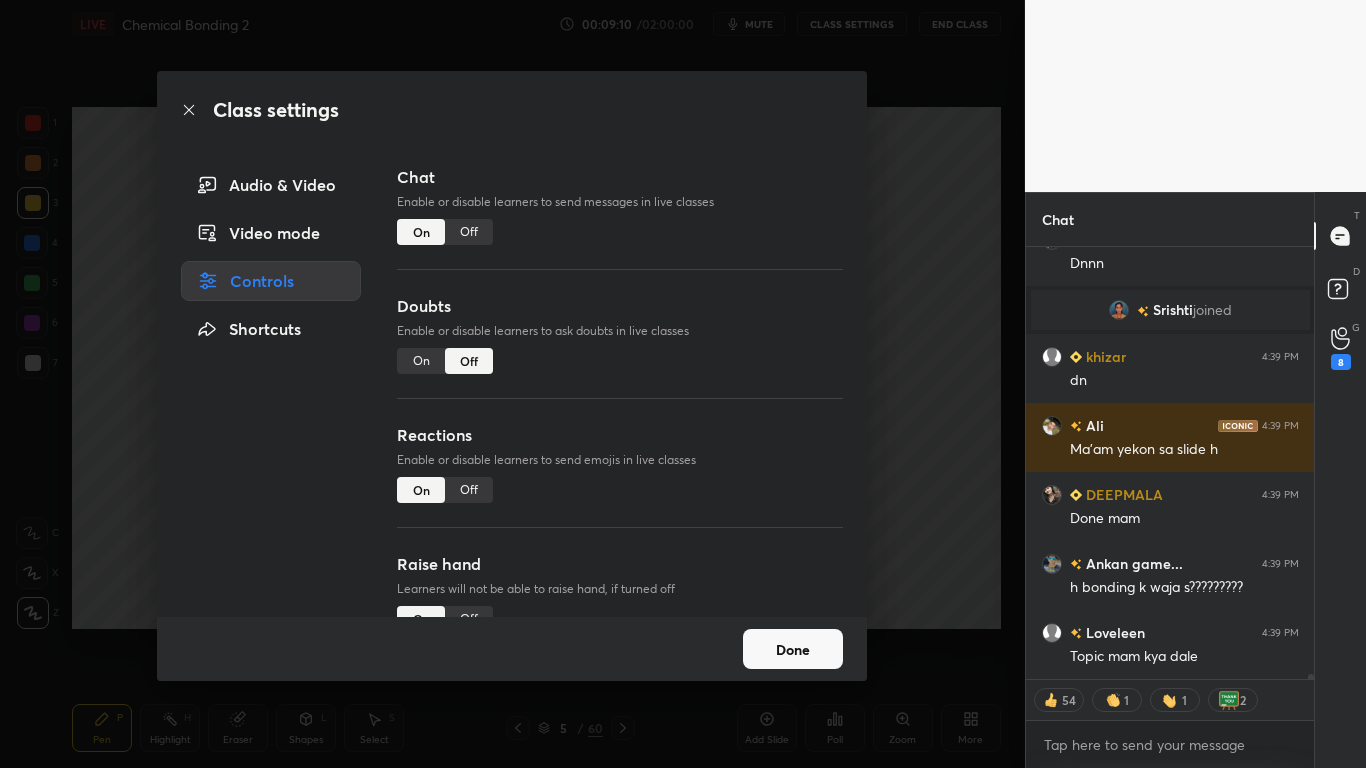click on "Off" at bounding box center (469, 232) 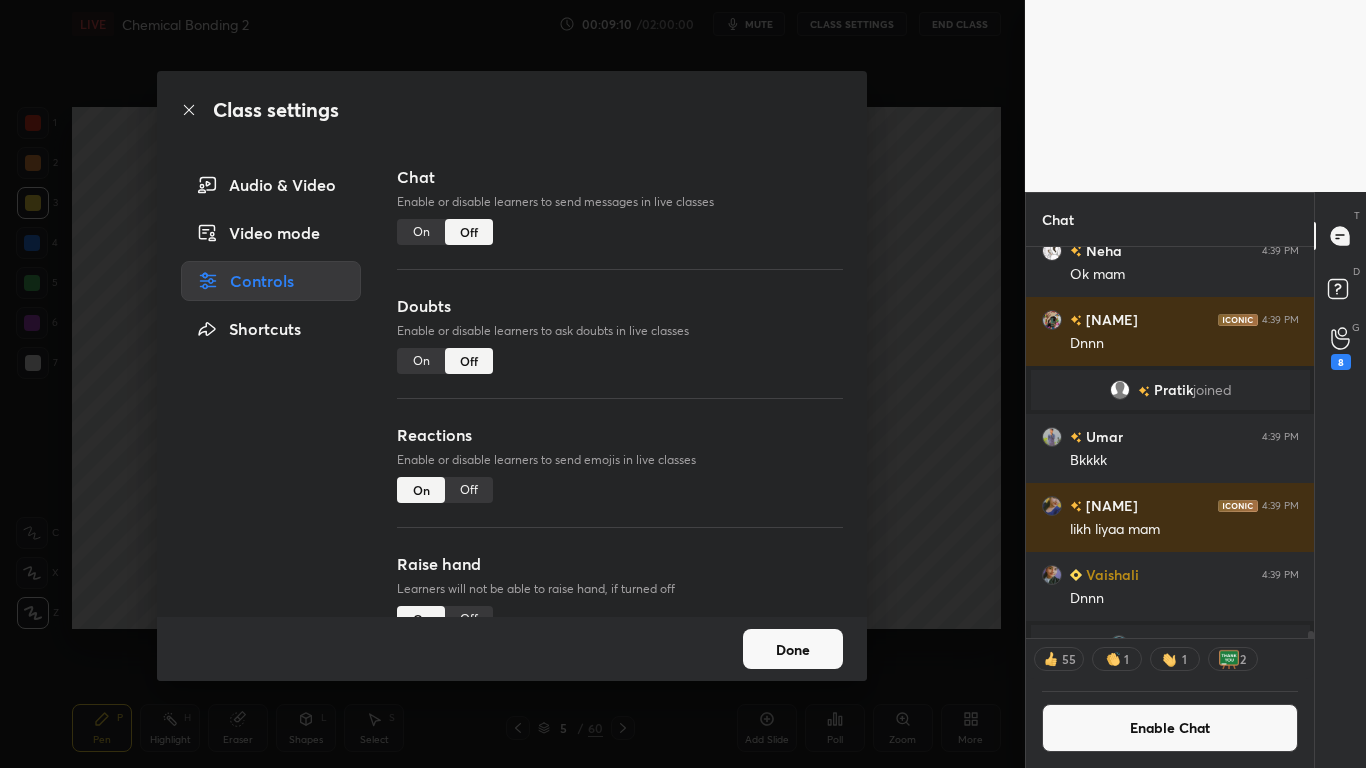 click on "Done" at bounding box center (793, 649) 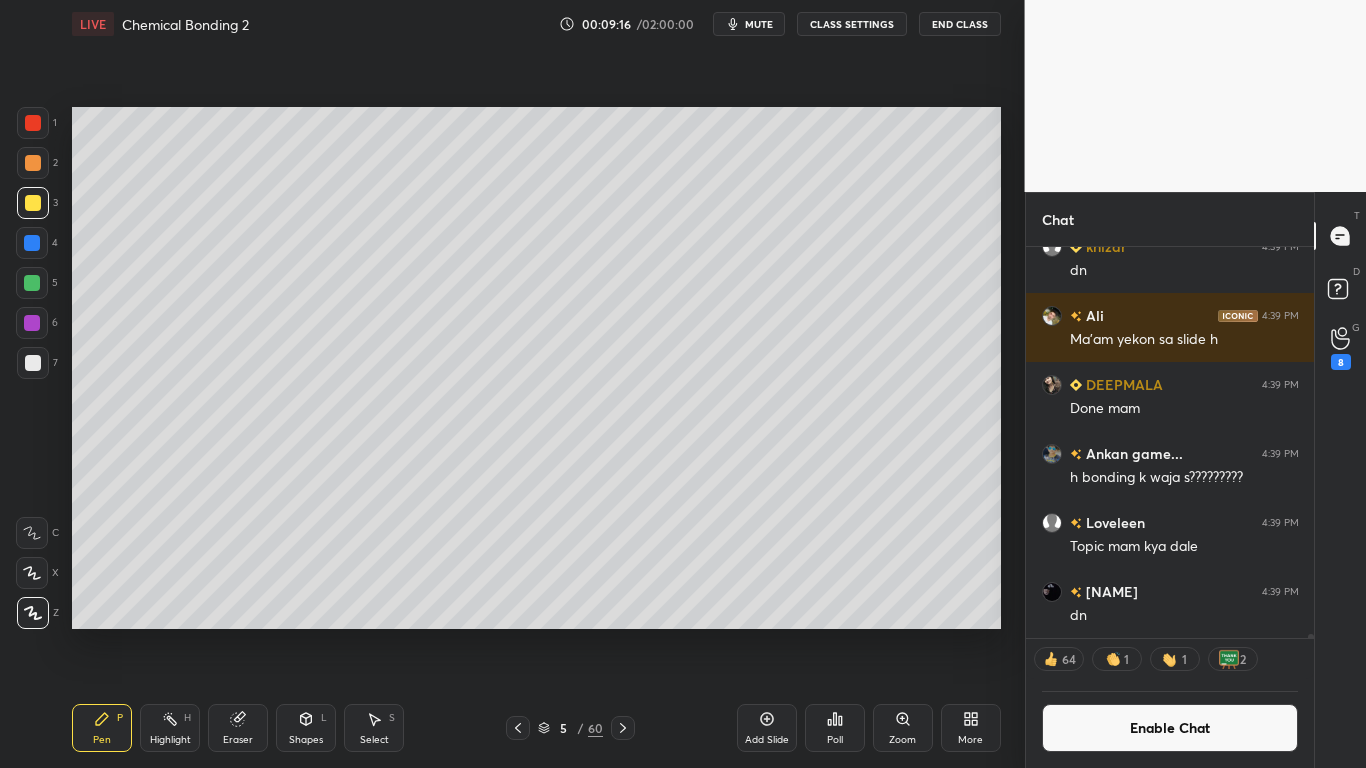 click 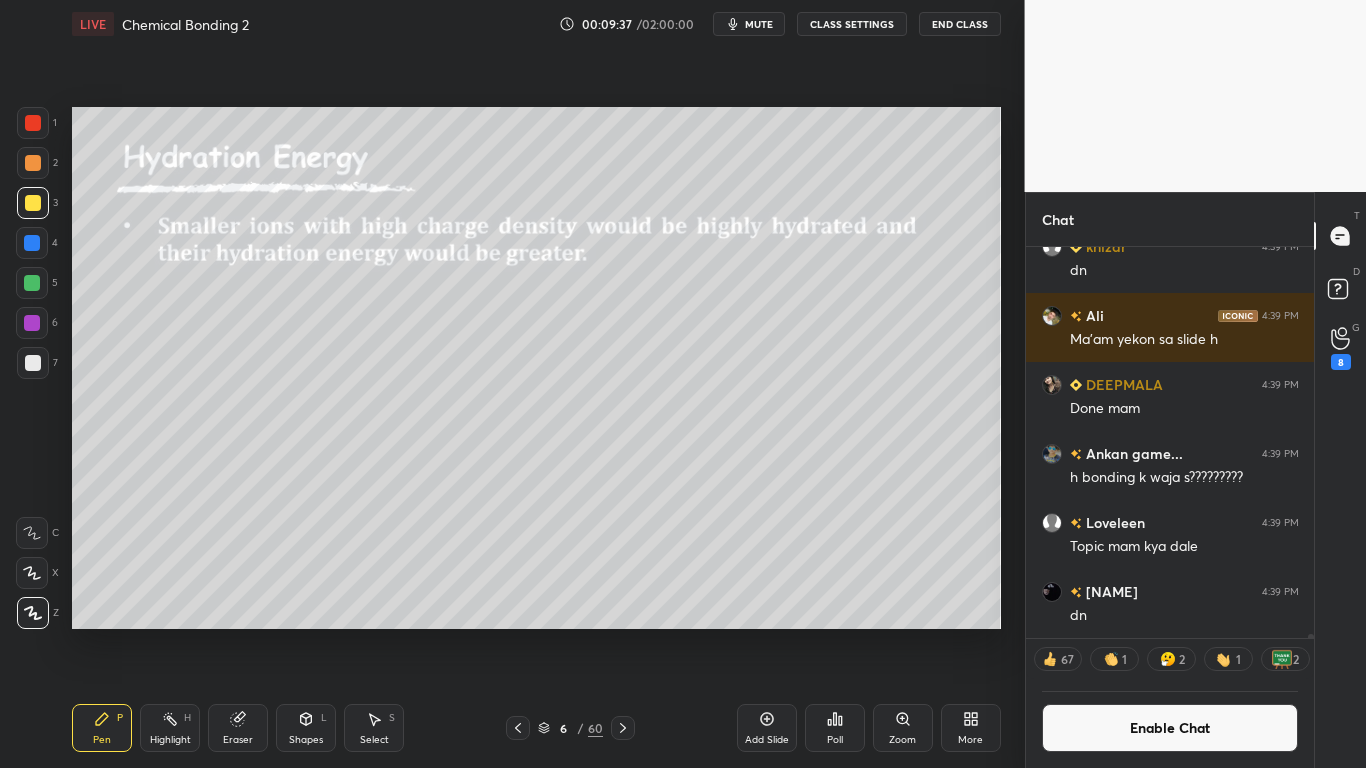 scroll, scrollTop: 7, scrollLeft: 7, axis: both 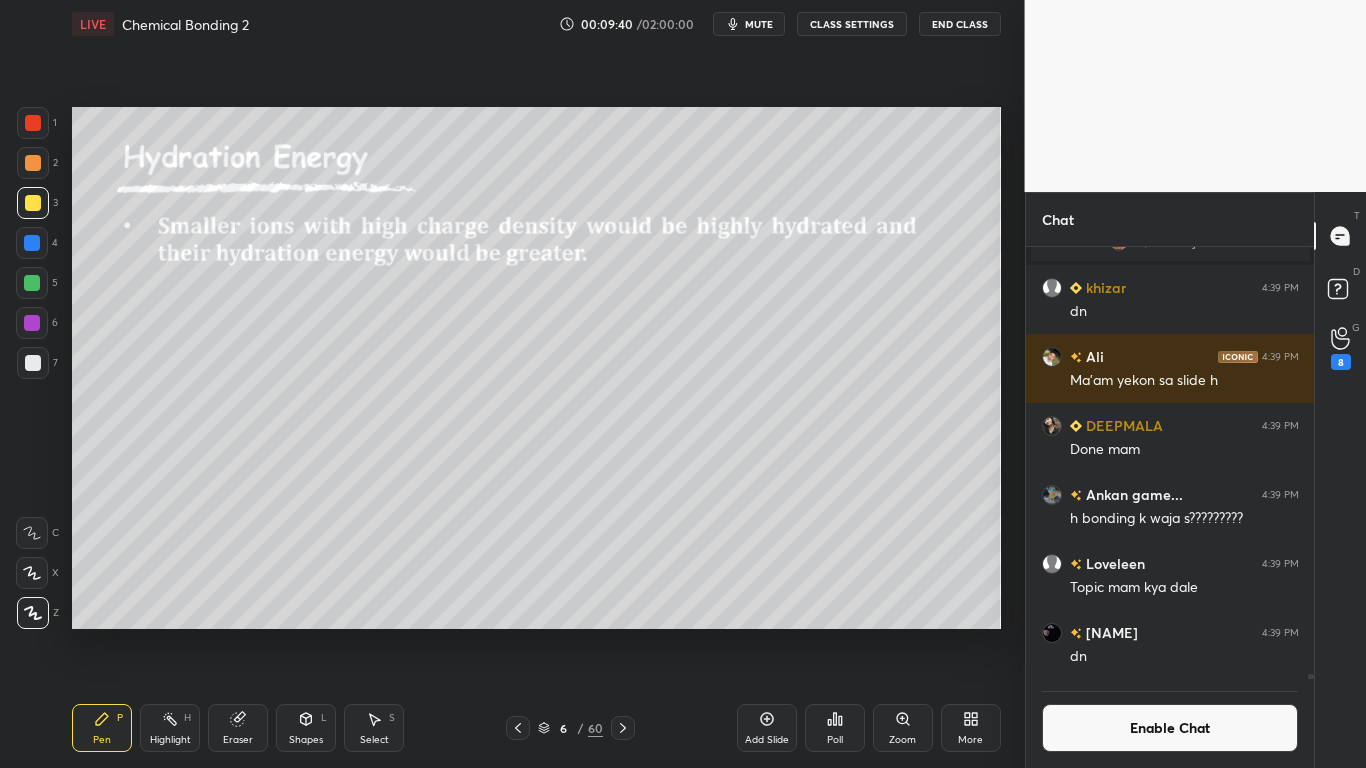 click on "Enable Chat" at bounding box center [1170, 728] 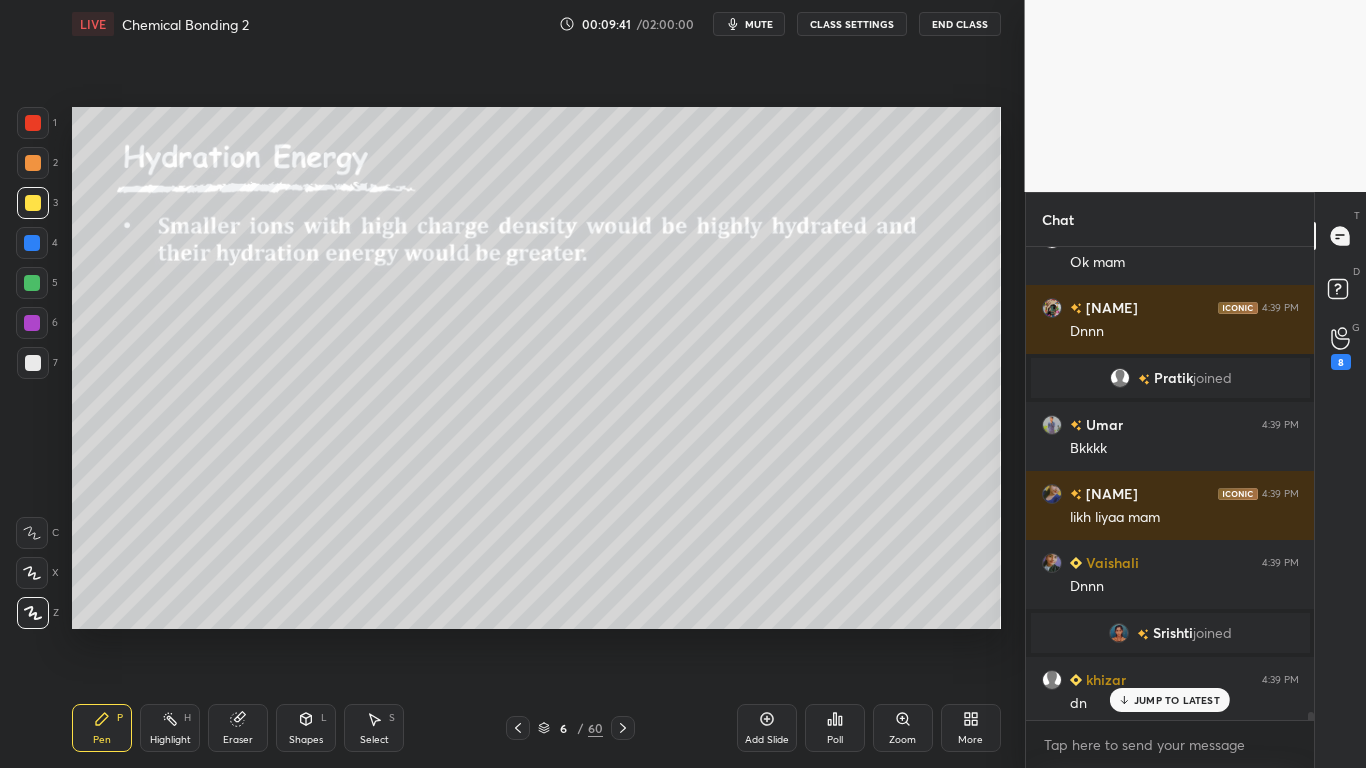 click on "JUMP TO LATEST" at bounding box center [1177, 700] 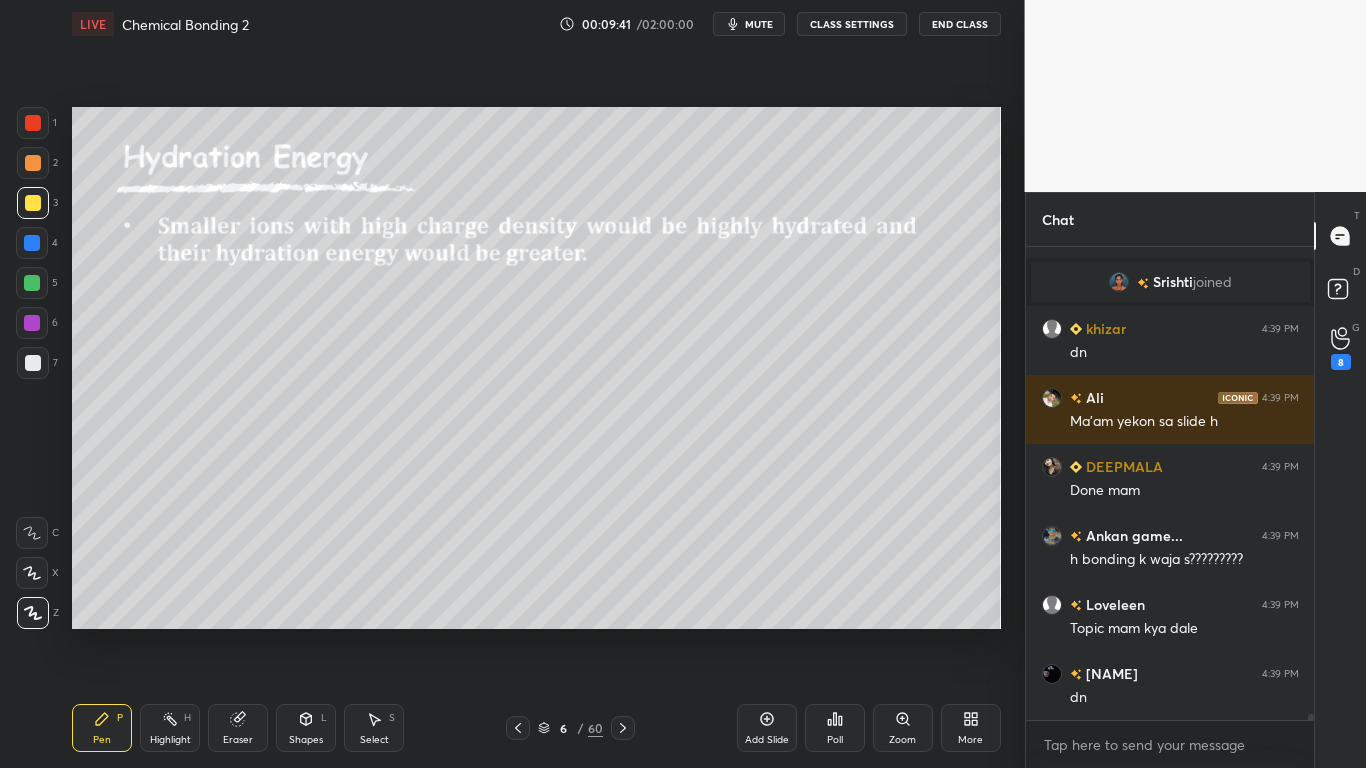 scroll, scrollTop: 37767, scrollLeft: 0, axis: vertical 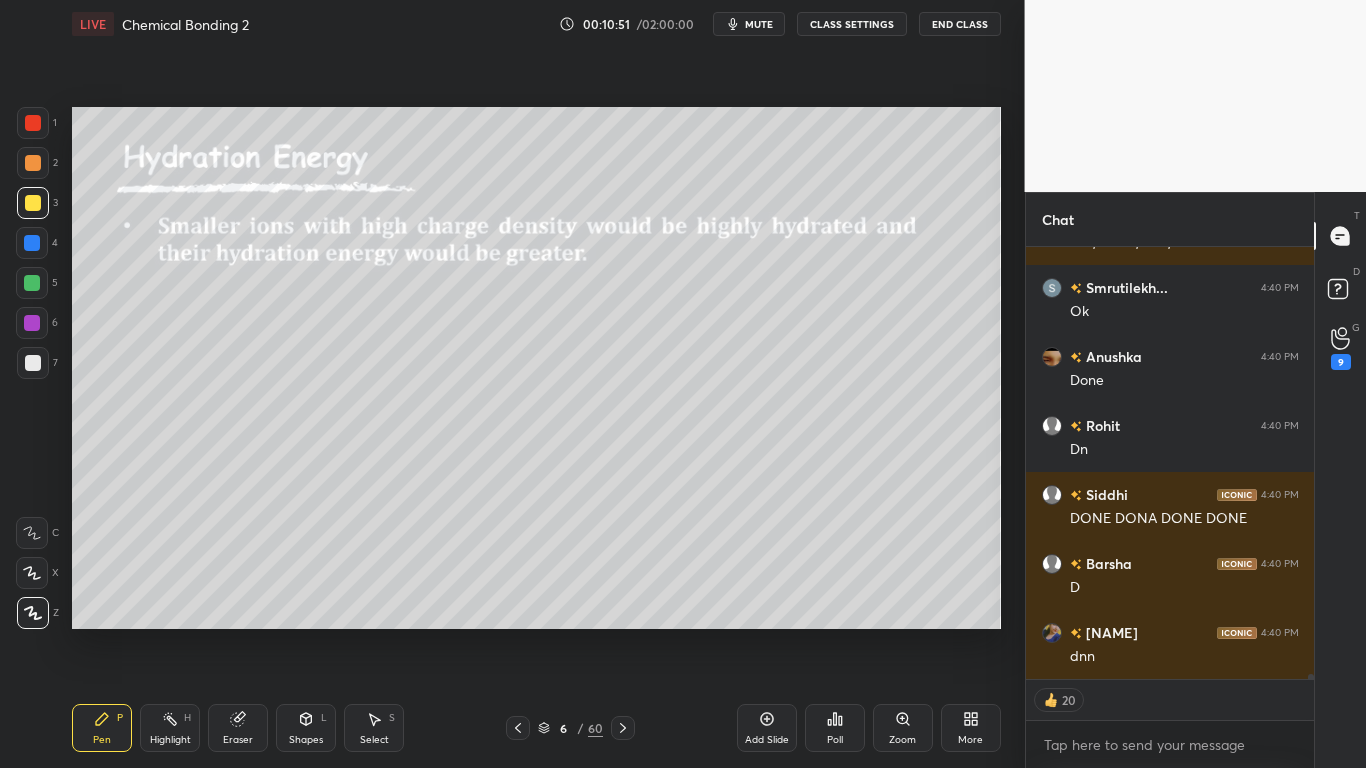 type on "x" 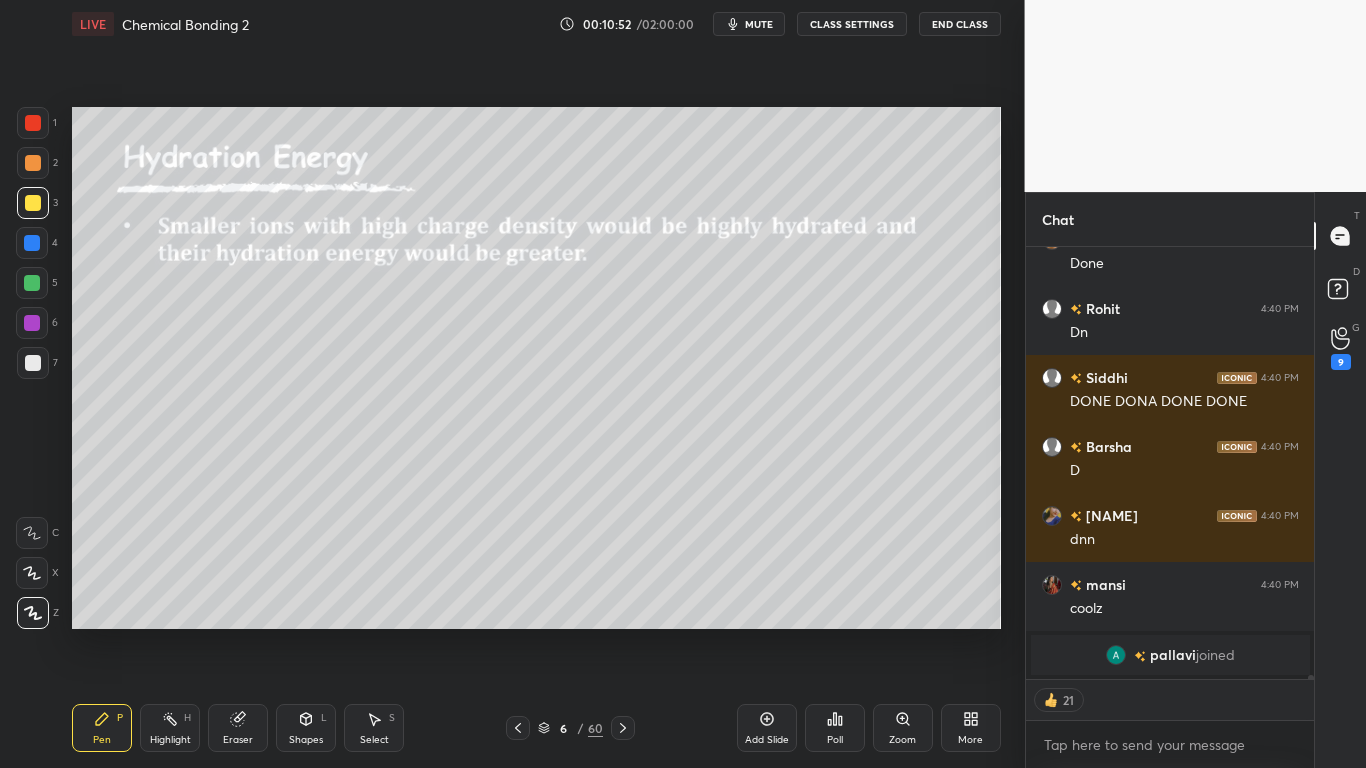 click on "CLASS SETTINGS" at bounding box center (852, 24) 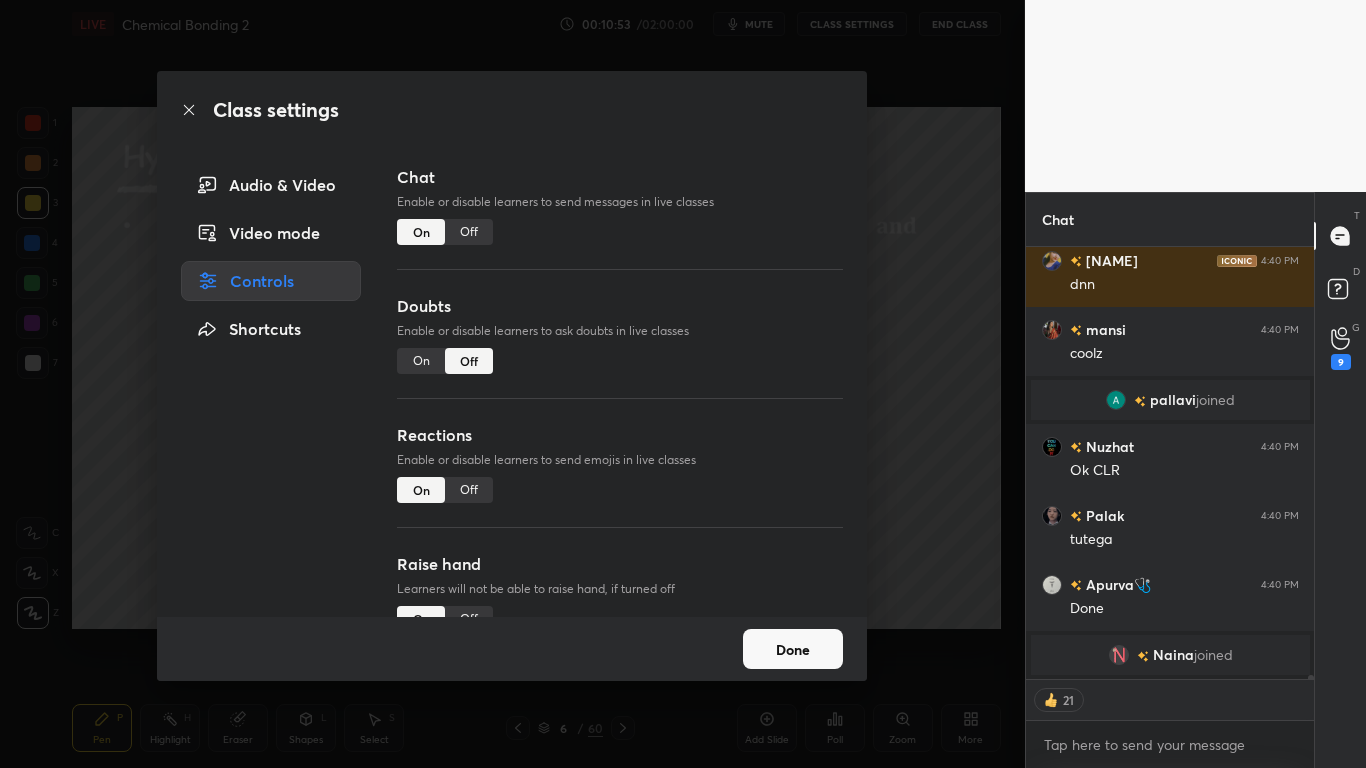 click on "Off" at bounding box center (469, 232) 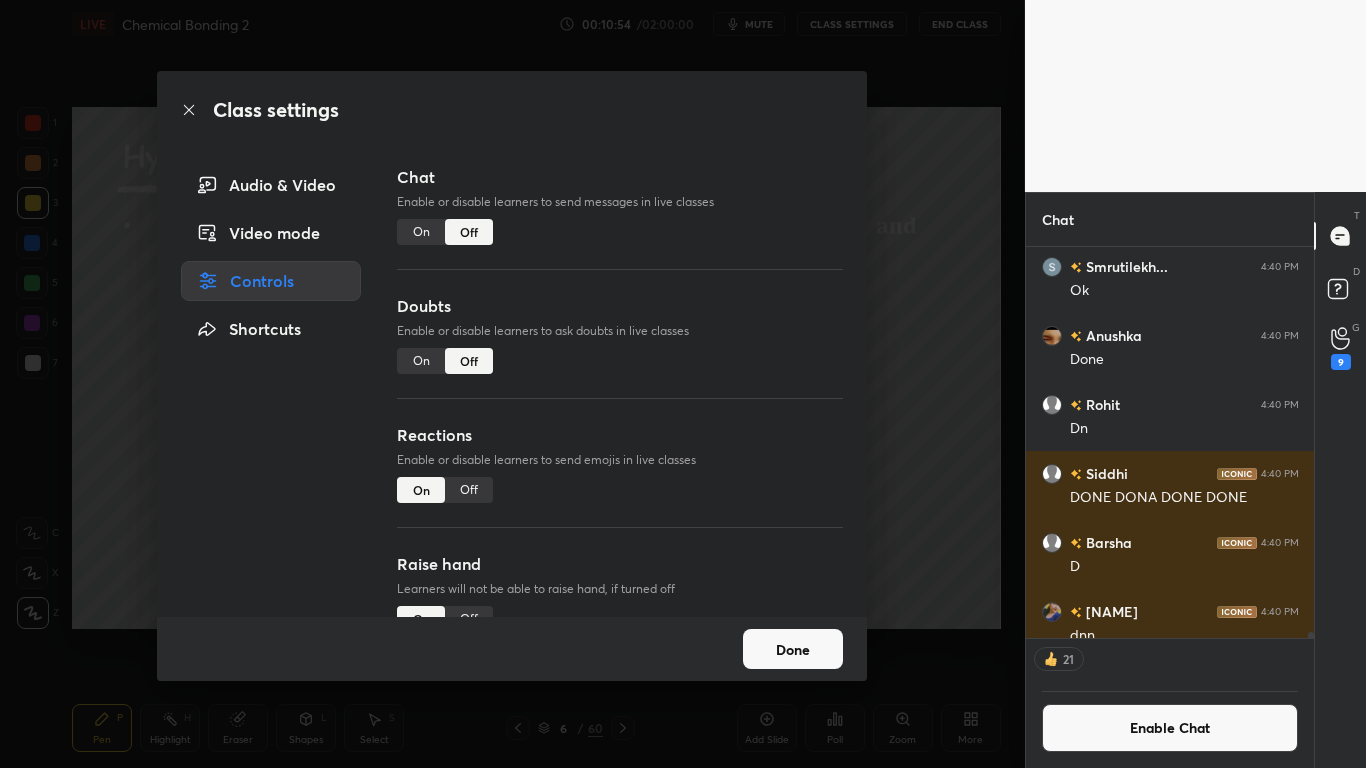 click on "Done" at bounding box center (793, 649) 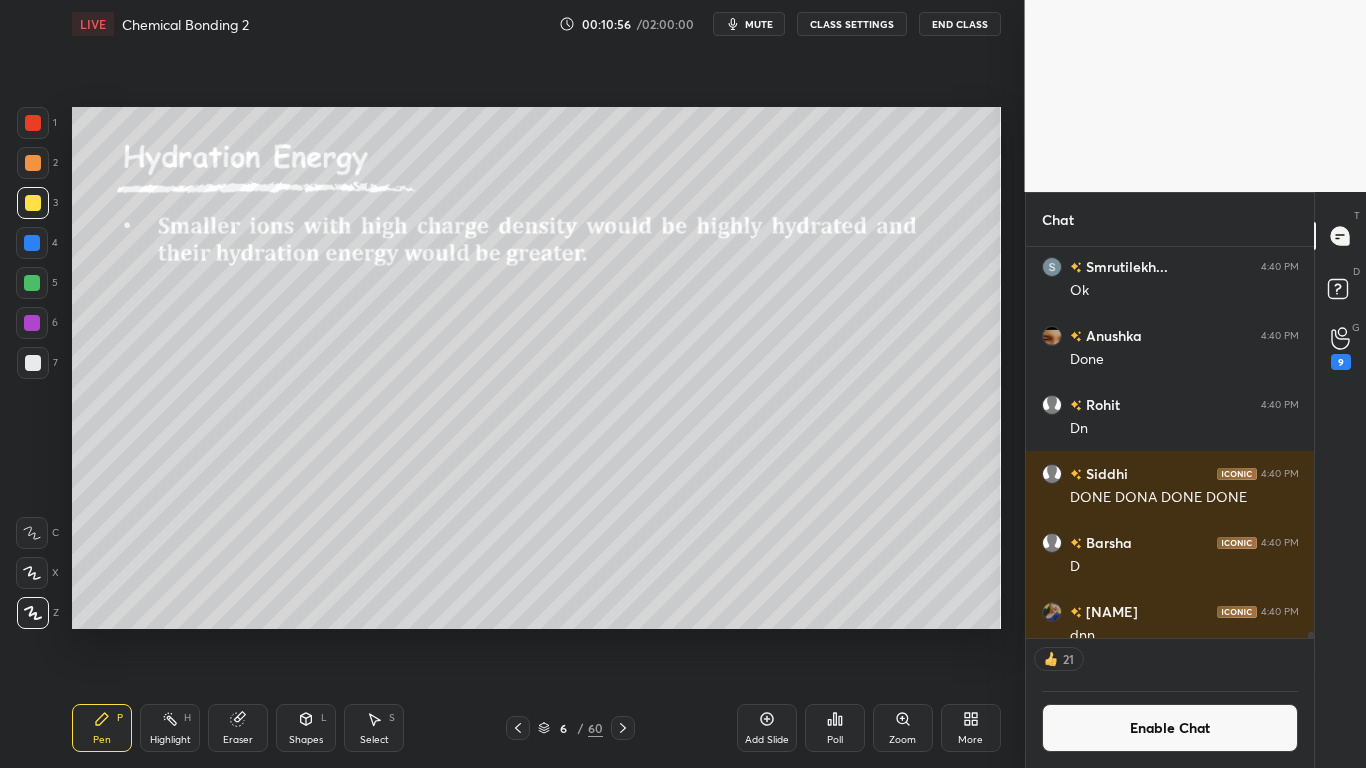 click 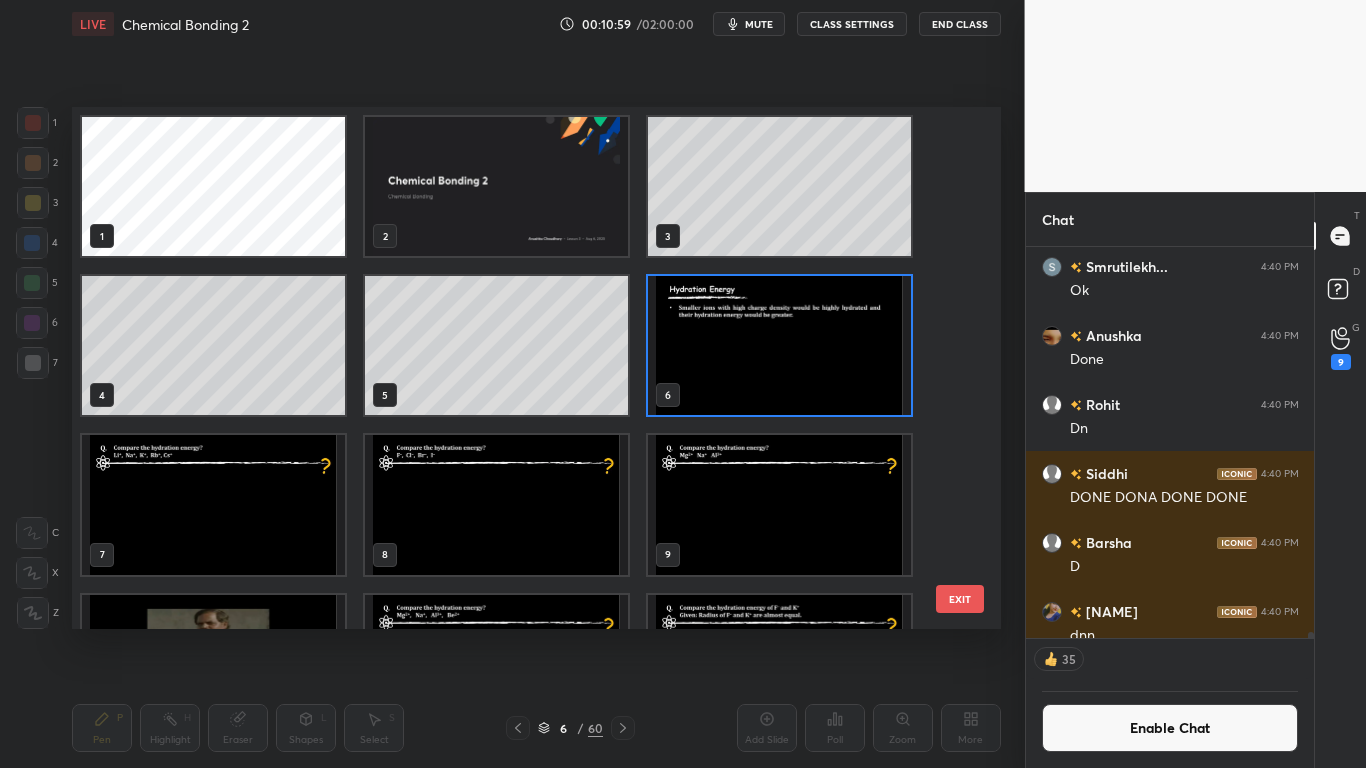 click at bounding box center [213, 504] 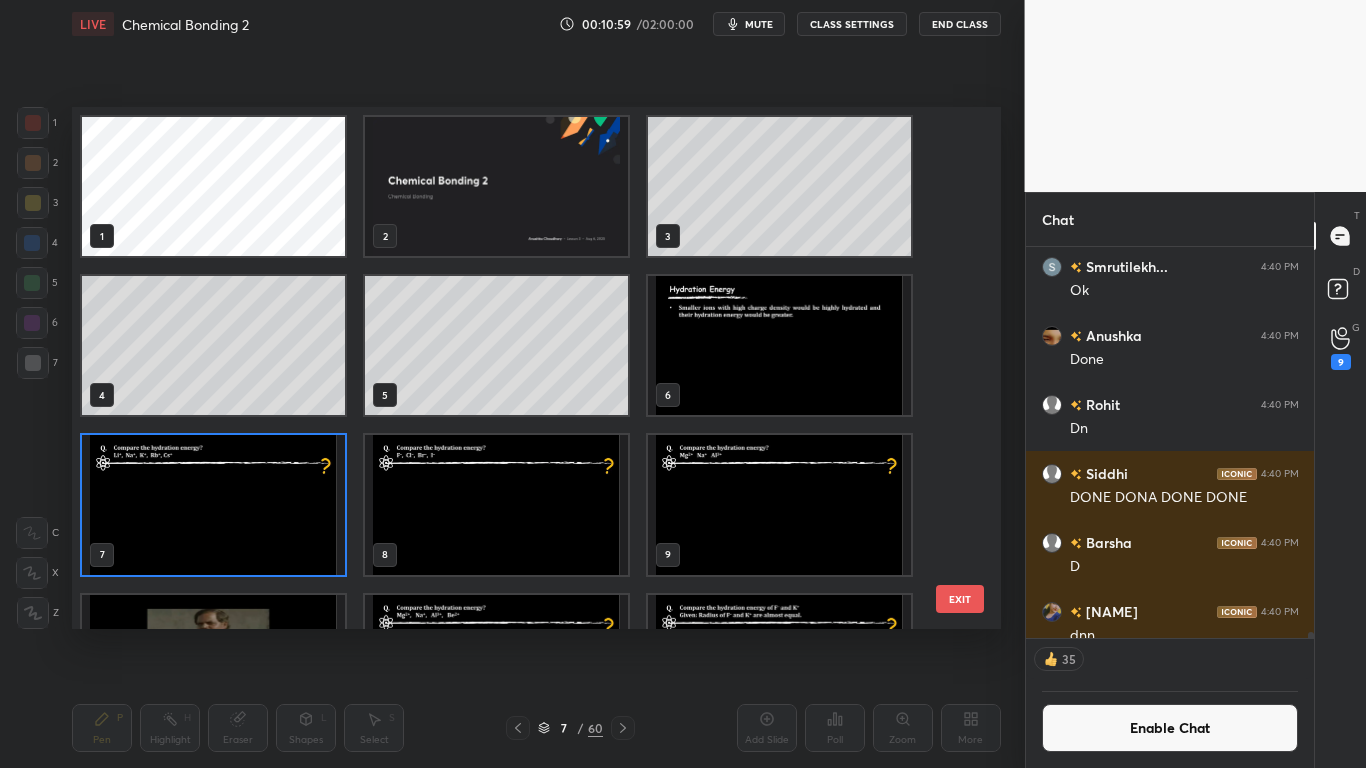 click at bounding box center (213, 504) 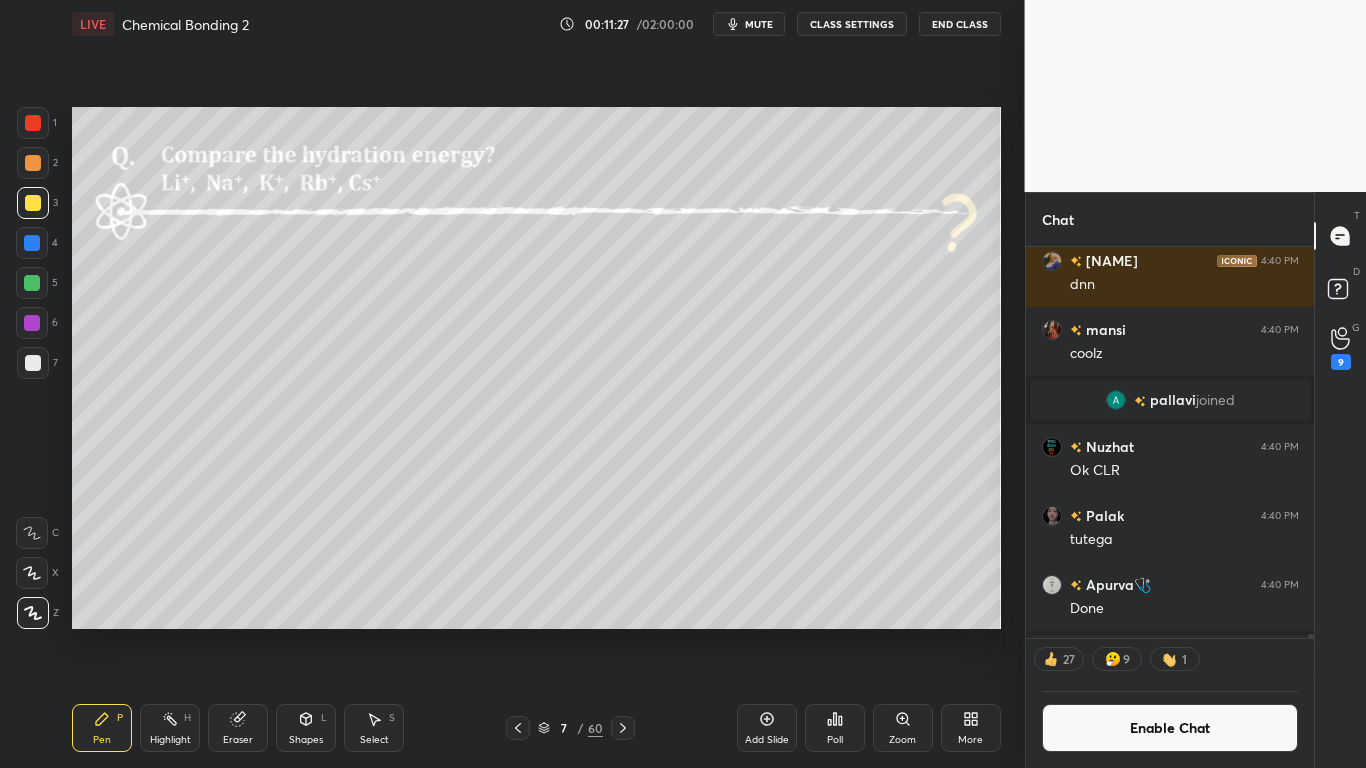 click on "Enable Chat" at bounding box center (1170, 728) 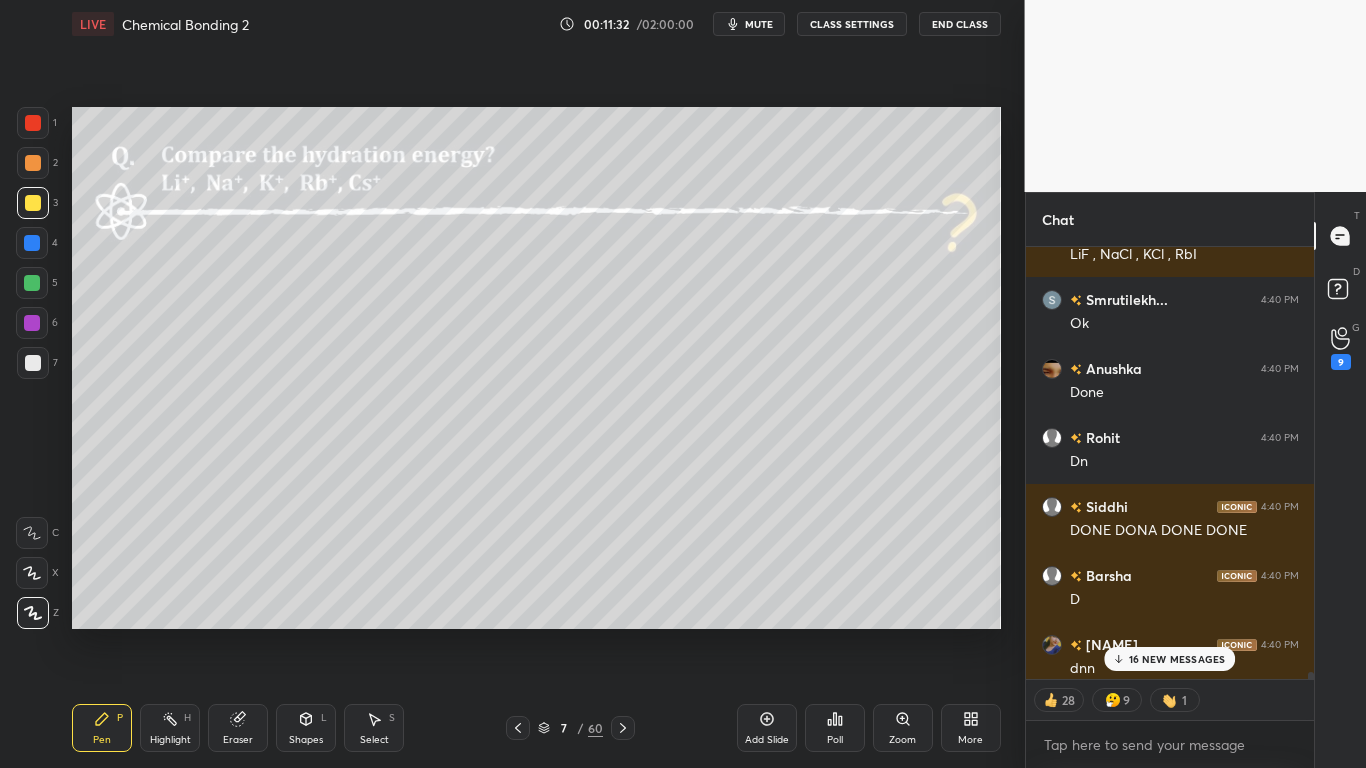 click on "16 NEW MESSAGES" at bounding box center [1170, 659] 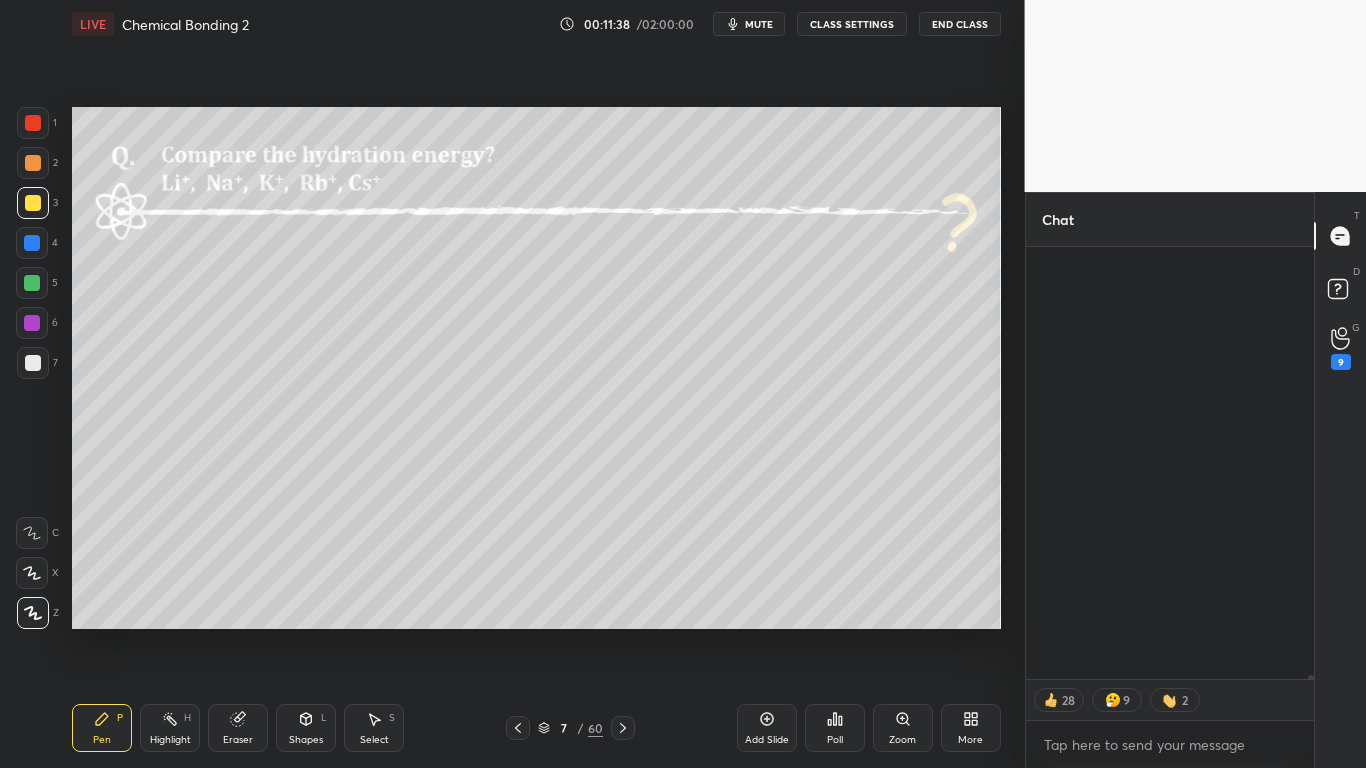 scroll, scrollTop: 45496, scrollLeft: 0, axis: vertical 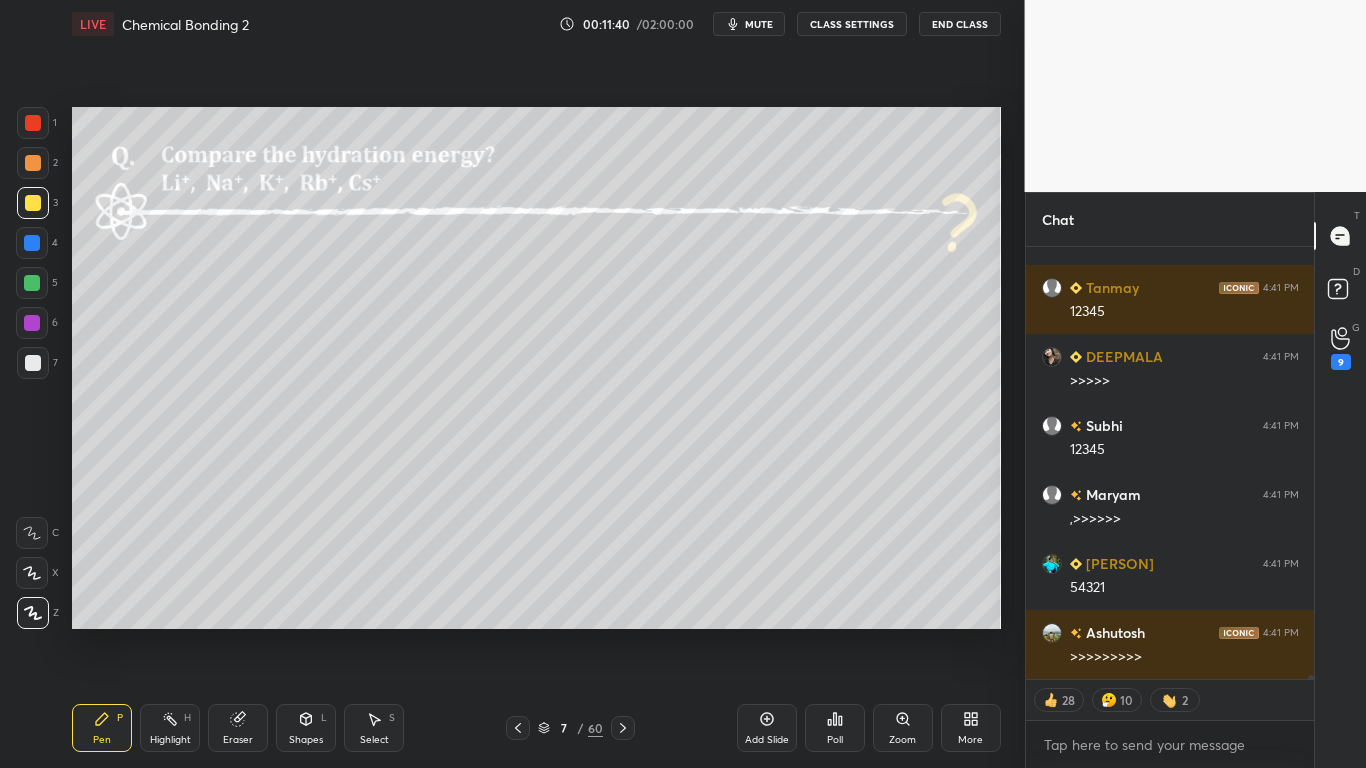 click on "CLASS SETTINGS" at bounding box center (852, 24) 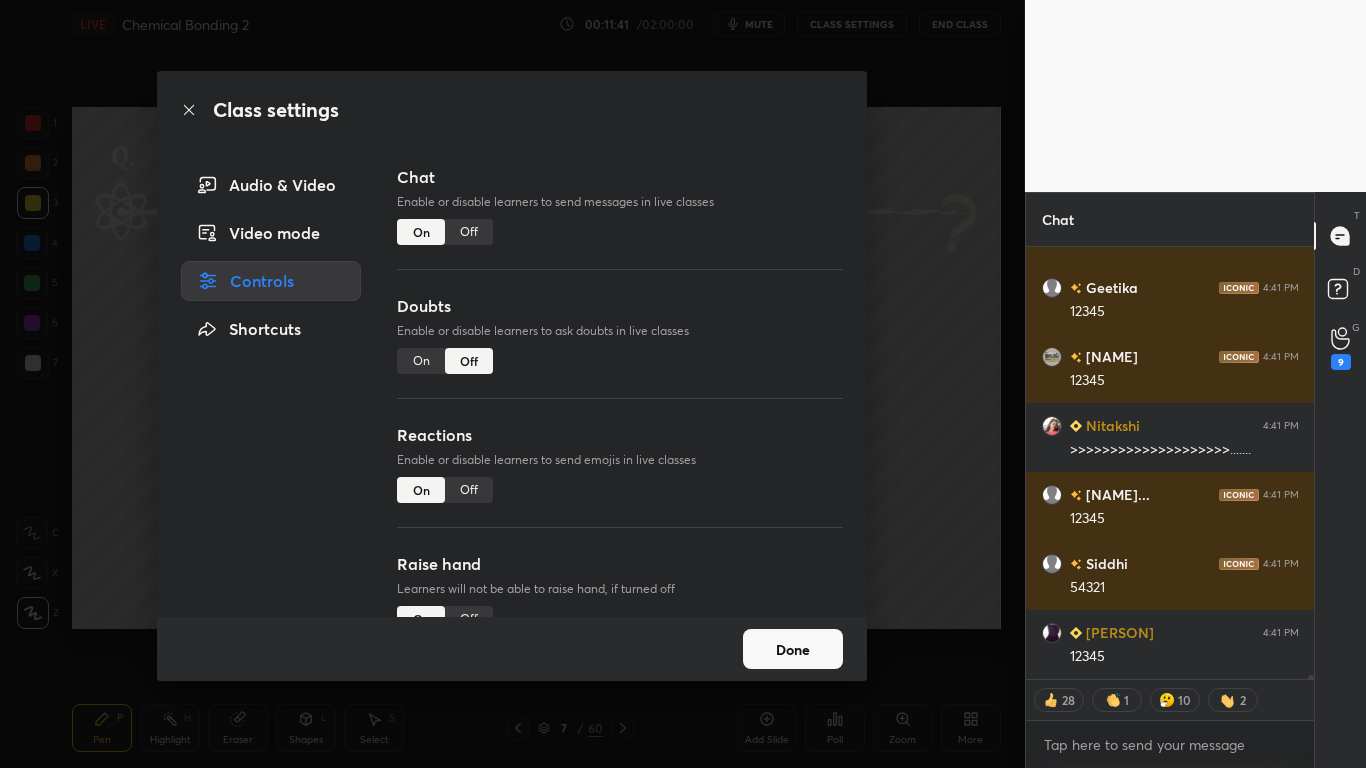 scroll, scrollTop: 47704, scrollLeft: 0, axis: vertical 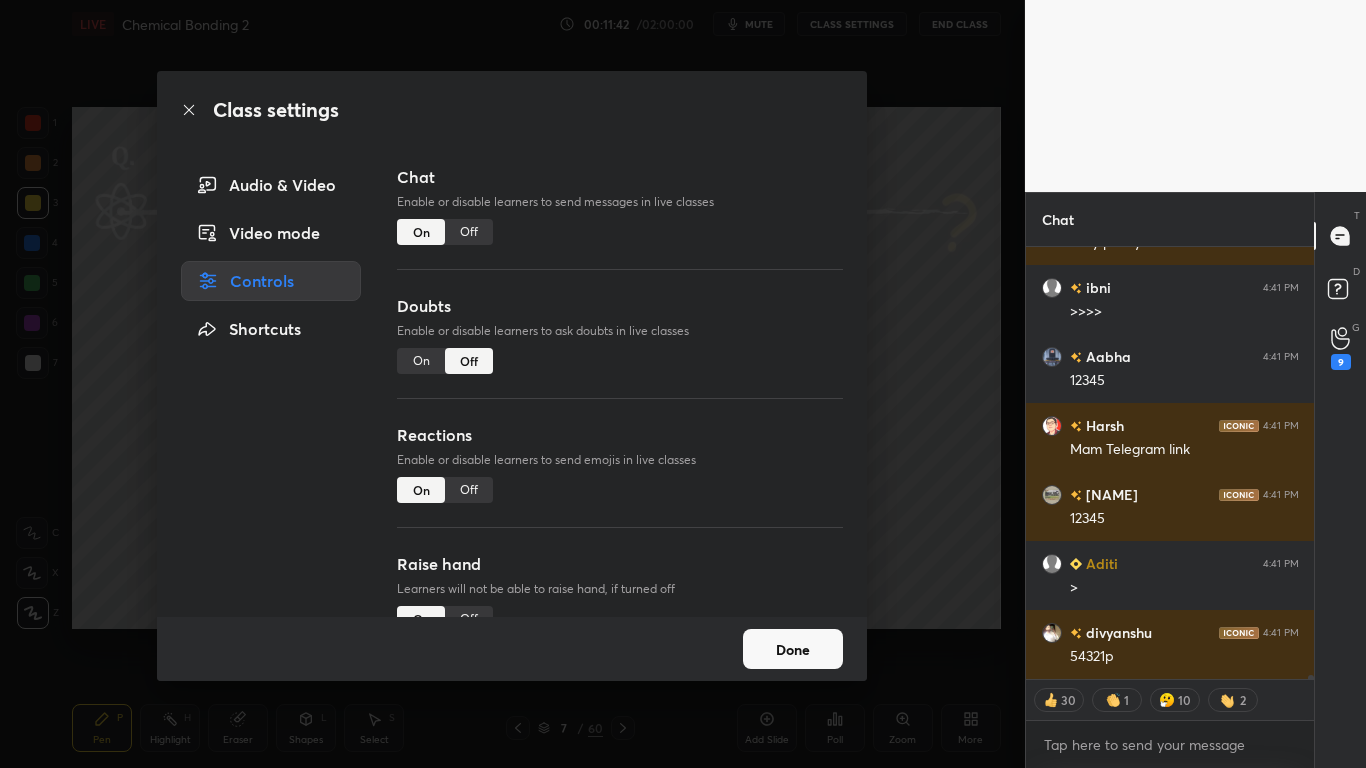 type on "x" 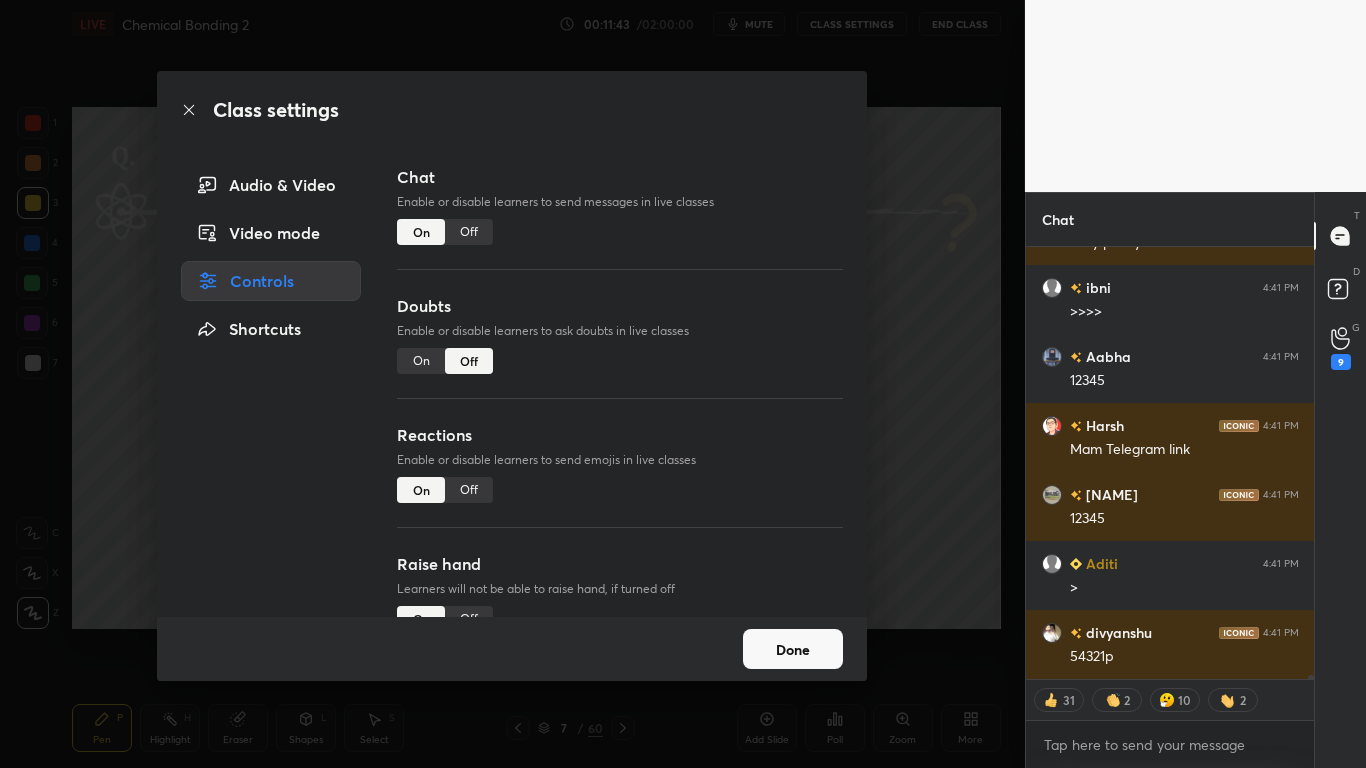 click on "Off" at bounding box center [469, 232] 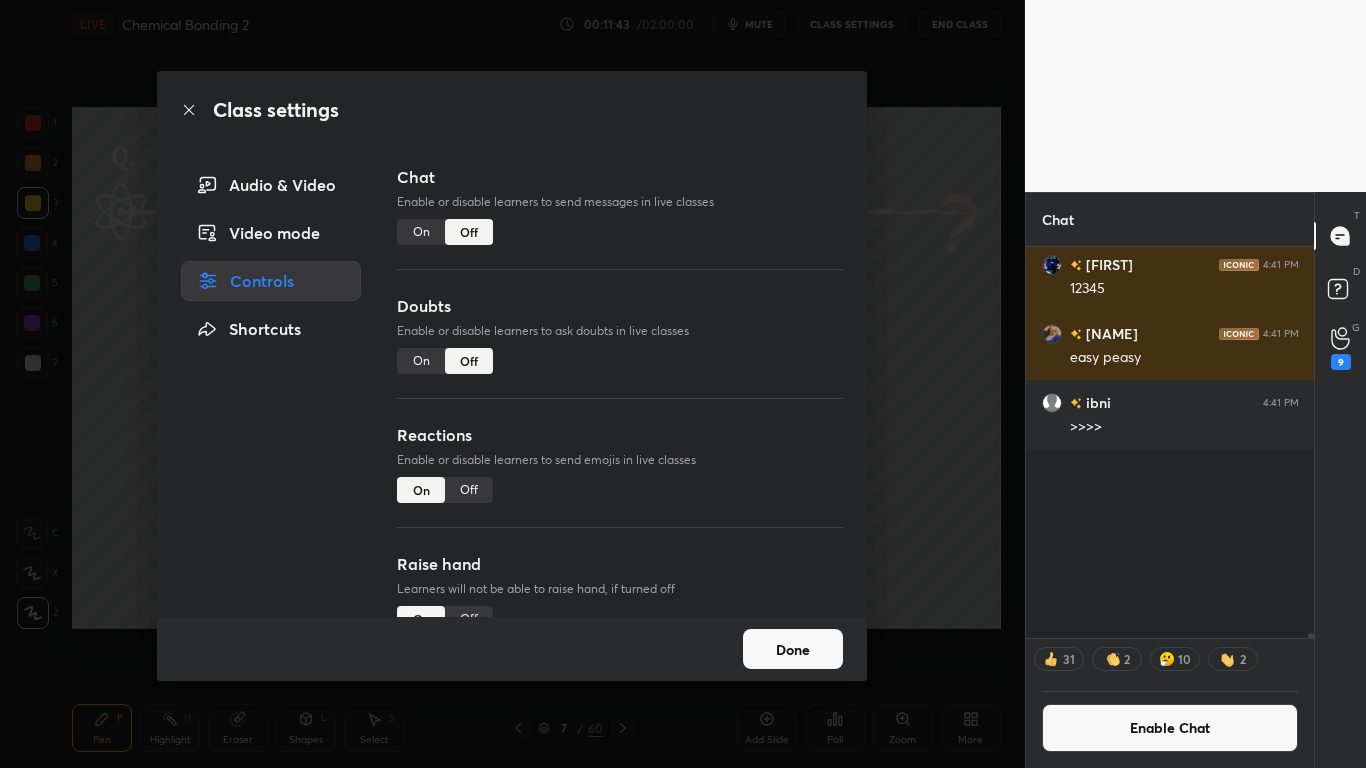 scroll, scrollTop: 46356, scrollLeft: 0, axis: vertical 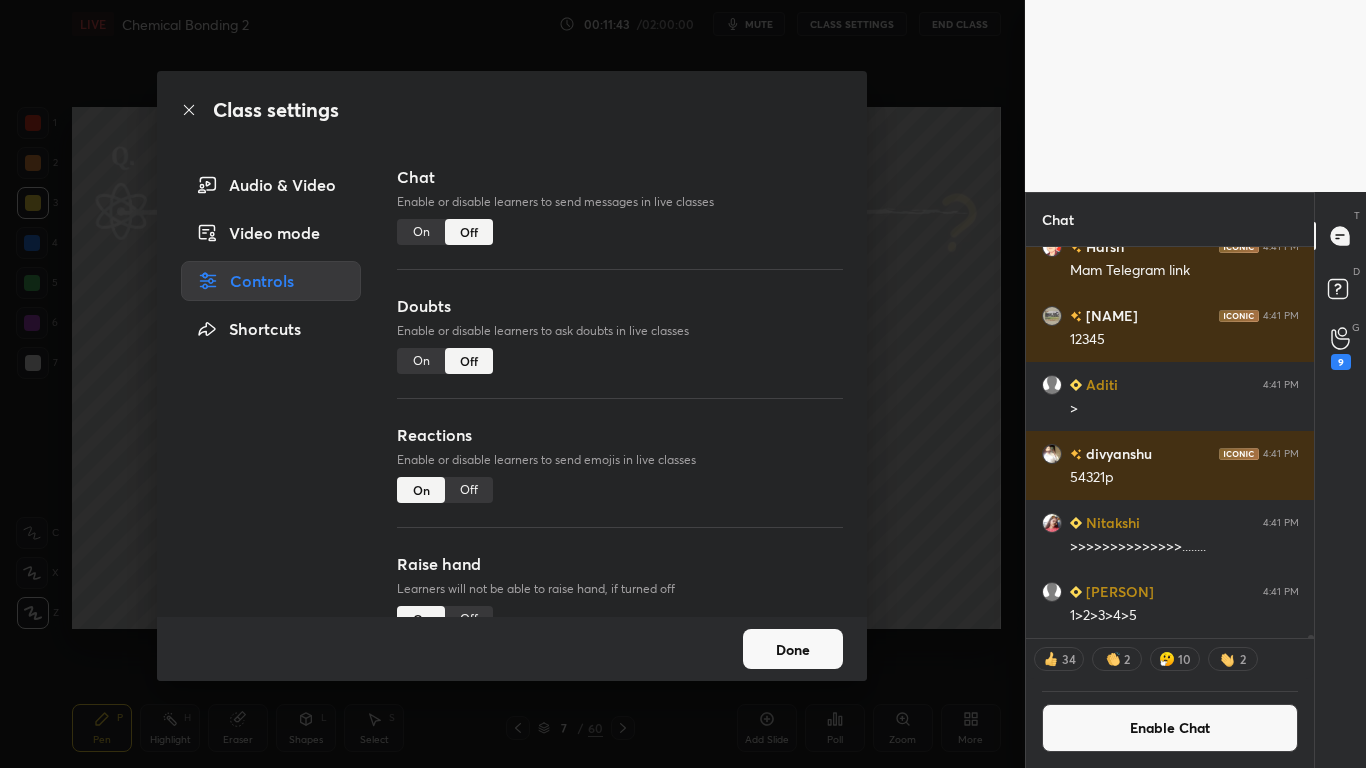 click on "Done" at bounding box center (793, 649) 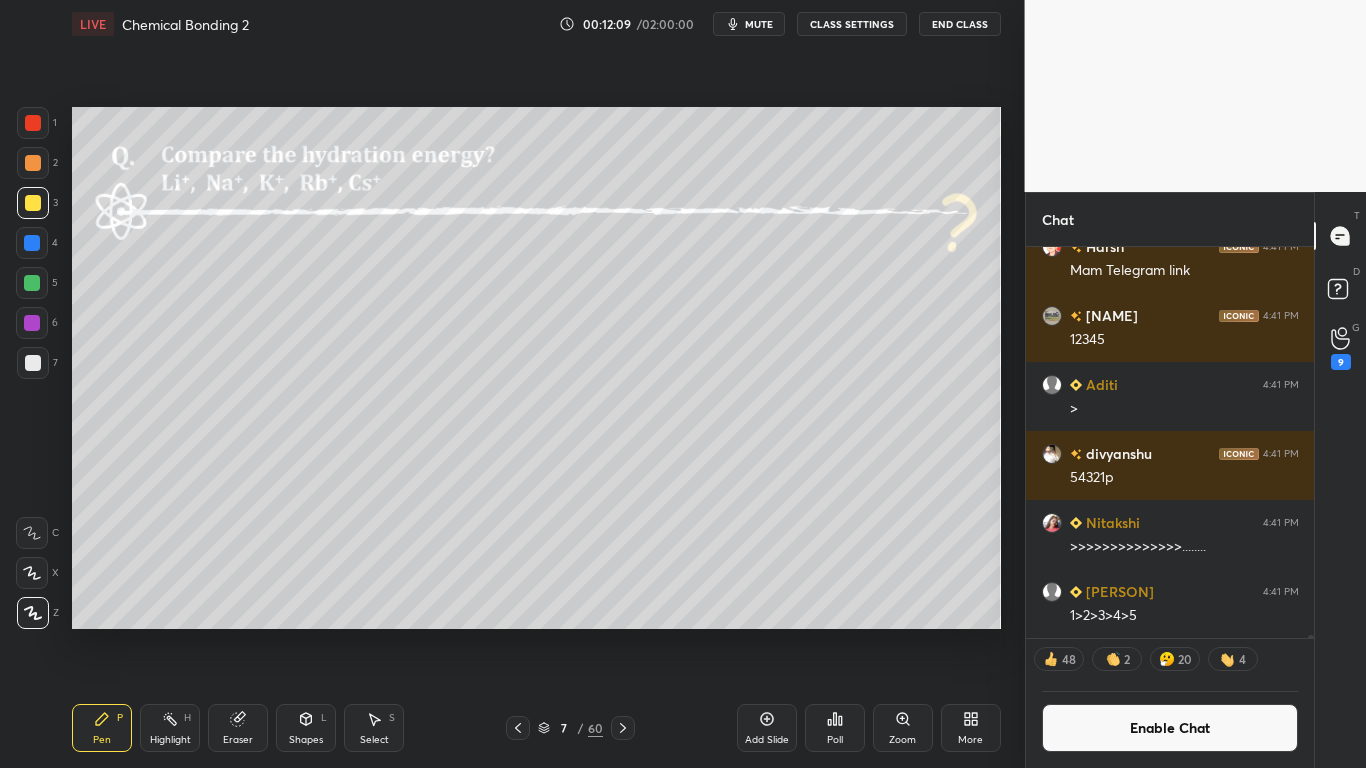 click at bounding box center (33, 363) 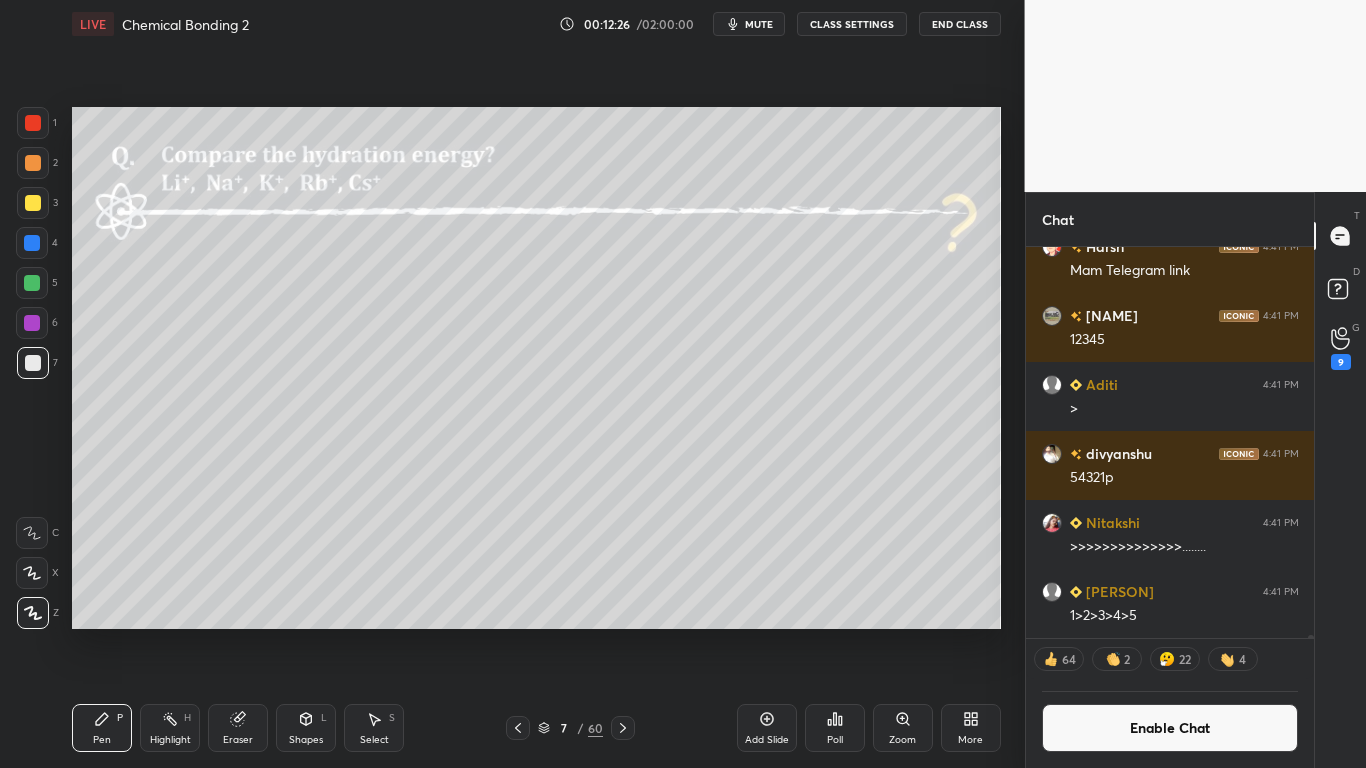 click on "Enable Chat" at bounding box center (1170, 728) 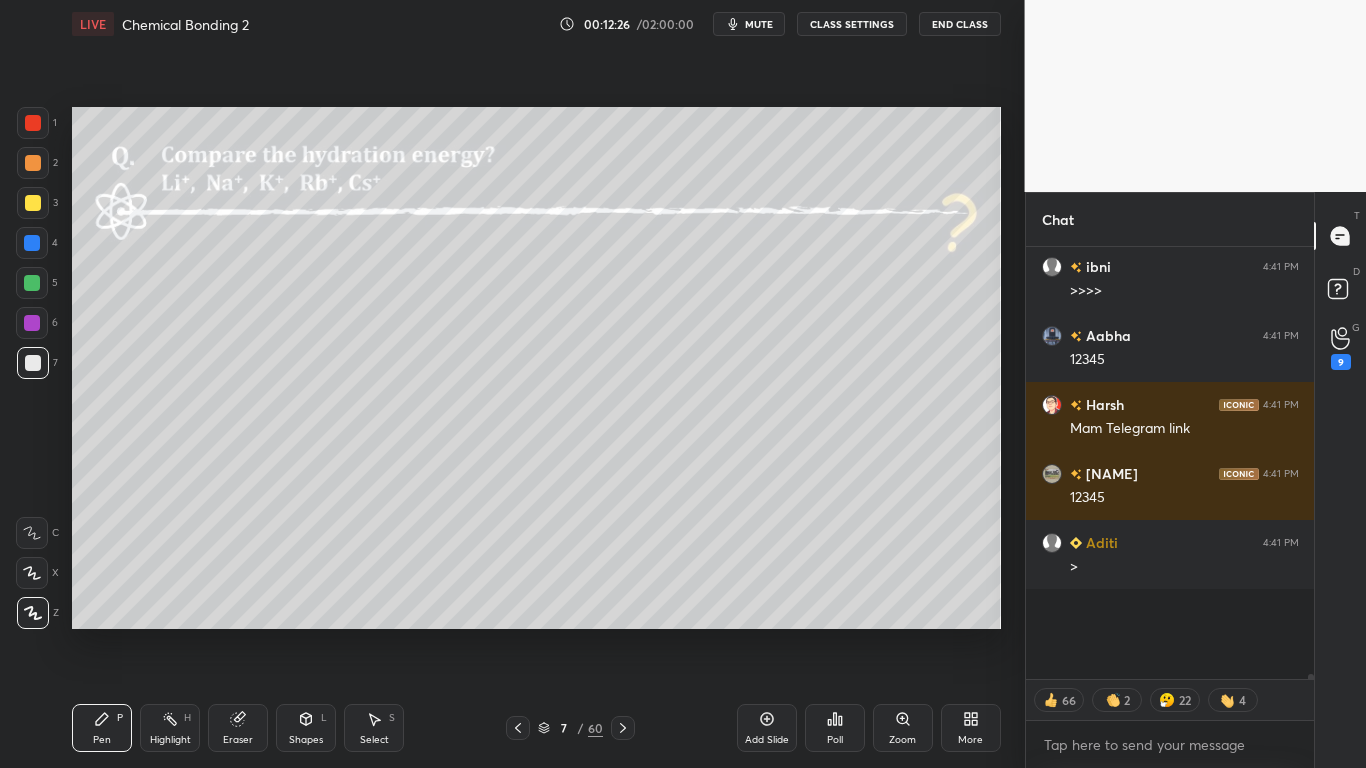 scroll, scrollTop: 46497, scrollLeft: 0, axis: vertical 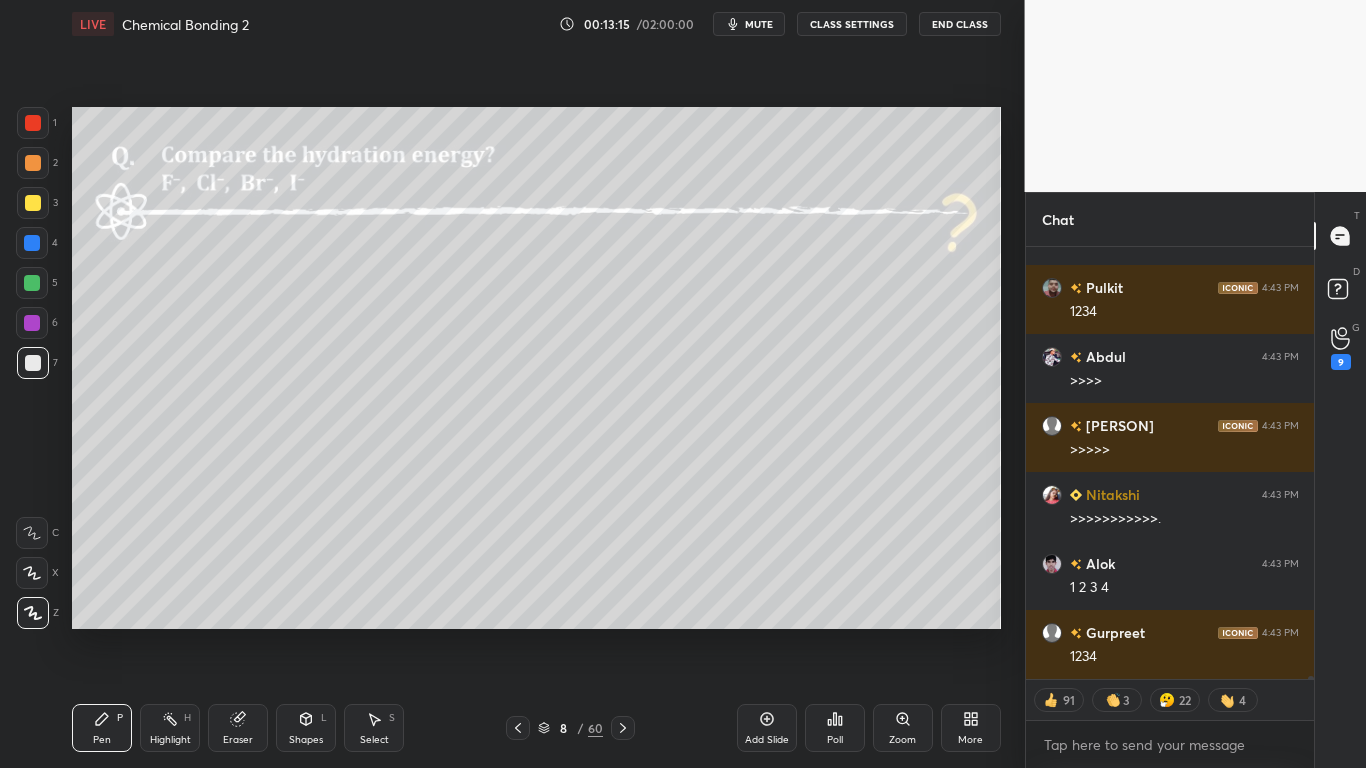 click on "mute CLASS SETTINGS End Class" at bounding box center (536, 24) 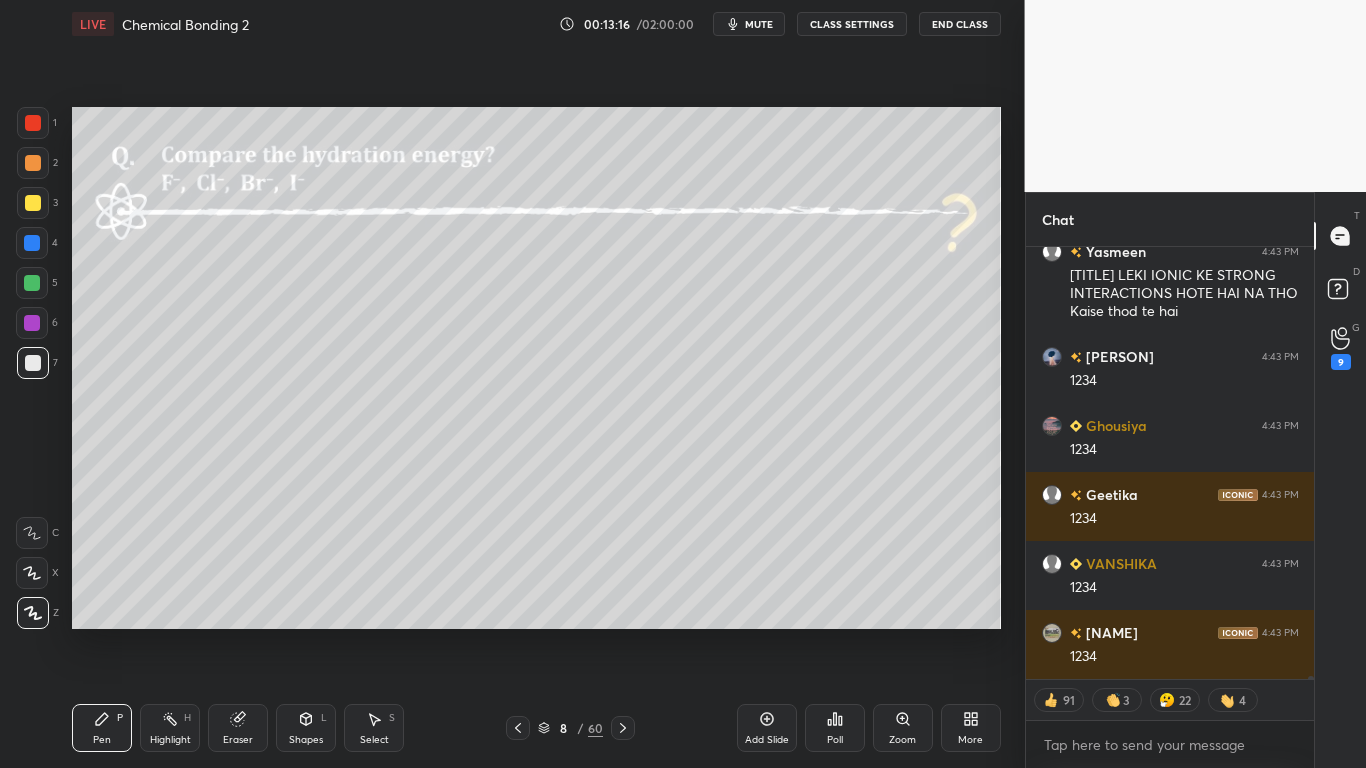 type on "x" 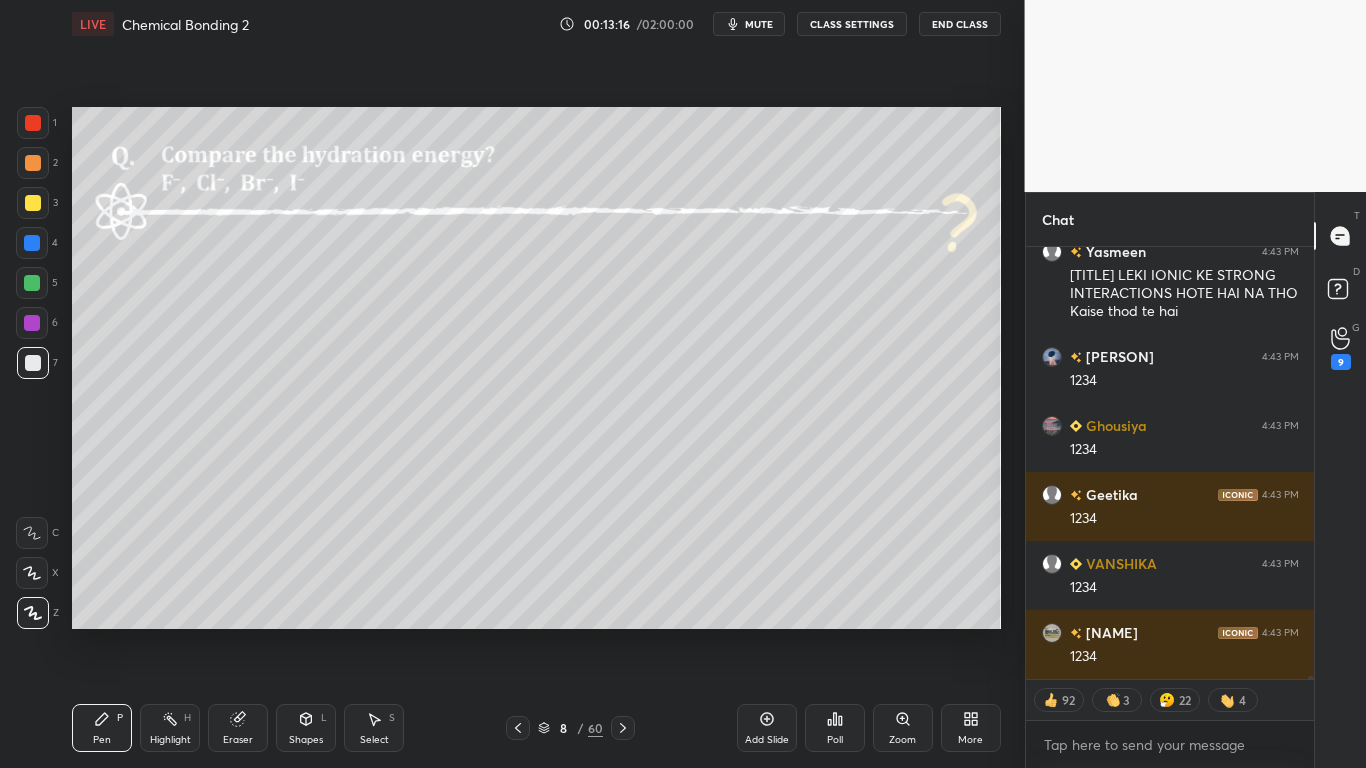 click on "CLASS SETTINGS" at bounding box center [852, 24] 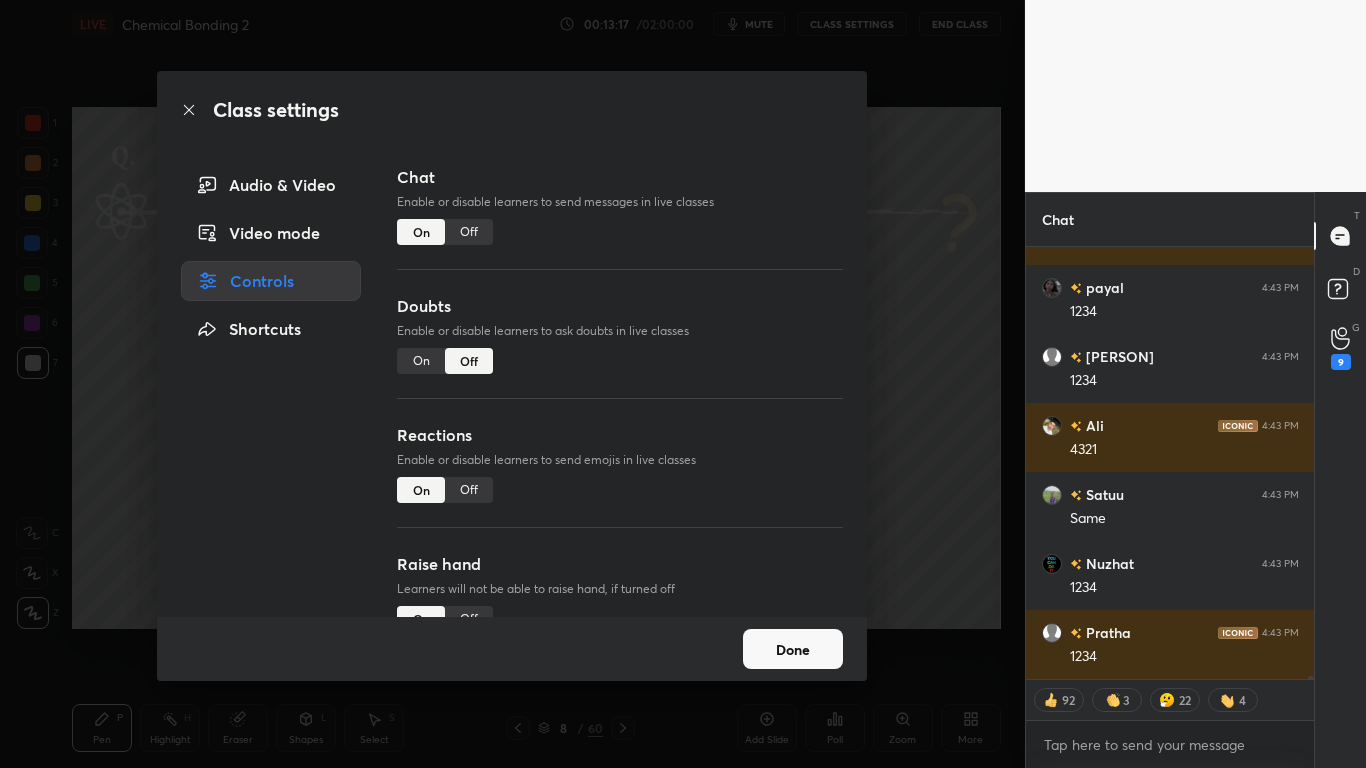 click on "Off" at bounding box center (469, 232) 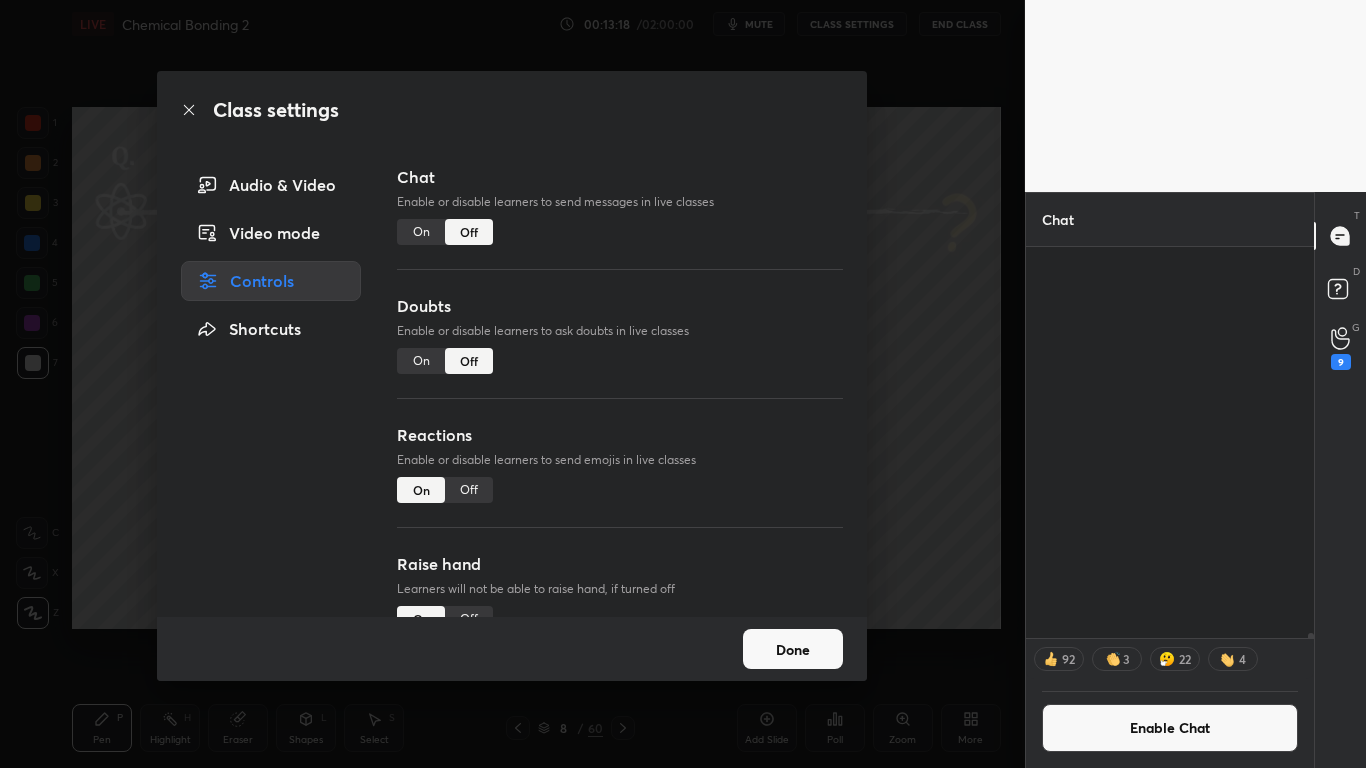 click on "Done" at bounding box center [793, 649] 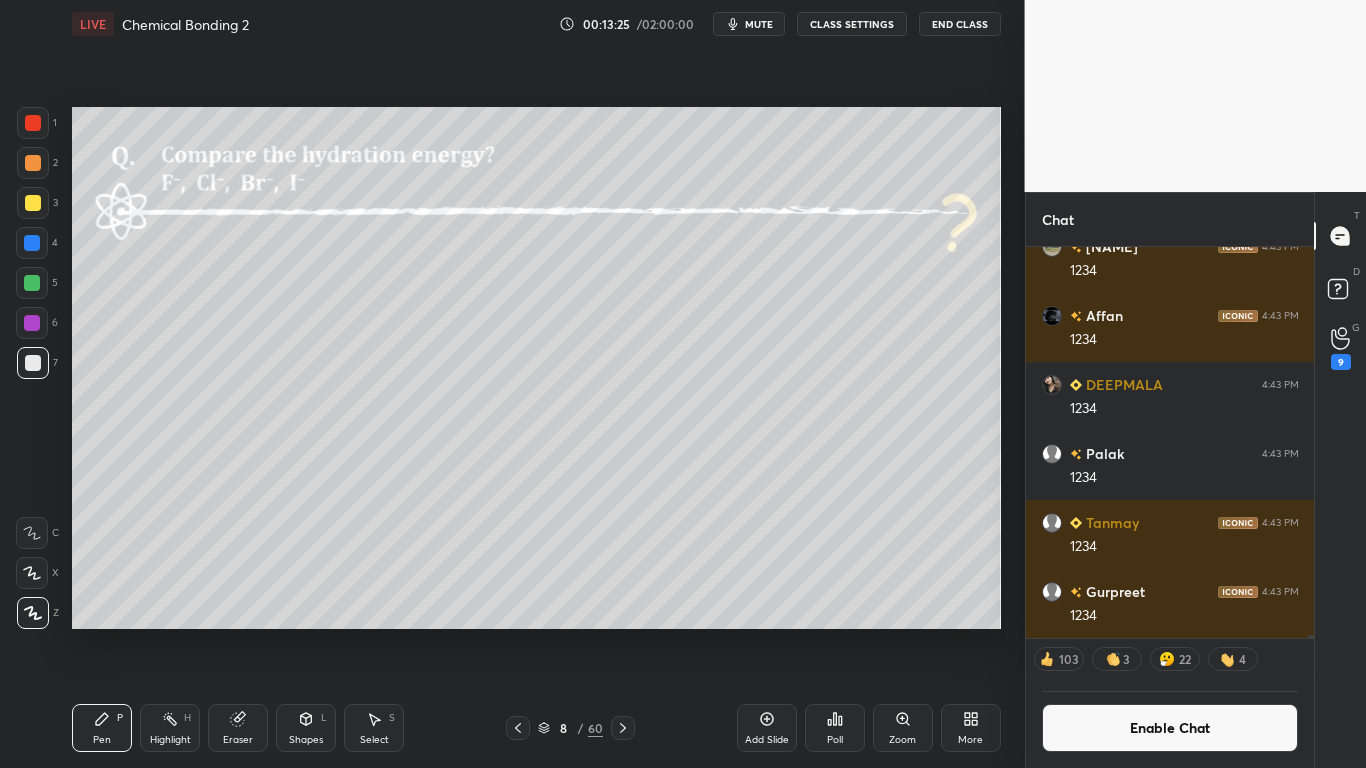 click at bounding box center [33, 203] 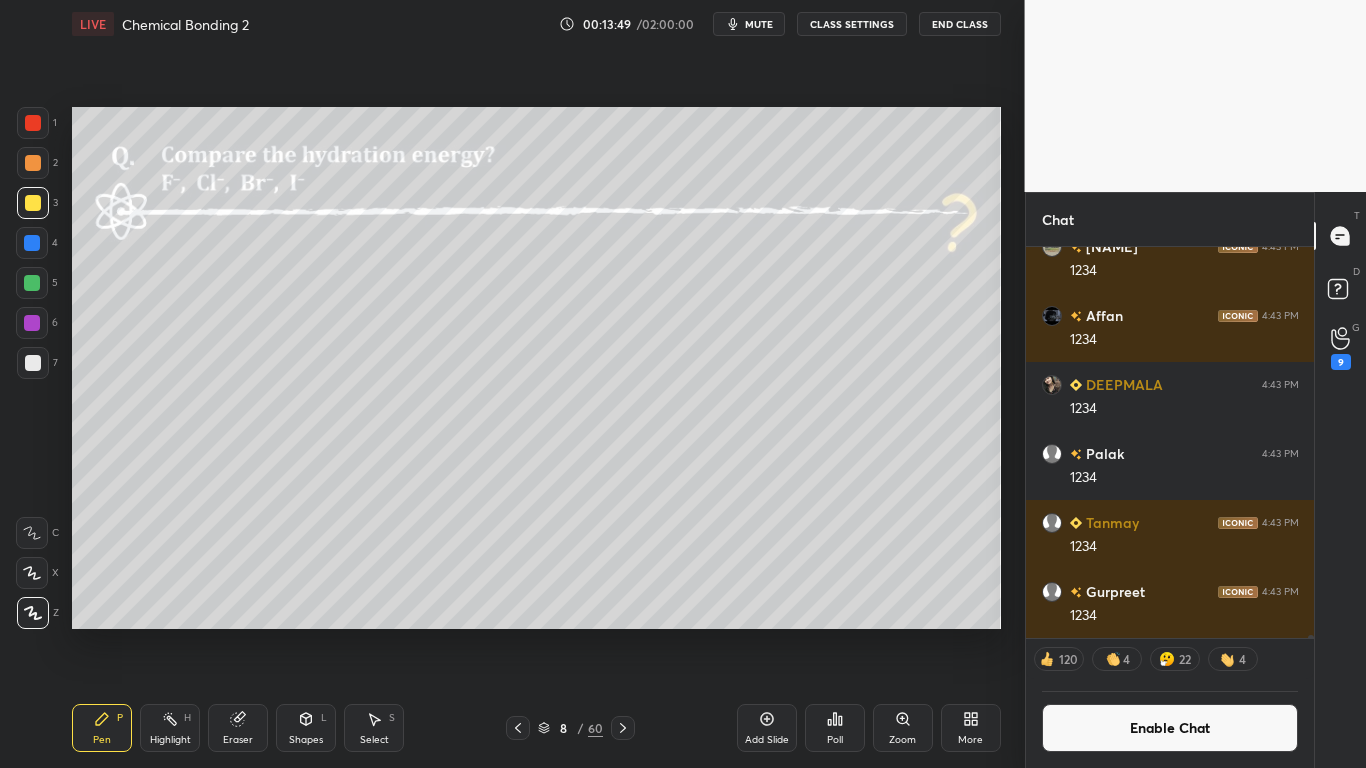 click on "Enable Chat" at bounding box center (1170, 728) 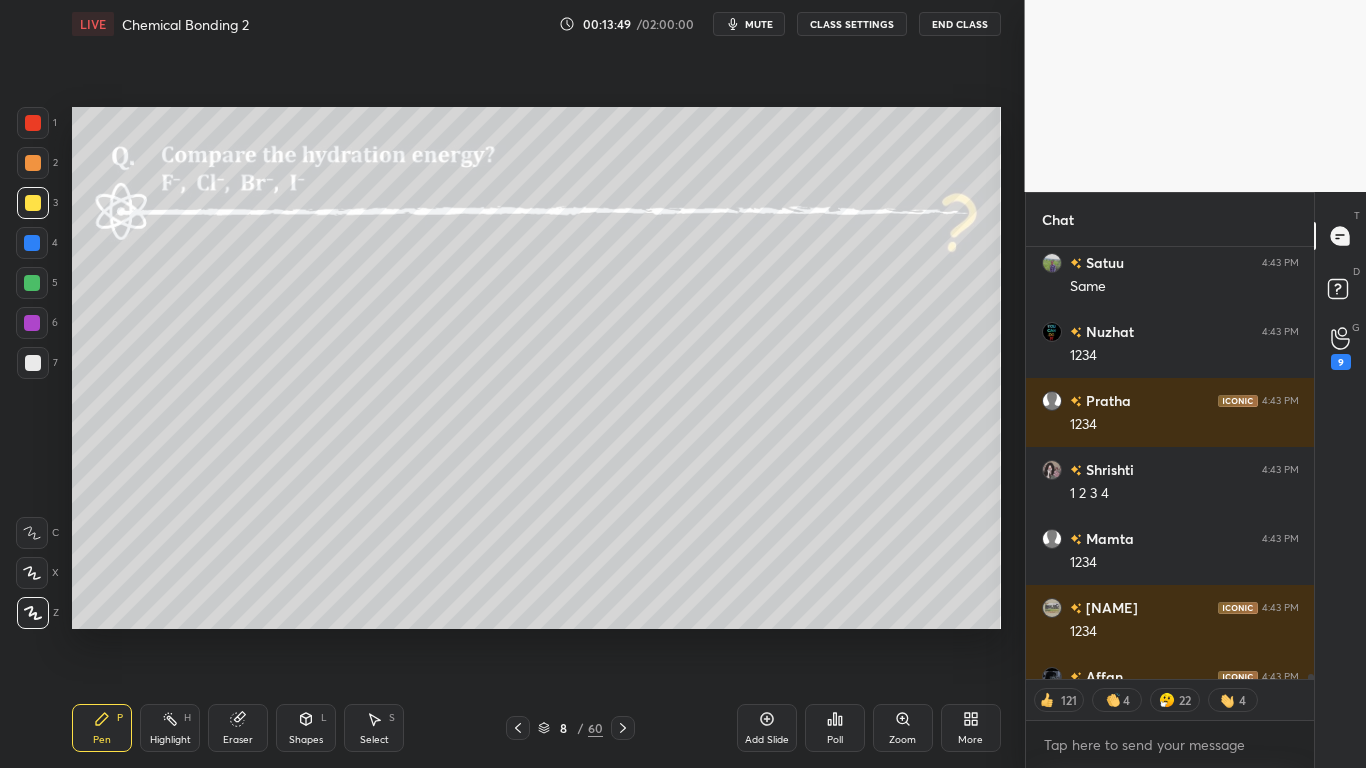 scroll, scrollTop: 7, scrollLeft: 7, axis: both 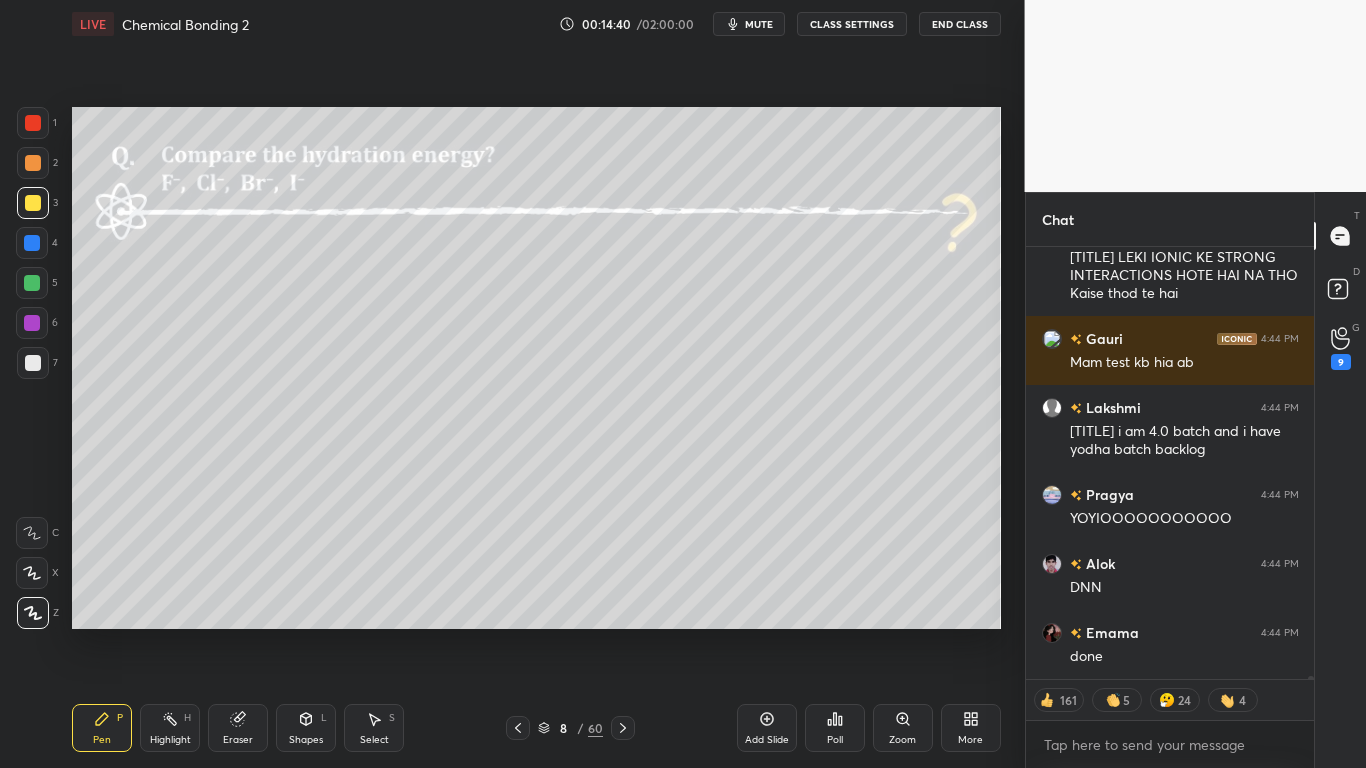 click on "CLASS SETTINGS" at bounding box center (852, 24) 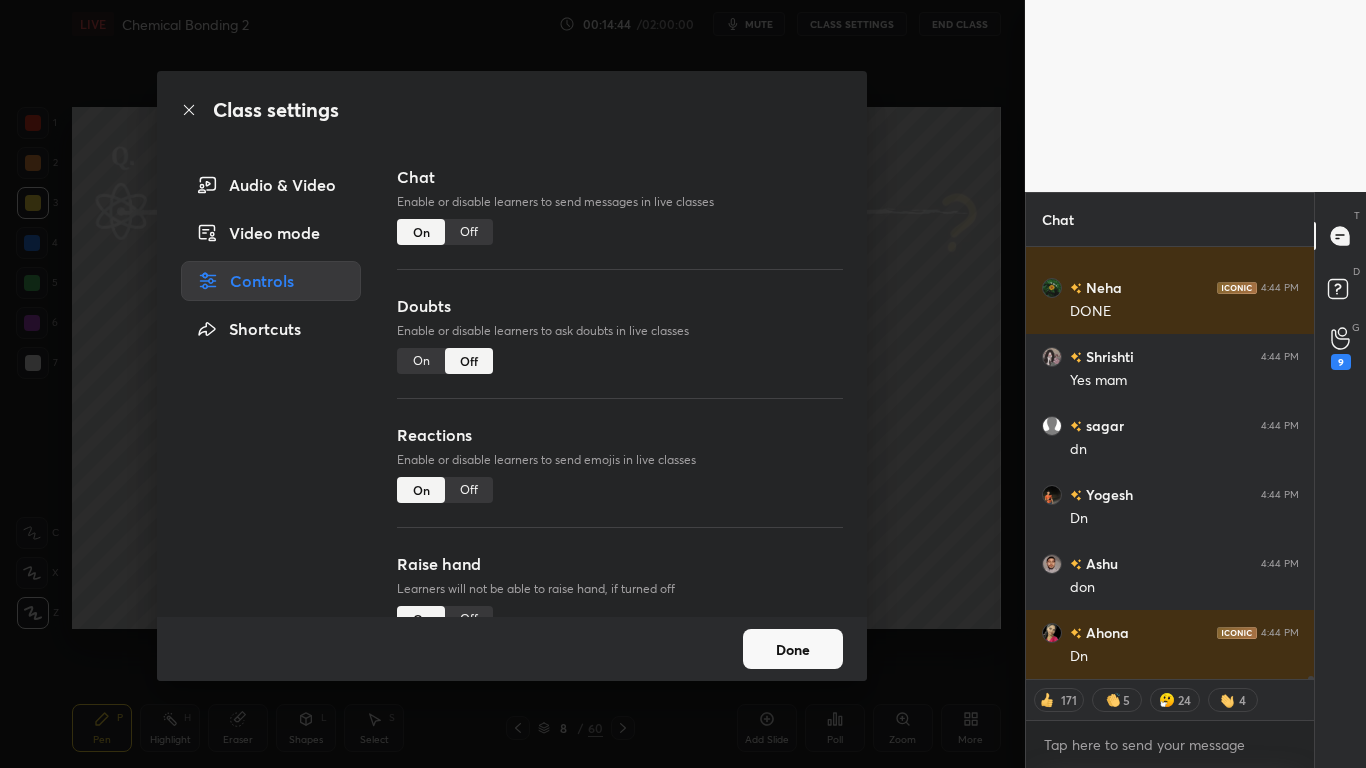 type on "x" 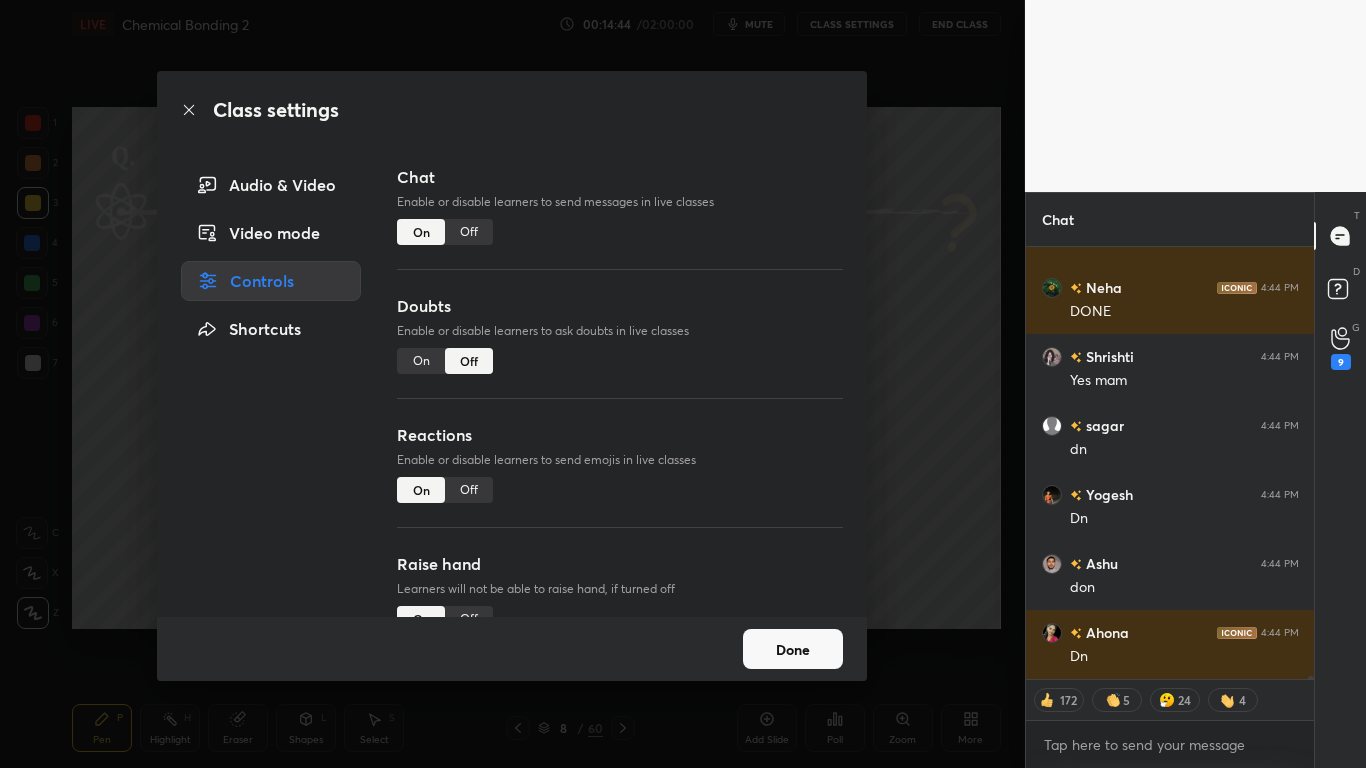 click on "Off" at bounding box center [469, 232] 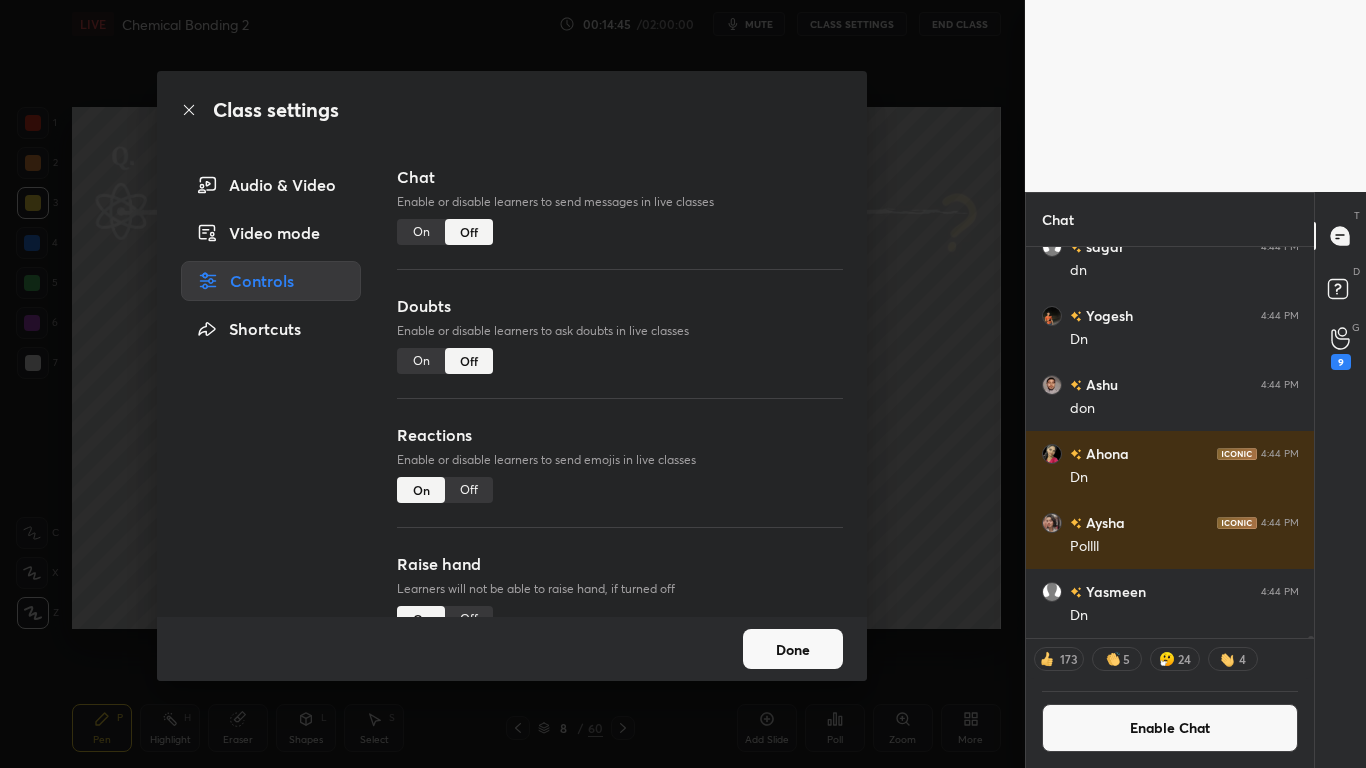 click on "Done" at bounding box center (793, 649) 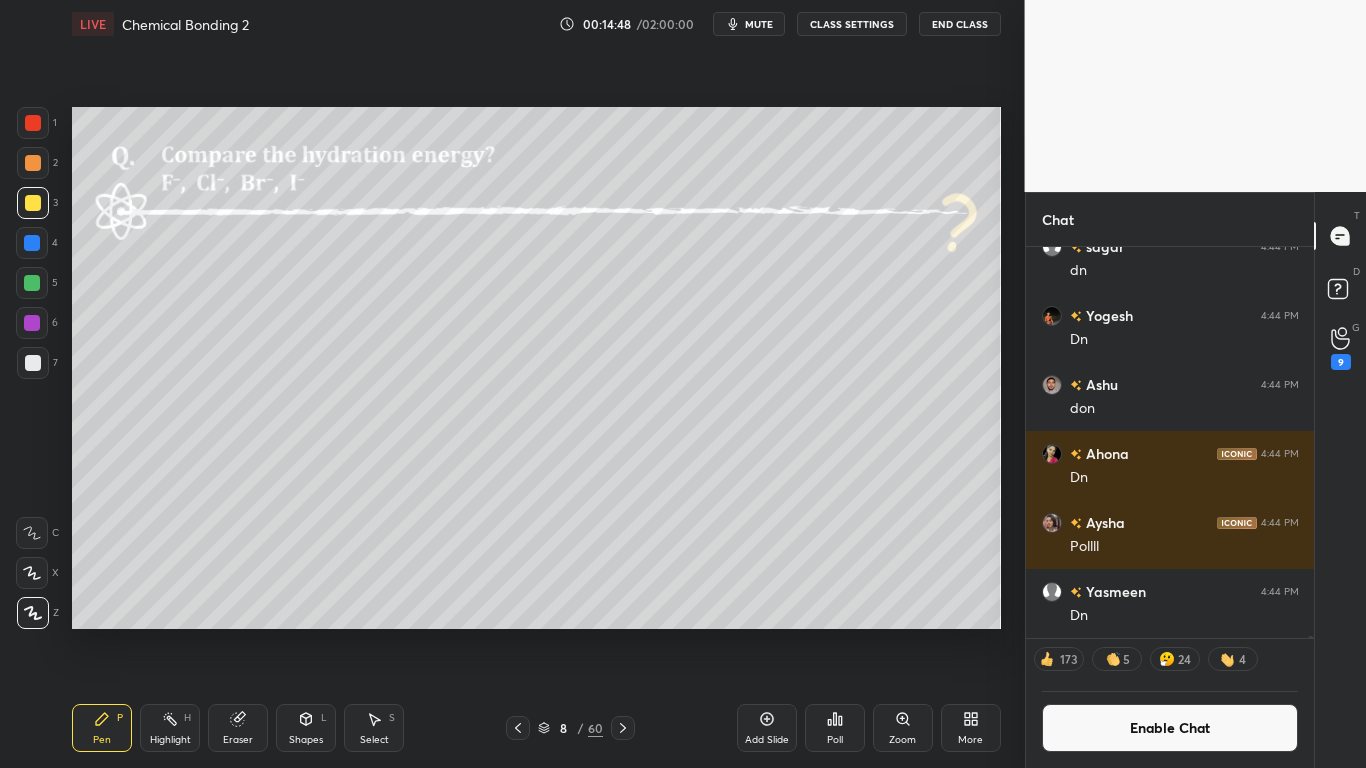 click 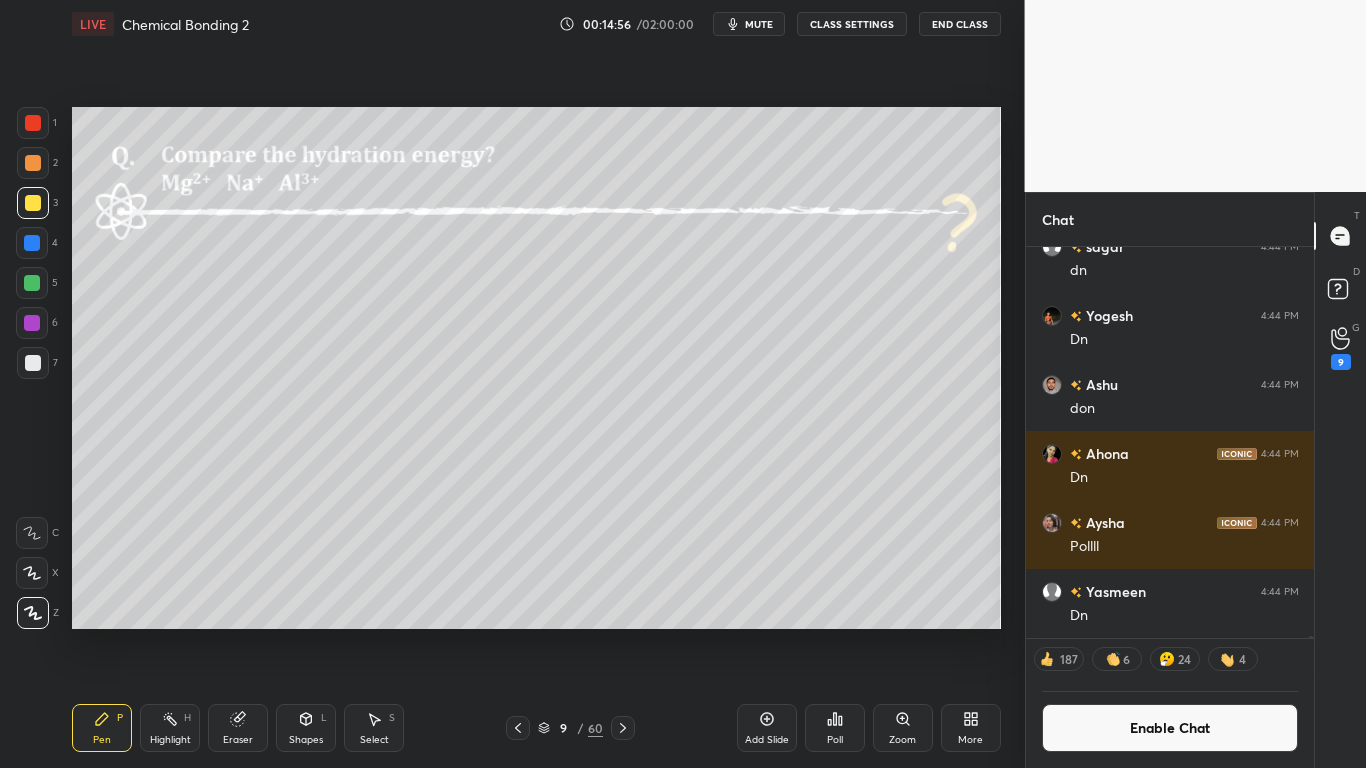 click on "Enable Chat" at bounding box center [1170, 728] 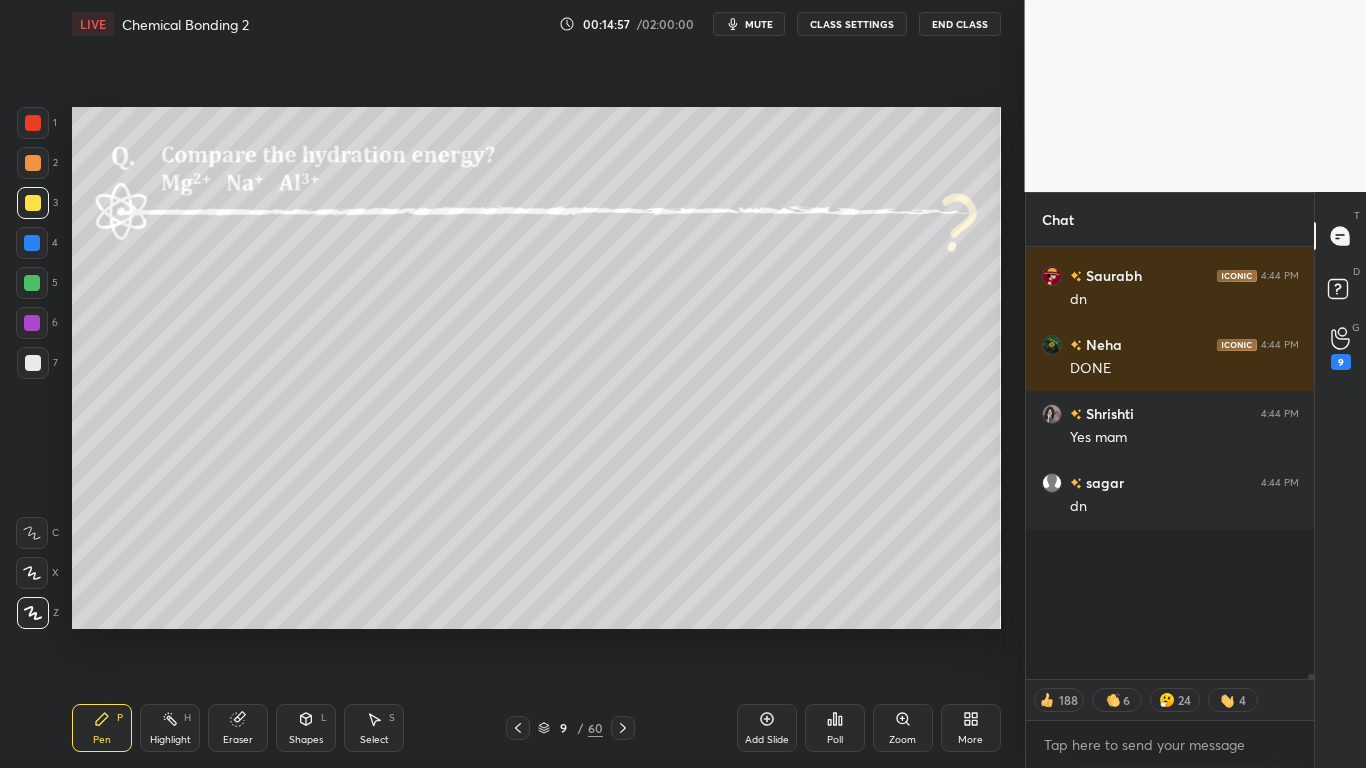 scroll, scrollTop: 60347, scrollLeft: 0, axis: vertical 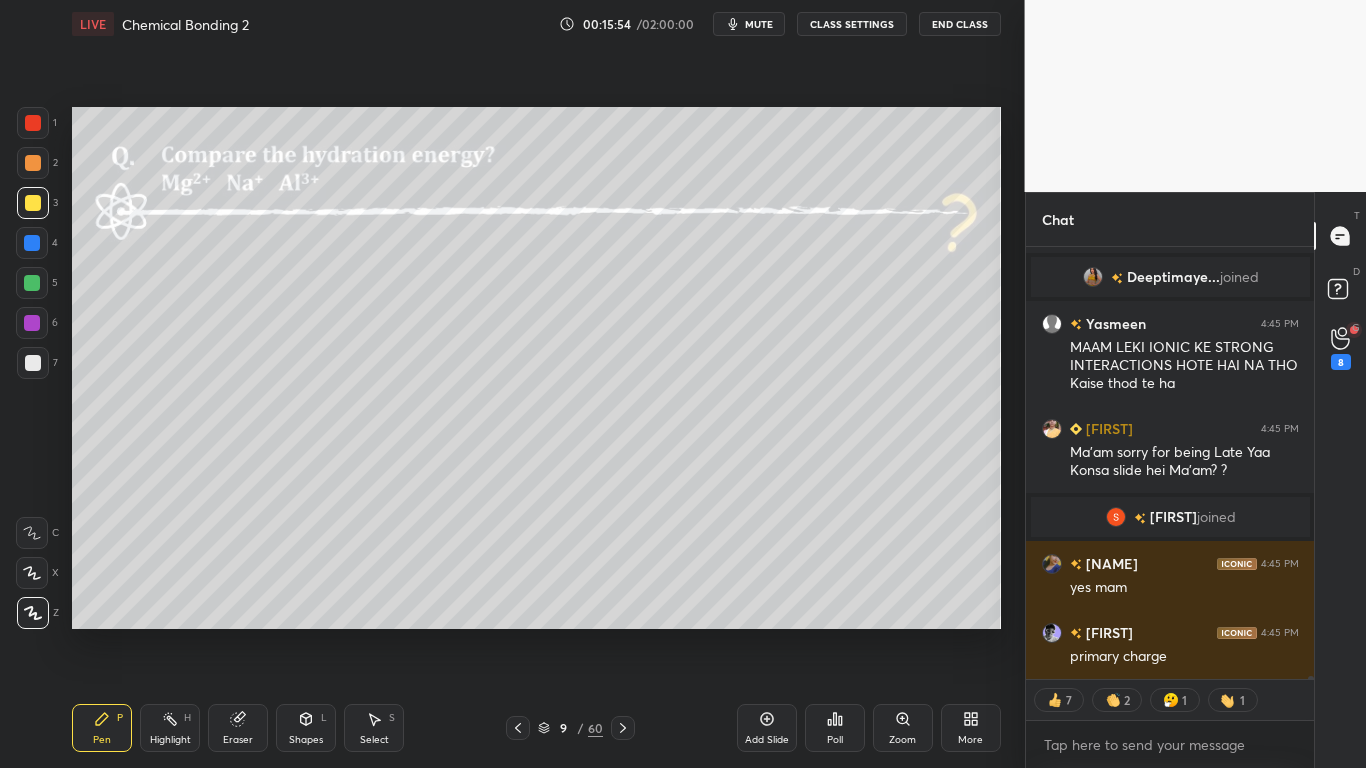click at bounding box center [33, 363] 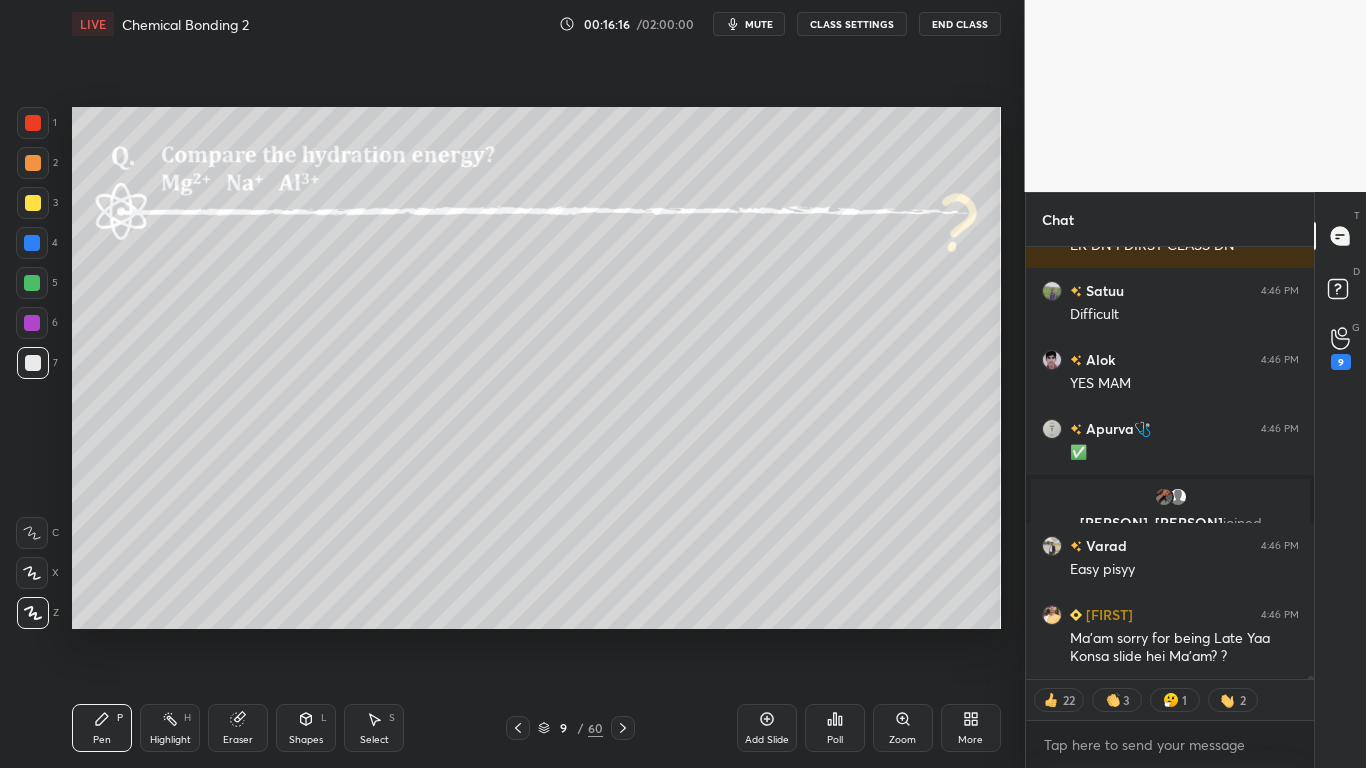 click on "CLASS SETTINGS" at bounding box center [852, 24] 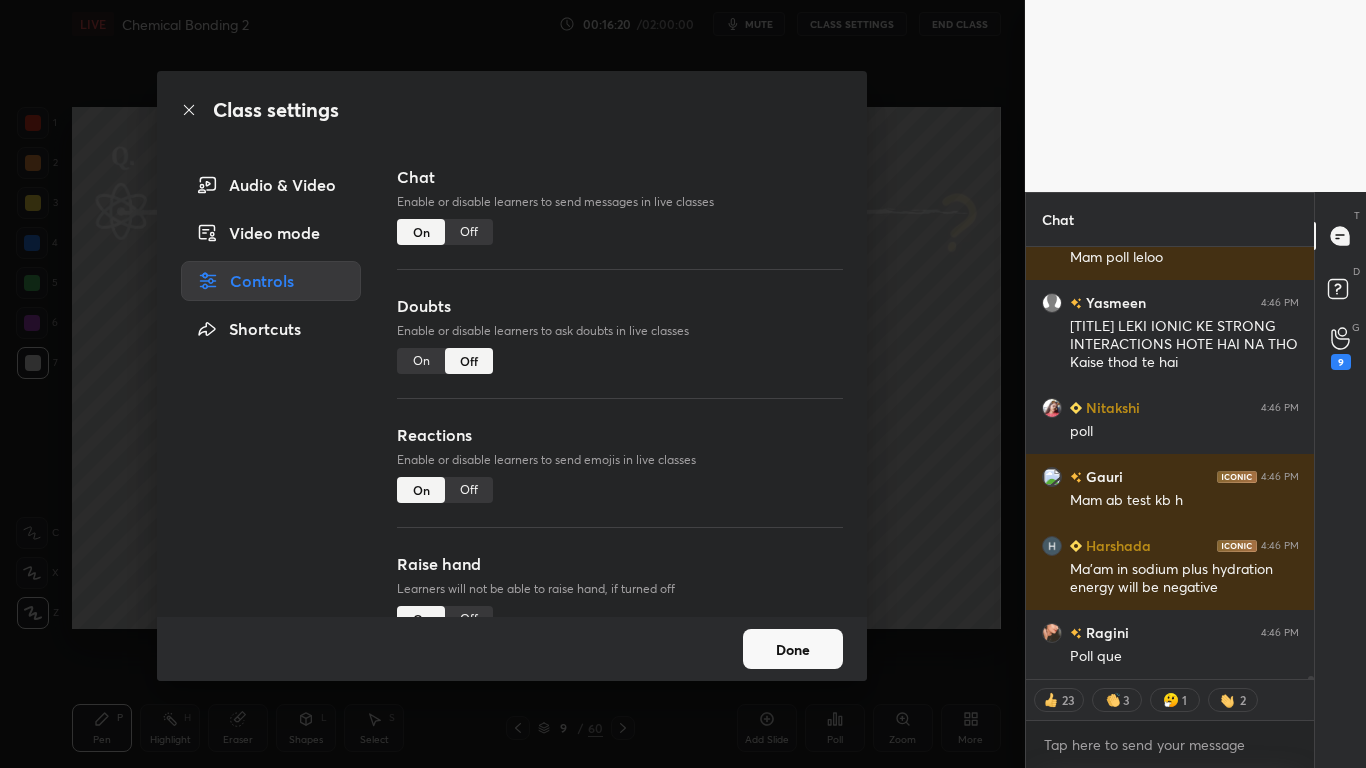 type on "x" 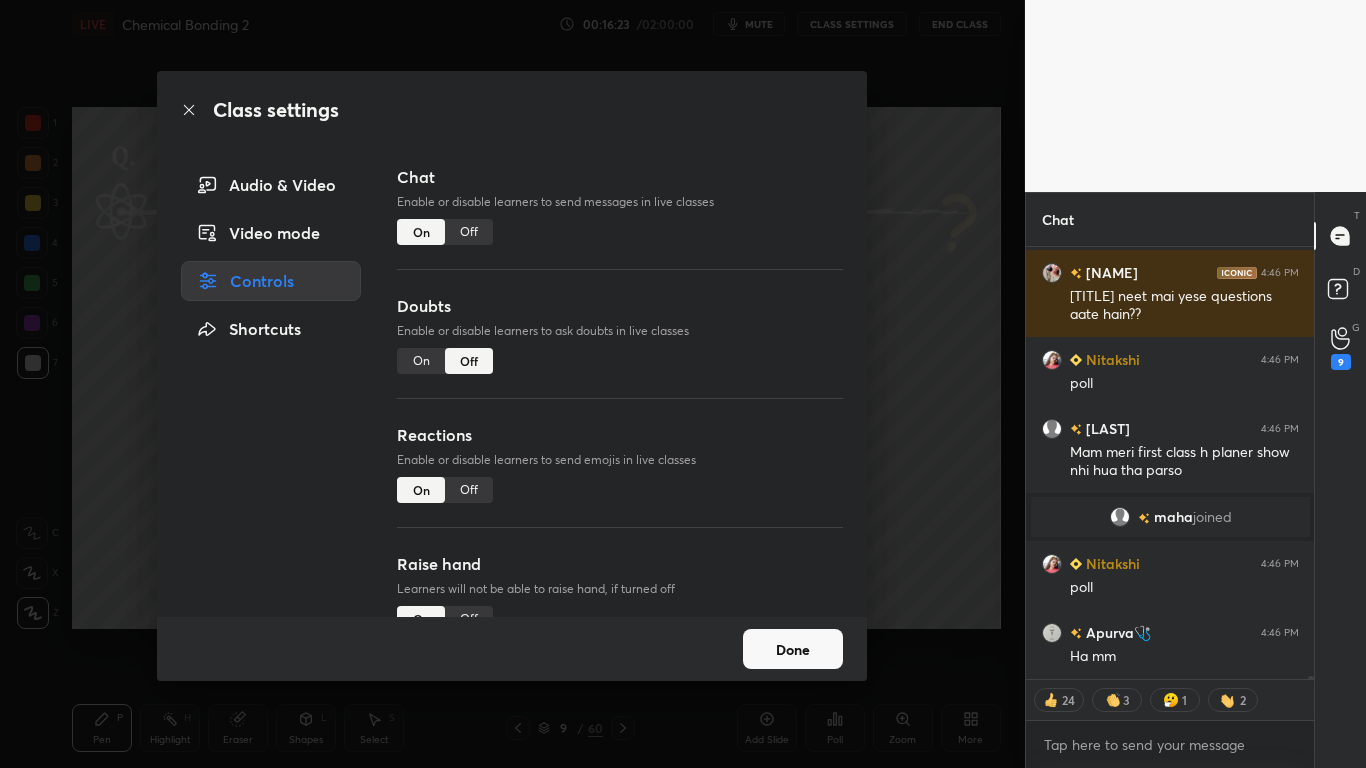 click on "Off" at bounding box center [469, 232] 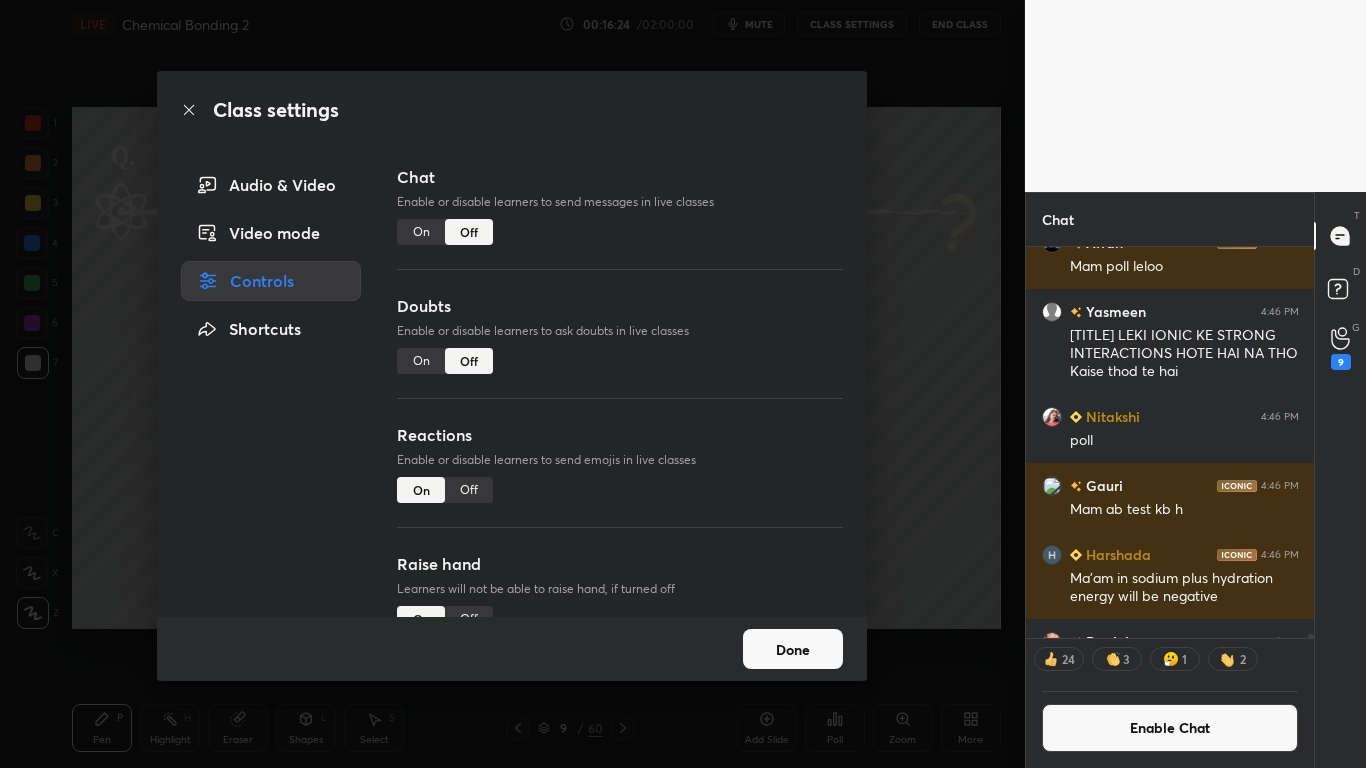 click on "Done" at bounding box center [793, 649] 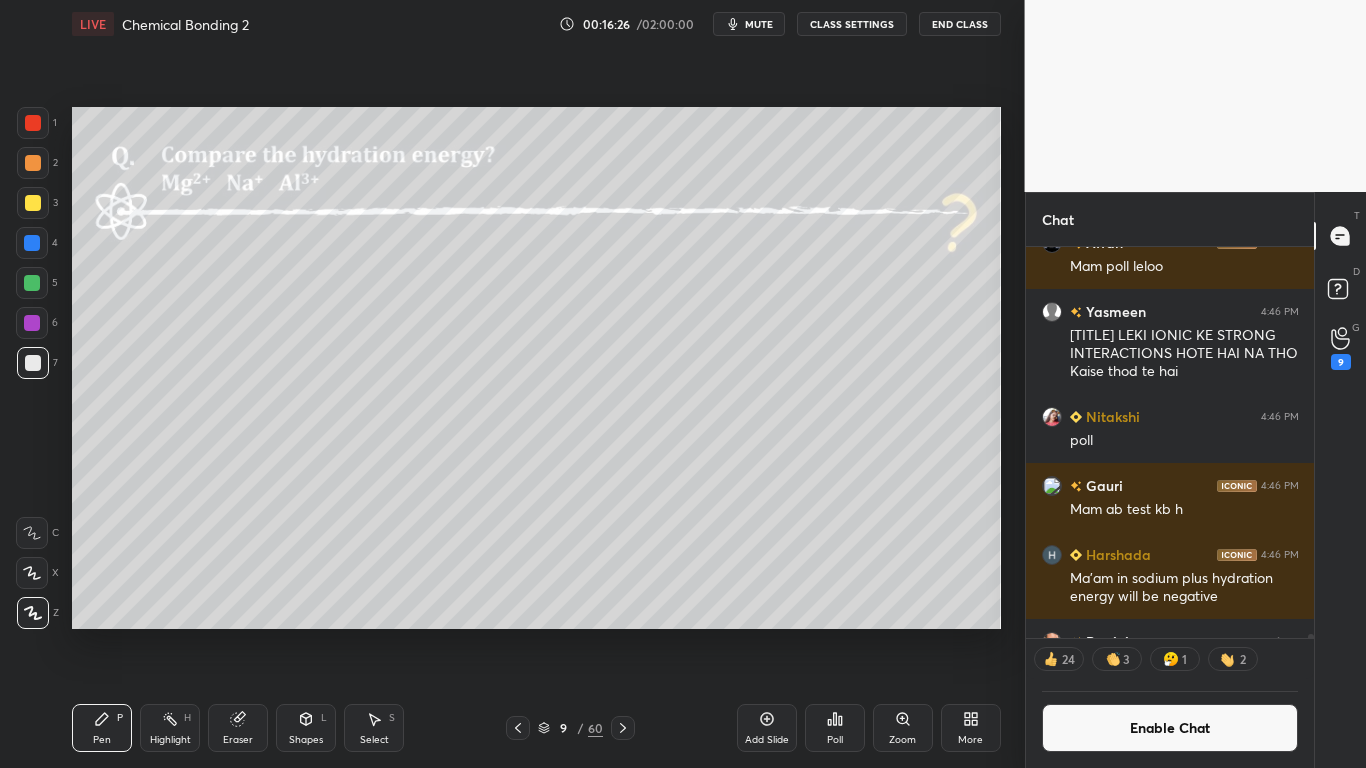 click 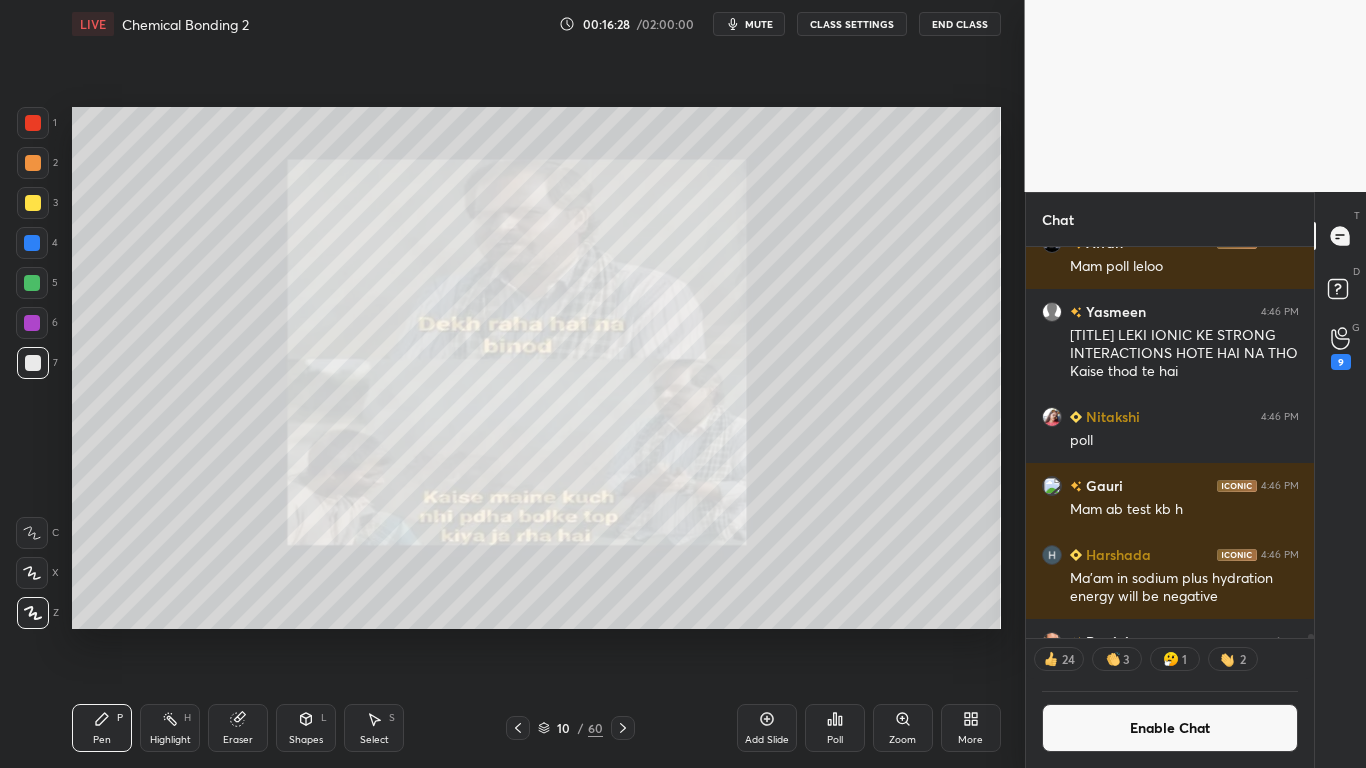 click 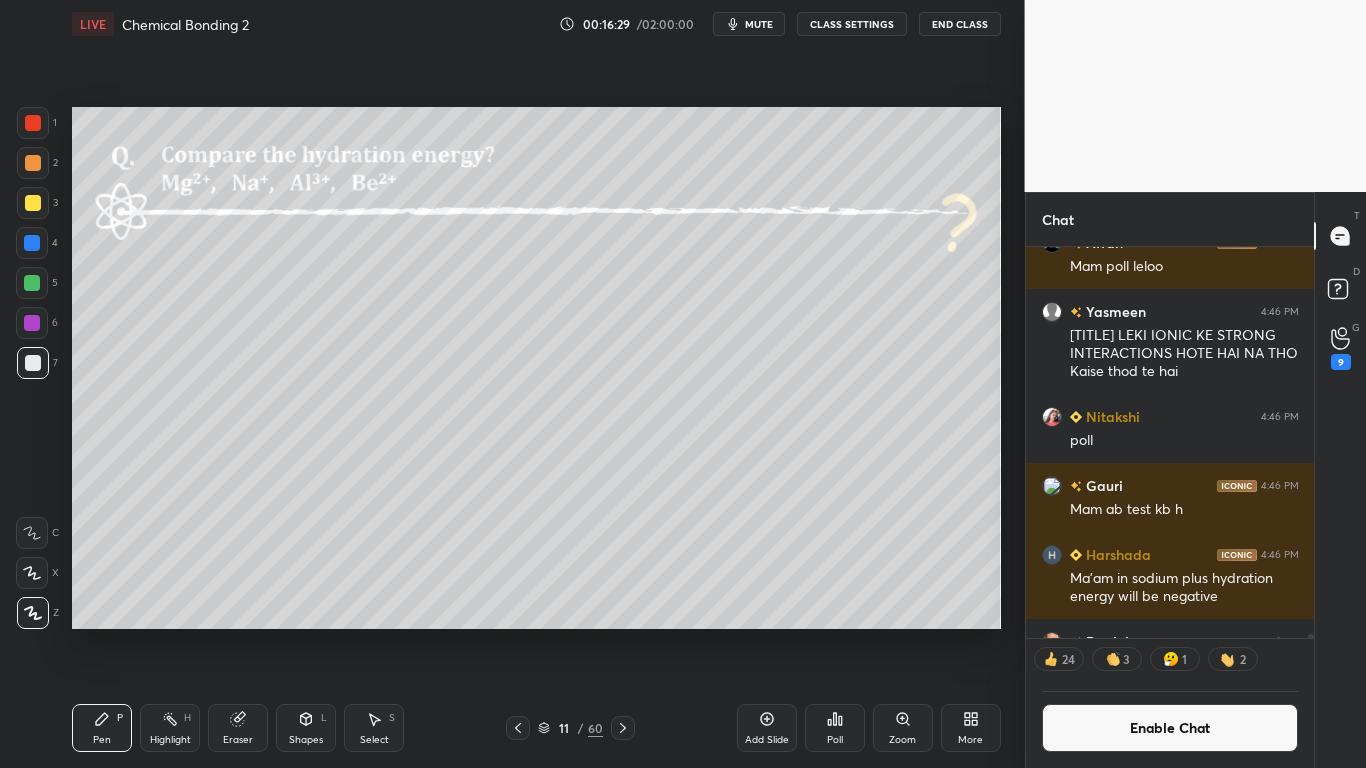 click 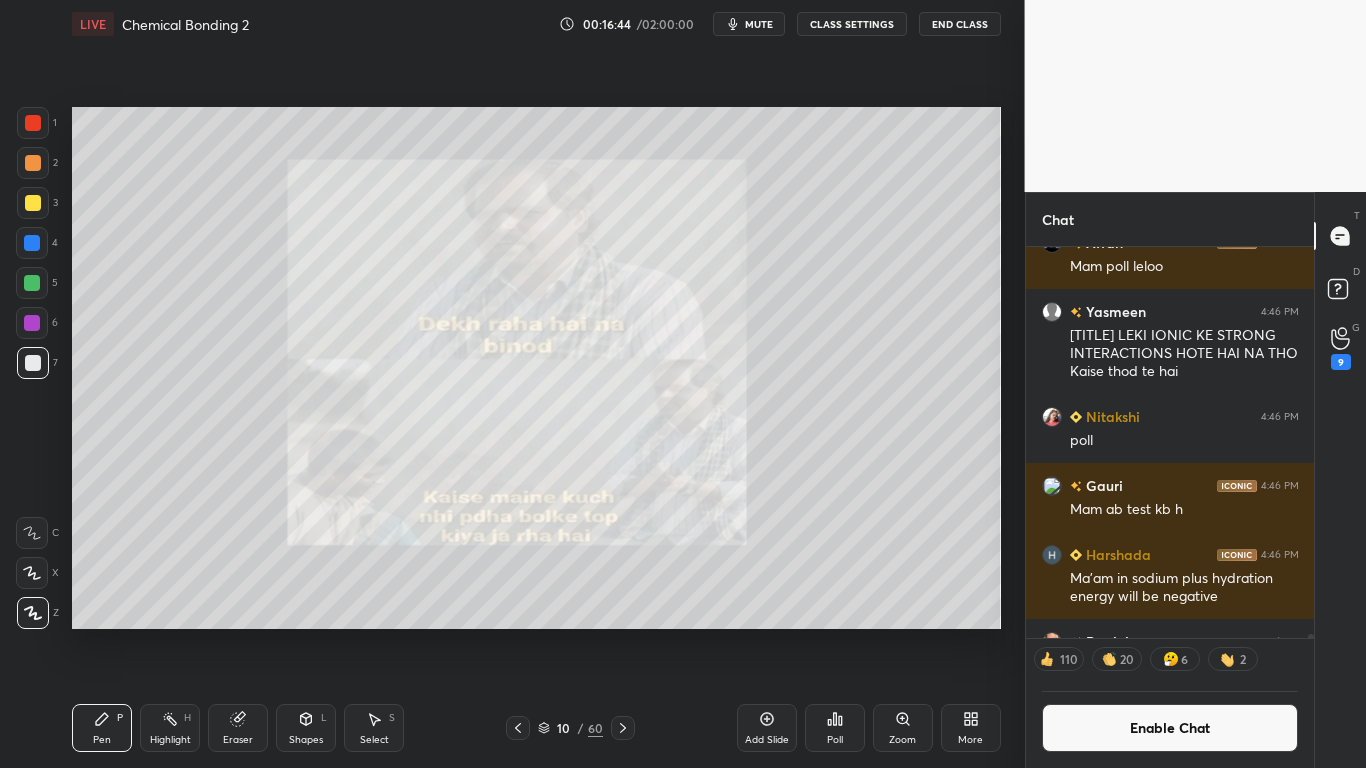 click 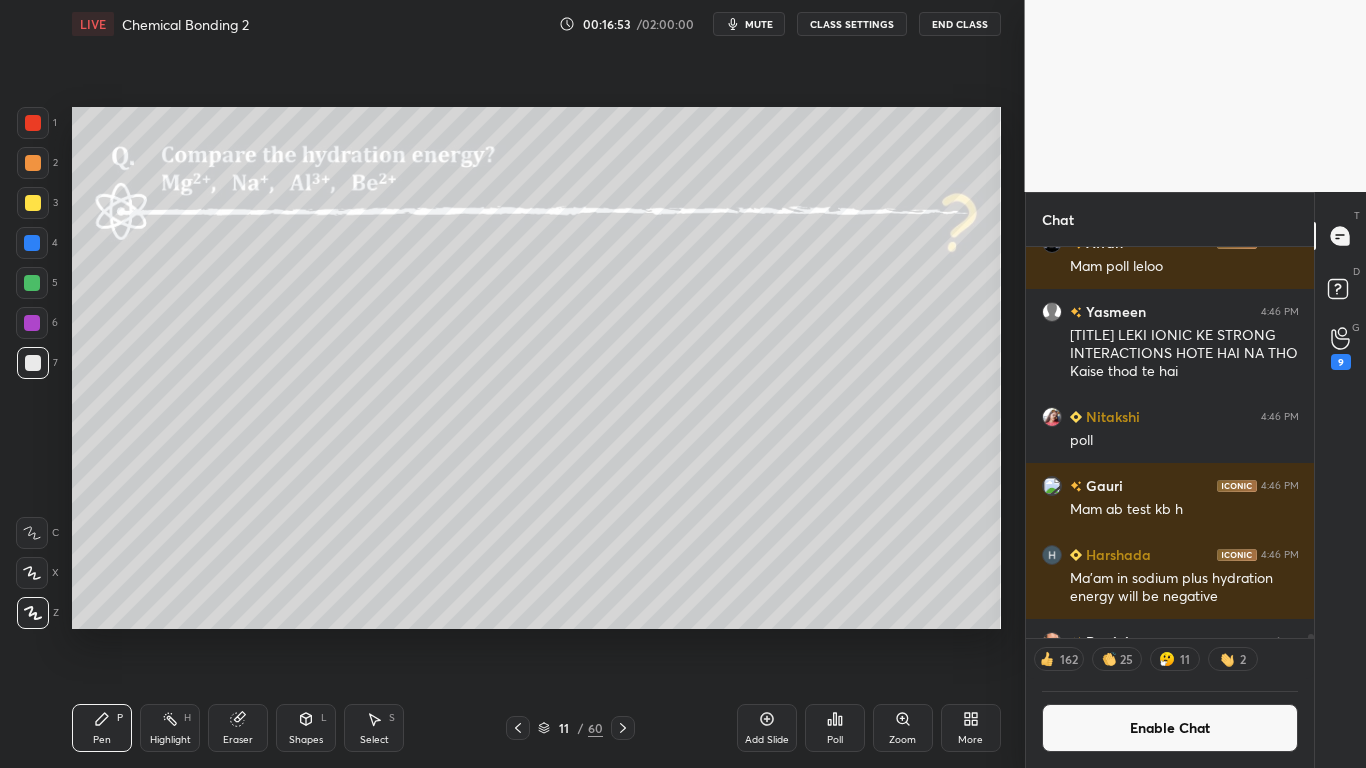 click on "Enable Chat" at bounding box center [1170, 728] 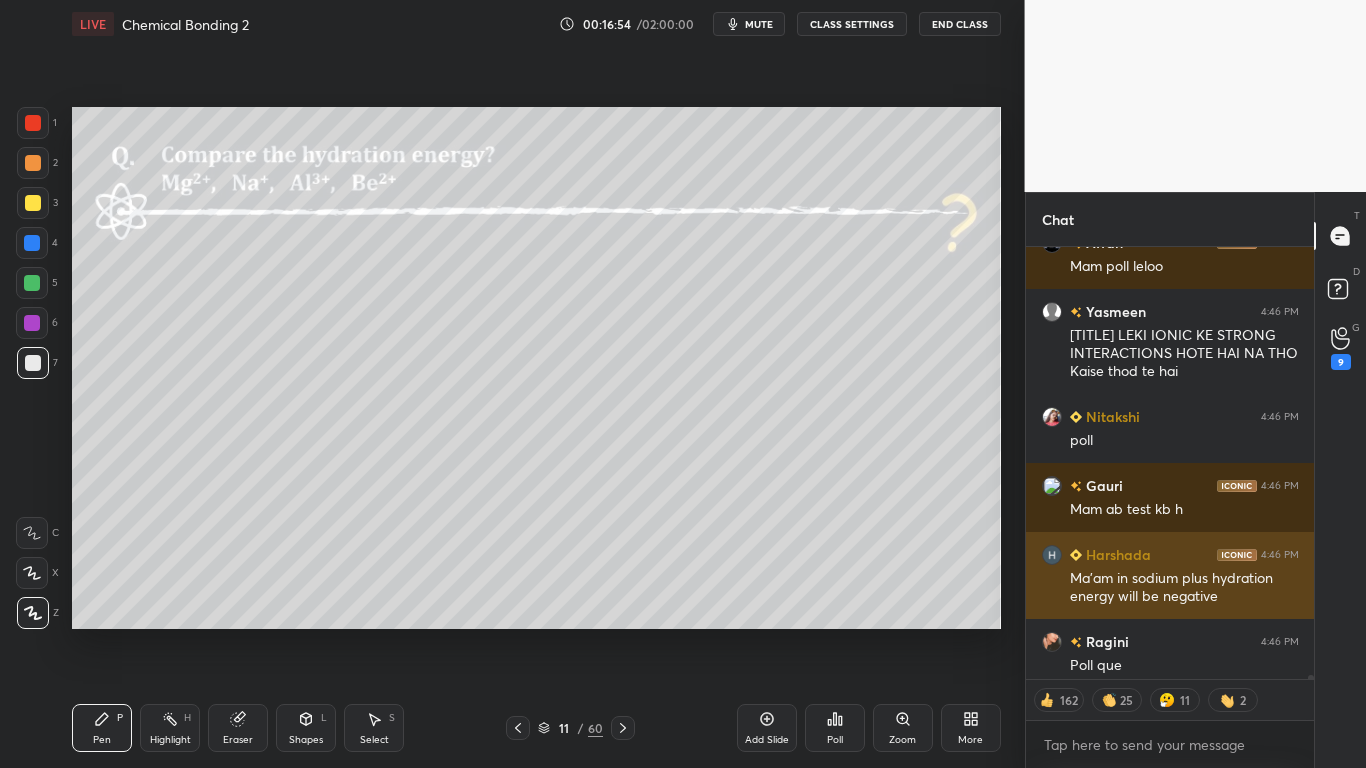 scroll, scrollTop: 73961, scrollLeft: 0, axis: vertical 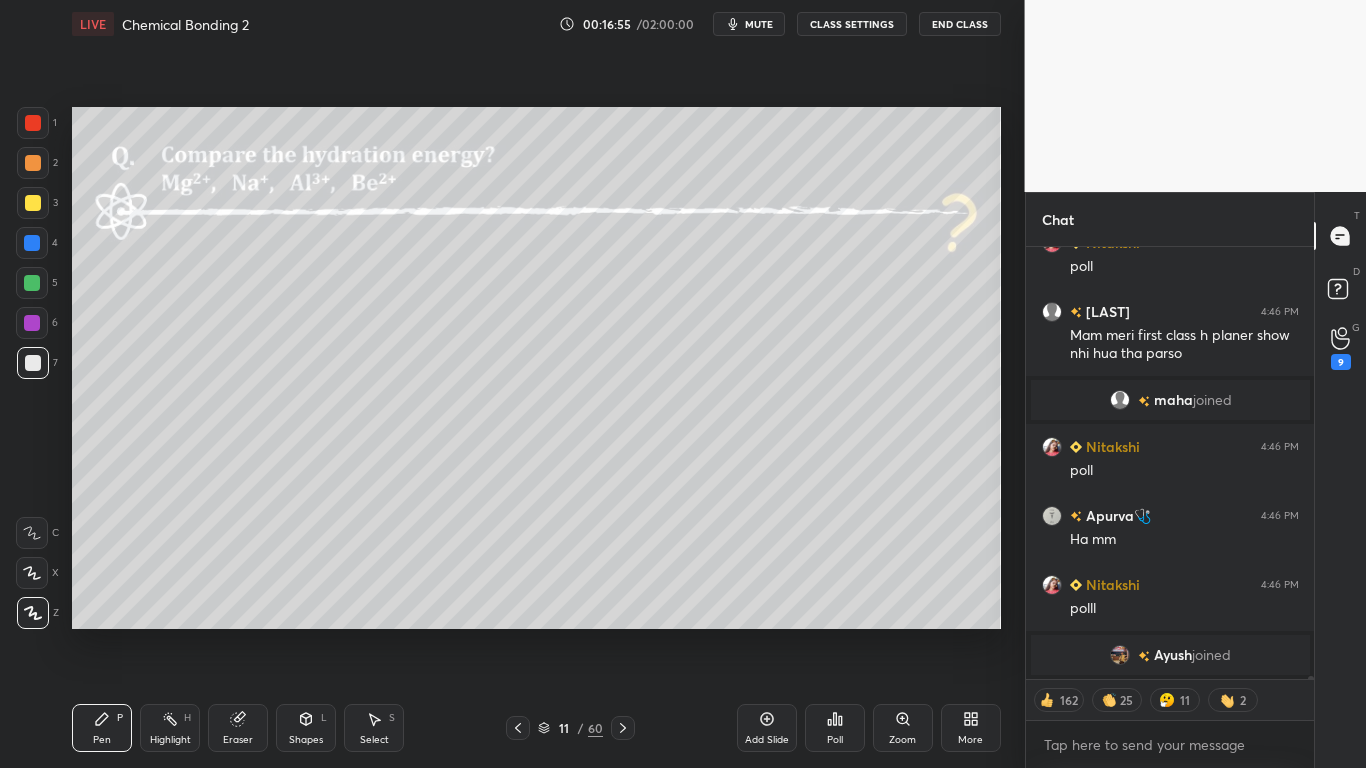 click at bounding box center (33, 203) 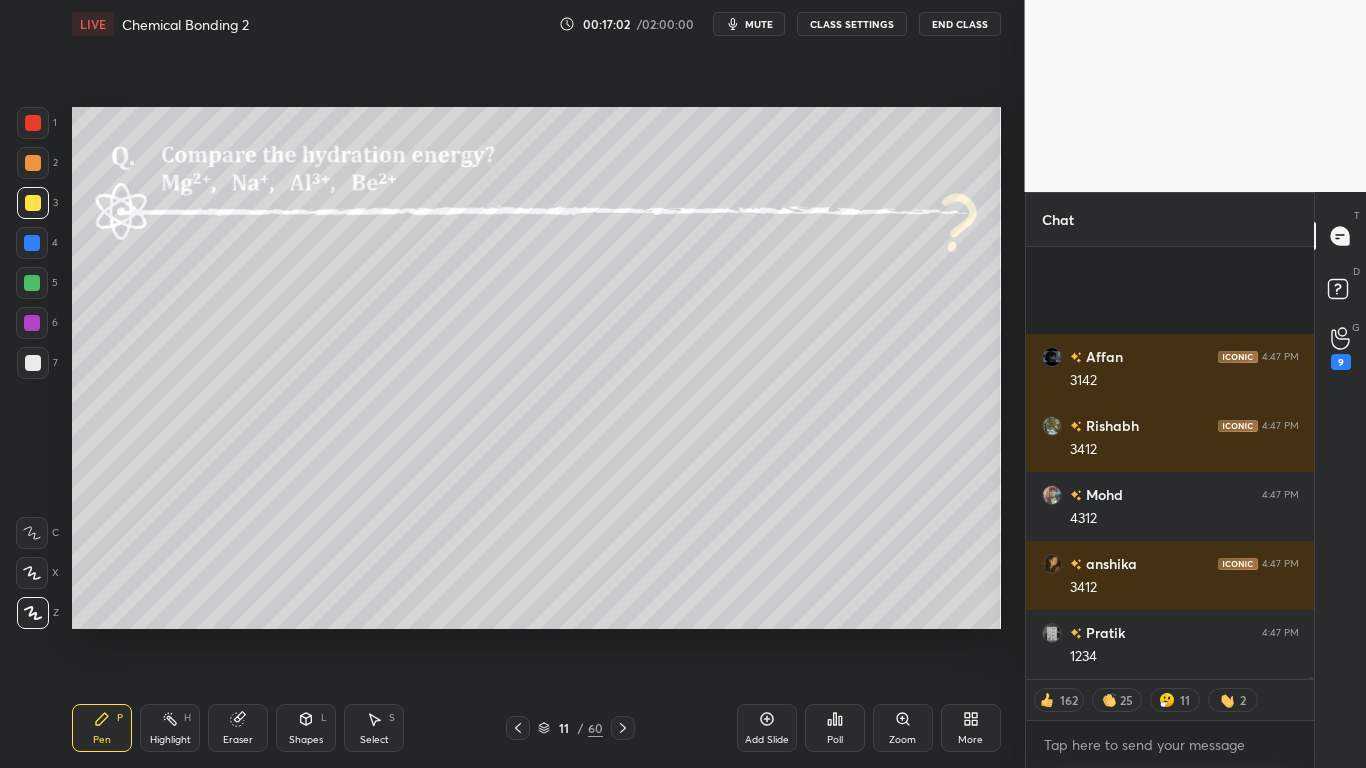 scroll, scrollTop: 75533, scrollLeft: 0, axis: vertical 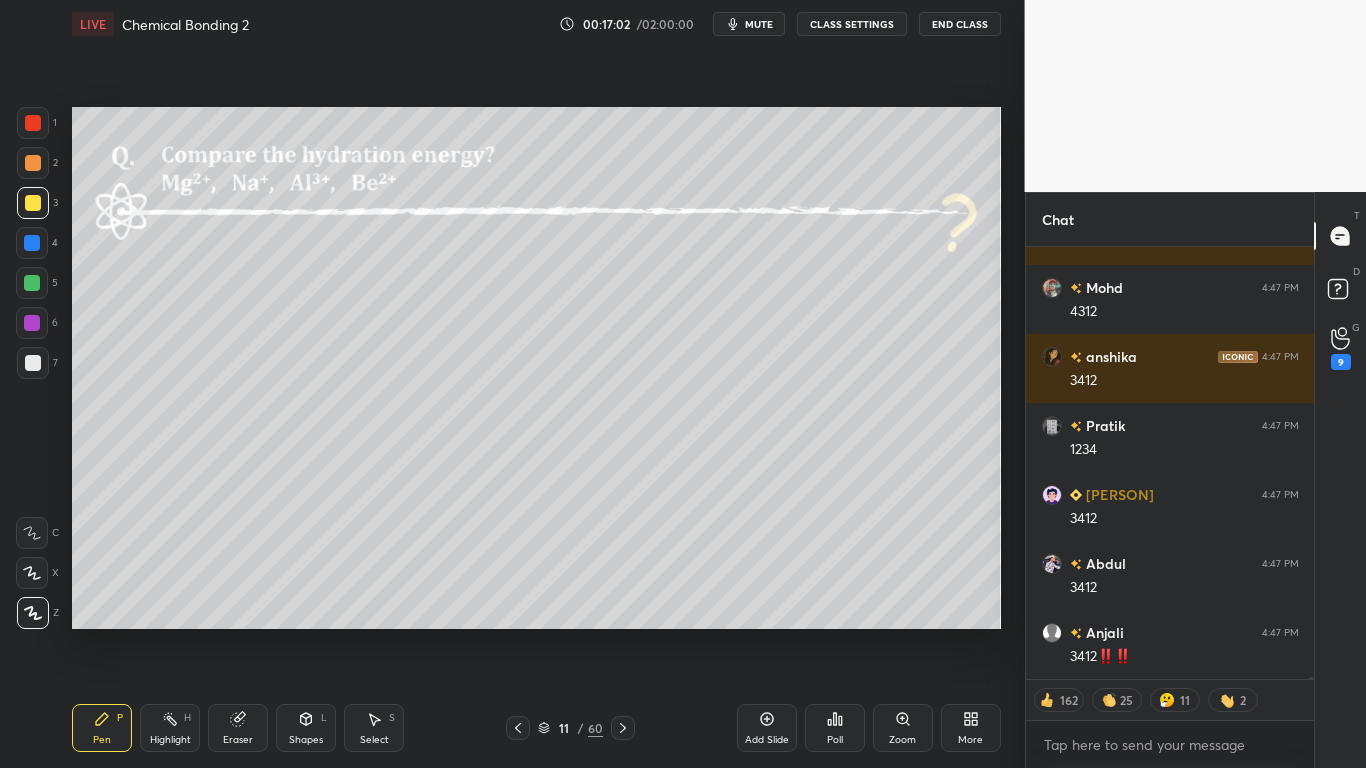 type on "x" 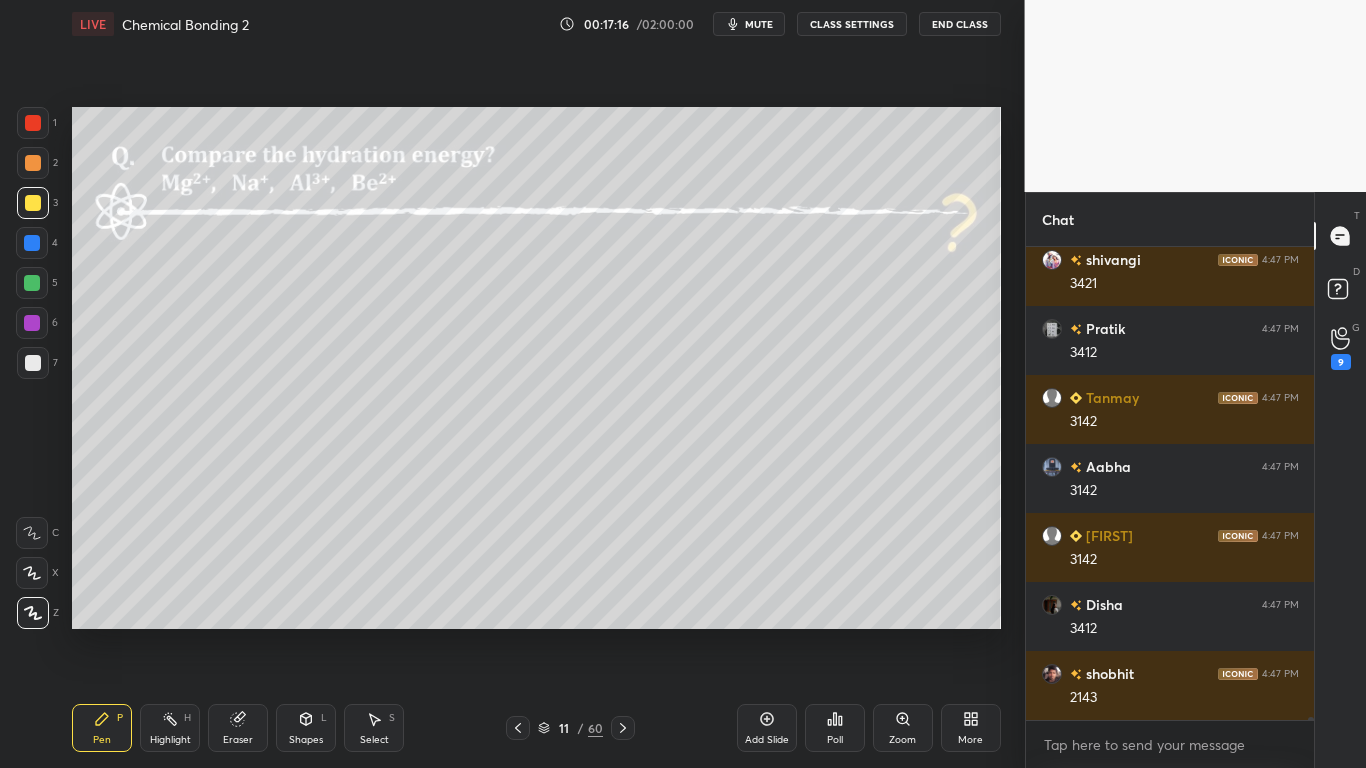scroll, scrollTop: 82014, scrollLeft: 0, axis: vertical 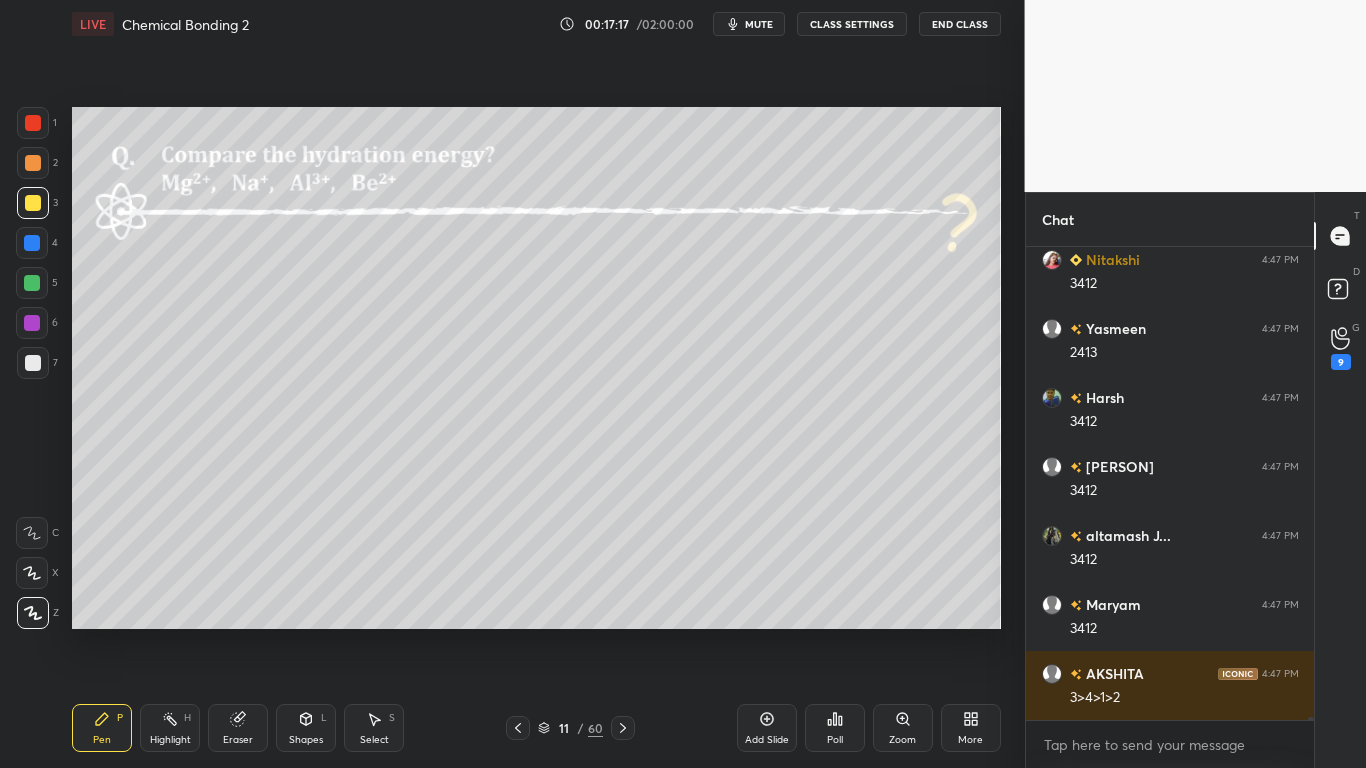 click on "CLASS SETTINGS" at bounding box center (852, 24) 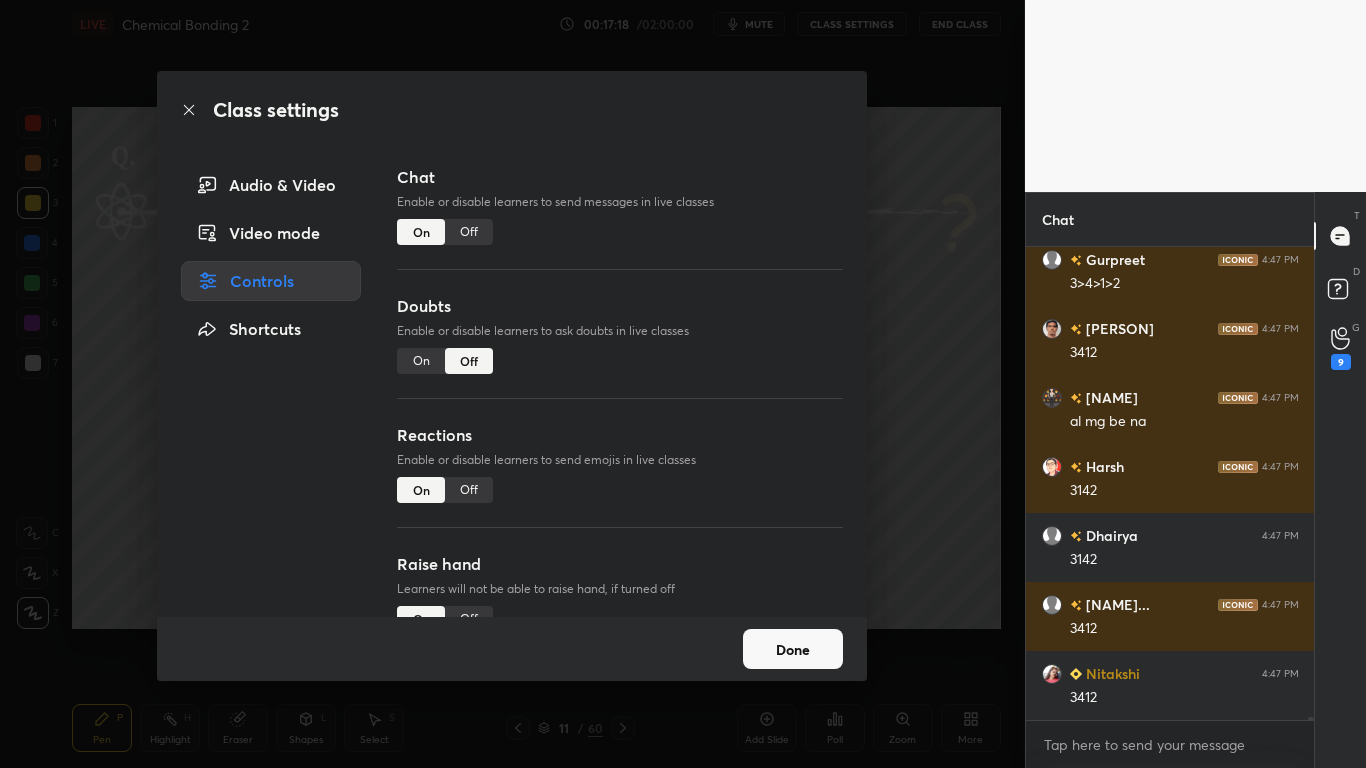 click on "Off" at bounding box center [469, 232] 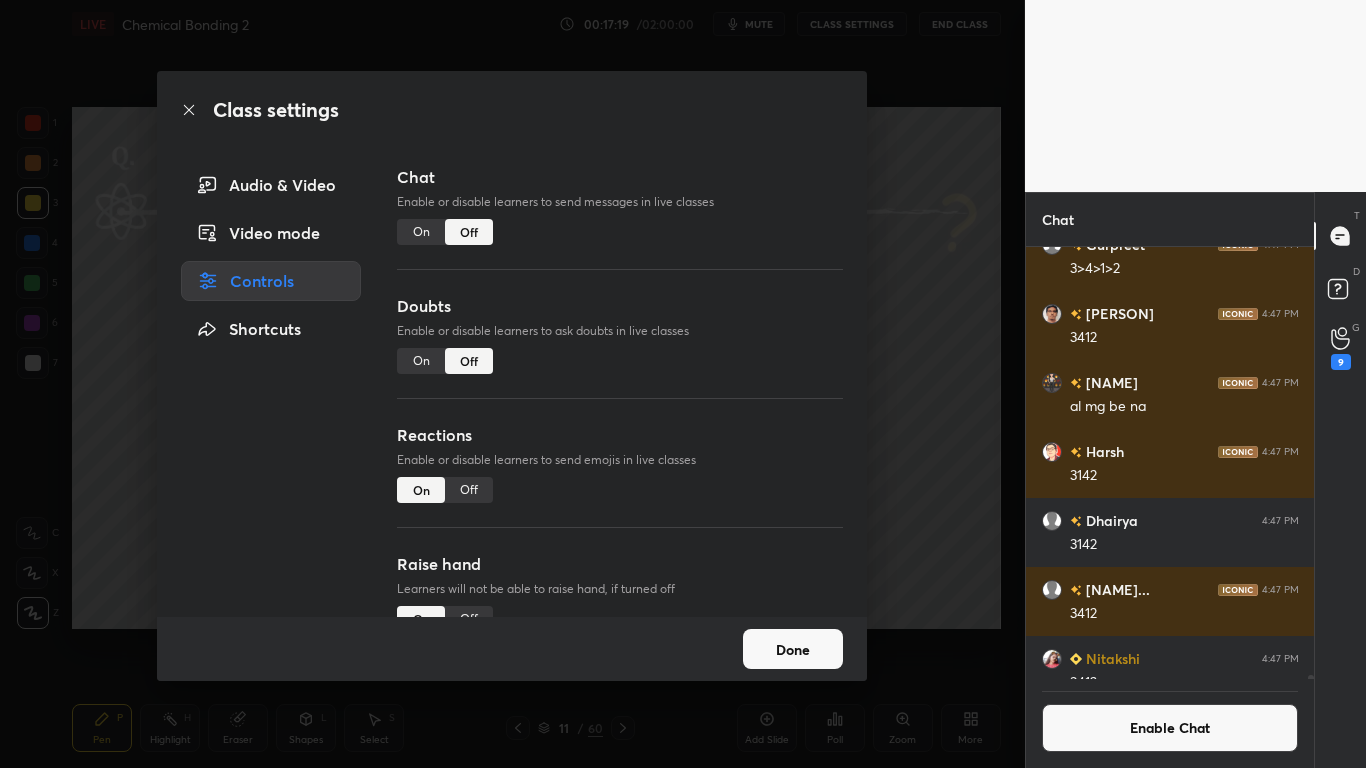 click on "Done" at bounding box center [793, 649] 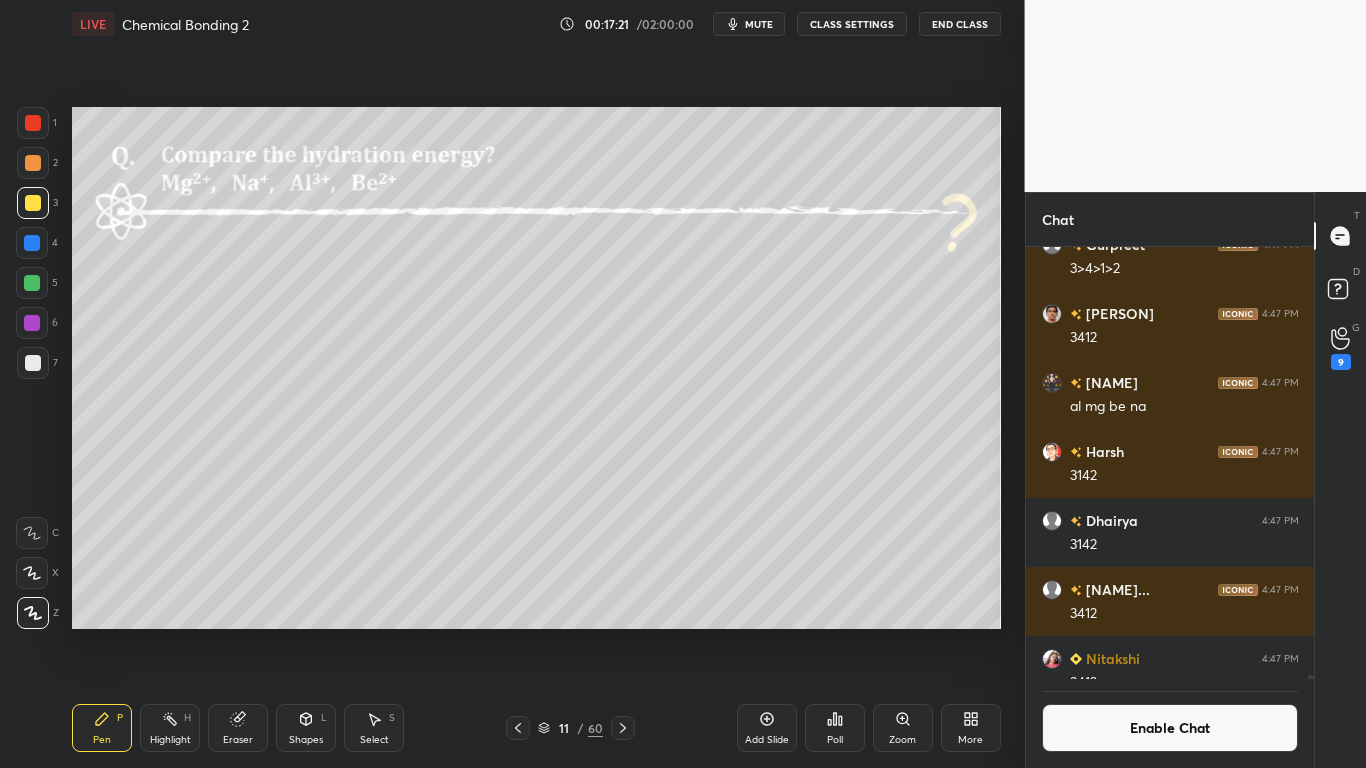 scroll, scrollTop: 385, scrollLeft: 282, axis: both 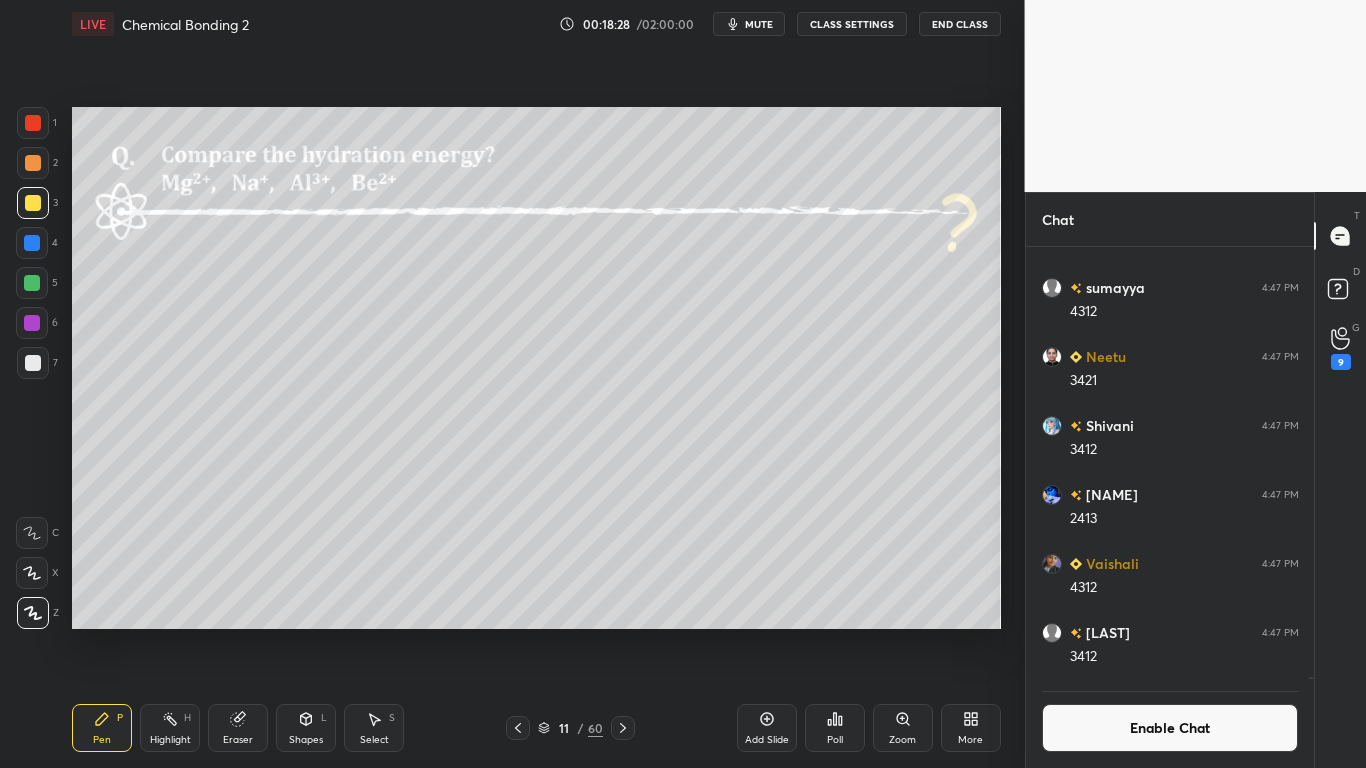 click at bounding box center (33, 363) 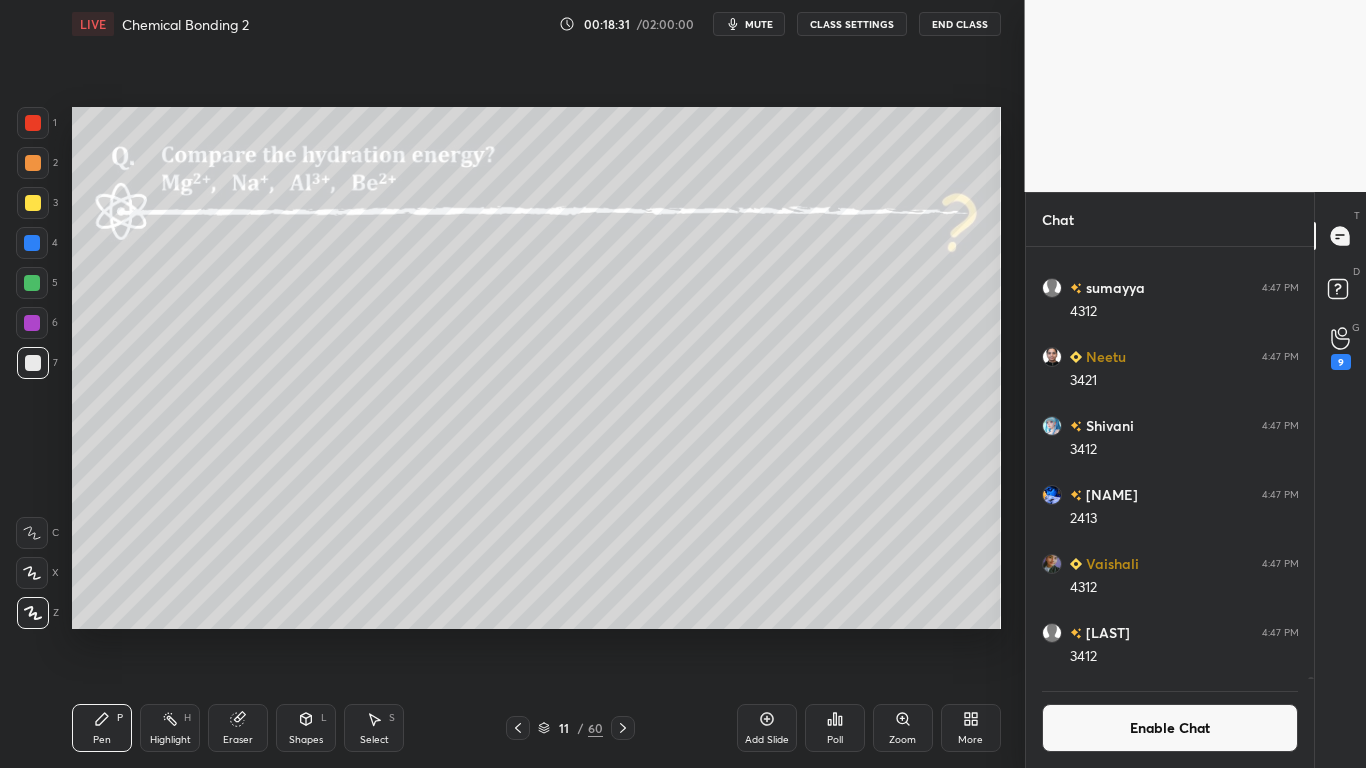 scroll, scrollTop: 385, scrollLeft: 282, axis: both 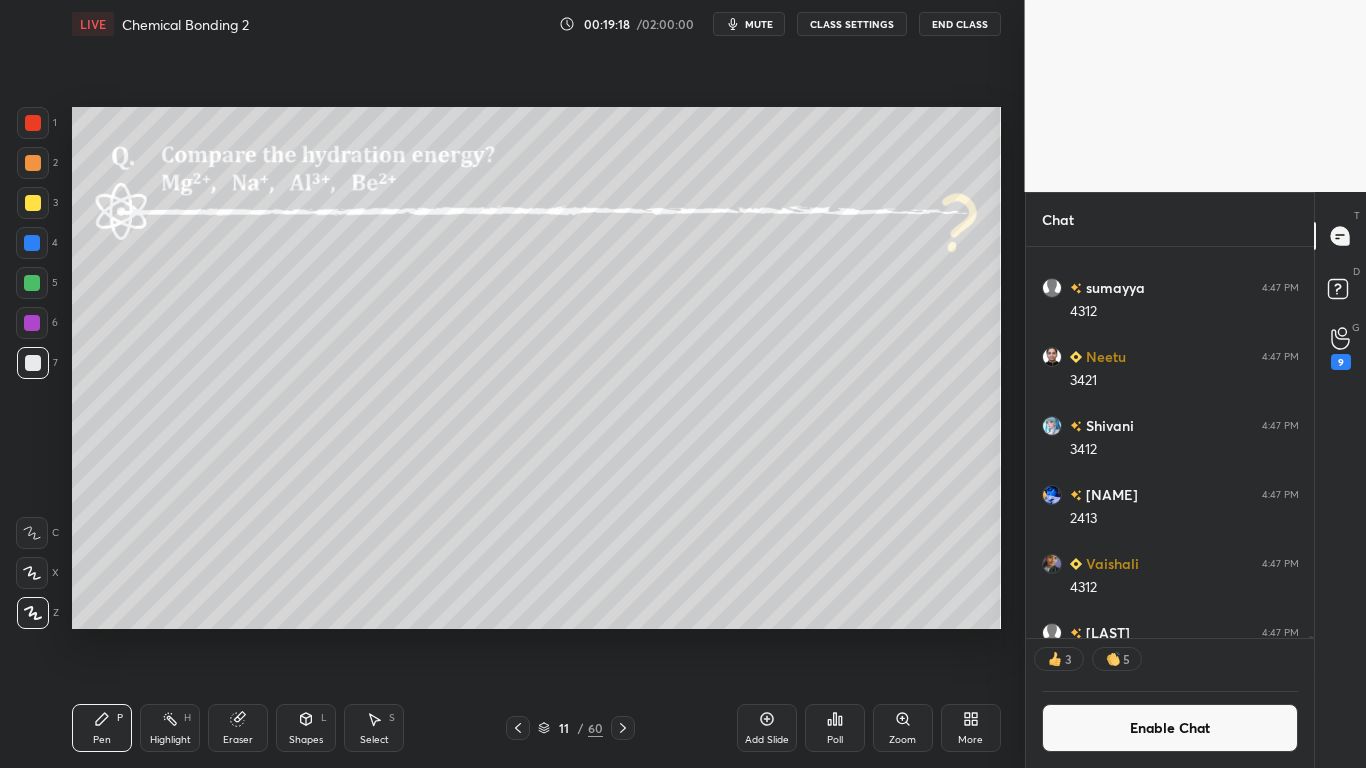 click 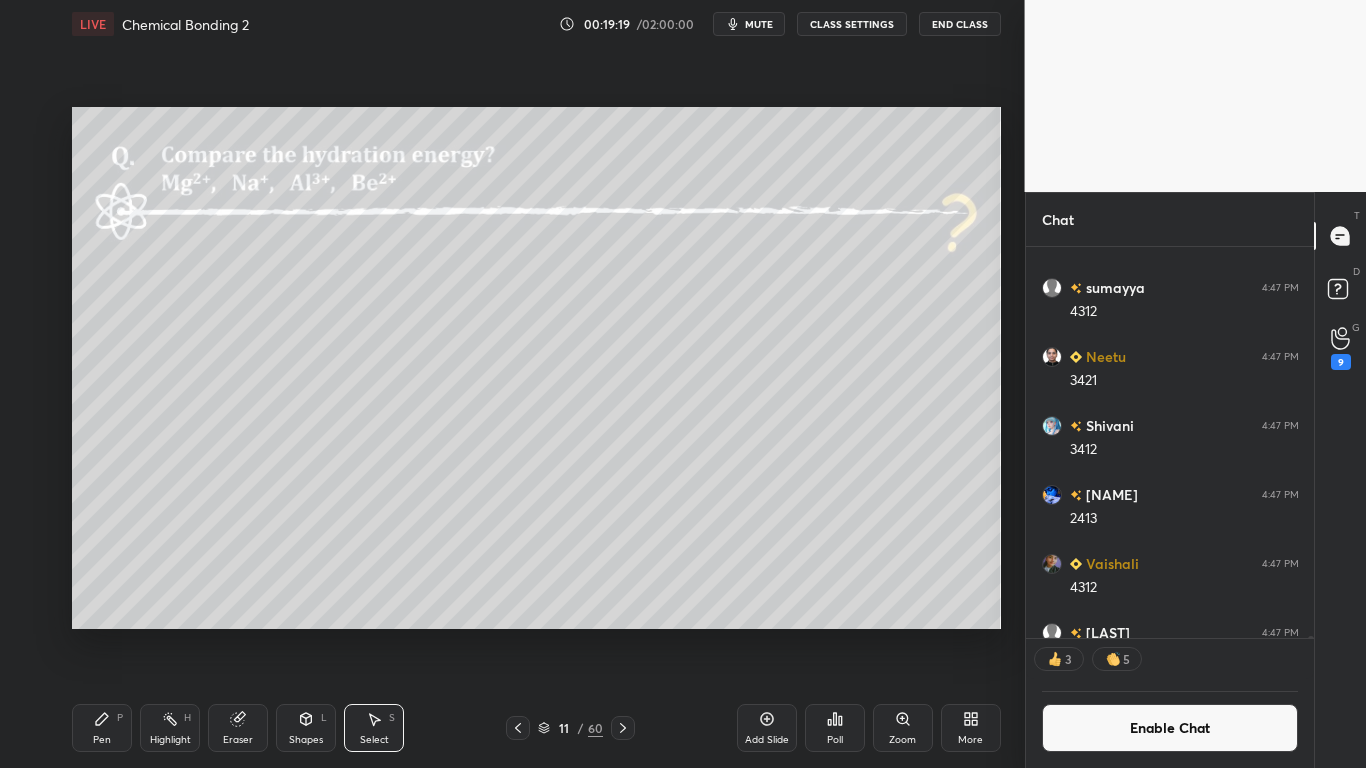 click on "Pen P" at bounding box center [102, 728] 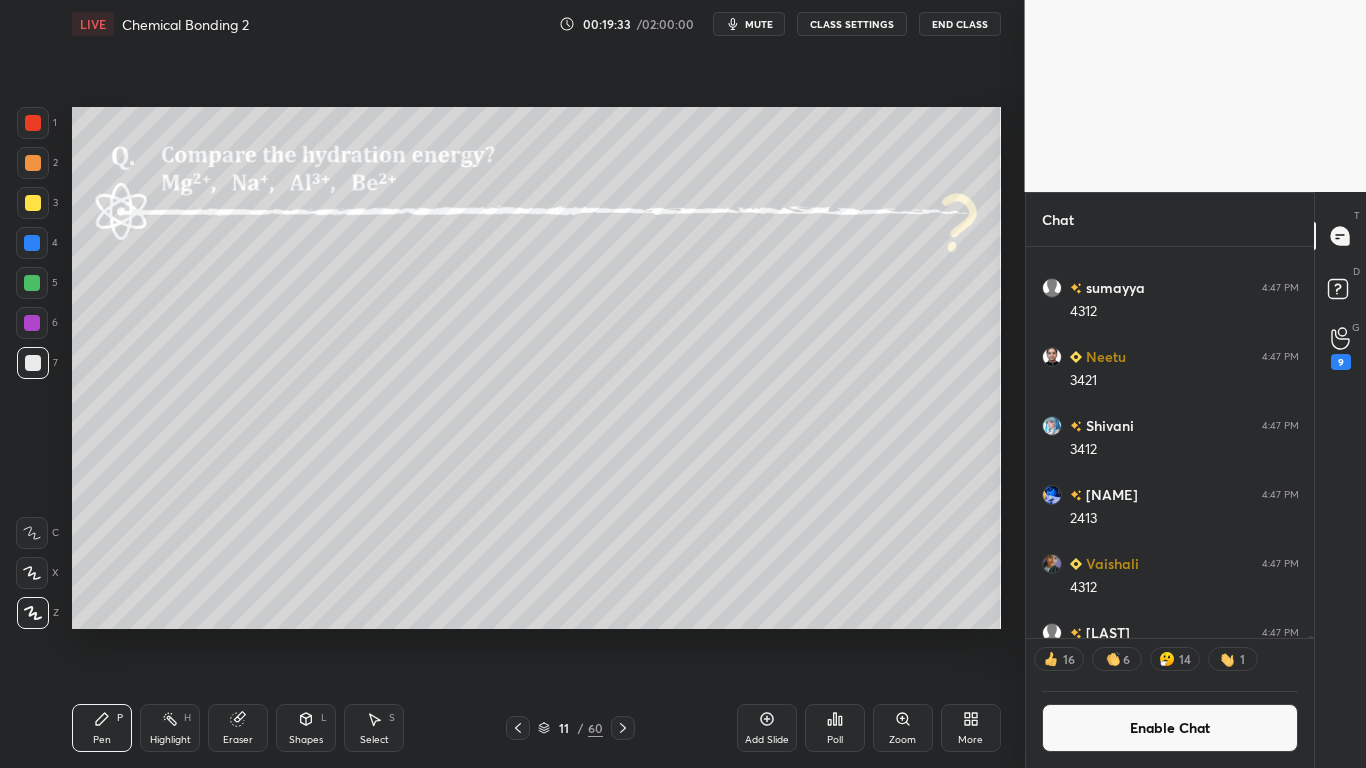 click at bounding box center [32, 283] 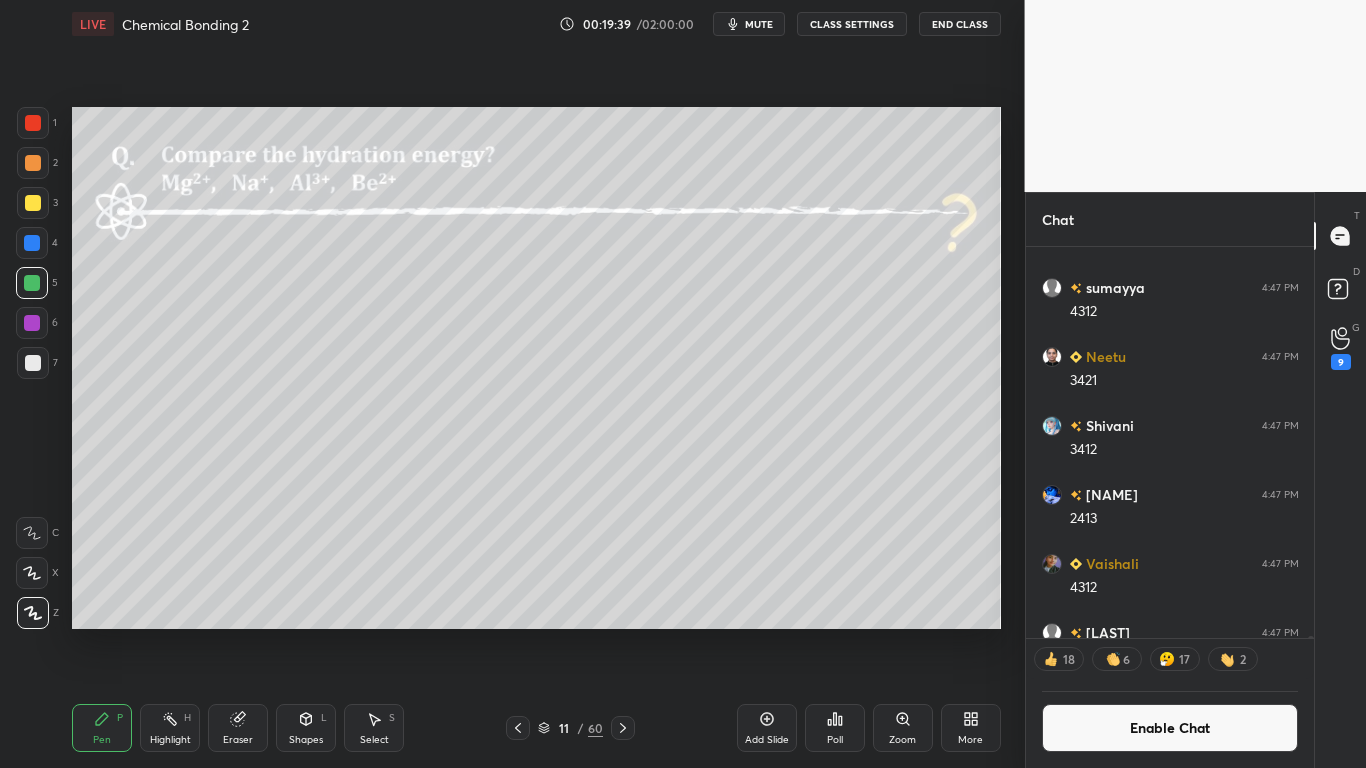 click on "Enable Chat" at bounding box center (1170, 728) 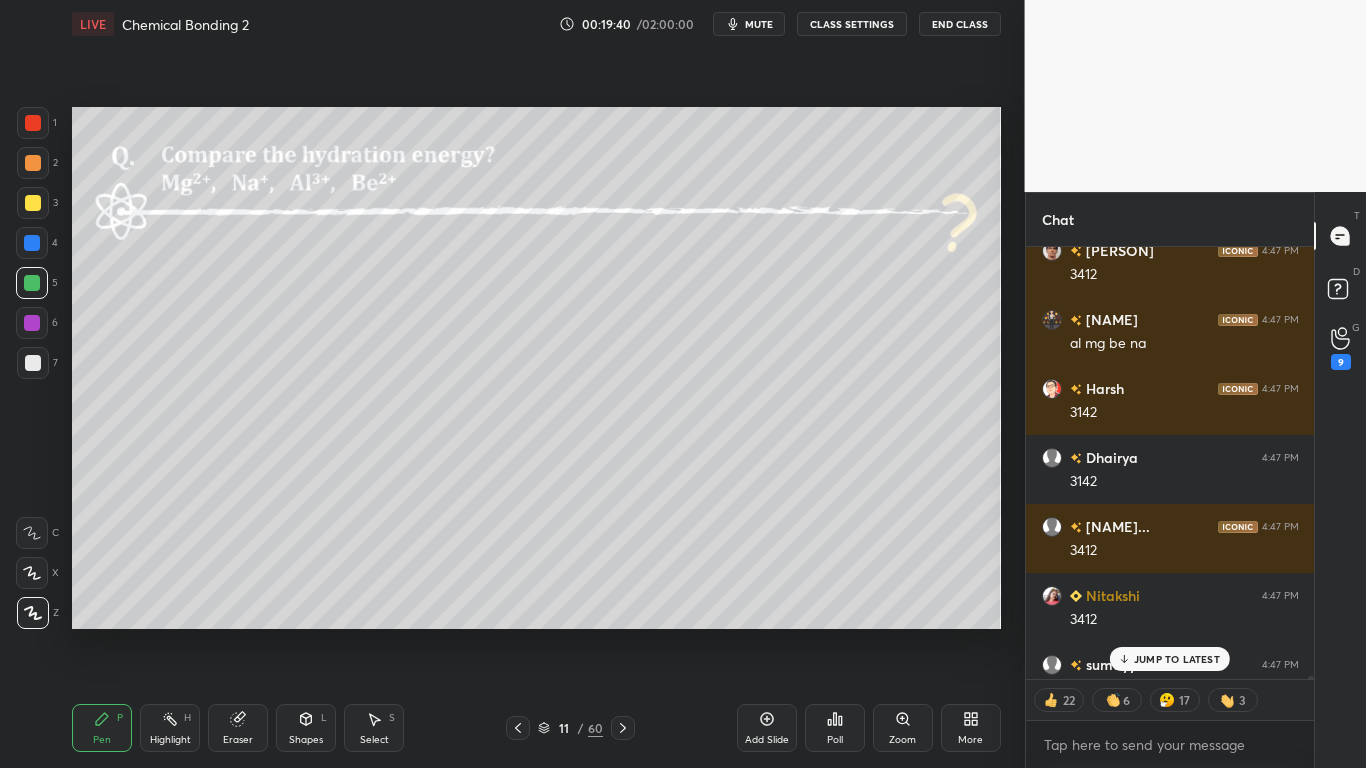 click on "JUMP TO LATEST" at bounding box center (1177, 659) 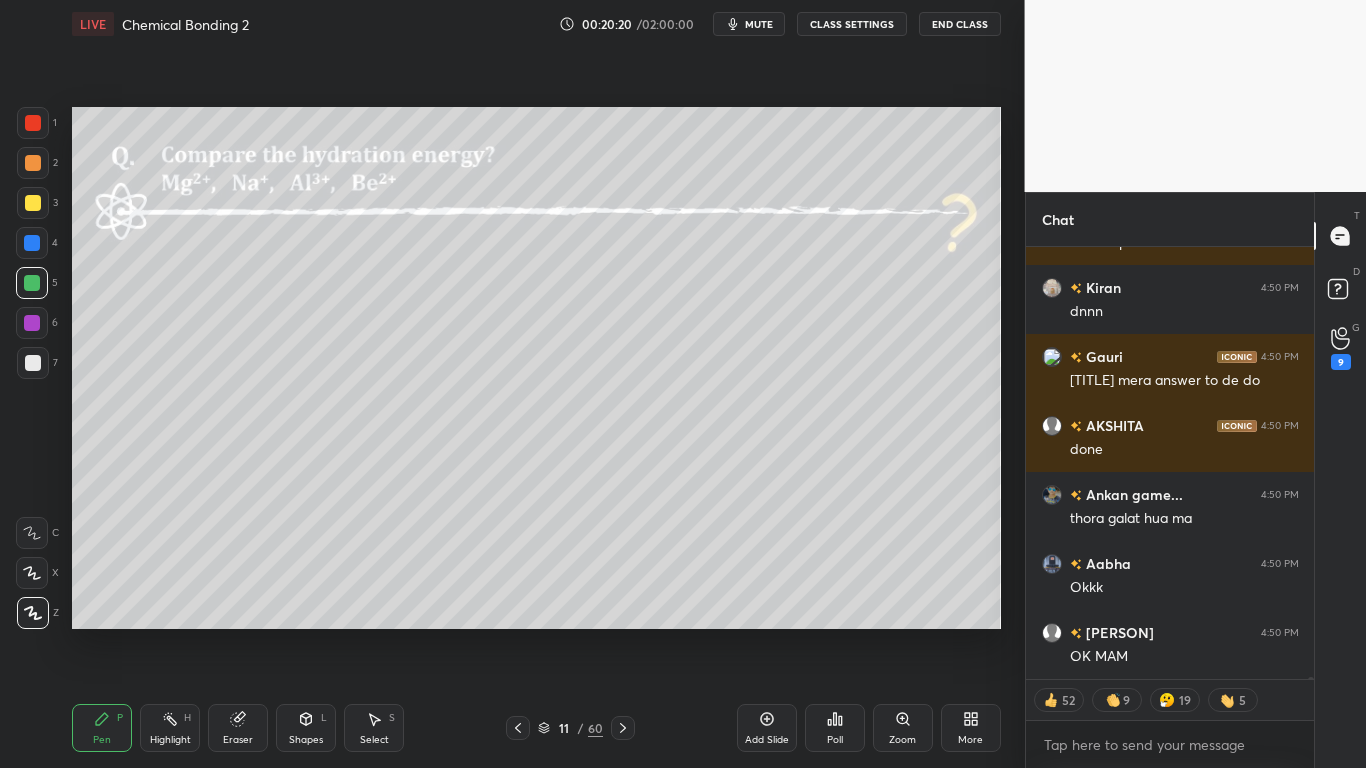 scroll, scrollTop: 84353, scrollLeft: 0, axis: vertical 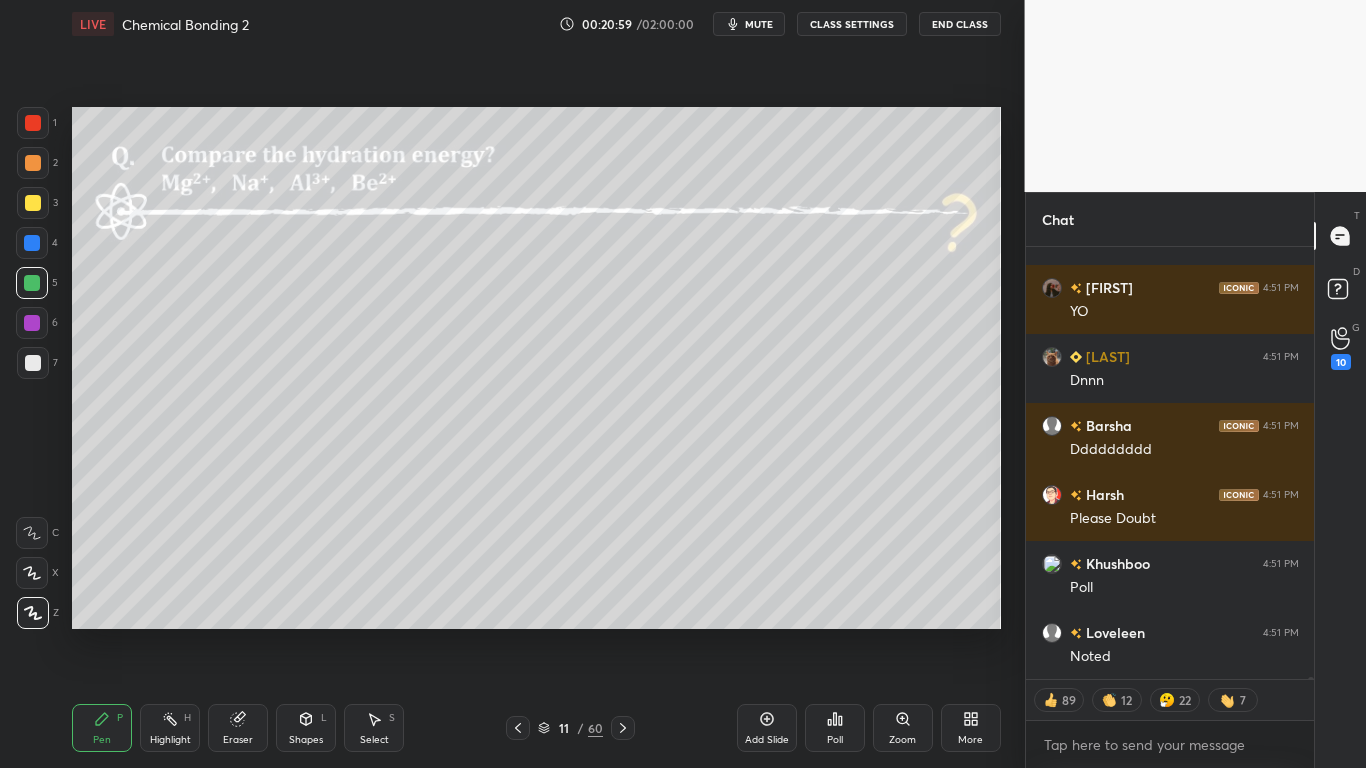 click at bounding box center (33, 203) 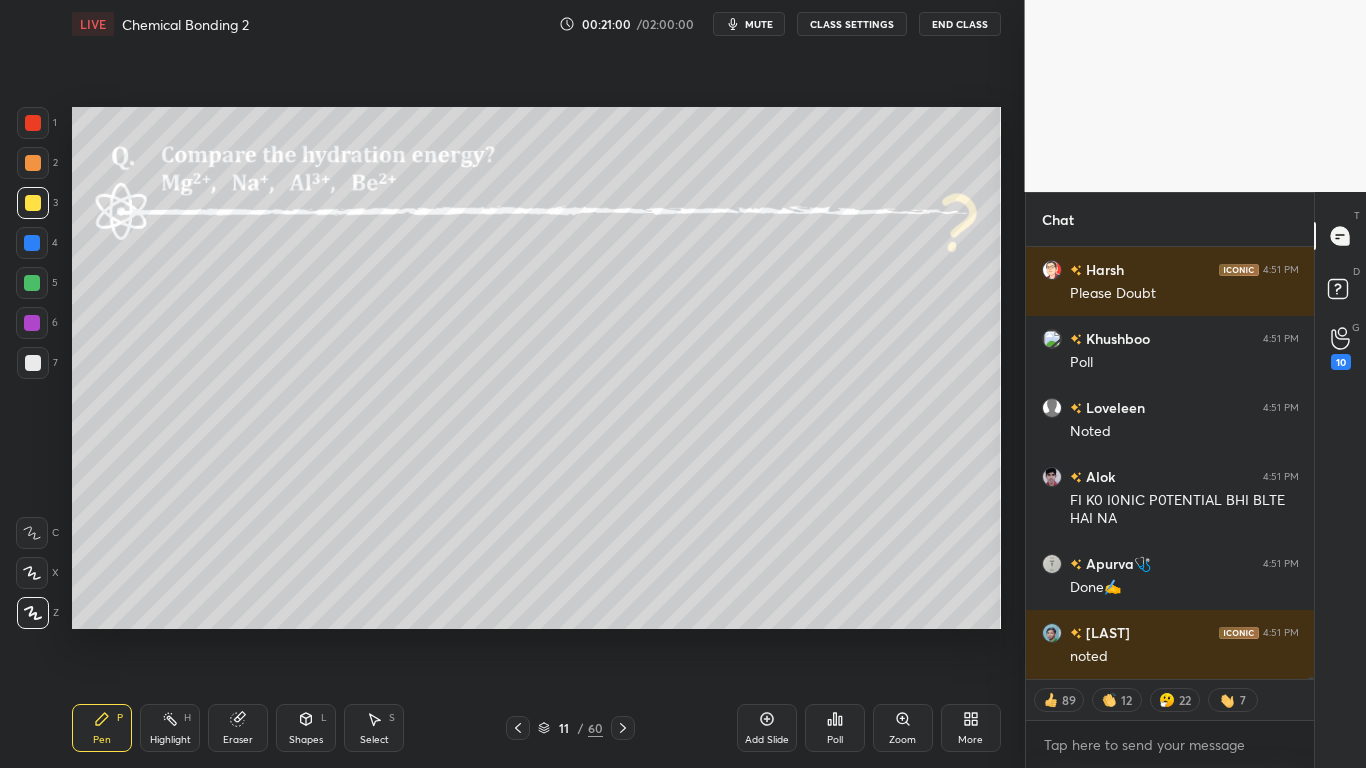 type on "x" 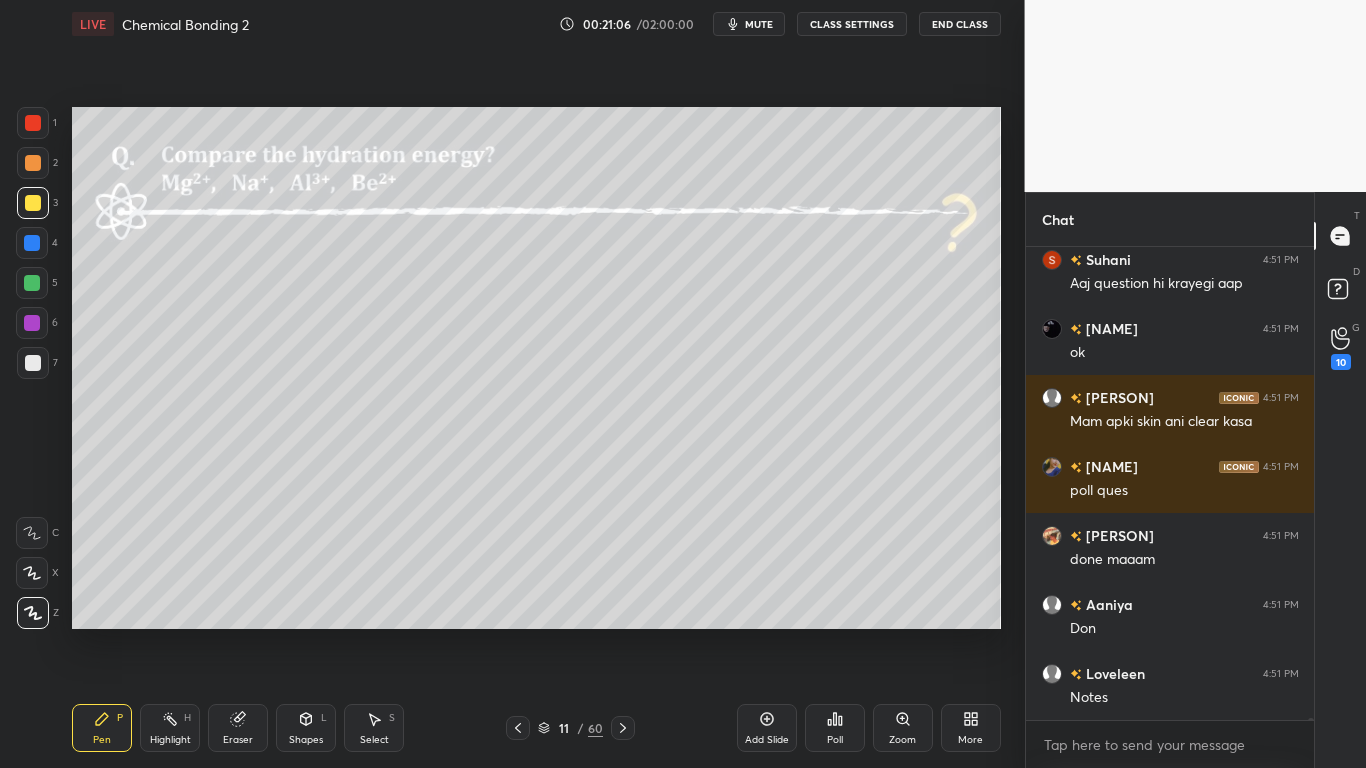 click on "CLASS SETTINGS" at bounding box center (852, 24) 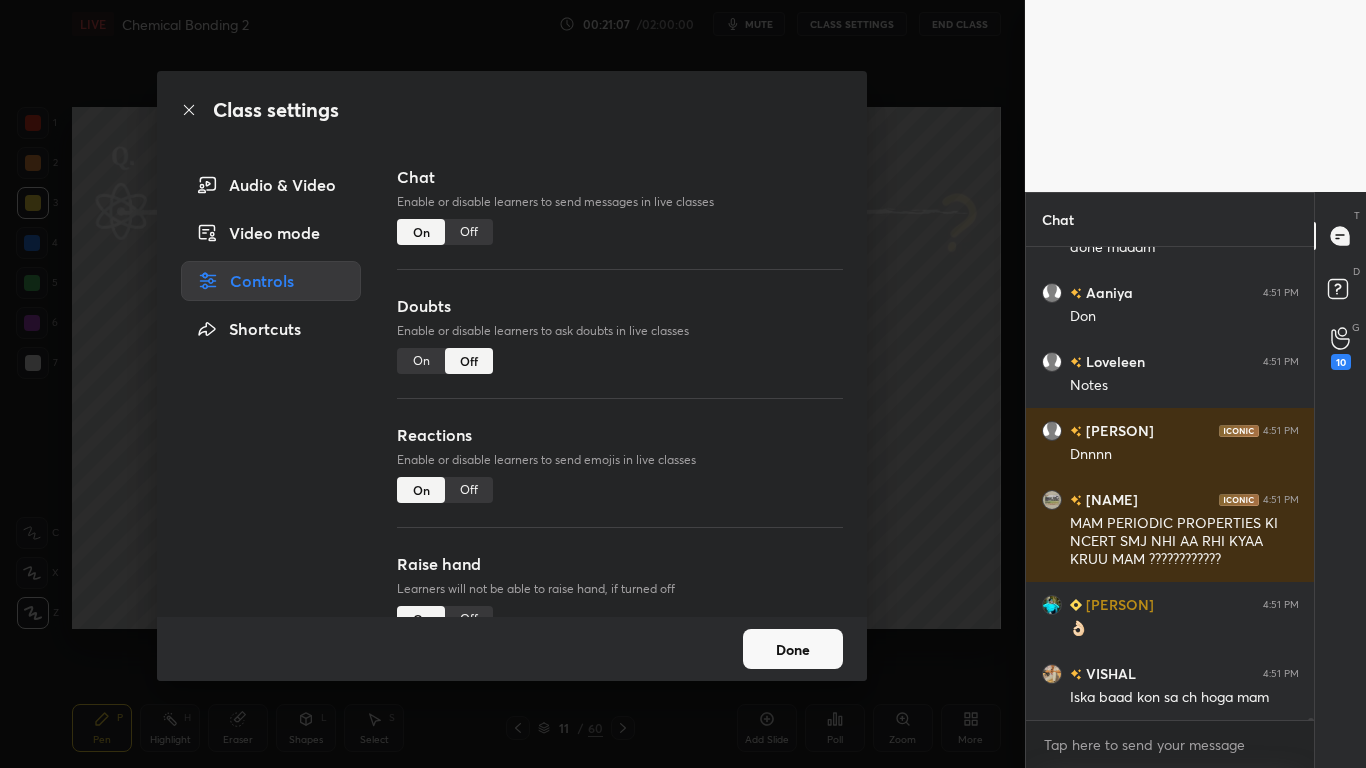 click on "Off" at bounding box center (469, 232) 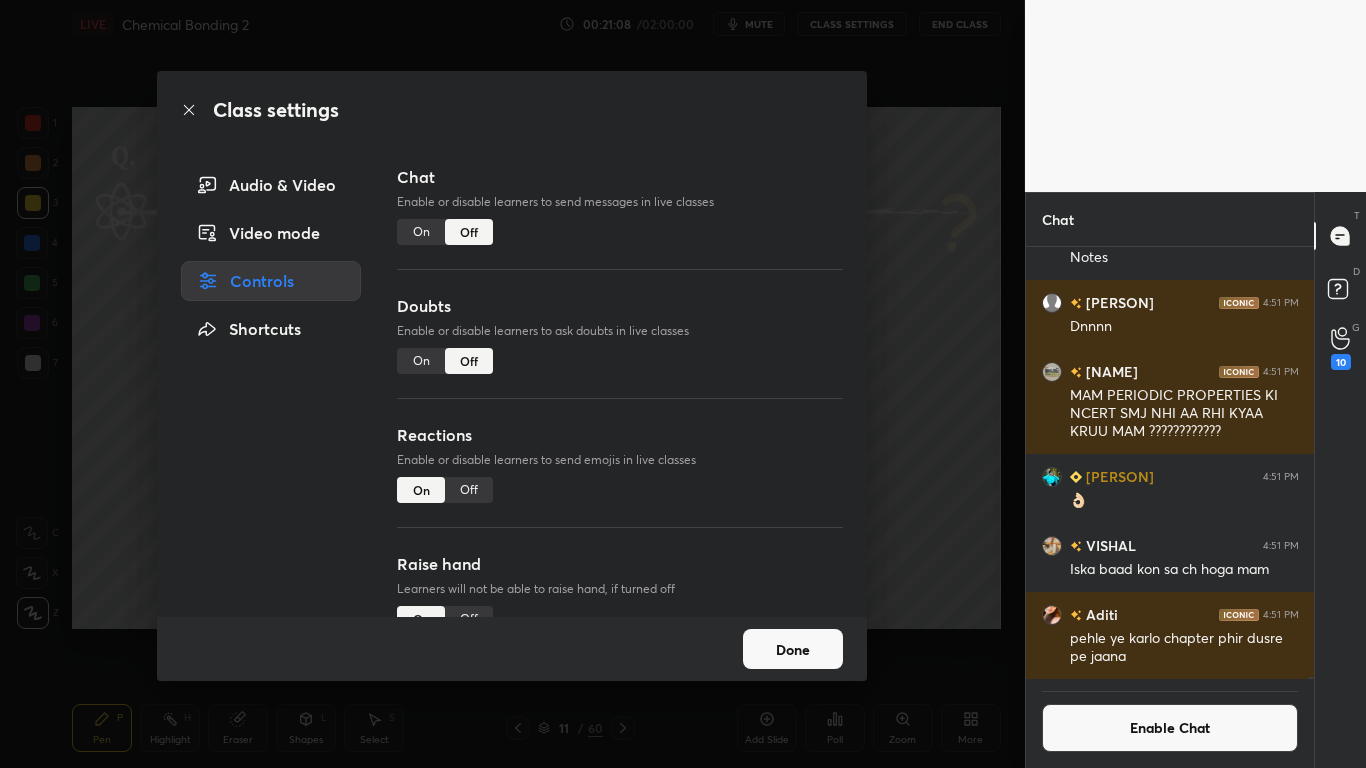 click on "Done" at bounding box center (793, 649) 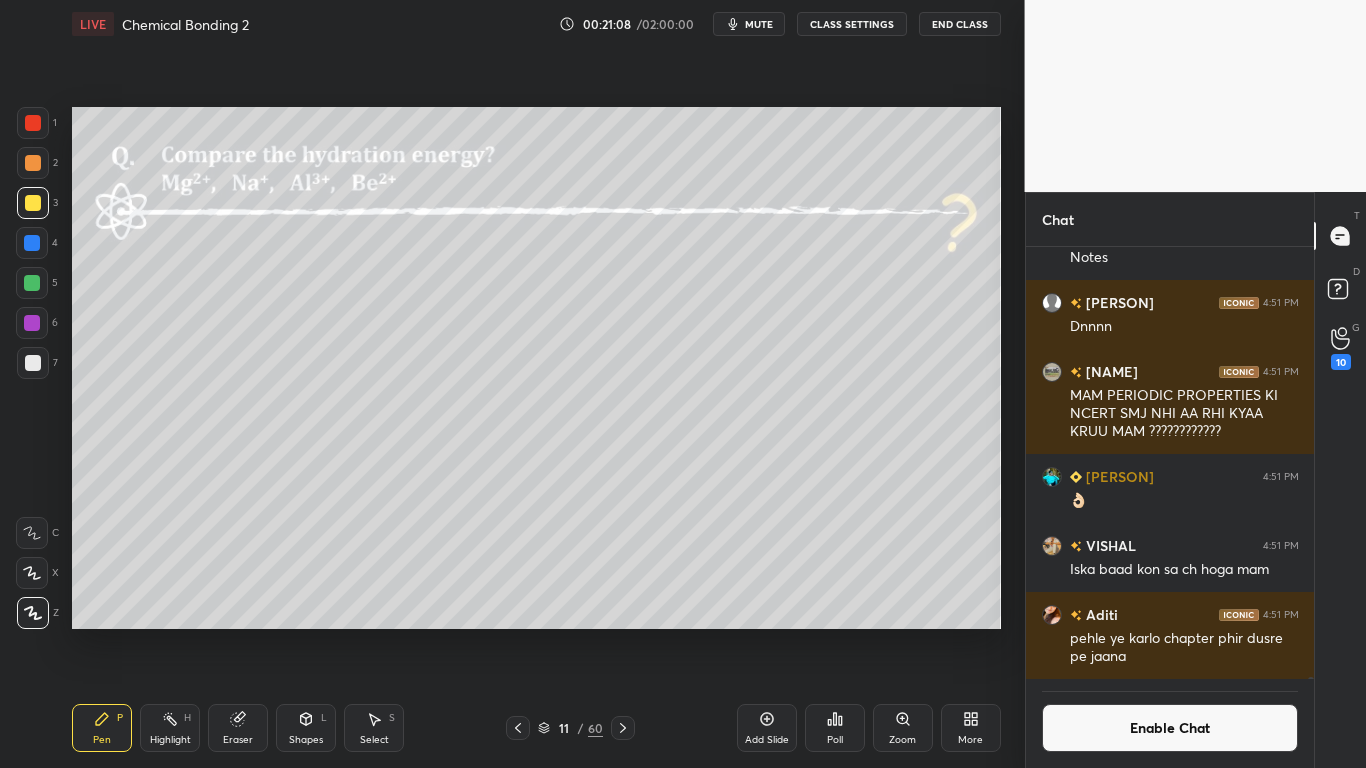 click 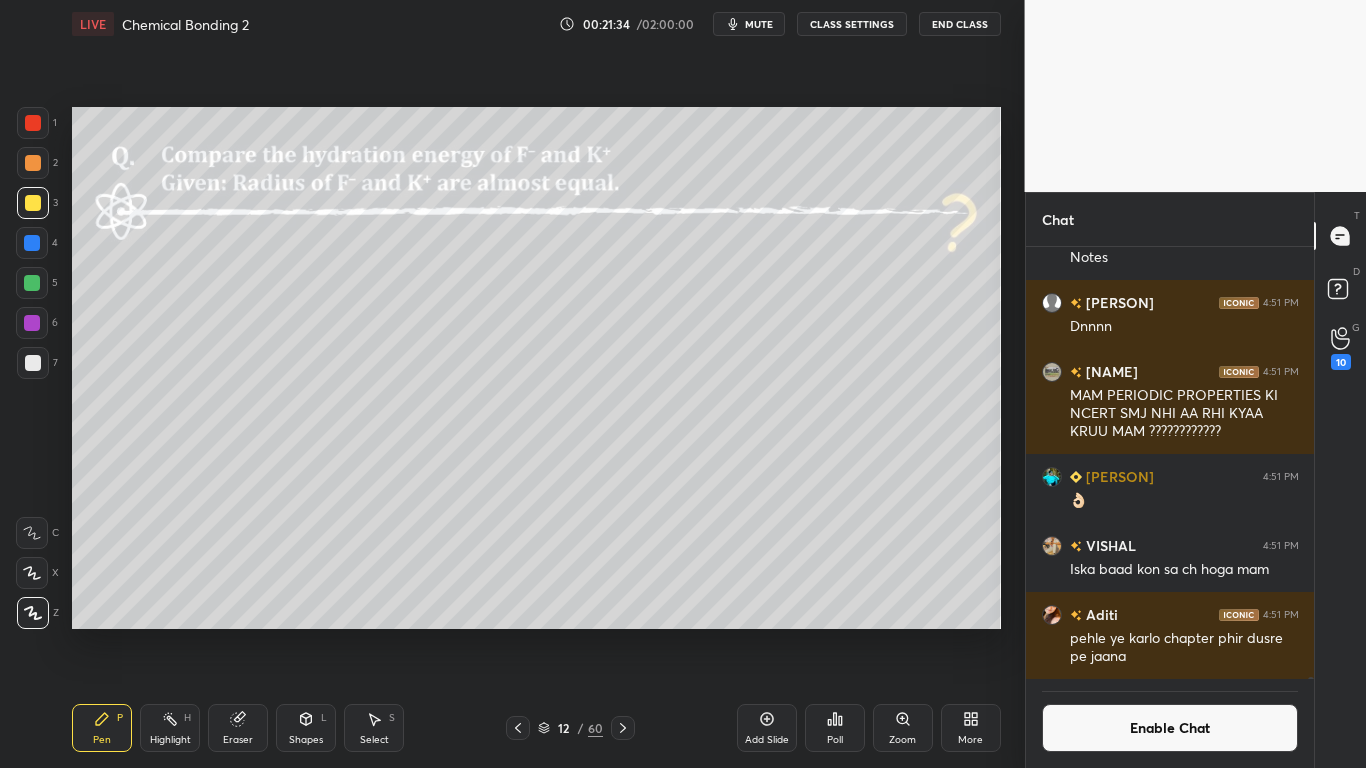 click on "Enable Chat" at bounding box center (1170, 728) 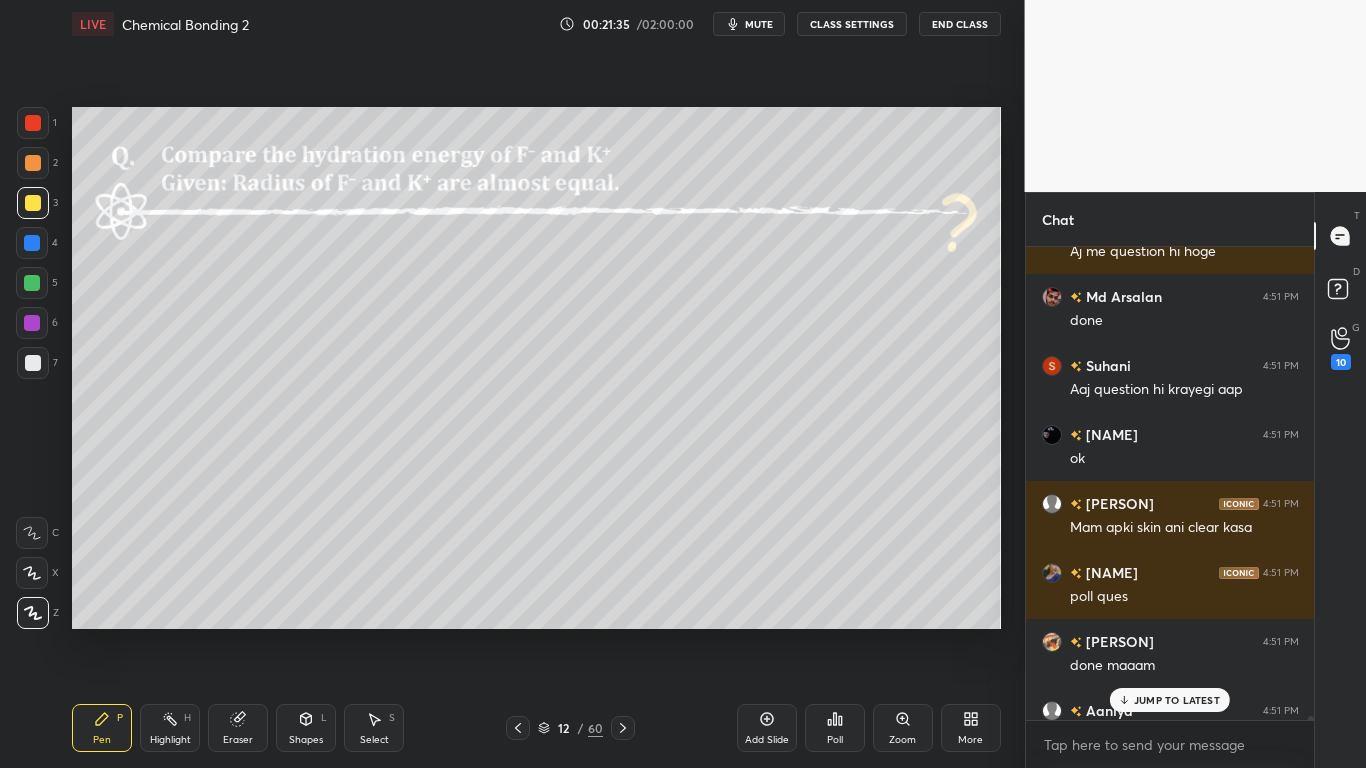 click on "JUMP TO LATEST" at bounding box center [1177, 700] 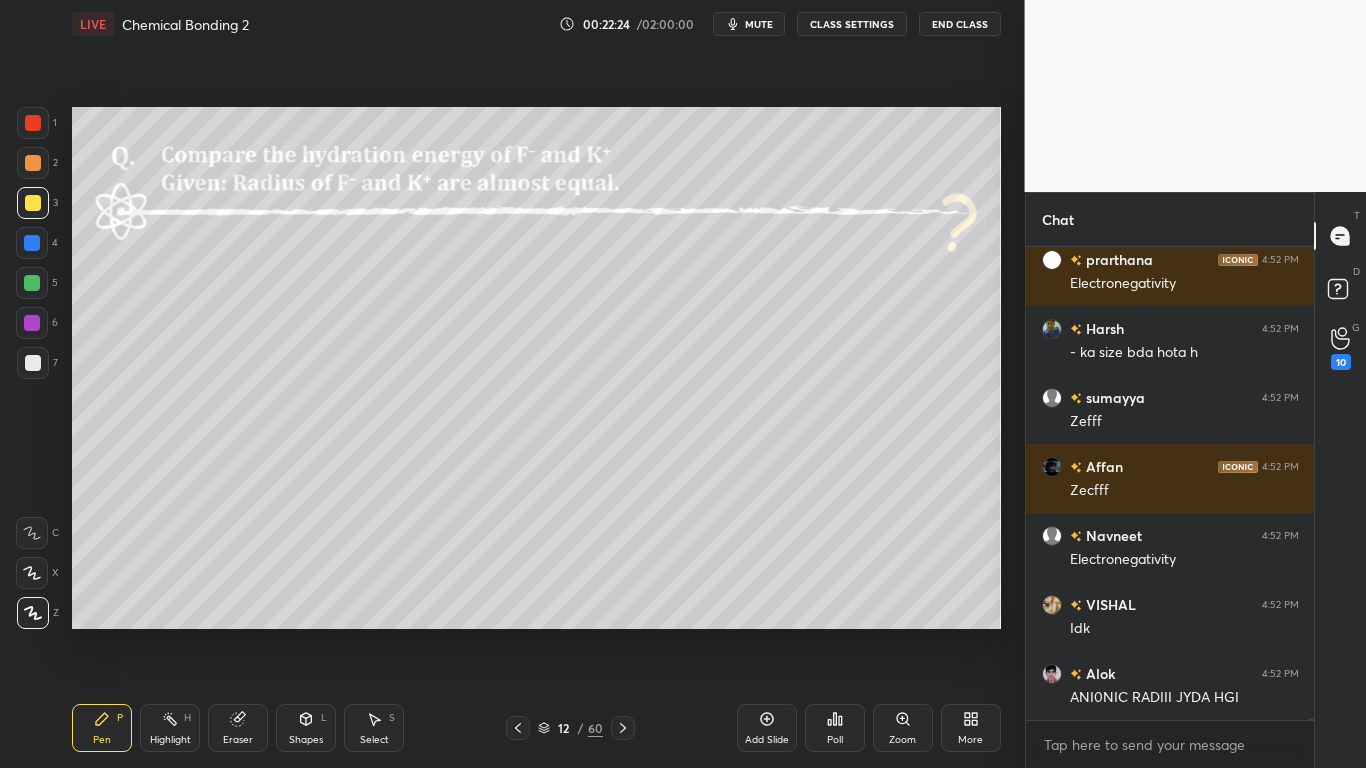 click on "CLASS SETTINGS" at bounding box center [852, 24] 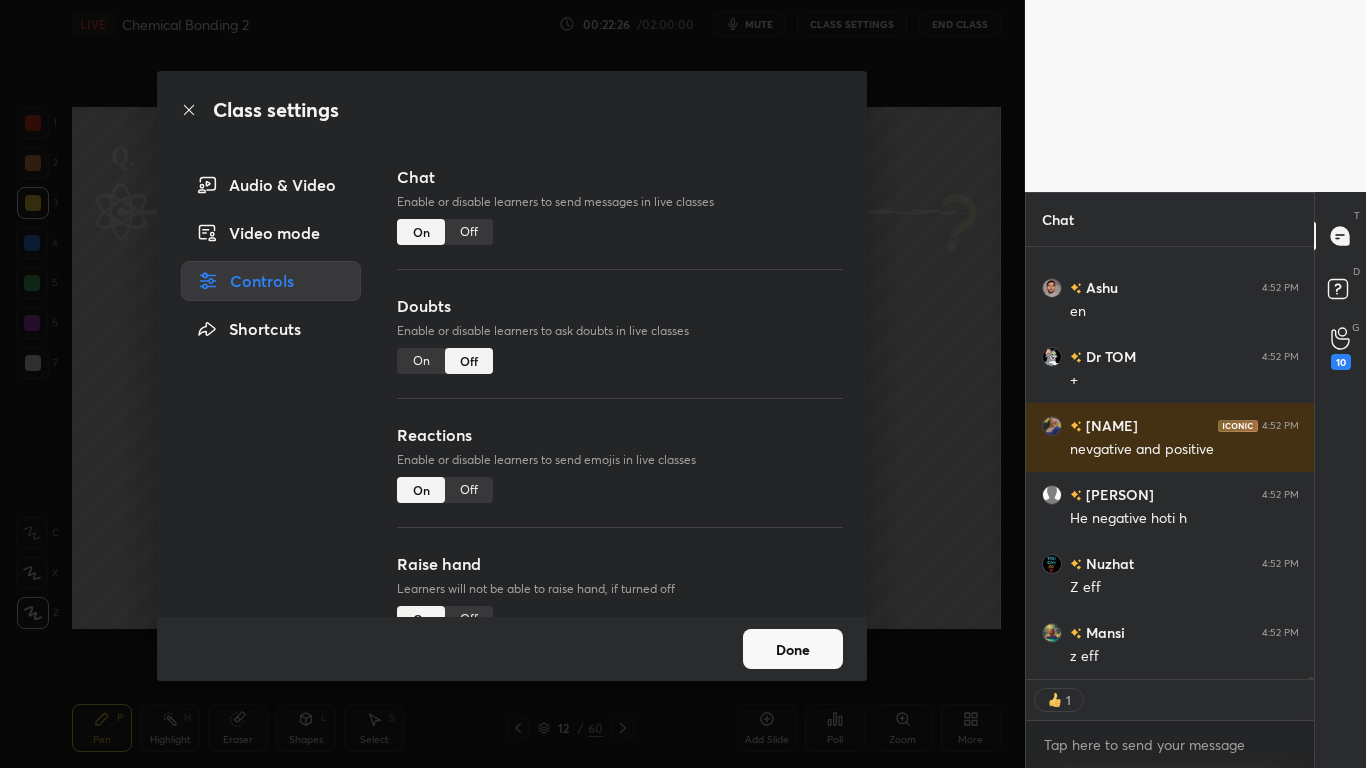 type on "x" 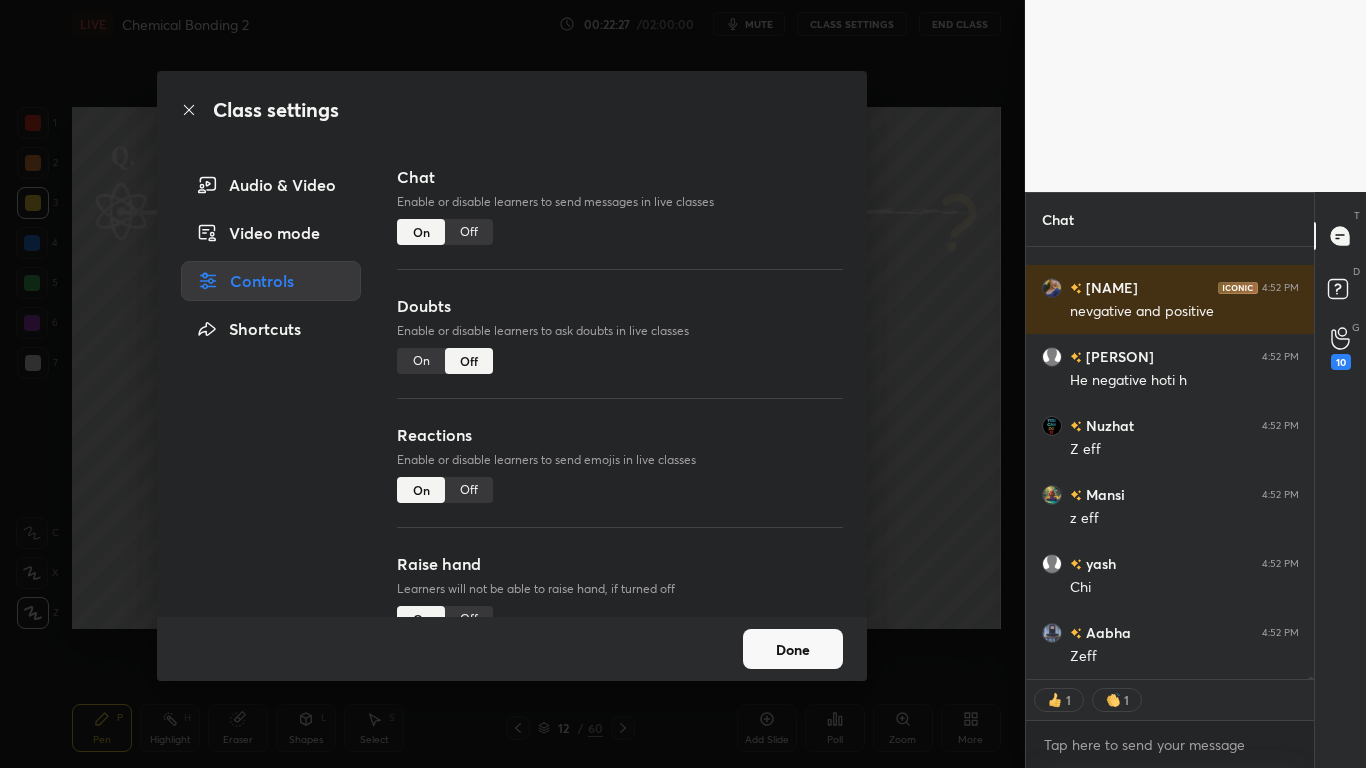 click on "Off" at bounding box center [469, 232] 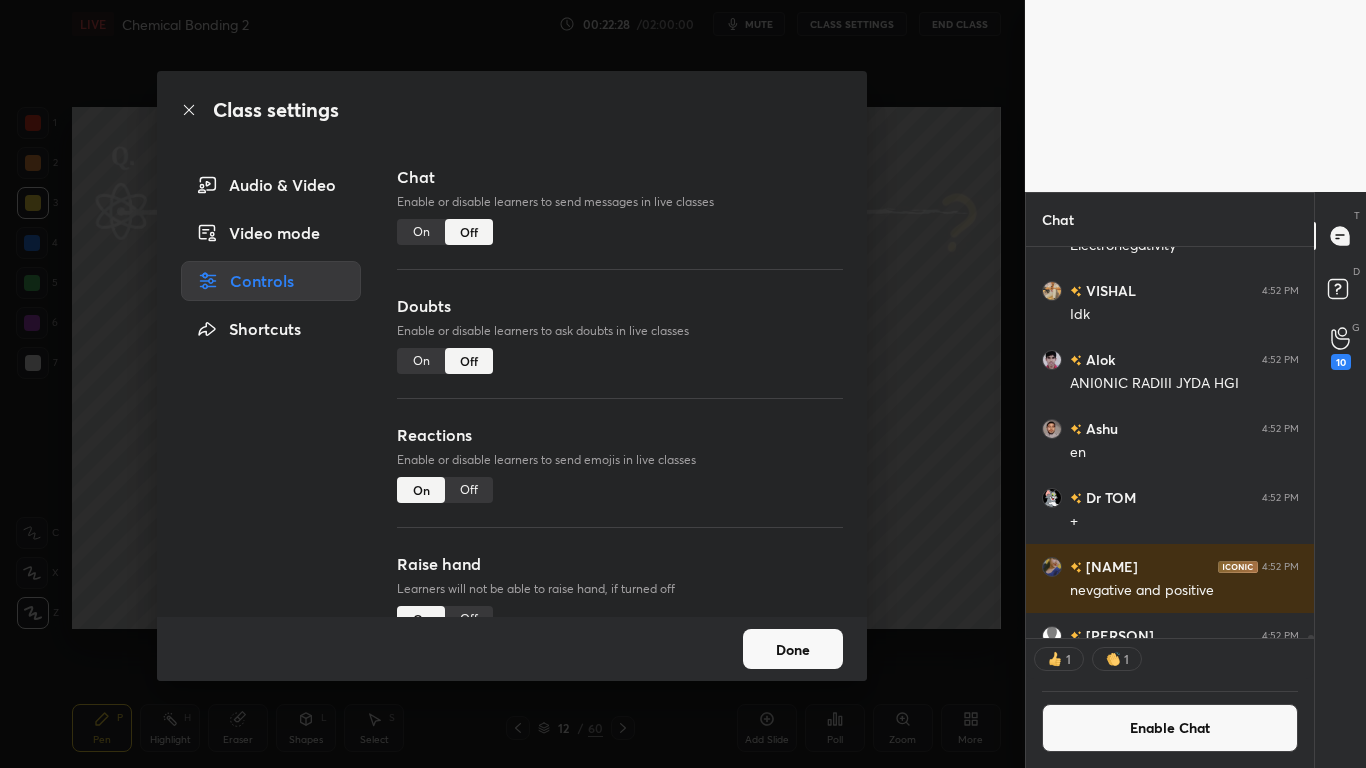 click on "Done" at bounding box center [793, 649] 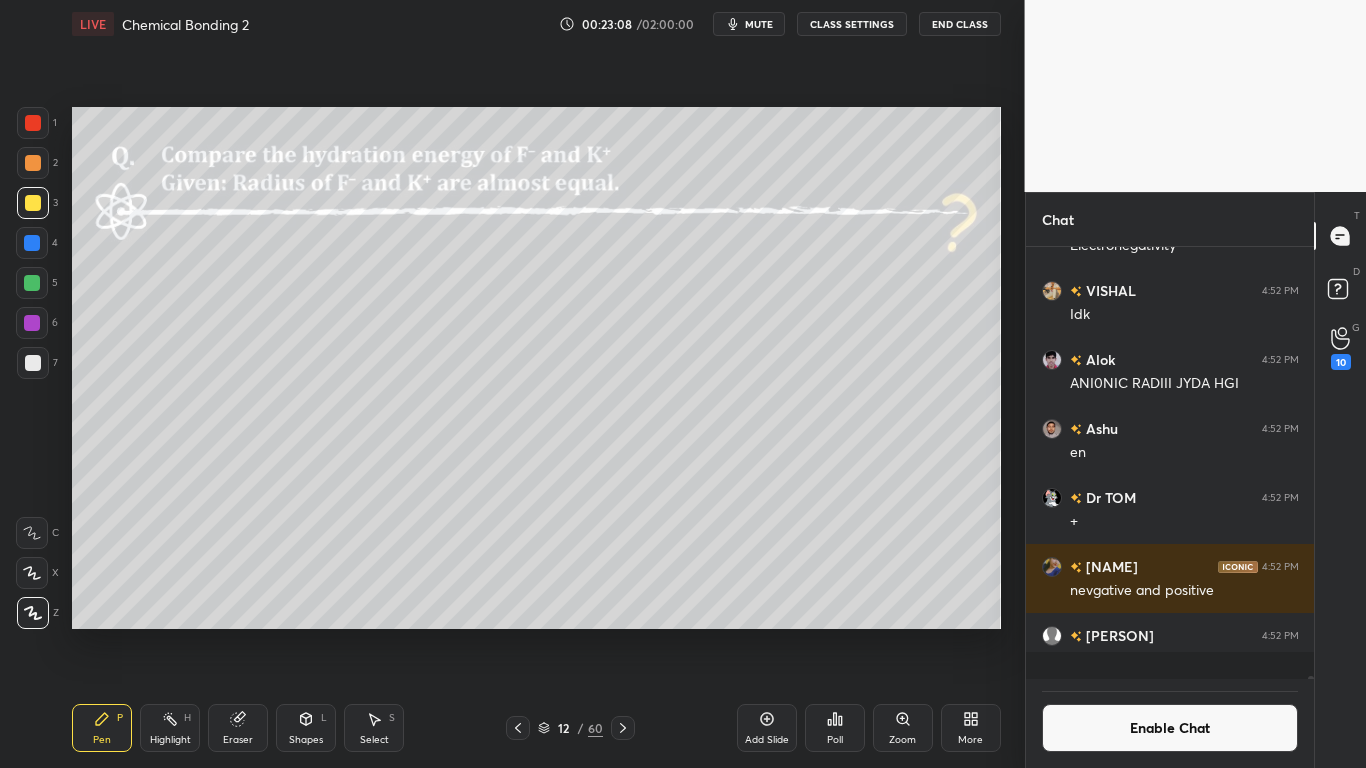 scroll, scrollTop: 7, scrollLeft: 7, axis: both 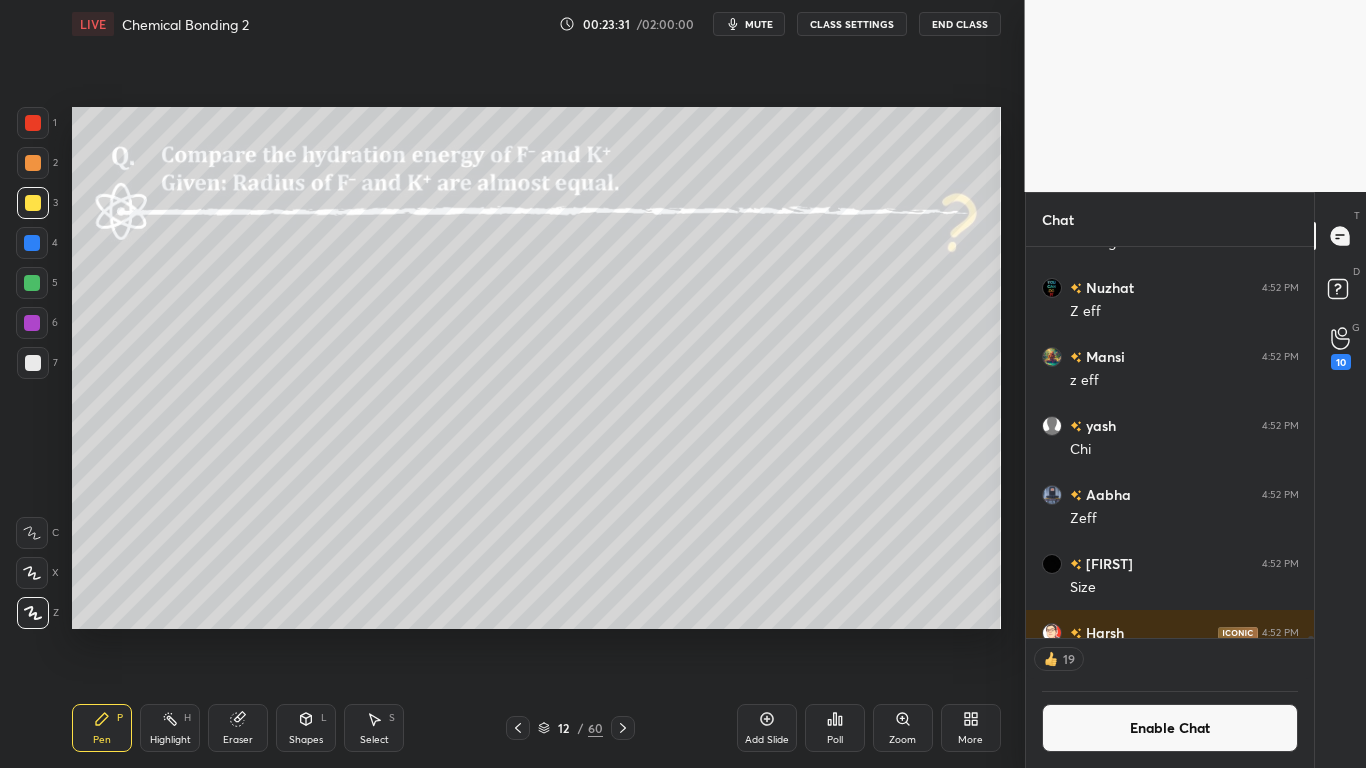 click on "Add Slide" at bounding box center [767, 728] 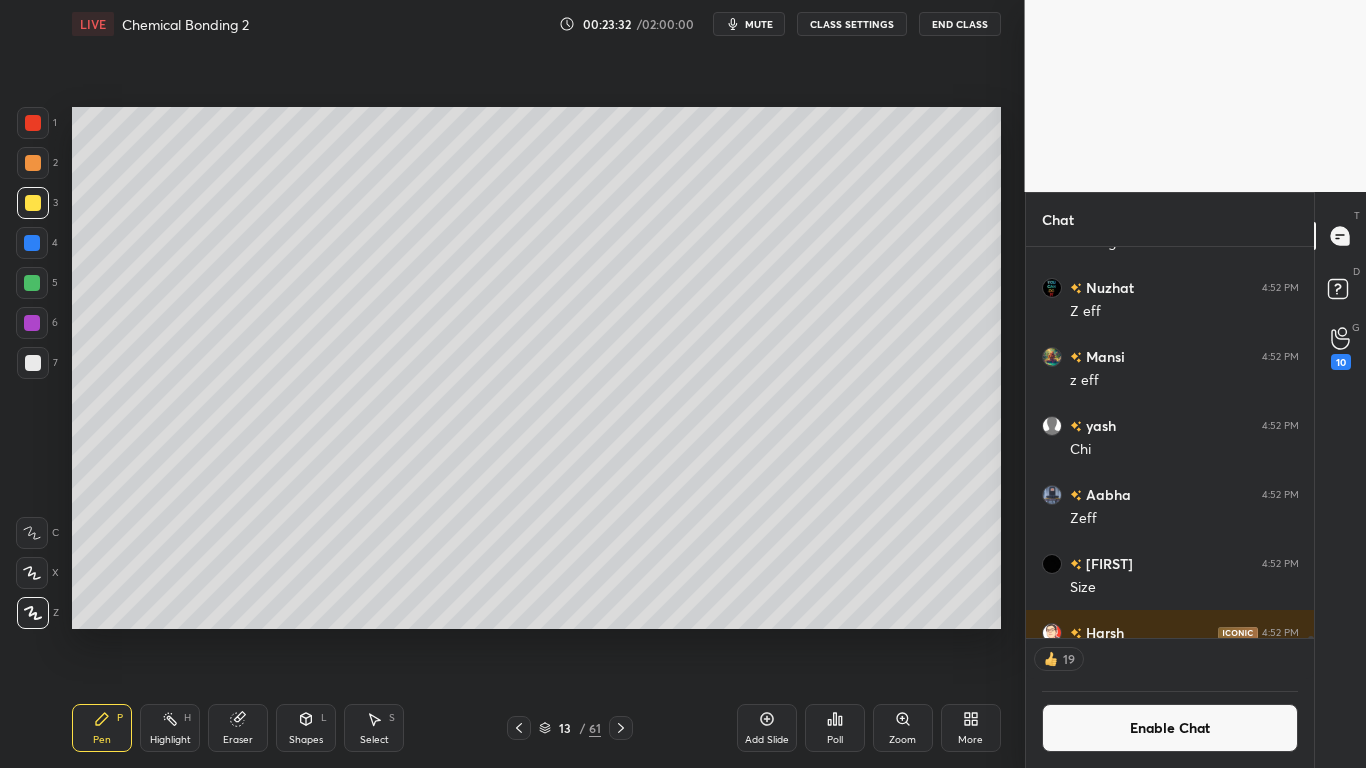 scroll, scrollTop: 7, scrollLeft: 7, axis: both 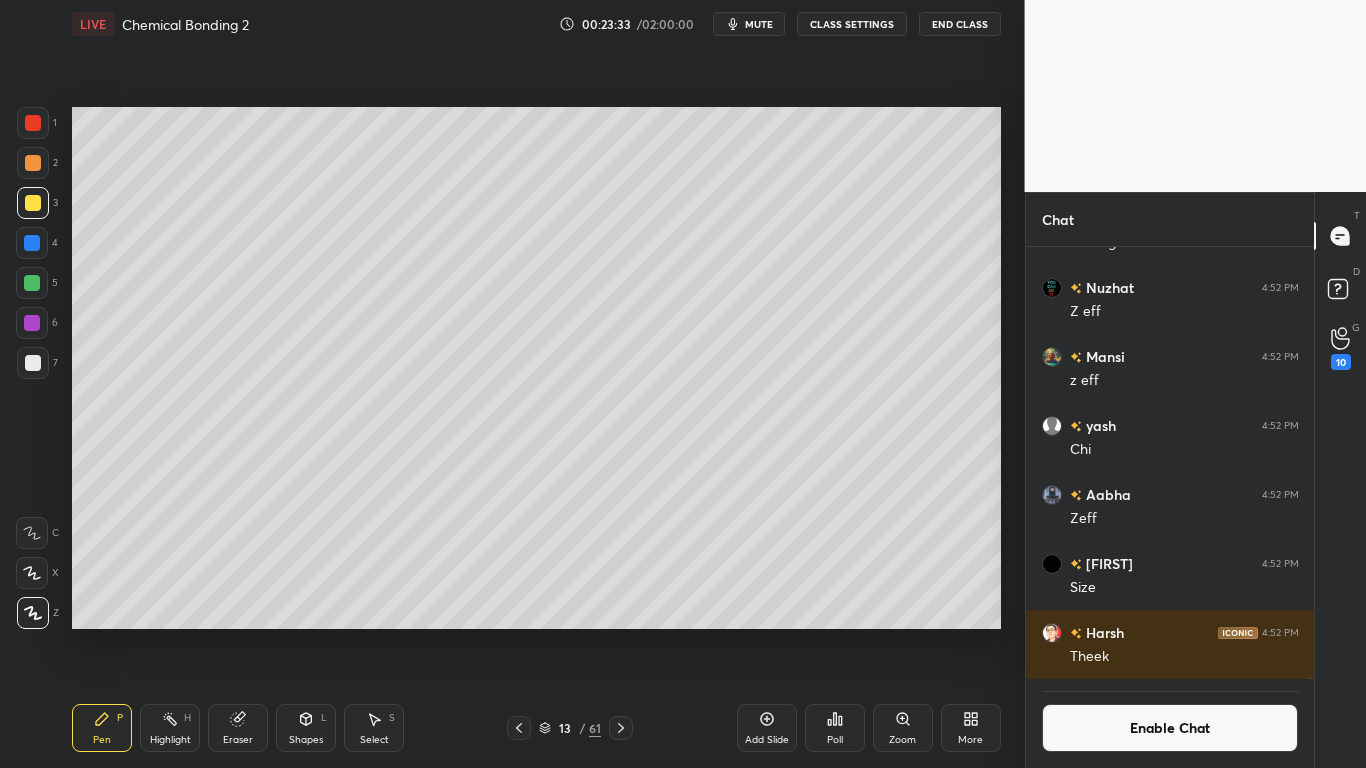 click on "Shapes L" at bounding box center (306, 728) 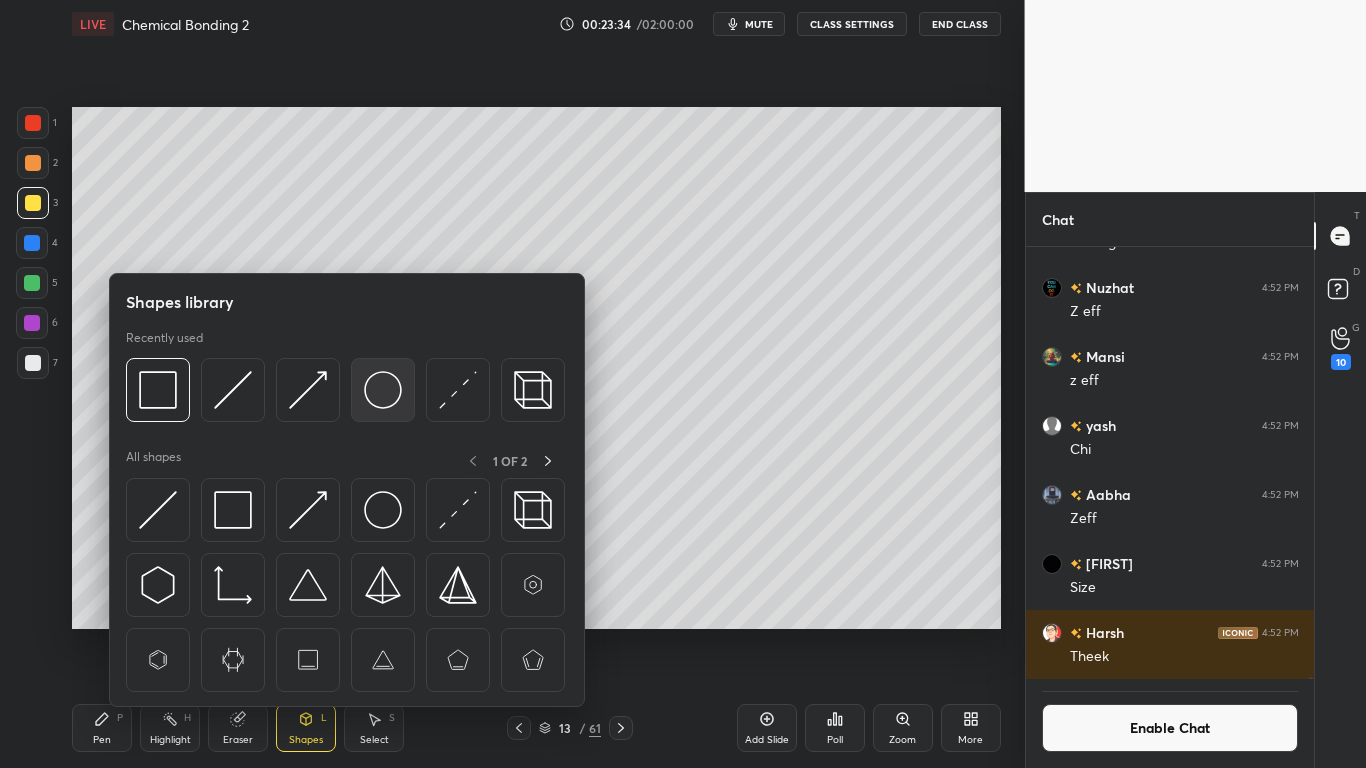 click at bounding box center [383, 390] 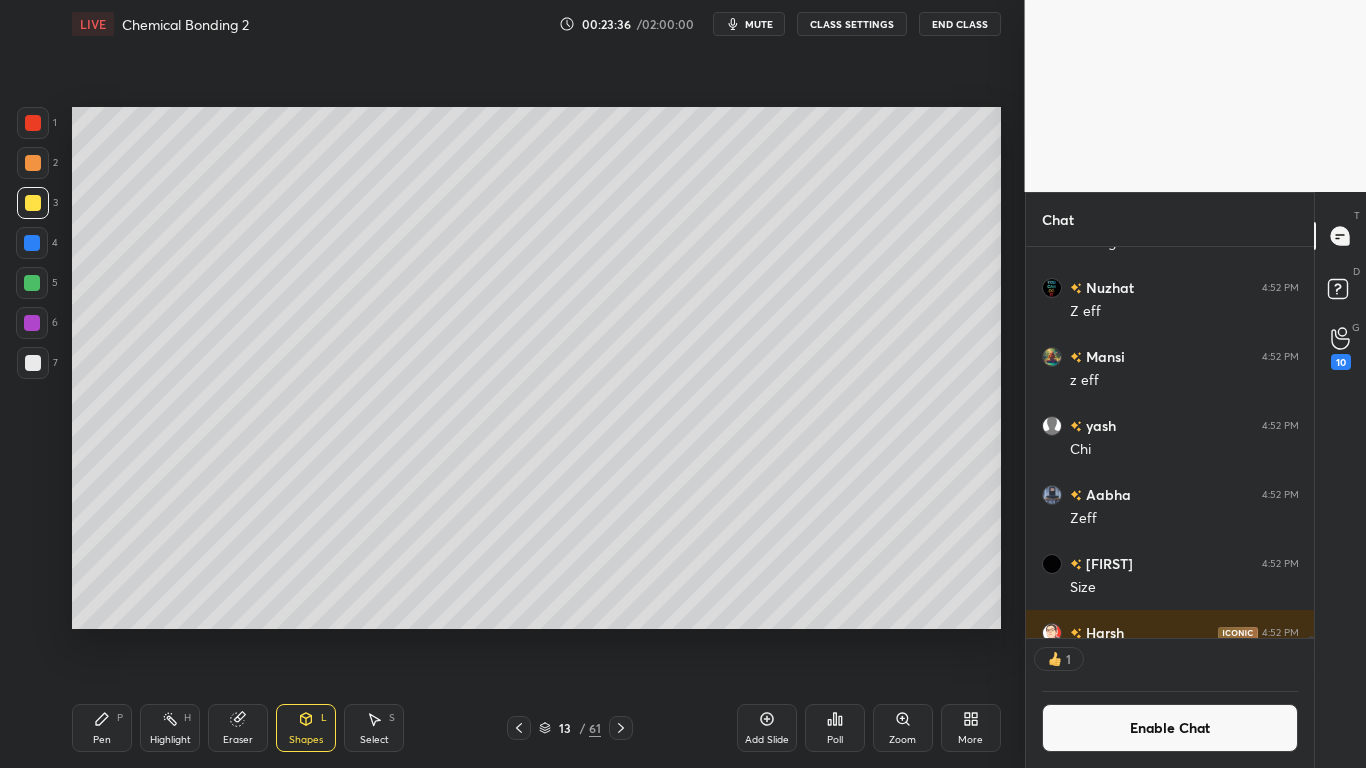 scroll, scrollTop: 385, scrollLeft: 282, axis: both 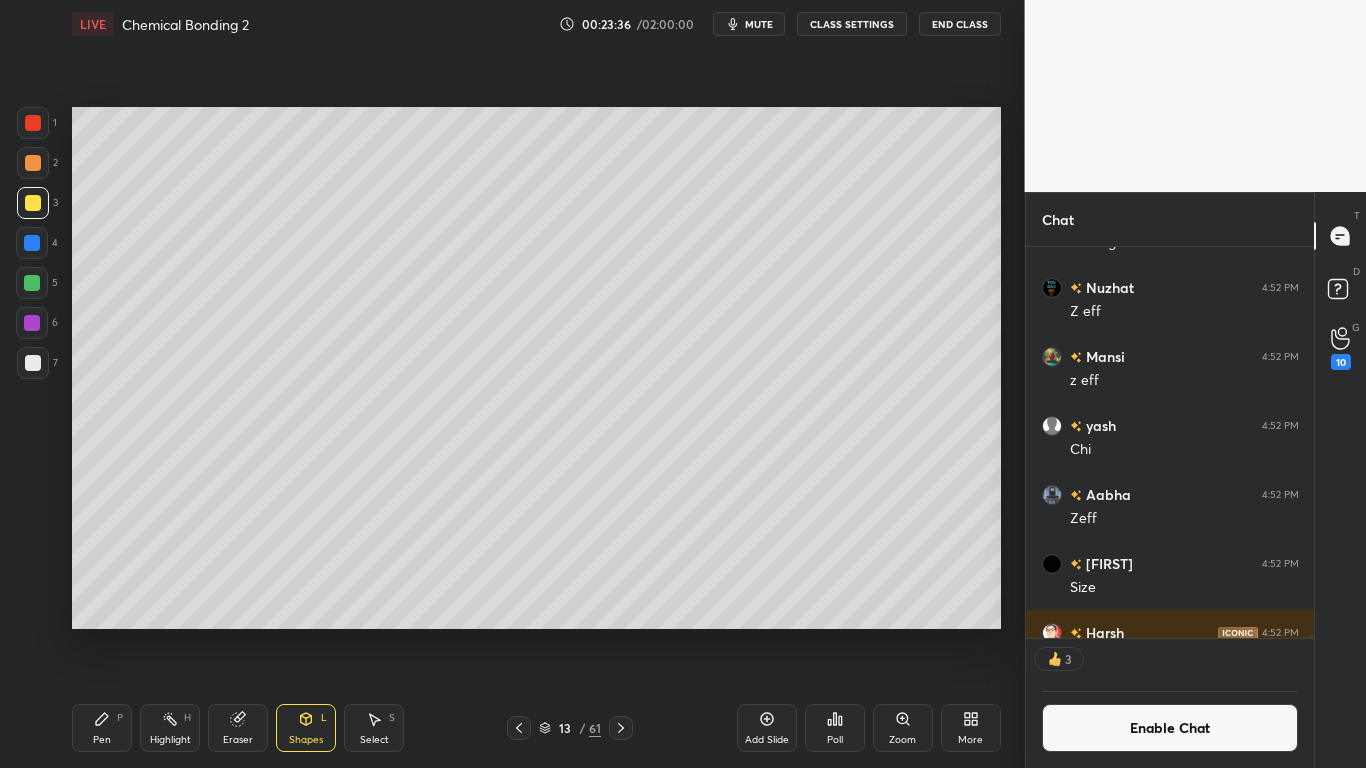 click 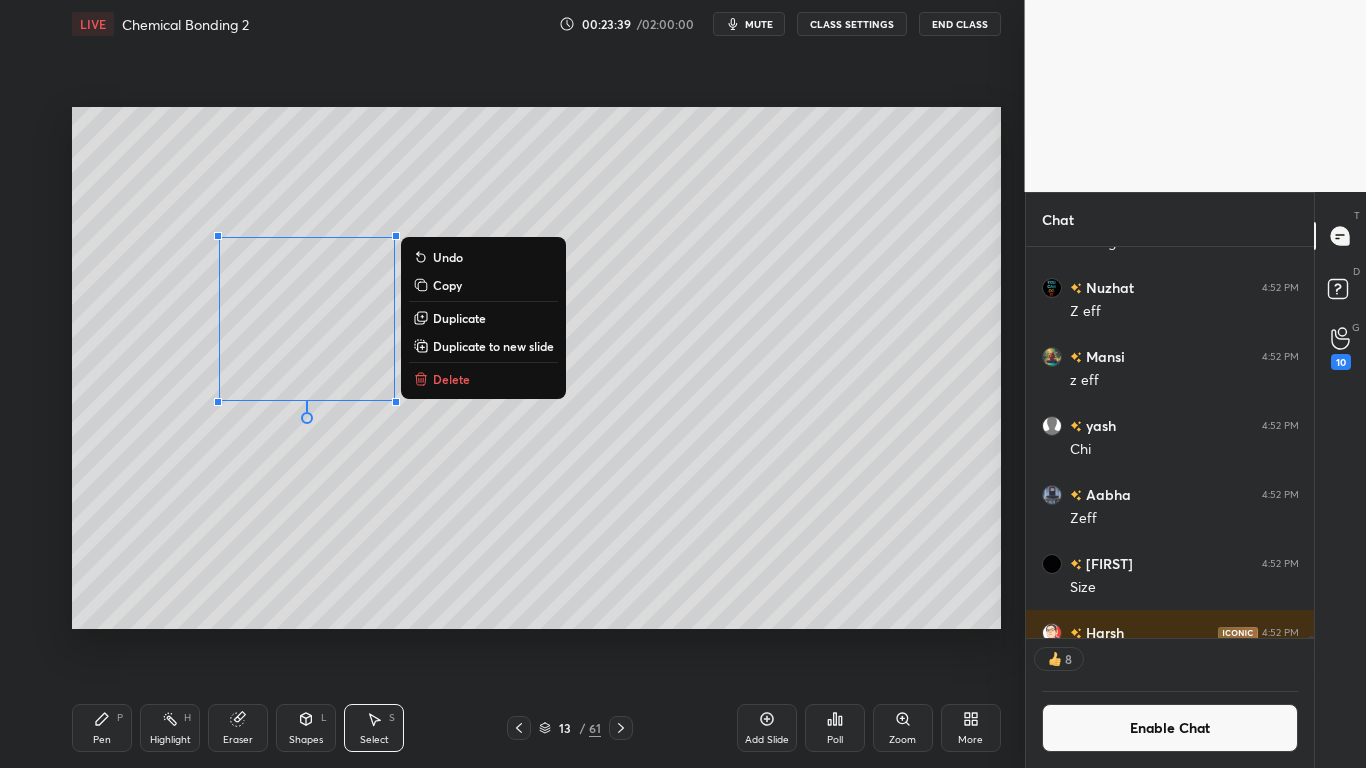 click on "Copy" at bounding box center (447, 285) 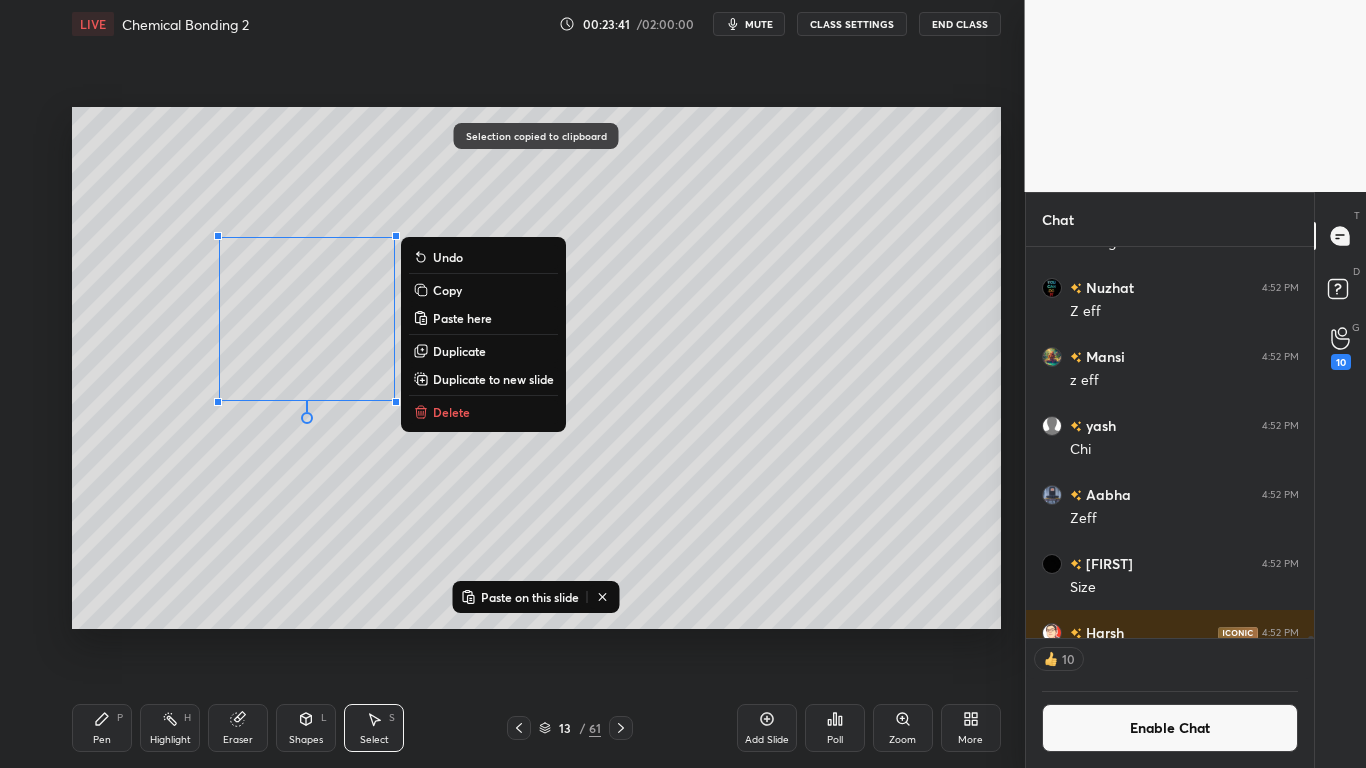 click on "Paste on this slide" at bounding box center (530, 597) 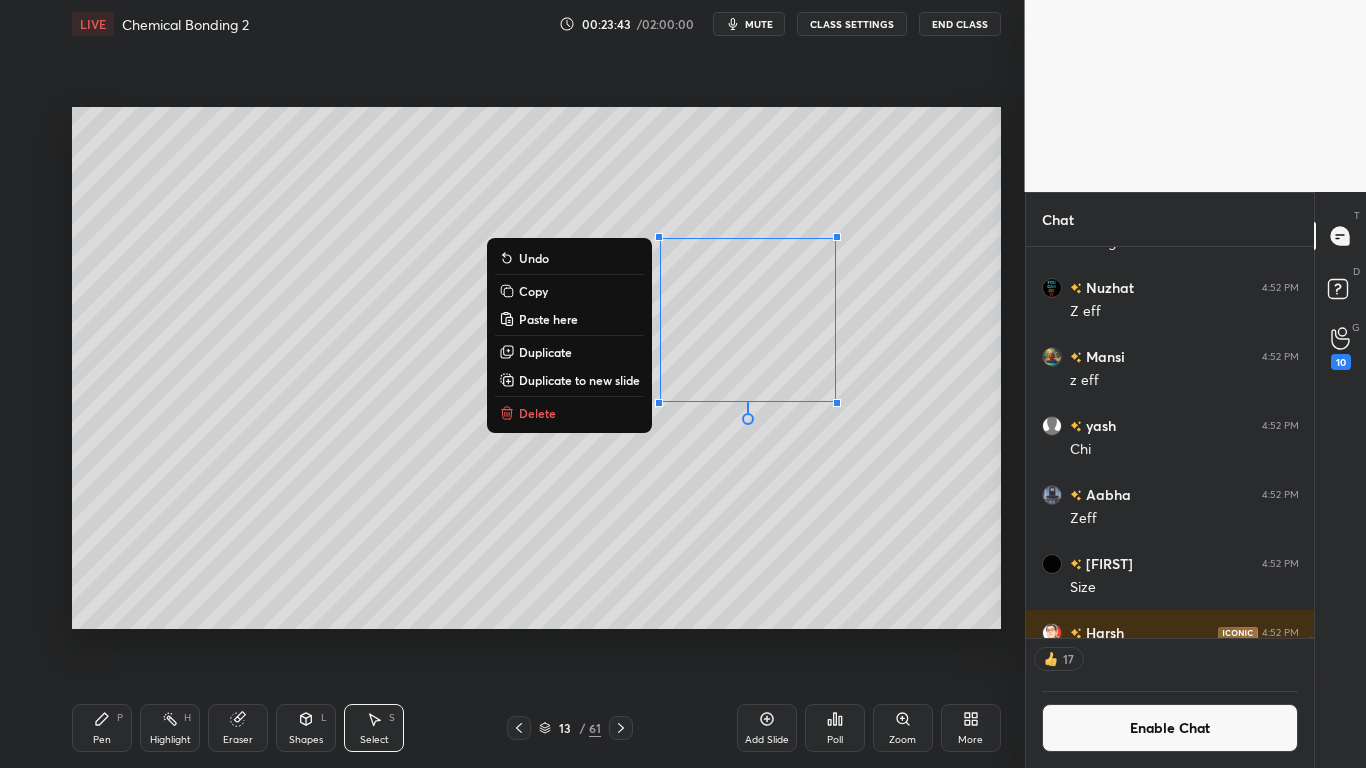 click on "Pen P" at bounding box center [102, 728] 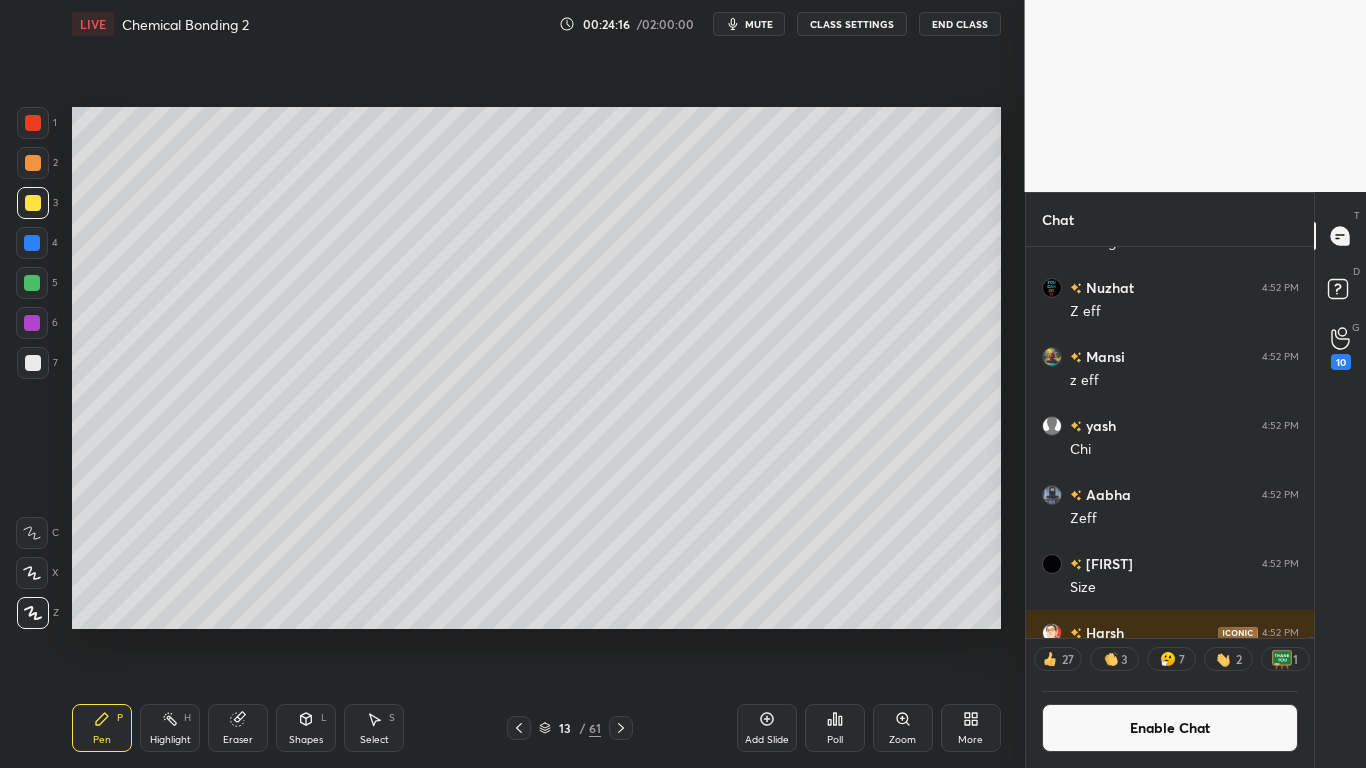 click 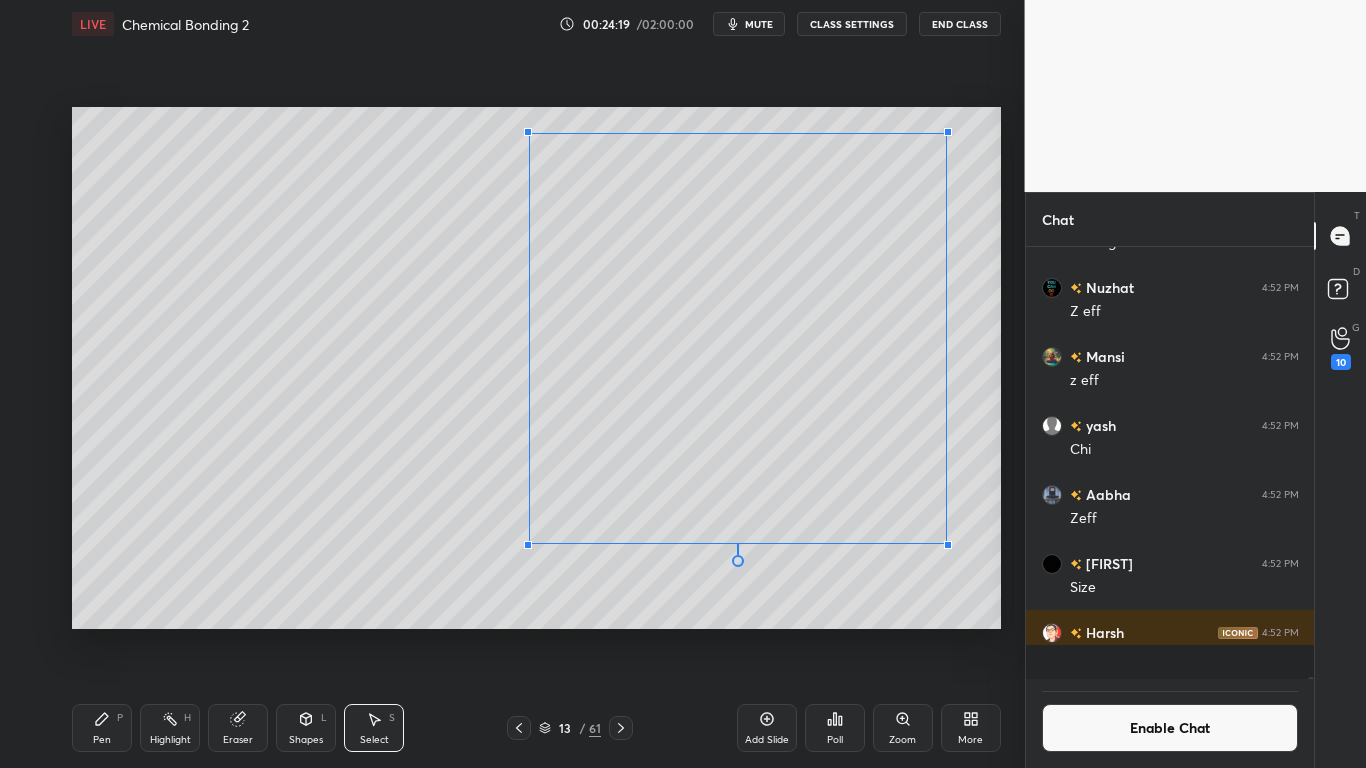 scroll, scrollTop: 7, scrollLeft: 7, axis: both 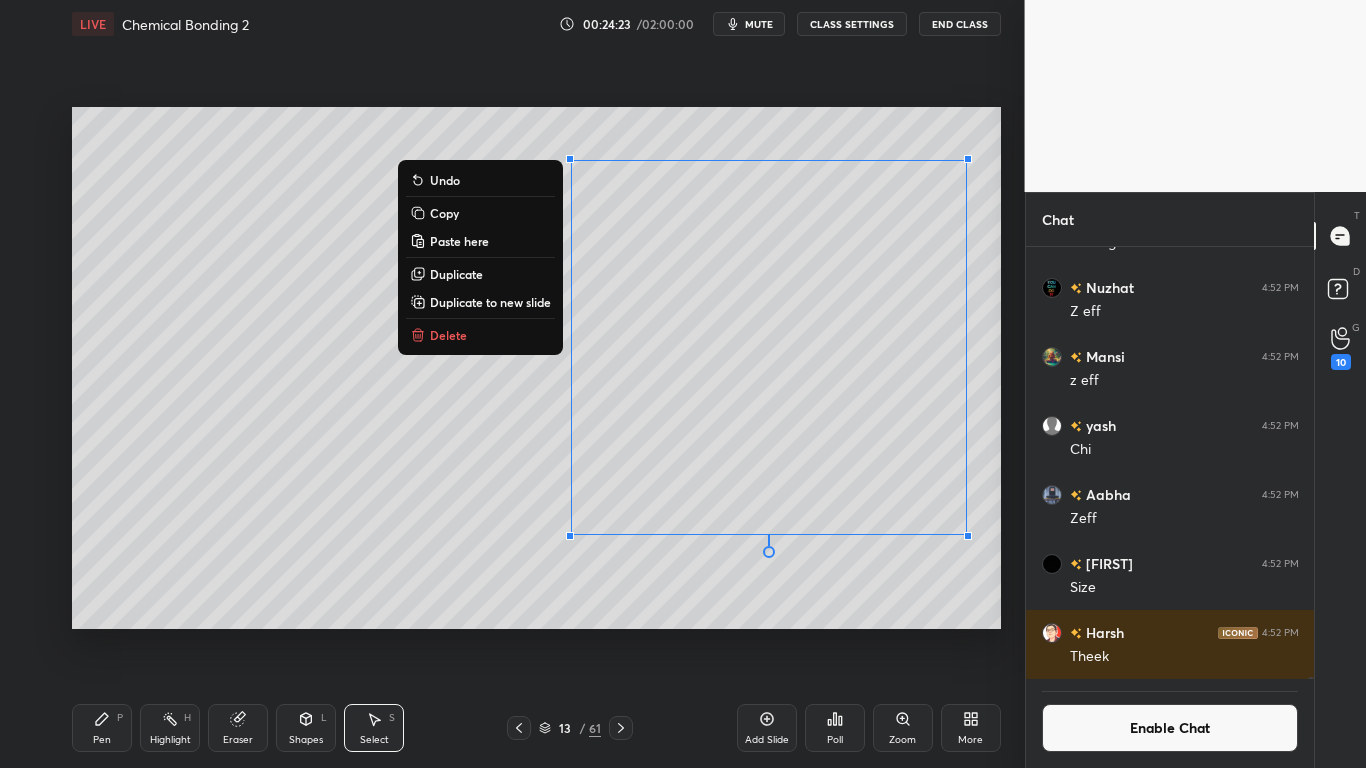 click on "Pen P" at bounding box center [102, 728] 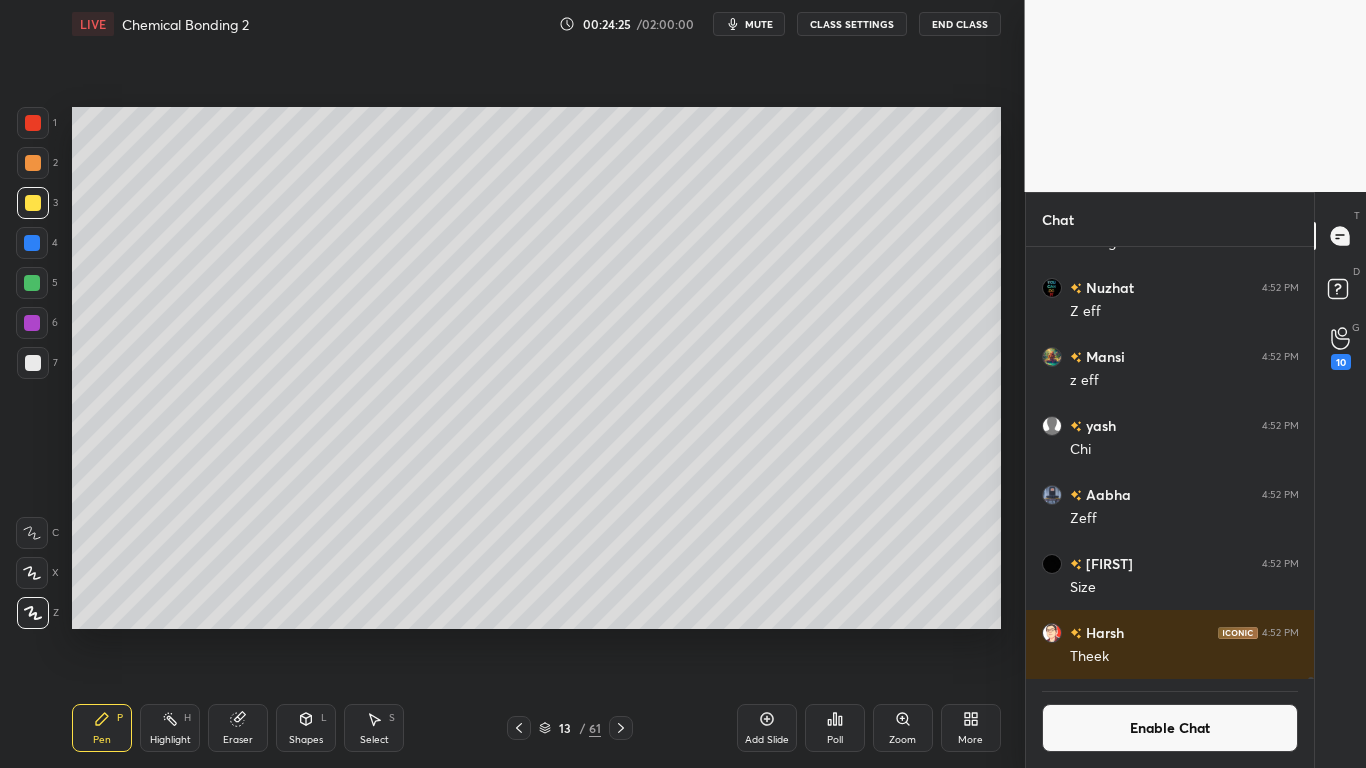 click on "Select S" at bounding box center [374, 728] 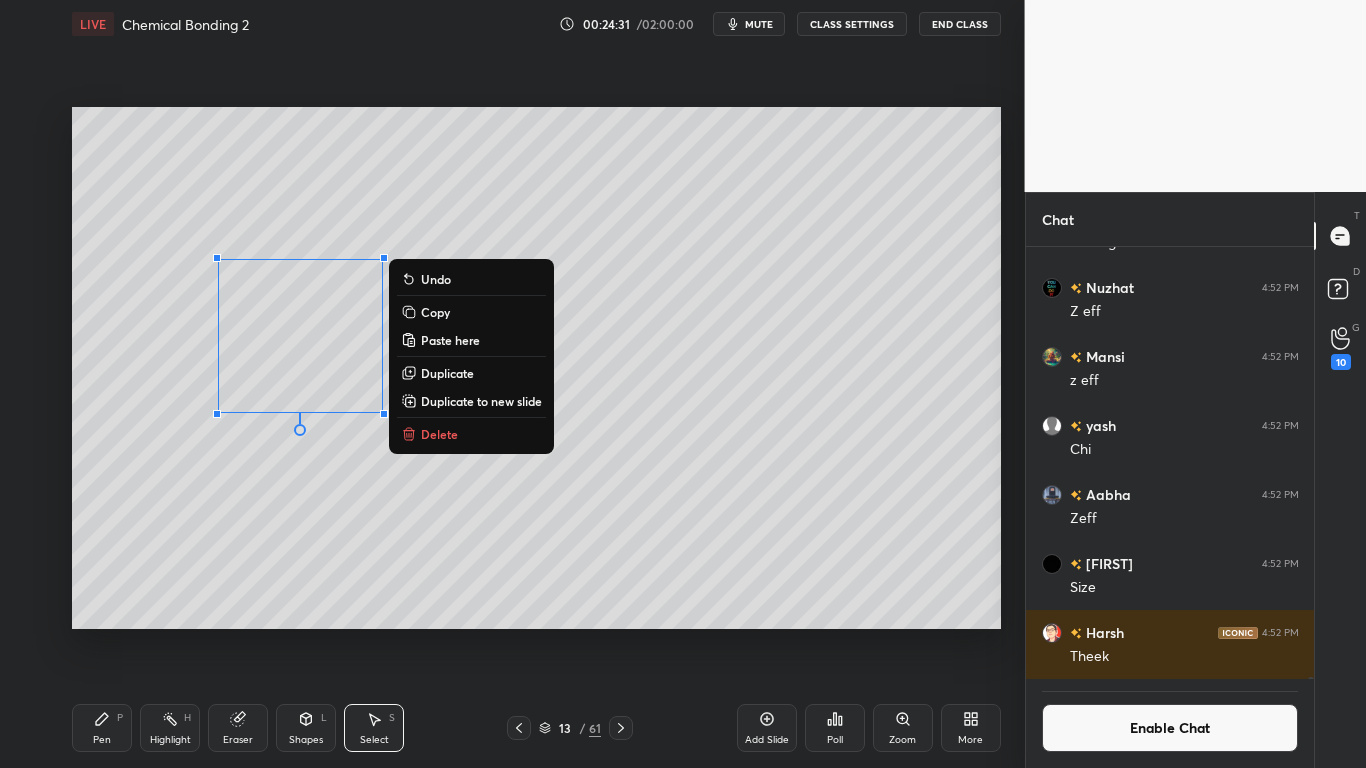click on "Pen P" at bounding box center [102, 728] 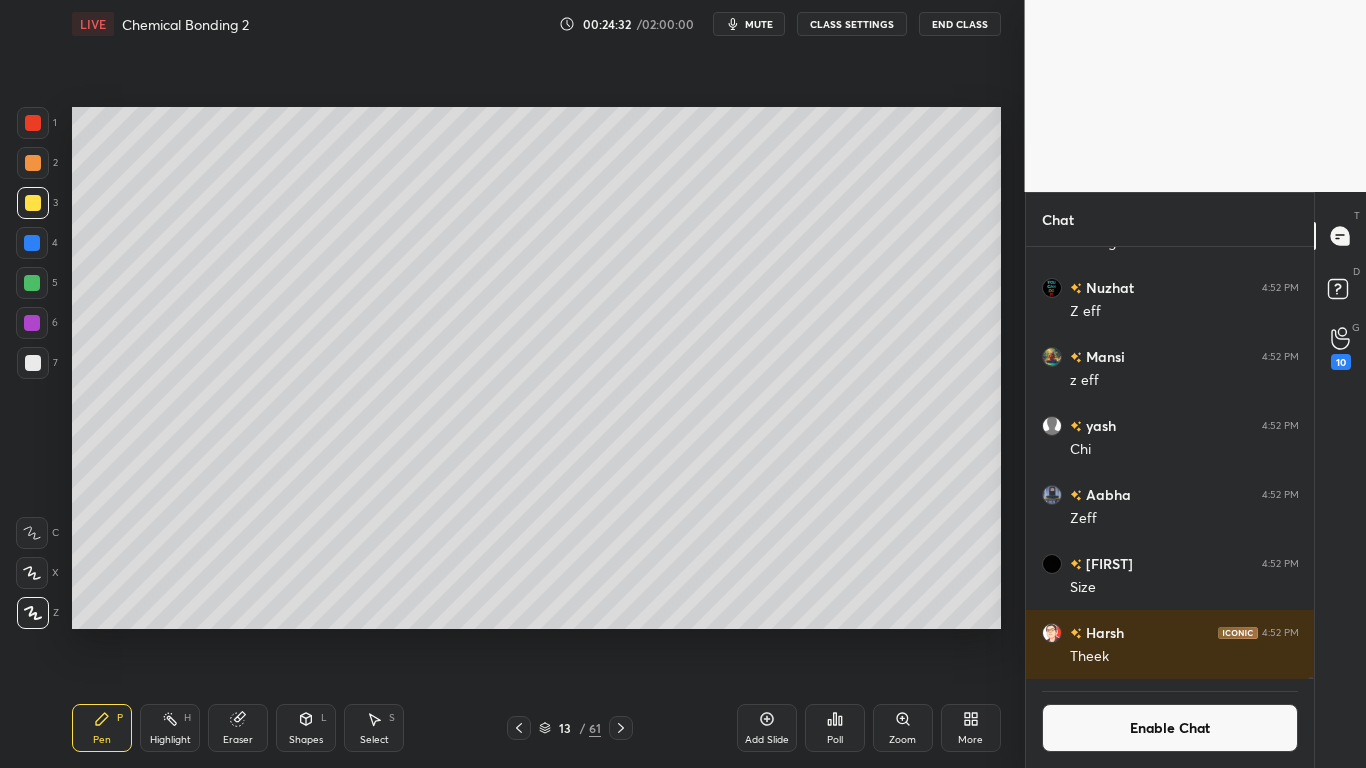 click on "3" at bounding box center (37, 207) 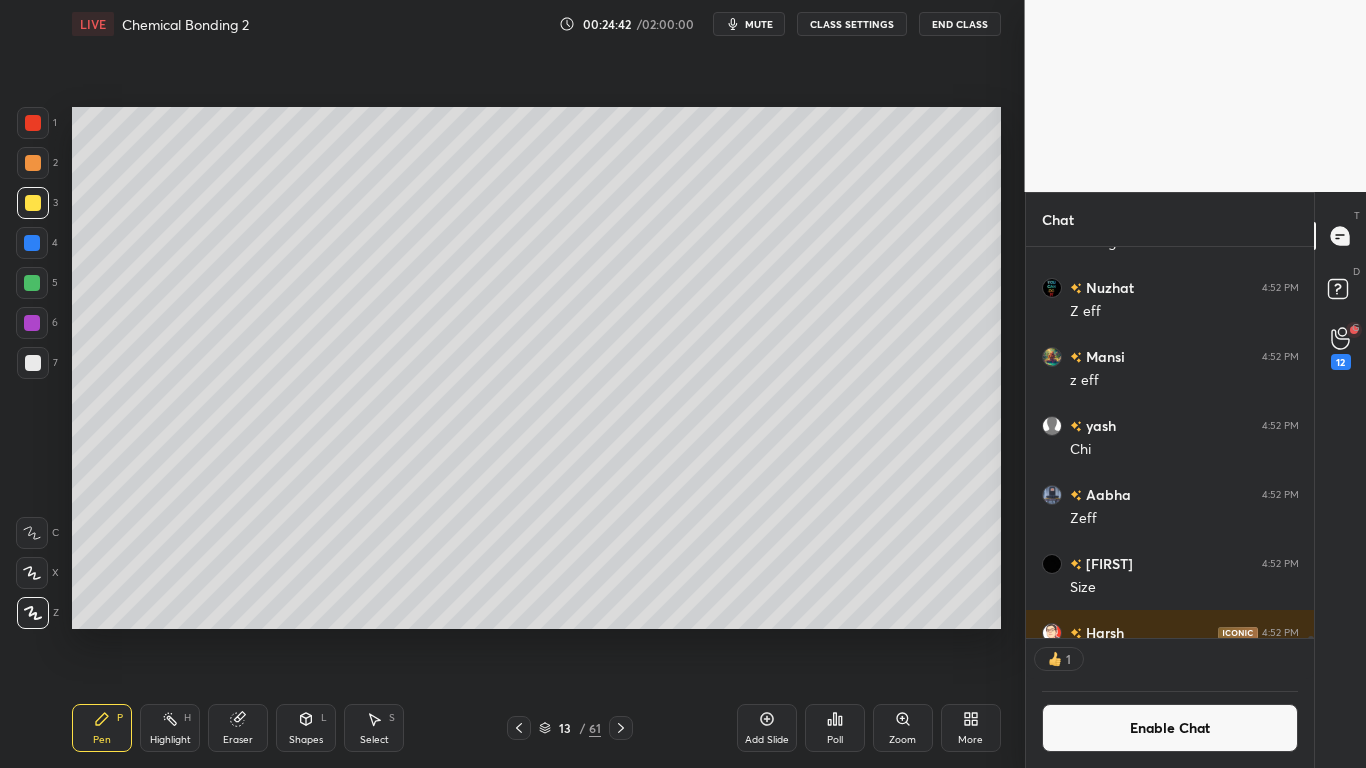 scroll, scrollTop: 385, scrollLeft: 282, axis: both 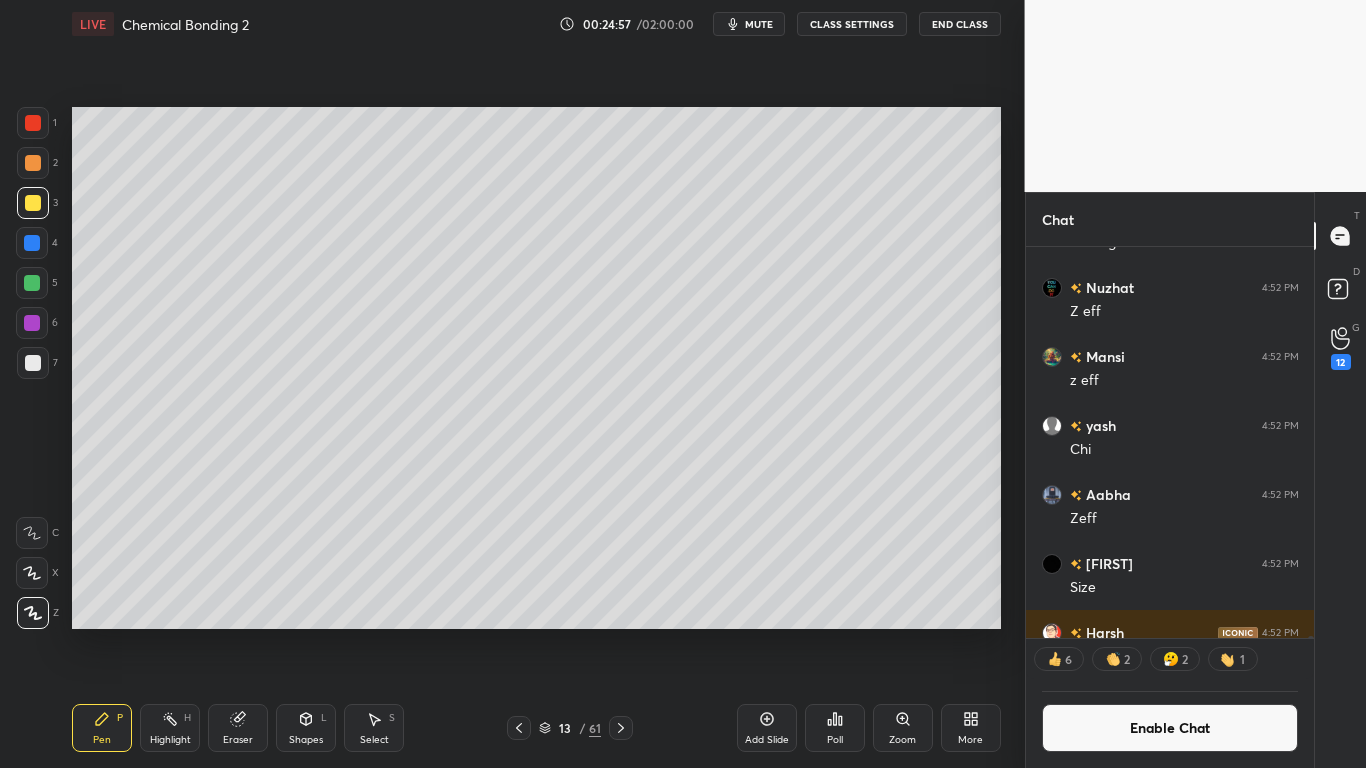 click at bounding box center [32, 243] 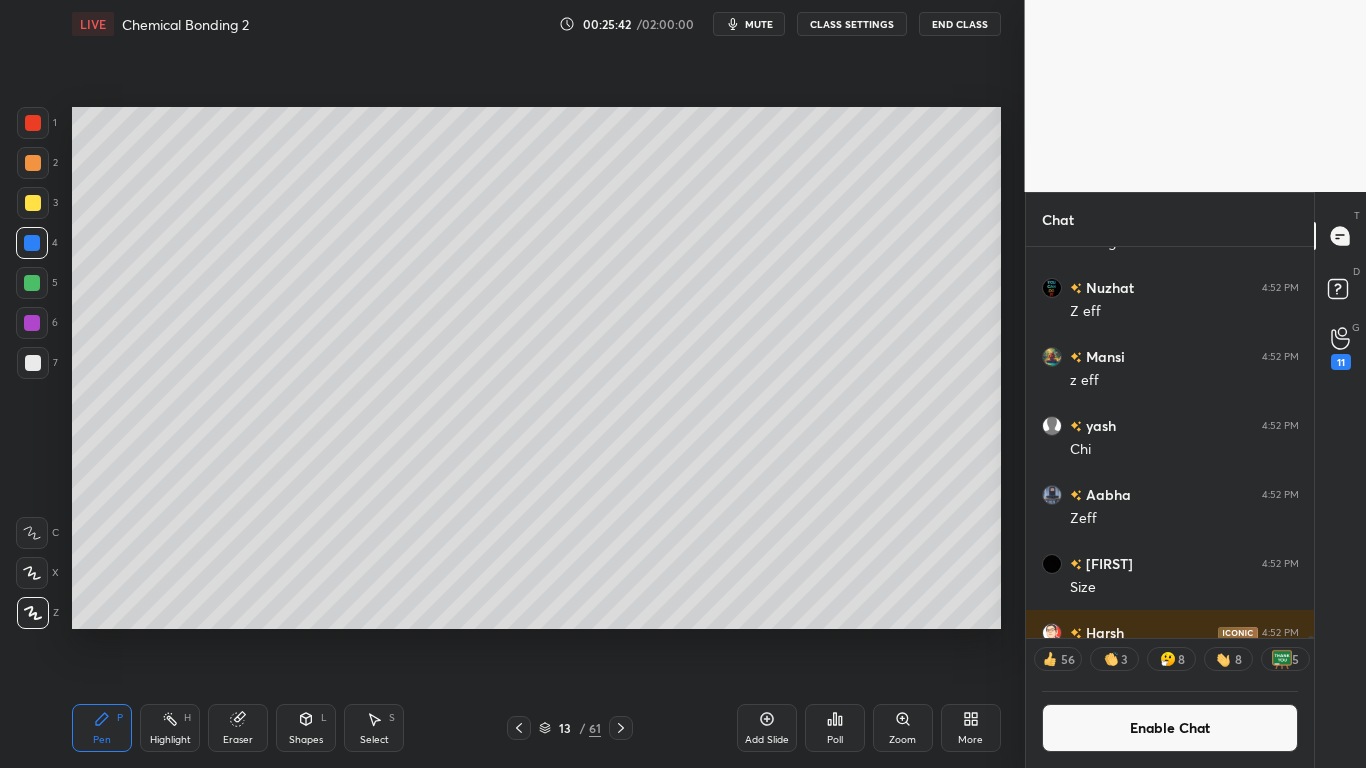 click at bounding box center (33, 363) 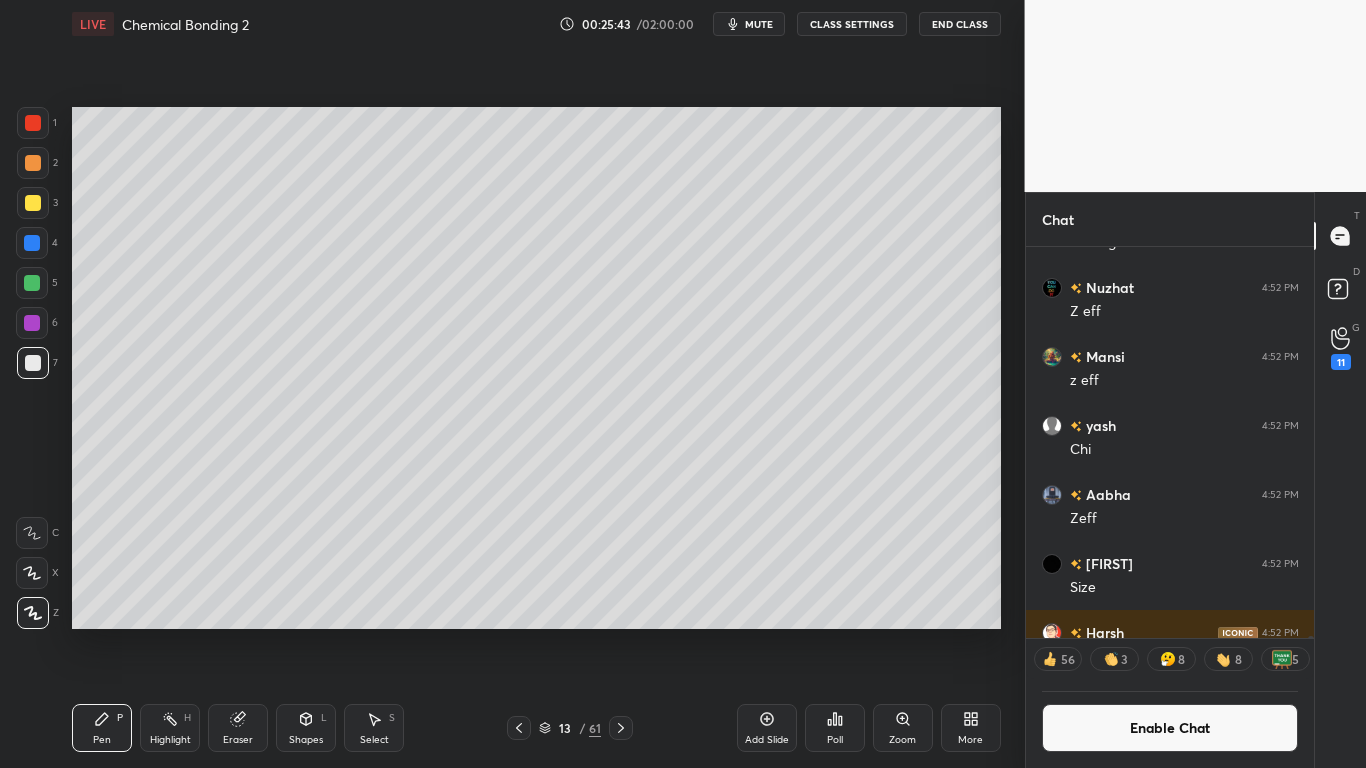 click on "Enable Chat" at bounding box center [1170, 728] 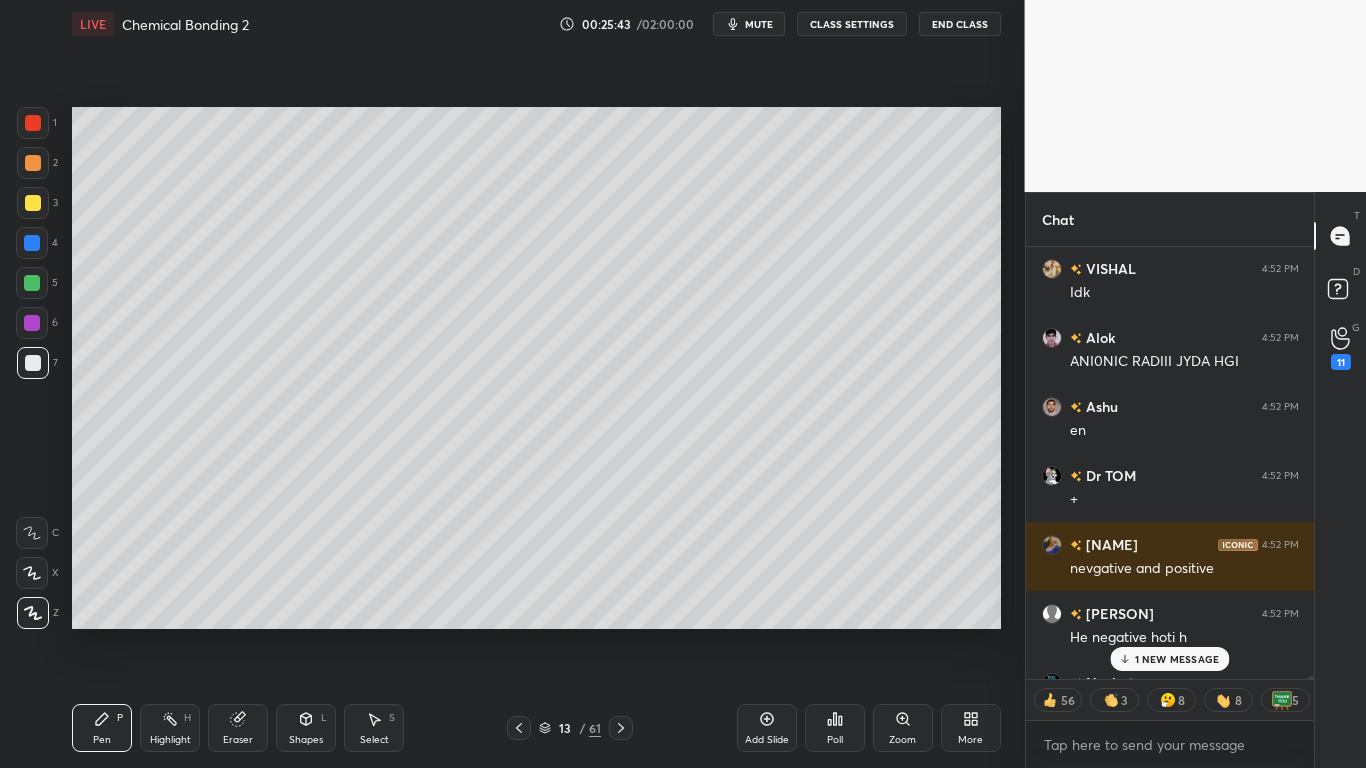 click on "1 NEW MESSAGE" at bounding box center (1177, 659) 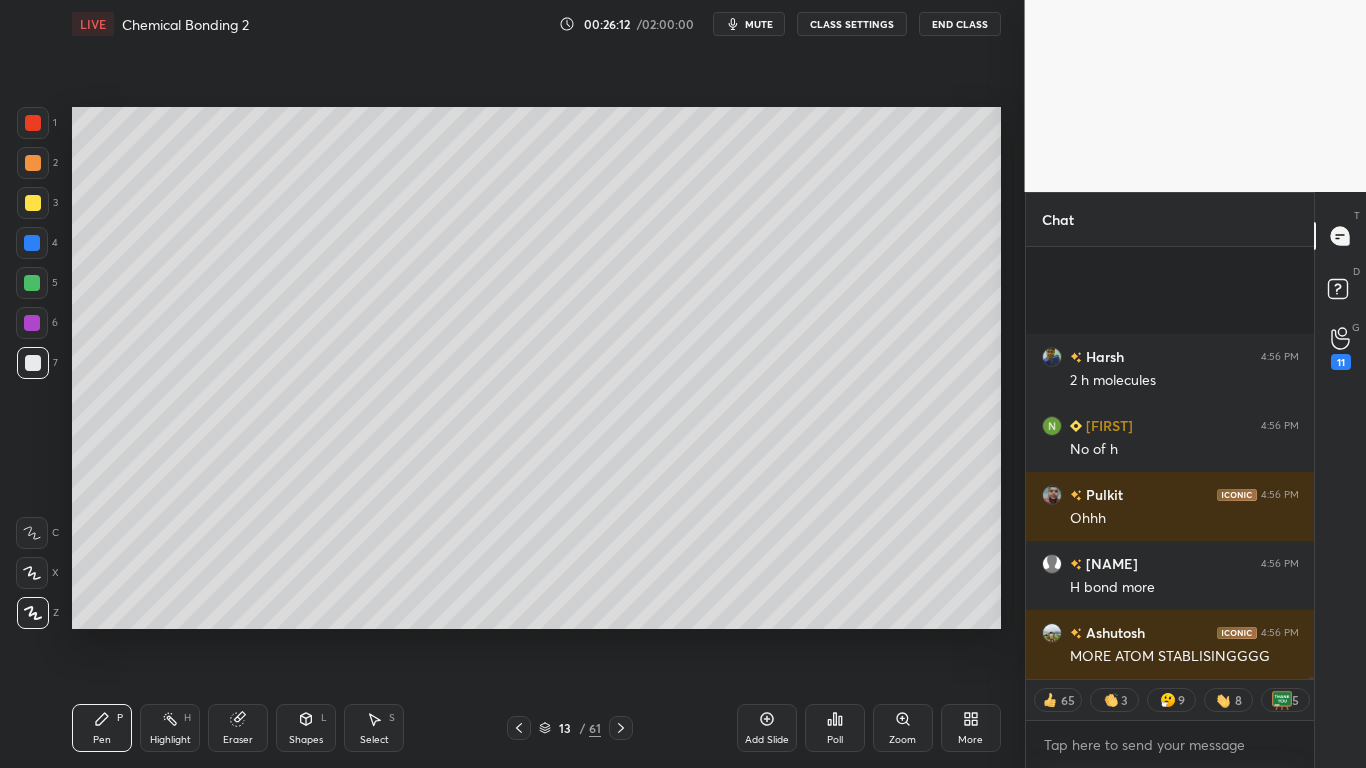 scroll, scrollTop: 104096, scrollLeft: 0, axis: vertical 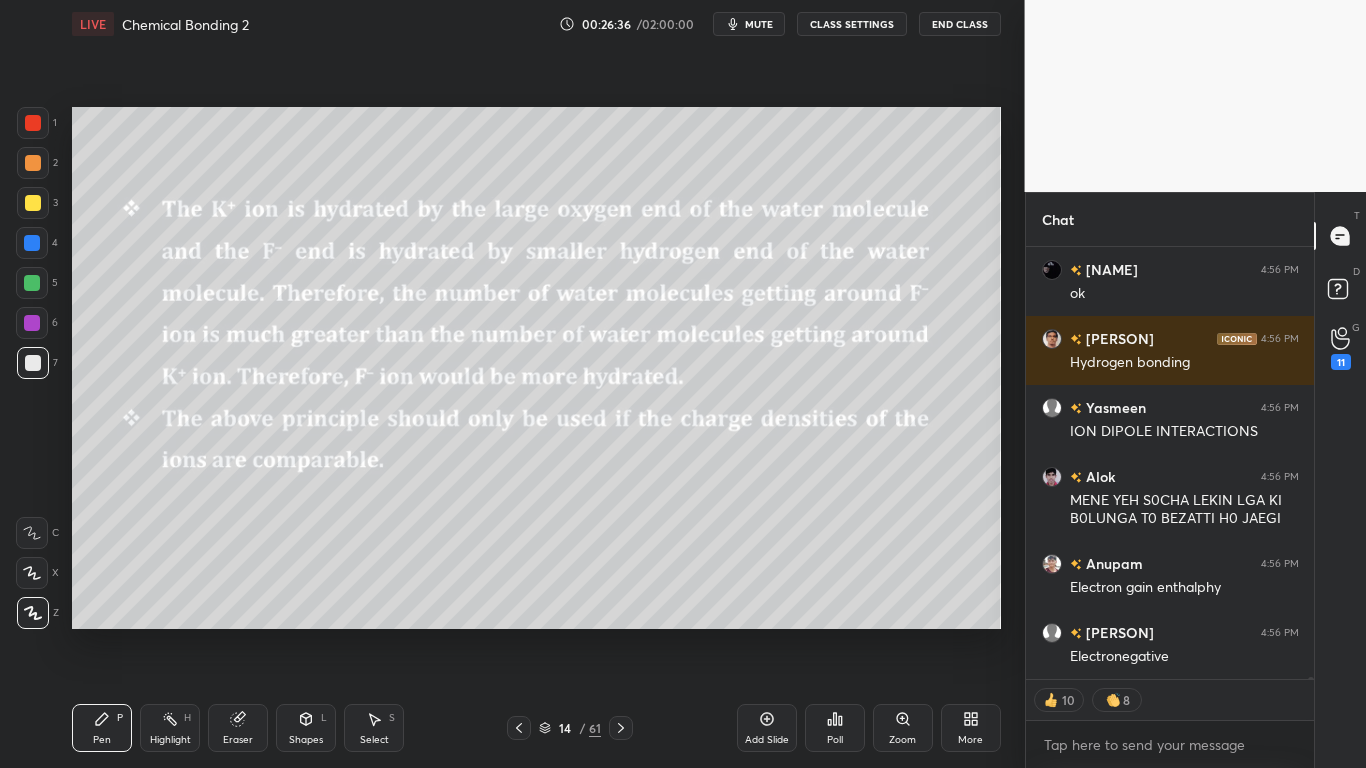 type on "x" 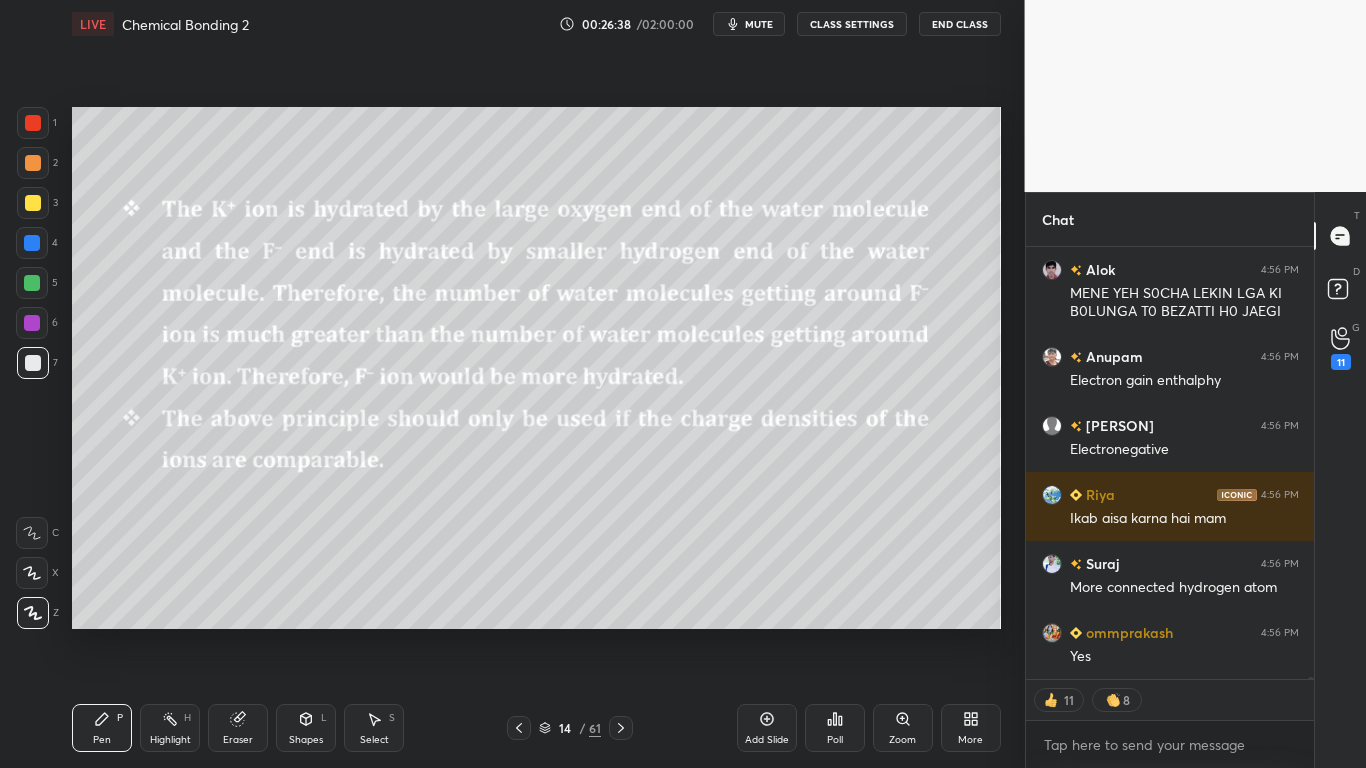 click on "CLASS SETTINGS" at bounding box center [852, 24] 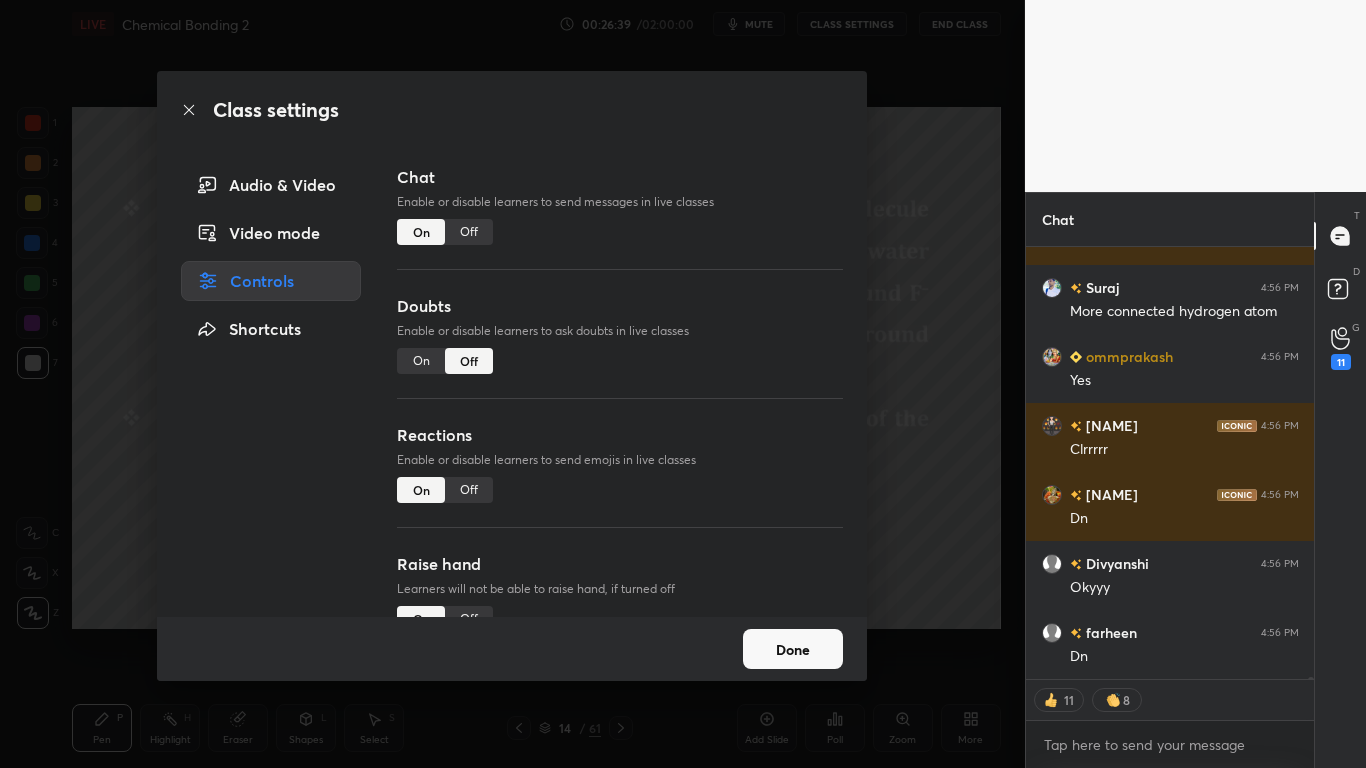 click on "Off" at bounding box center [469, 232] 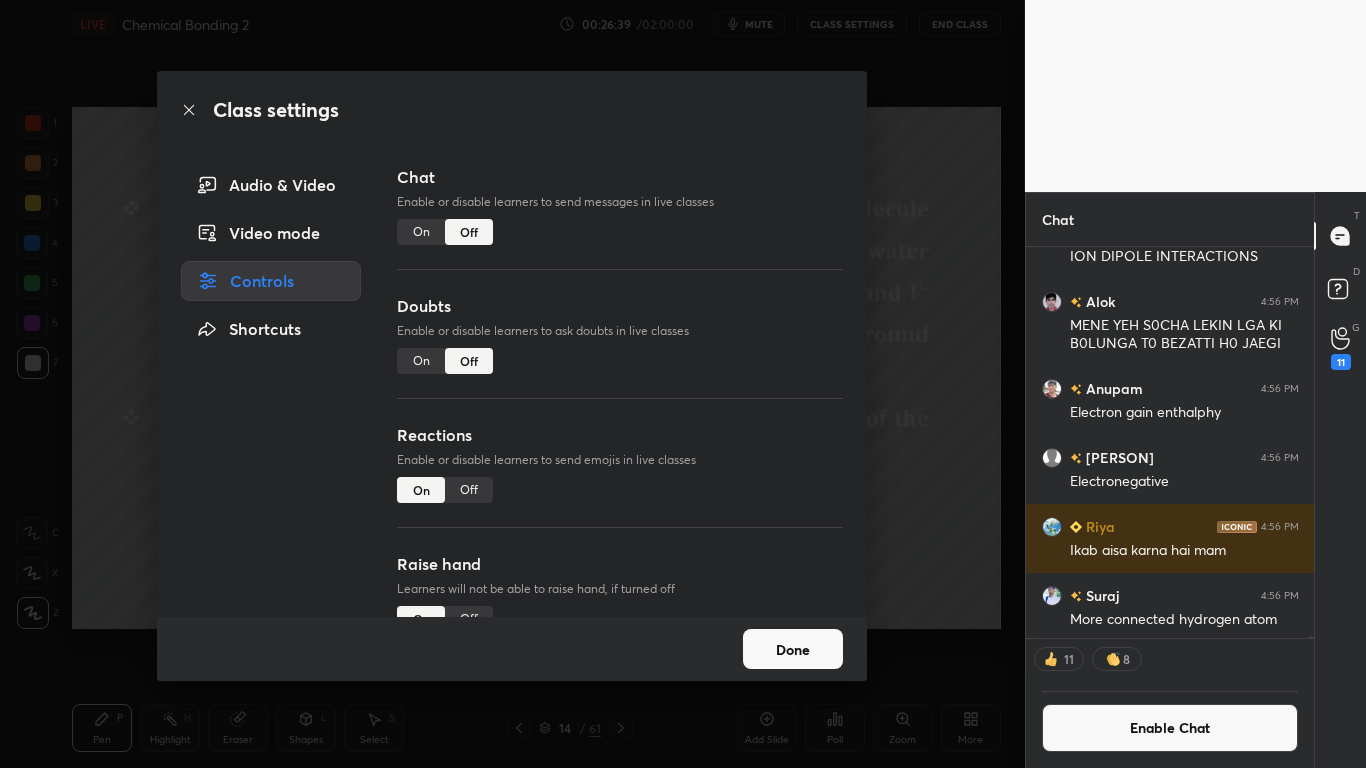 click on "Done" at bounding box center [793, 649] 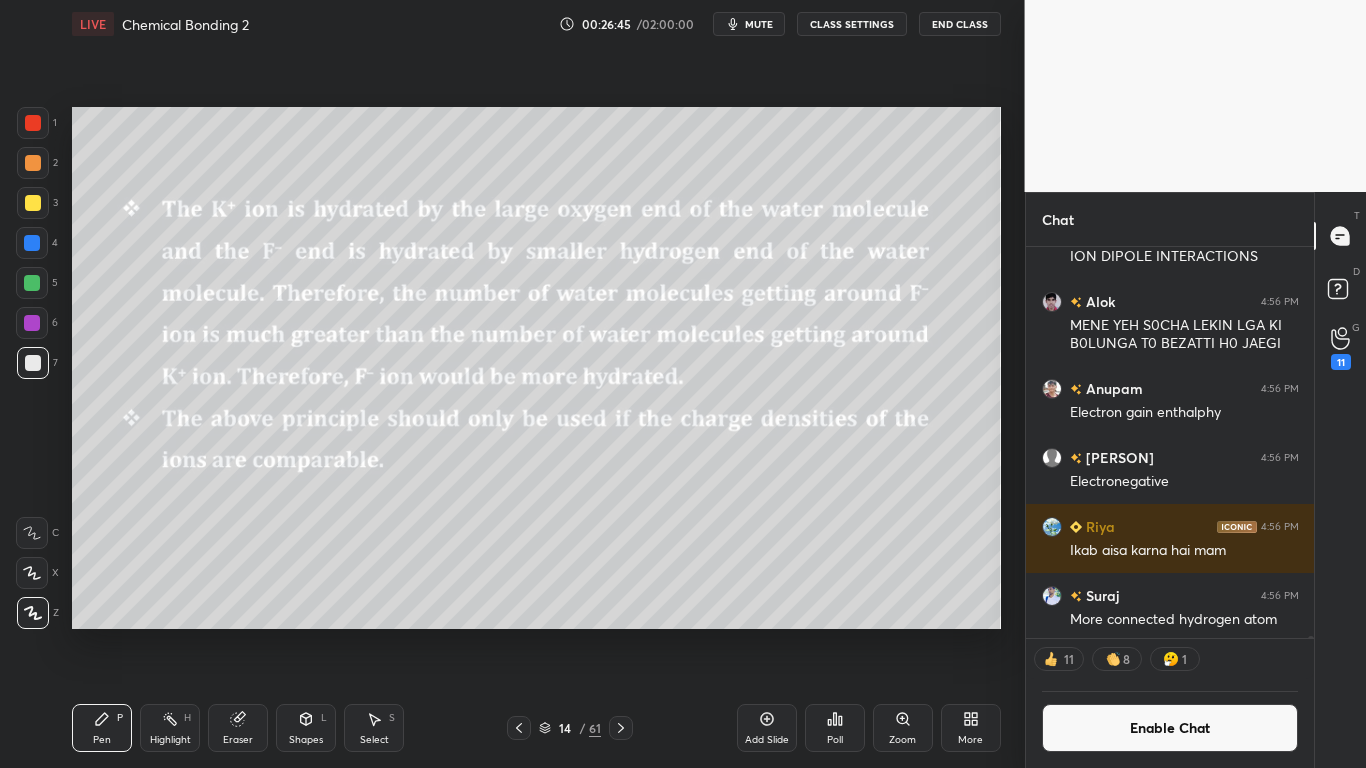 click at bounding box center (33, 203) 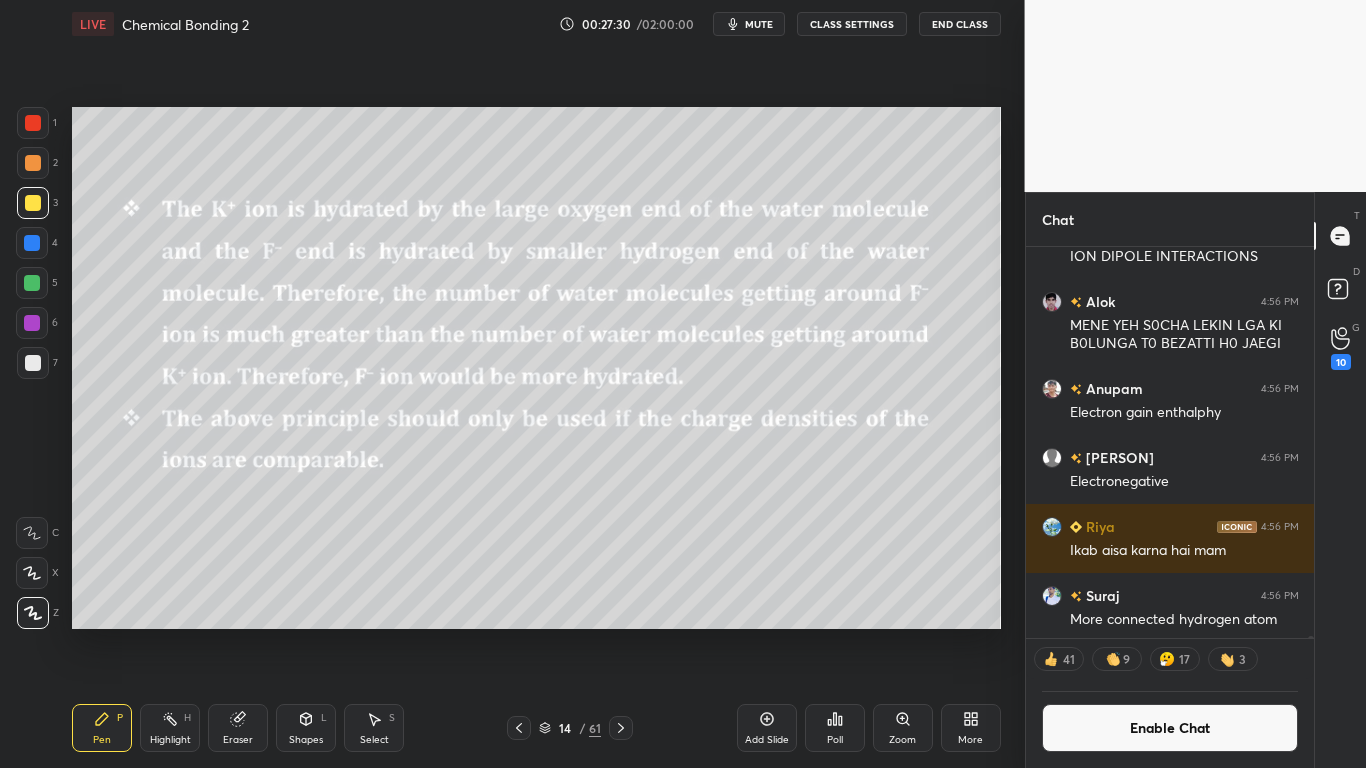 click at bounding box center [519, 728] 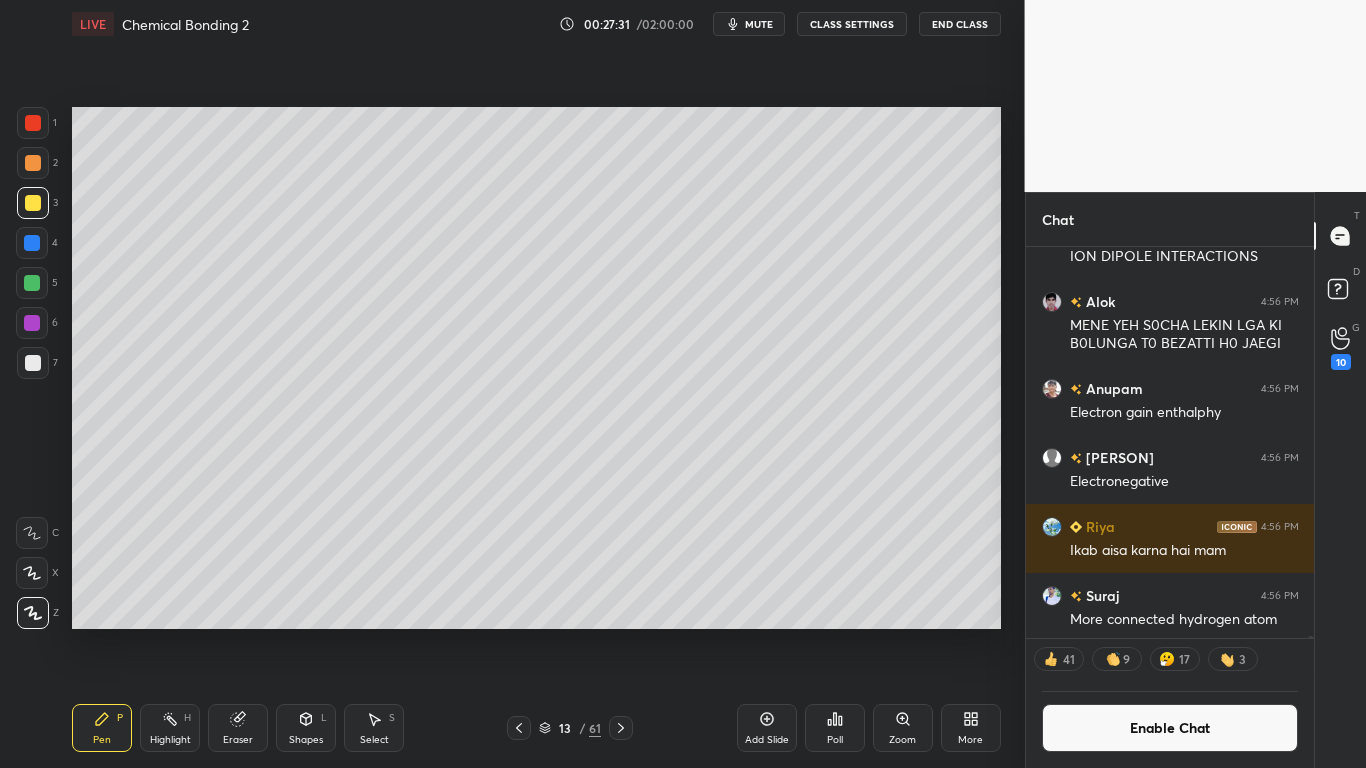 click on "Enable Chat" at bounding box center (1170, 728) 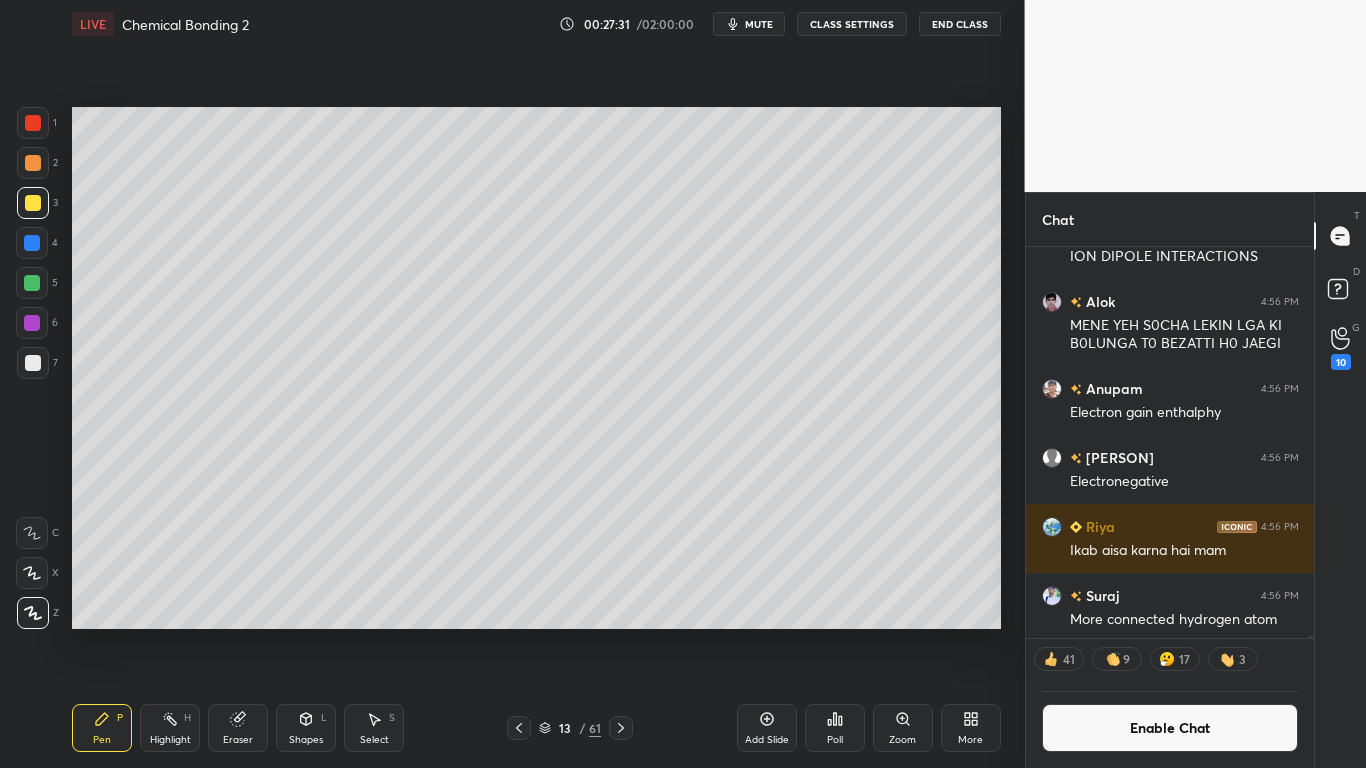scroll, scrollTop: 7, scrollLeft: 7, axis: both 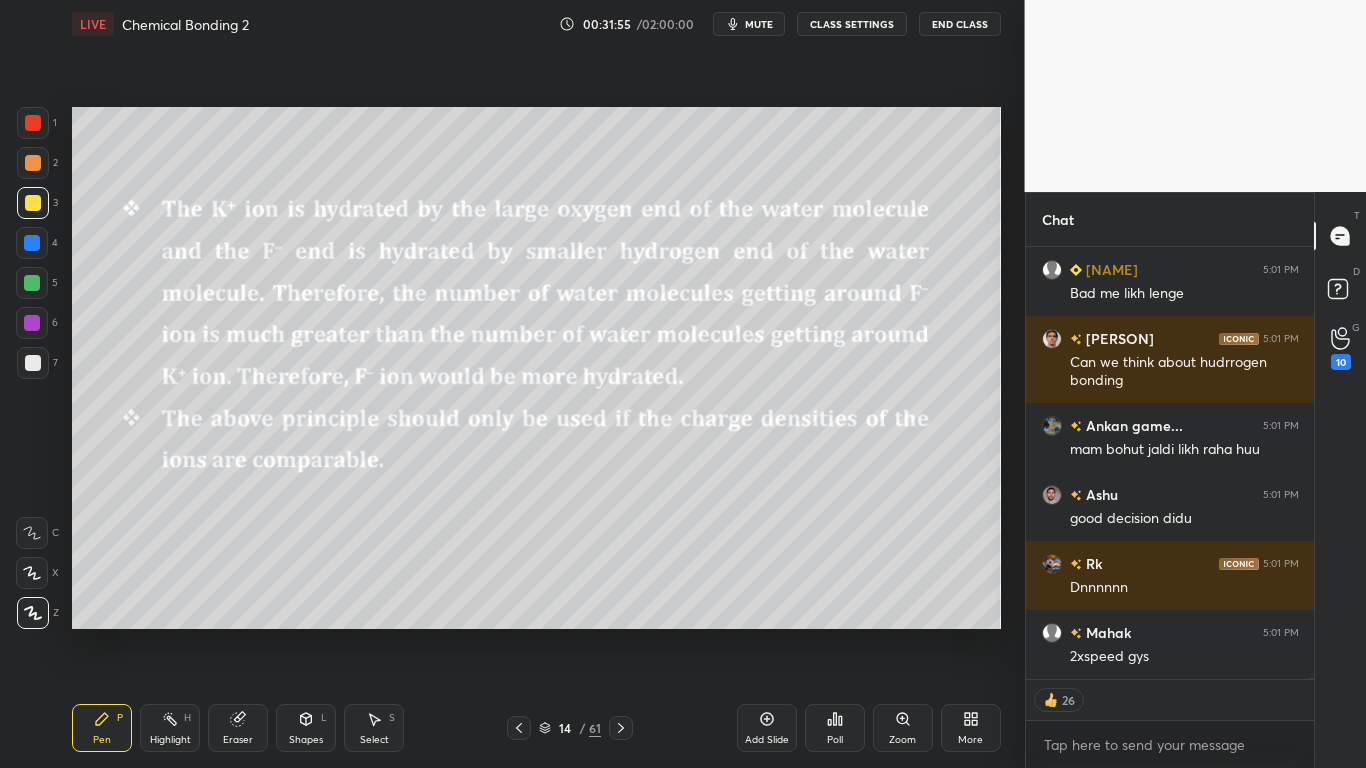 click on "CLASS SETTINGS" at bounding box center [852, 24] 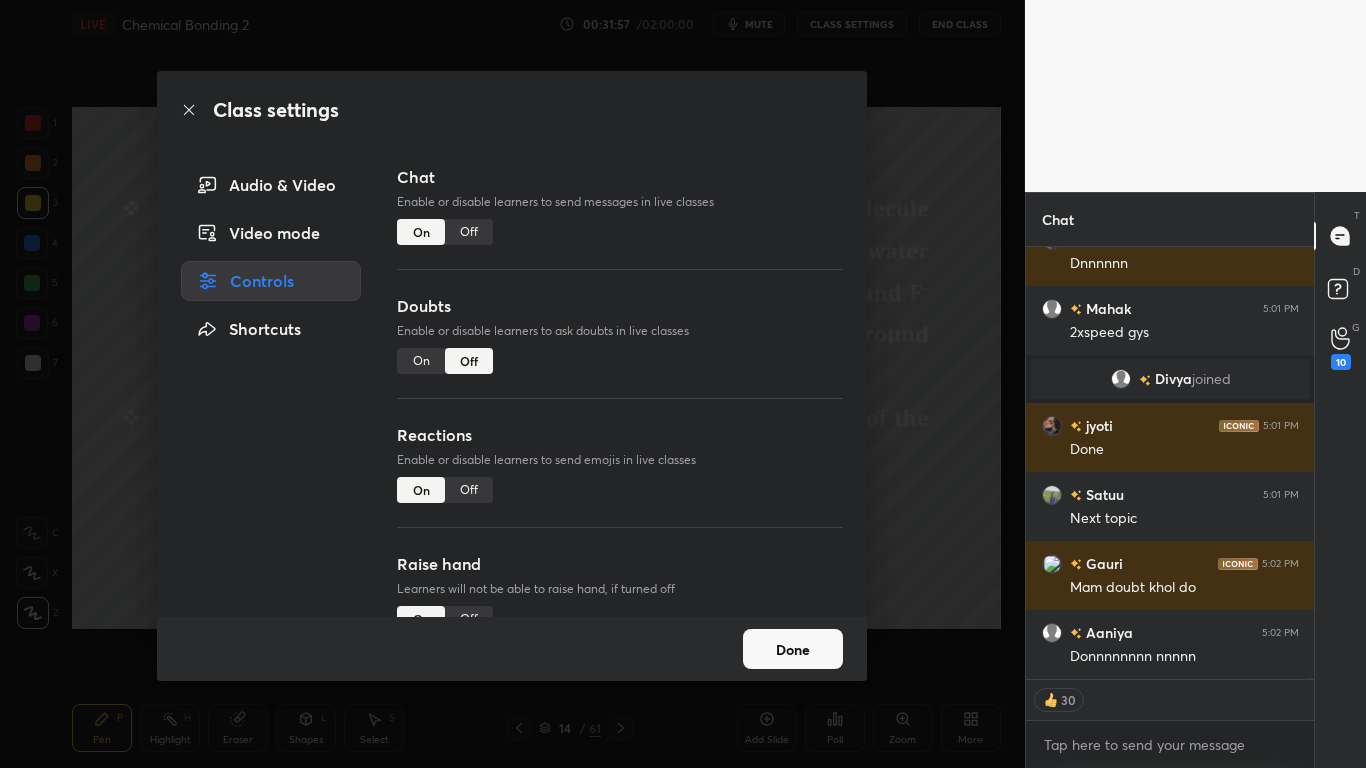 click on "Off" at bounding box center [469, 232] 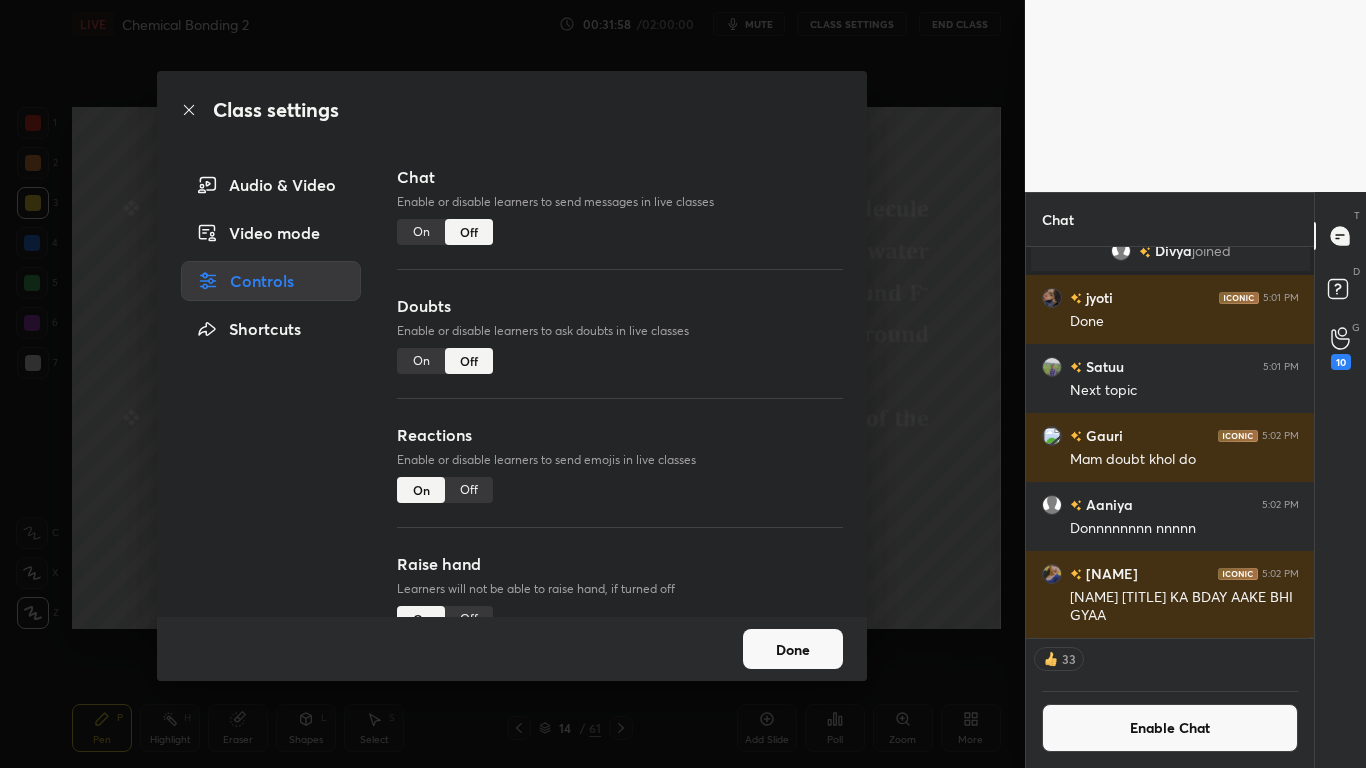 click on "Done" at bounding box center [793, 649] 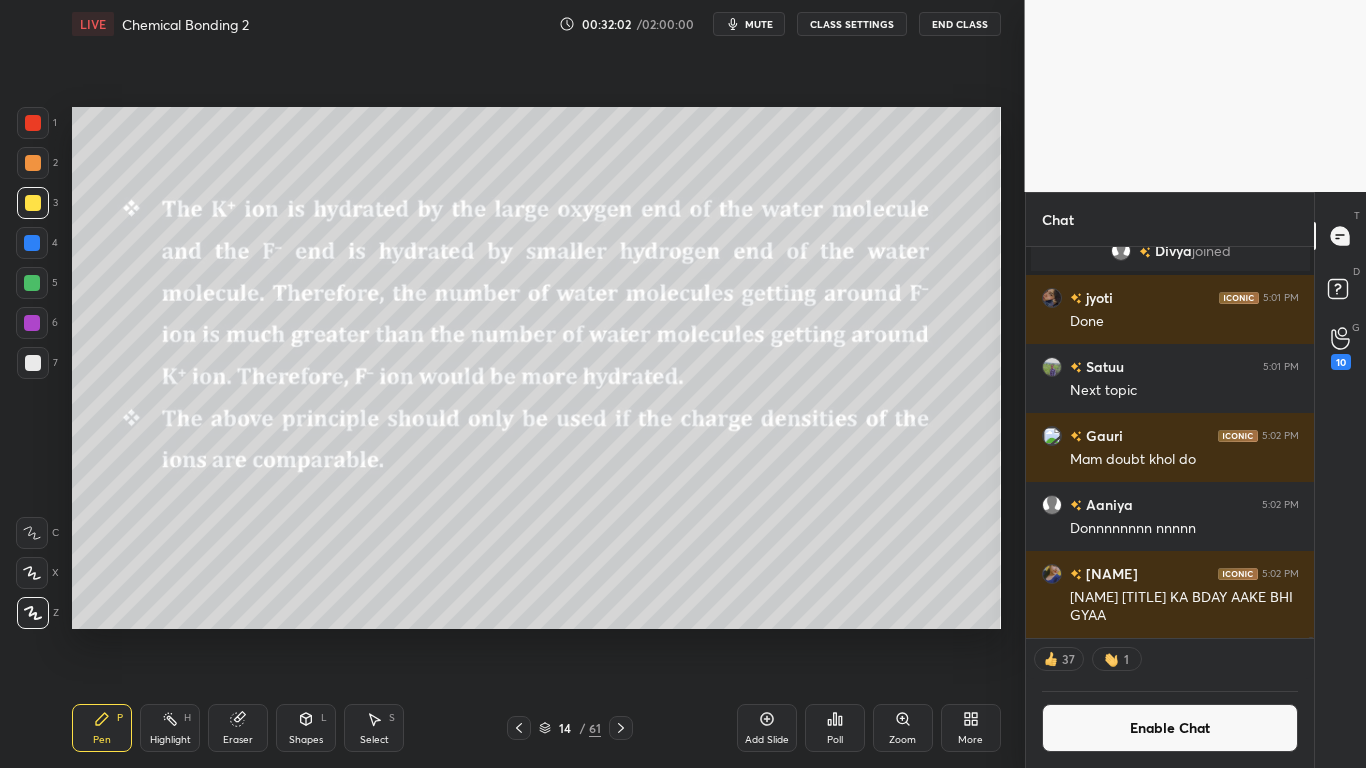 type 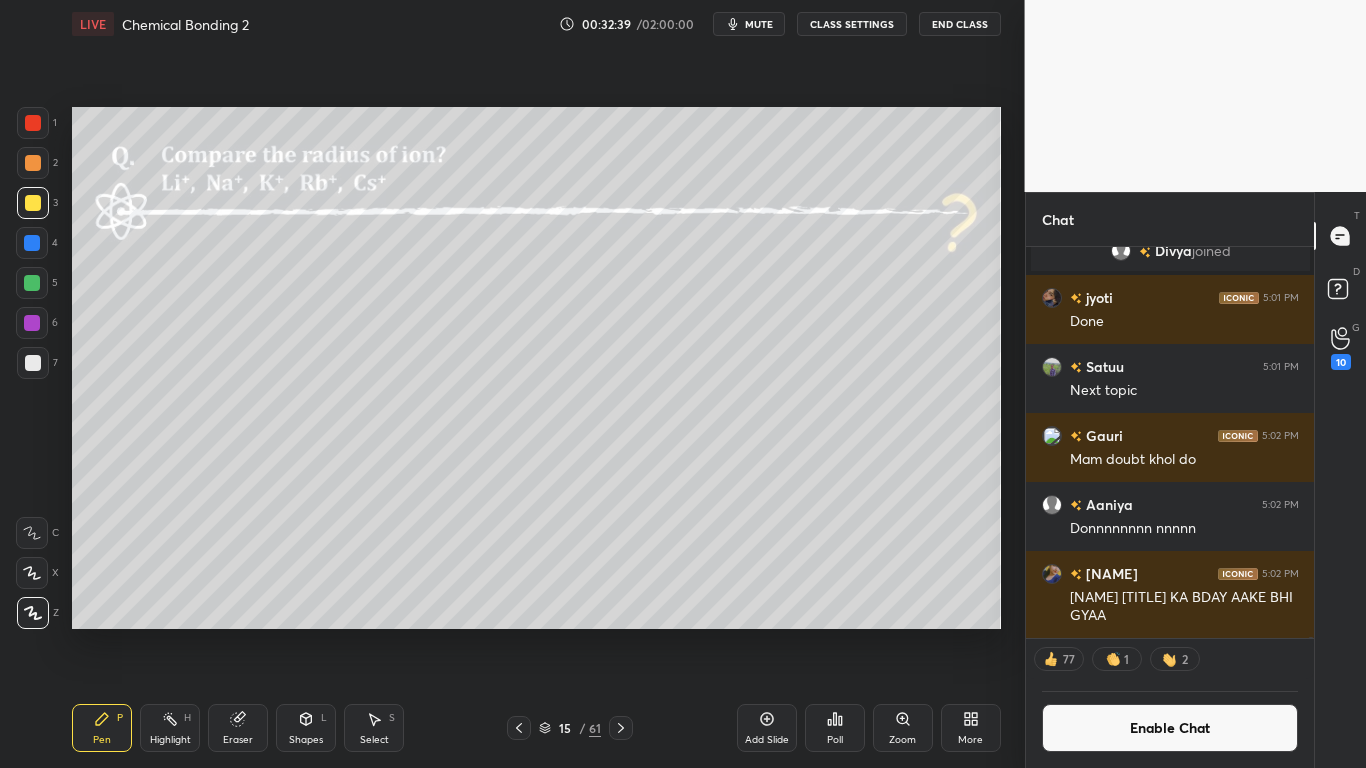 click on "Enable Chat" at bounding box center [1170, 728] 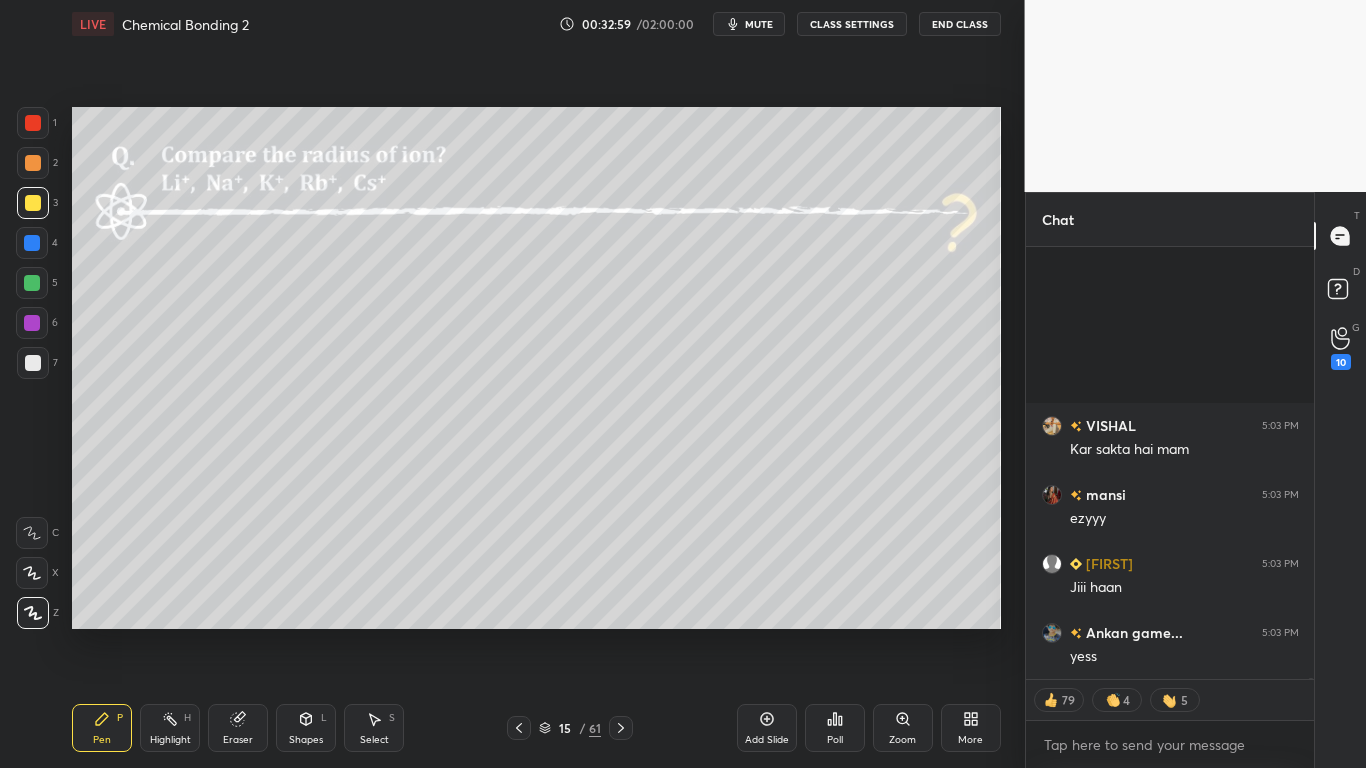 scroll, scrollTop: 132472, scrollLeft: 0, axis: vertical 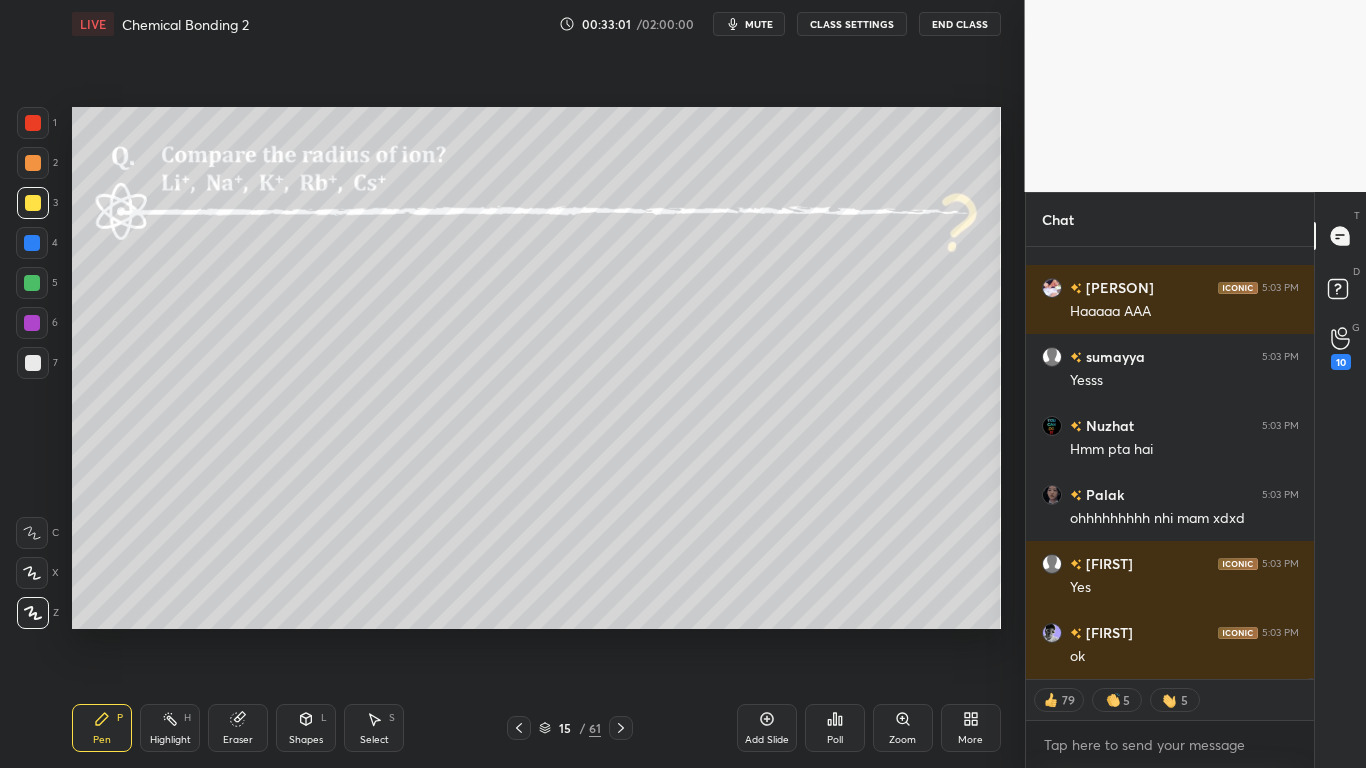 click on "CLASS SETTINGS" at bounding box center [852, 24] 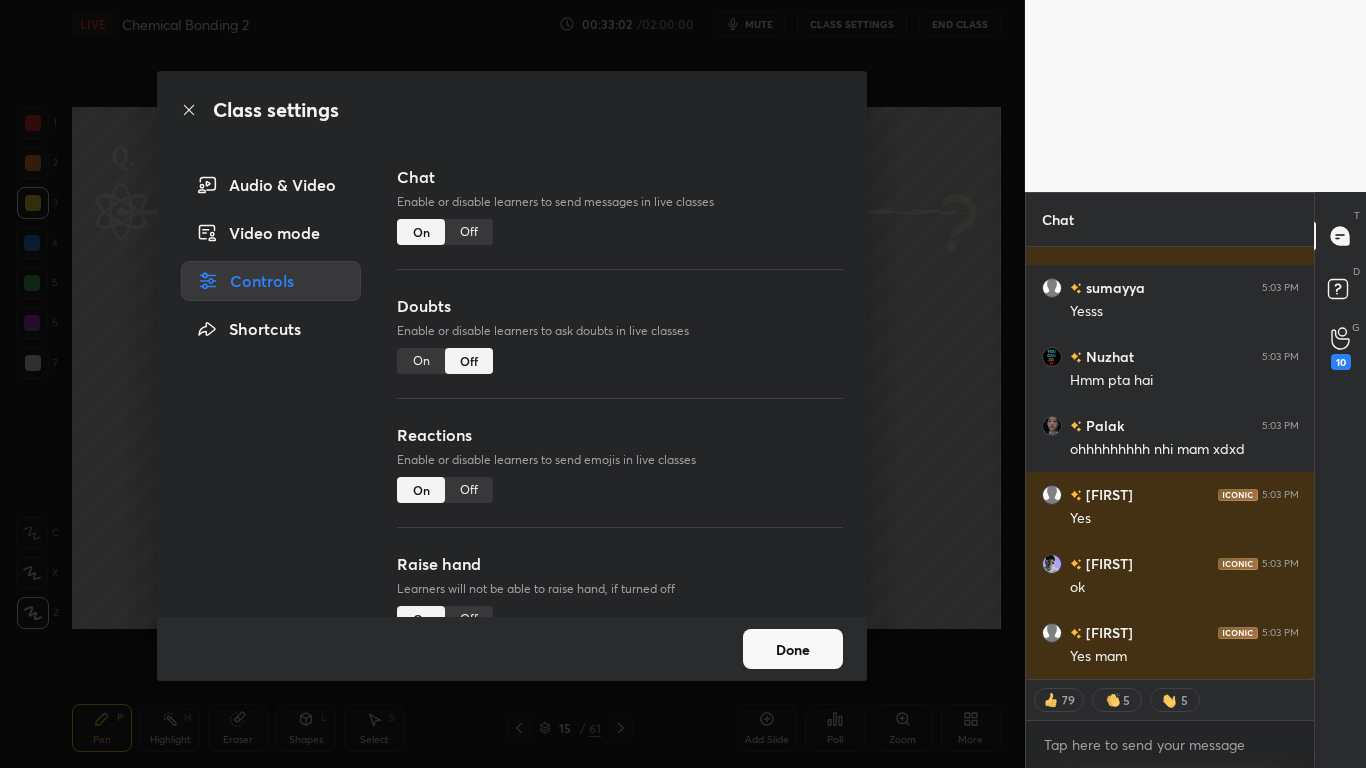 type on "x" 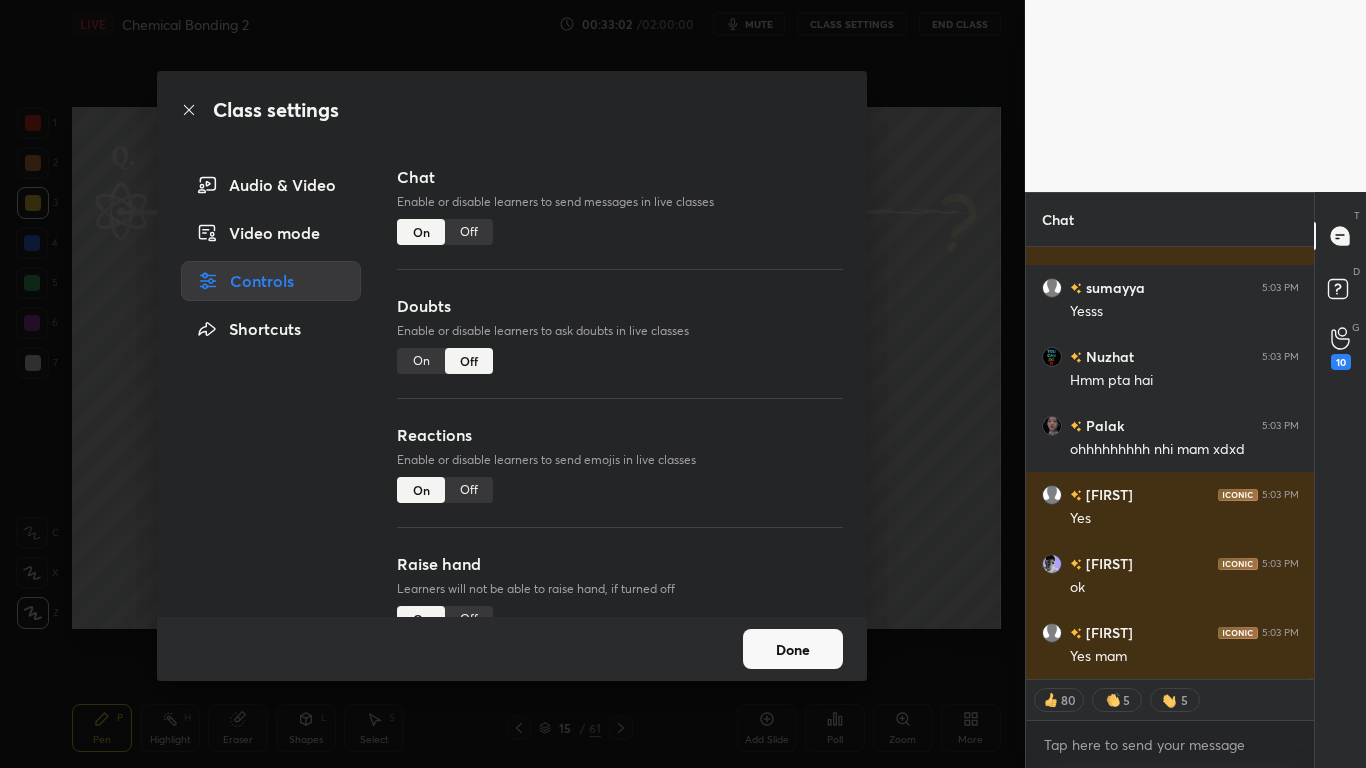 click on "Off" at bounding box center [469, 232] 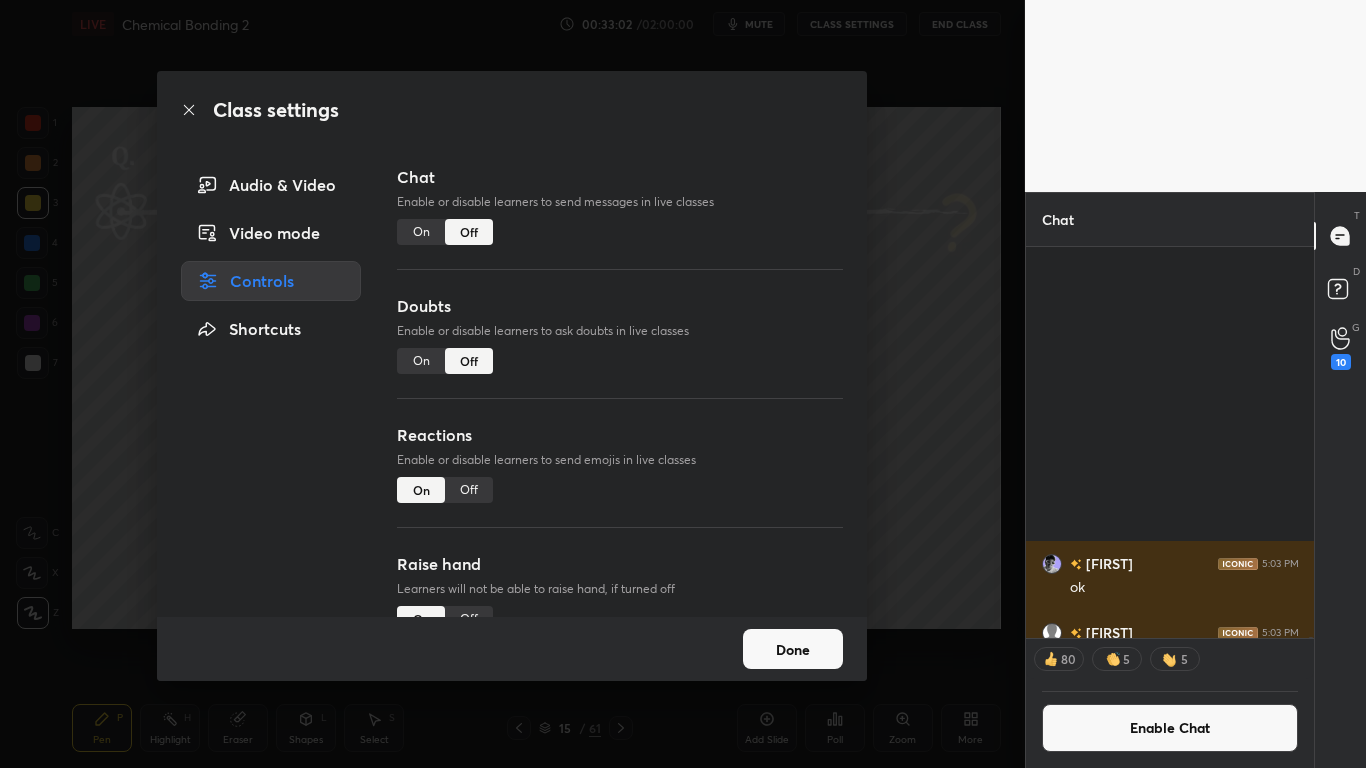 scroll, scrollTop: 132256, scrollLeft: 0, axis: vertical 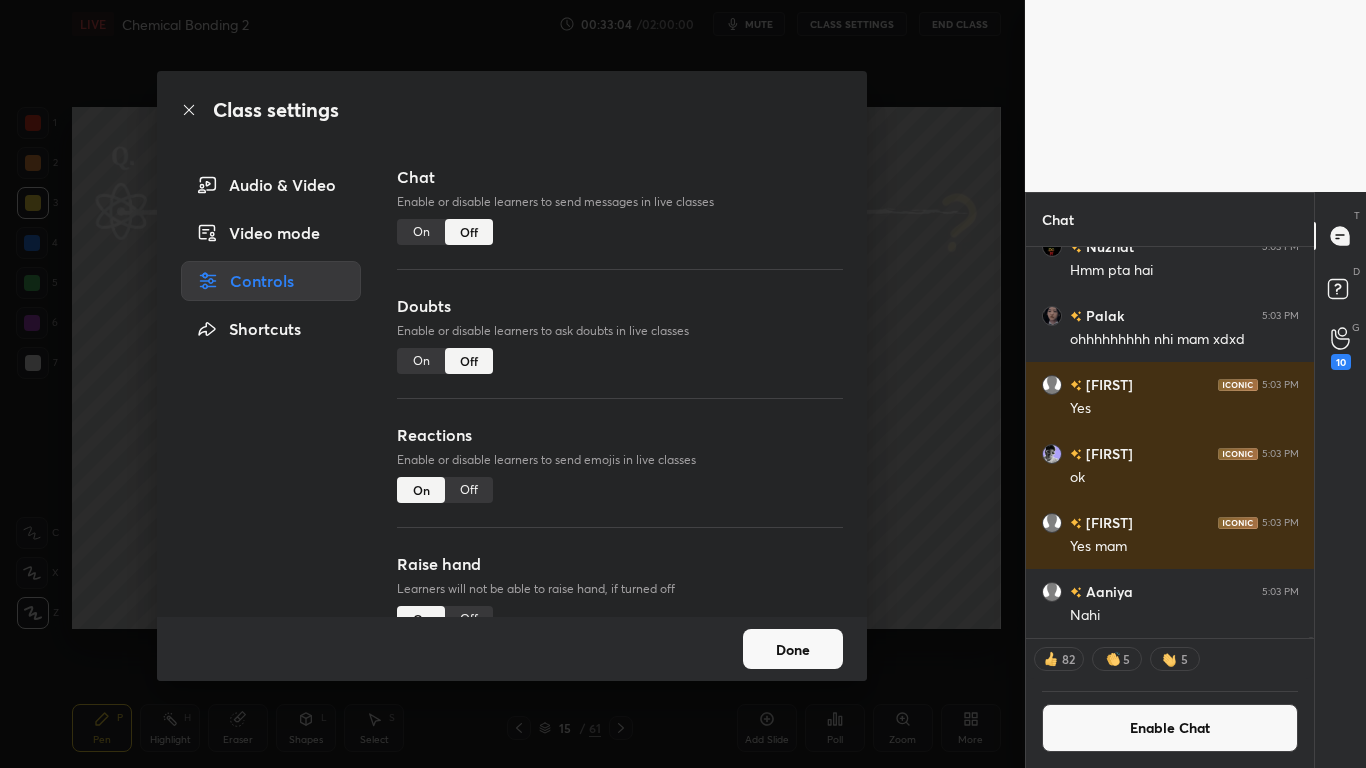 click on "Done" at bounding box center (793, 649) 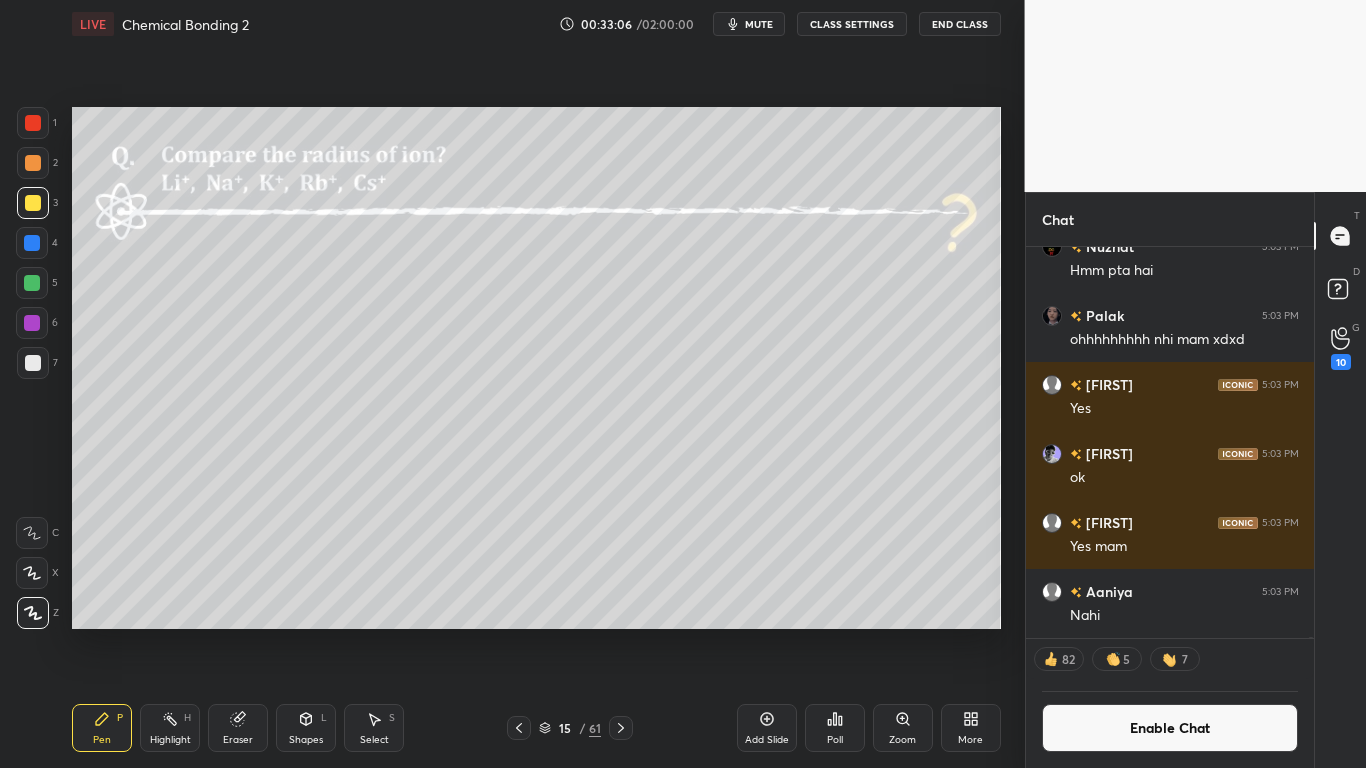 click 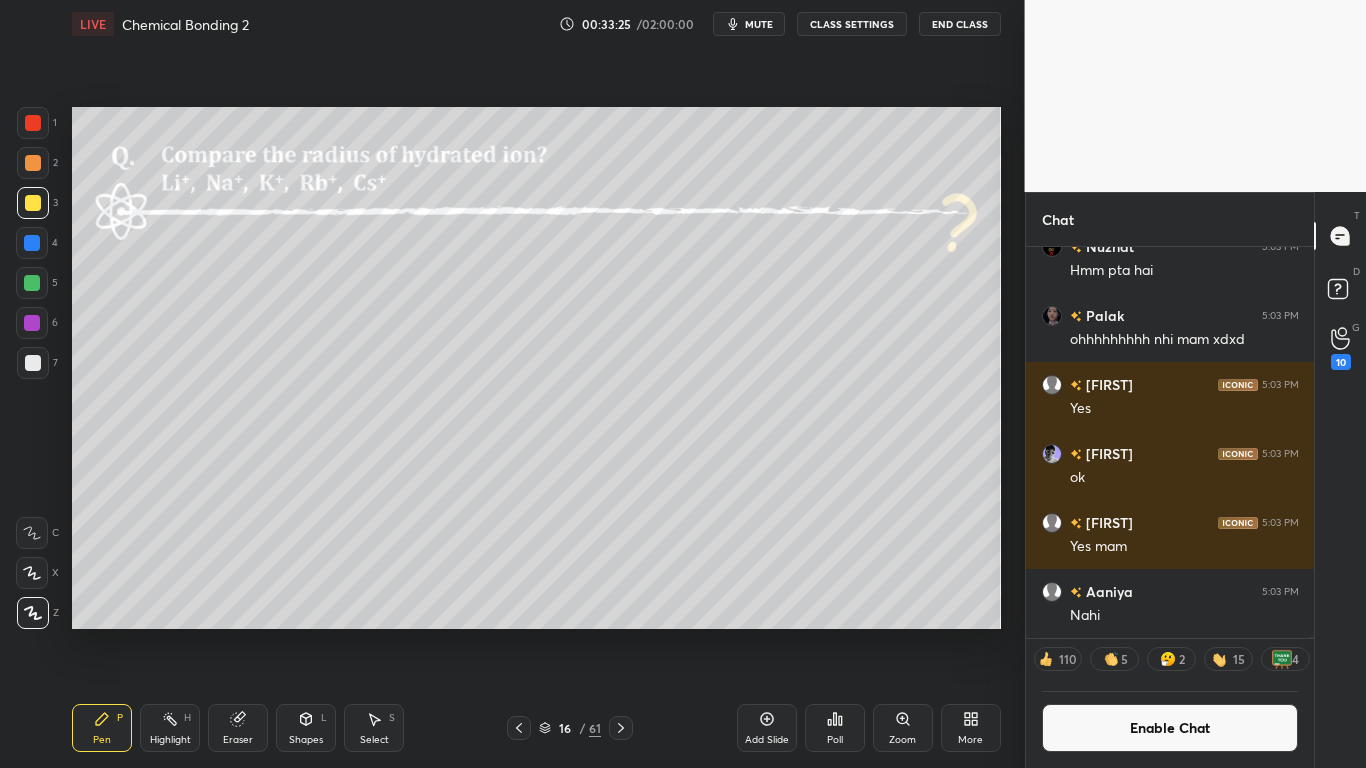 click at bounding box center (33, 363) 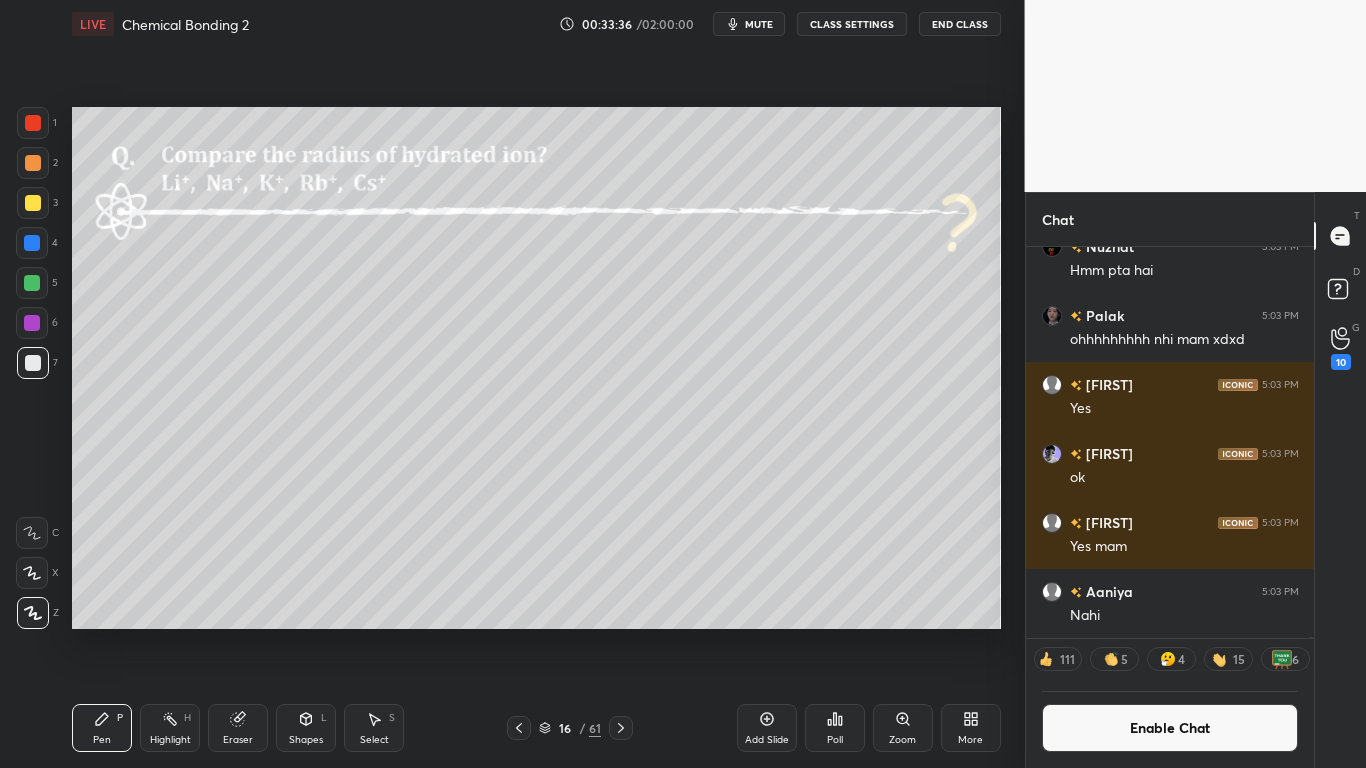 click on "Enable Chat" at bounding box center (1170, 728) 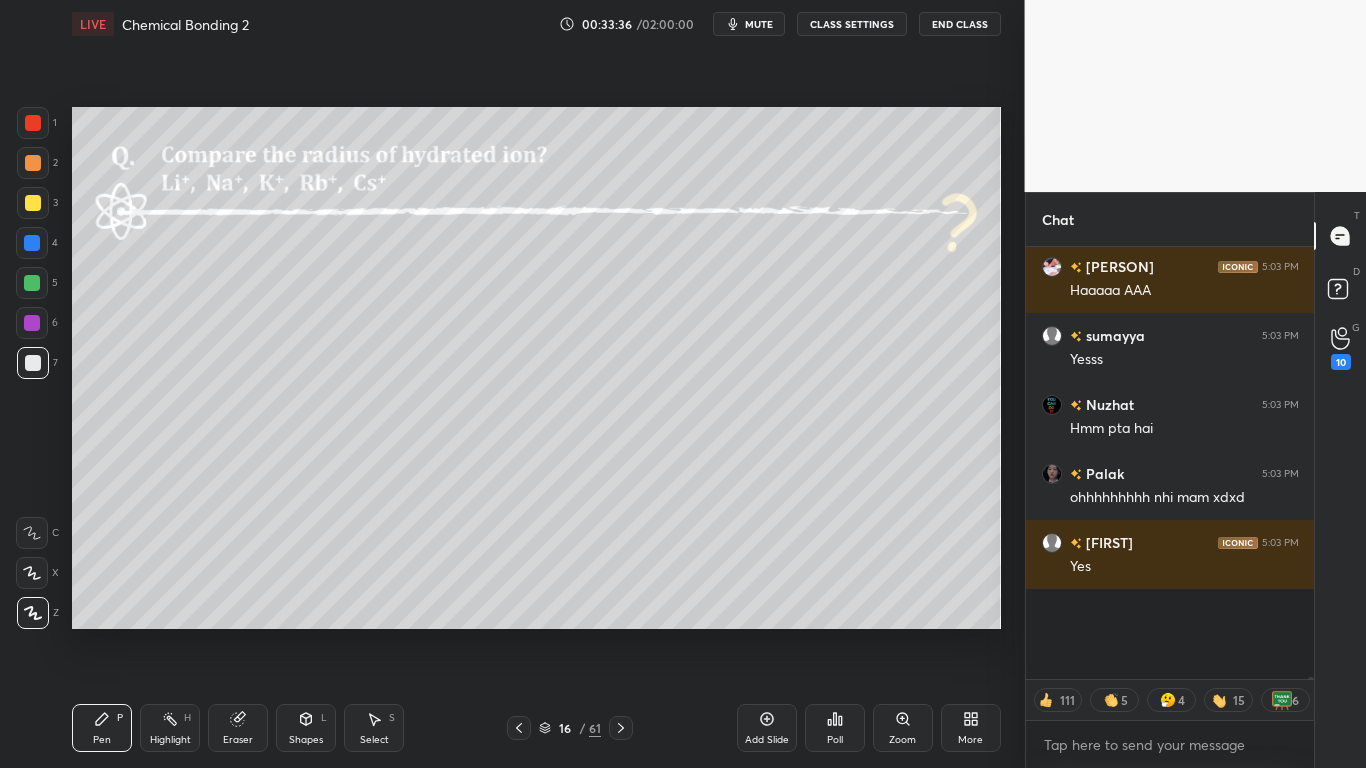 scroll, scrollTop: 132347, scrollLeft: 0, axis: vertical 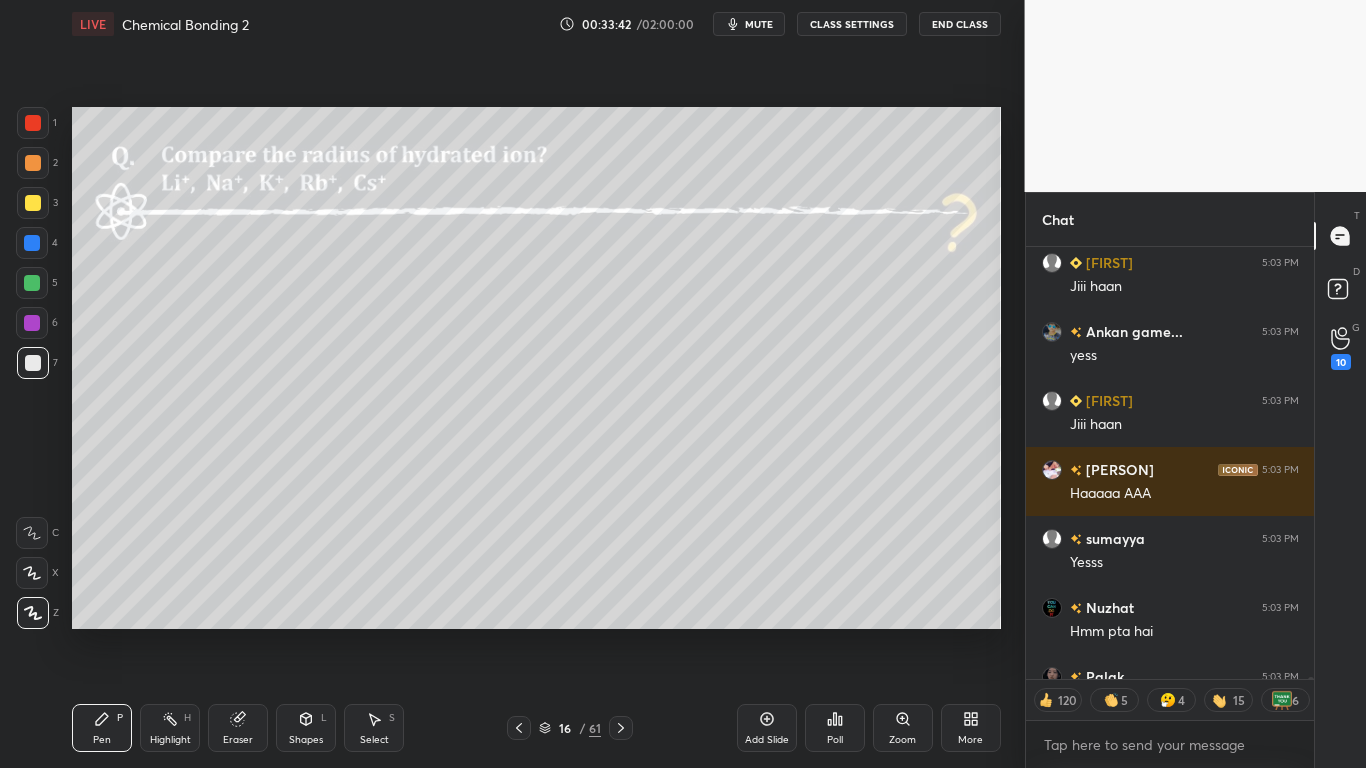 click at bounding box center [32, 283] 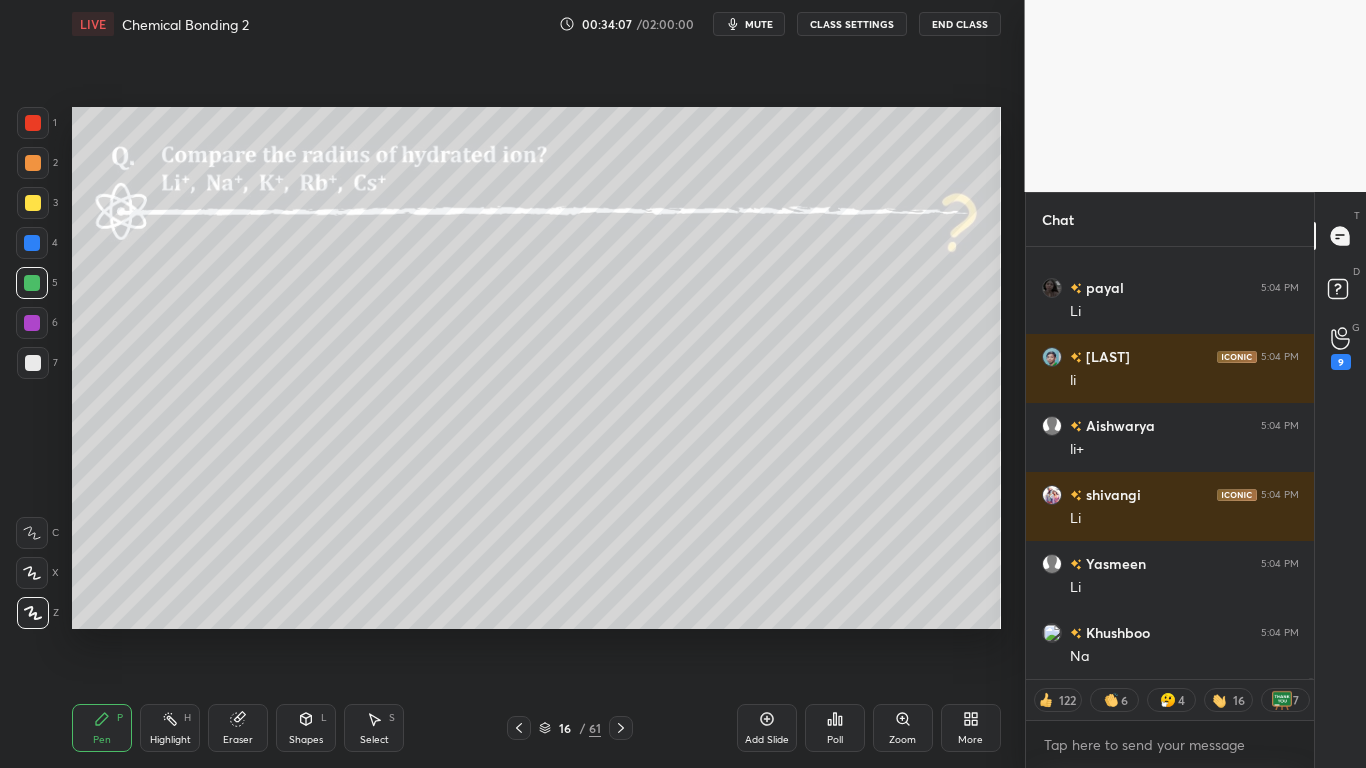 scroll, scrollTop: 140050, scrollLeft: 0, axis: vertical 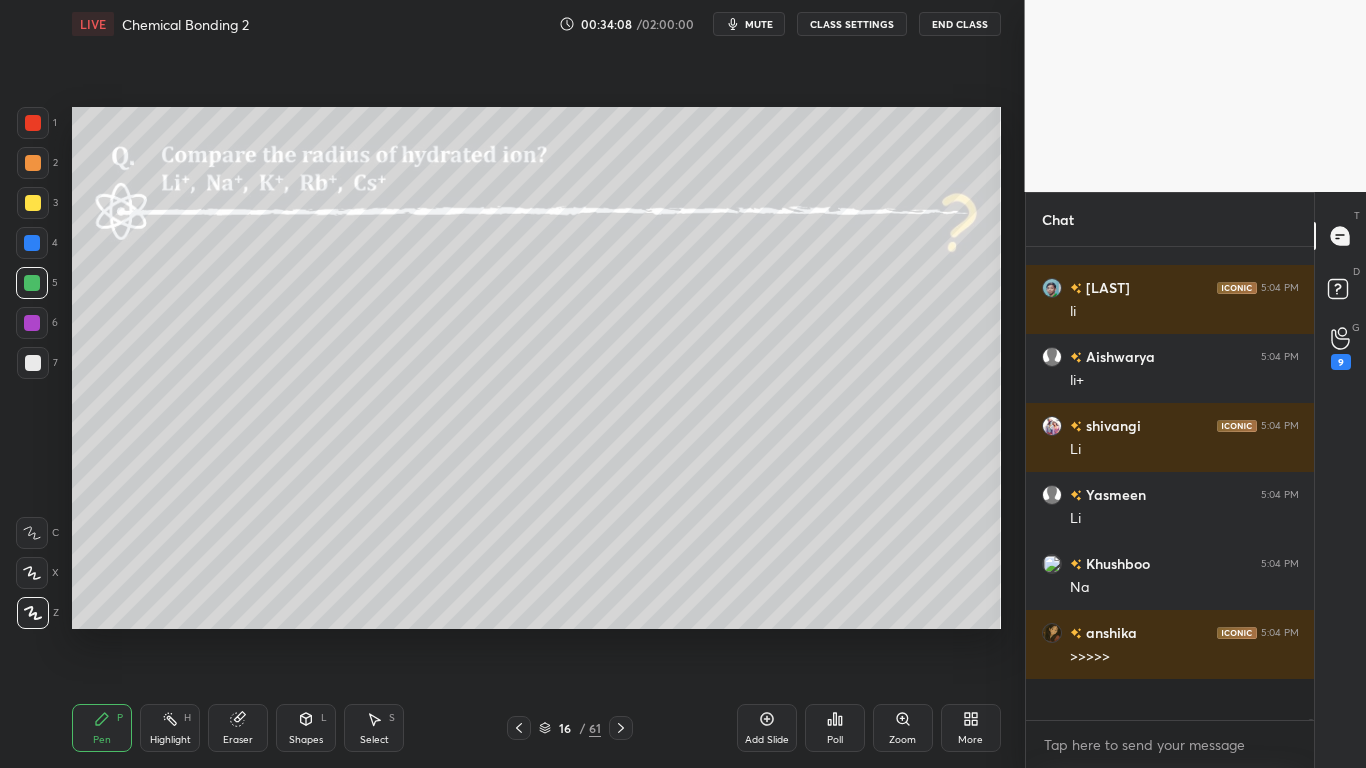 type on "x" 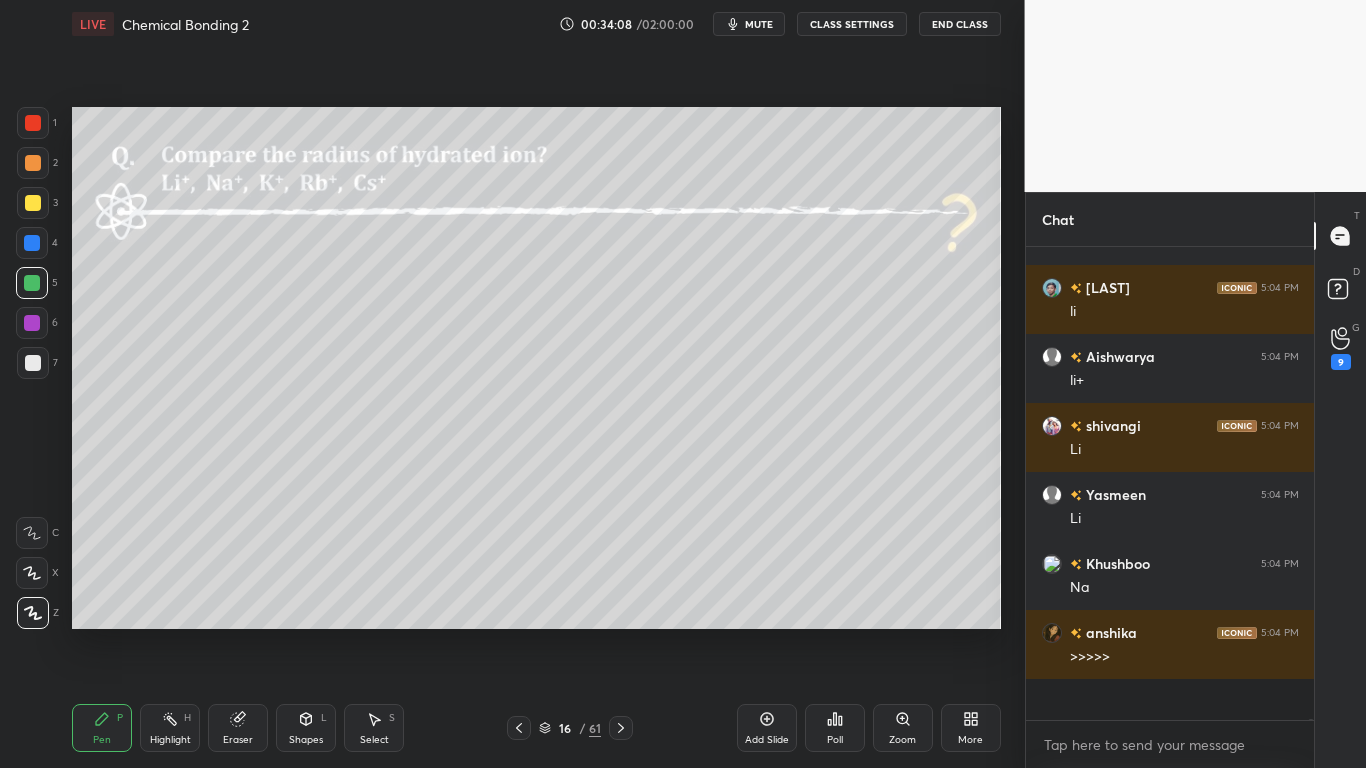 scroll, scrollTop: 7, scrollLeft: 7, axis: both 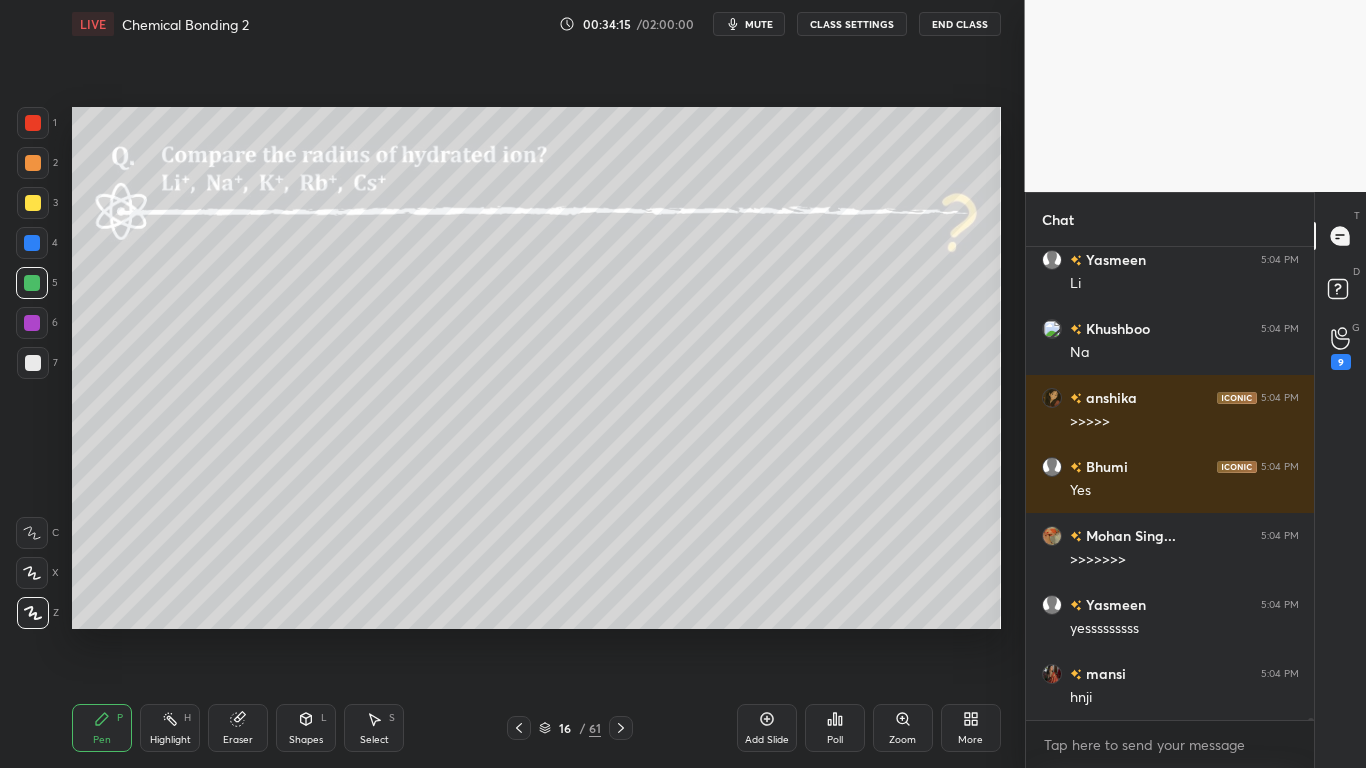 click on "CLASS SETTINGS" at bounding box center [852, 24] 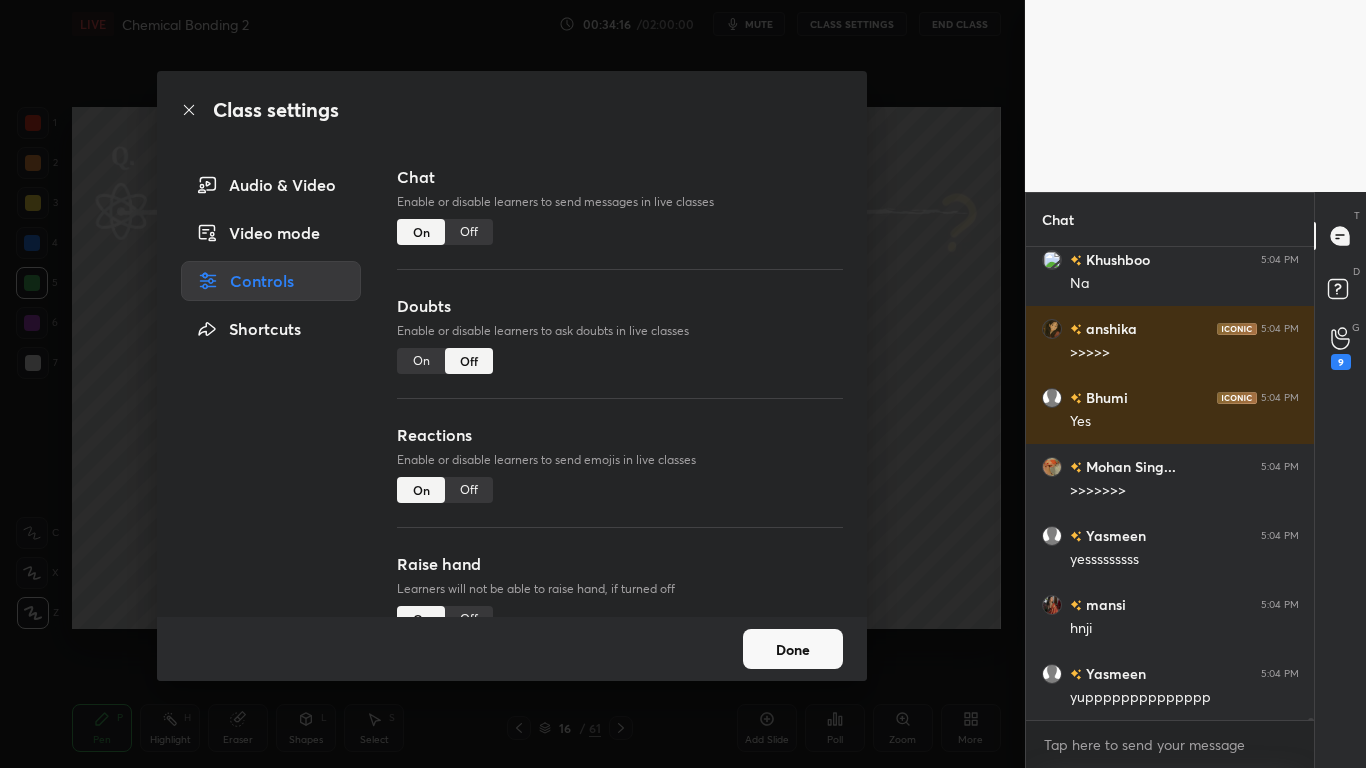 click on "Off" at bounding box center (469, 232) 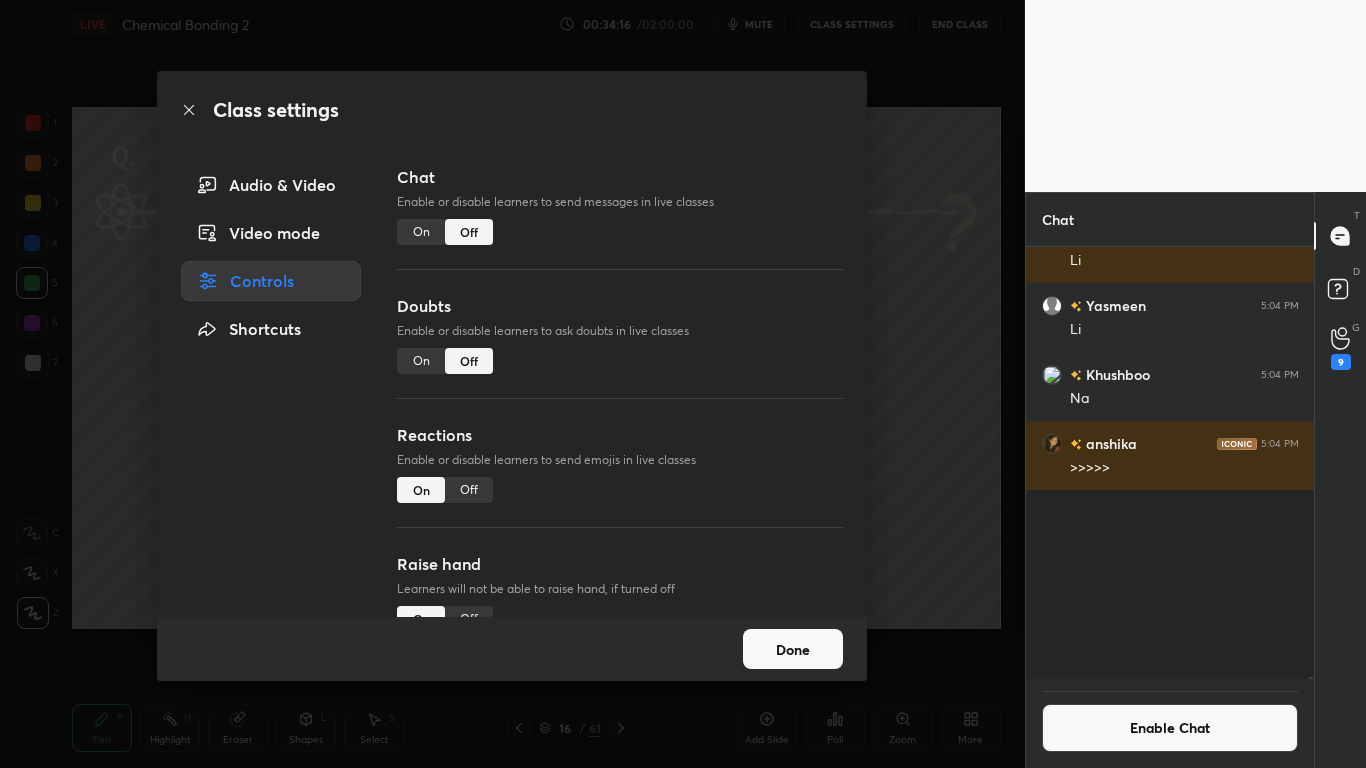 scroll, scrollTop: 137865, scrollLeft: 0, axis: vertical 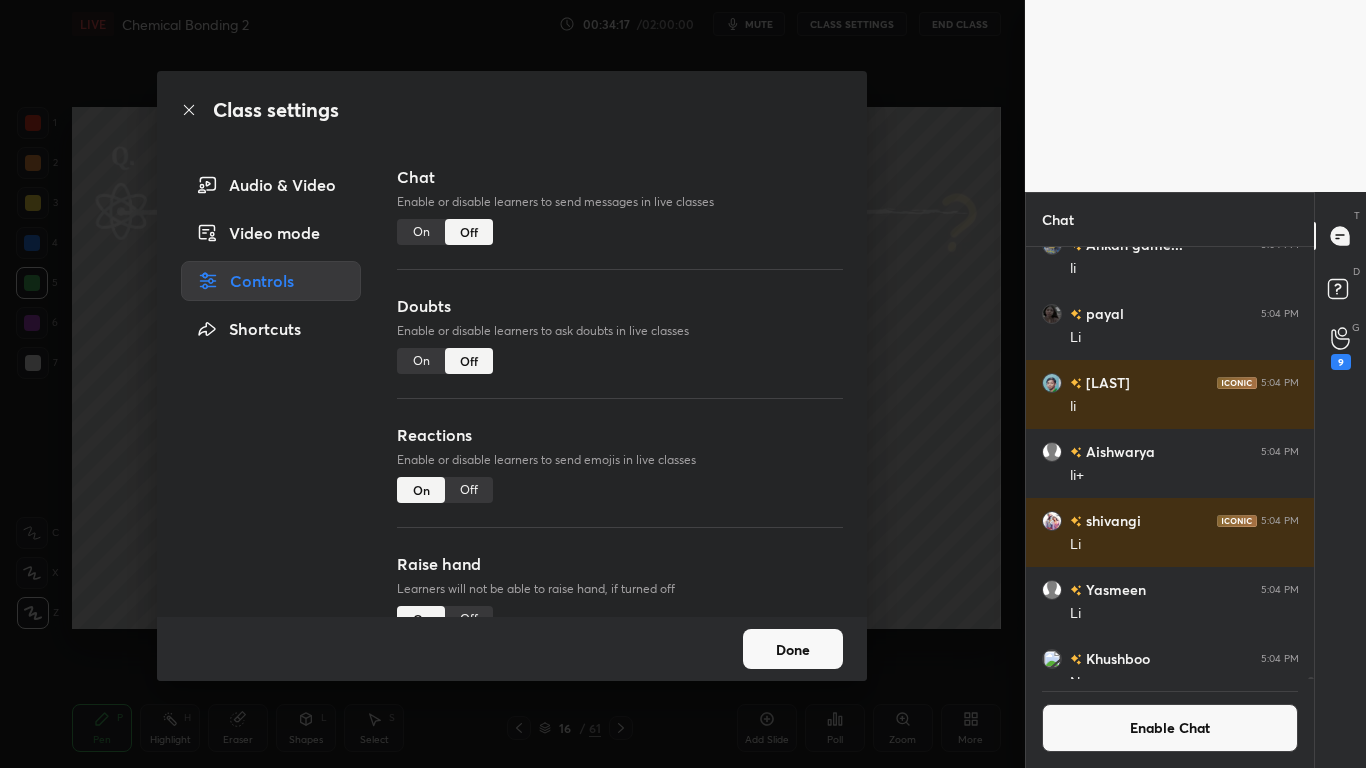 click on "Done" at bounding box center (793, 649) 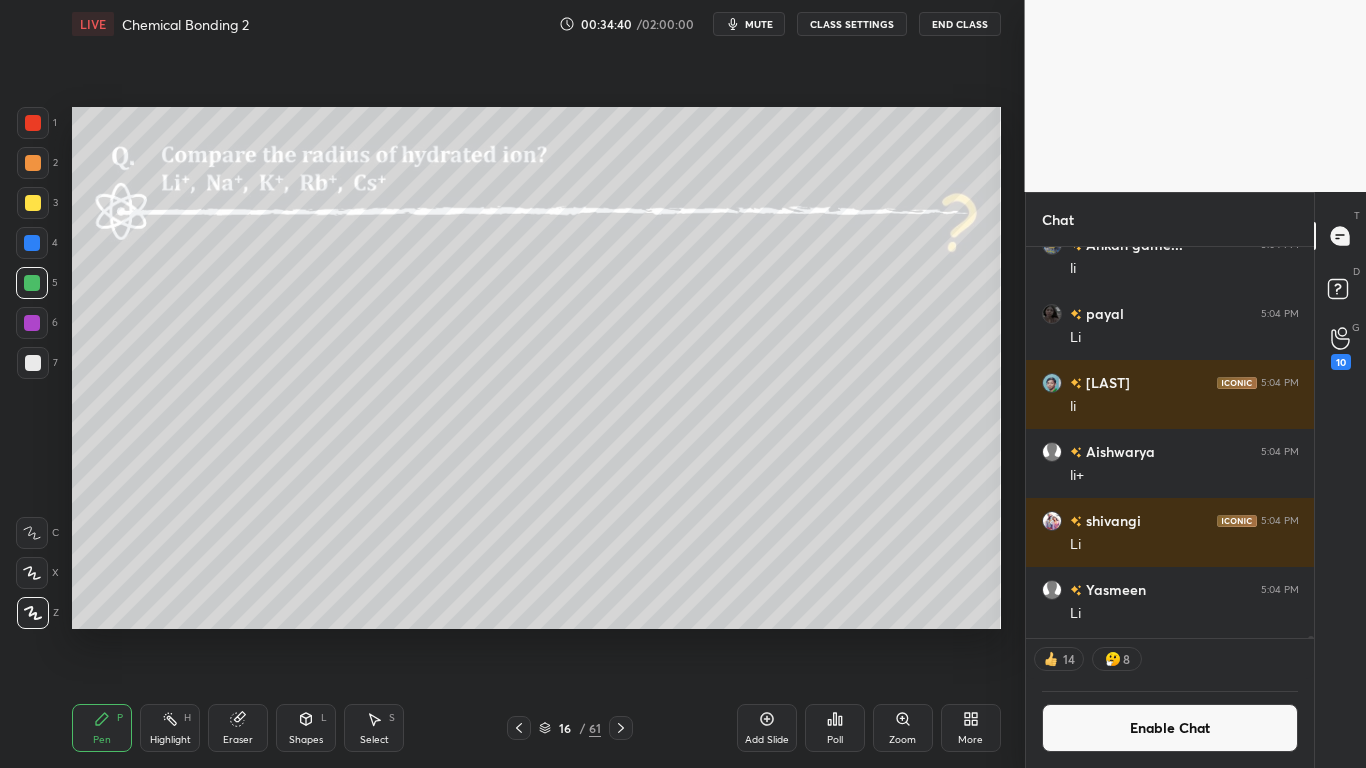 click on "Eraser" at bounding box center (238, 728) 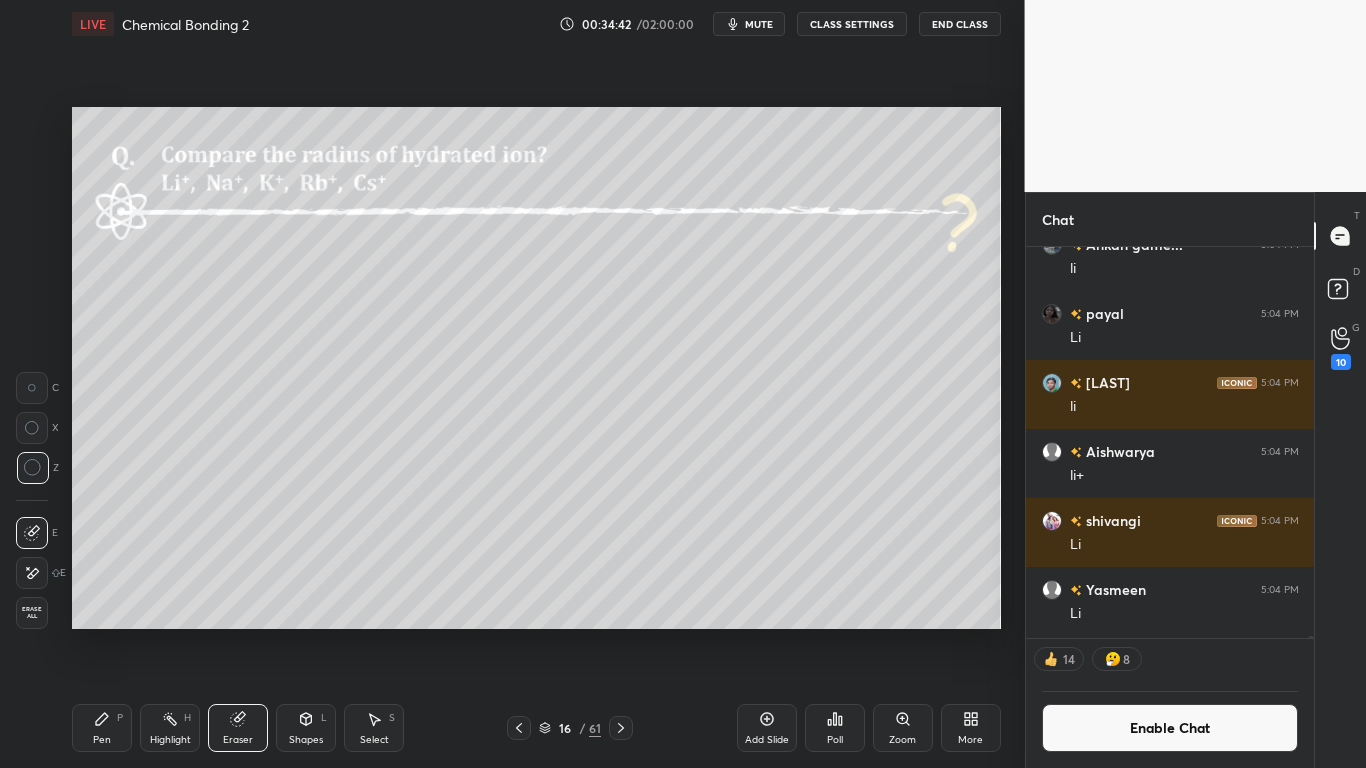 click on "Pen P" at bounding box center (102, 728) 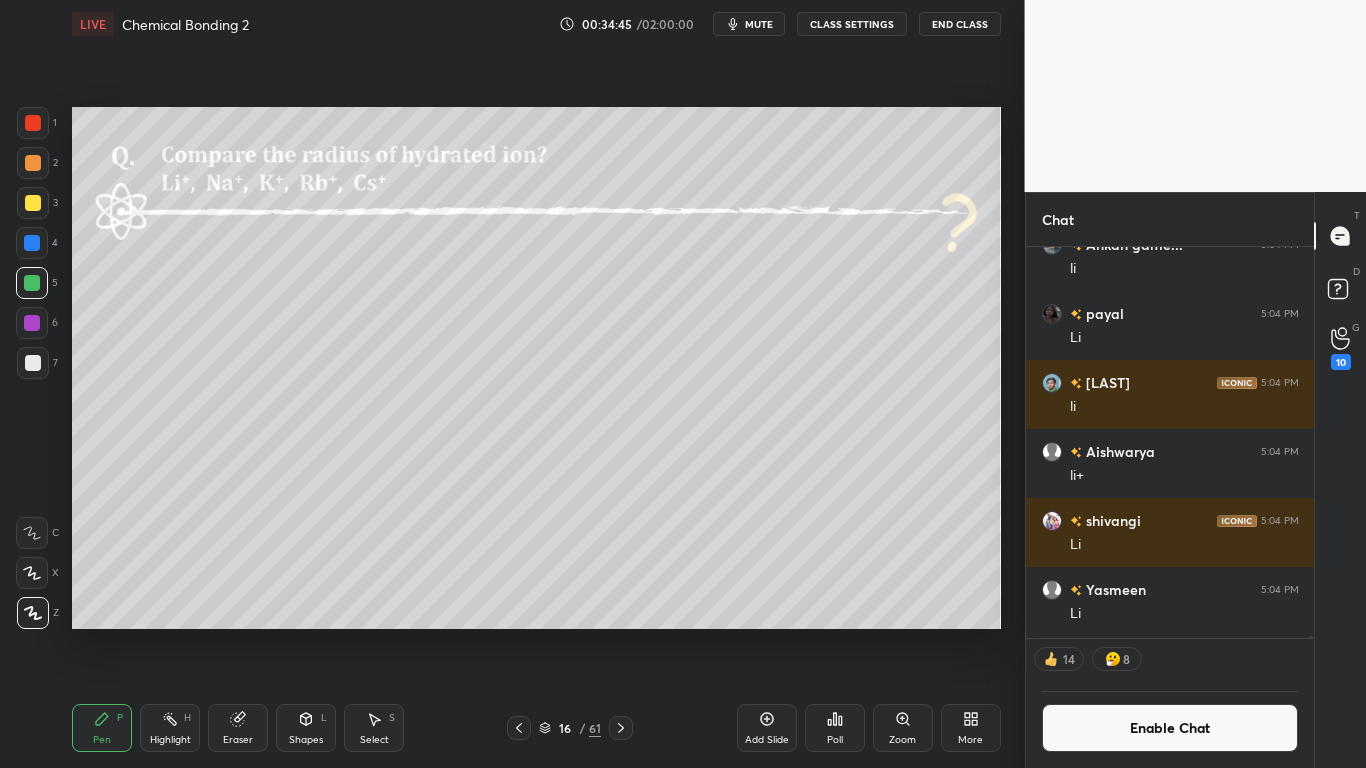 click at bounding box center [33, 163] 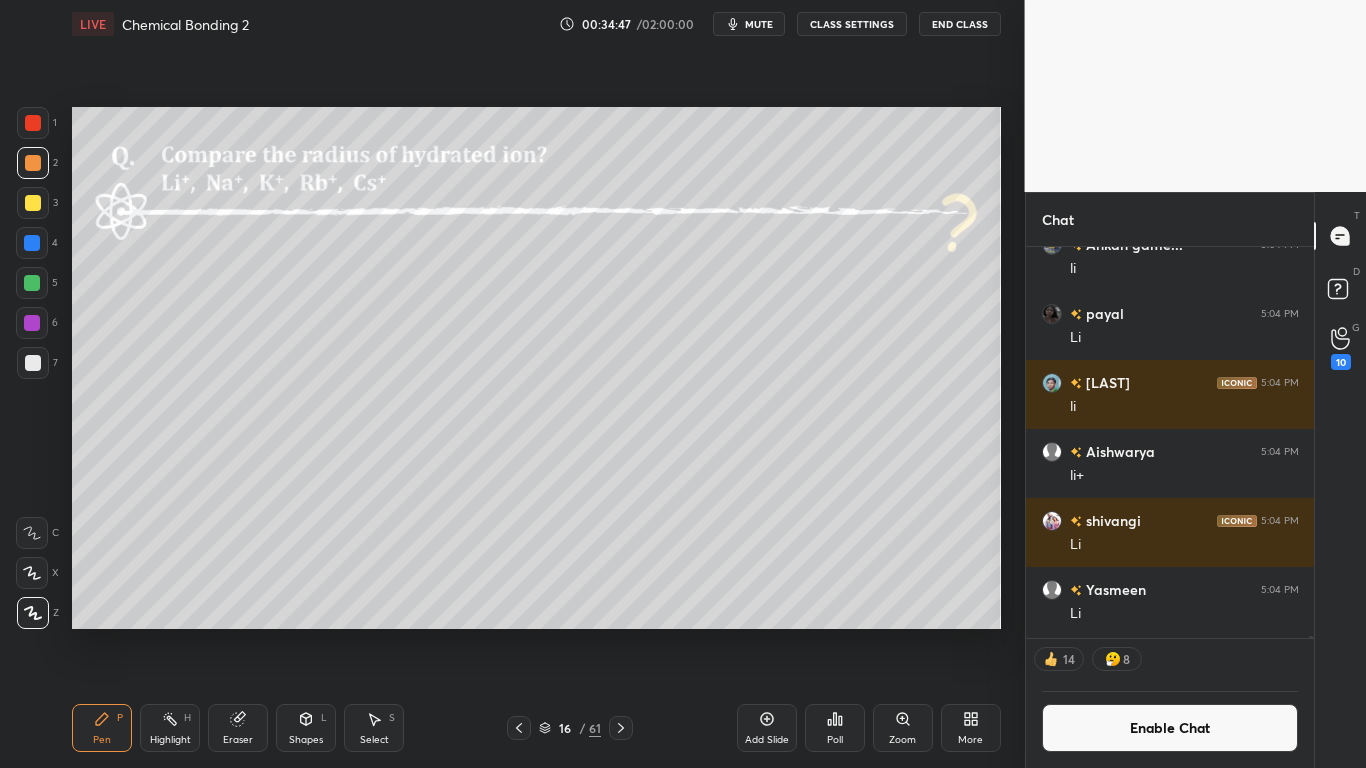 scroll, scrollTop: 7, scrollLeft: 7, axis: both 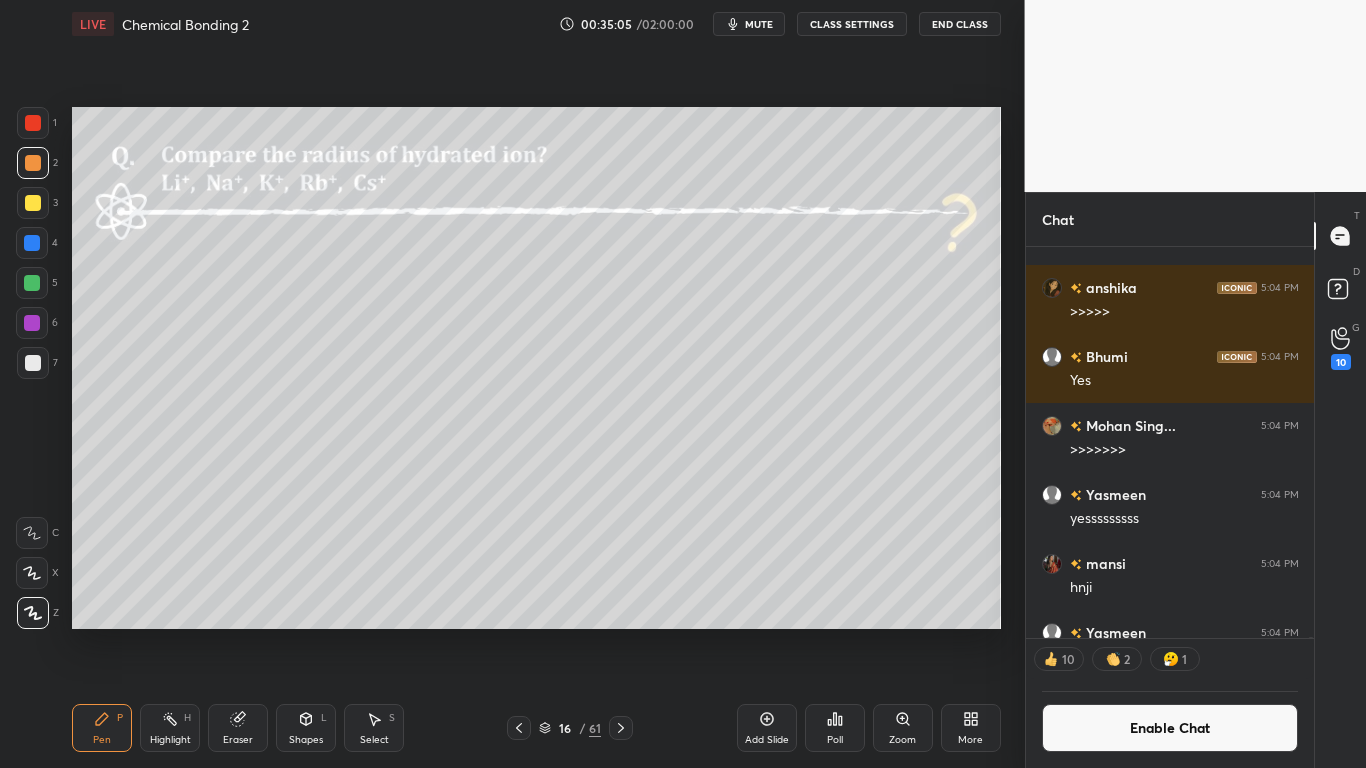 click at bounding box center (33, 363) 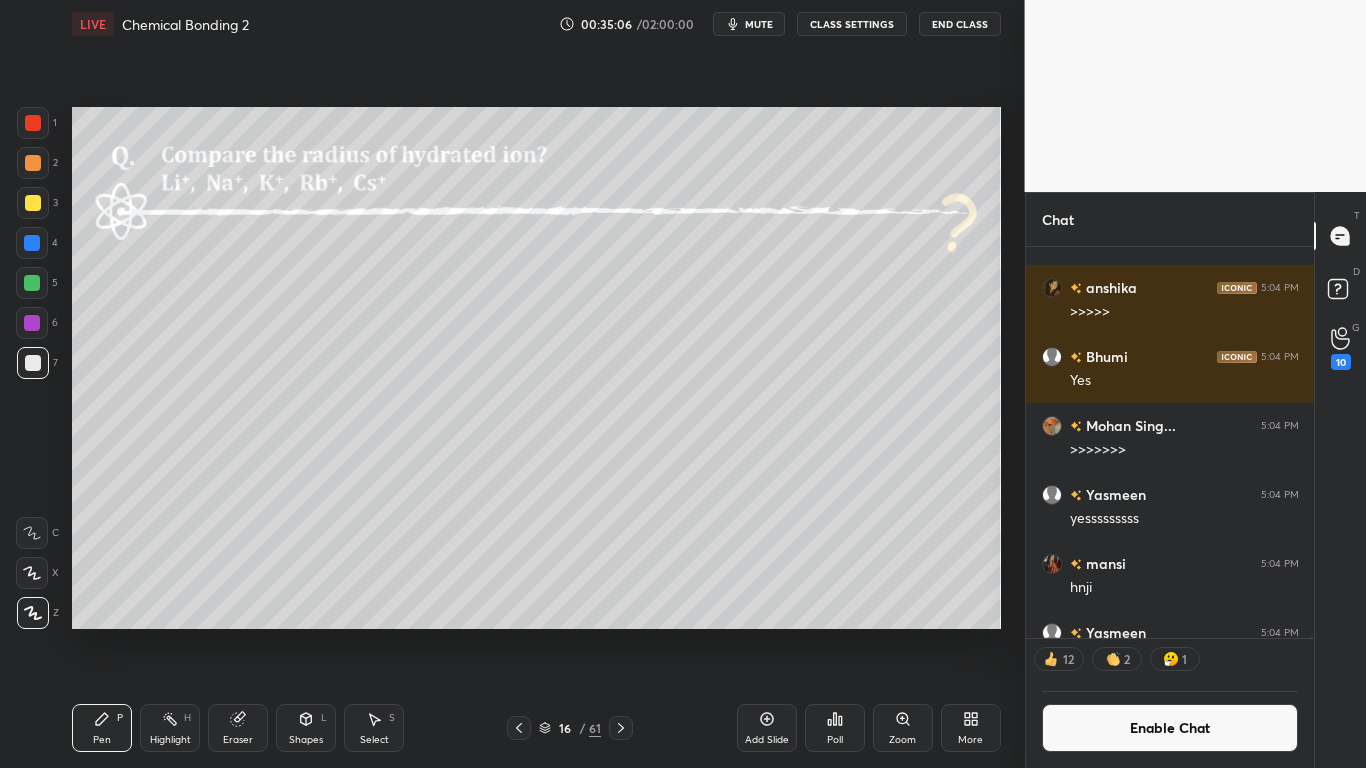 click at bounding box center [32, 283] 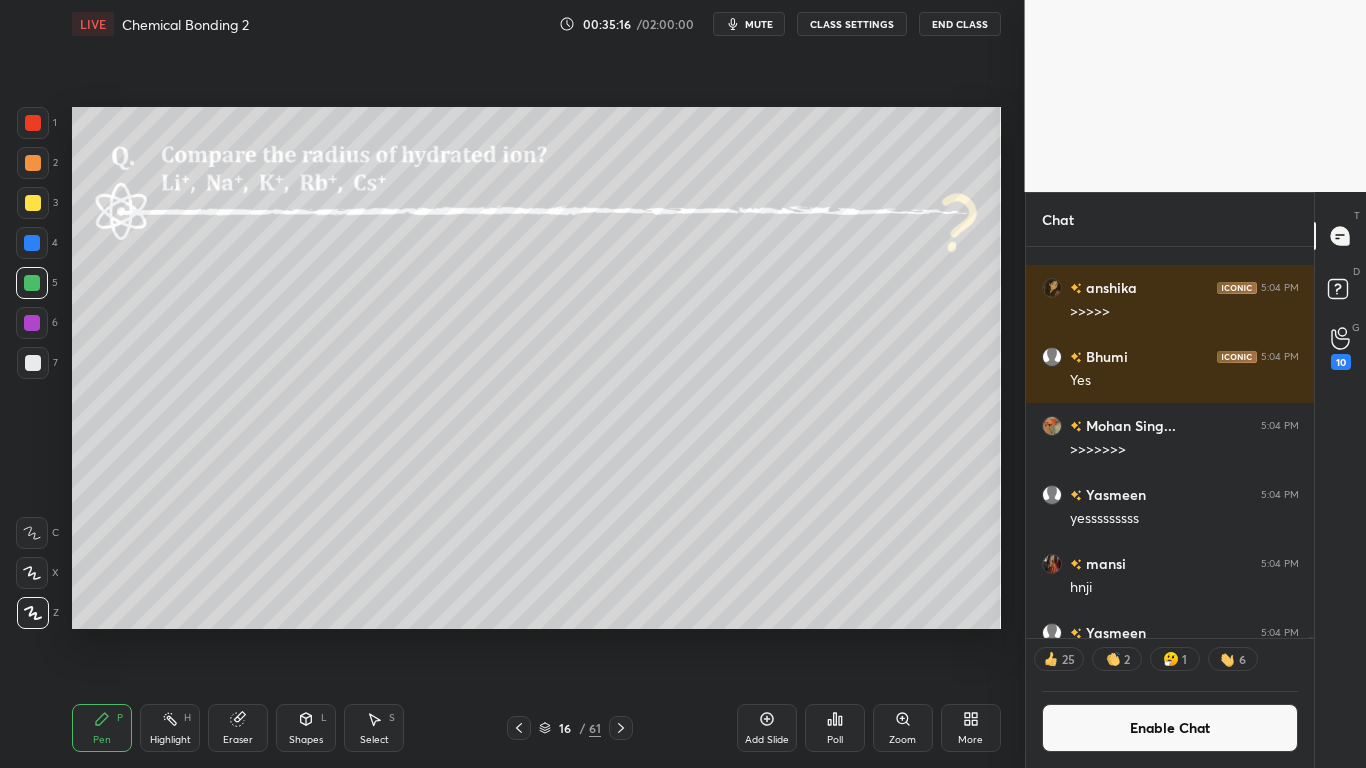click at bounding box center (33, 203) 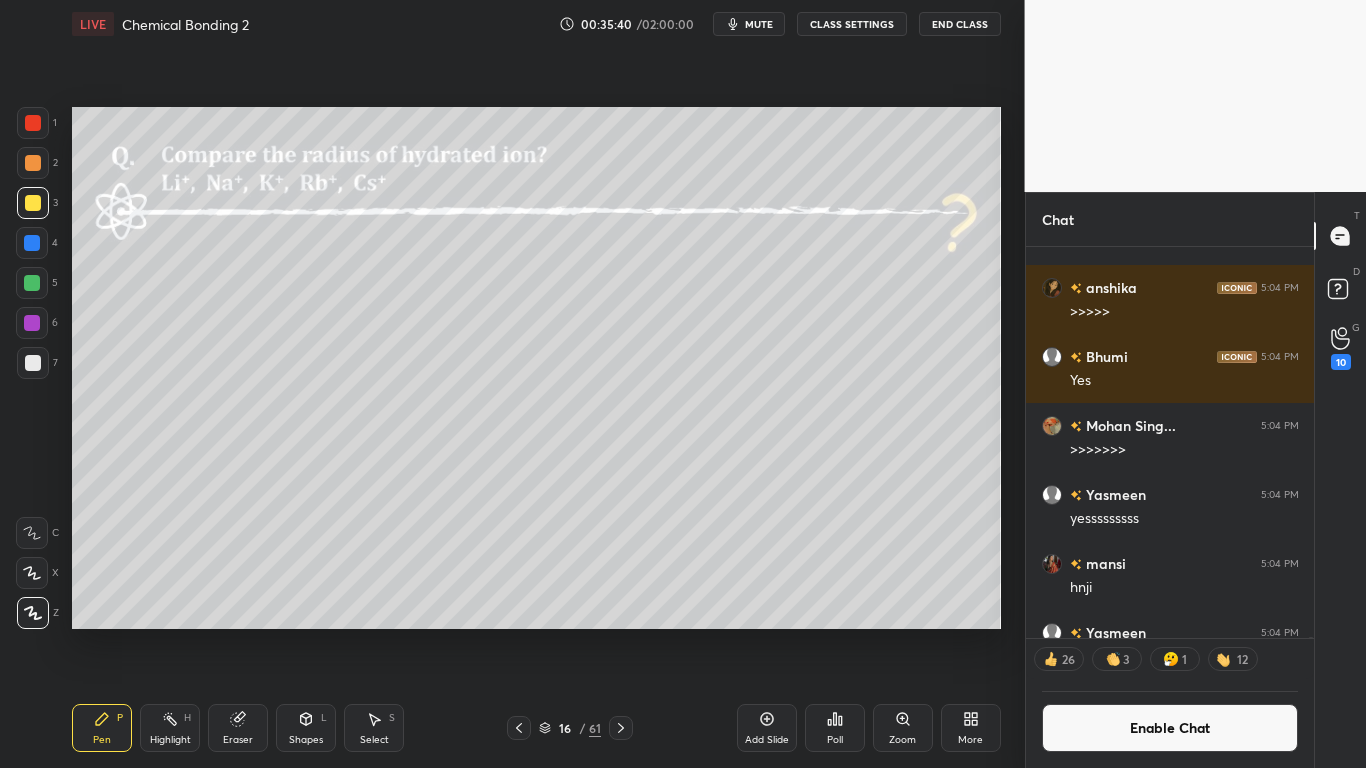 scroll, scrollTop: 0, scrollLeft: 1, axis: horizontal 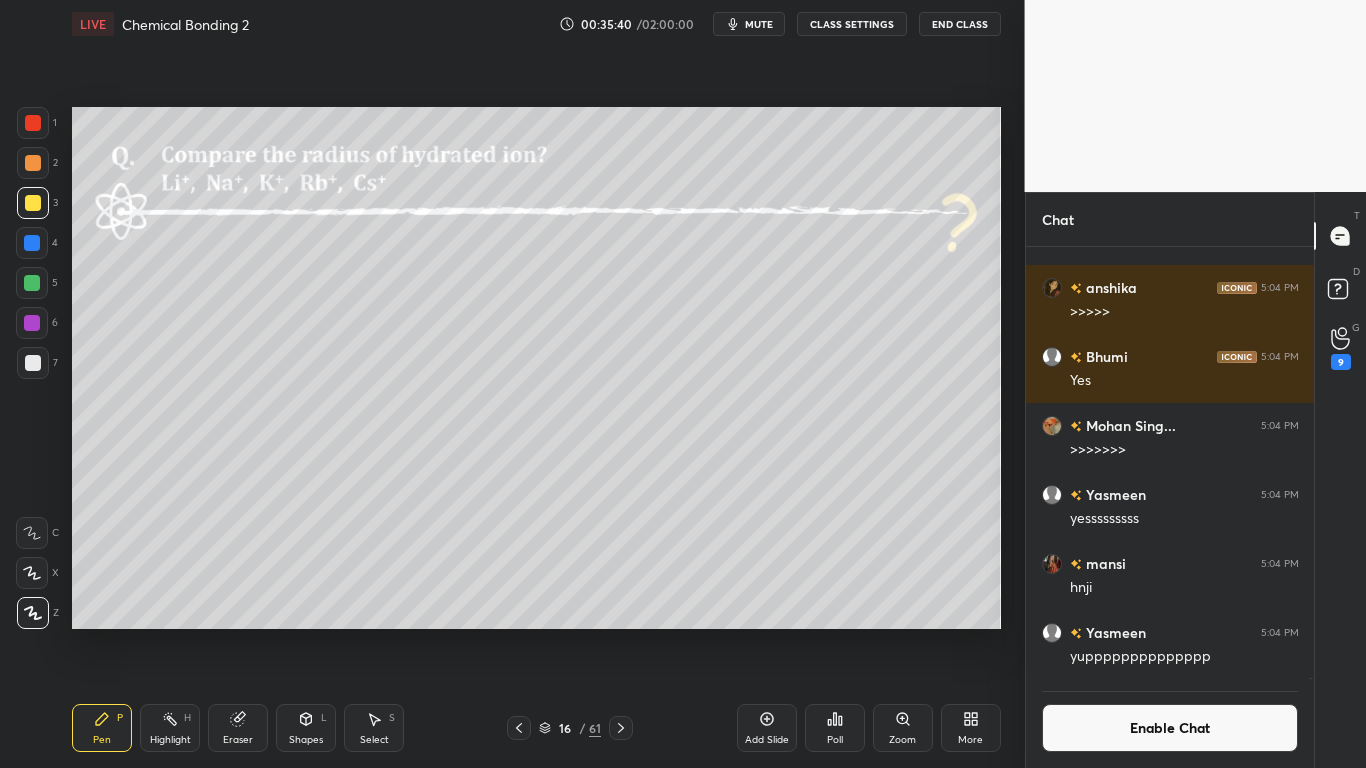 click on "Add Slide" at bounding box center [767, 728] 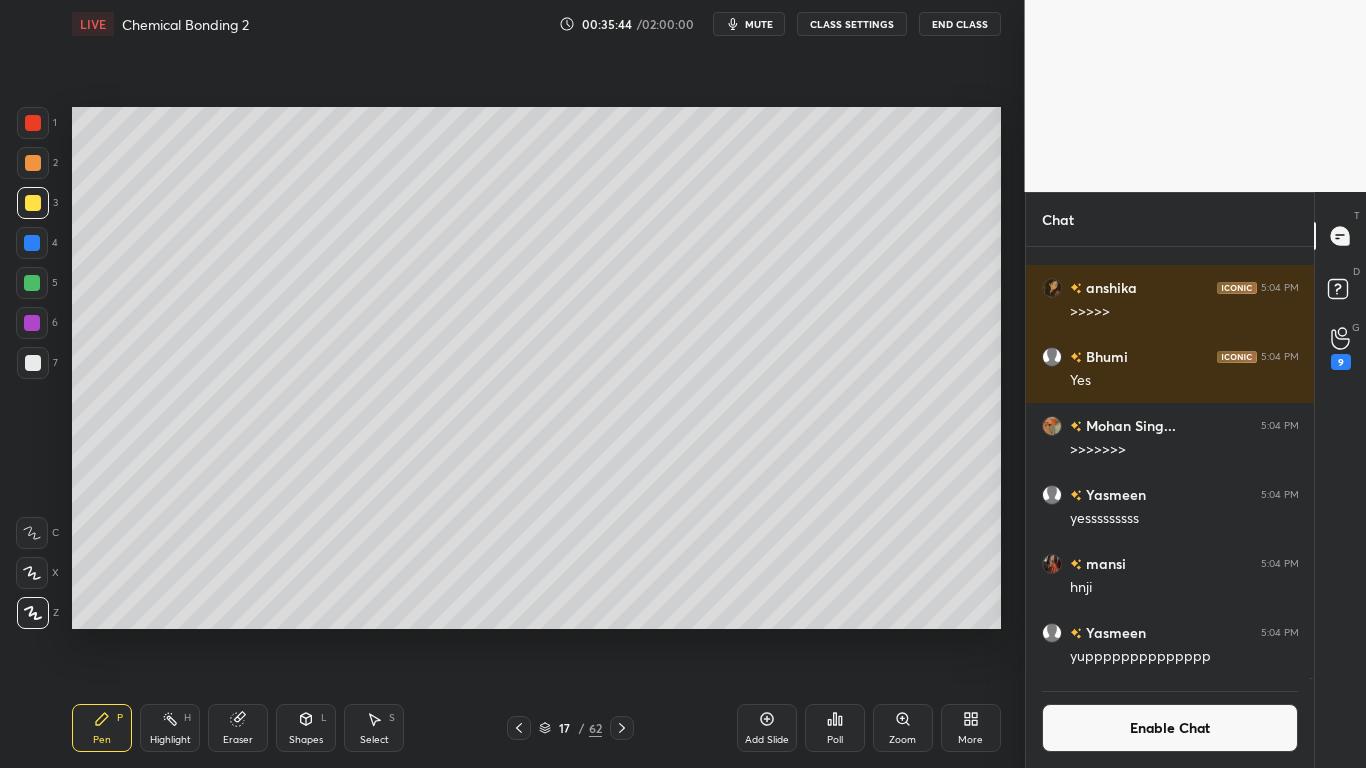 scroll, scrollTop: 385, scrollLeft: 282, axis: both 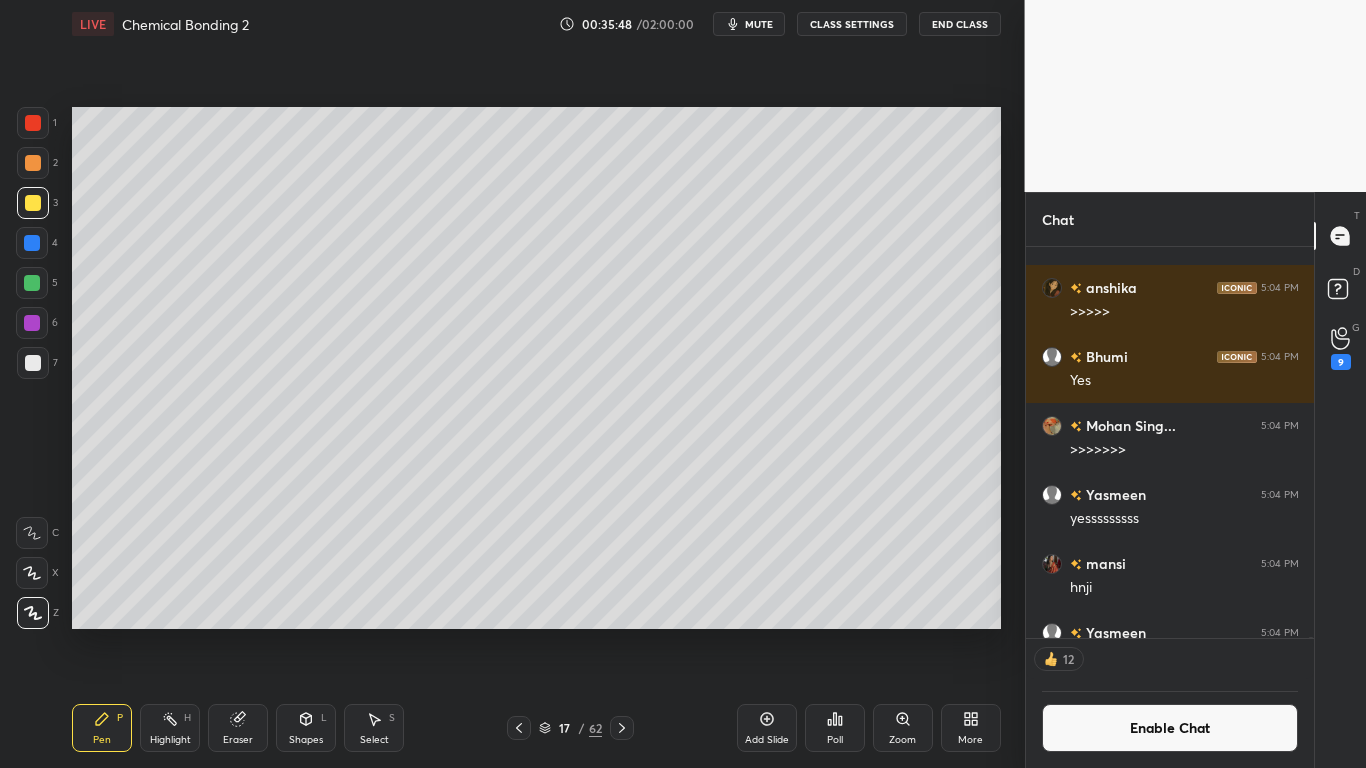 click at bounding box center (33, 363) 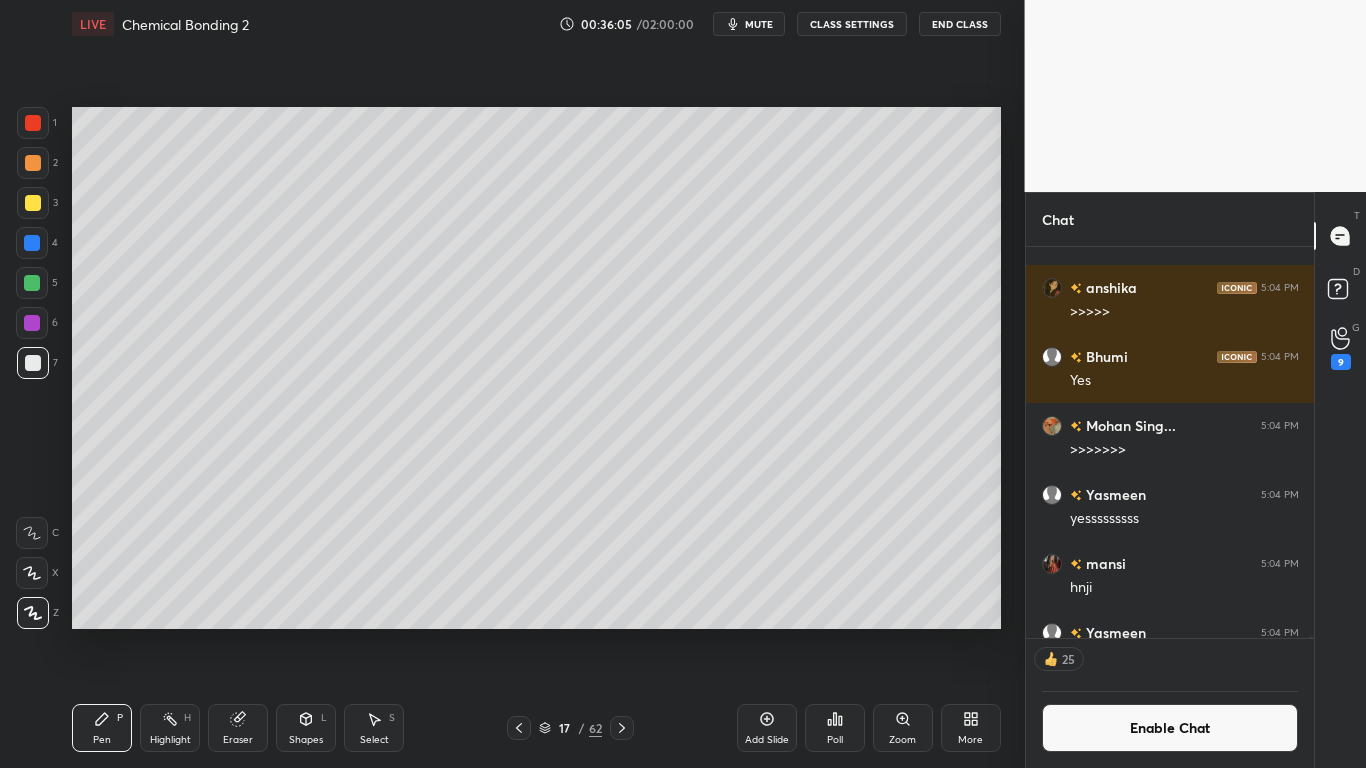 scroll, scrollTop: 7, scrollLeft: 7, axis: both 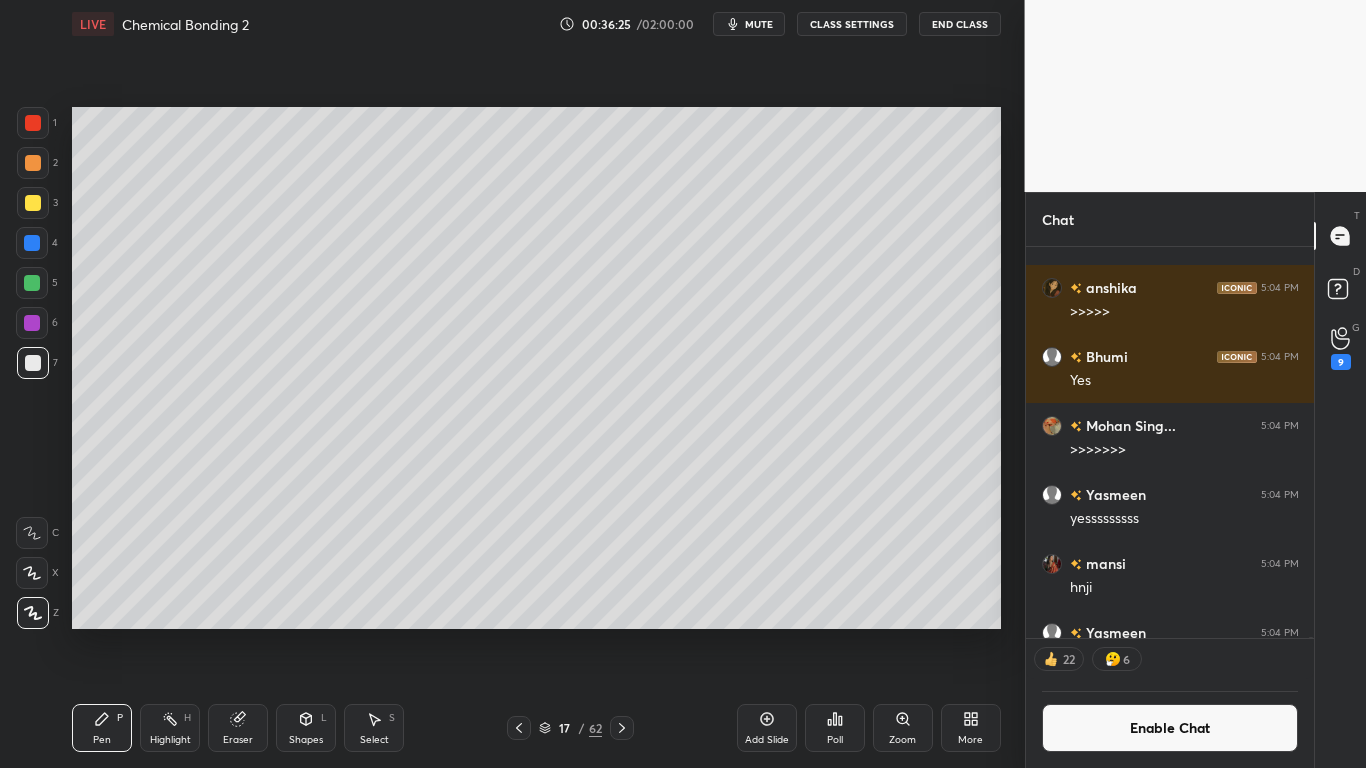 click on "Enable Chat" at bounding box center (1170, 728) 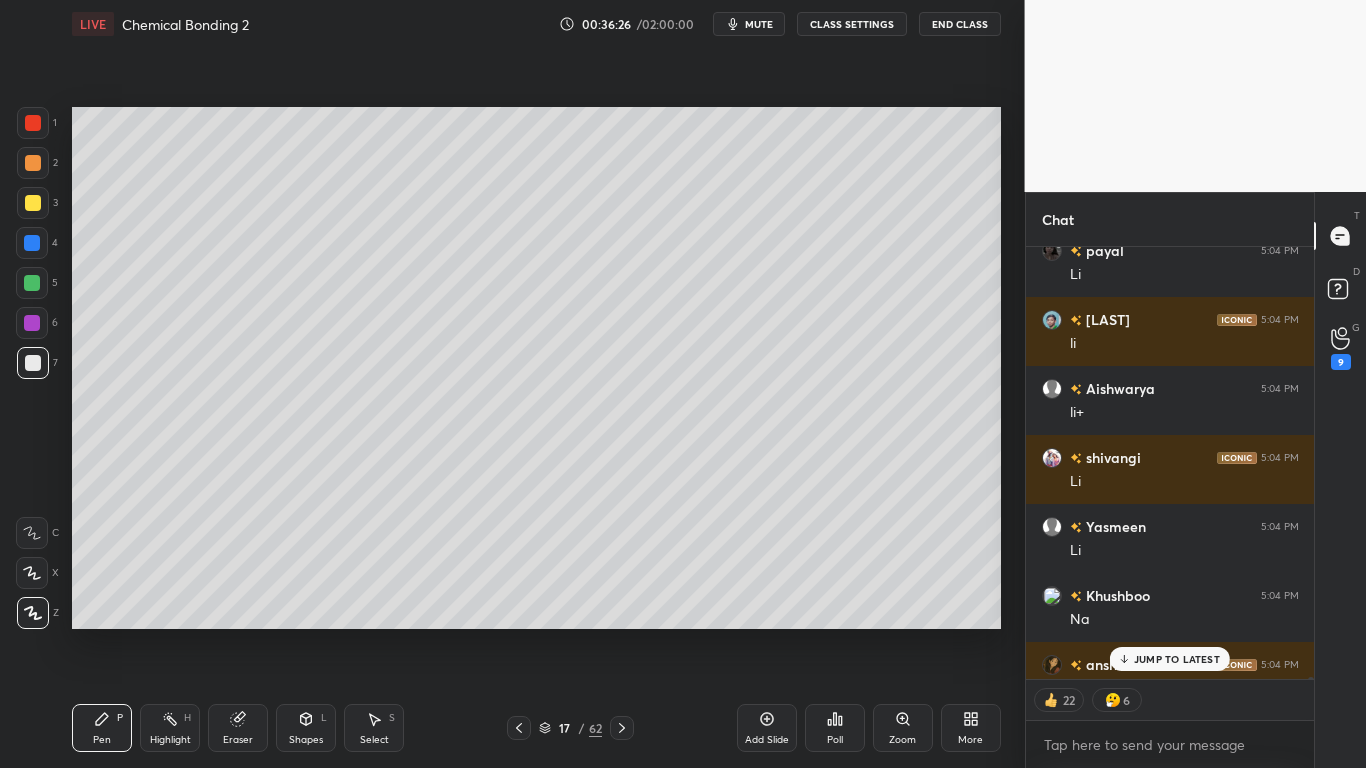 click on "JUMP TO LATEST" at bounding box center [1177, 659] 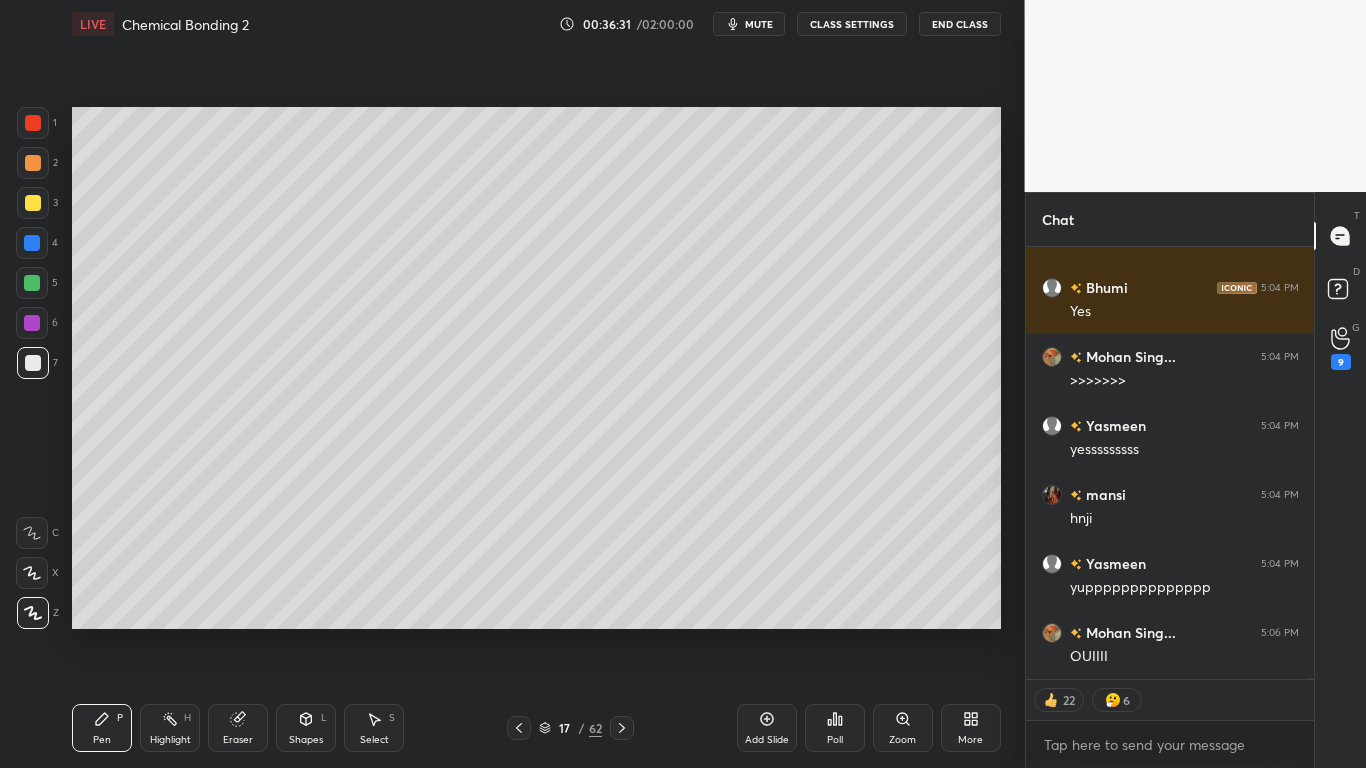 scroll, scrollTop: 138424, scrollLeft: 0, axis: vertical 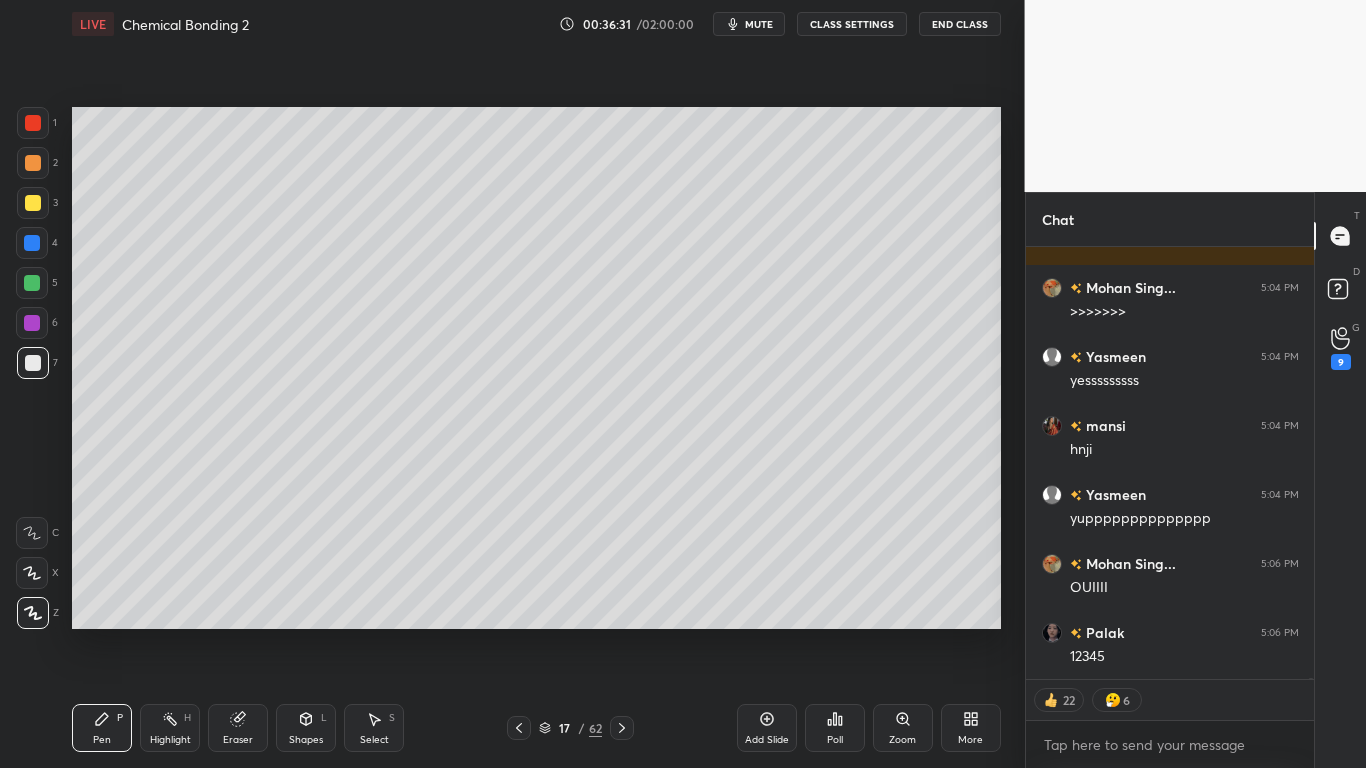 type on "x" 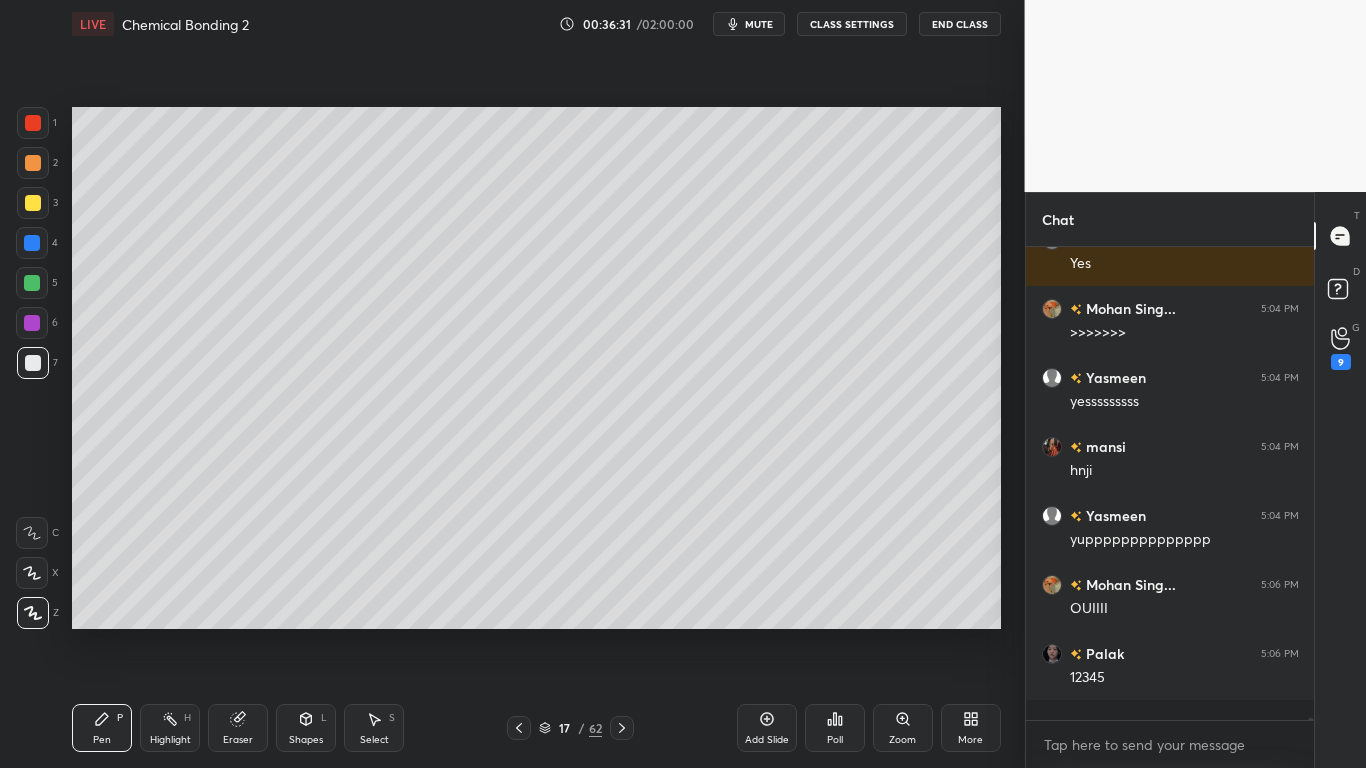 scroll, scrollTop: 7, scrollLeft: 7, axis: both 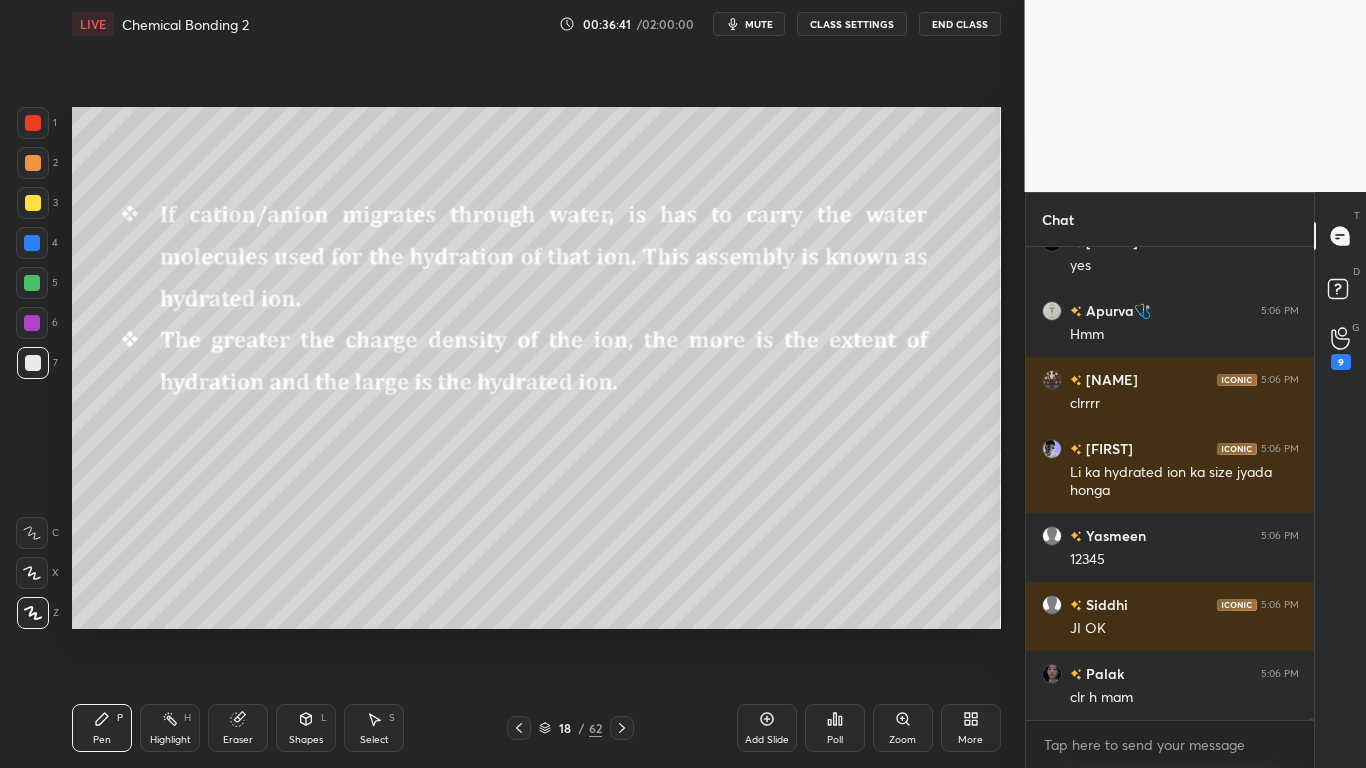 click on "CLASS SETTINGS" at bounding box center (852, 24) 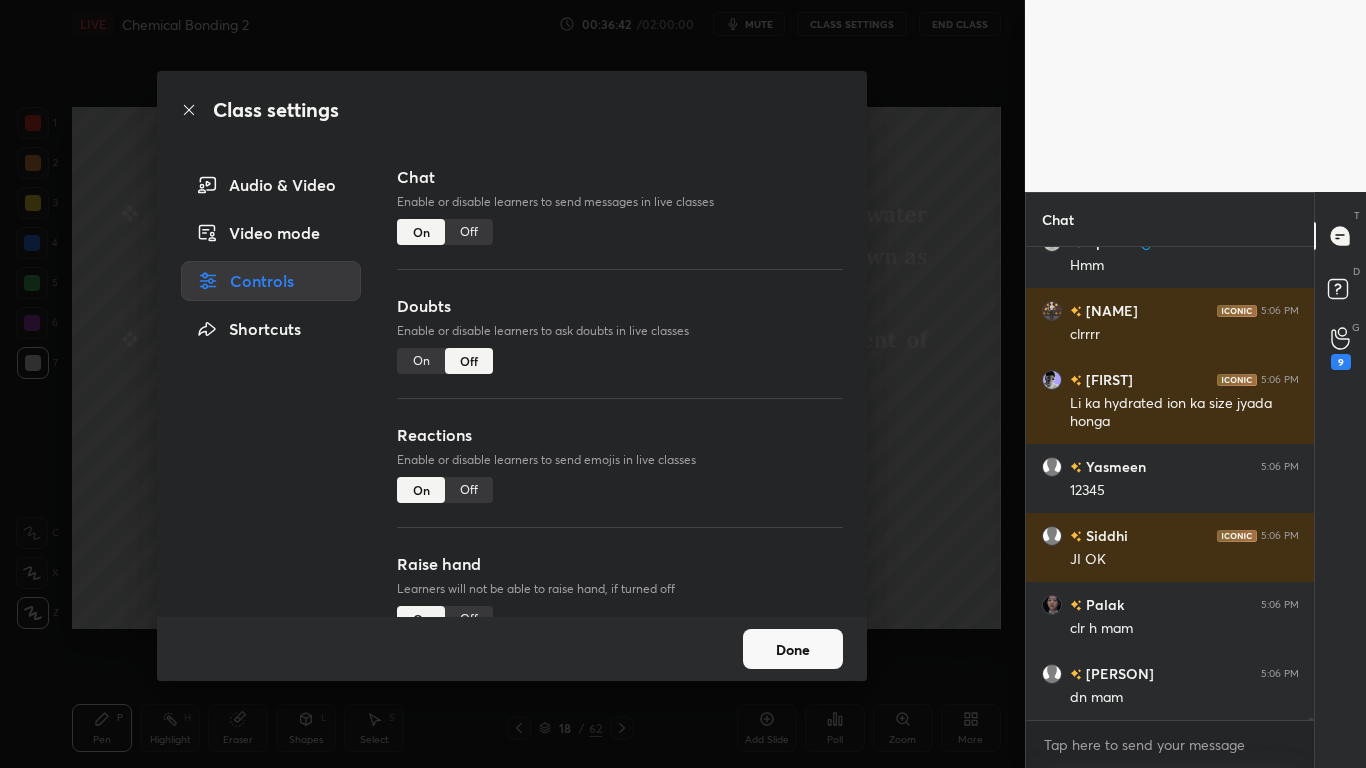 click on "Off" at bounding box center [469, 232] 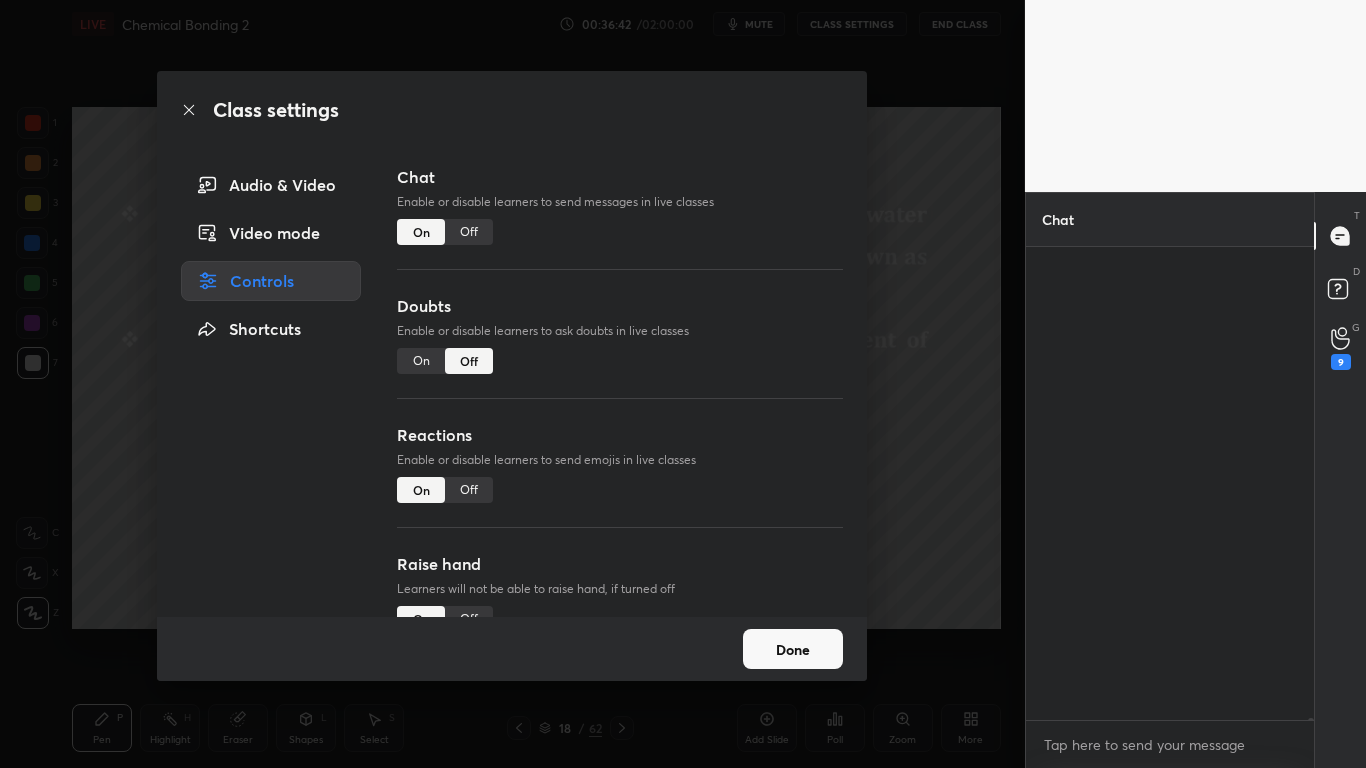 scroll, scrollTop: 426, scrollLeft: 282, axis: both 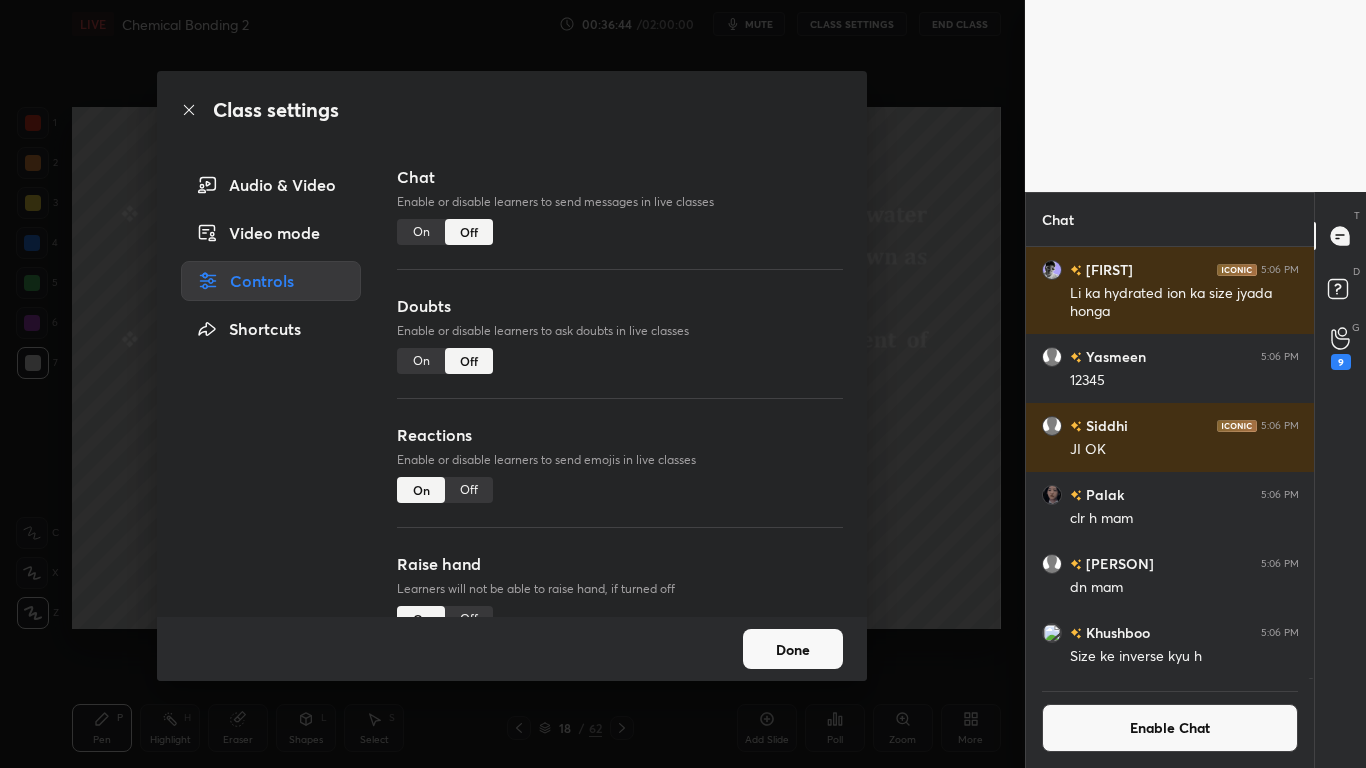 click on "Done" at bounding box center (793, 649) 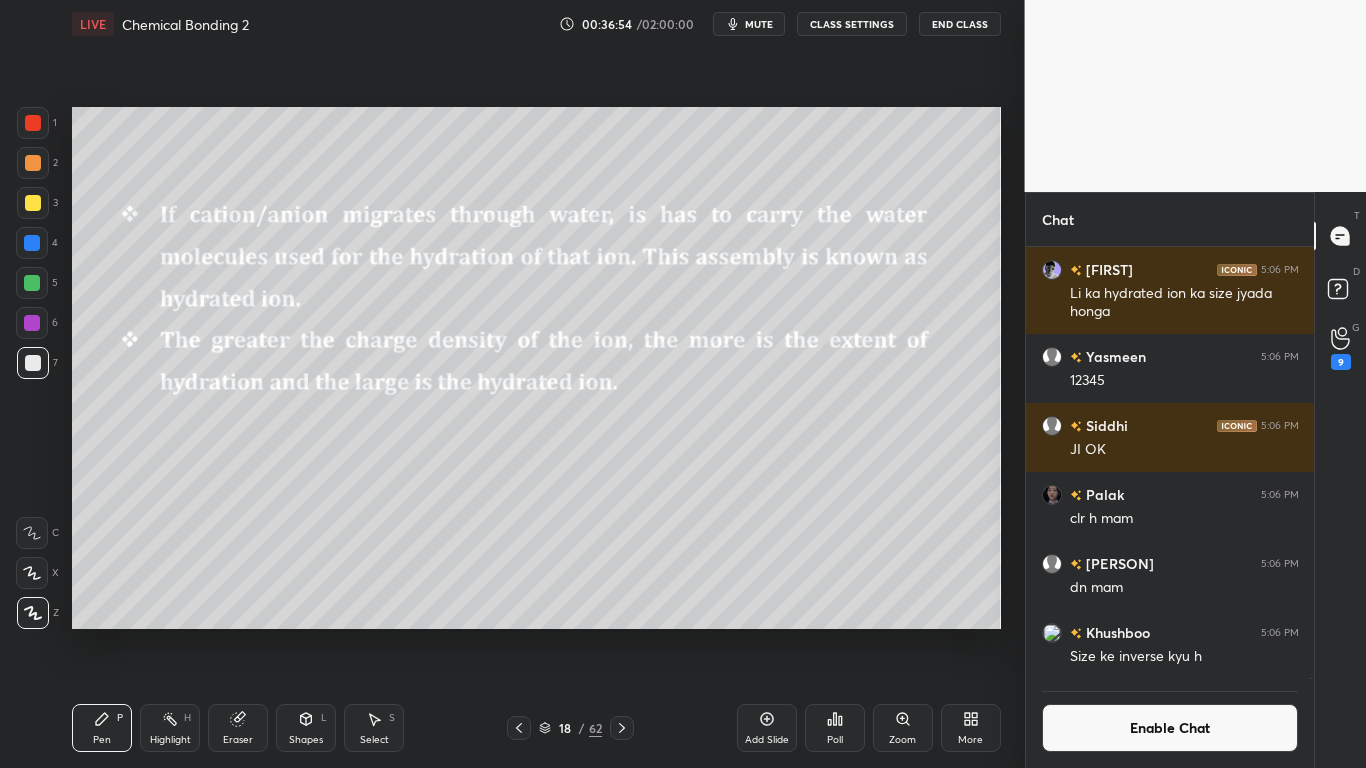 scroll, scrollTop: 385, scrollLeft: 282, axis: both 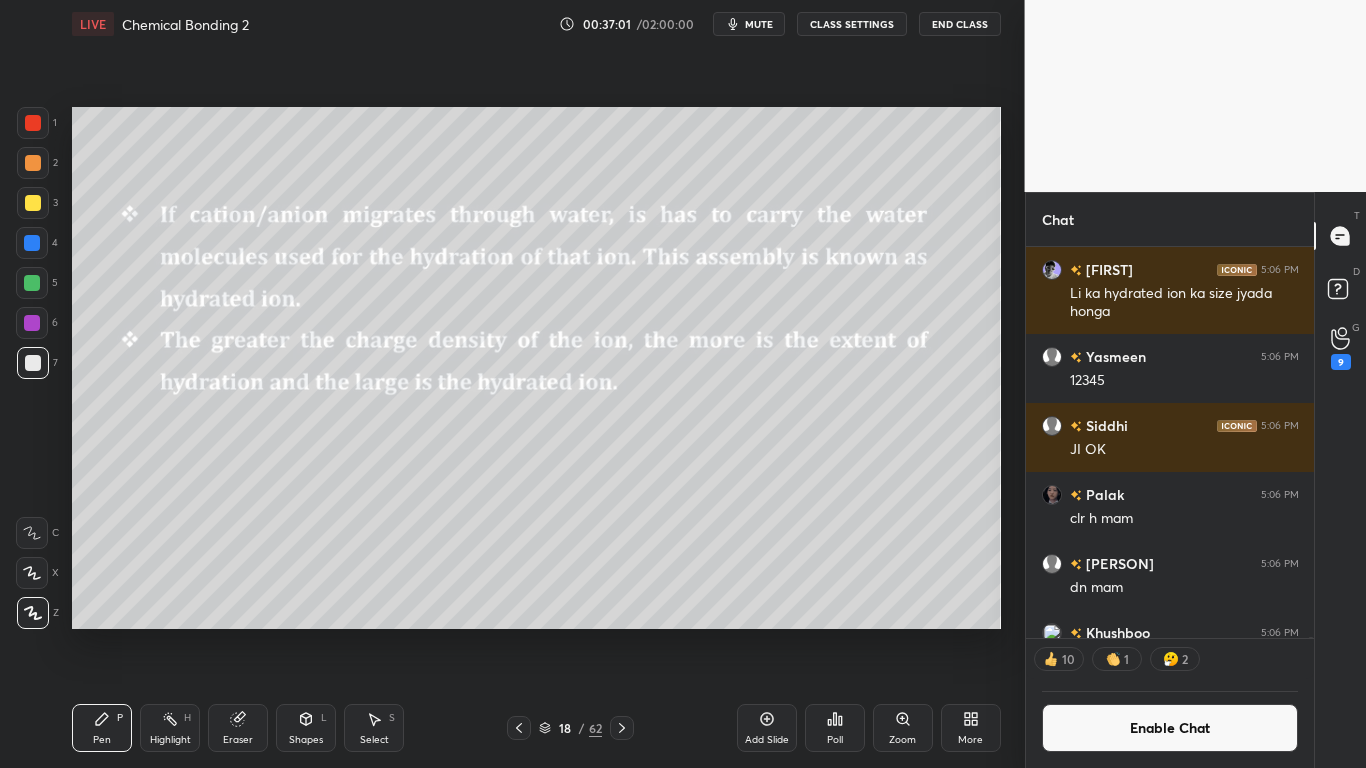 click 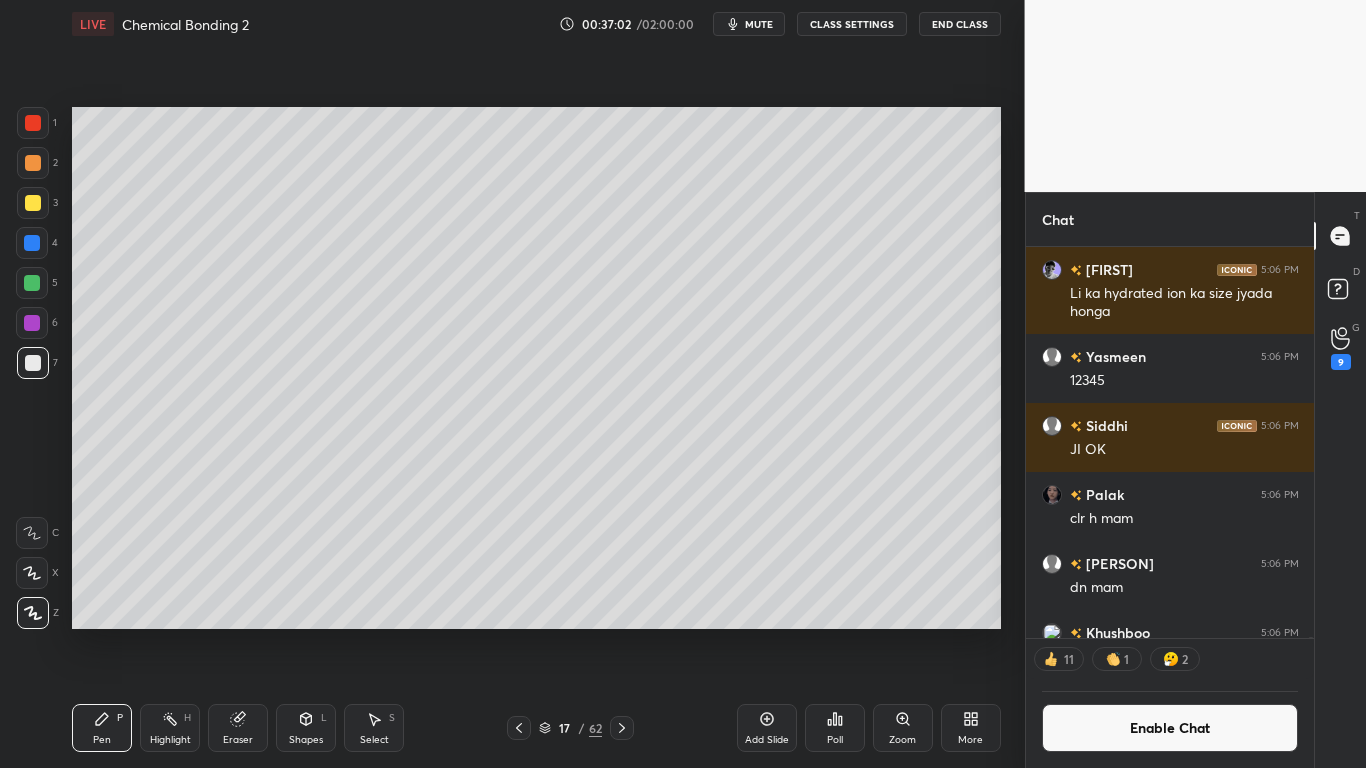 click 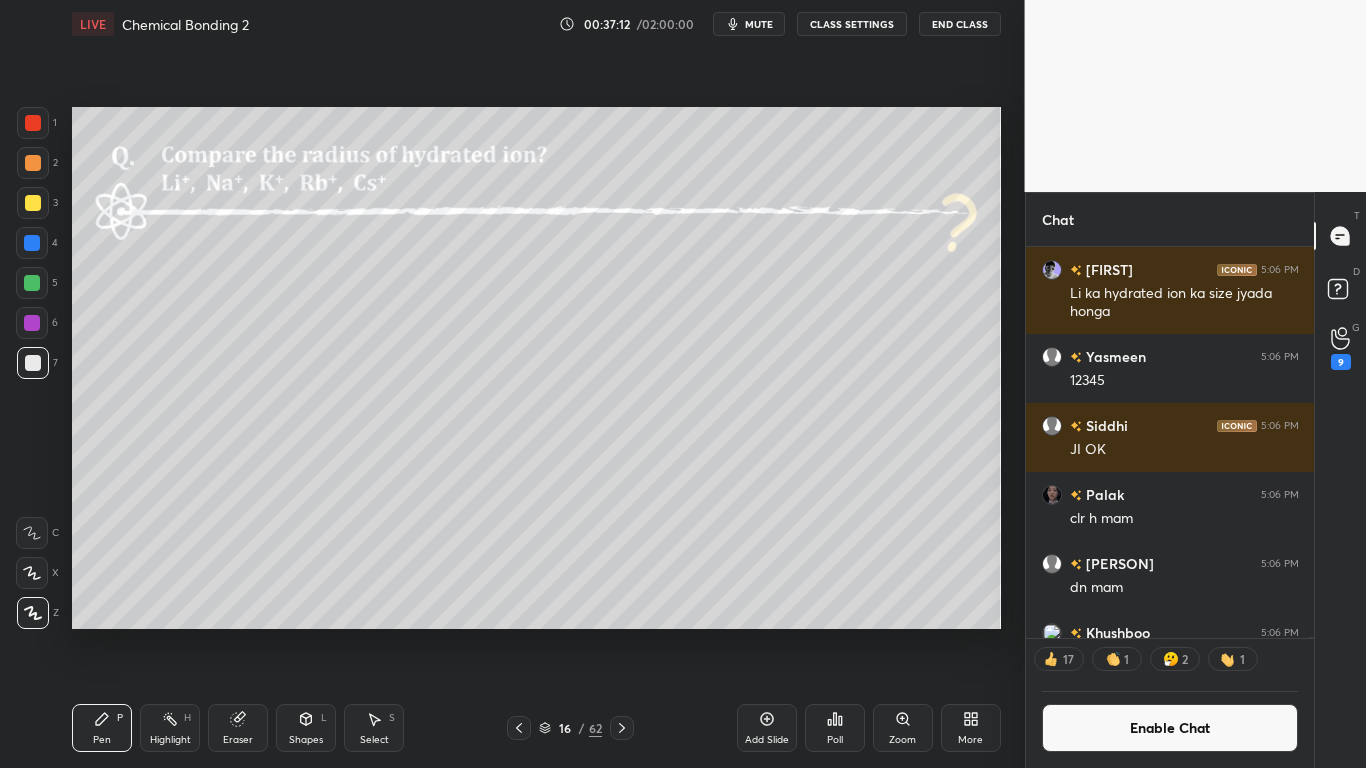 click 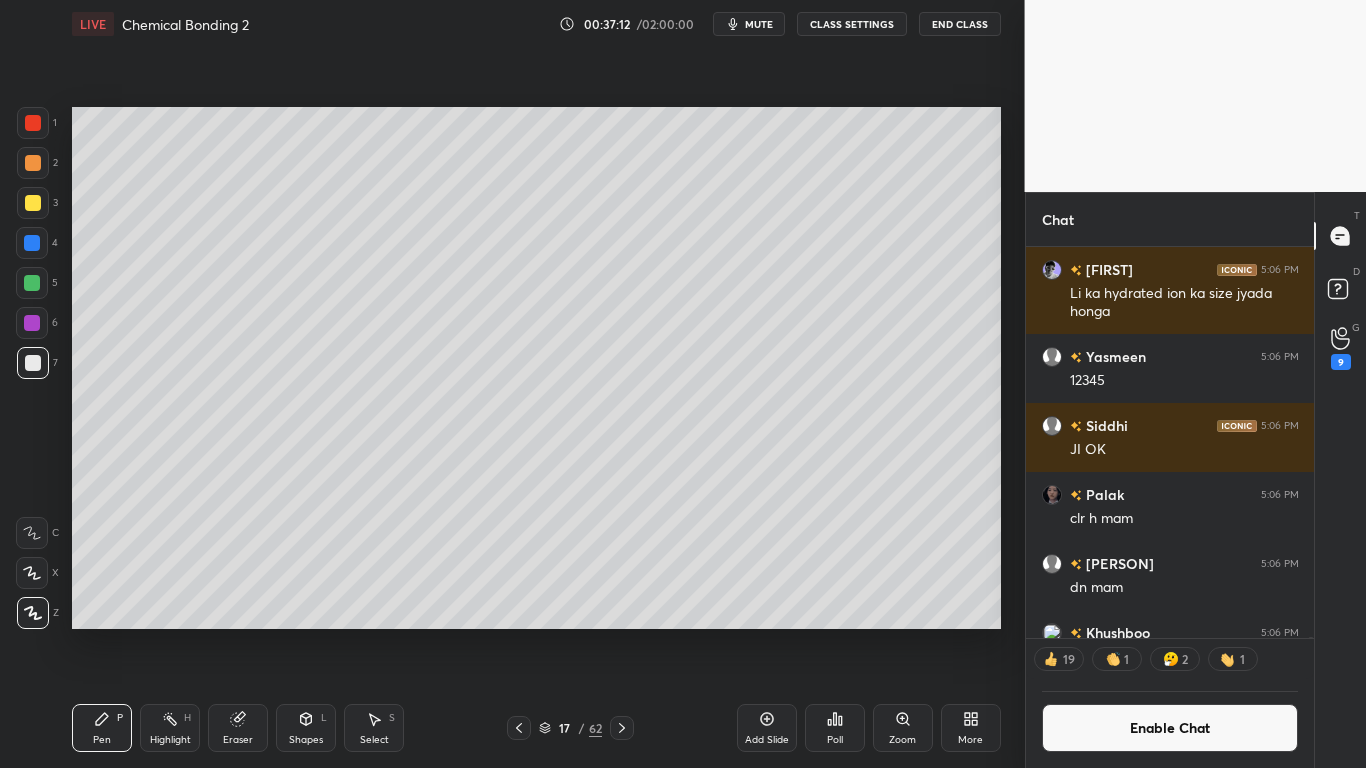 click 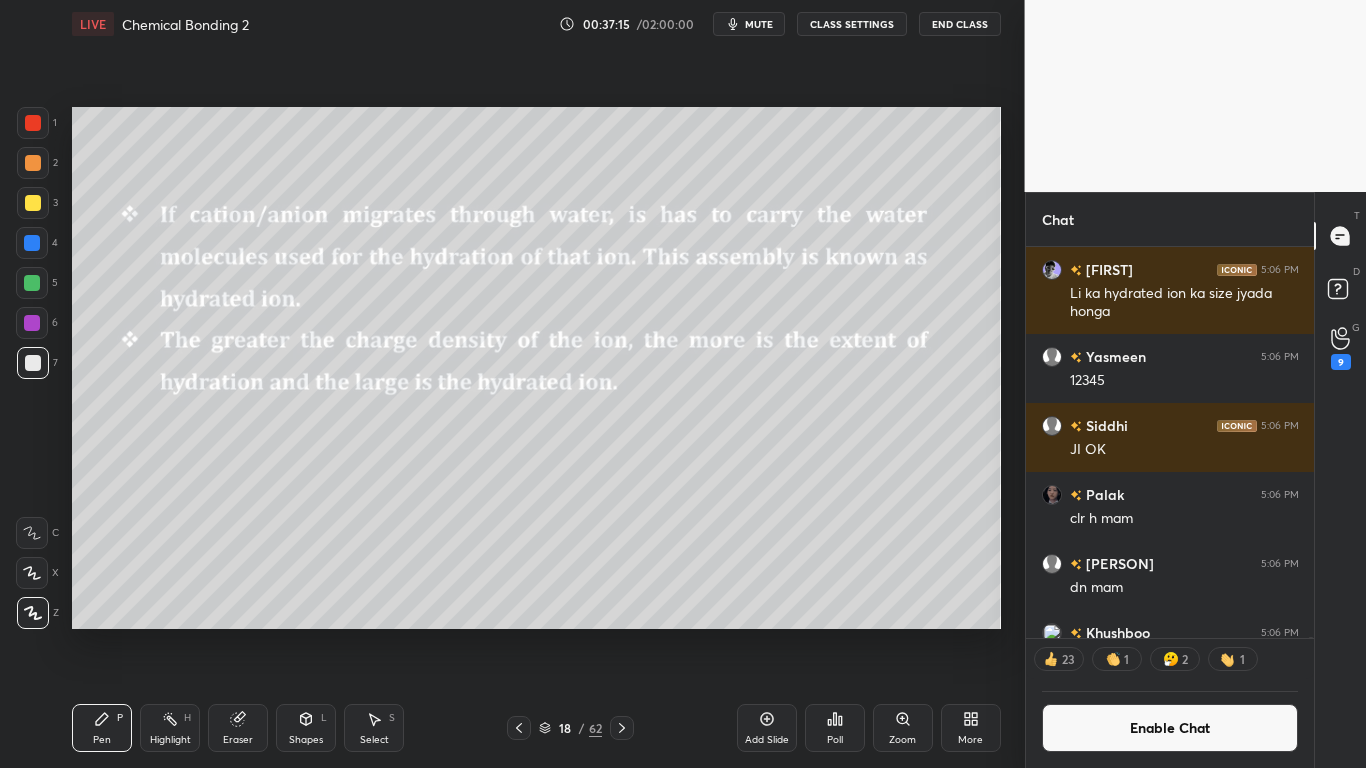 click at bounding box center [32, 283] 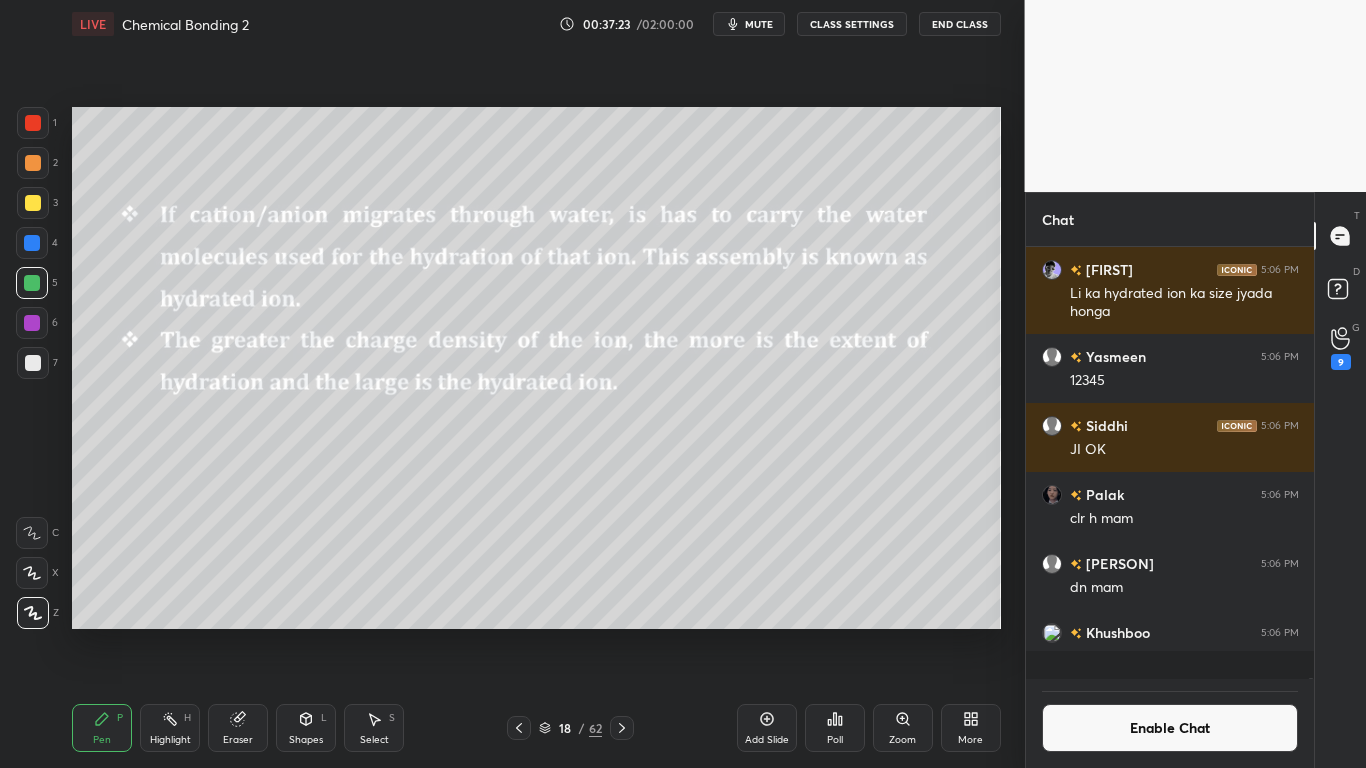 scroll, scrollTop: 7, scrollLeft: 7, axis: both 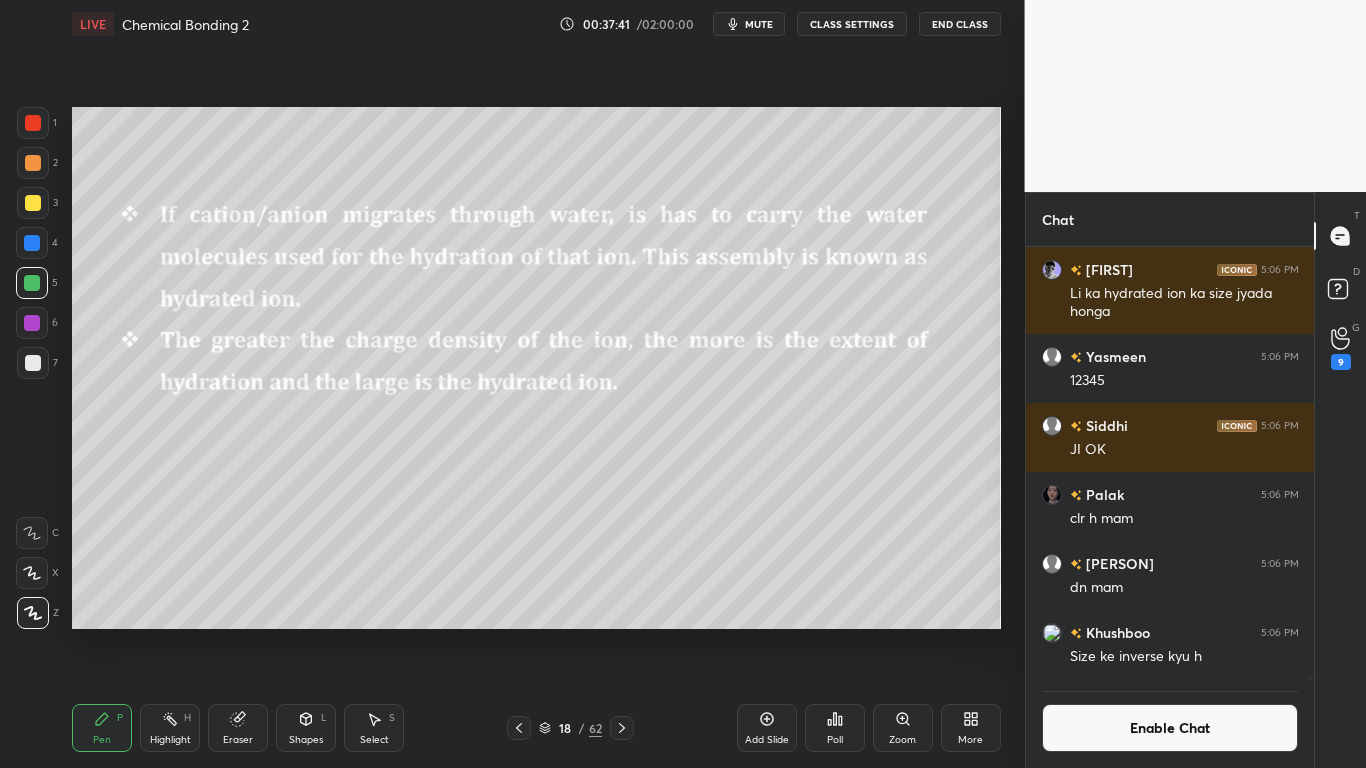 click 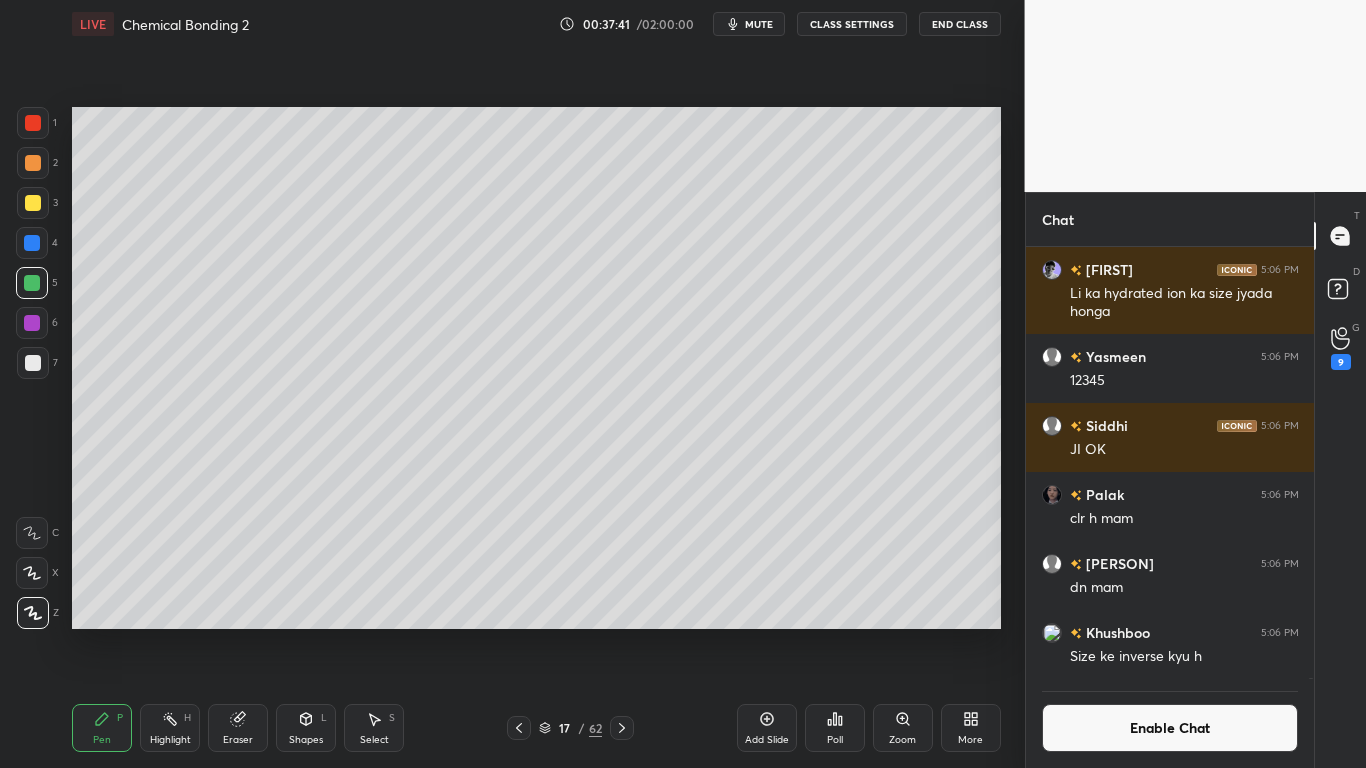 click at bounding box center [519, 728] 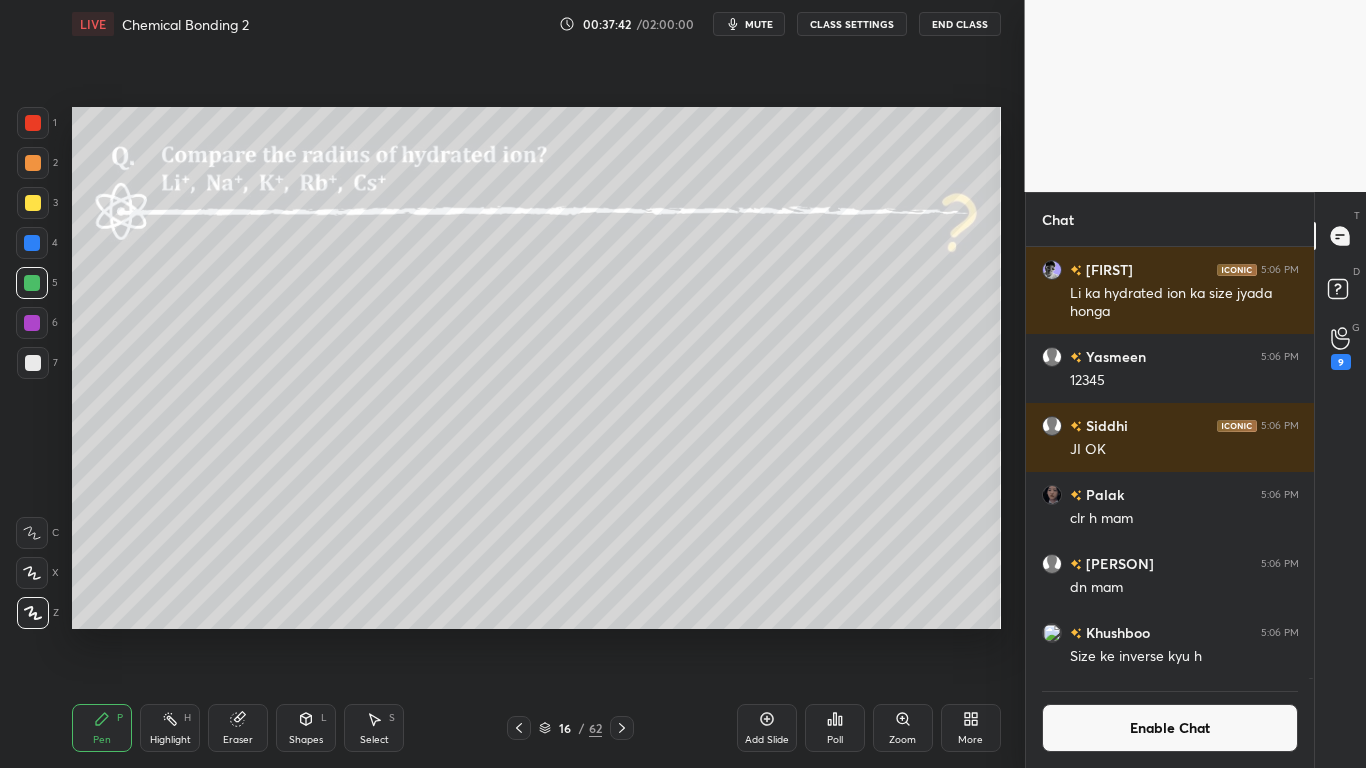 click on "Enable Chat" at bounding box center [1170, 728] 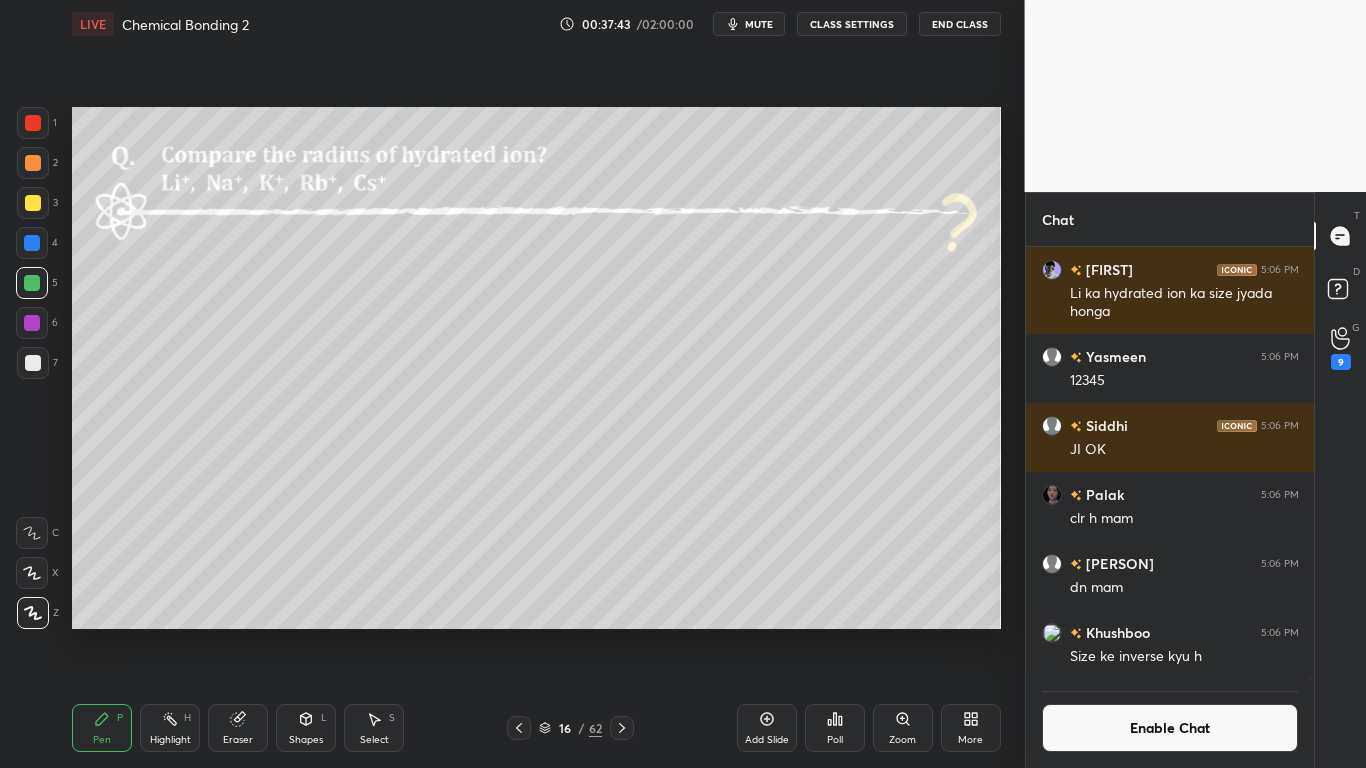 scroll, scrollTop: 7, scrollLeft: 7, axis: both 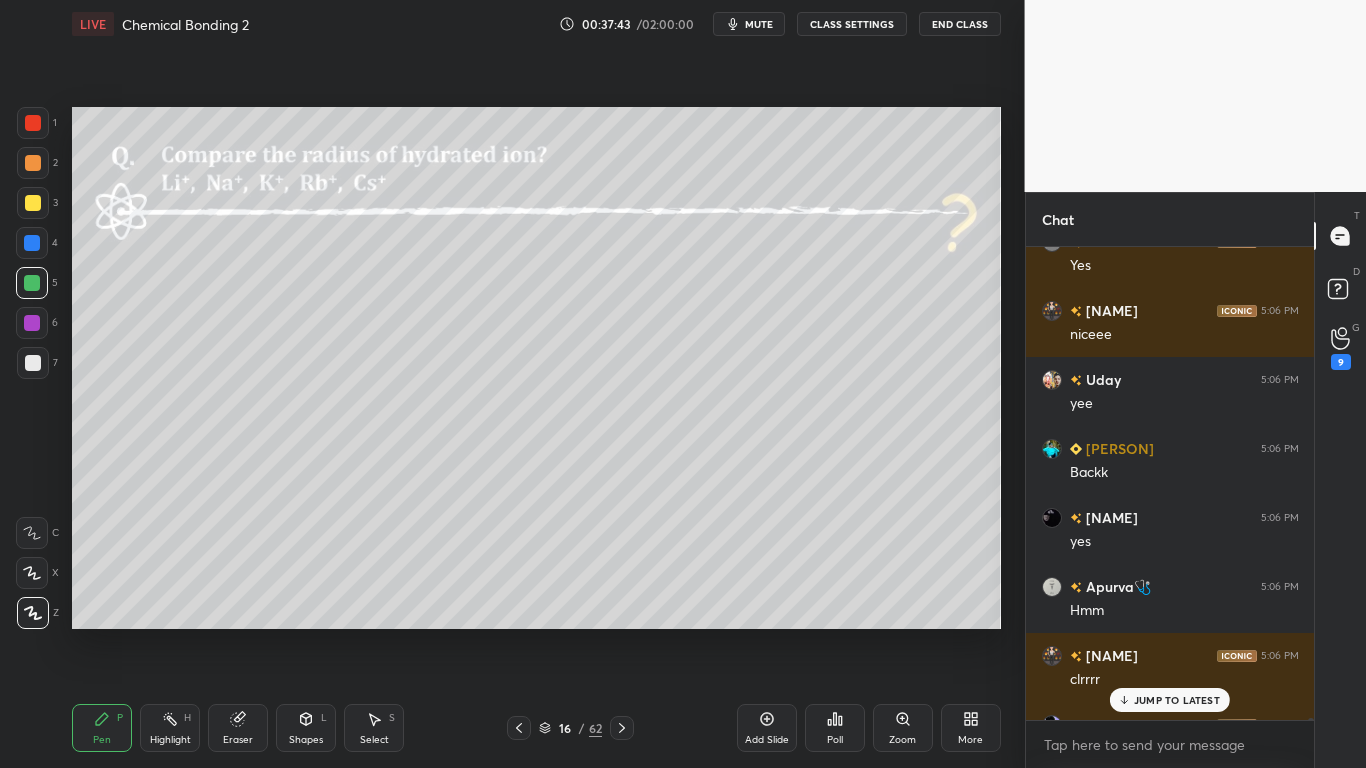 click on "JUMP TO LATEST" at bounding box center (1177, 700) 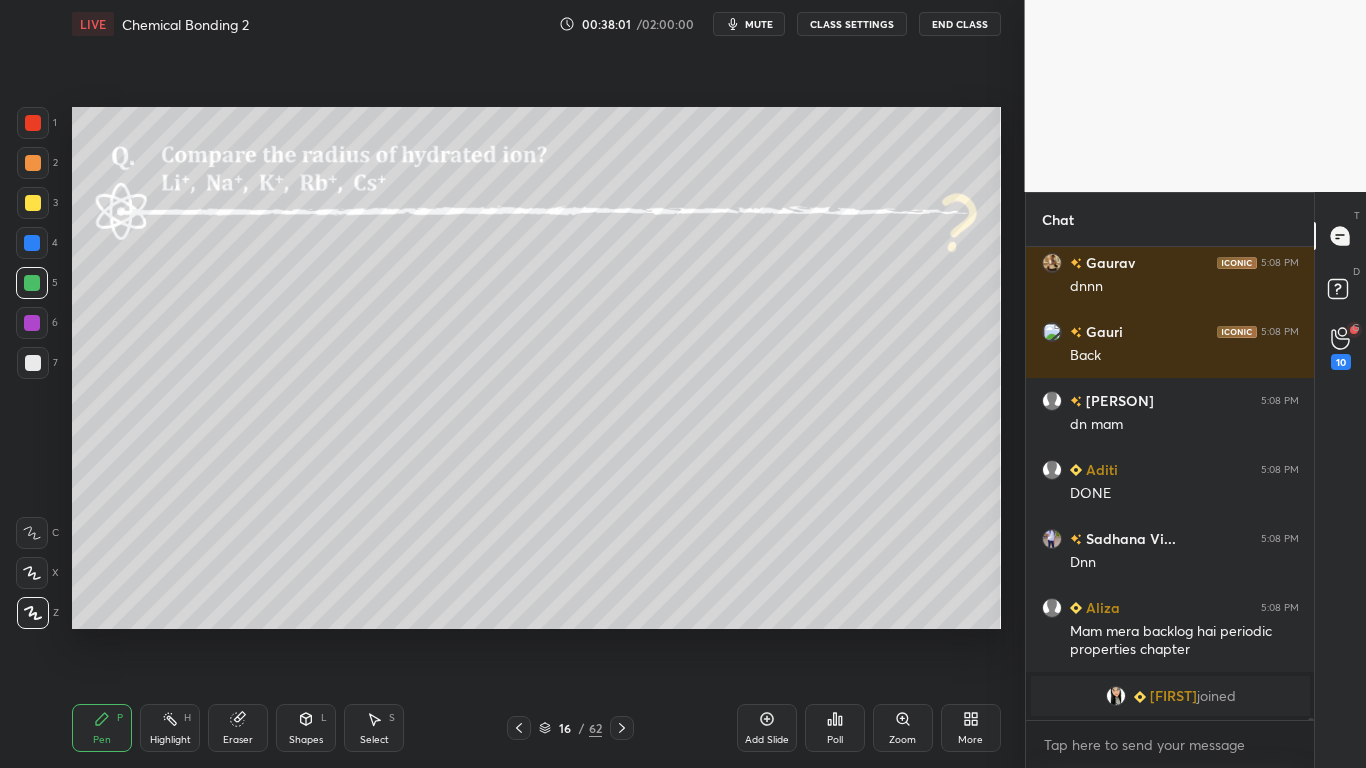 scroll, scrollTop: 140304, scrollLeft: 0, axis: vertical 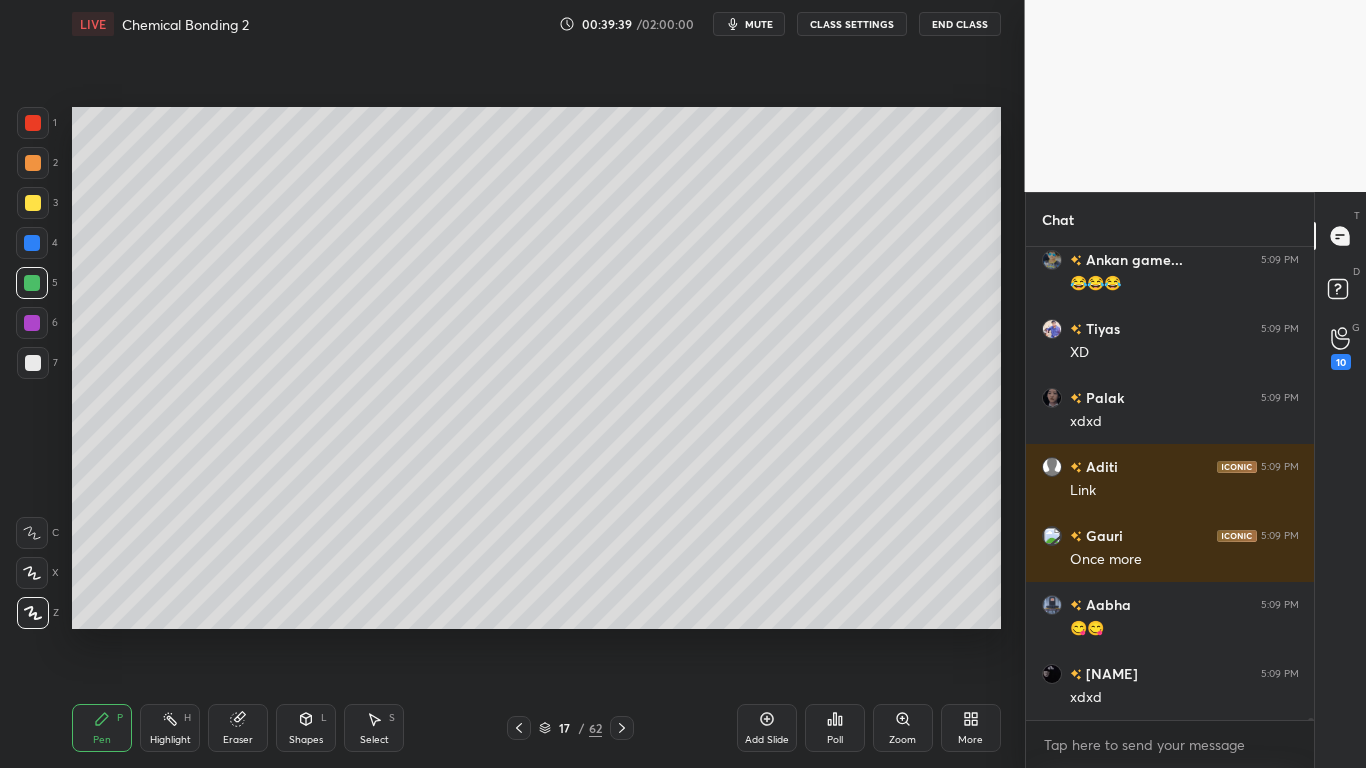 click at bounding box center [33, 203] 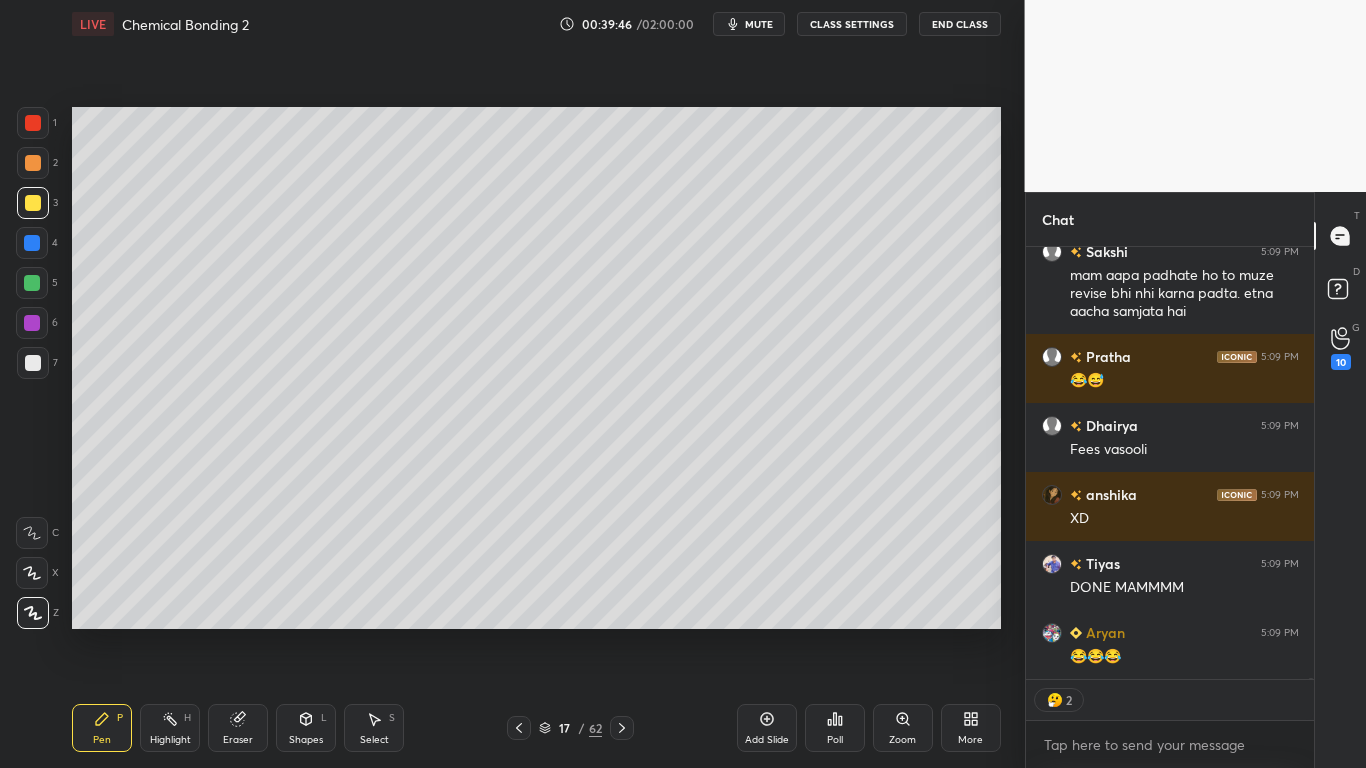 click at bounding box center [33, 203] 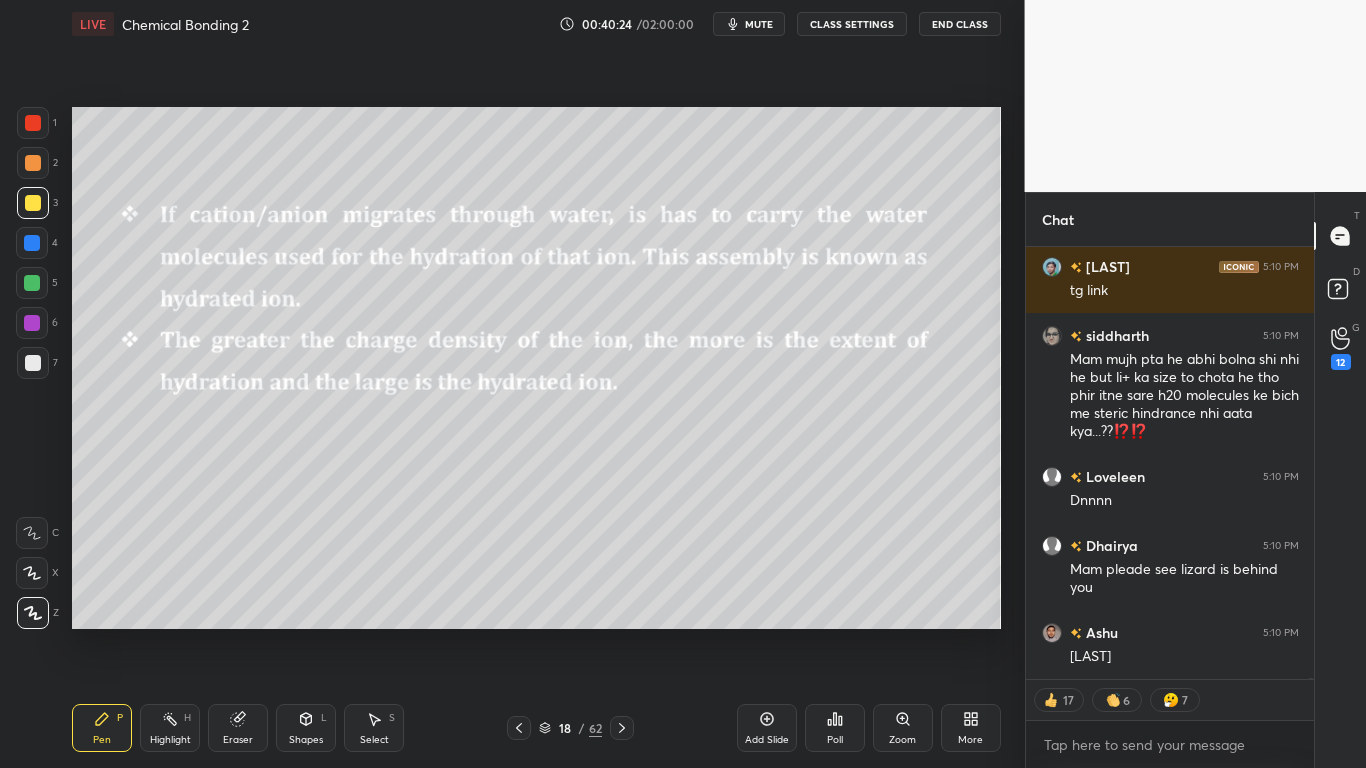 type on "x" 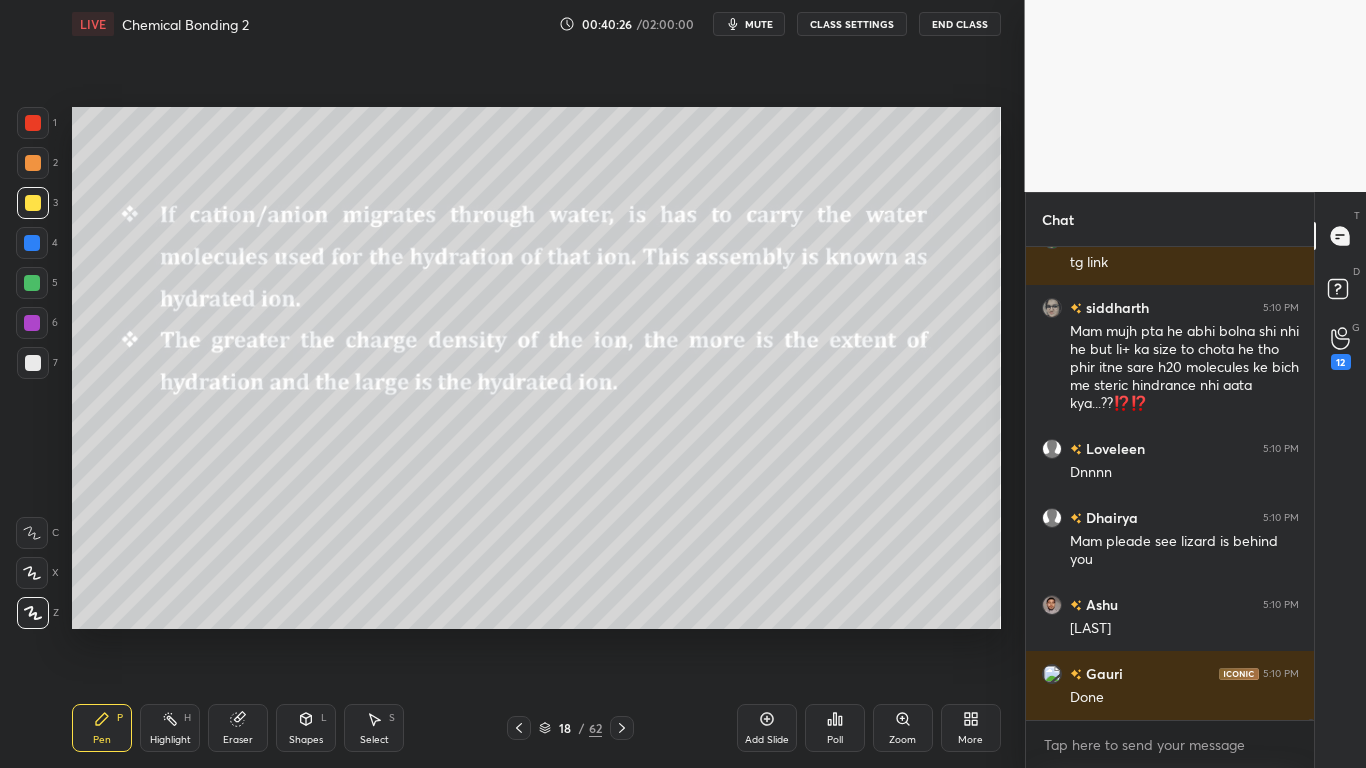 click on "CLASS SETTINGS" at bounding box center (852, 24) 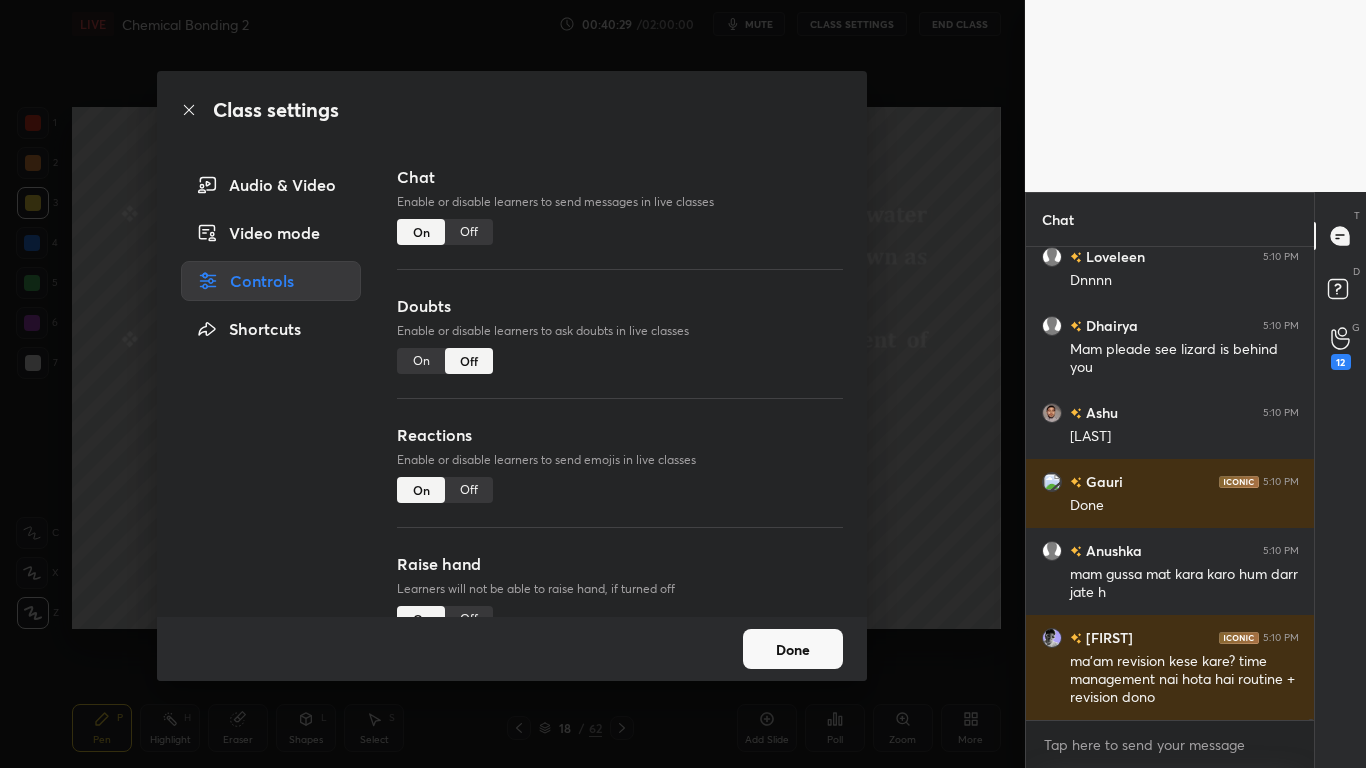 click on "Off" at bounding box center [469, 232] 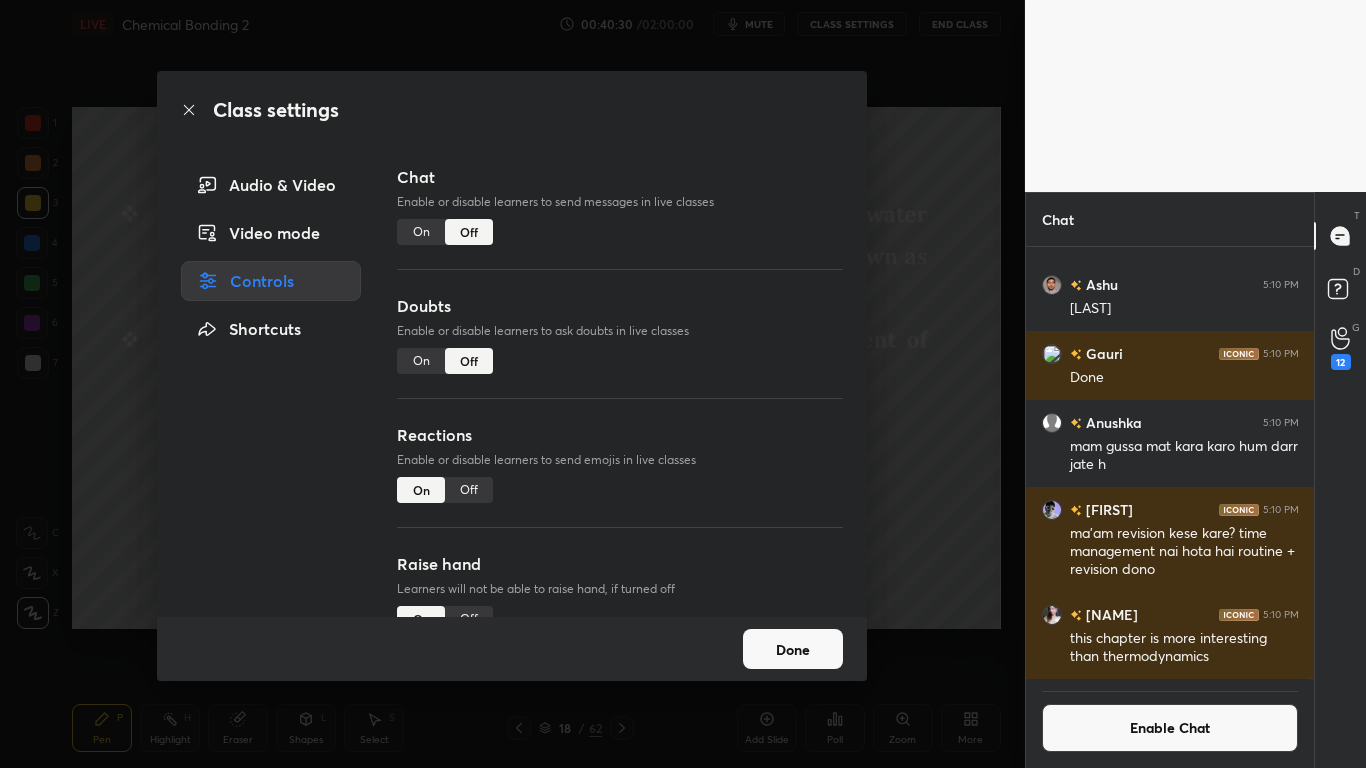 click on "Done" at bounding box center (793, 649) 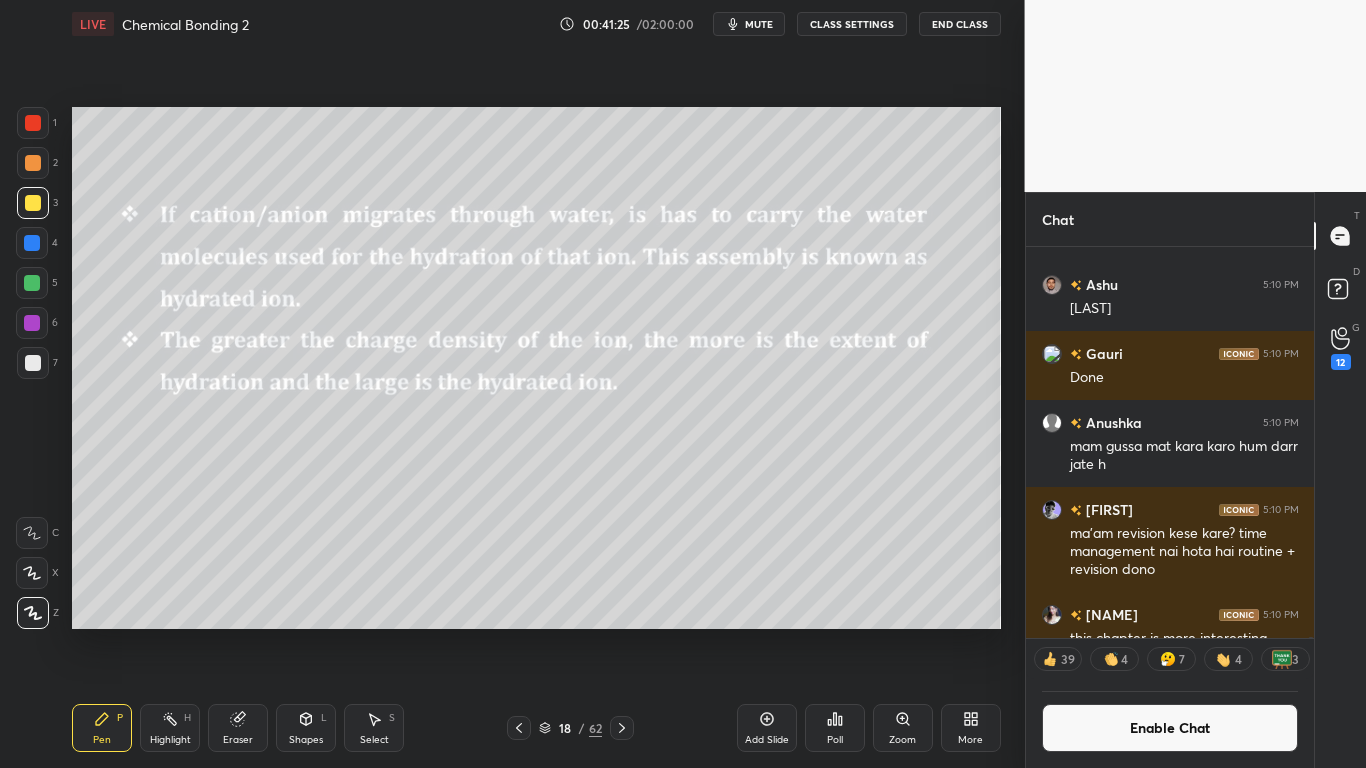 click on "Enable Chat" at bounding box center (1170, 728) 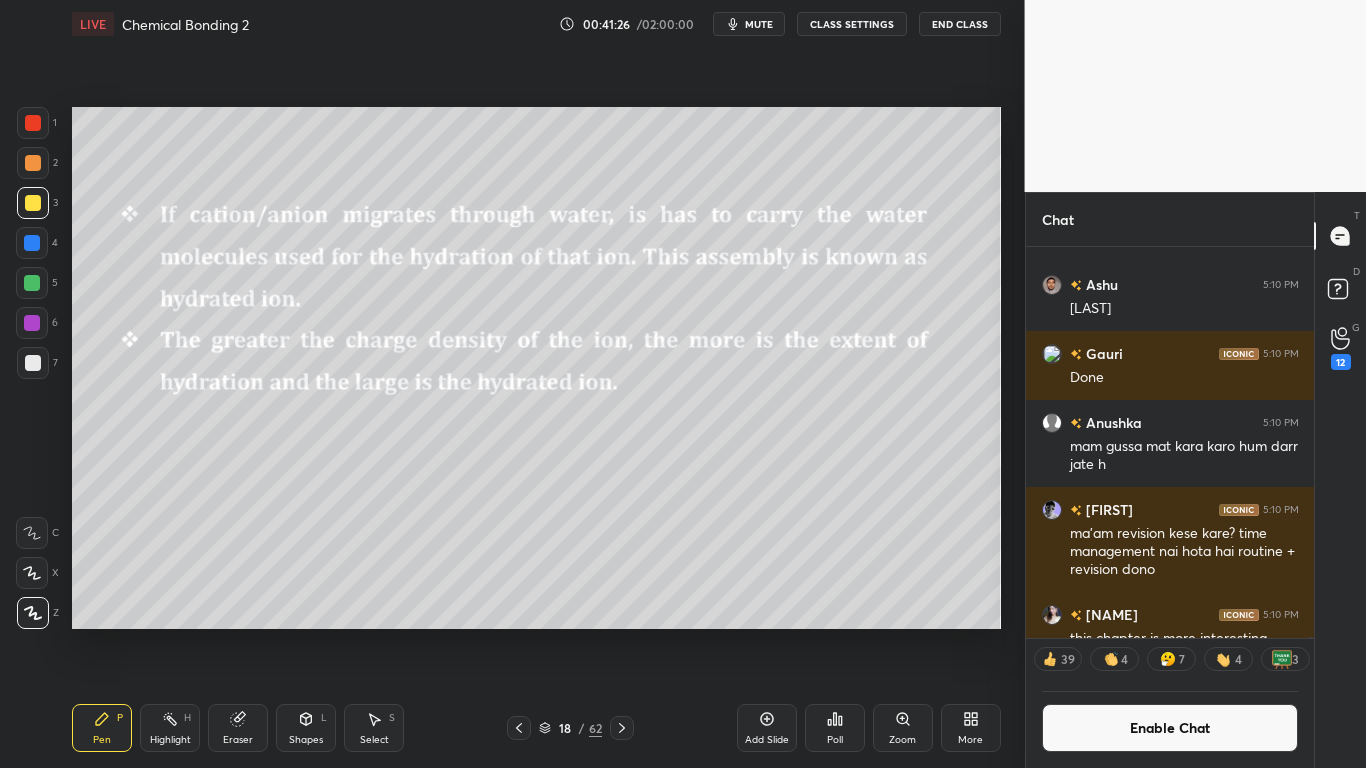 scroll, scrollTop: 153401, scrollLeft: 0, axis: vertical 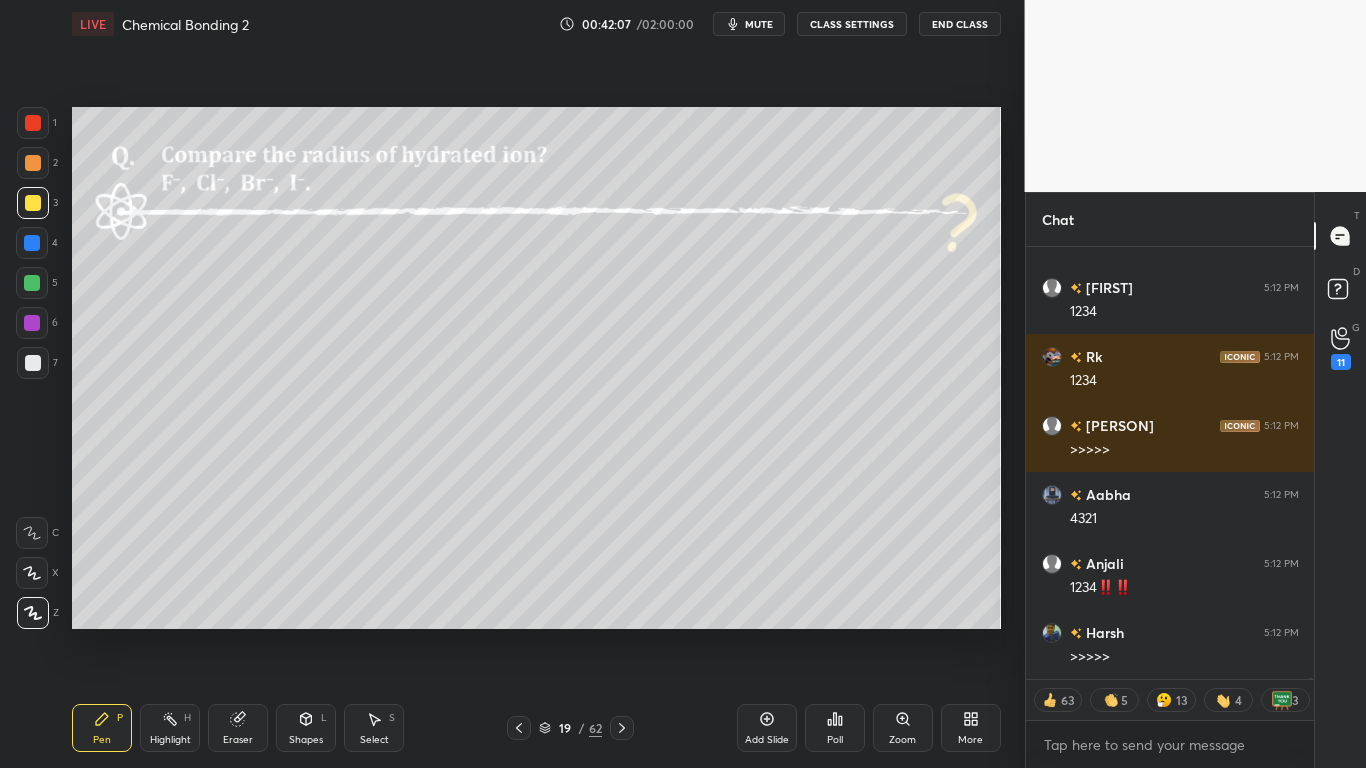 click 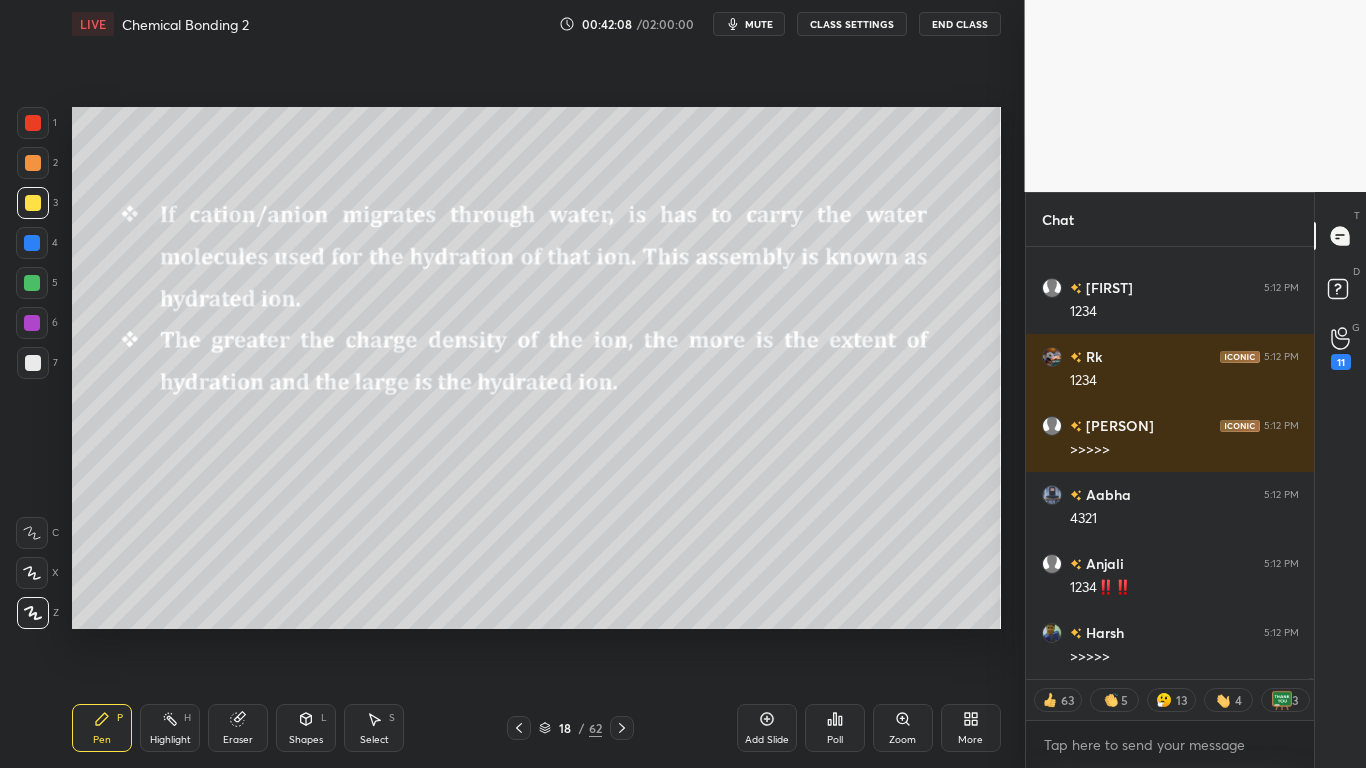 type on "x" 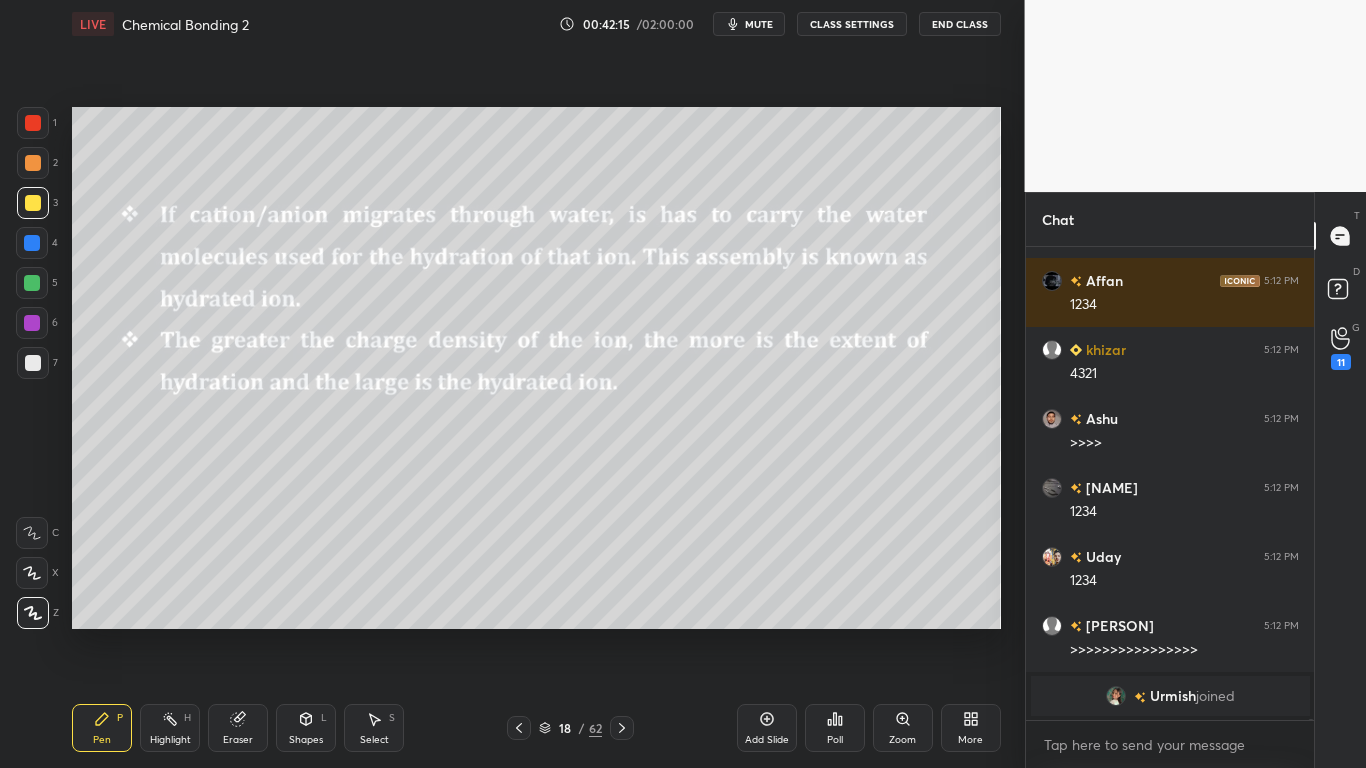 click 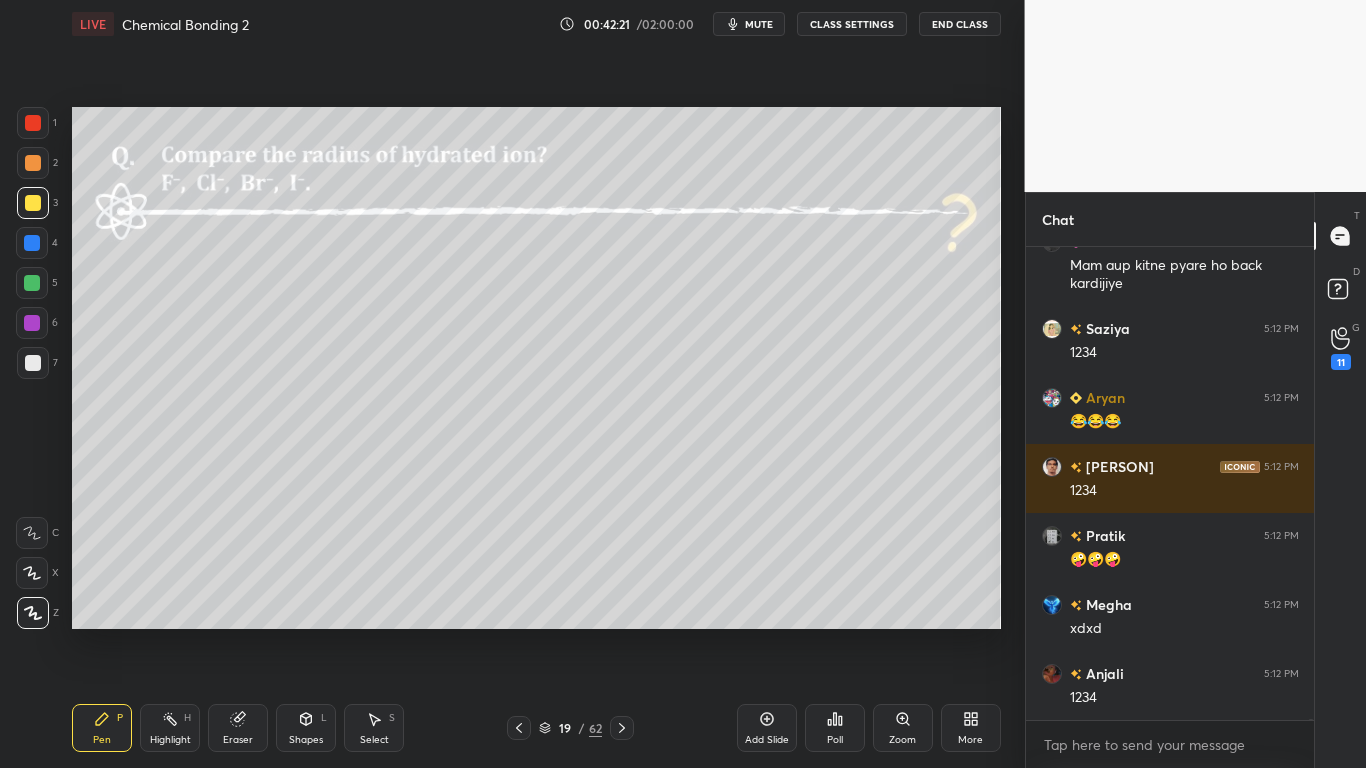 click on "CLASS SETTINGS" at bounding box center (852, 24) 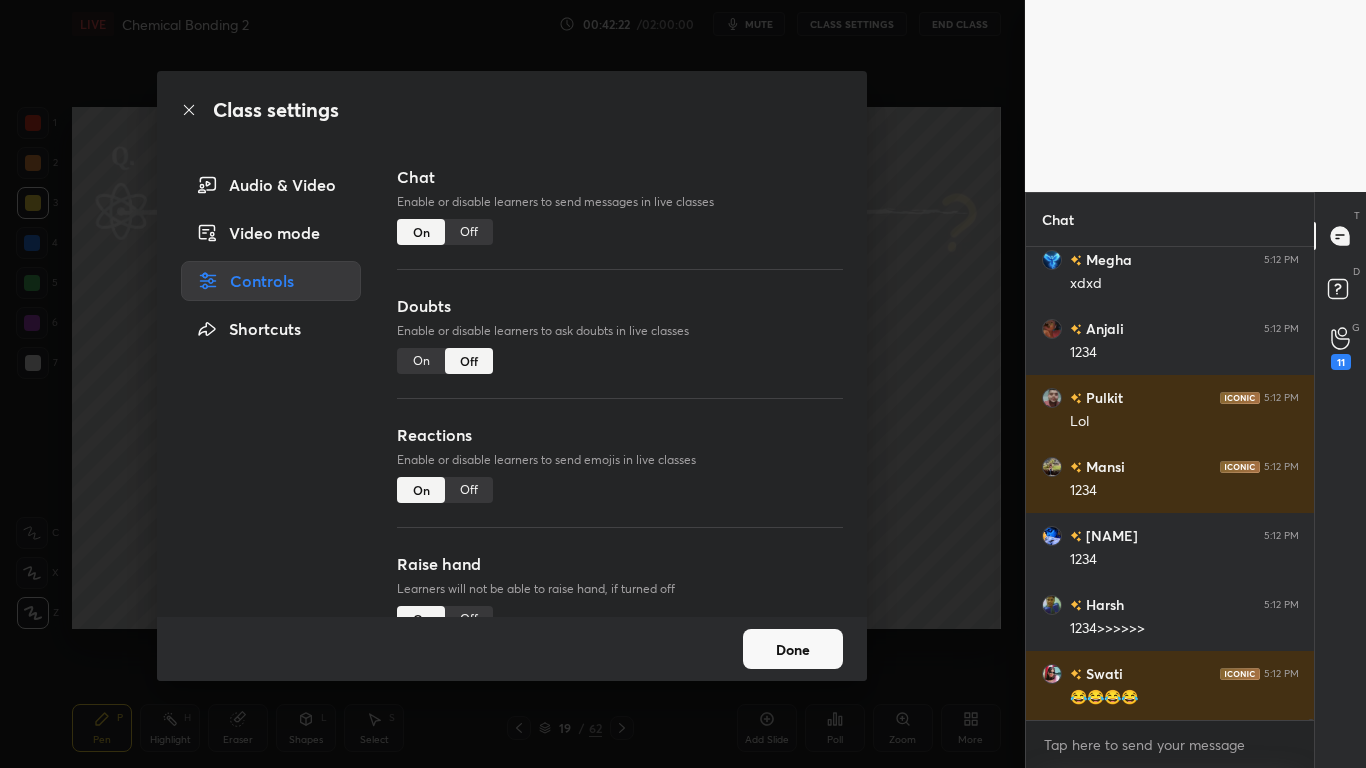 click on "Off" at bounding box center [469, 232] 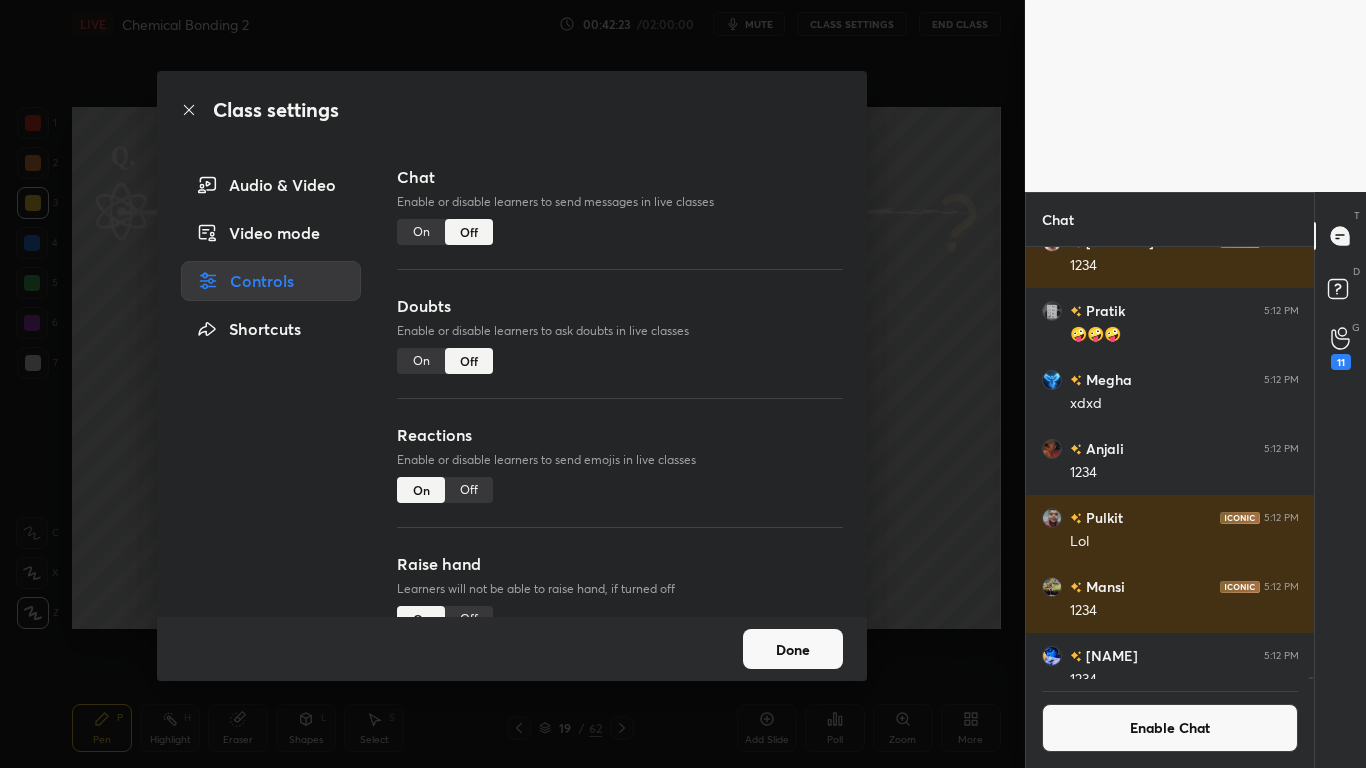 click on "Done" at bounding box center [793, 649] 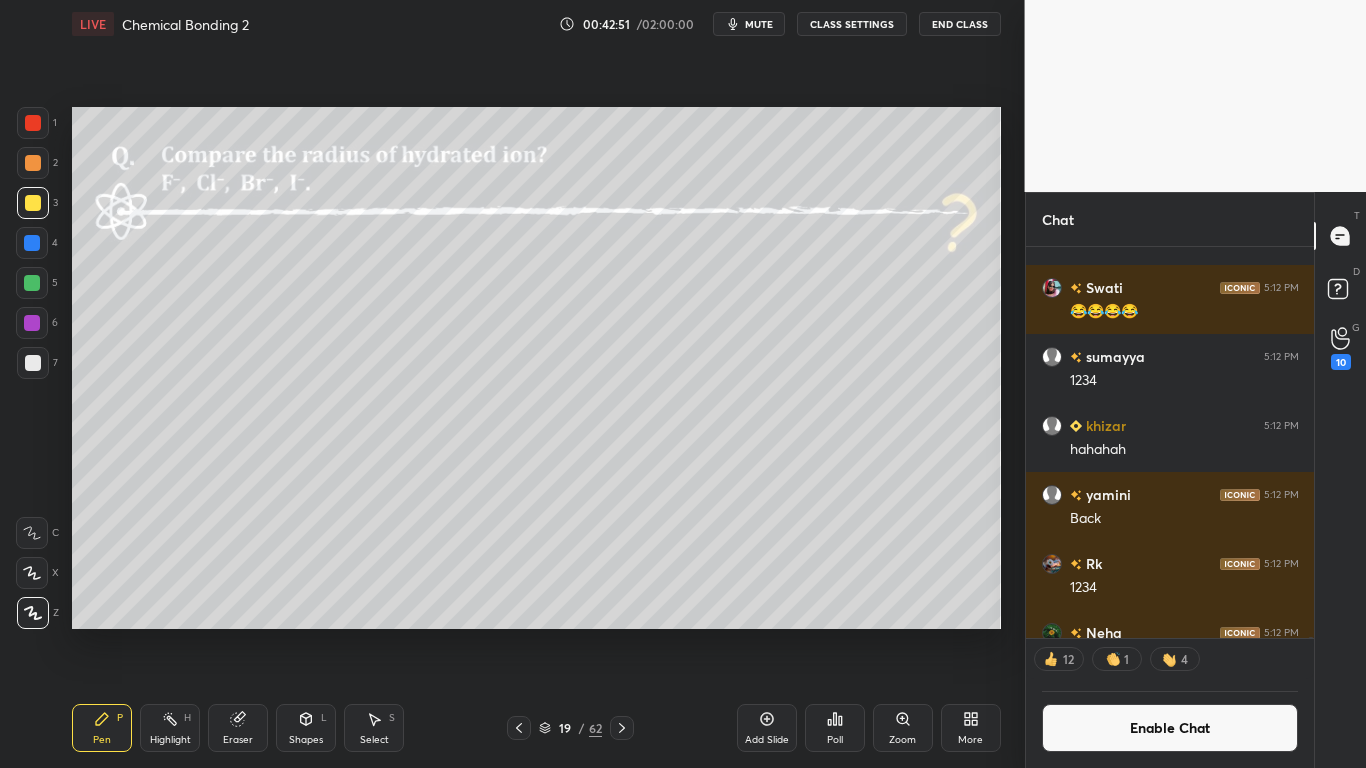 click on "Enable Chat" at bounding box center (1170, 728) 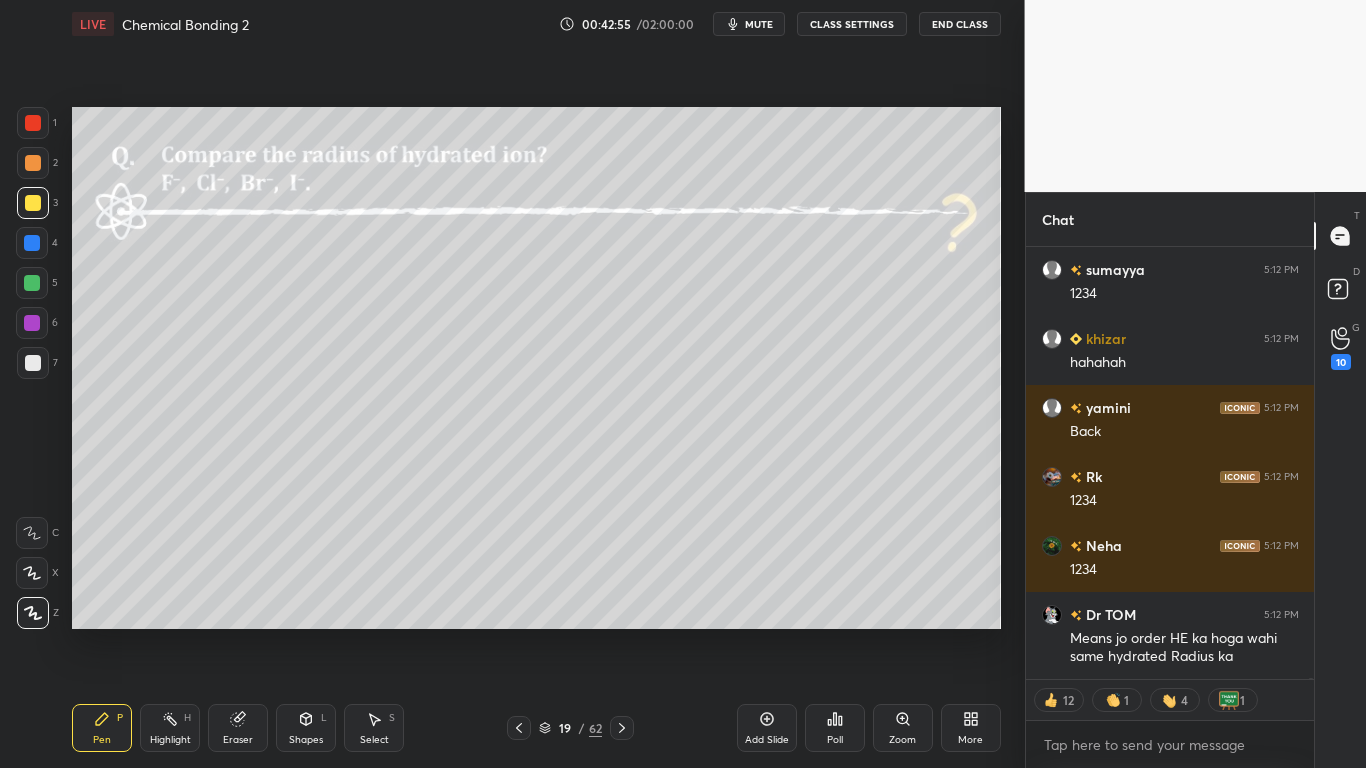 click at bounding box center (33, 203) 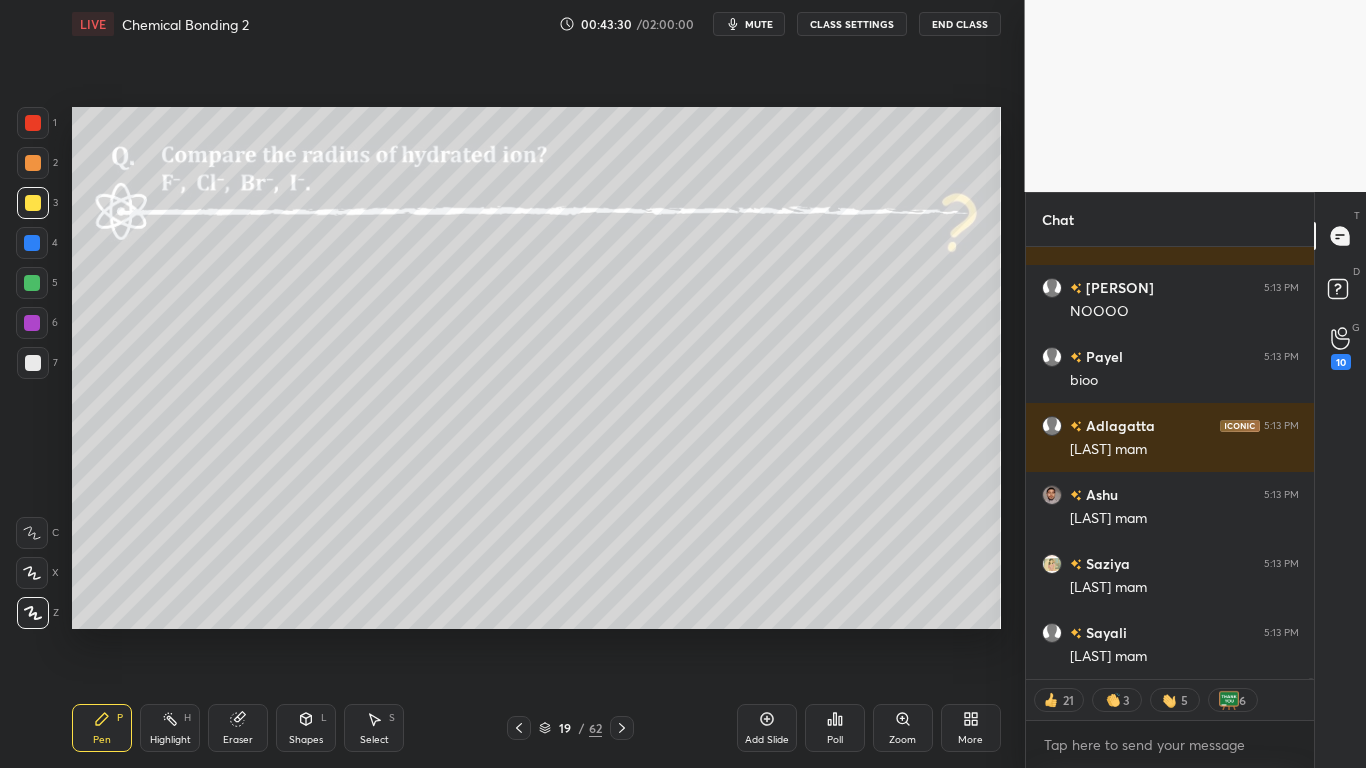 scroll, scrollTop: 173519, scrollLeft: 0, axis: vertical 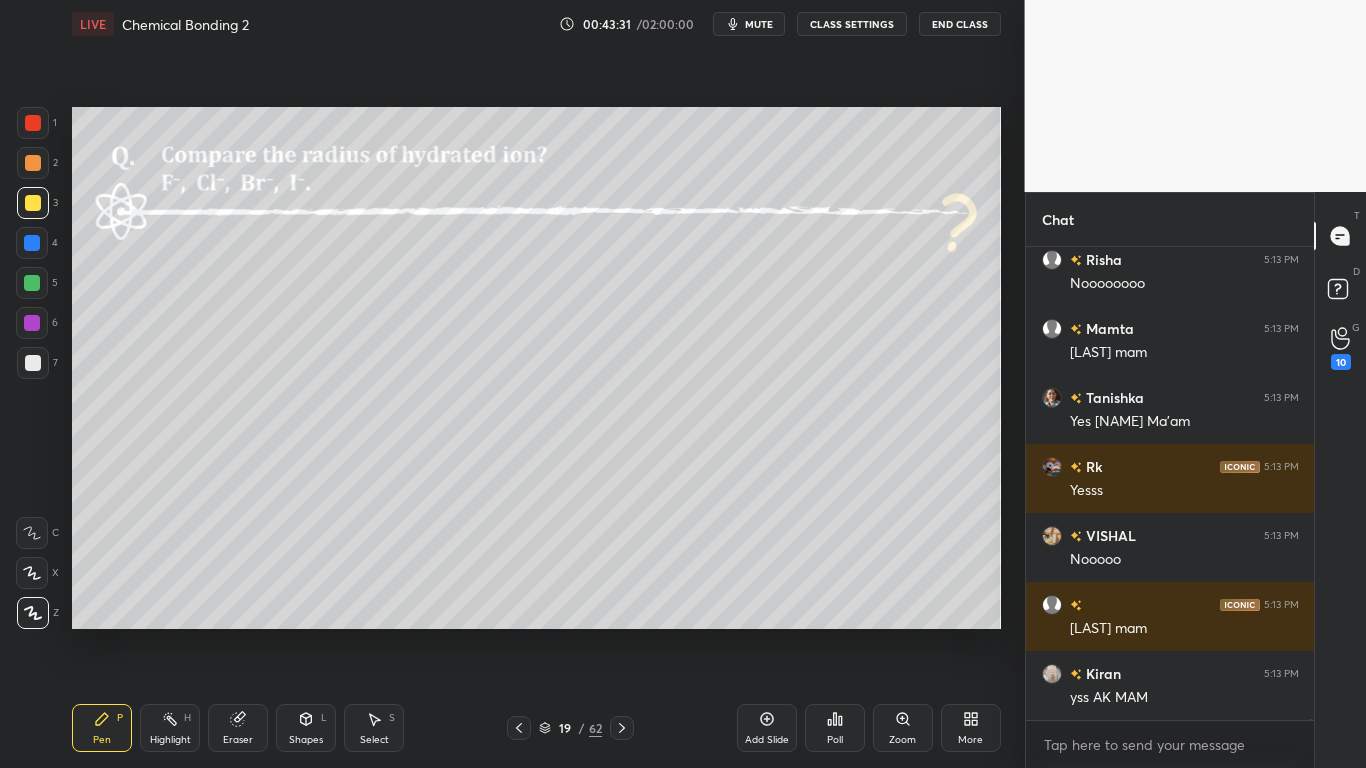click on "CLASS SETTINGS" at bounding box center (852, 24) 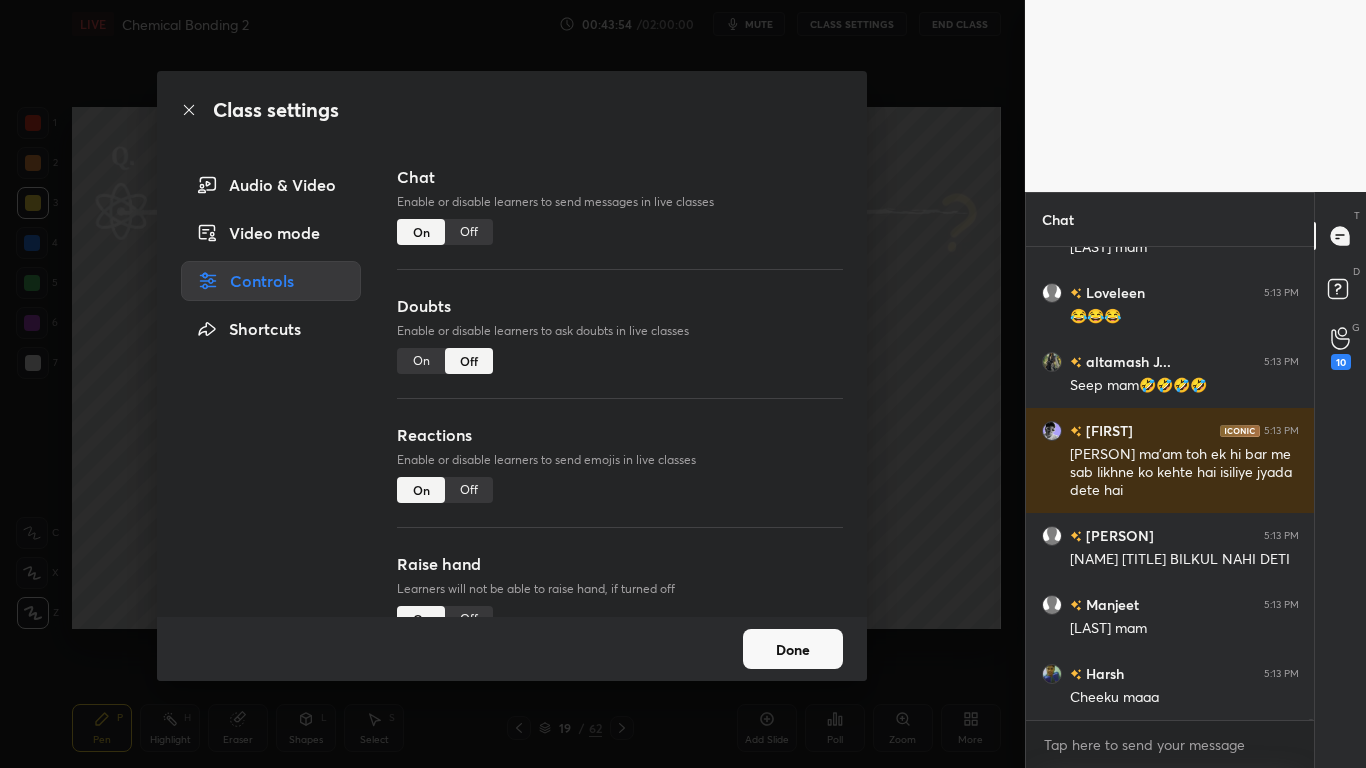 click on "Done" at bounding box center (793, 649) 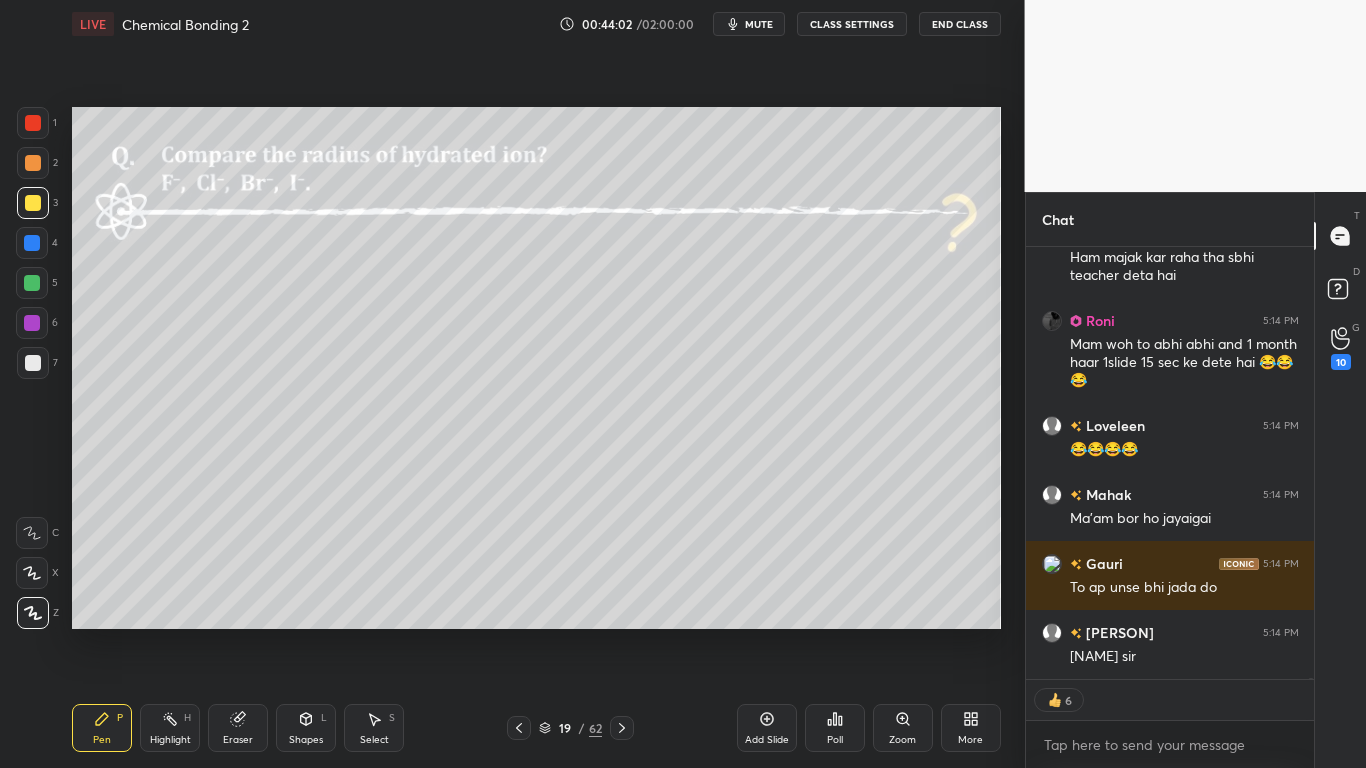 click on "CLASS SETTINGS" at bounding box center [852, 24] 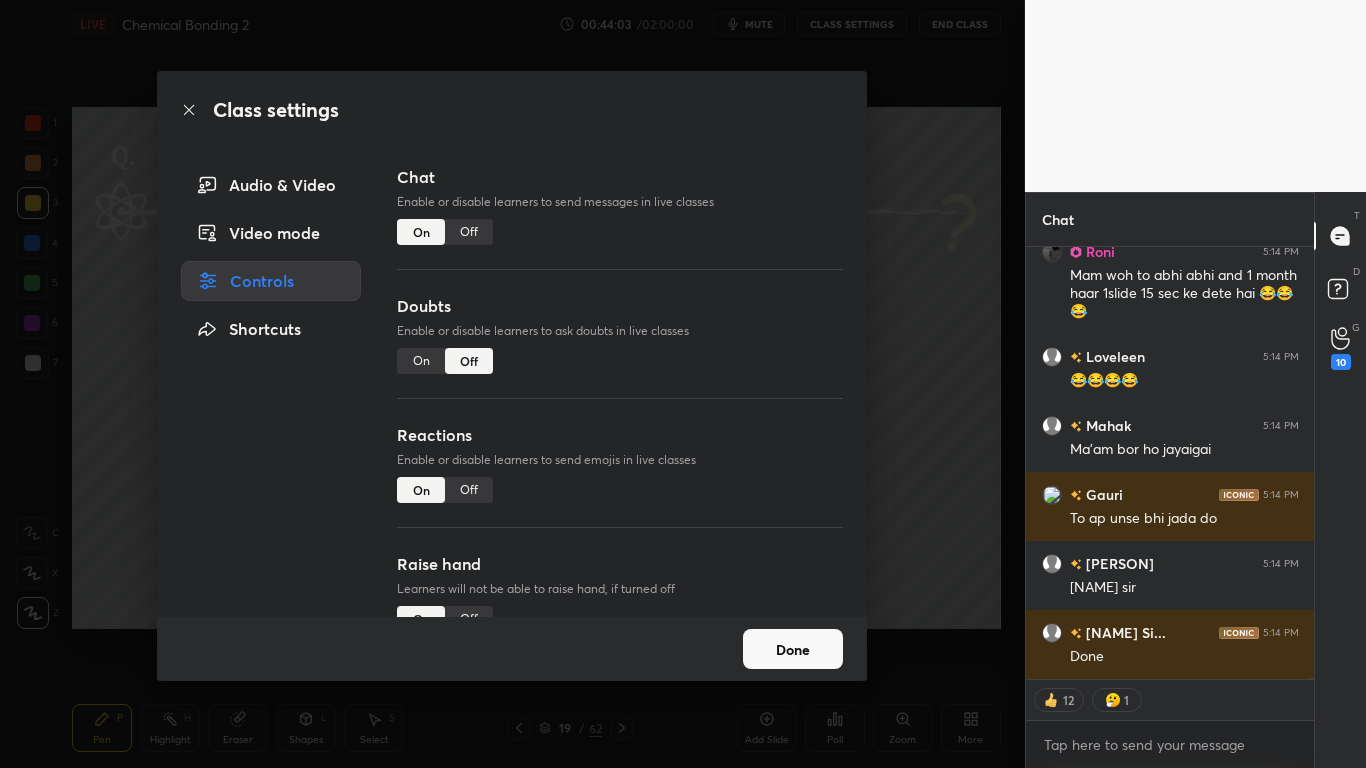 type on "x" 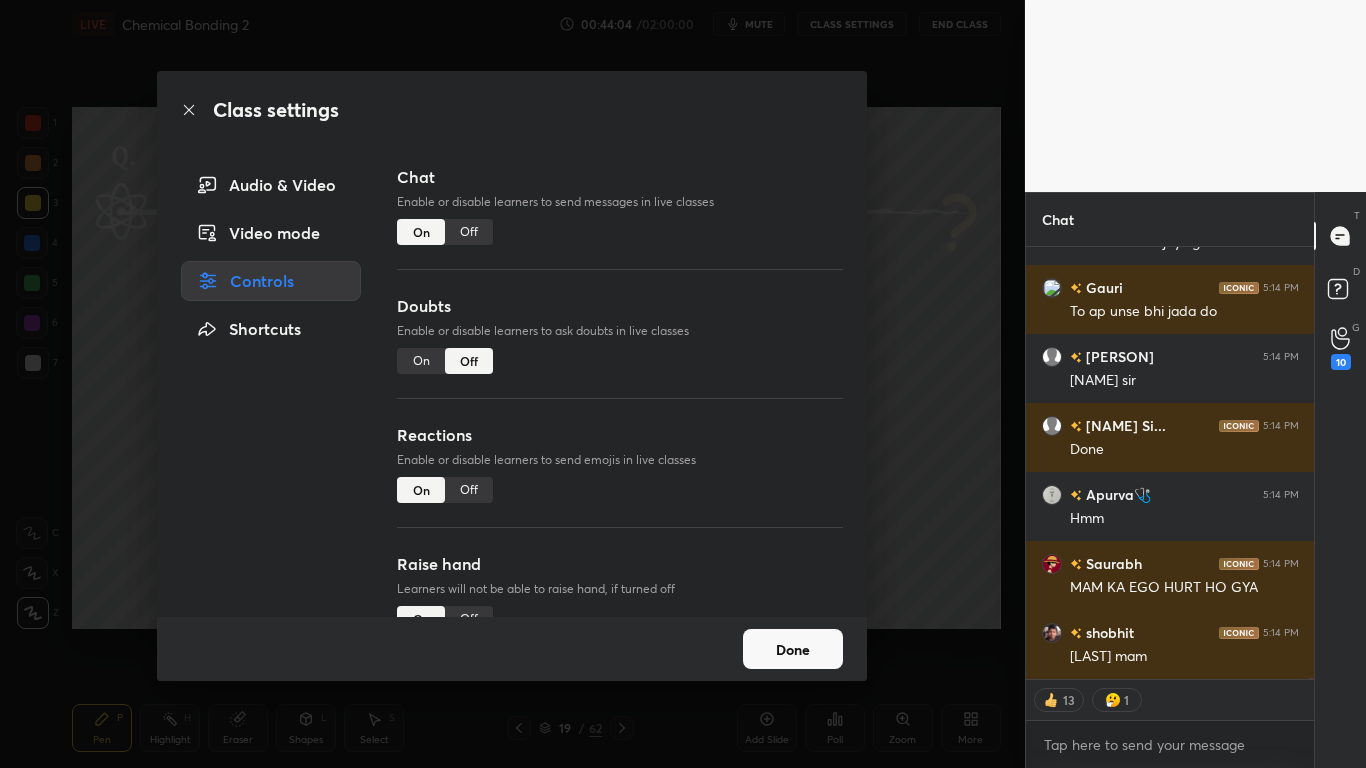 click on "Off" at bounding box center [469, 232] 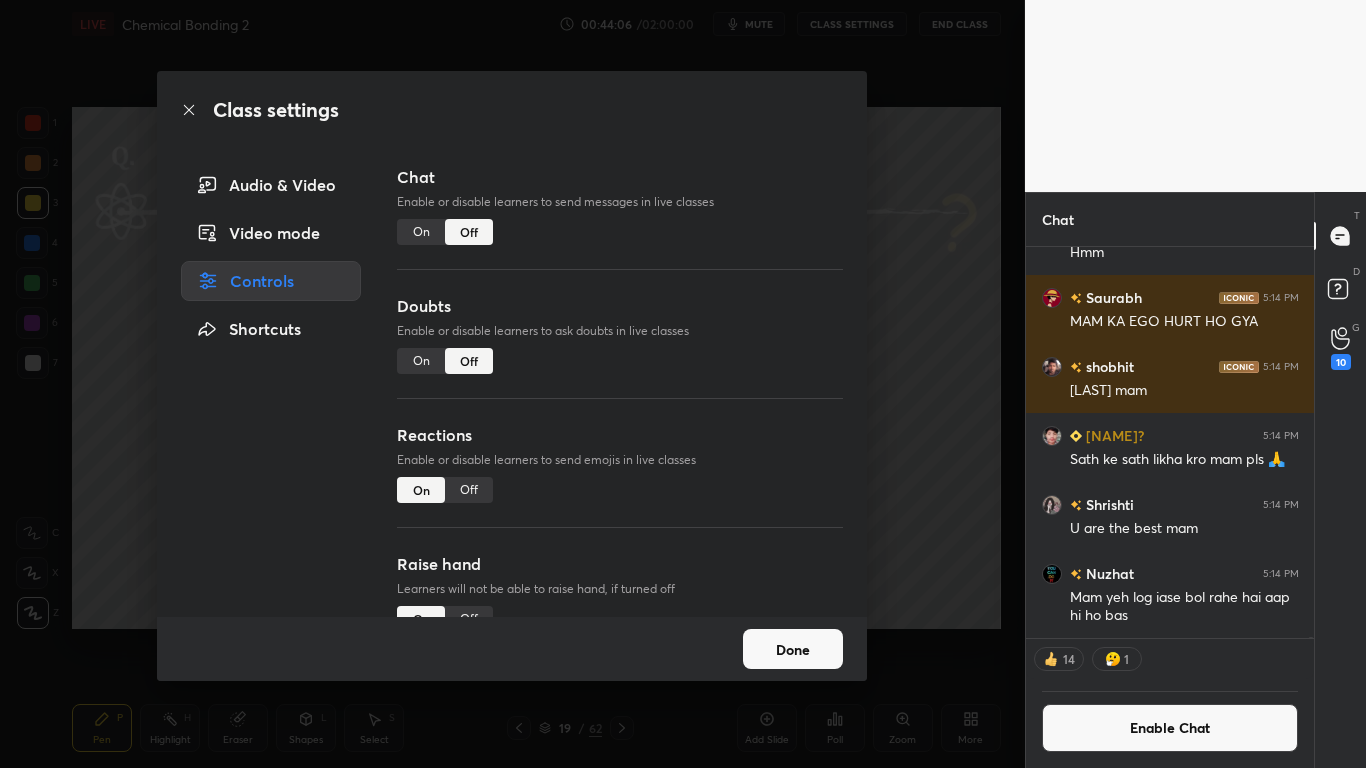 click on "Done" at bounding box center [793, 649] 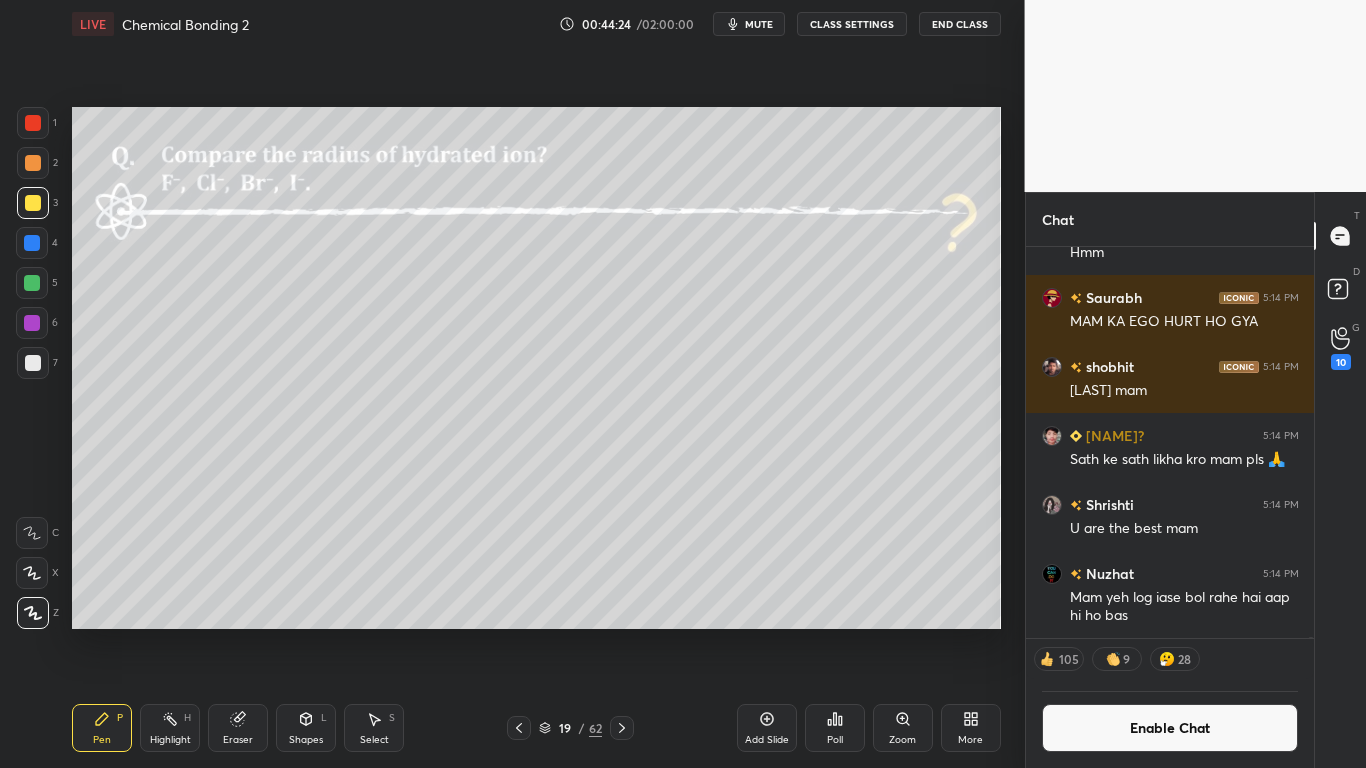click on "Add Slide" at bounding box center [767, 728] 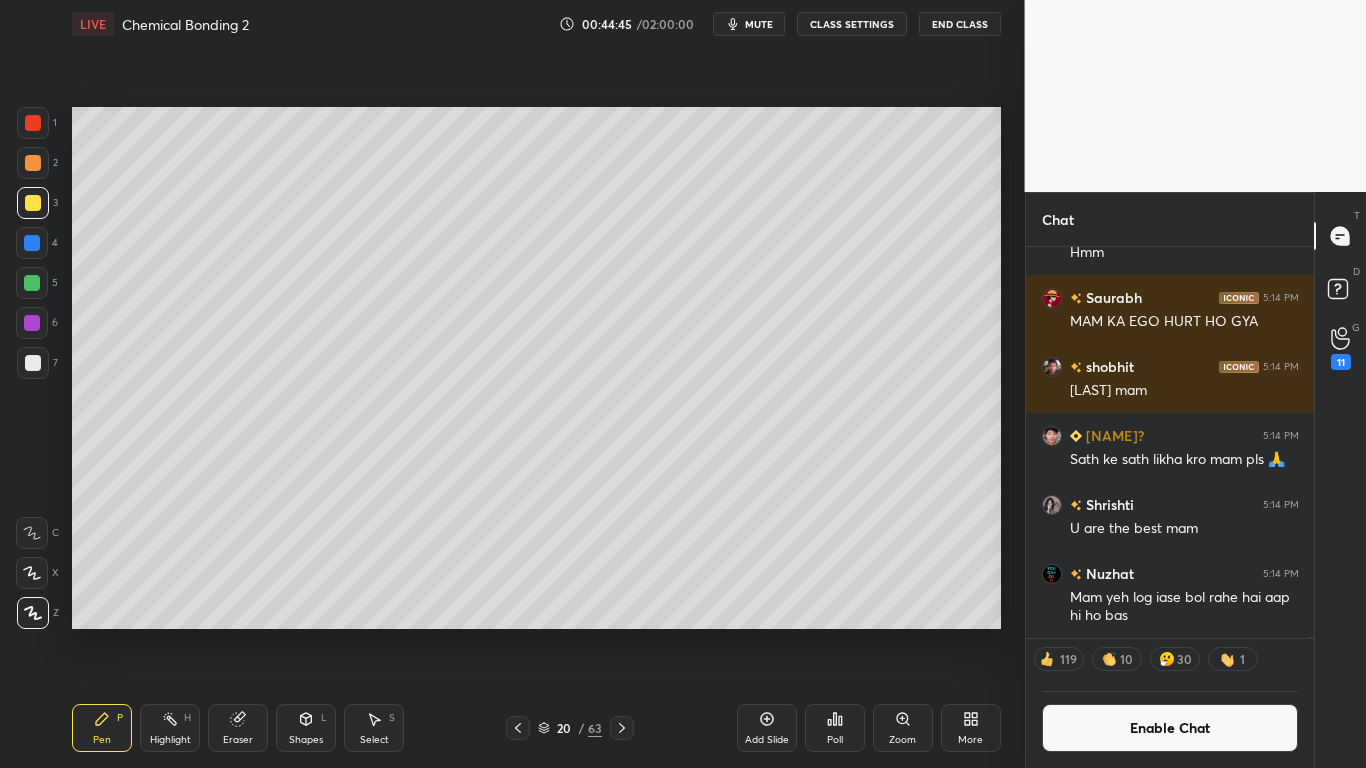 click on "Enable Chat" at bounding box center [1170, 728] 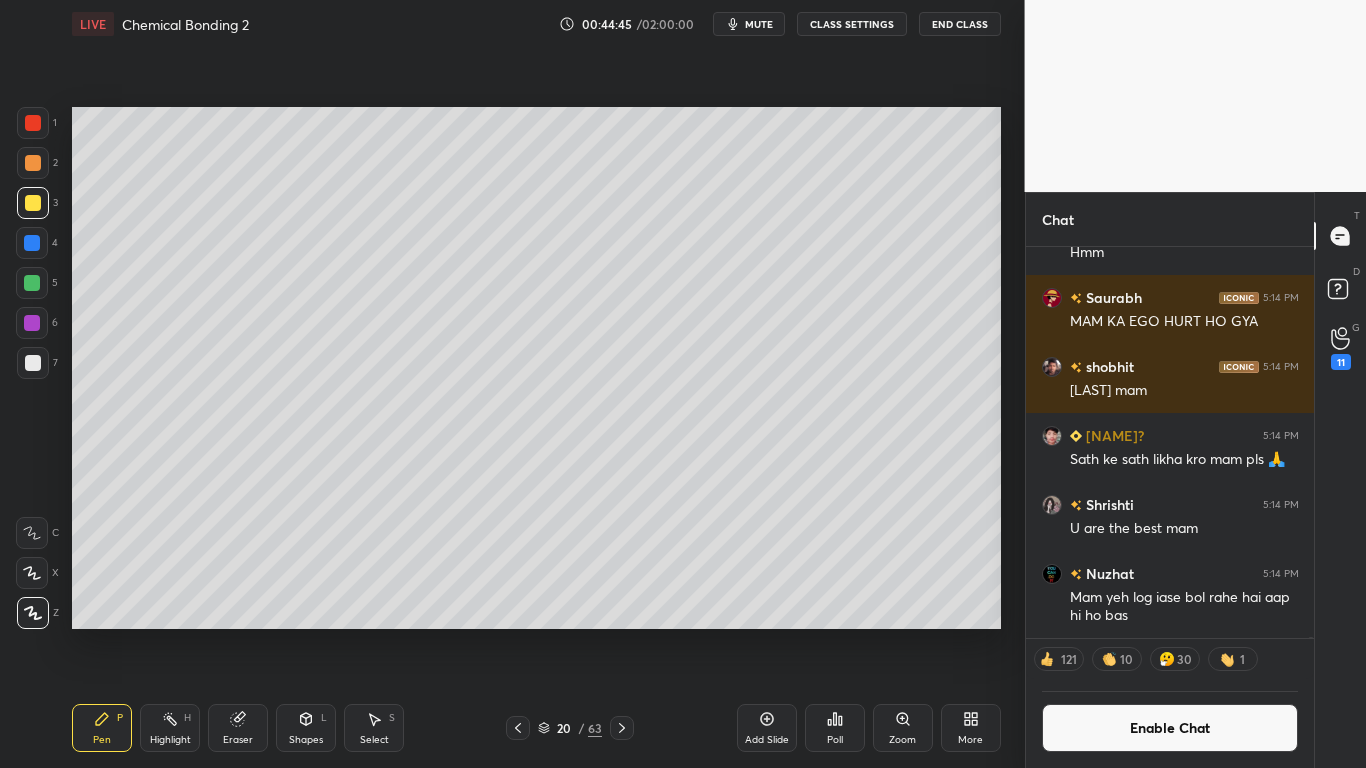 scroll, scrollTop: 177715, scrollLeft: 0, axis: vertical 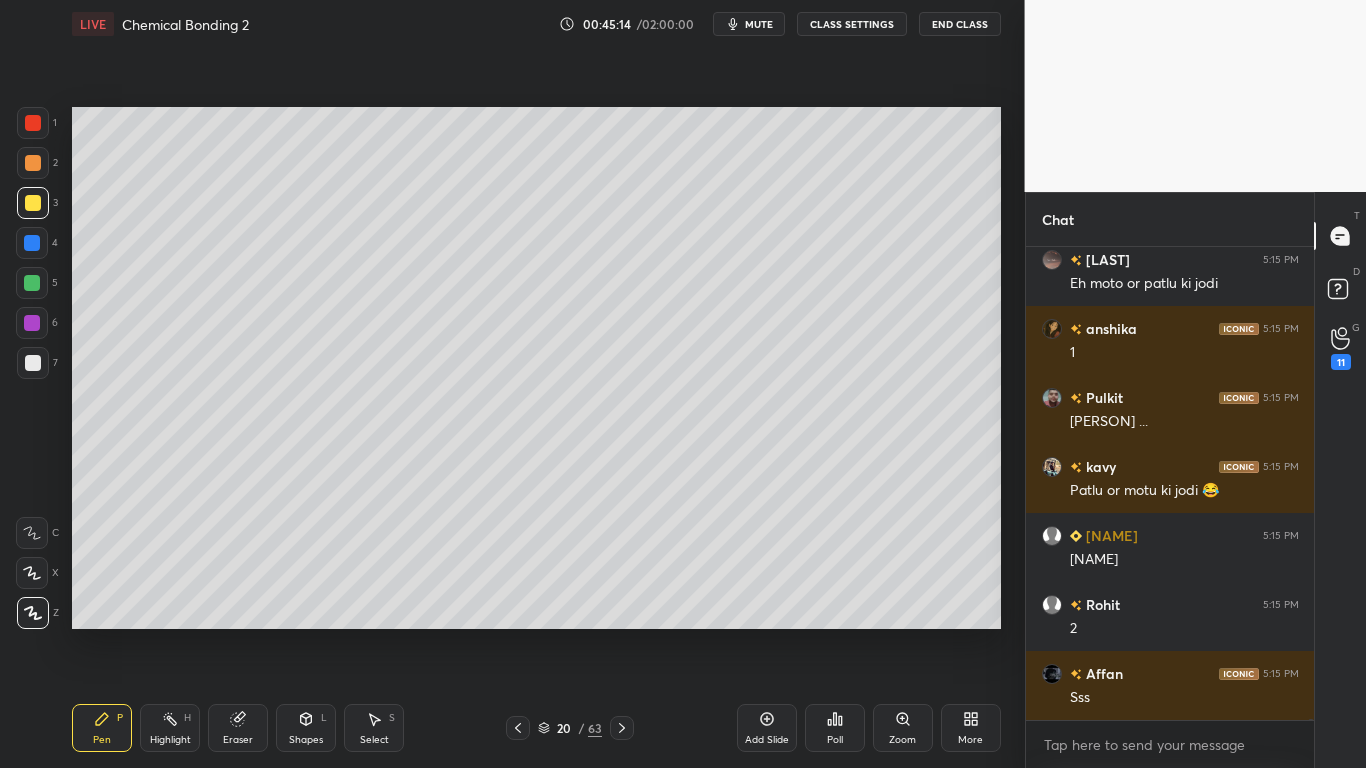 click 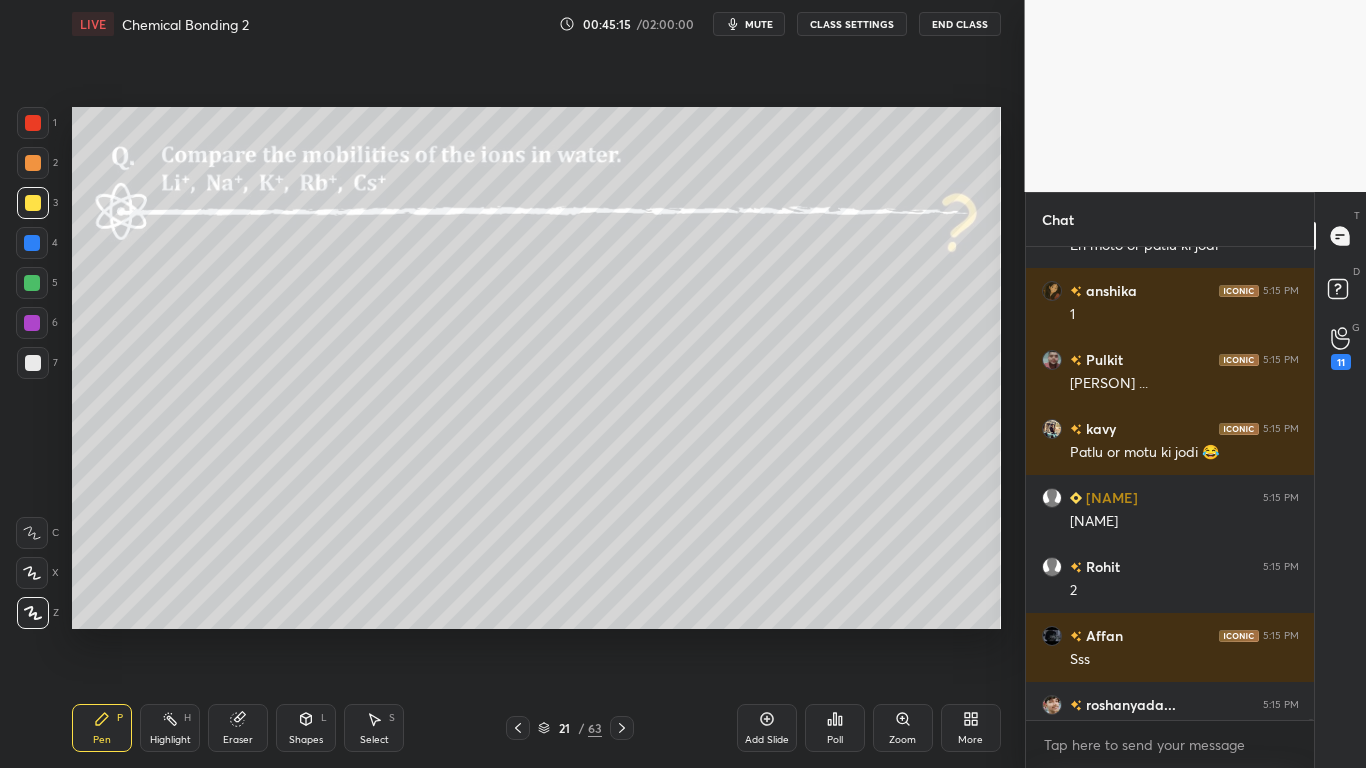 scroll, scrollTop: 184407, scrollLeft: 0, axis: vertical 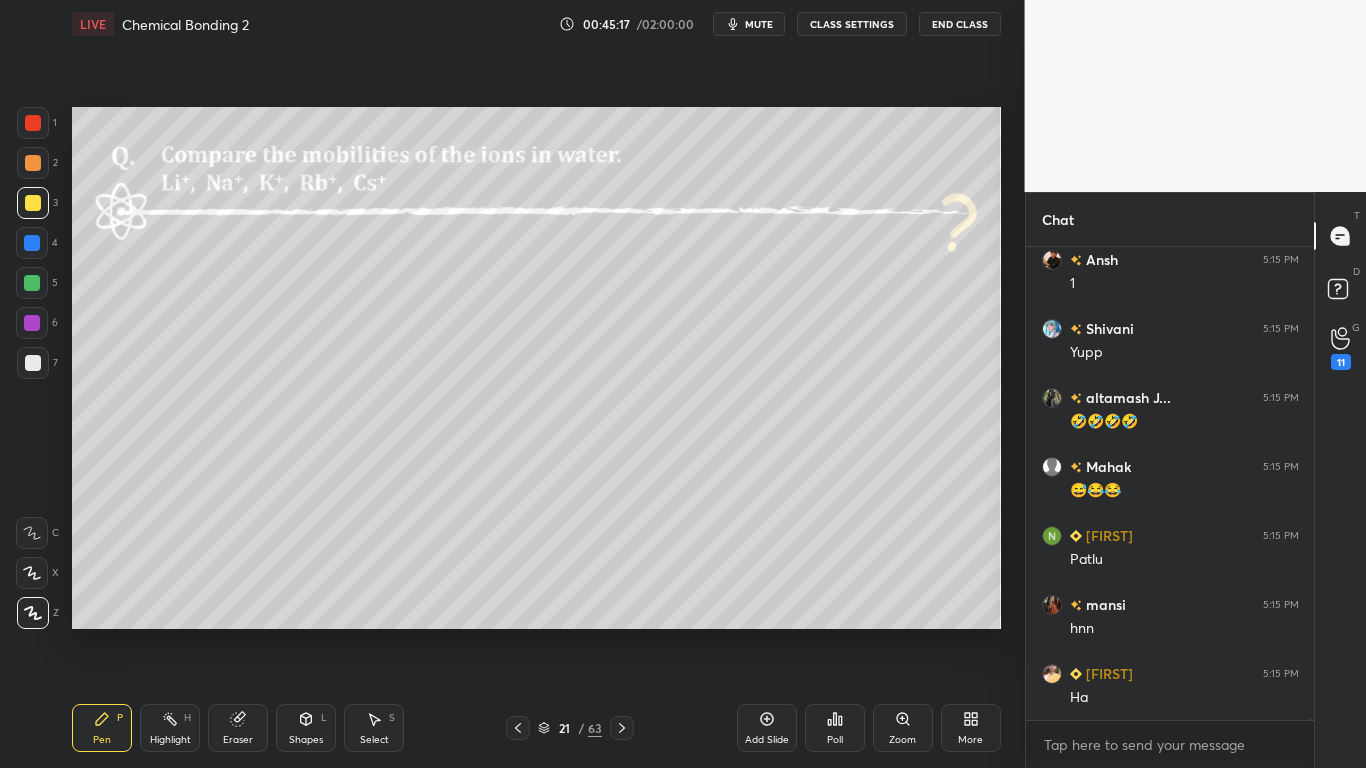 click on "CLASS SETTINGS" at bounding box center [852, 24] 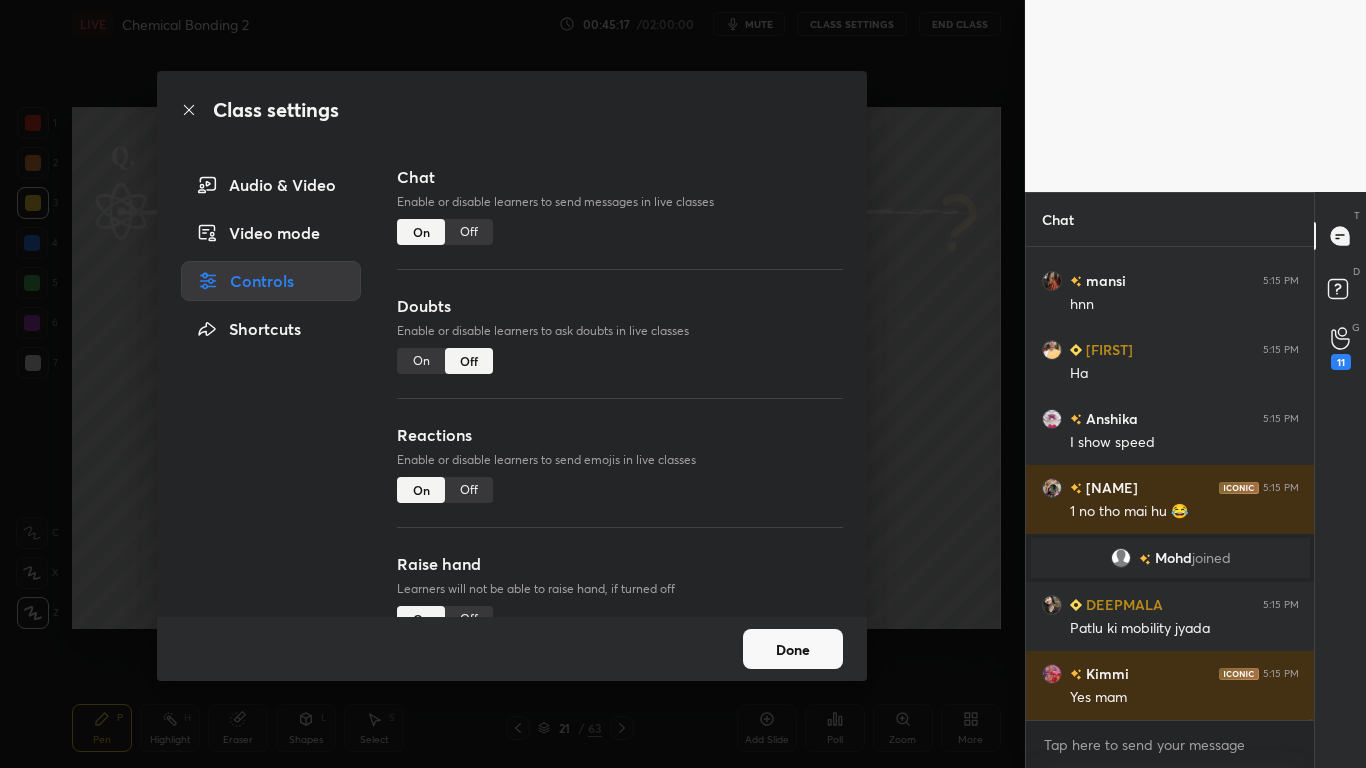 type on "x" 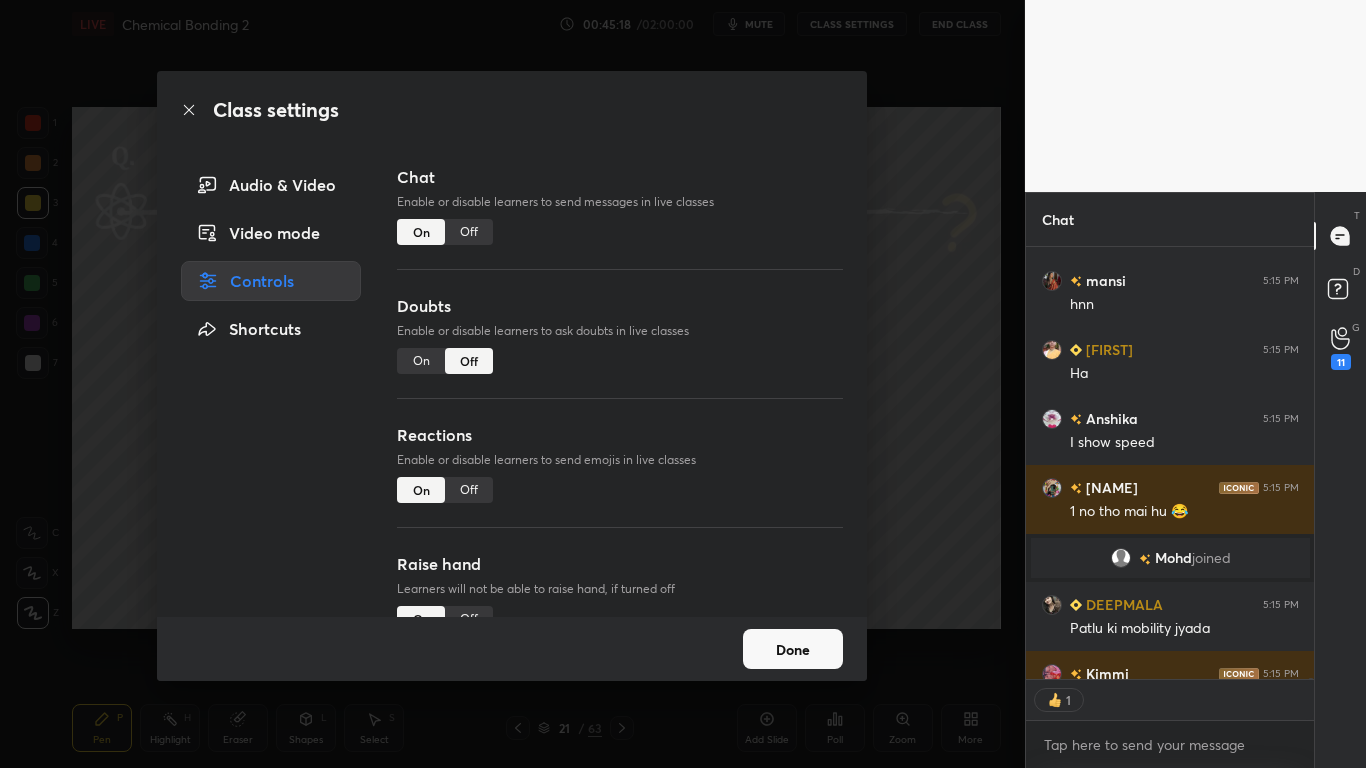 click on "Off" at bounding box center [469, 232] 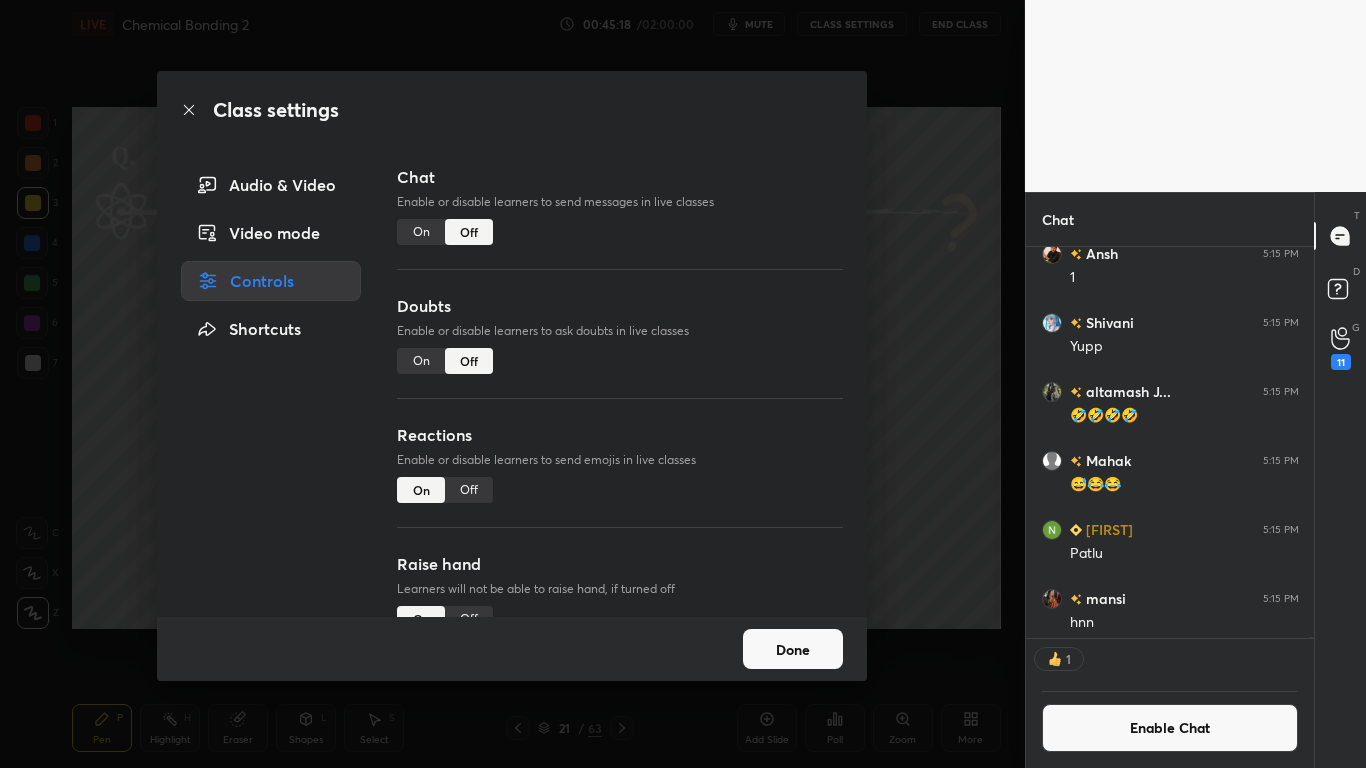 click on "Done" at bounding box center [793, 649] 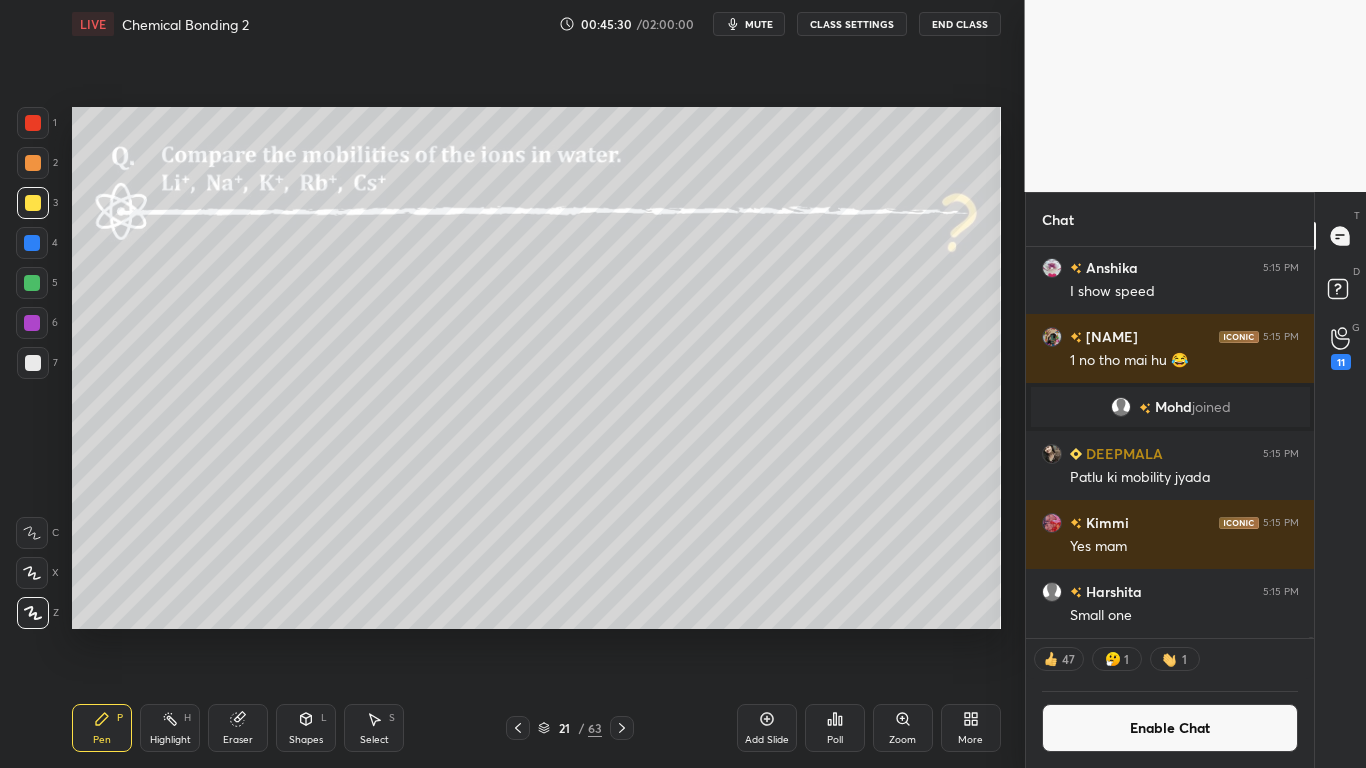 click on "Enable Chat" at bounding box center [1170, 728] 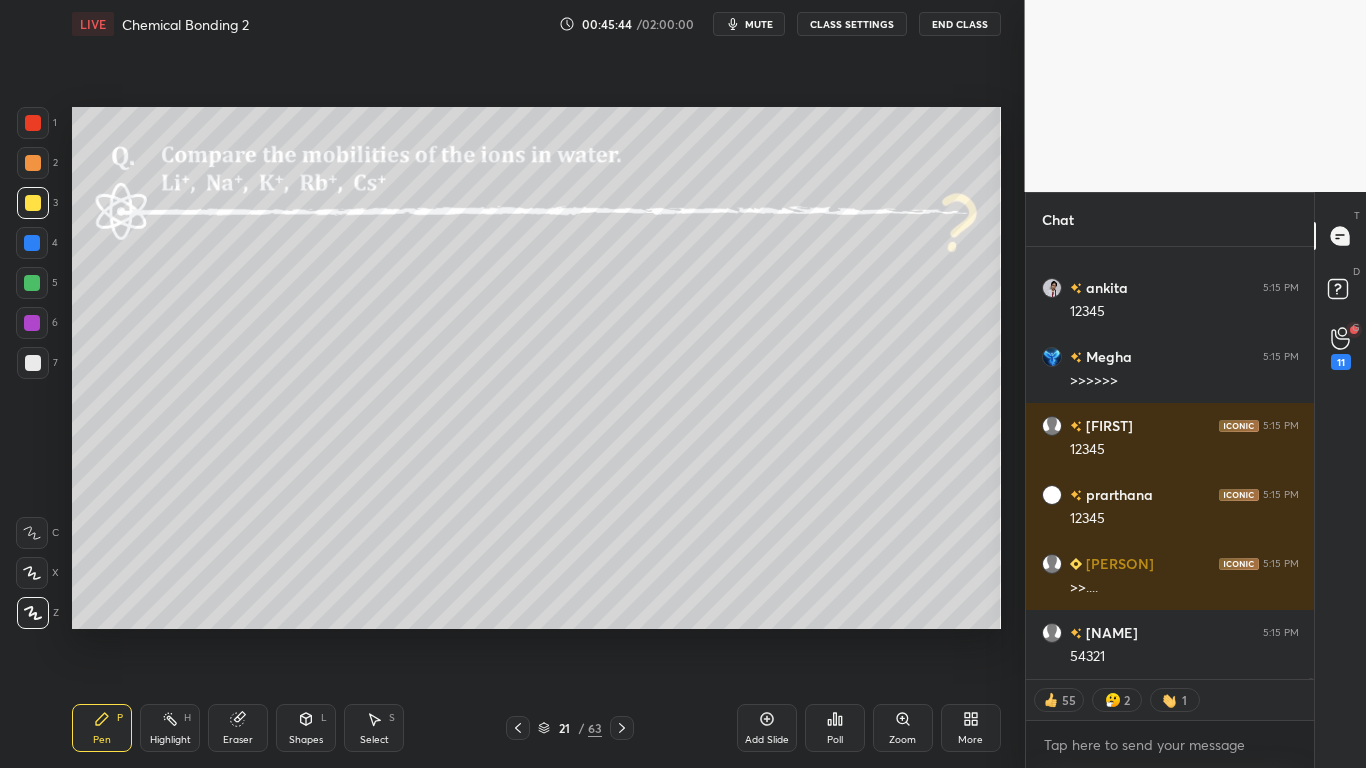 type on "x" 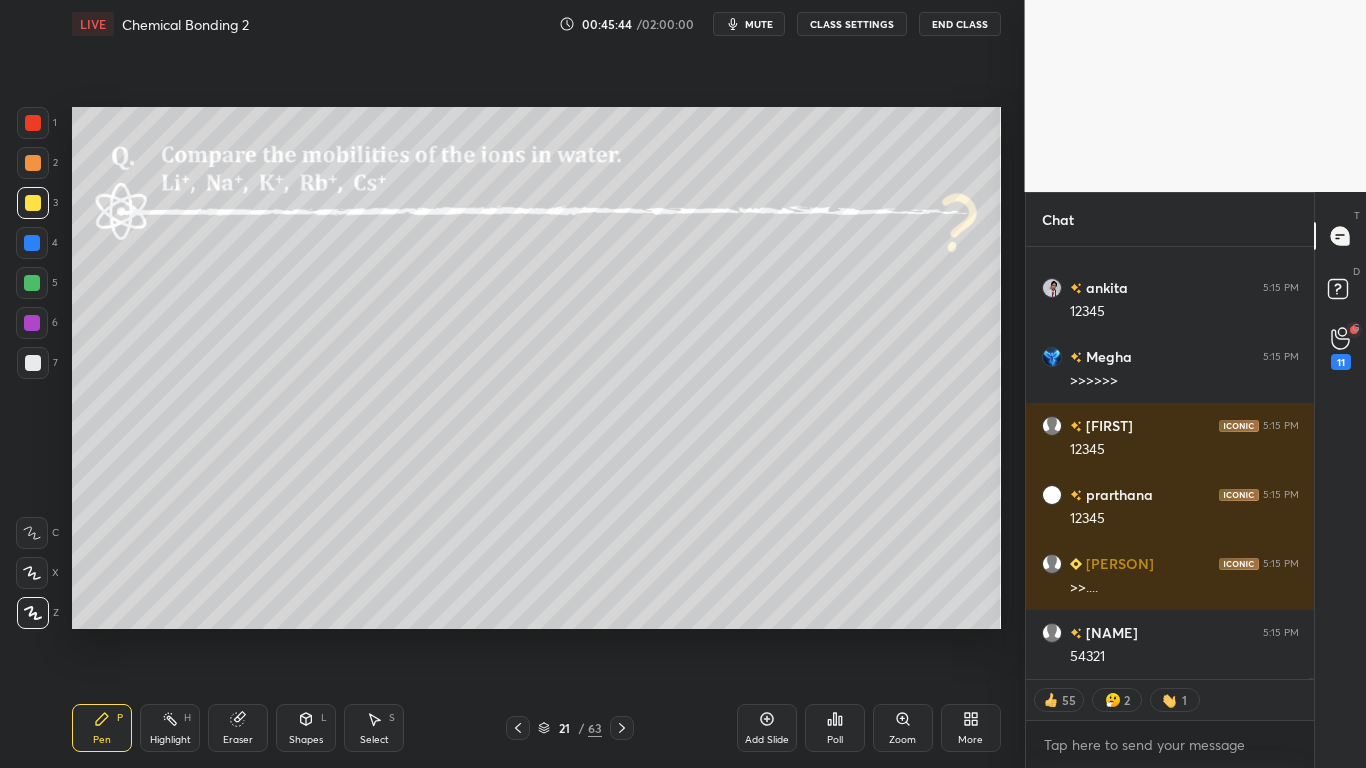 click on "CLASS SETTINGS" at bounding box center [852, 24] 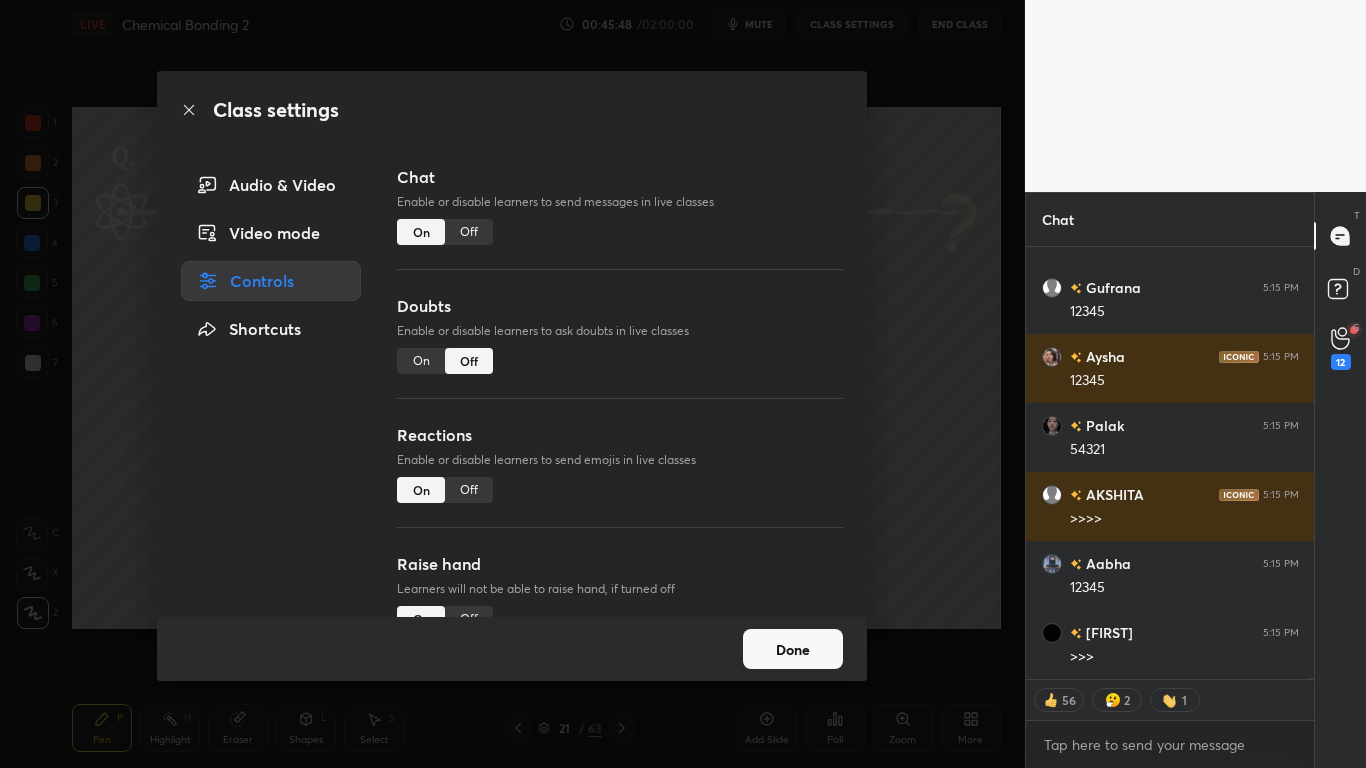 click on "Off" at bounding box center [469, 232] 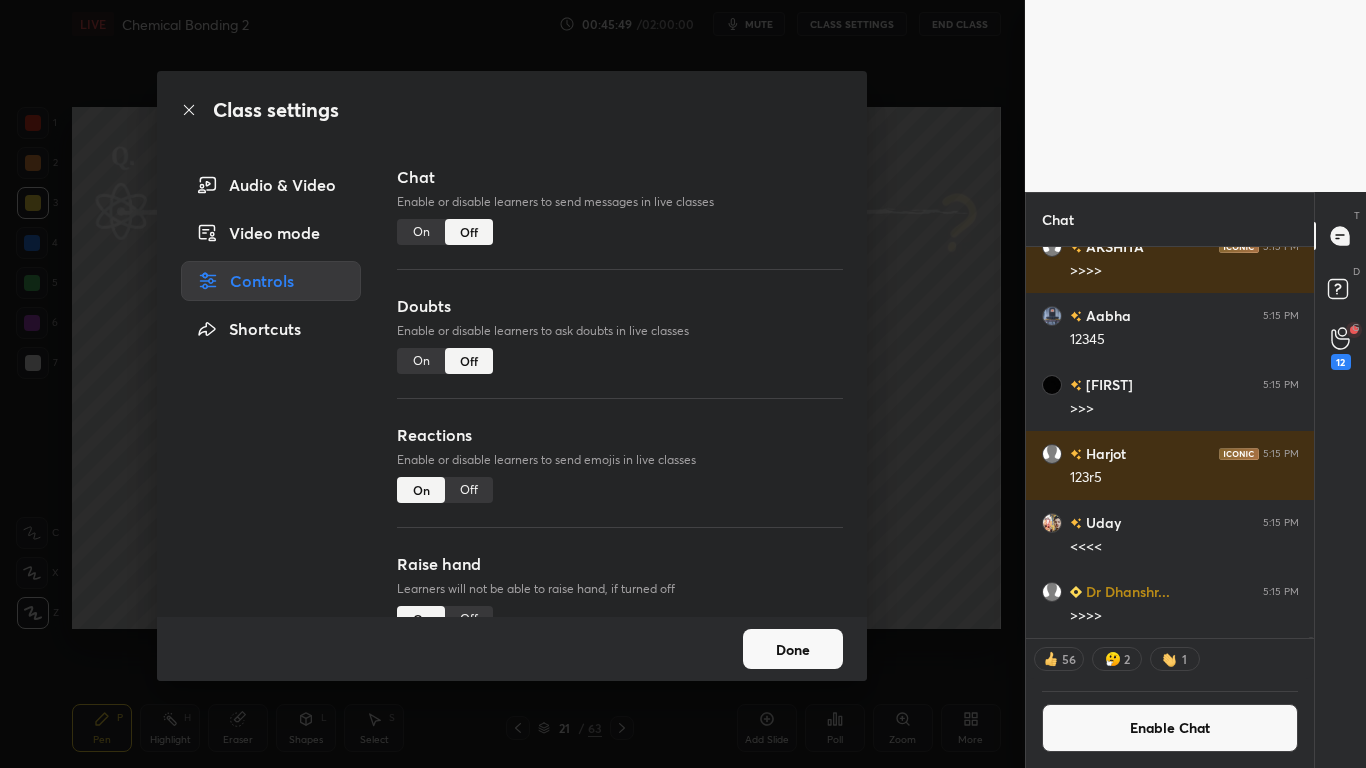 click on "Done" at bounding box center (793, 649) 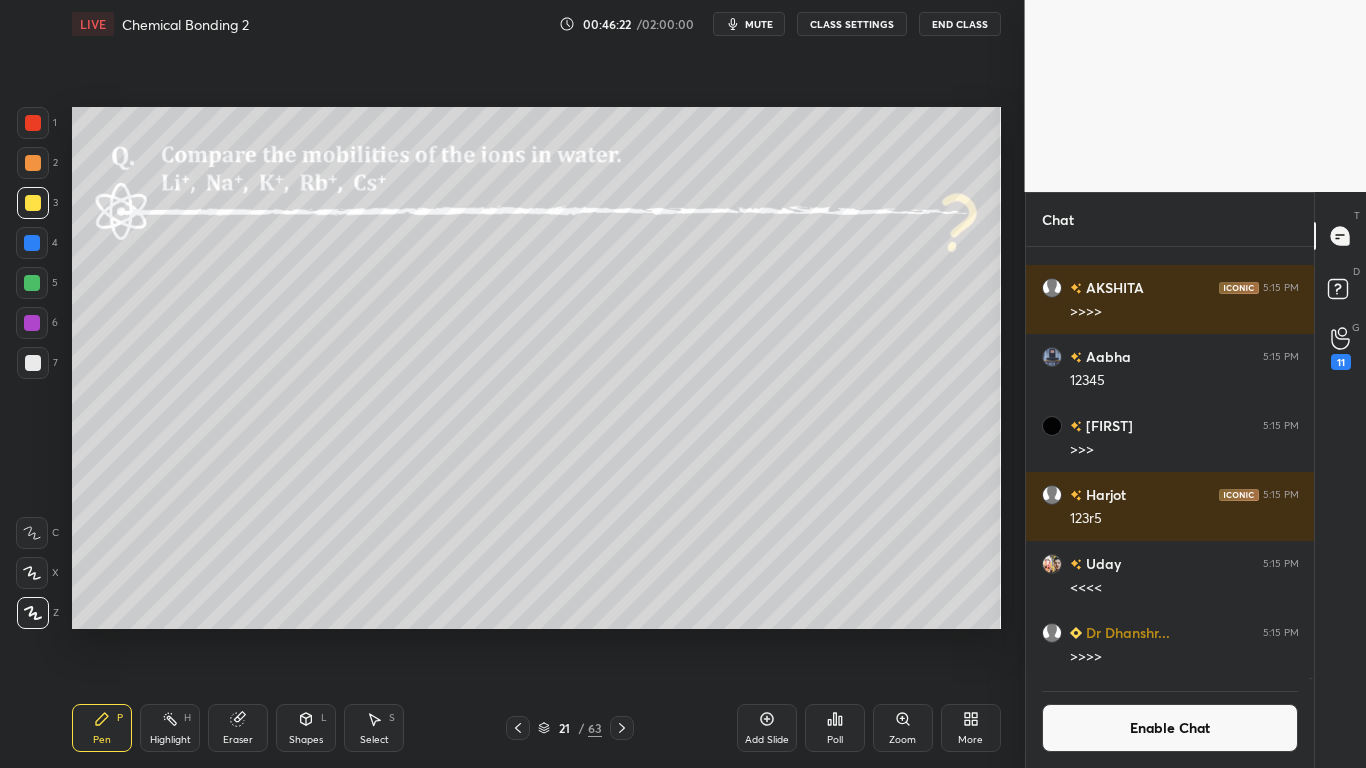 scroll, scrollTop: 385, scrollLeft: 282, axis: both 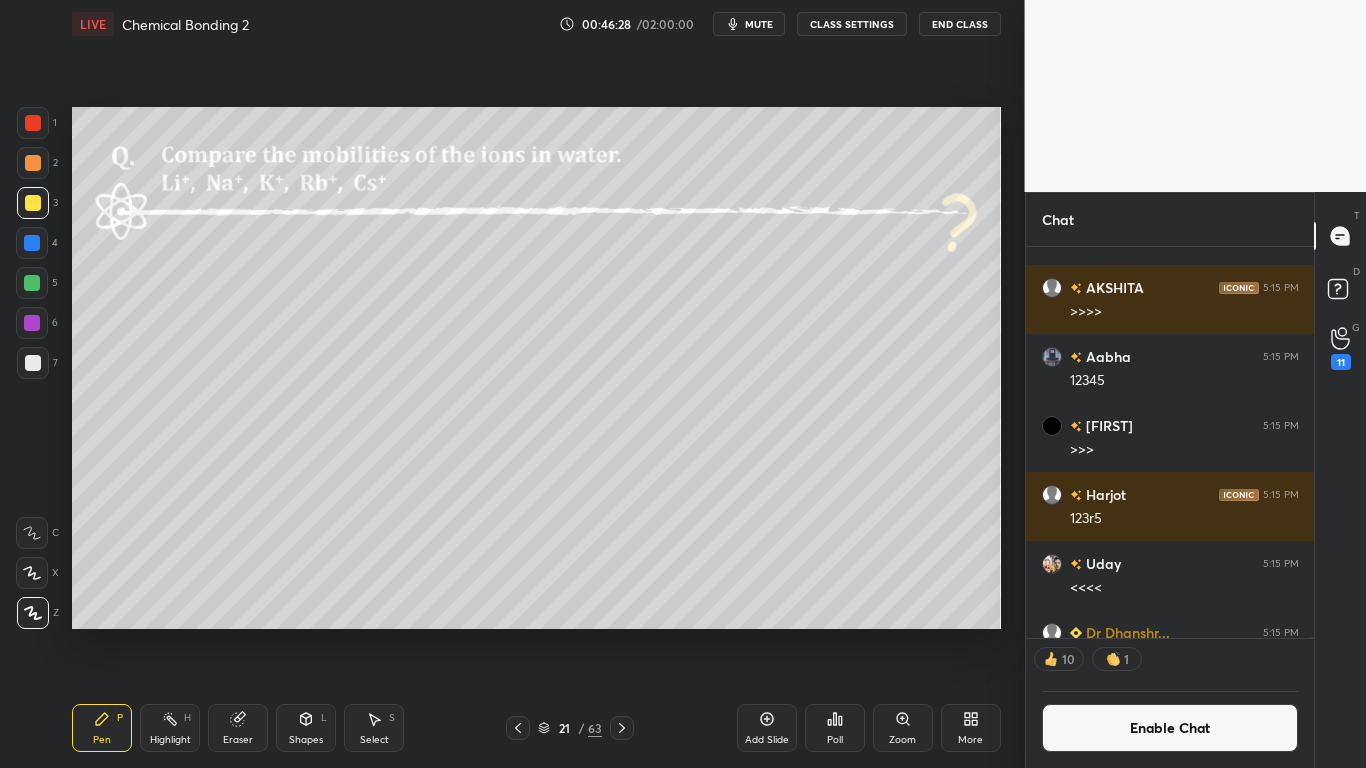 click at bounding box center (32, 283) 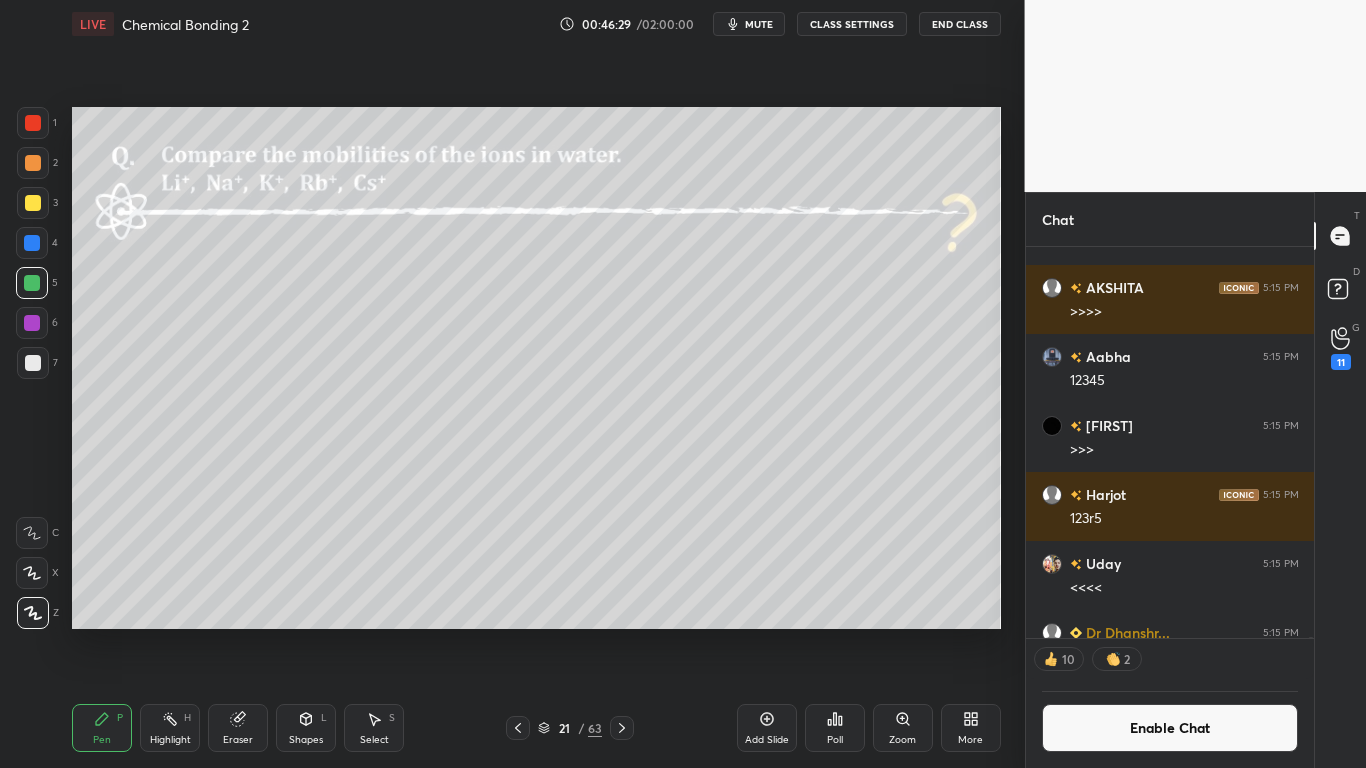click 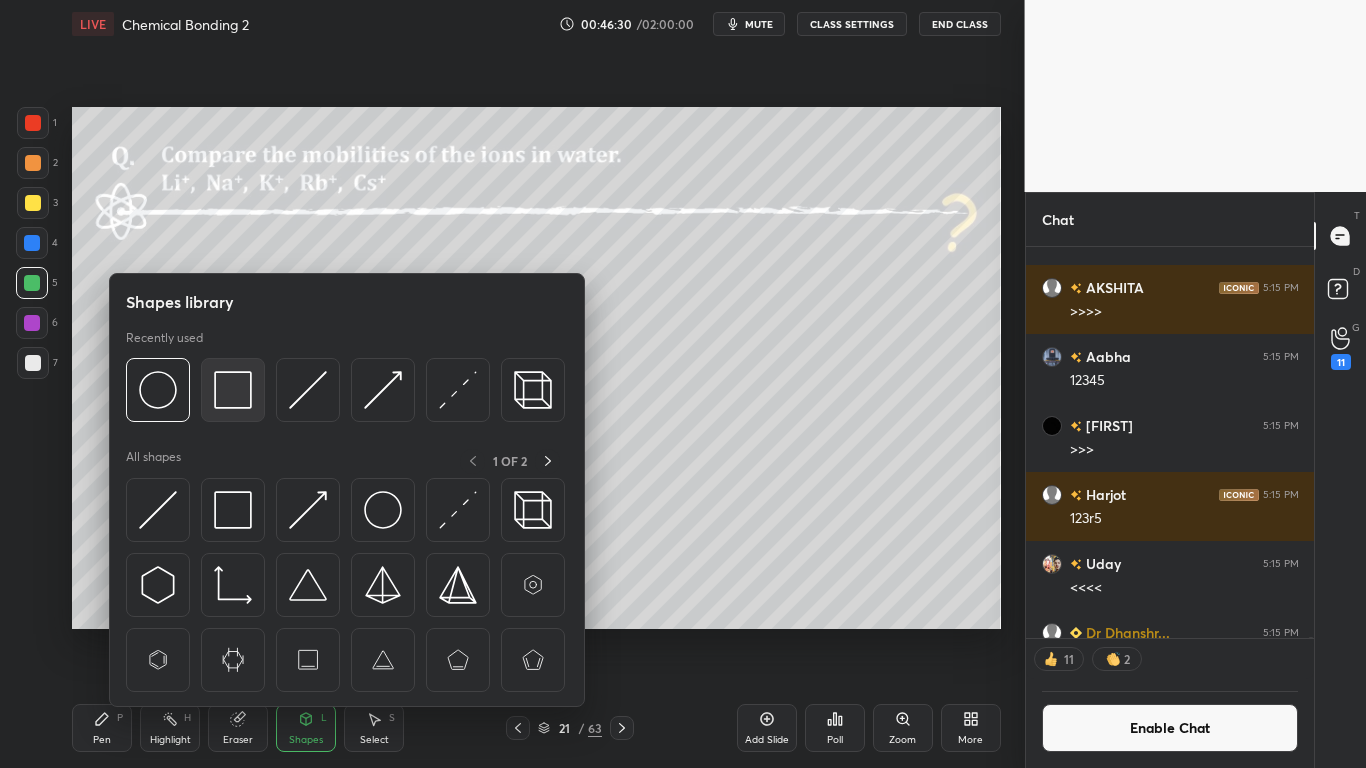 click at bounding box center [233, 390] 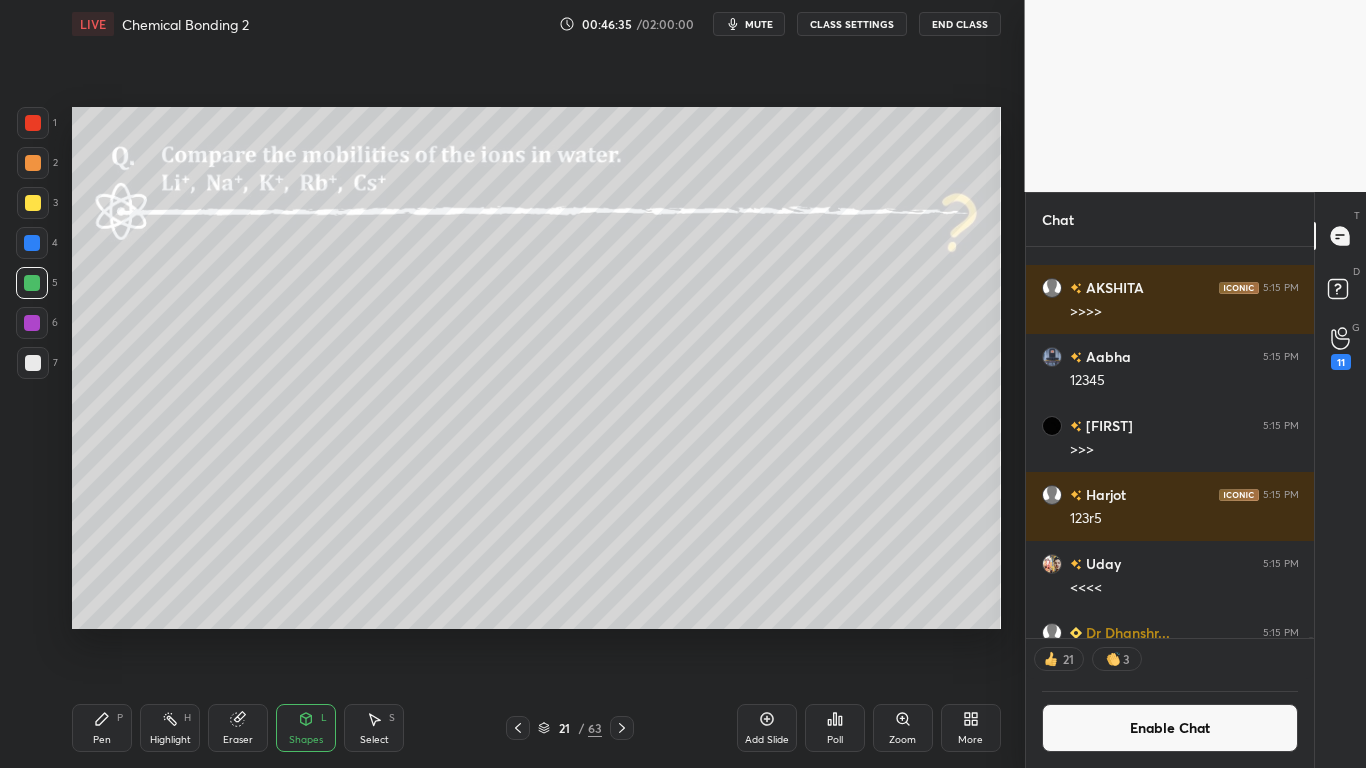 click at bounding box center [33, 363] 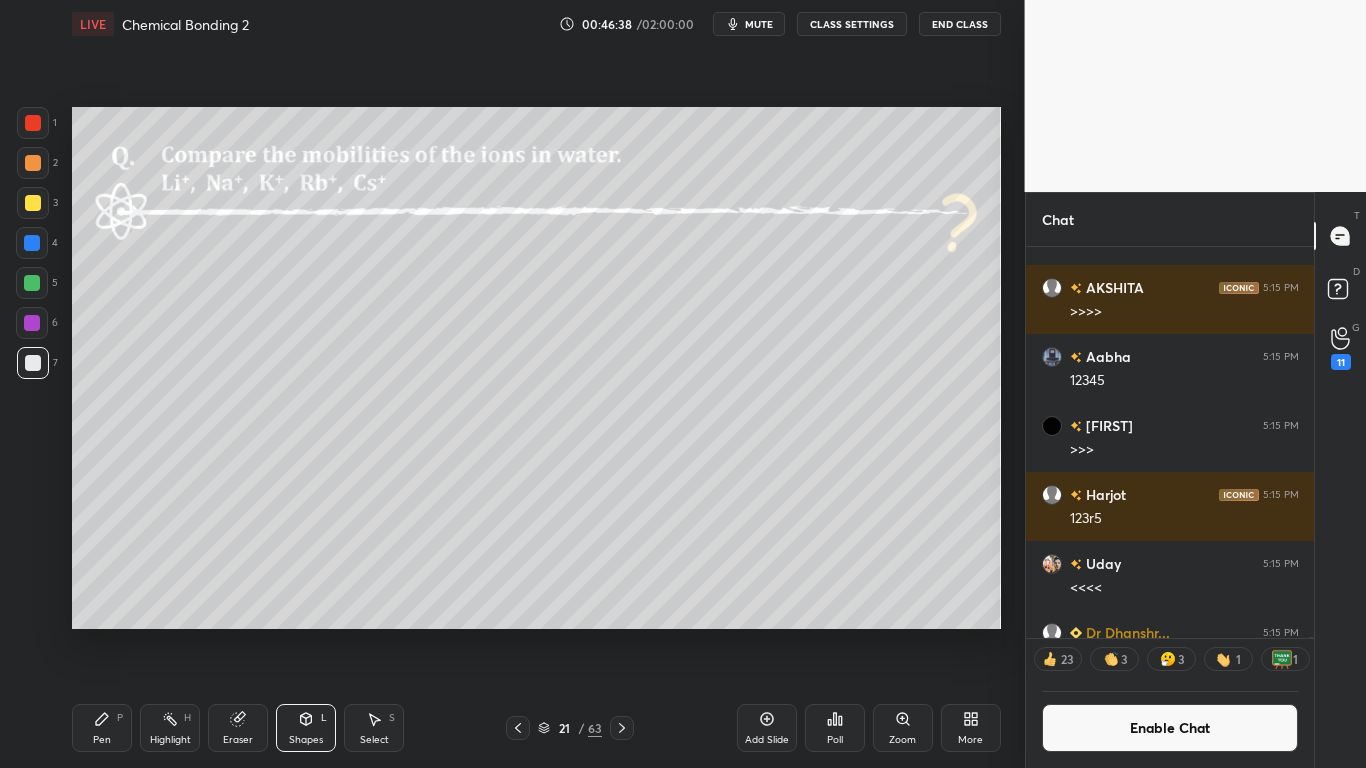 click at bounding box center [32, 283] 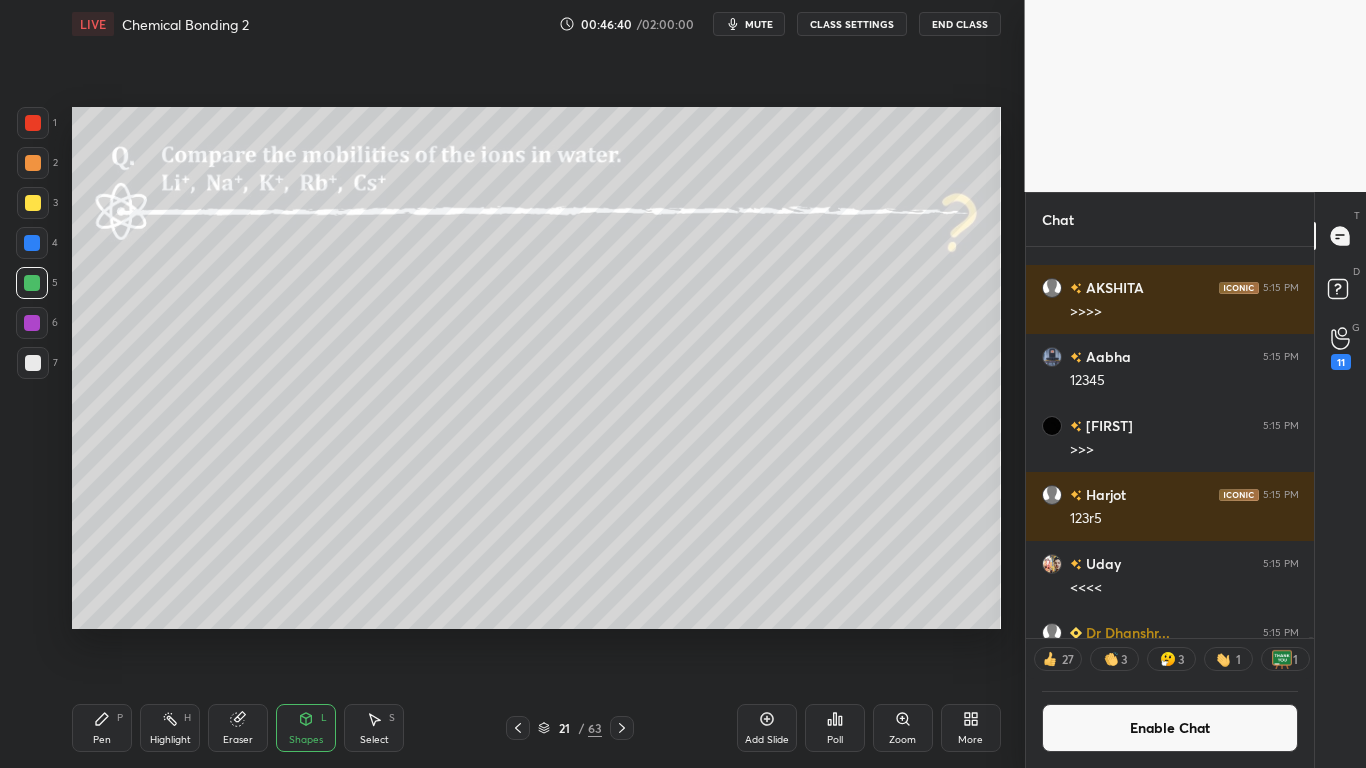 click on "Pen P" at bounding box center (102, 728) 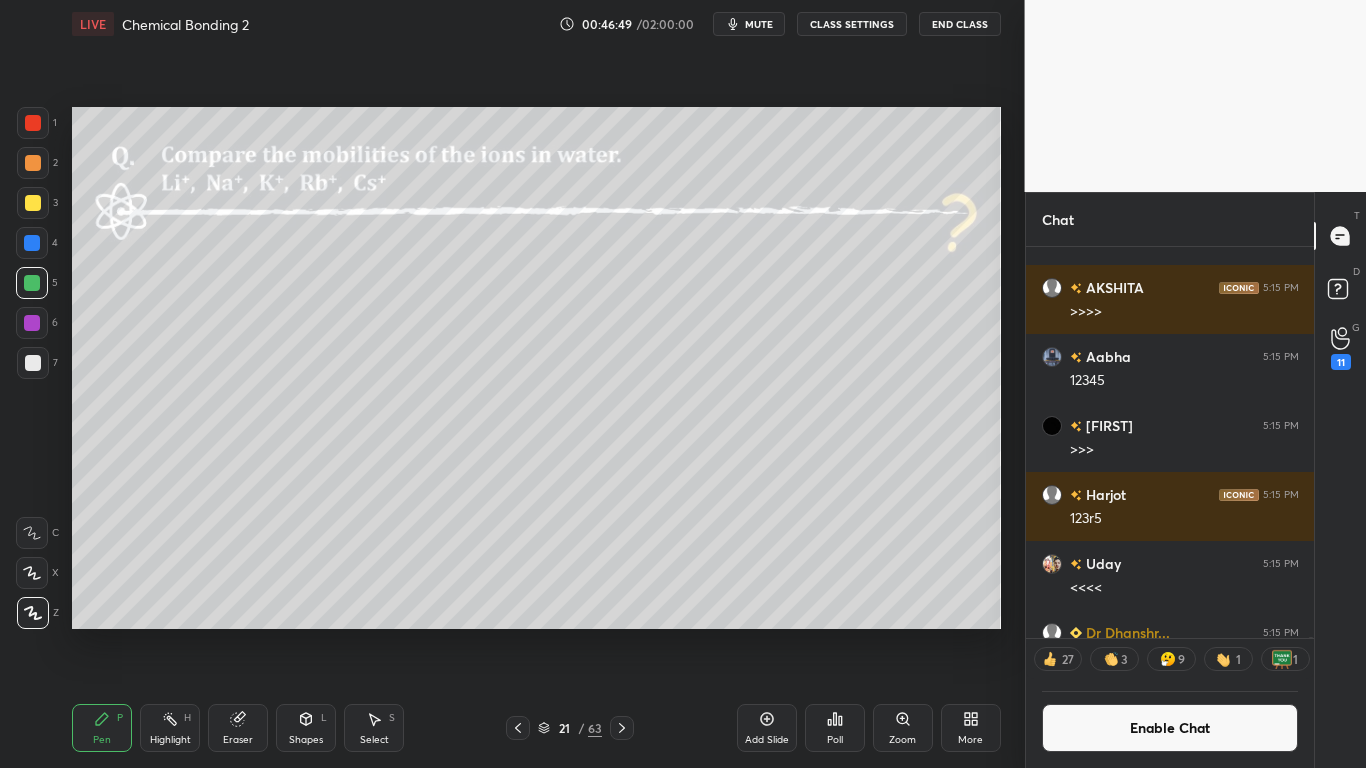 click at bounding box center [33, 363] 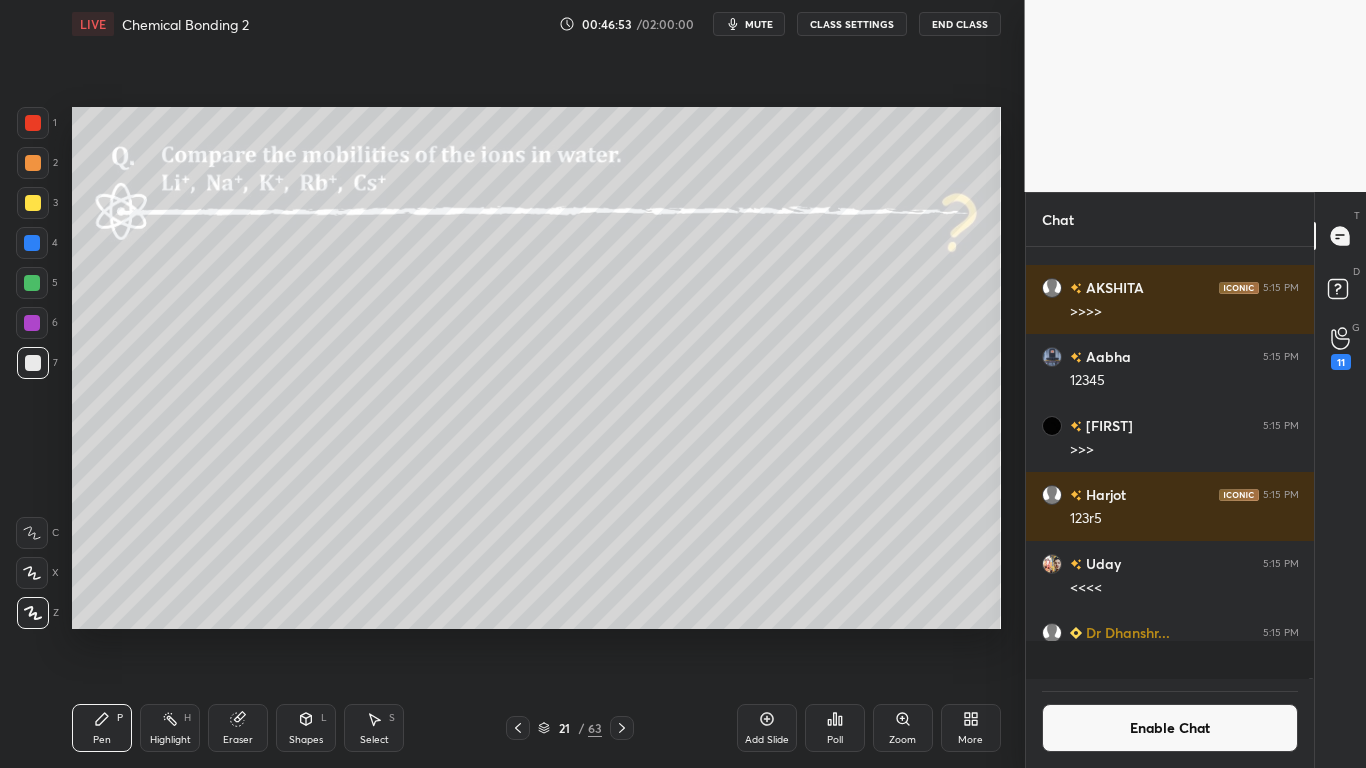 scroll, scrollTop: 7, scrollLeft: 7, axis: both 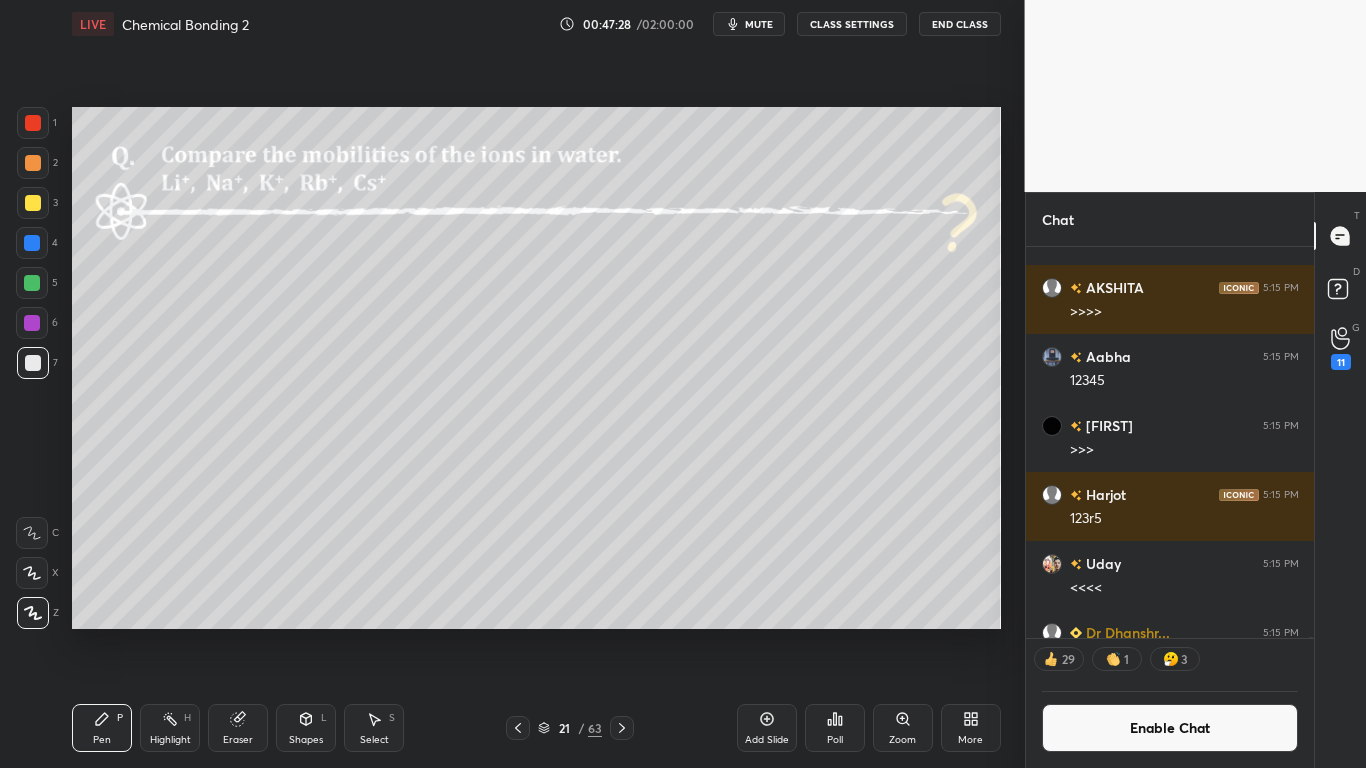 click on "Enable Chat" at bounding box center [1170, 728] 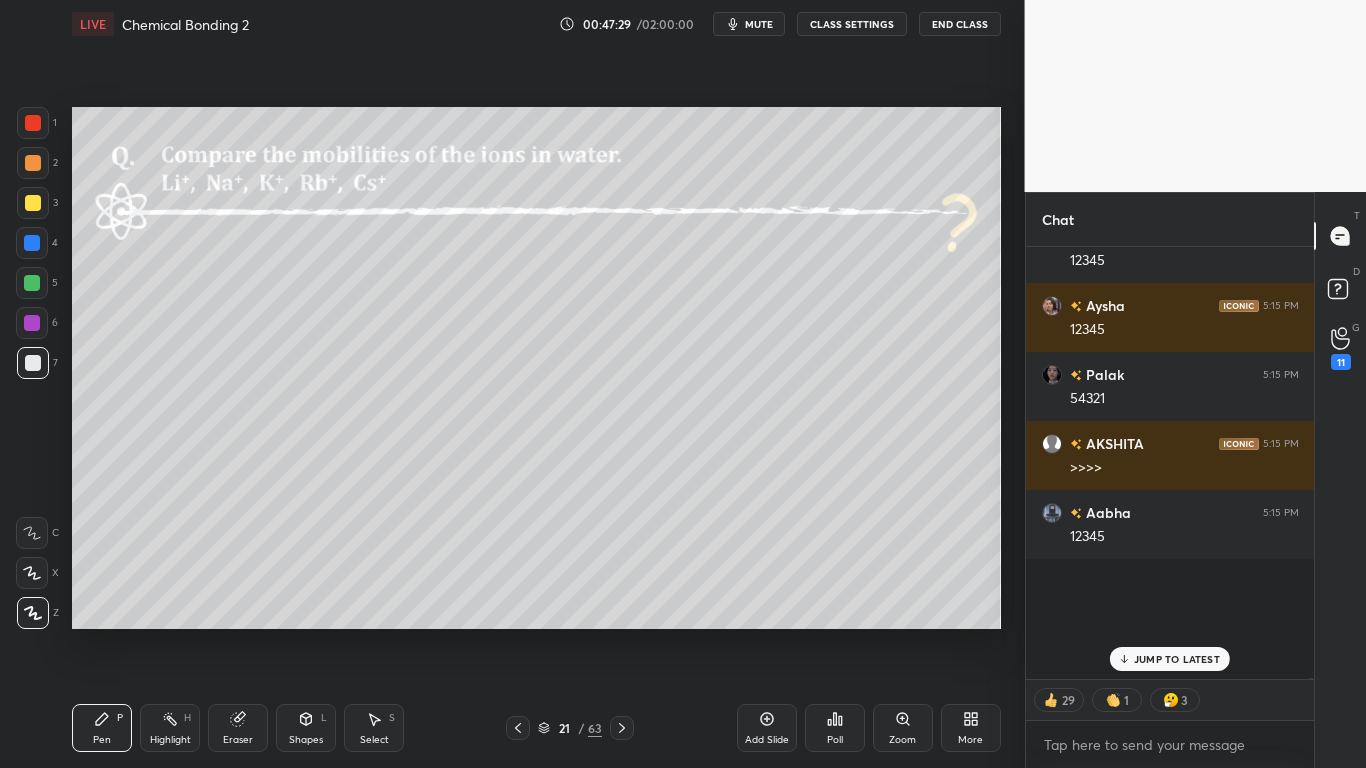 scroll, scrollTop: 7, scrollLeft: 7, axis: both 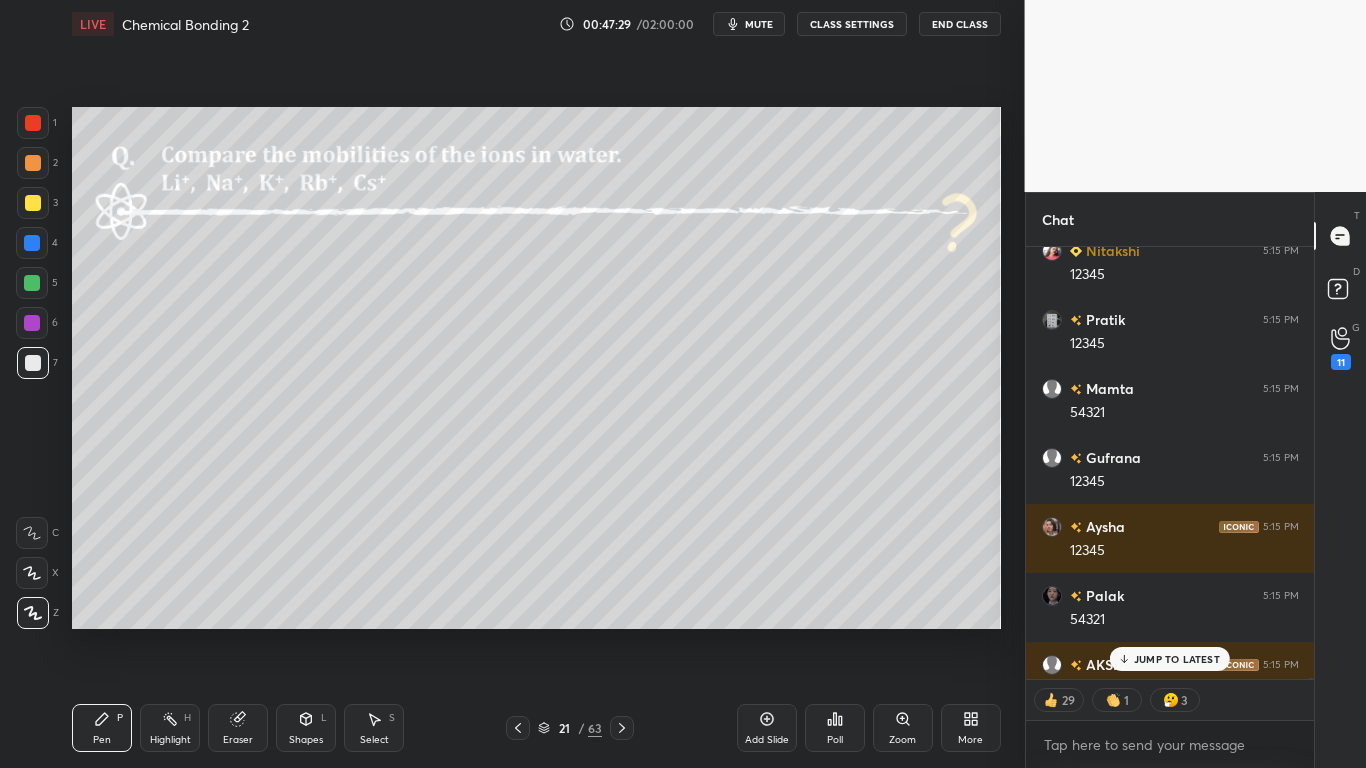 click on "JUMP TO LATEST" at bounding box center [1177, 659] 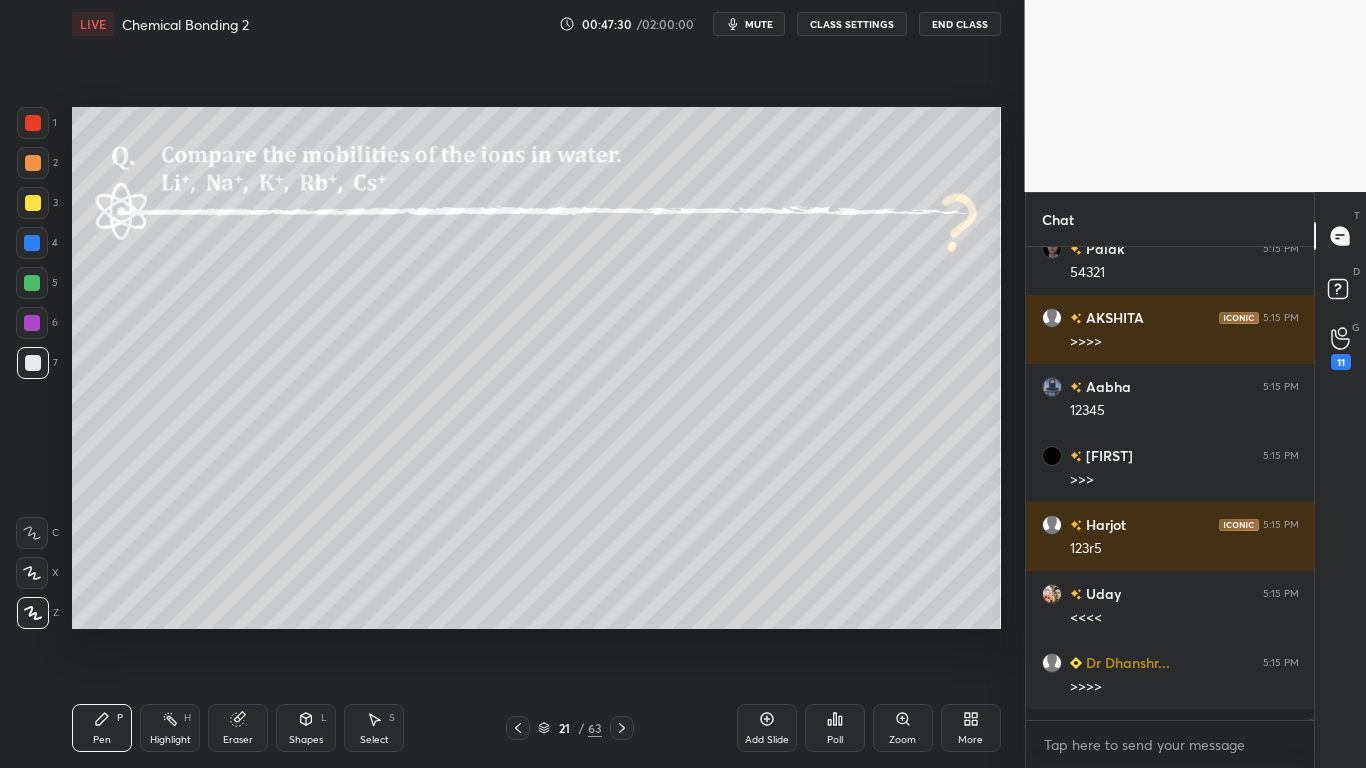 scroll, scrollTop: 7, scrollLeft: 7, axis: both 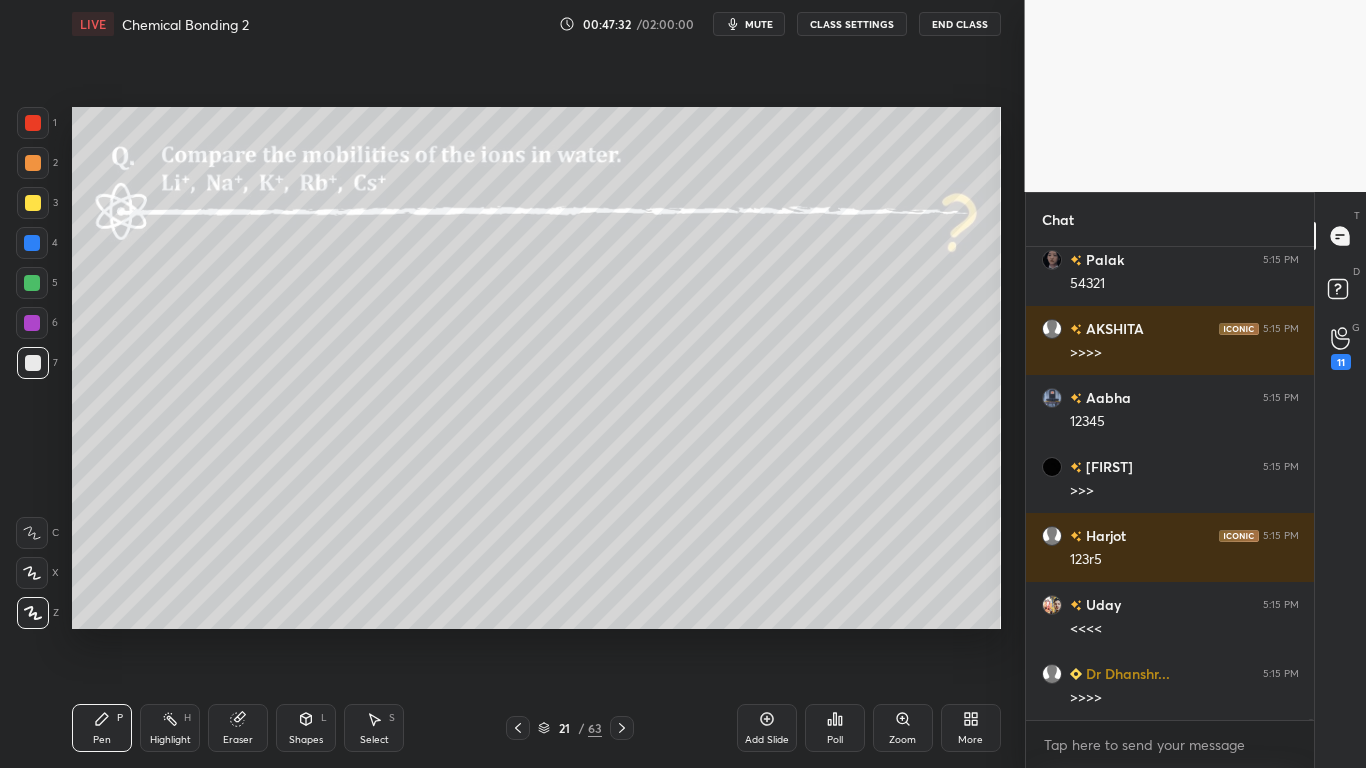 click at bounding box center [33, 203] 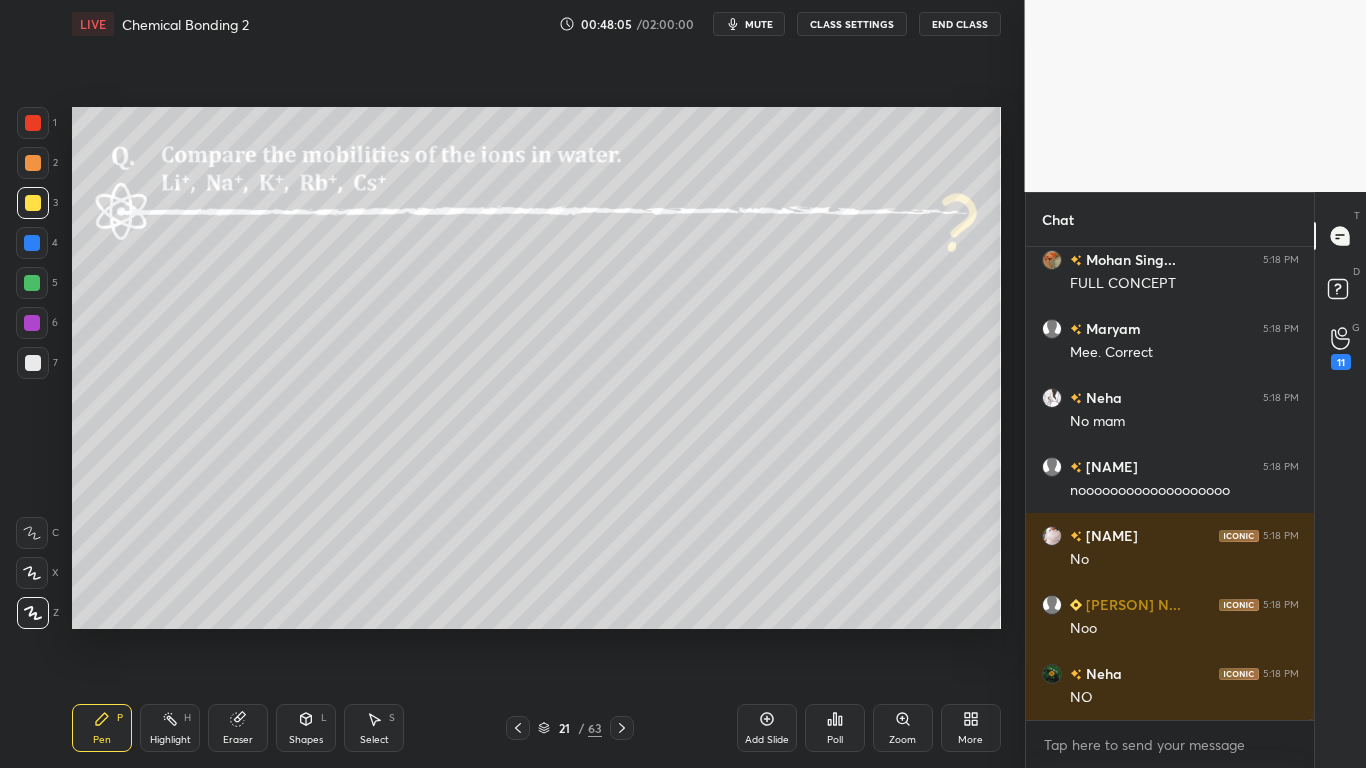 scroll, scrollTop: 195271, scrollLeft: 0, axis: vertical 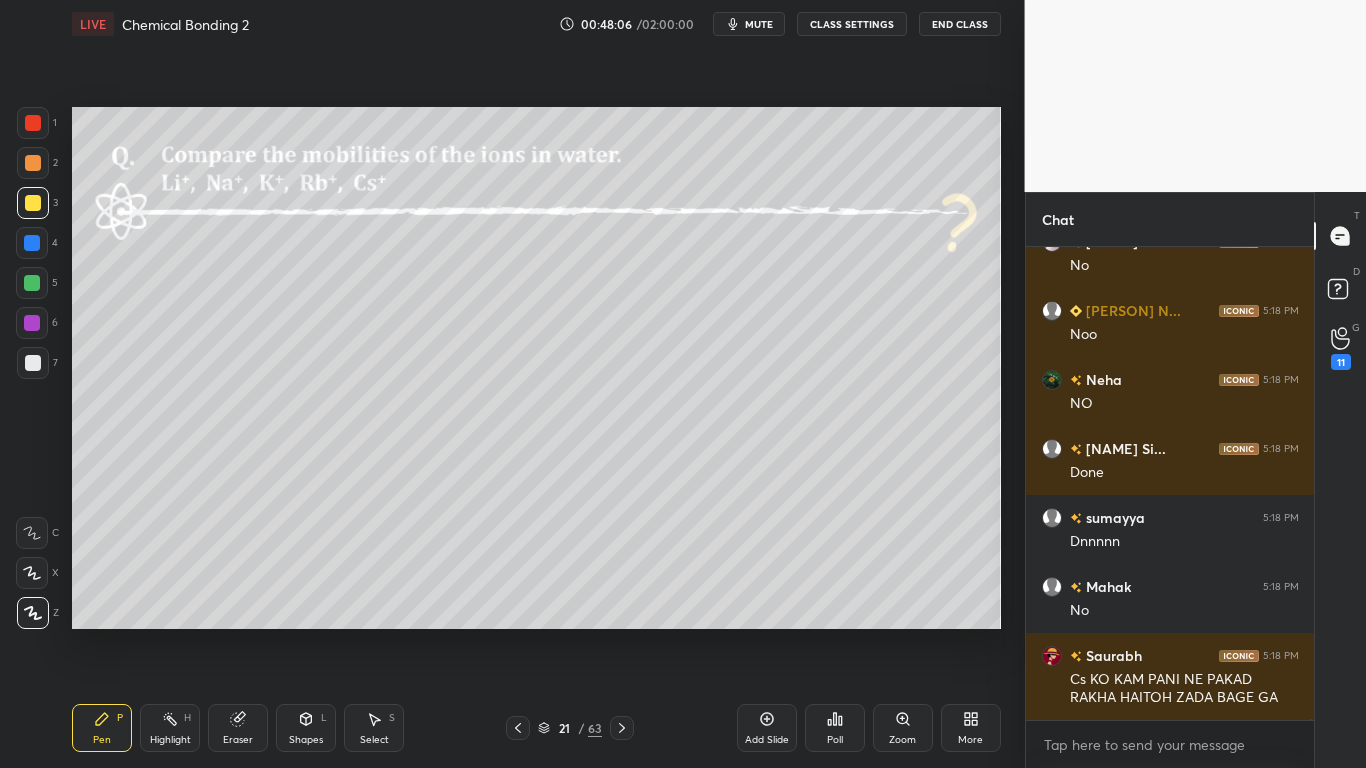 click at bounding box center (33, 203) 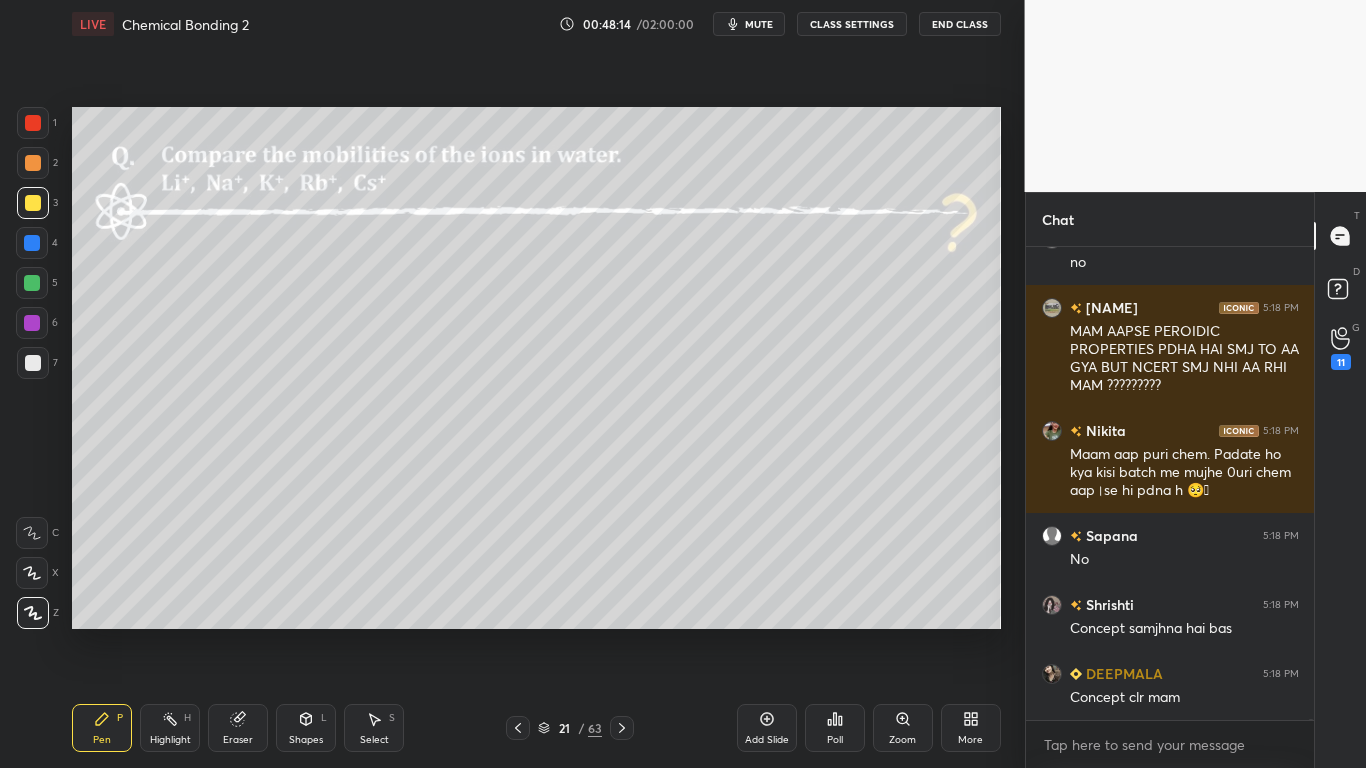 scroll, scrollTop: 196276, scrollLeft: 0, axis: vertical 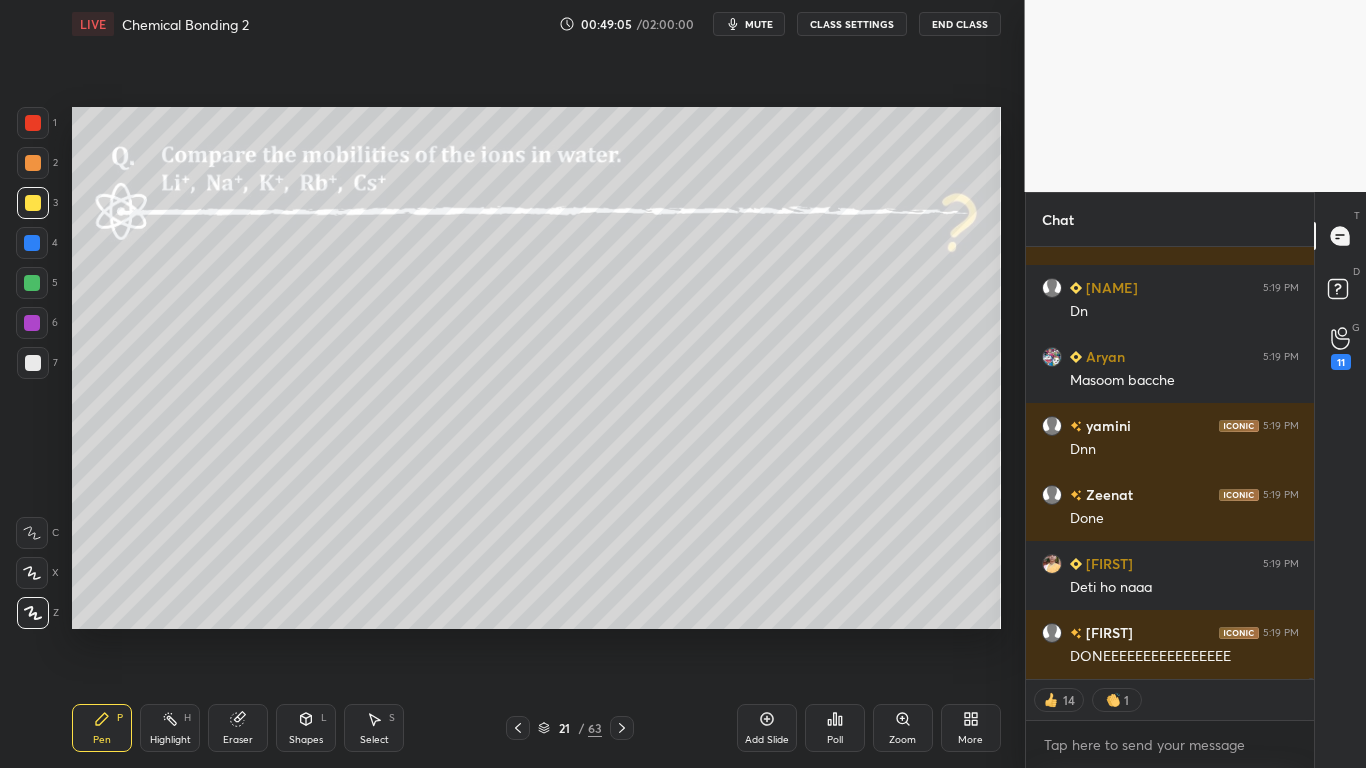 type on "x" 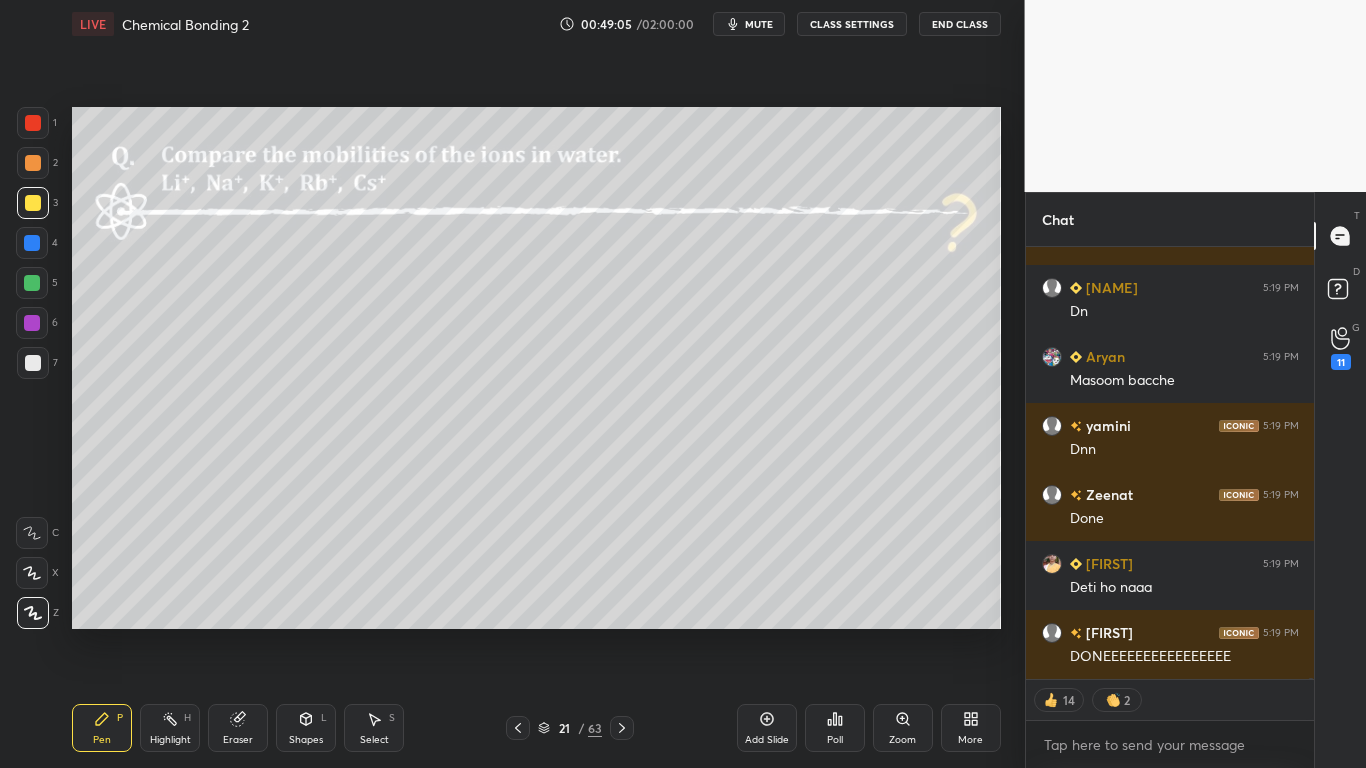 click on "CLASS SETTINGS" at bounding box center (852, 24) 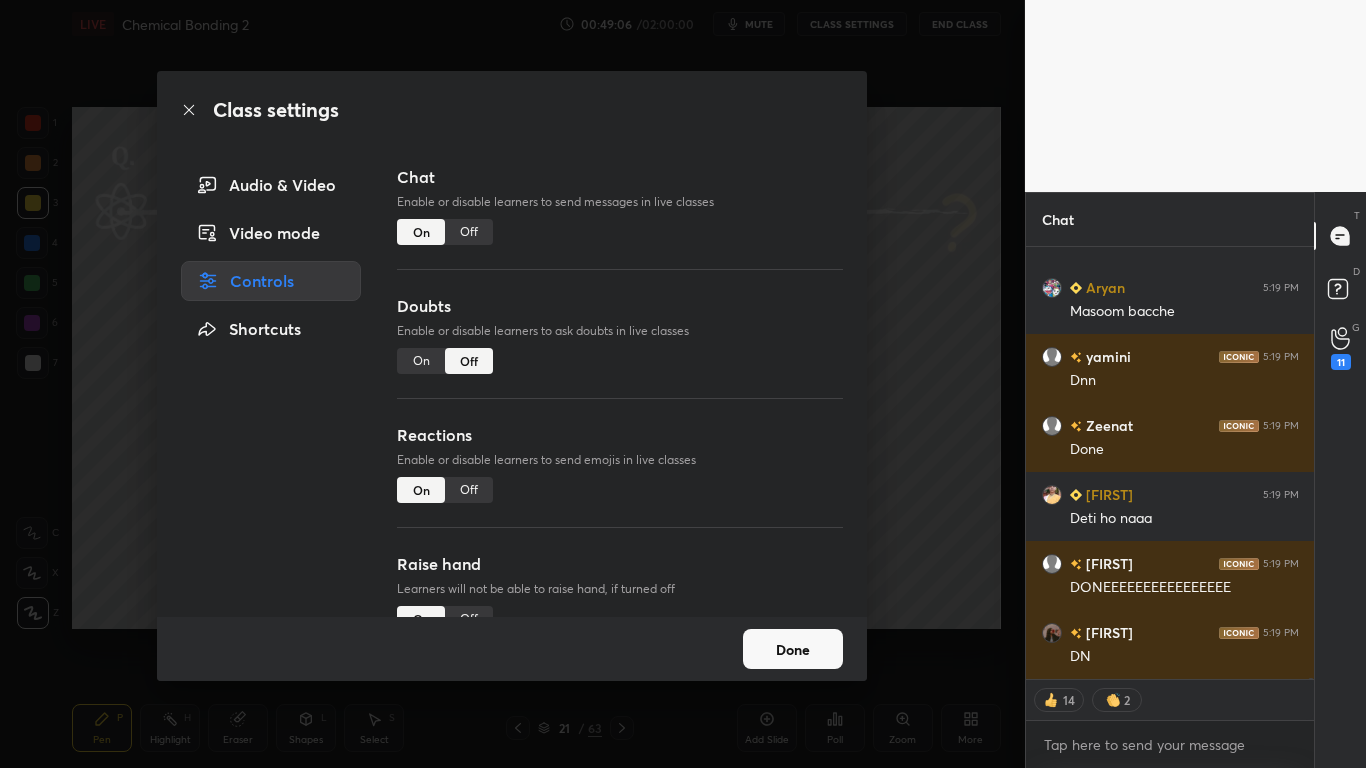click on "Off" at bounding box center (469, 232) 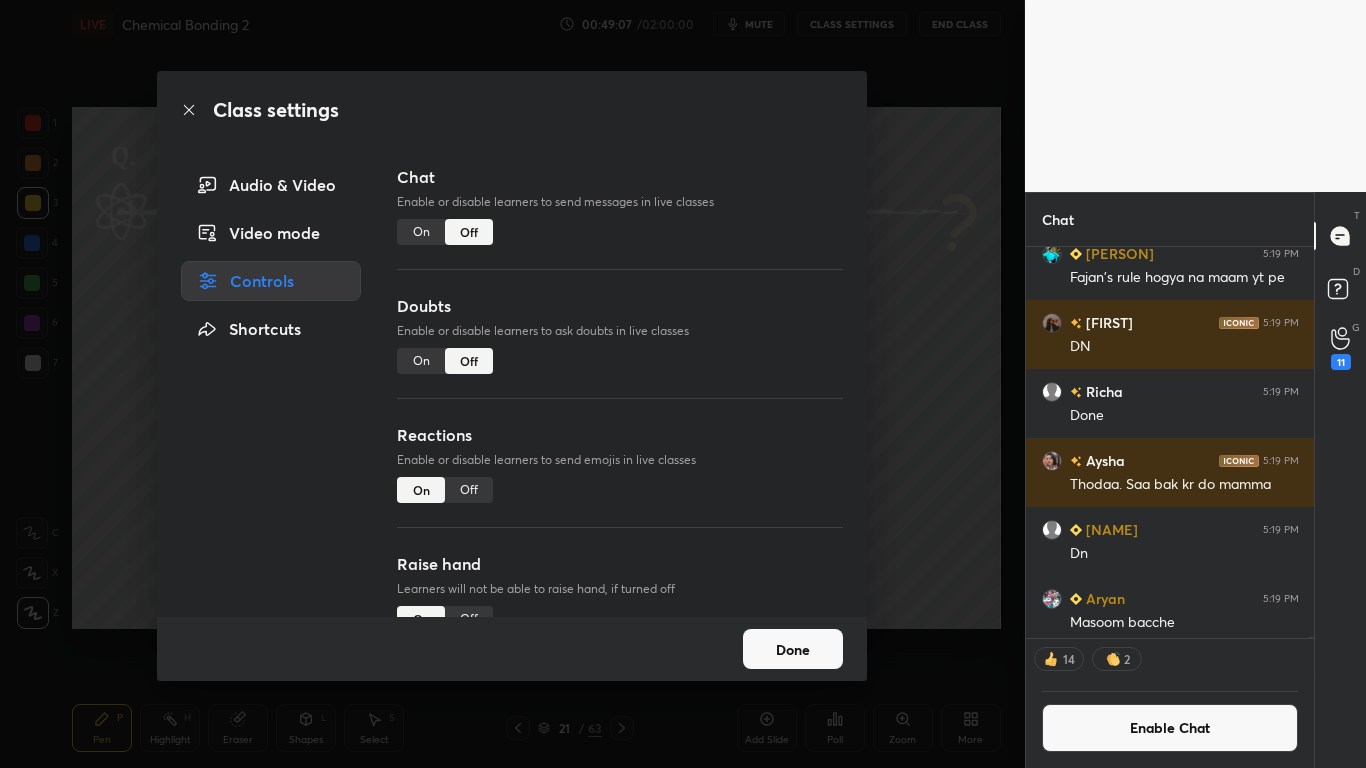 click on "Done" at bounding box center (793, 649) 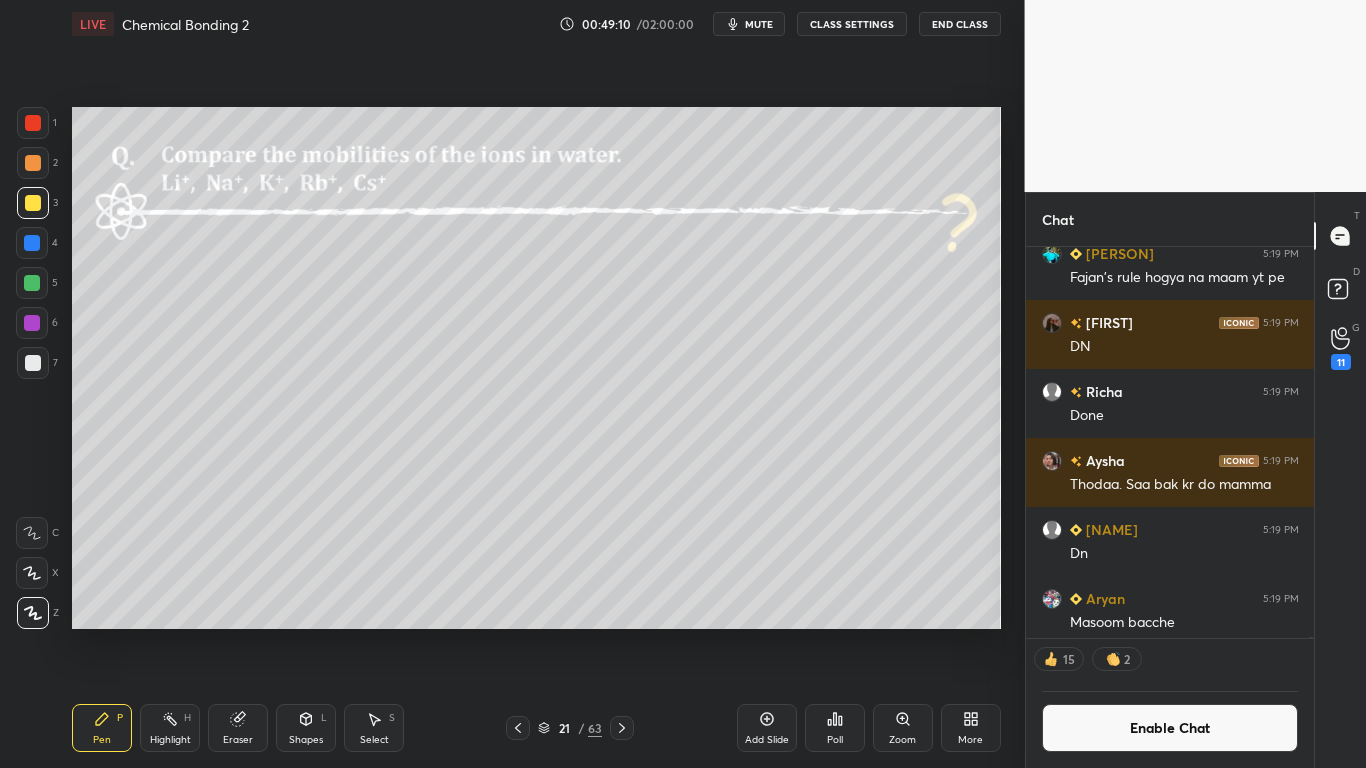click on "Add Slide" at bounding box center [767, 728] 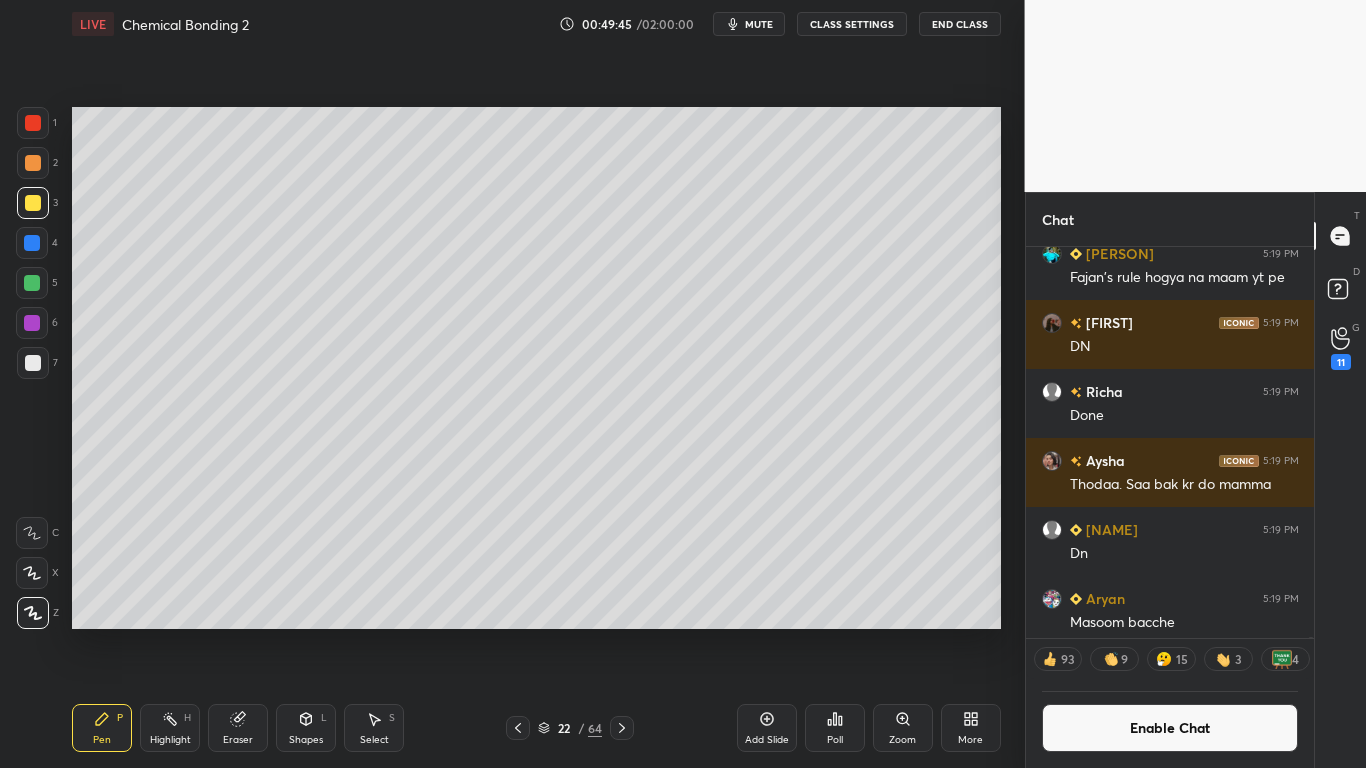 click at bounding box center [33, 363] 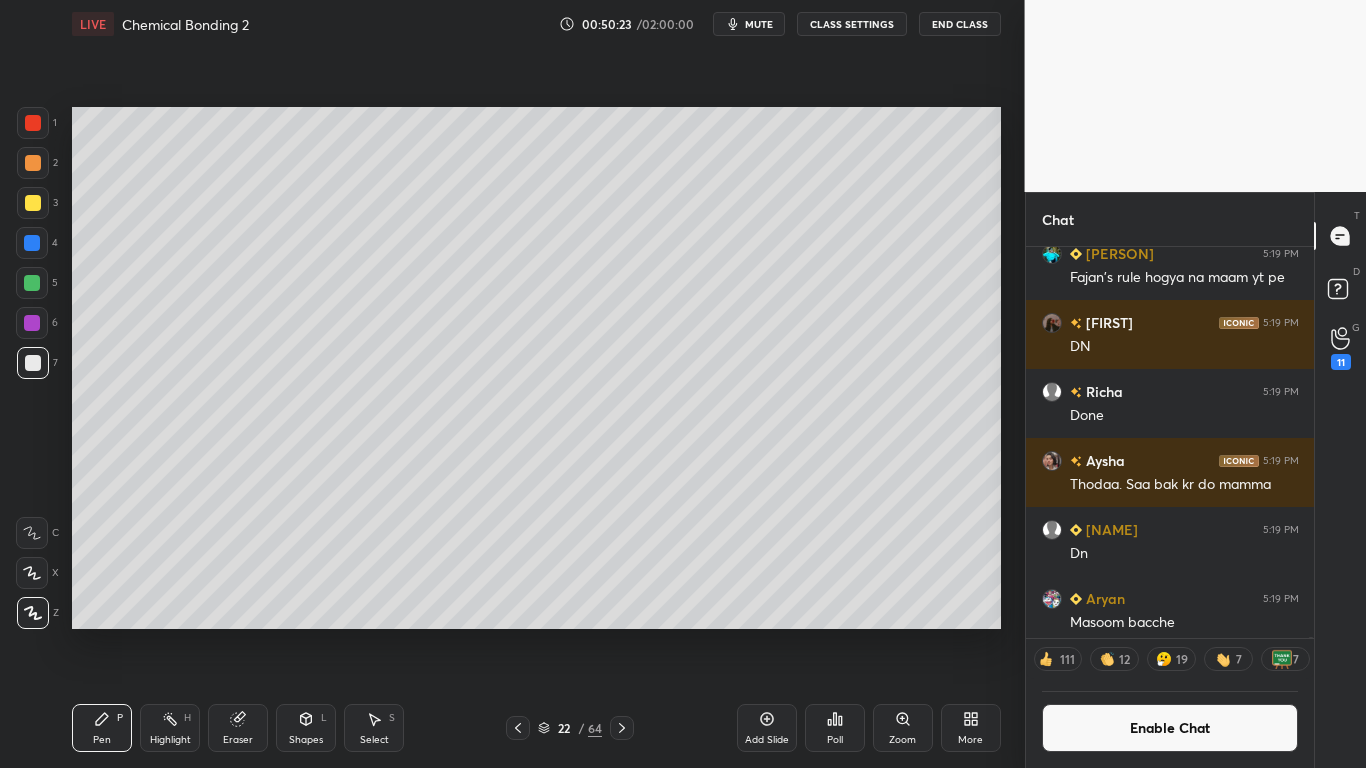 click on "Enable Chat" at bounding box center [1170, 728] 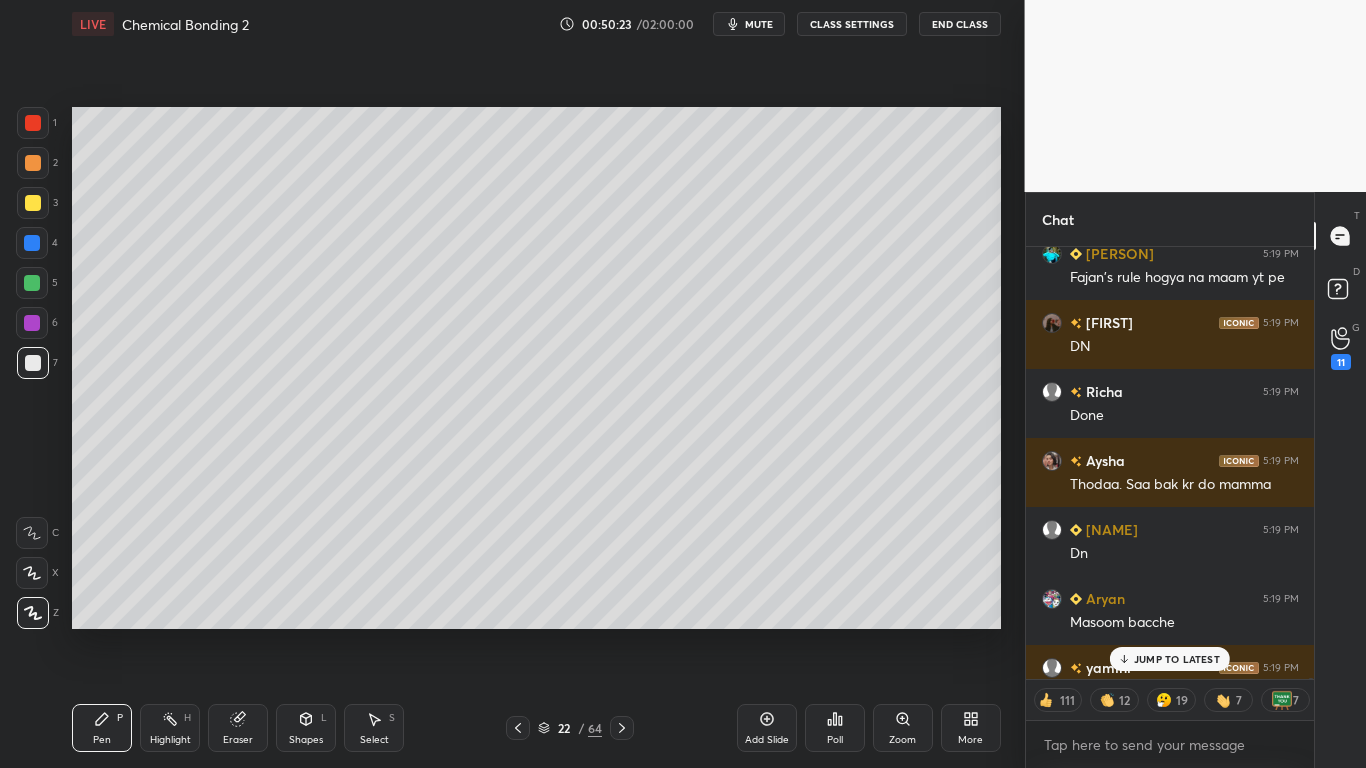 scroll, scrollTop: 7, scrollLeft: 7, axis: both 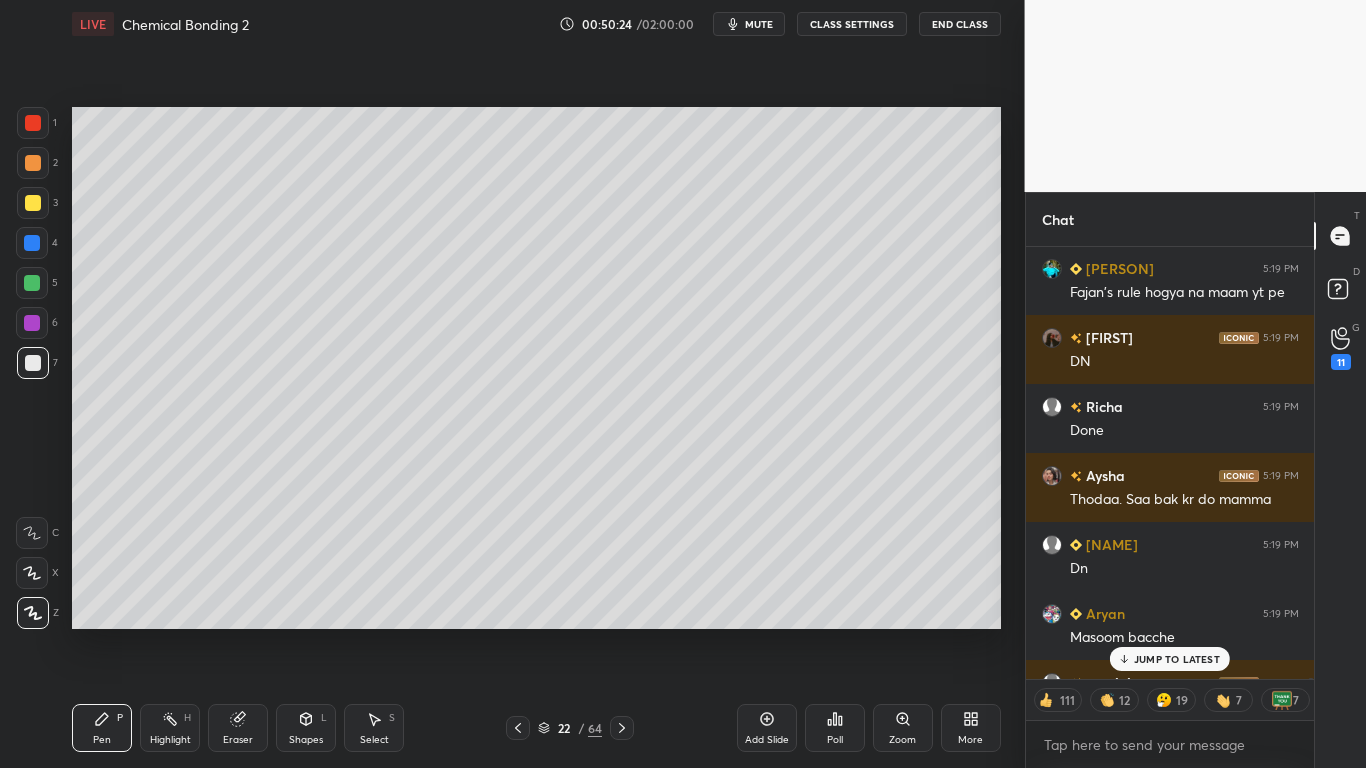 click on "JUMP TO LATEST" at bounding box center [1177, 659] 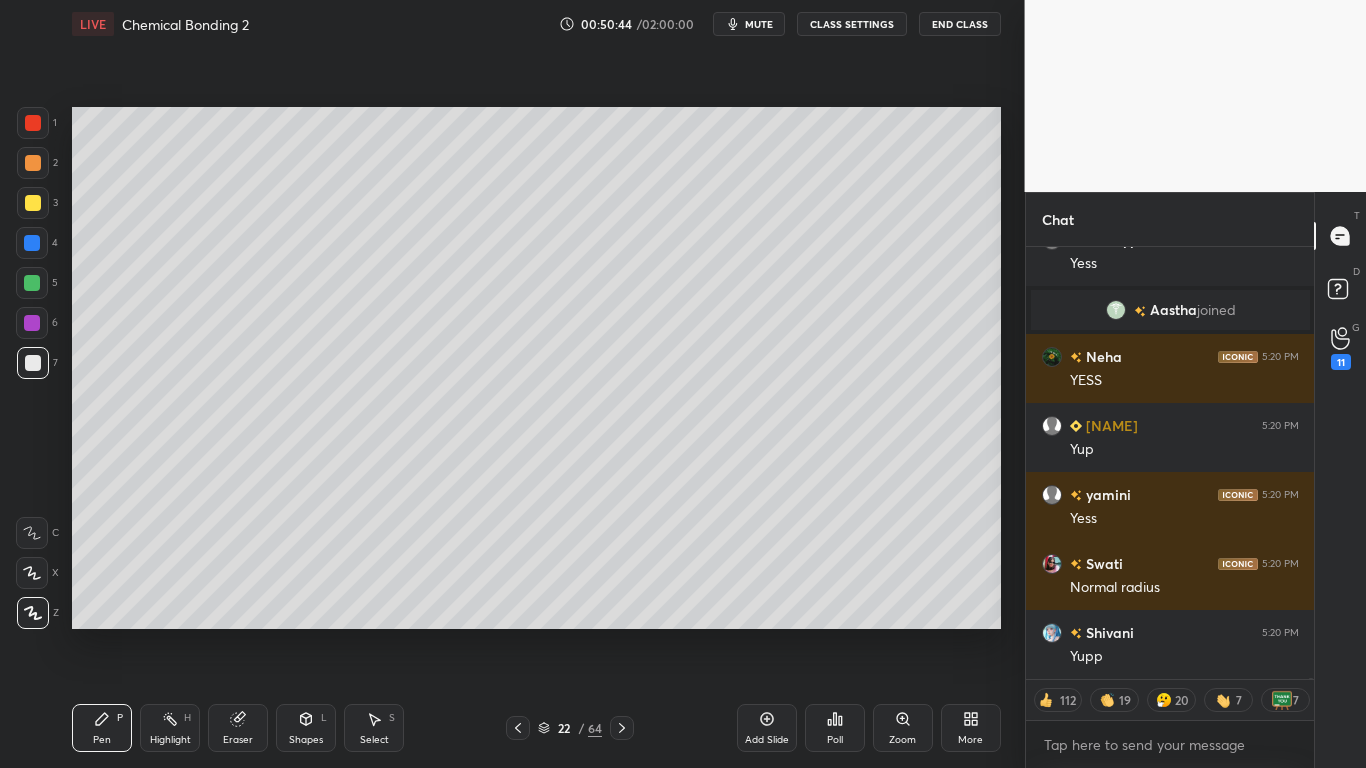 scroll, scrollTop: 200443, scrollLeft: 0, axis: vertical 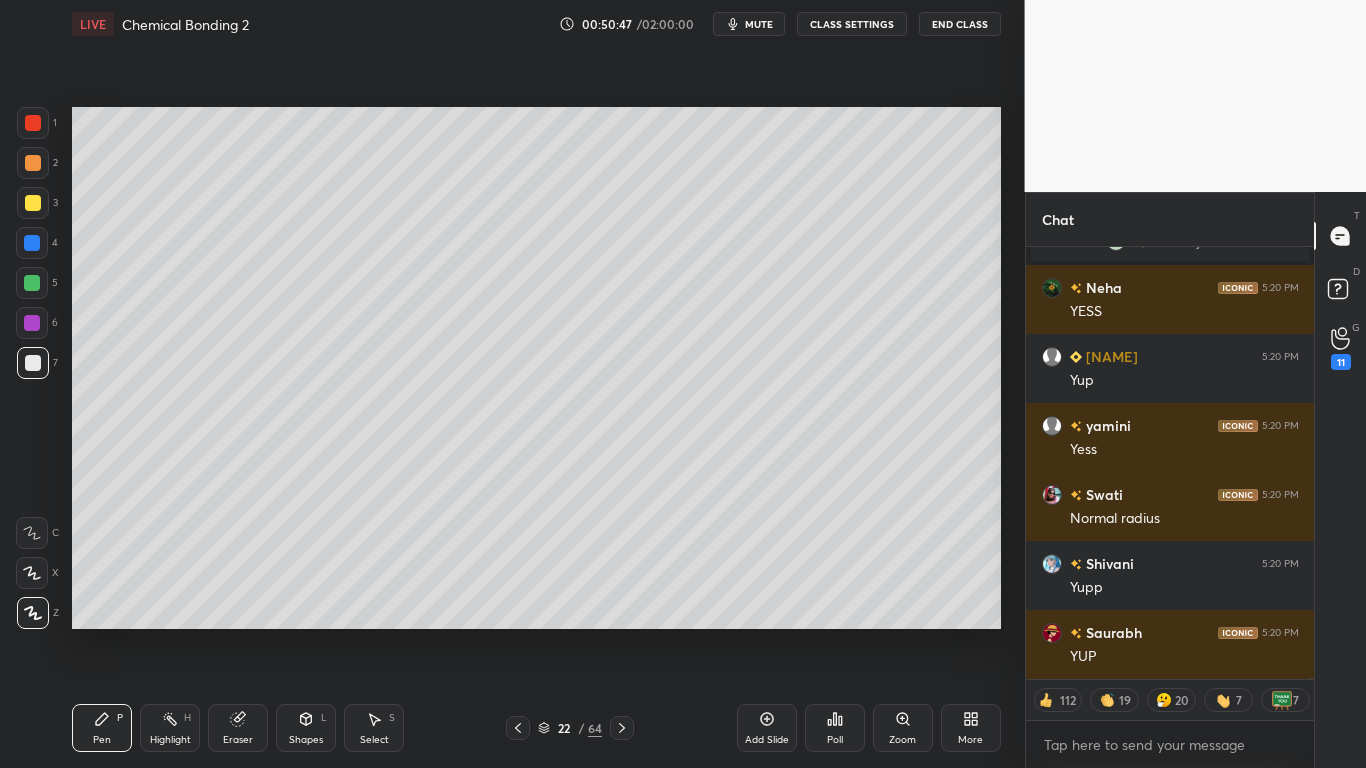 type on "x" 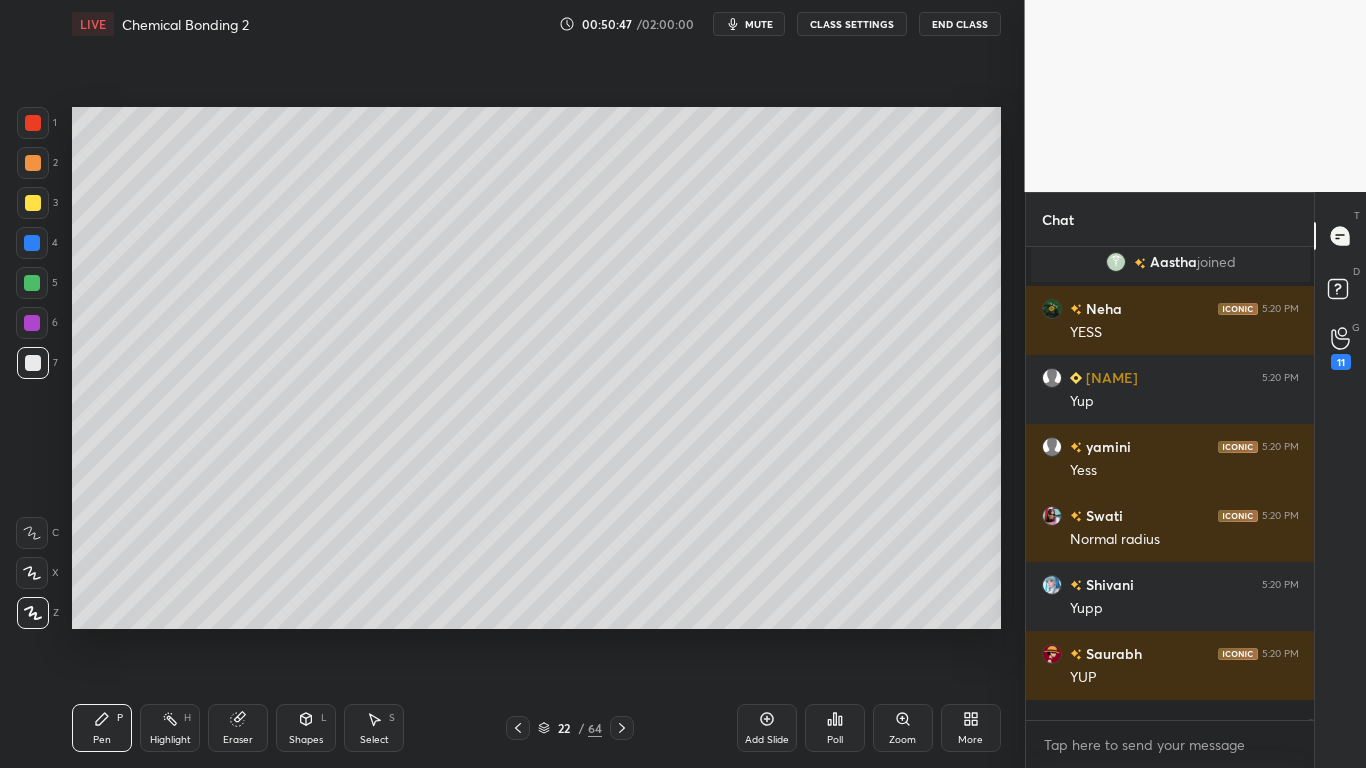 scroll, scrollTop: 7, scrollLeft: 7, axis: both 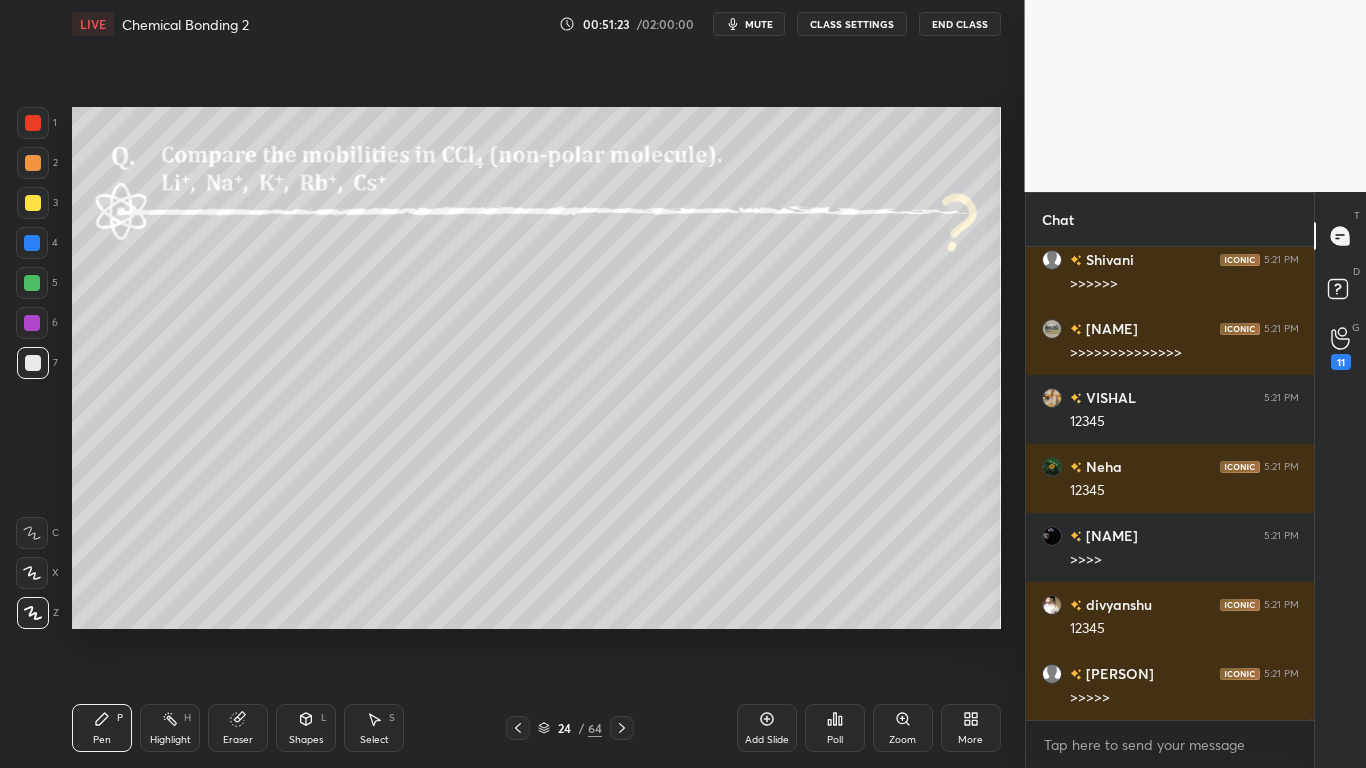 click on "CLASS SETTINGS" at bounding box center (852, 24) 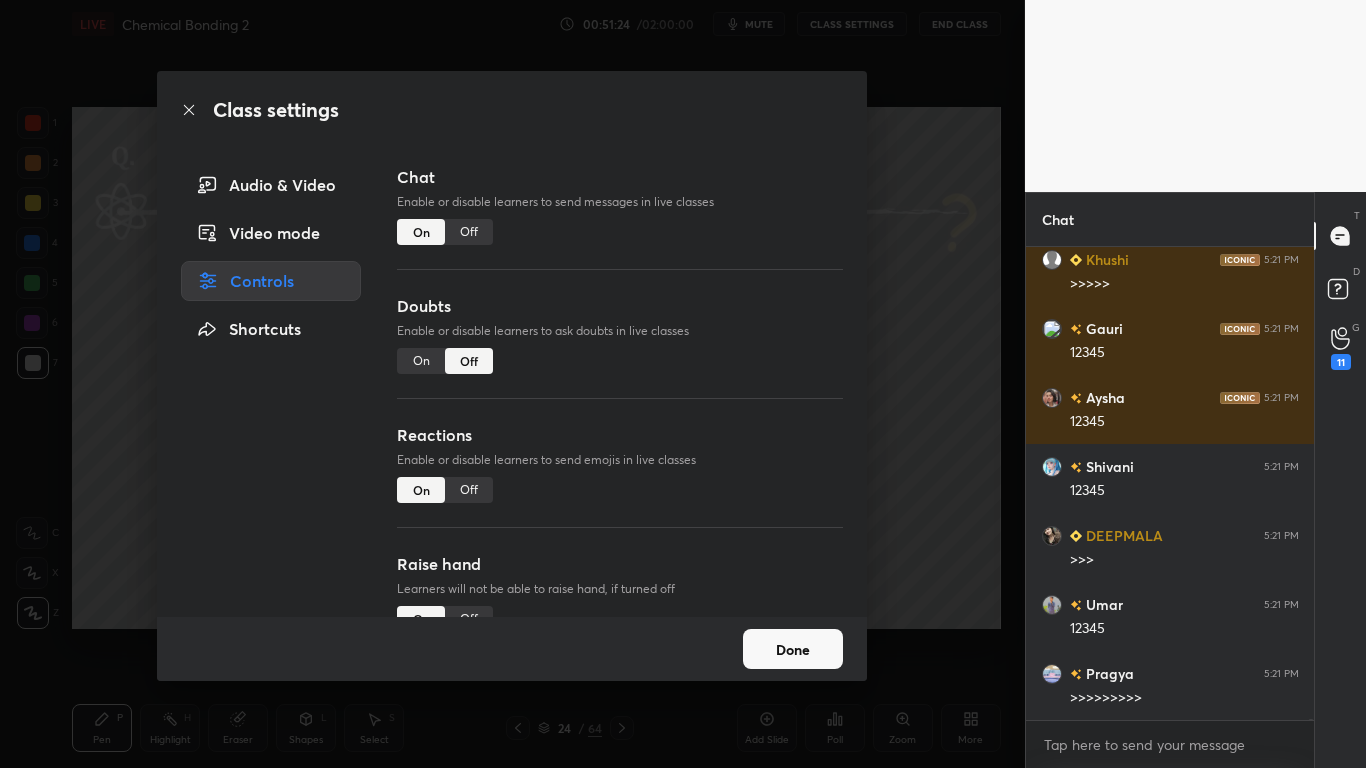 click on "Off" at bounding box center [469, 232] 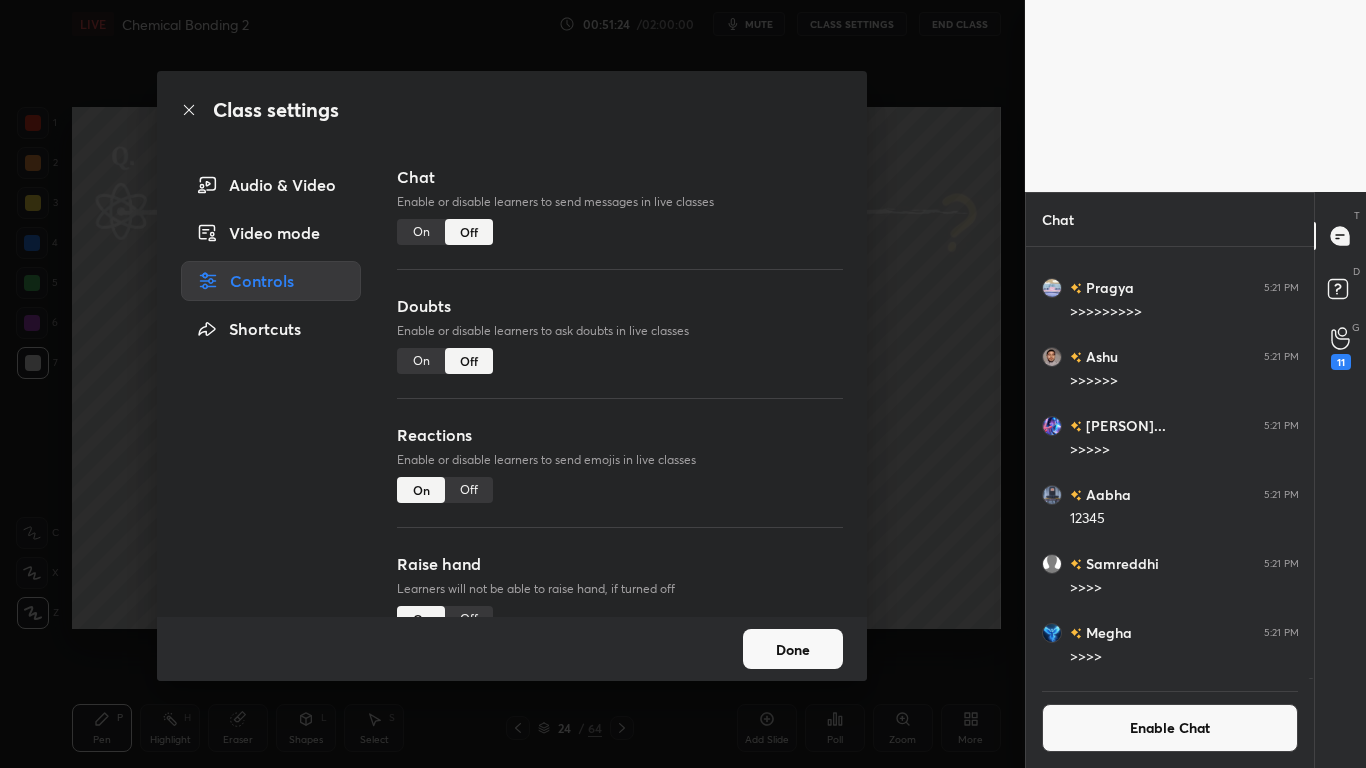 click on "Done" at bounding box center (793, 649) 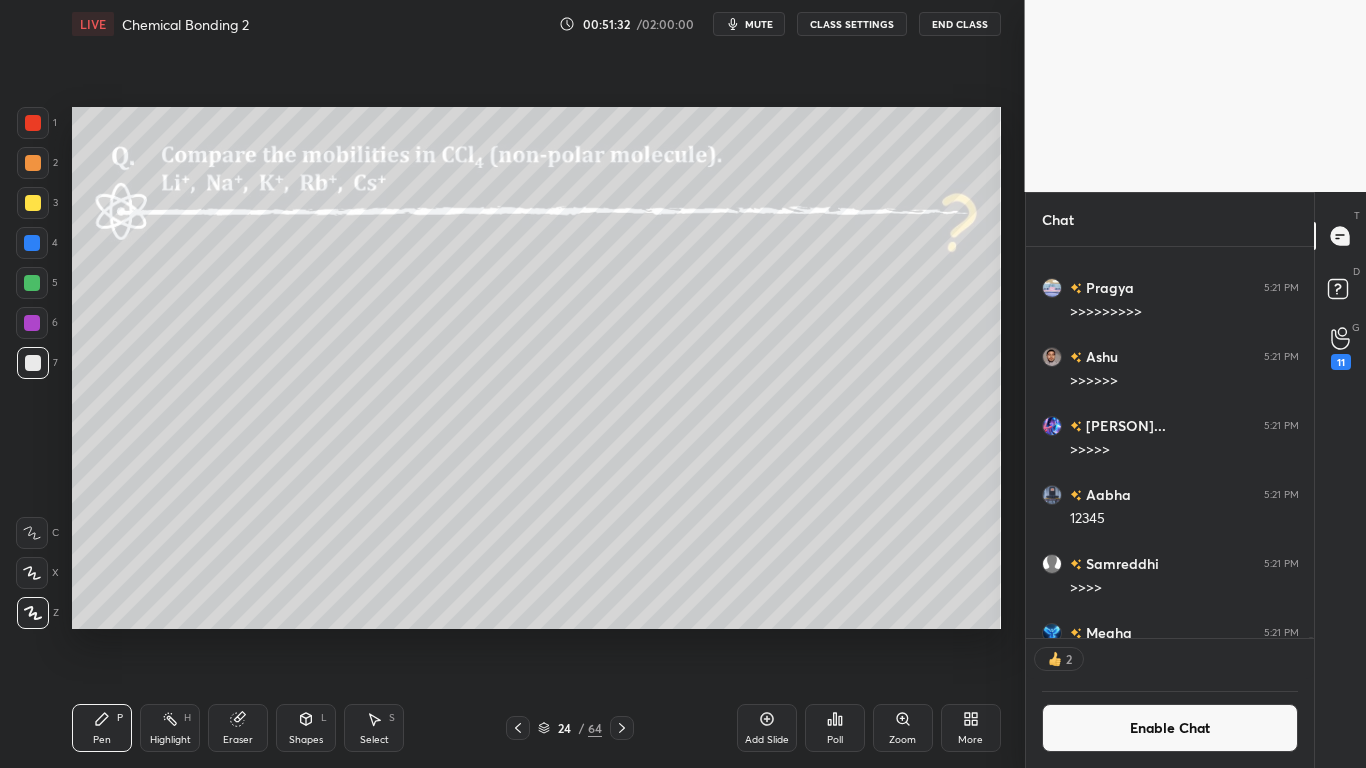 click at bounding box center [33, 203] 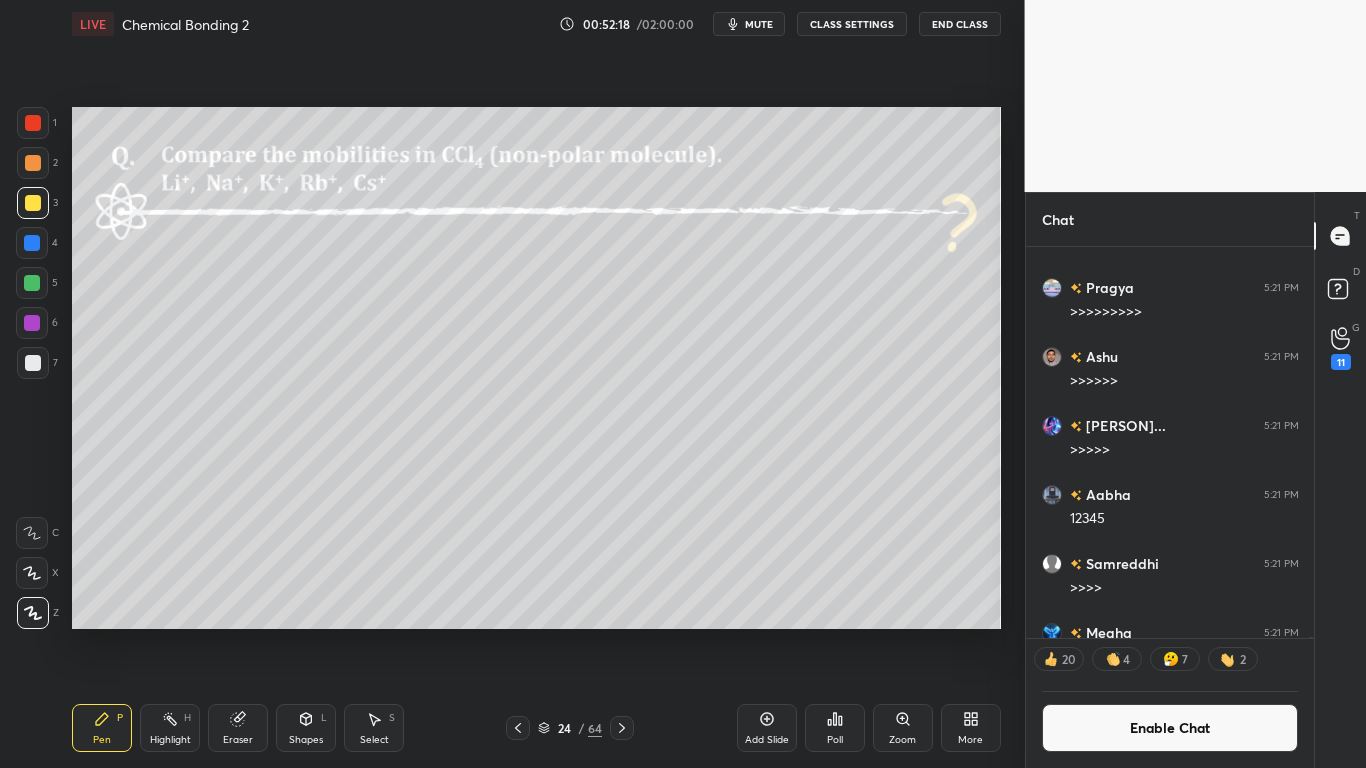 scroll, scrollTop: 7, scrollLeft: 7, axis: both 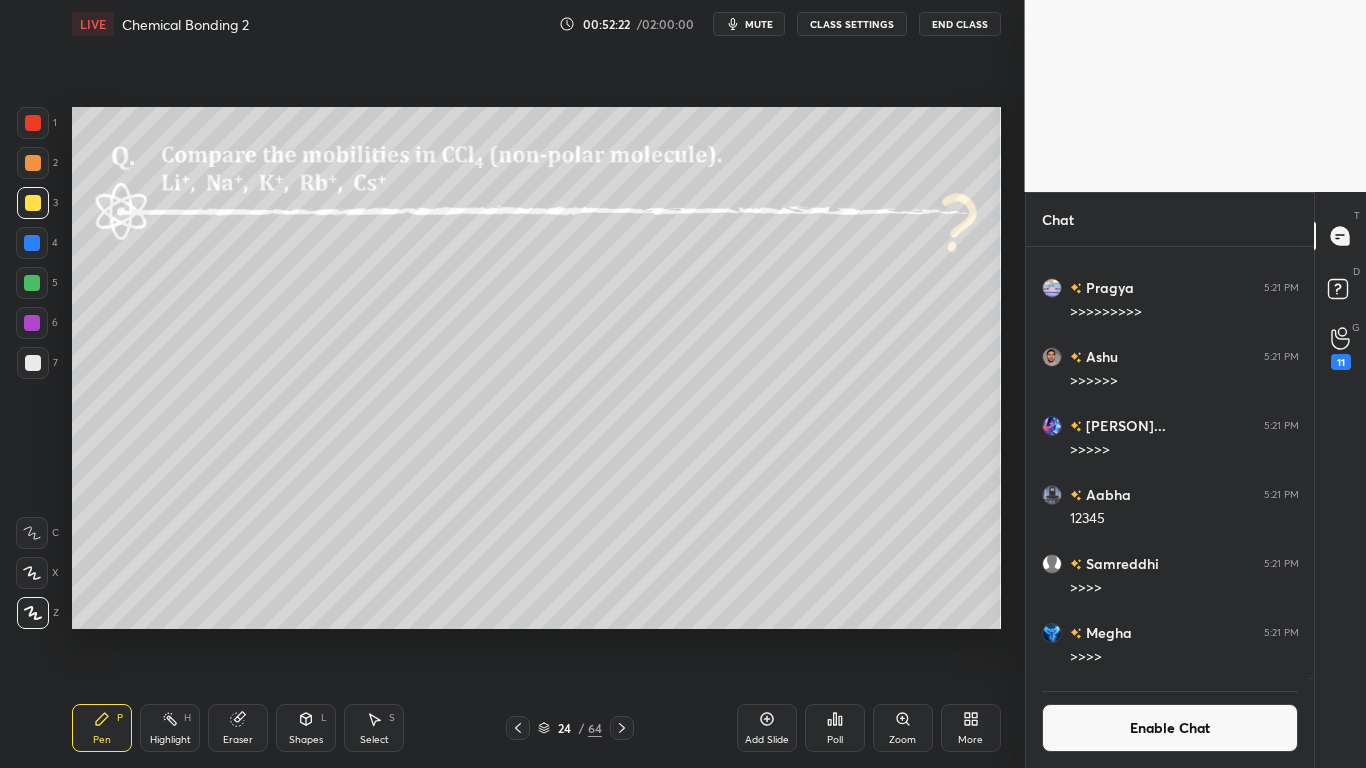 click at bounding box center [33, 363] 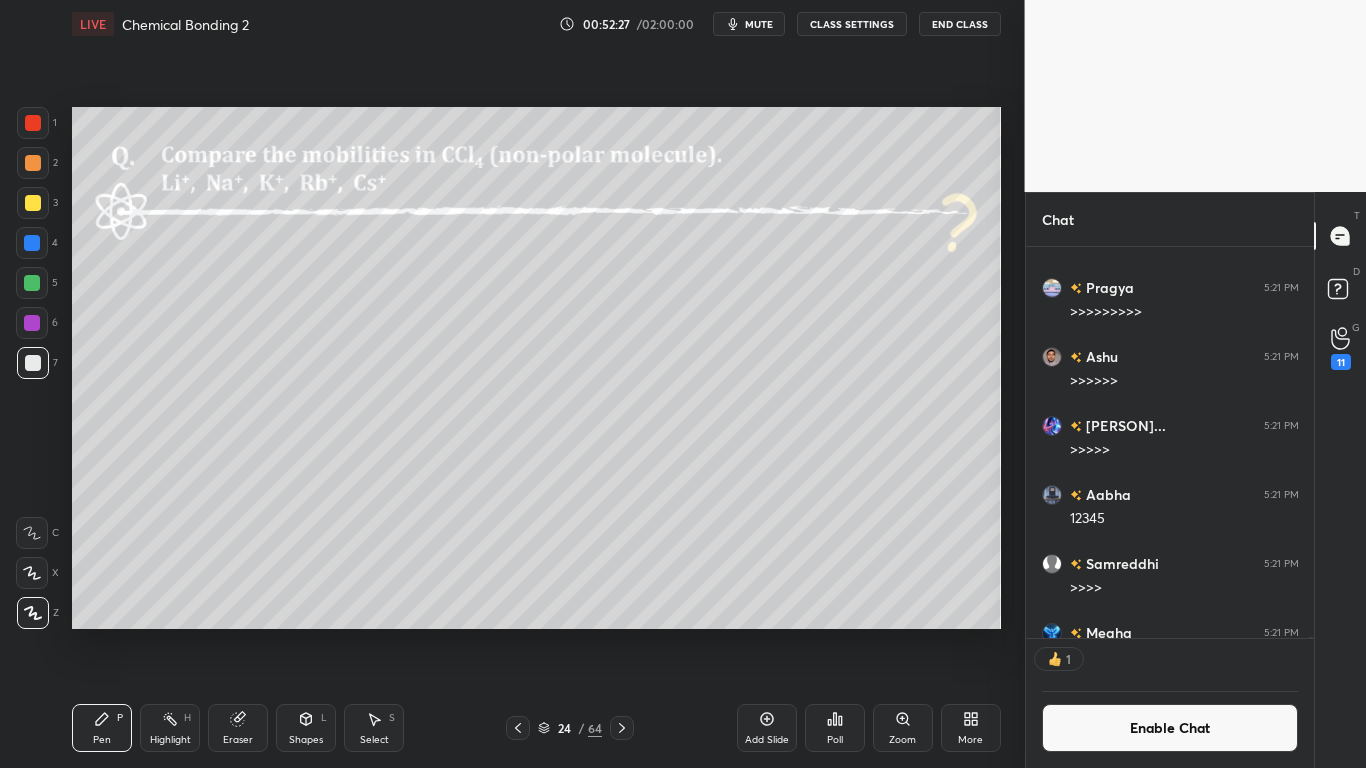 scroll, scrollTop: 385, scrollLeft: 282, axis: both 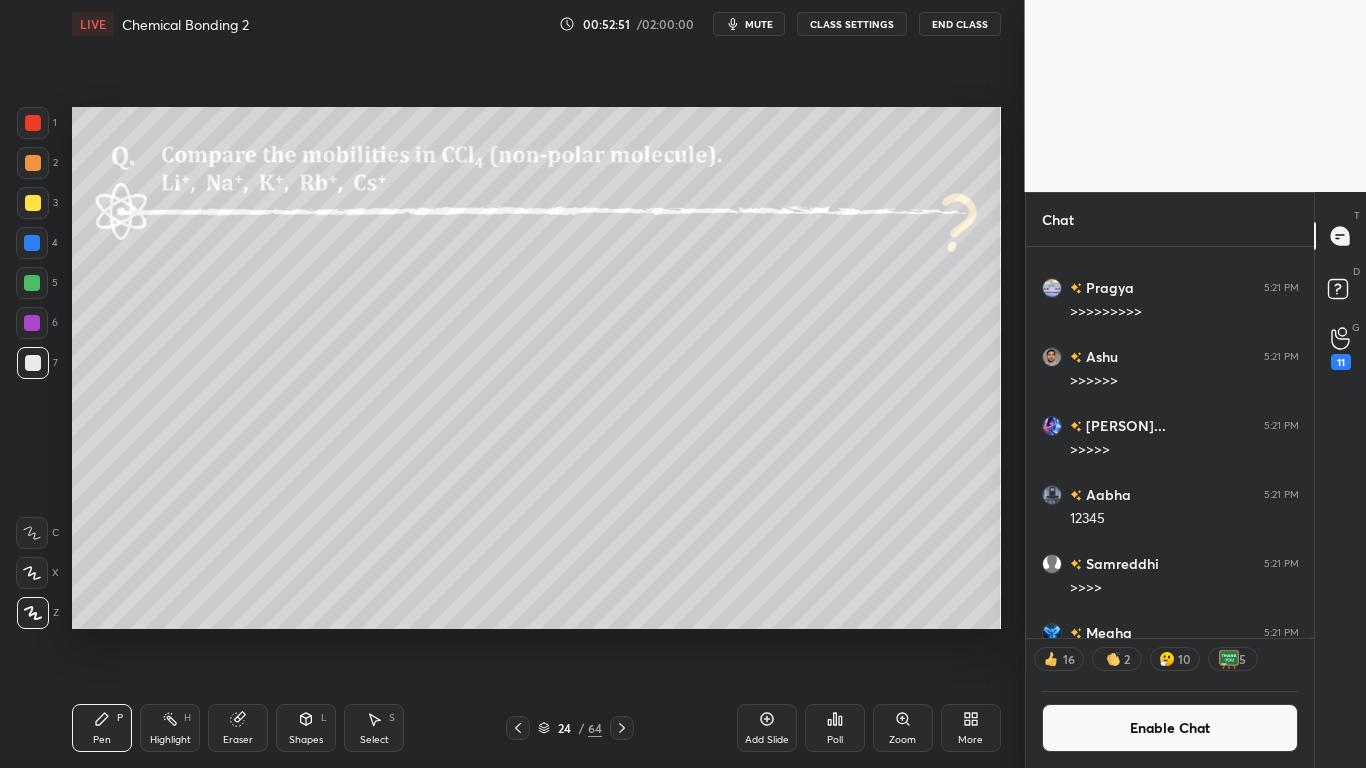 click on "Enable Chat" at bounding box center [1170, 728] 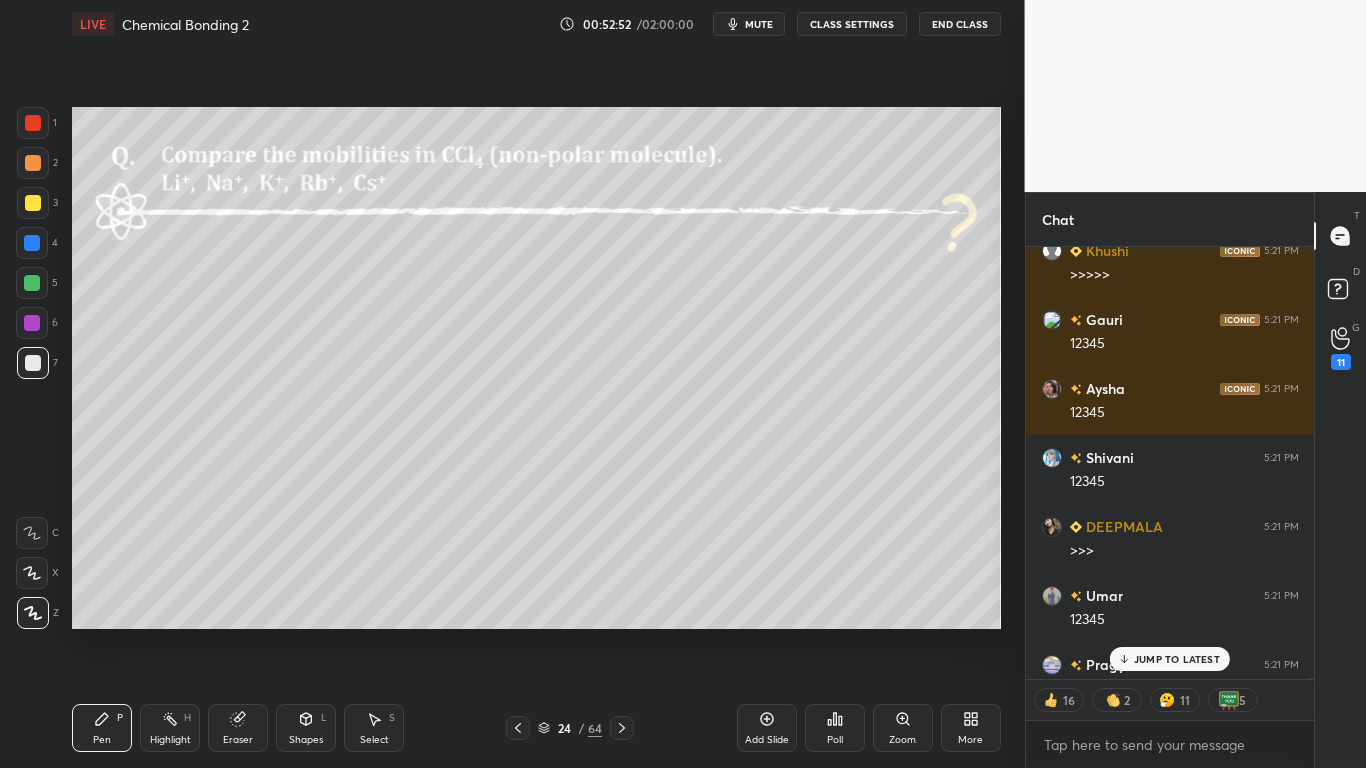 click on "JUMP TO LATEST" at bounding box center [1177, 659] 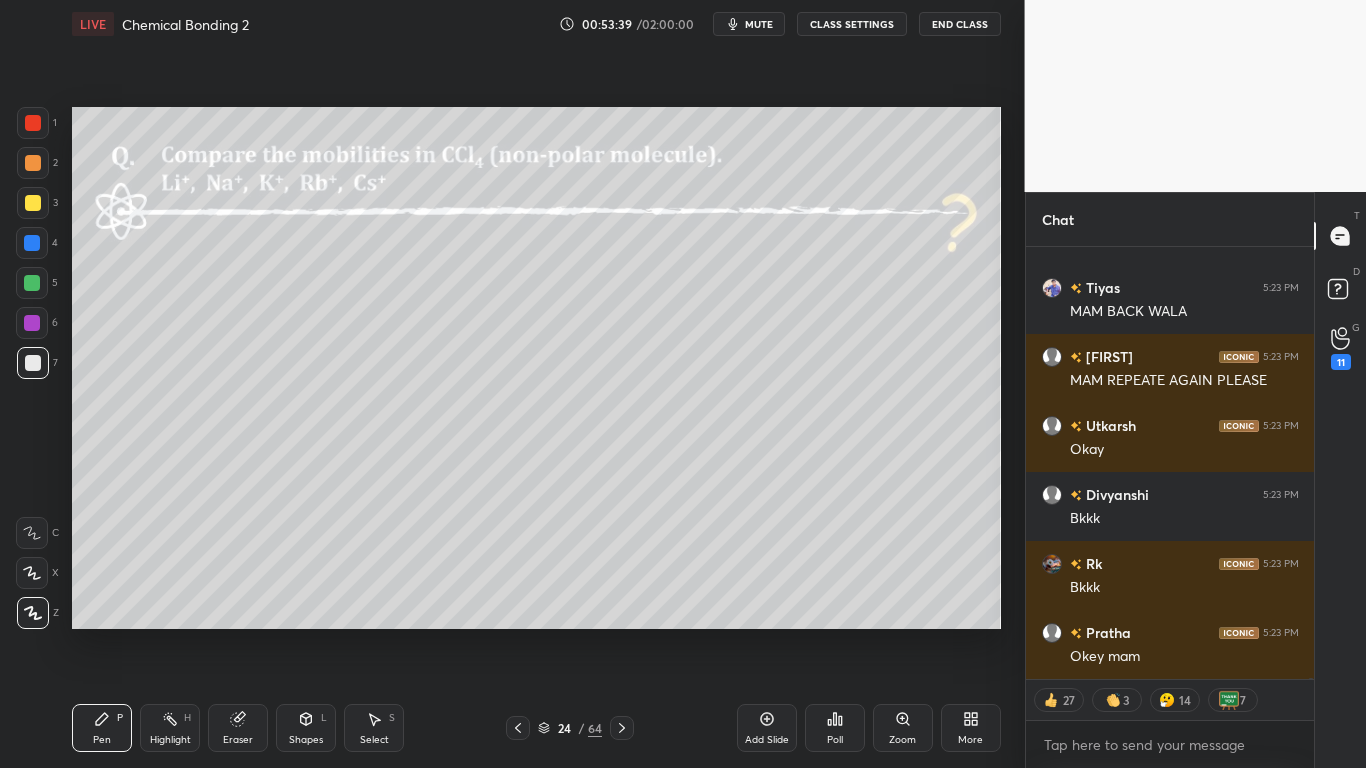 scroll, scrollTop: 208136, scrollLeft: 0, axis: vertical 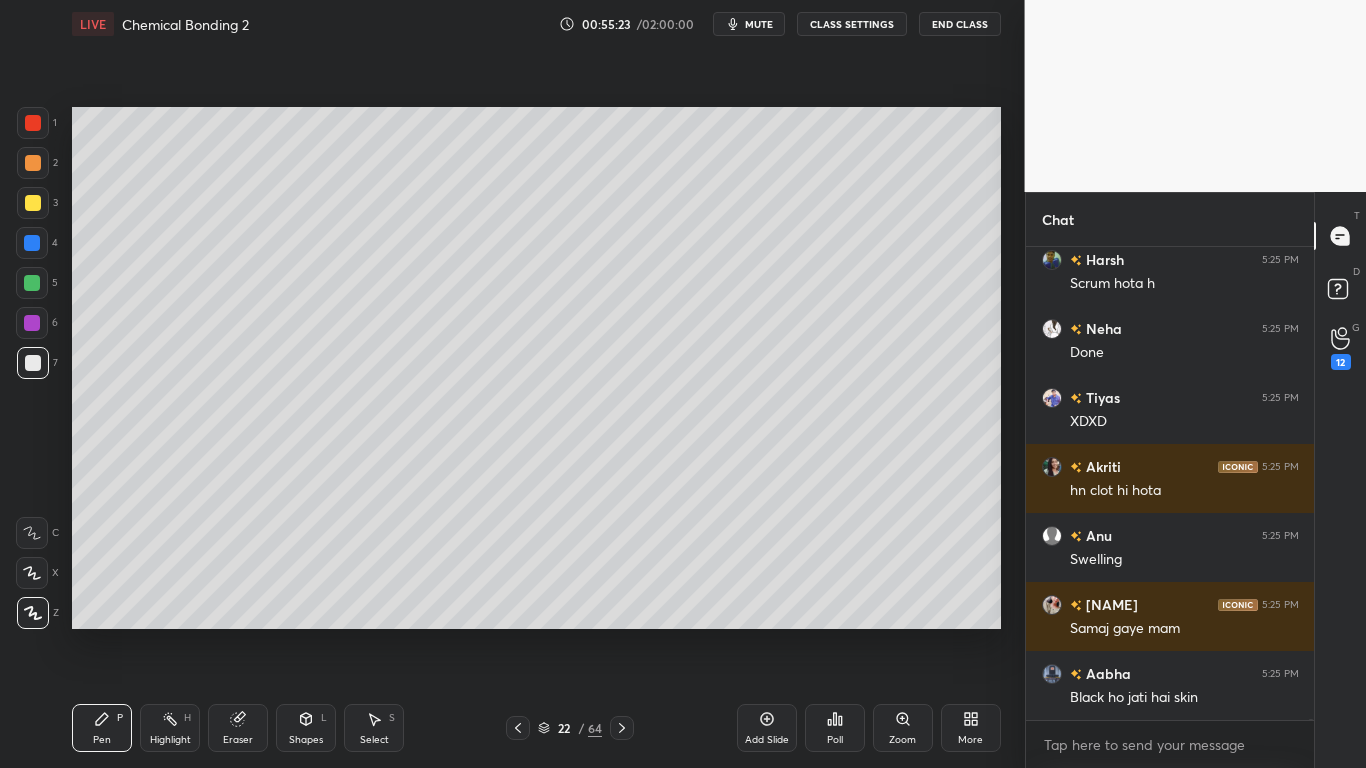 click 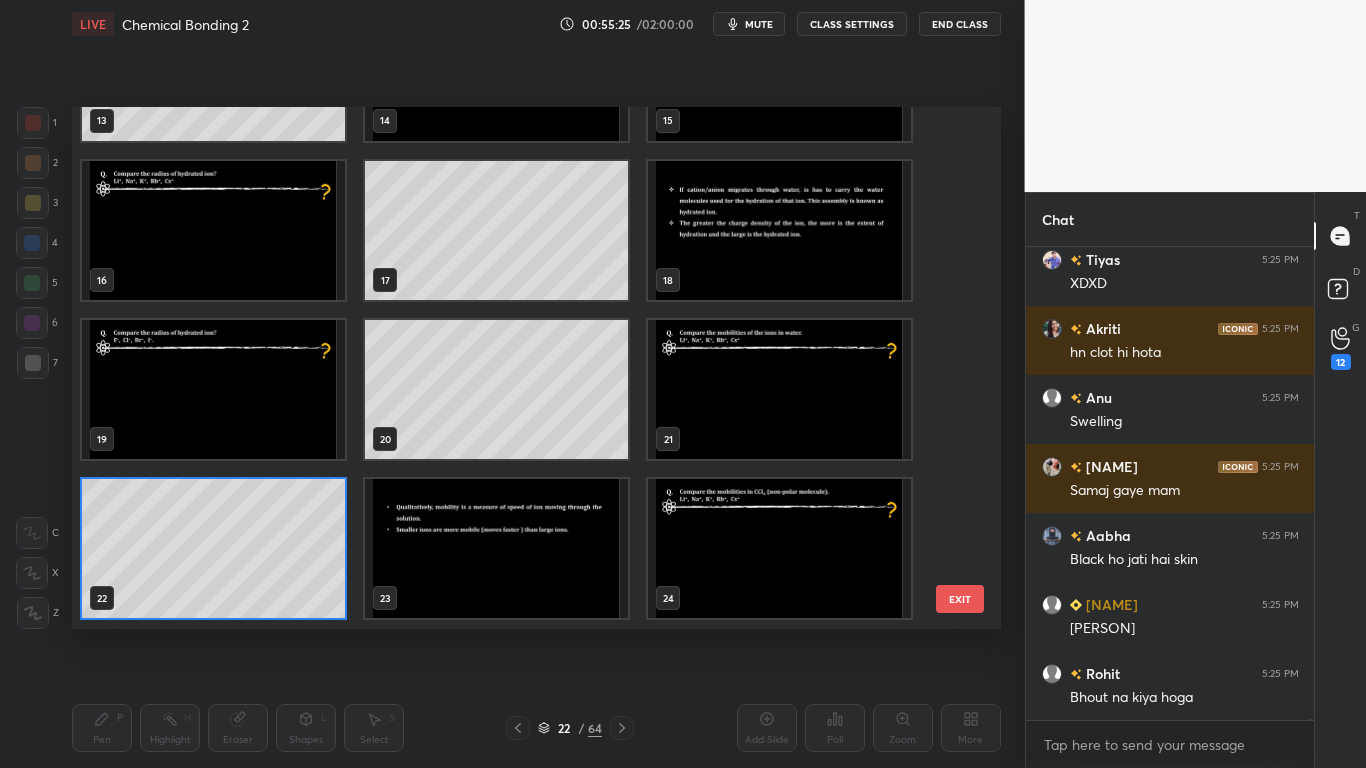 click at bounding box center (779, 548) 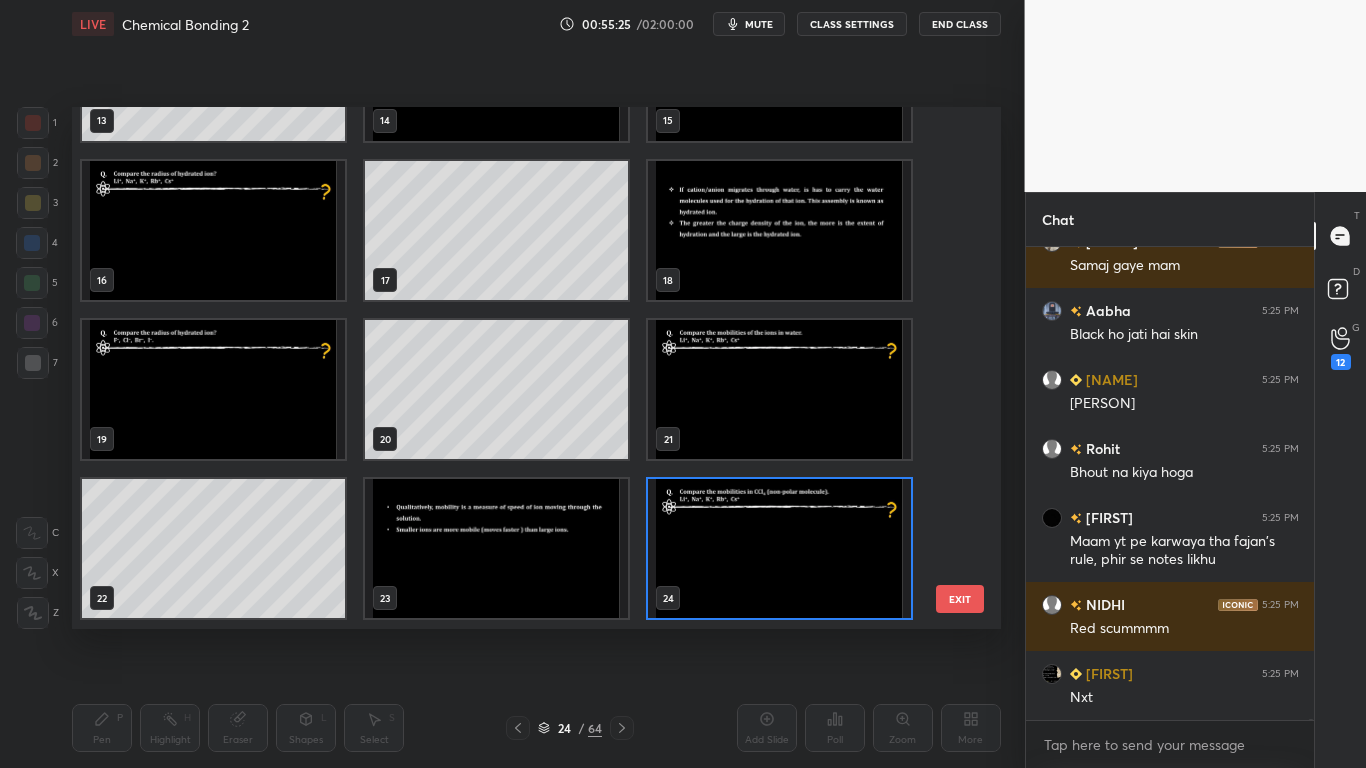 click at bounding box center (779, 548) 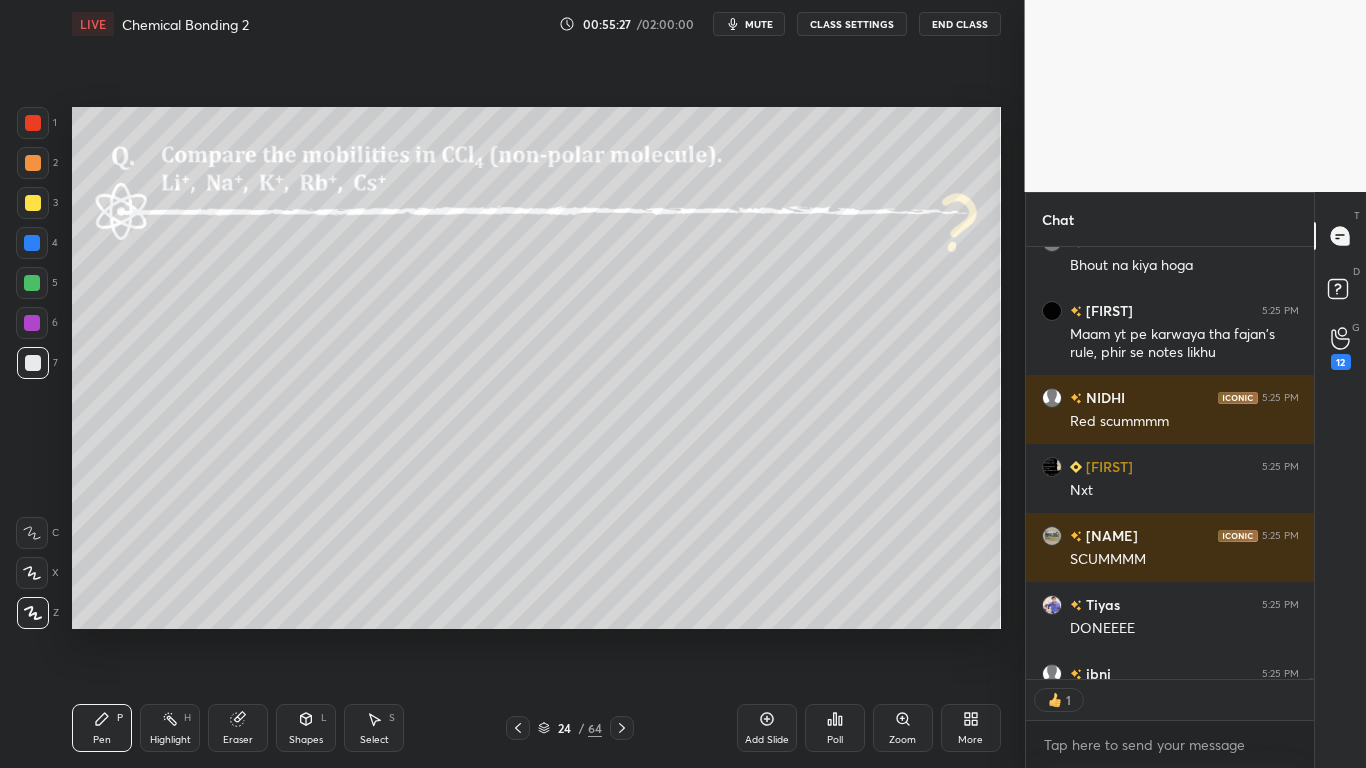 click 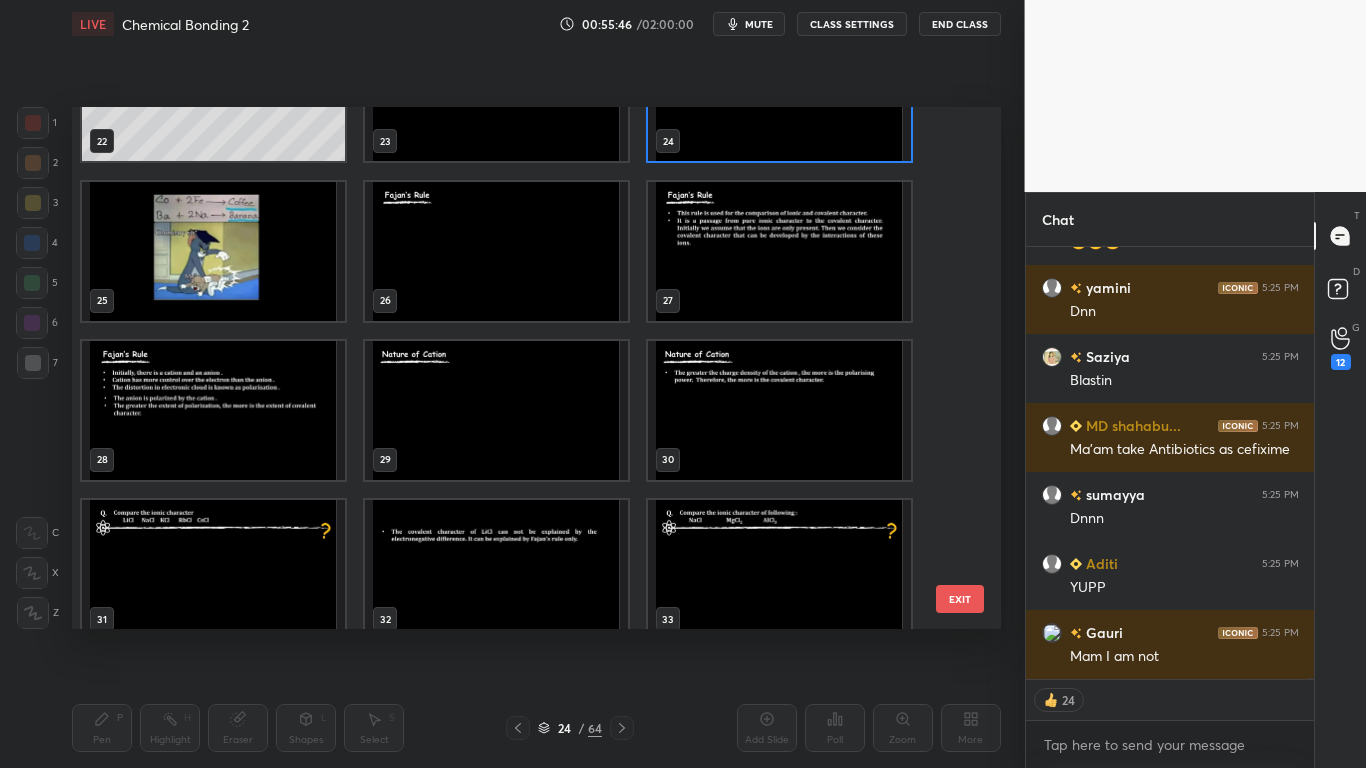 click at bounding box center (213, 250) 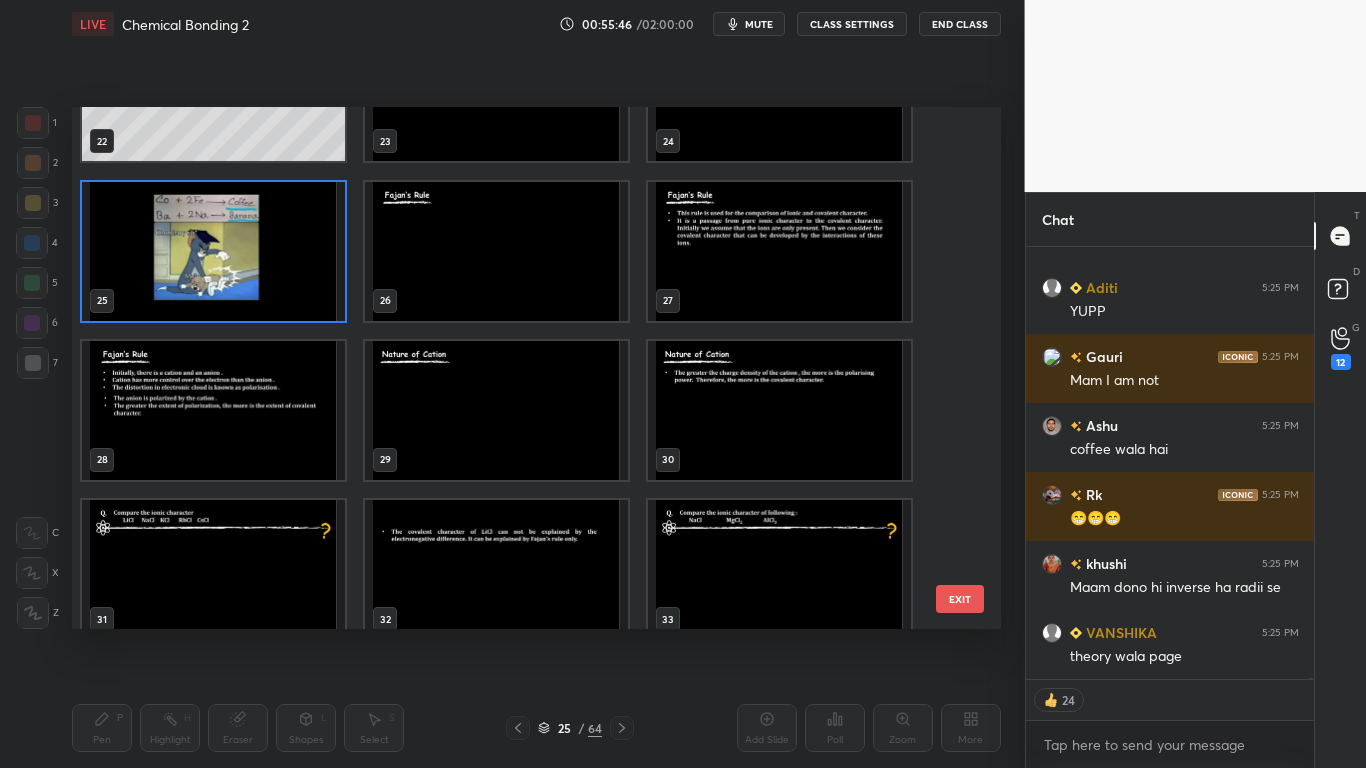 click at bounding box center [213, 250] 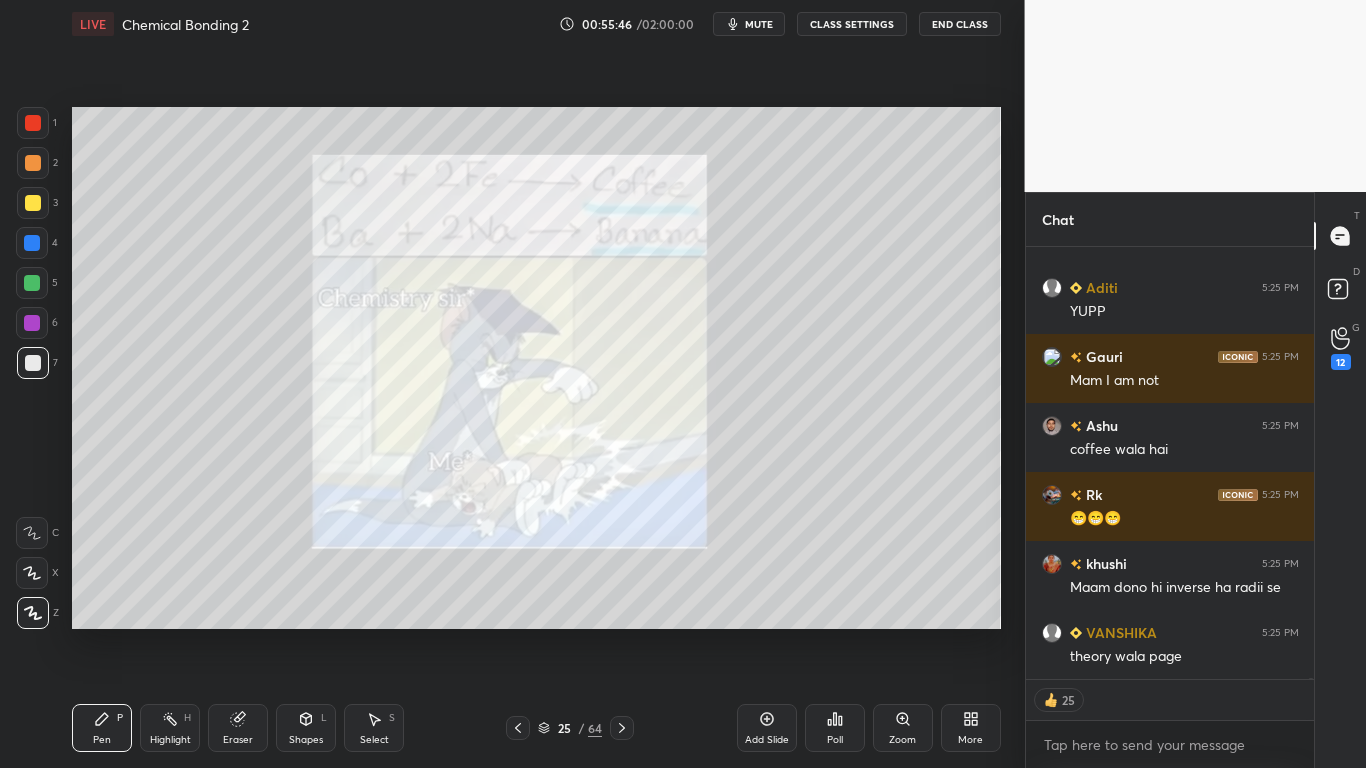 click at bounding box center (213, 250) 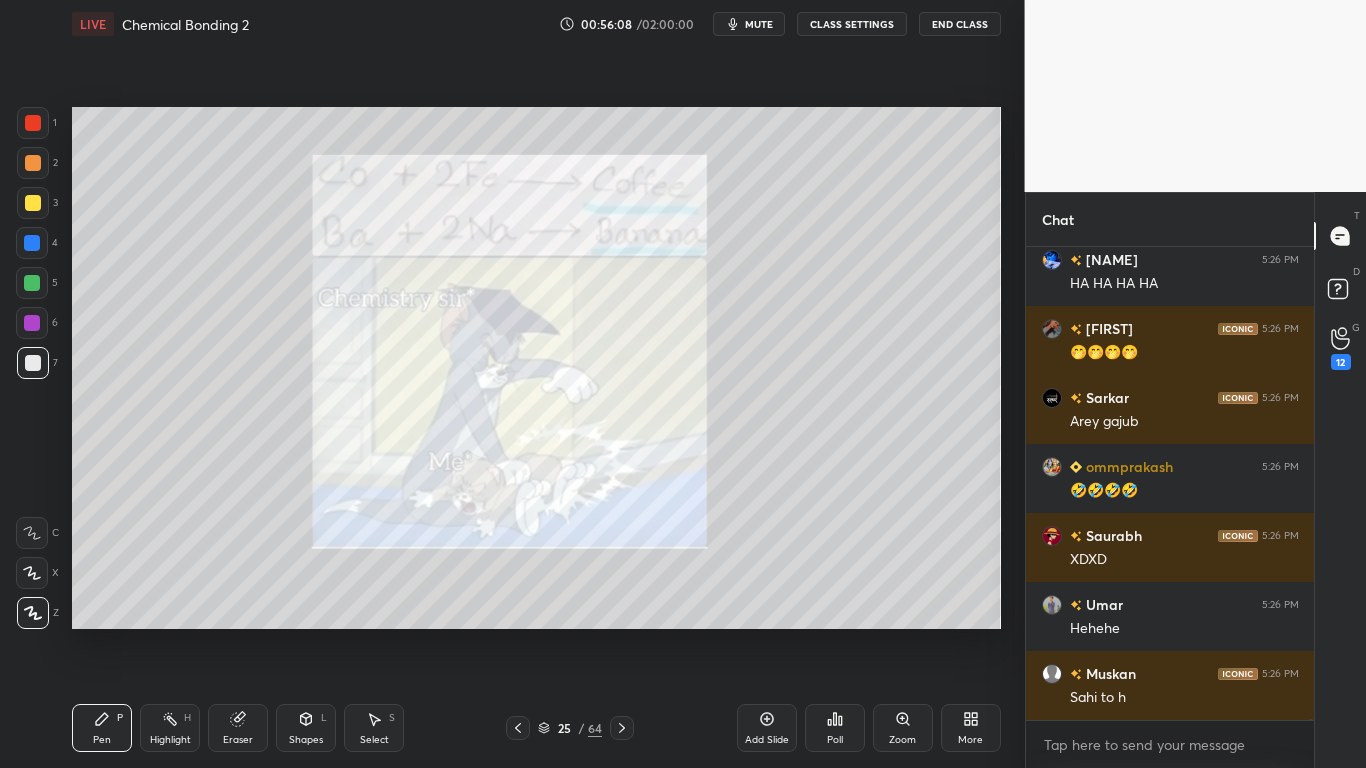 click 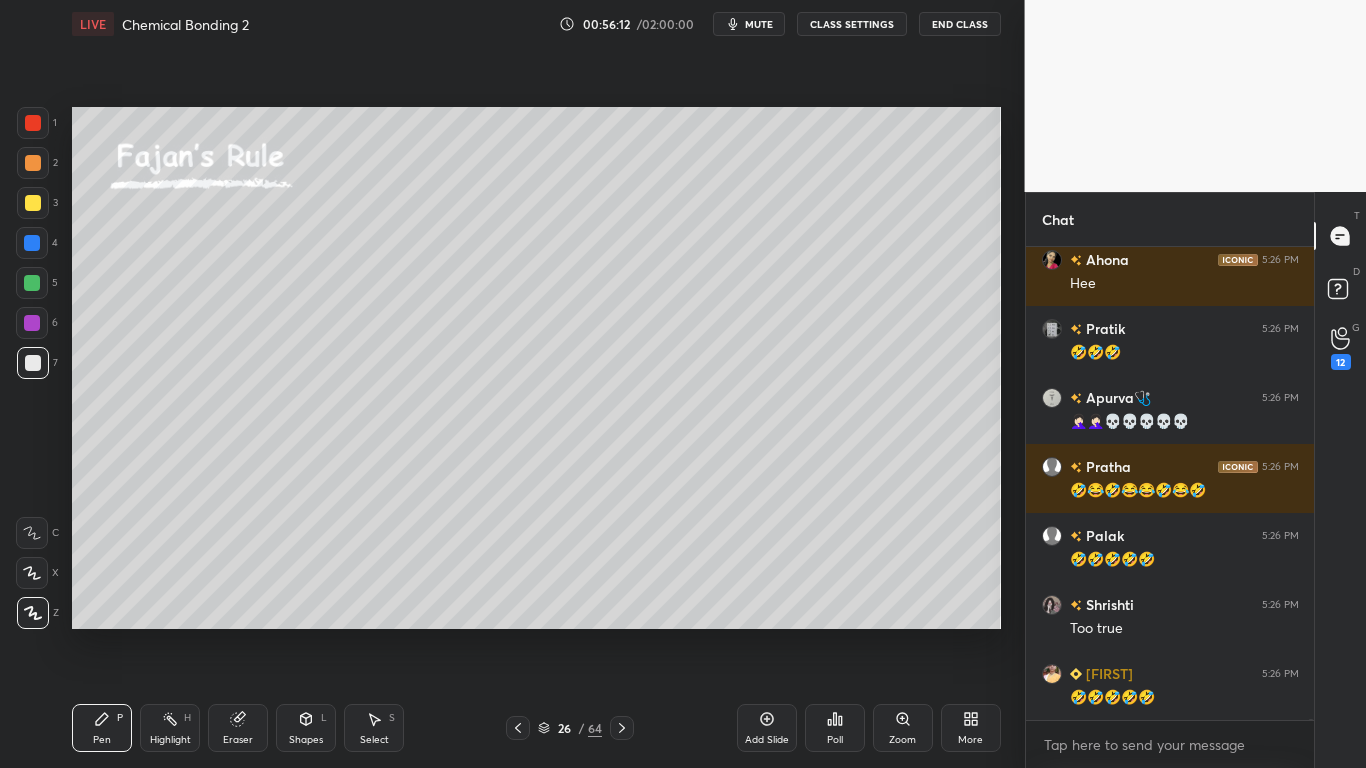 click on "CLASS SETTINGS" at bounding box center (852, 24) 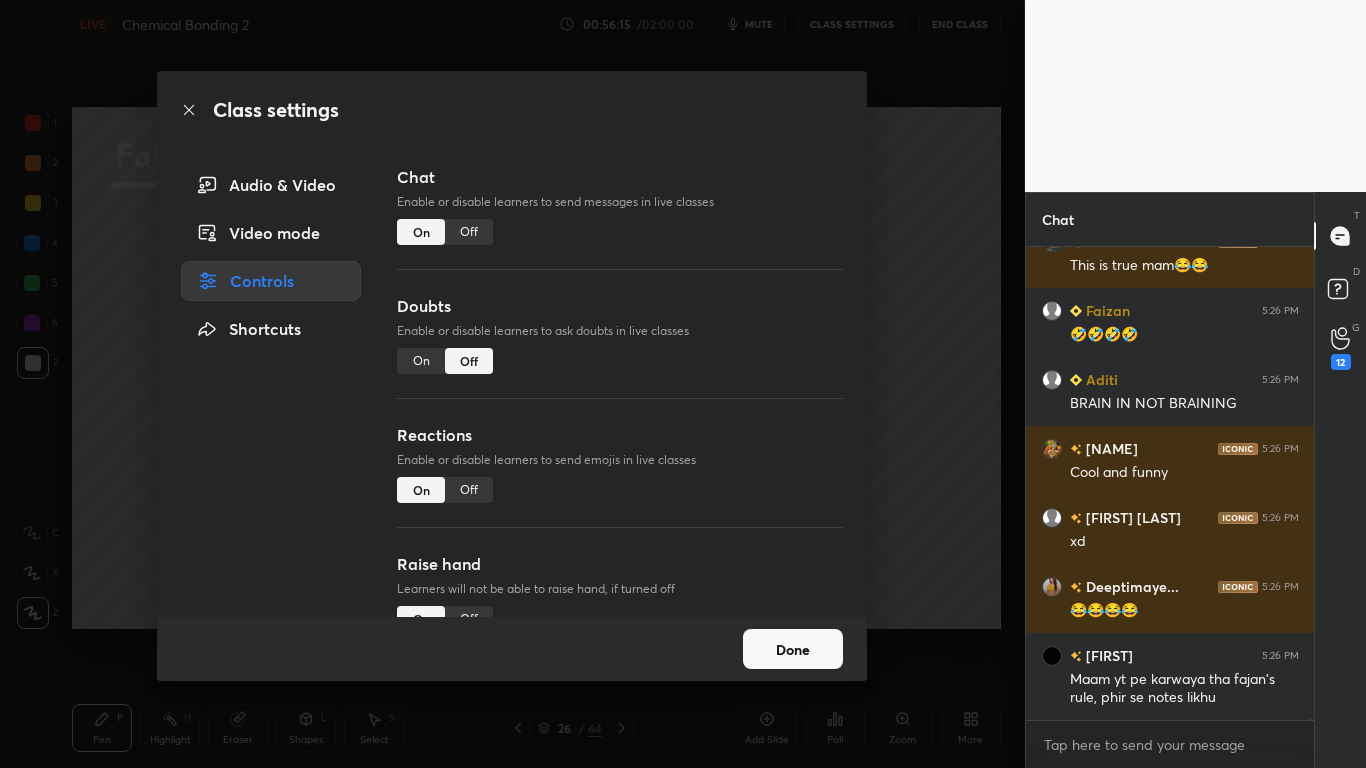 click on "Class settings Audio & Video Video mode Controls Shortcuts Chat Enable or disable learners to send messages in live classes On Off Doubts Enable or disable learners to ask doubts in live classes On Off Reactions Enable or disable learners to send emojis in live classes On Off Raise hand Learners will not be able to raise hand, if turned off On Off Poll Prediction Enable or disable poll prediction in case of a question on the slide On Off Done" at bounding box center [512, 384] 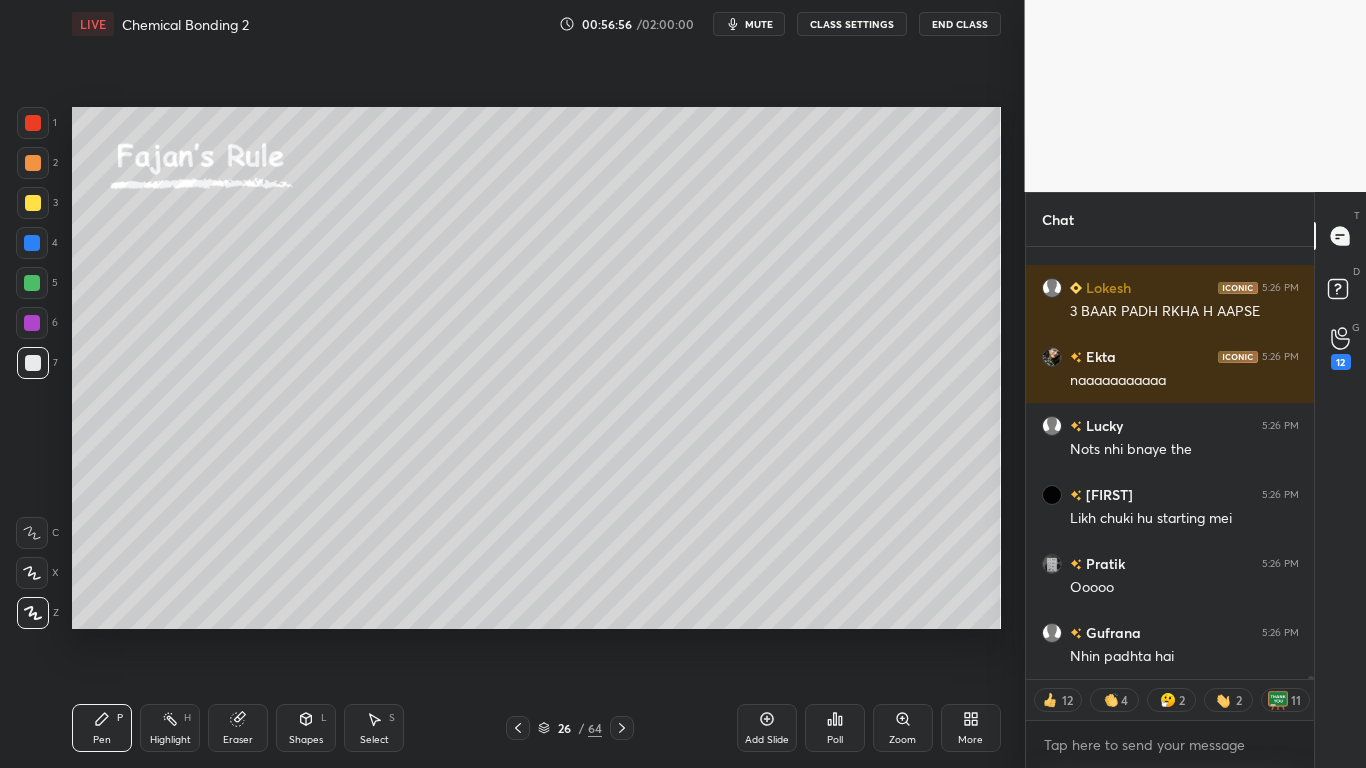 type on "x" 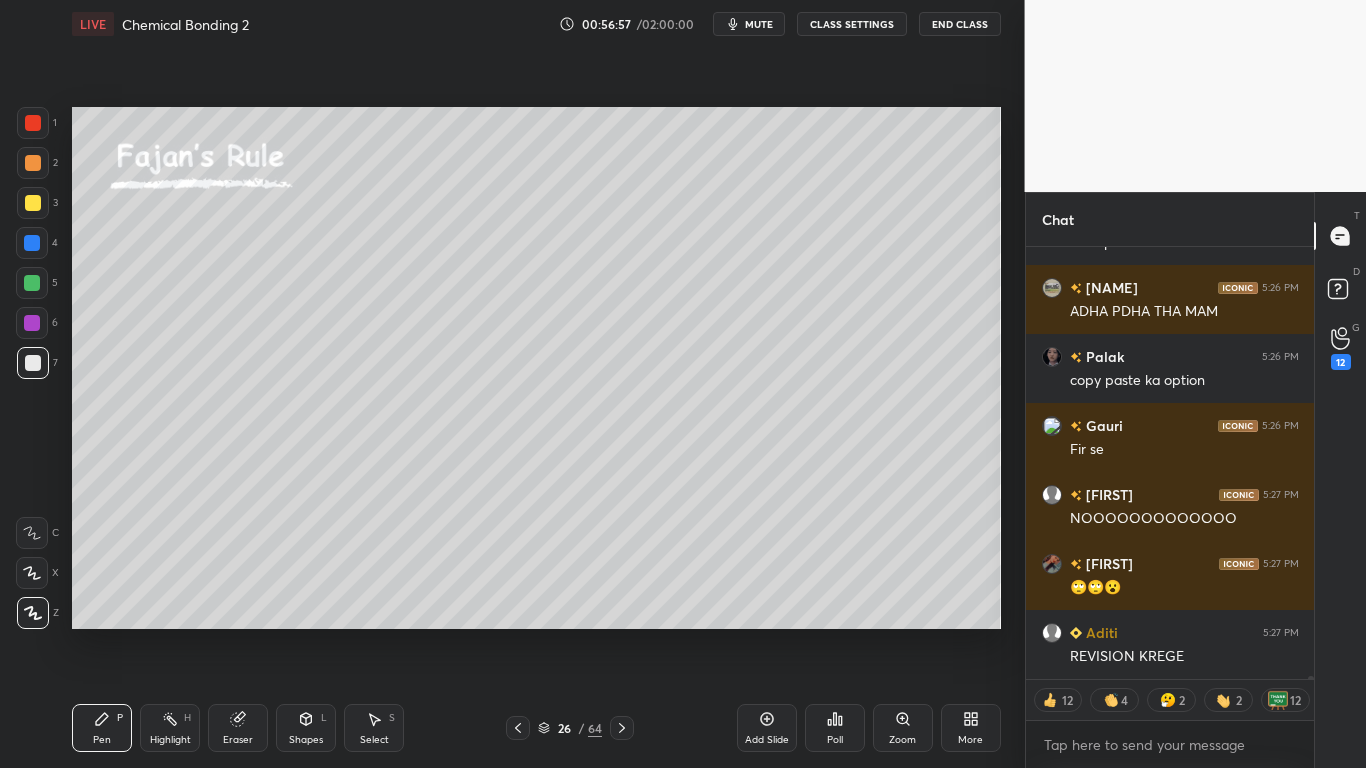 click on "CLASS SETTINGS" at bounding box center (852, 24) 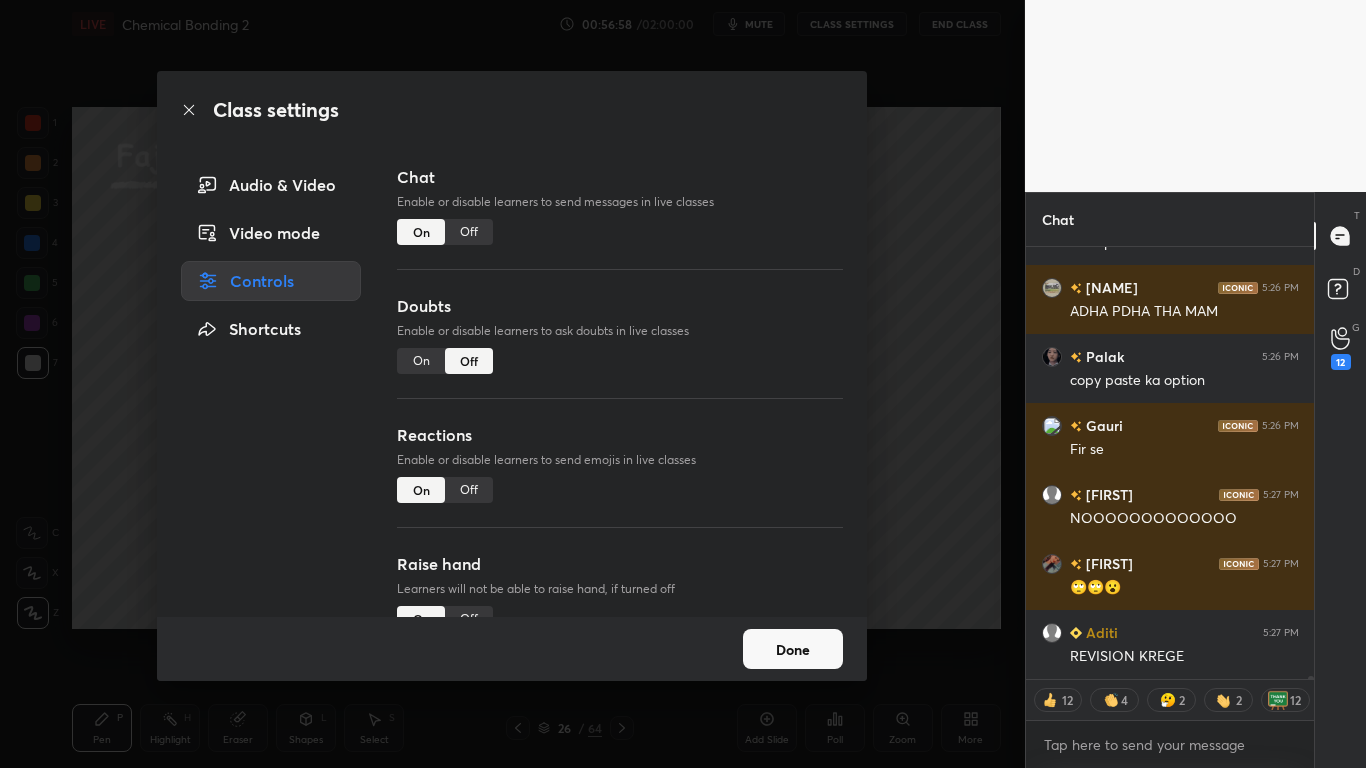 click on "Off" at bounding box center [469, 232] 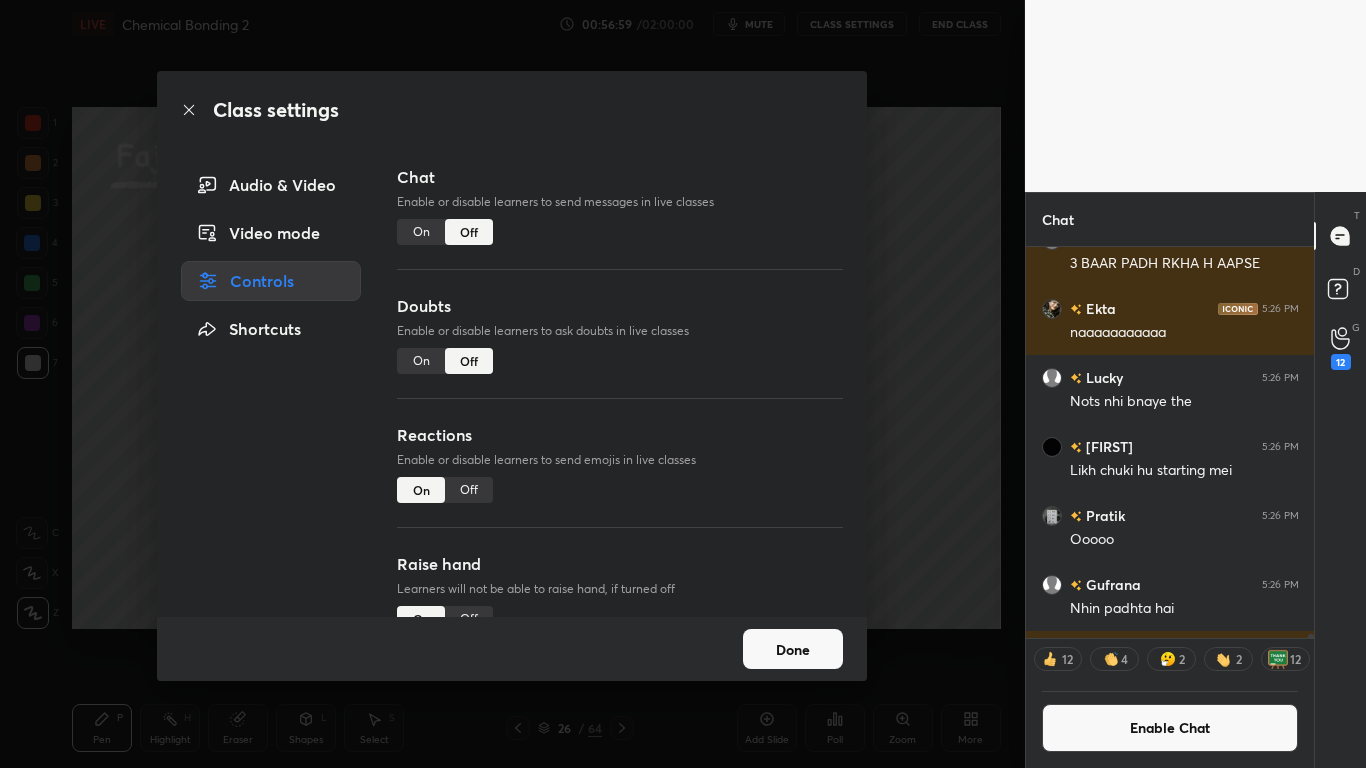 click on "Done" at bounding box center (793, 649) 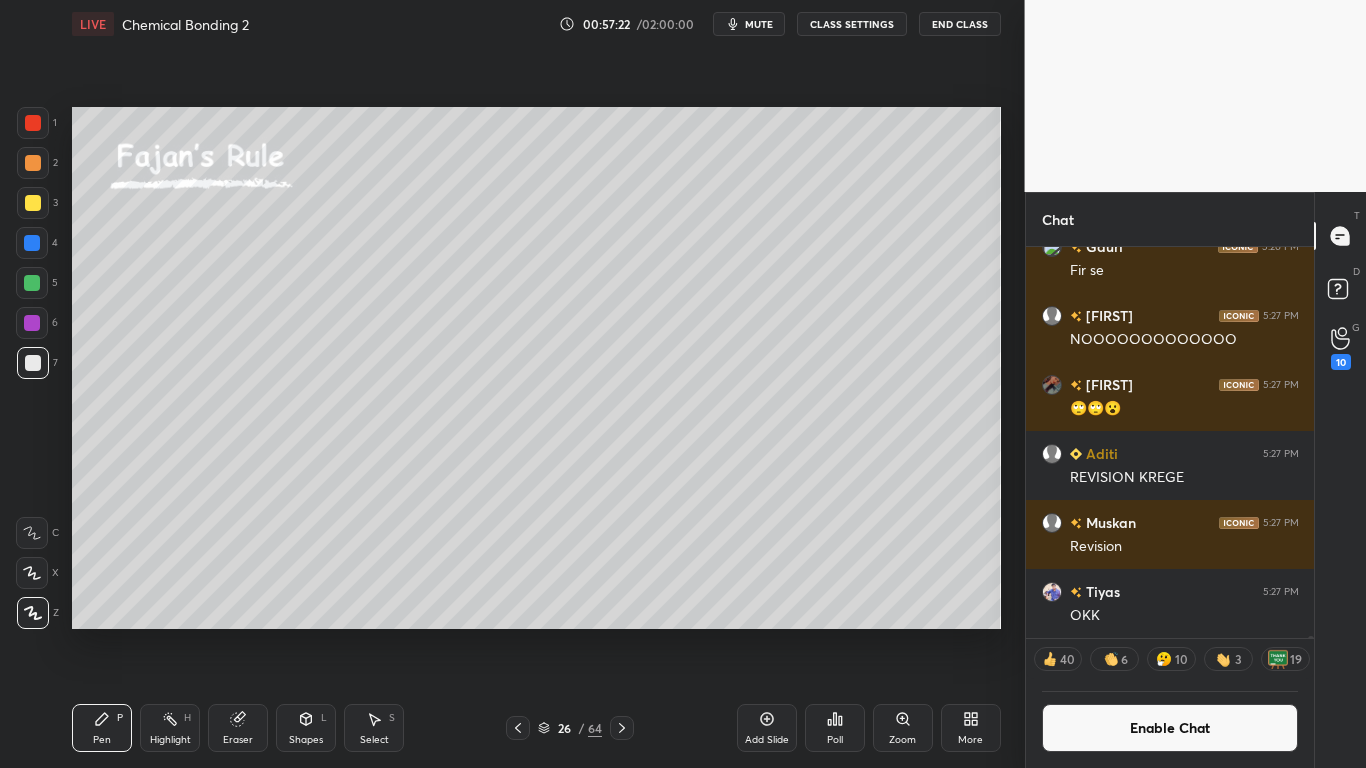 click at bounding box center (33, 203) 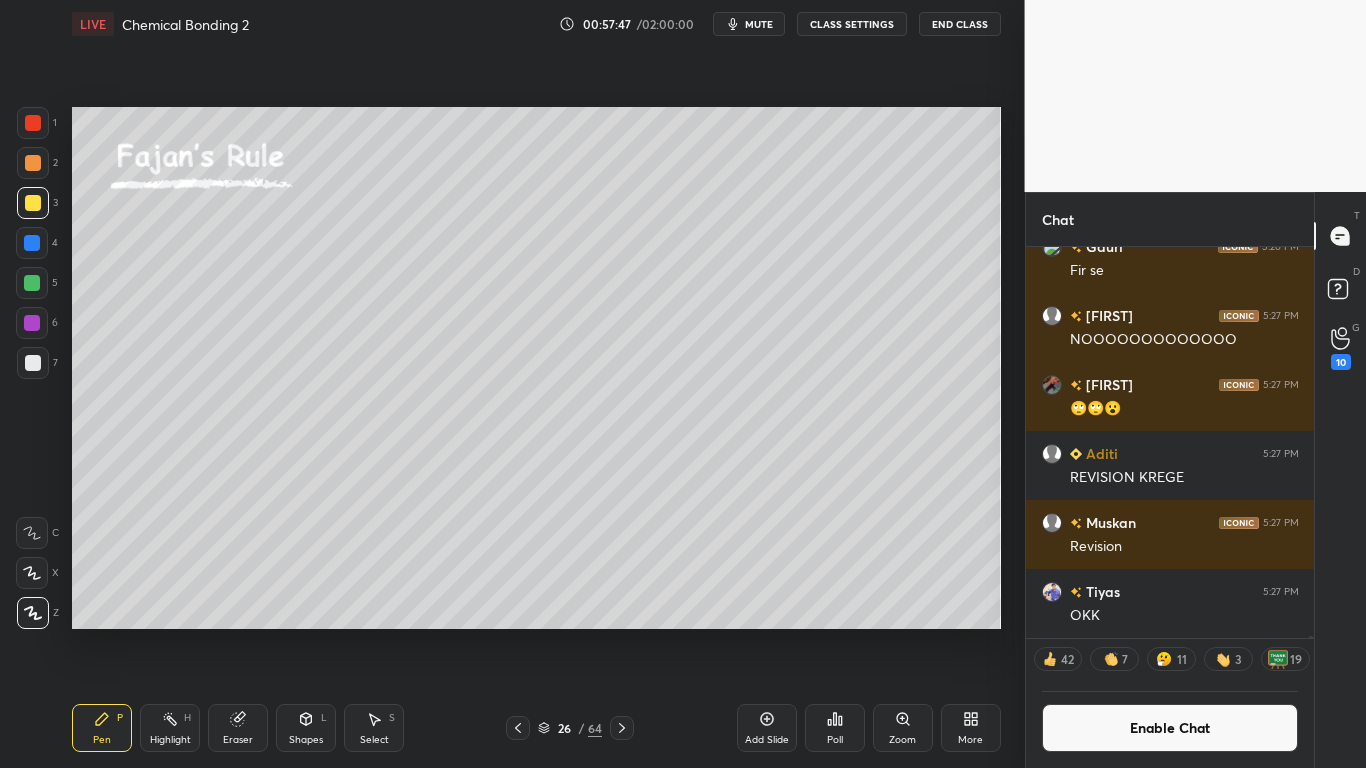 scroll, scrollTop: 7, scrollLeft: 7, axis: both 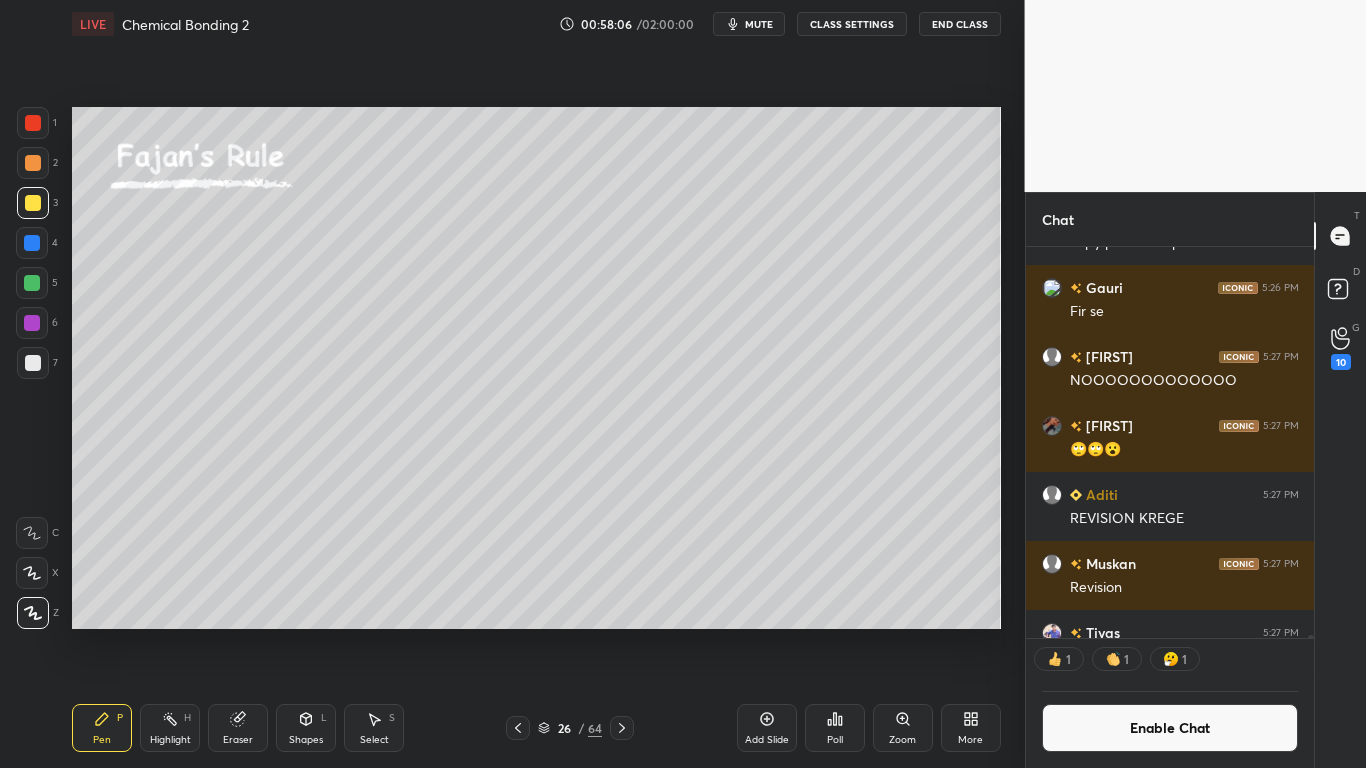 click at bounding box center (33, 363) 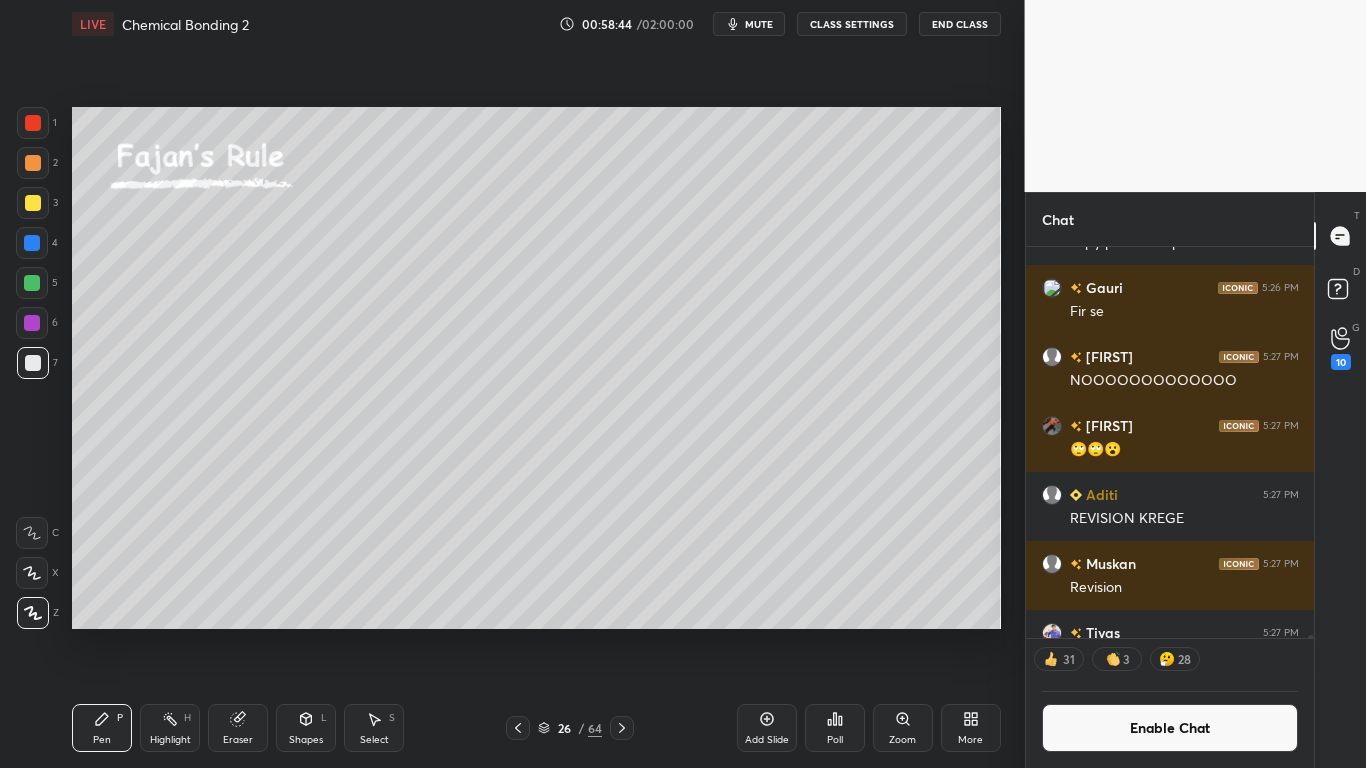 click at bounding box center (32, 243) 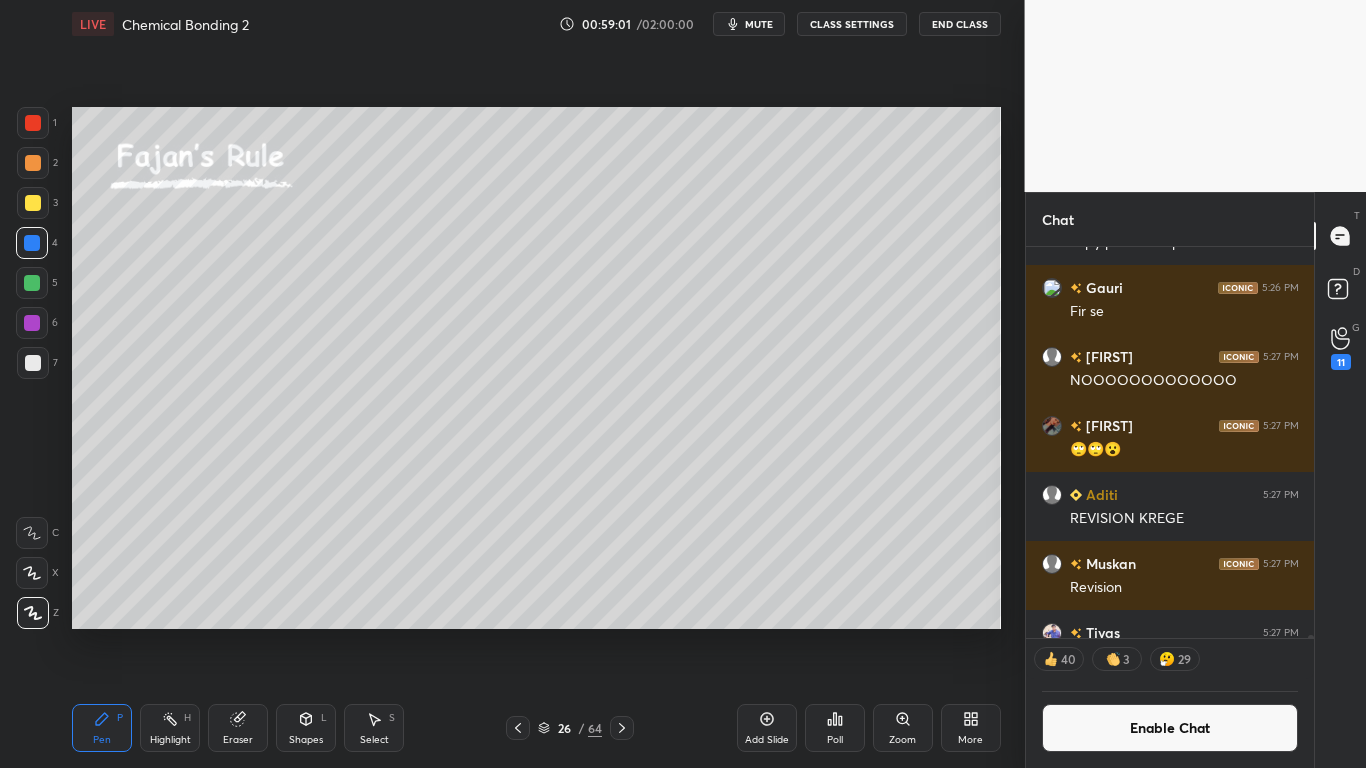 scroll, scrollTop: 7, scrollLeft: 7, axis: both 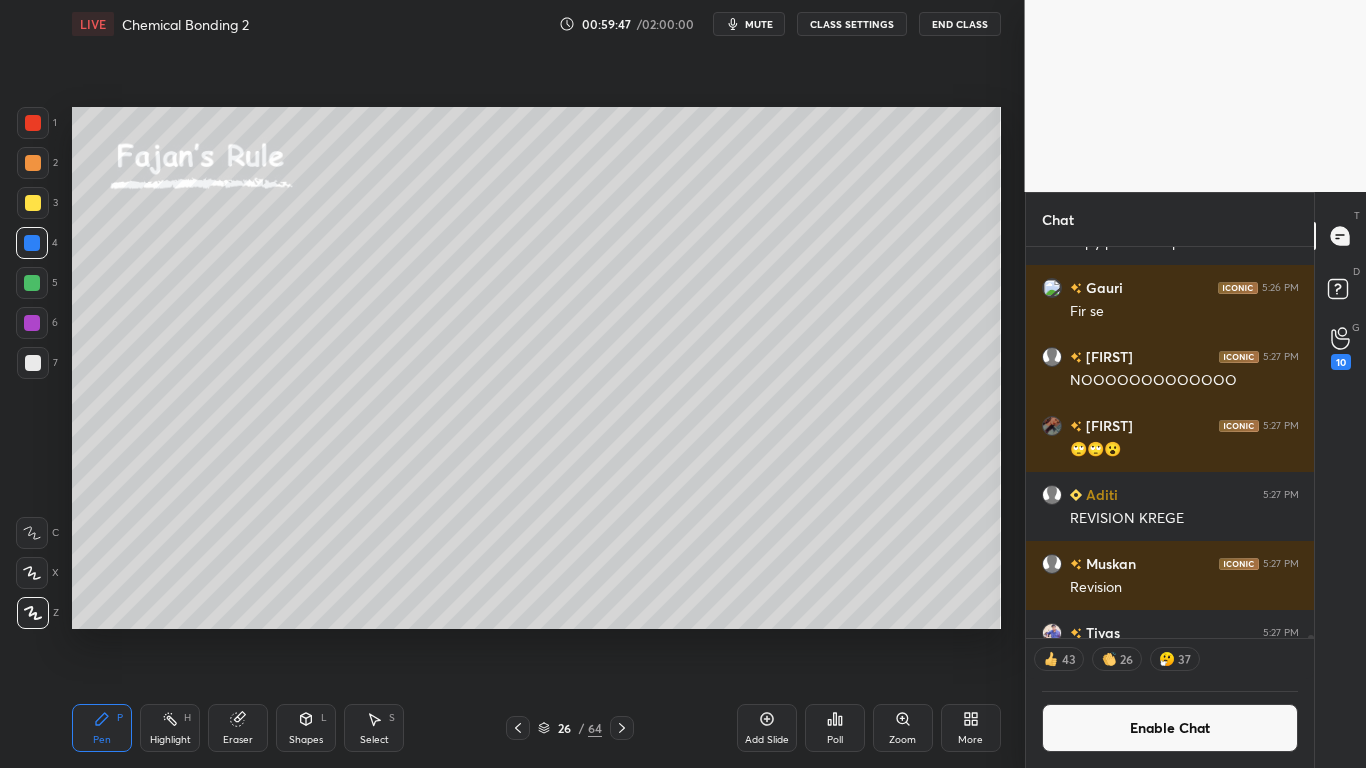 click at bounding box center (33, 363) 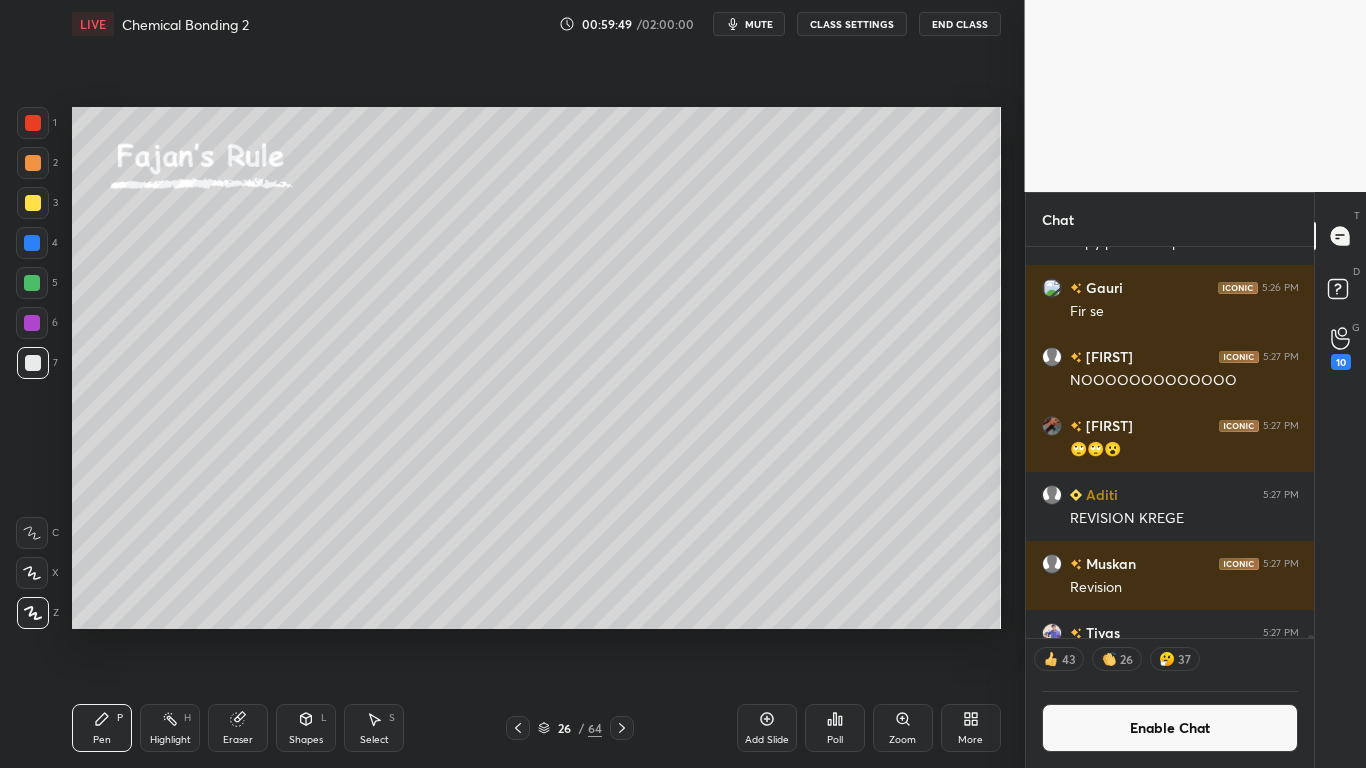 click at bounding box center [33, 203] 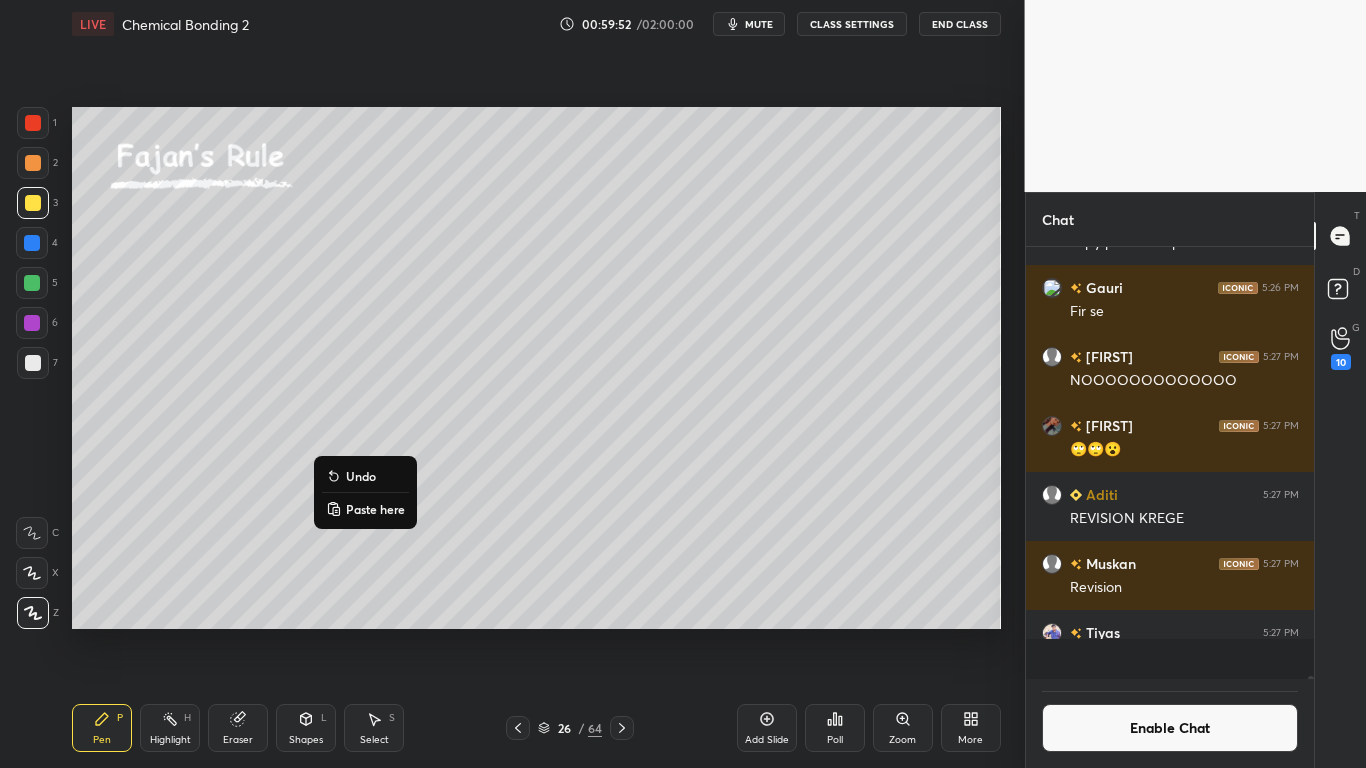 scroll, scrollTop: 7, scrollLeft: 7, axis: both 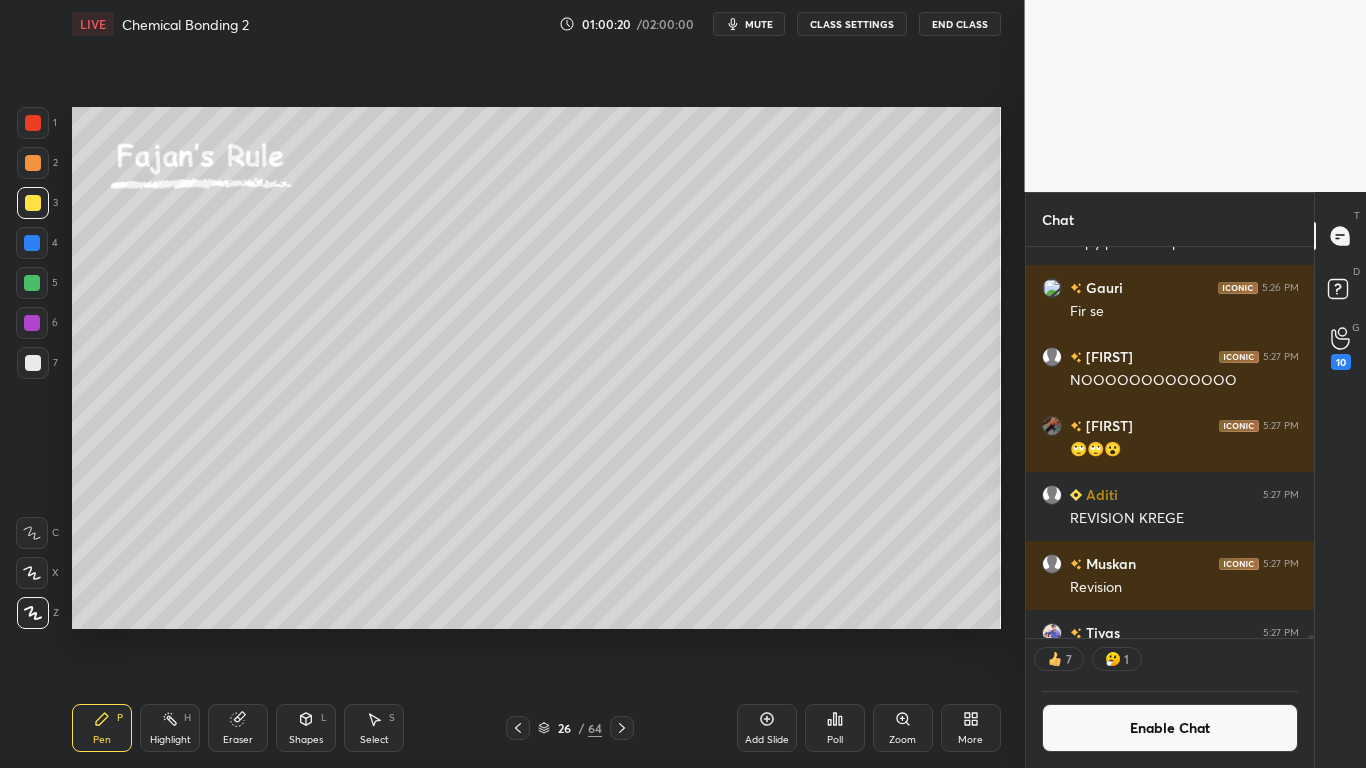 click at bounding box center [32, 283] 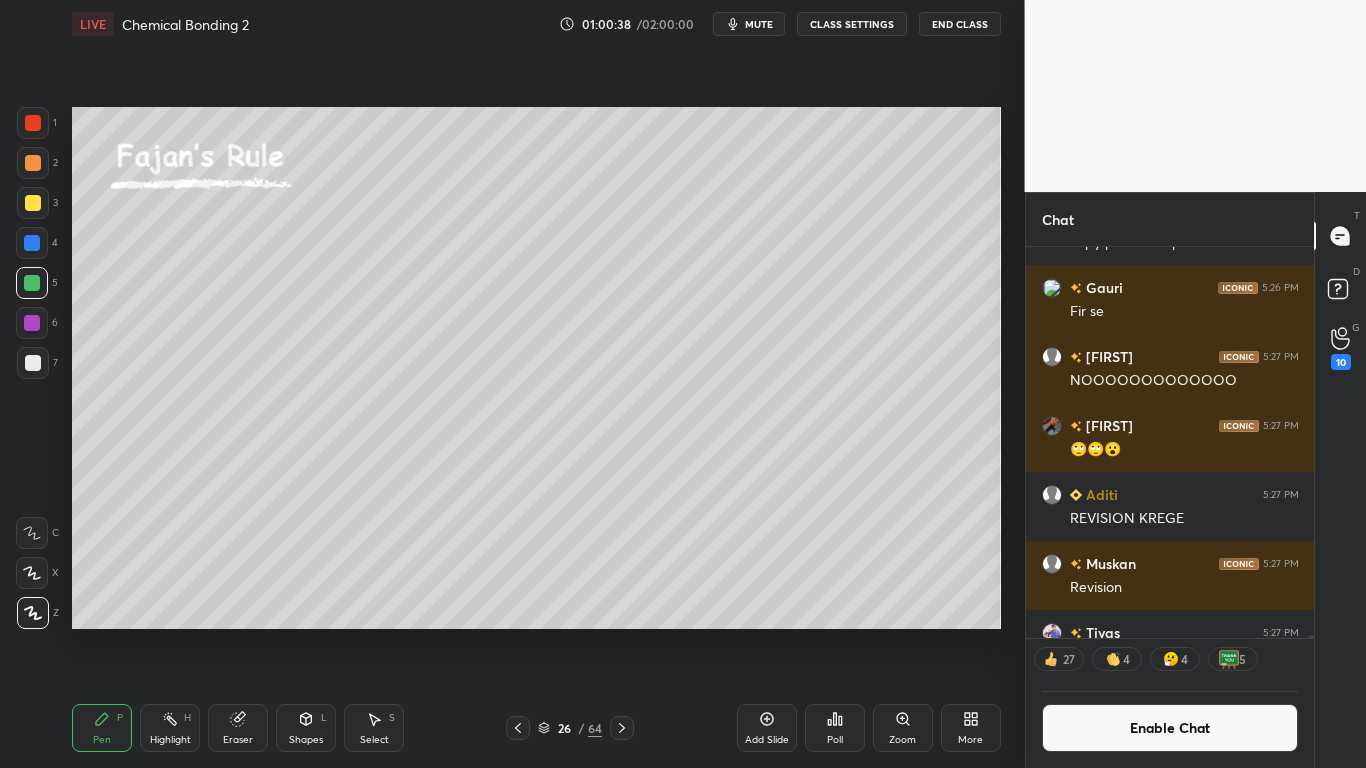 click at bounding box center [33, 363] 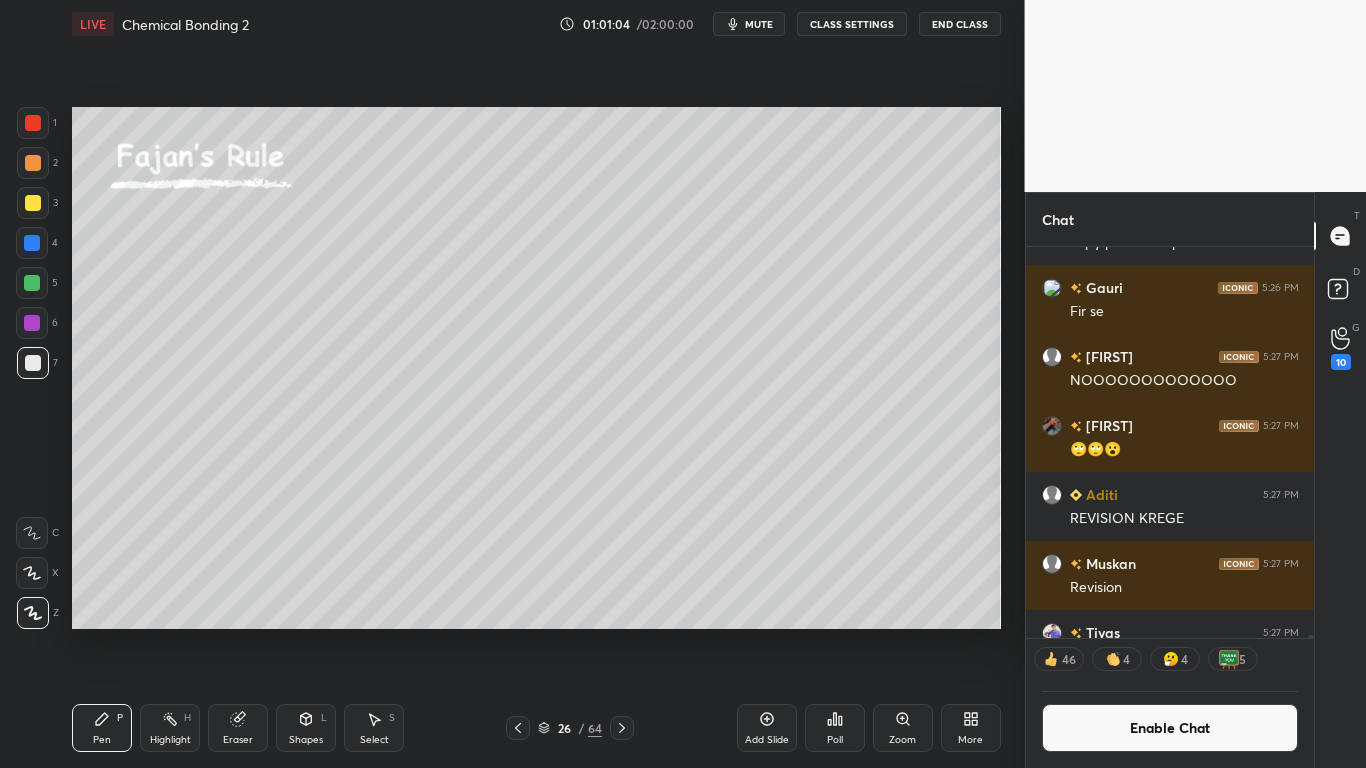 scroll, scrollTop: 7, scrollLeft: 7, axis: both 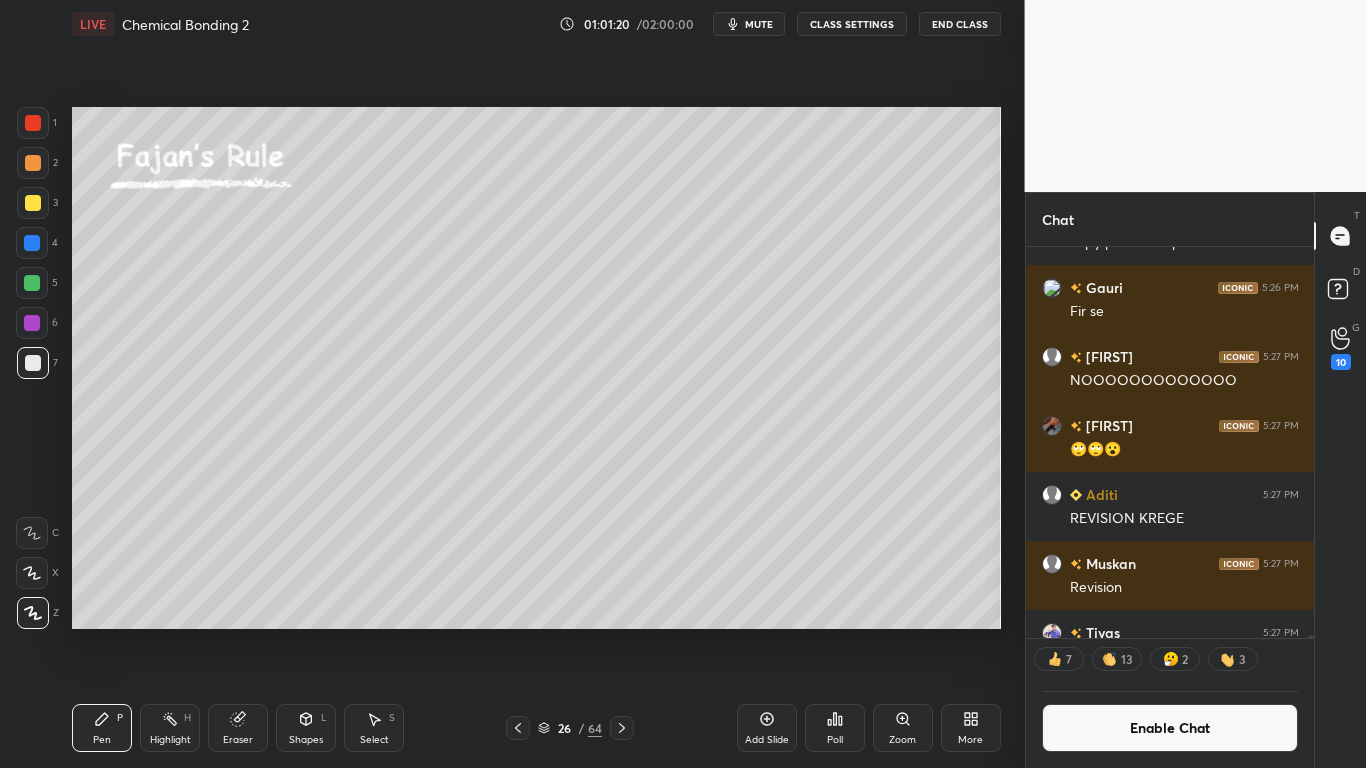 click on "Select S" at bounding box center (374, 728) 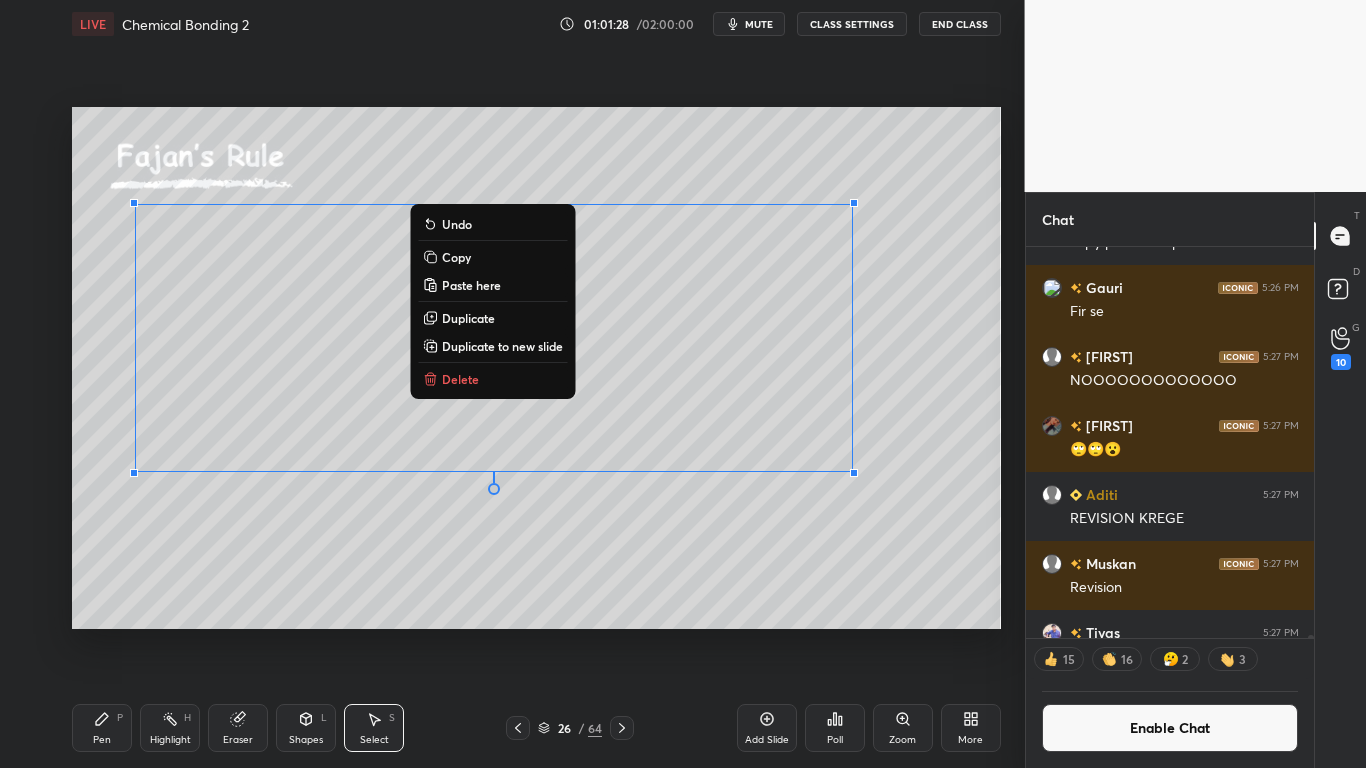 click on "Pen P" at bounding box center [102, 728] 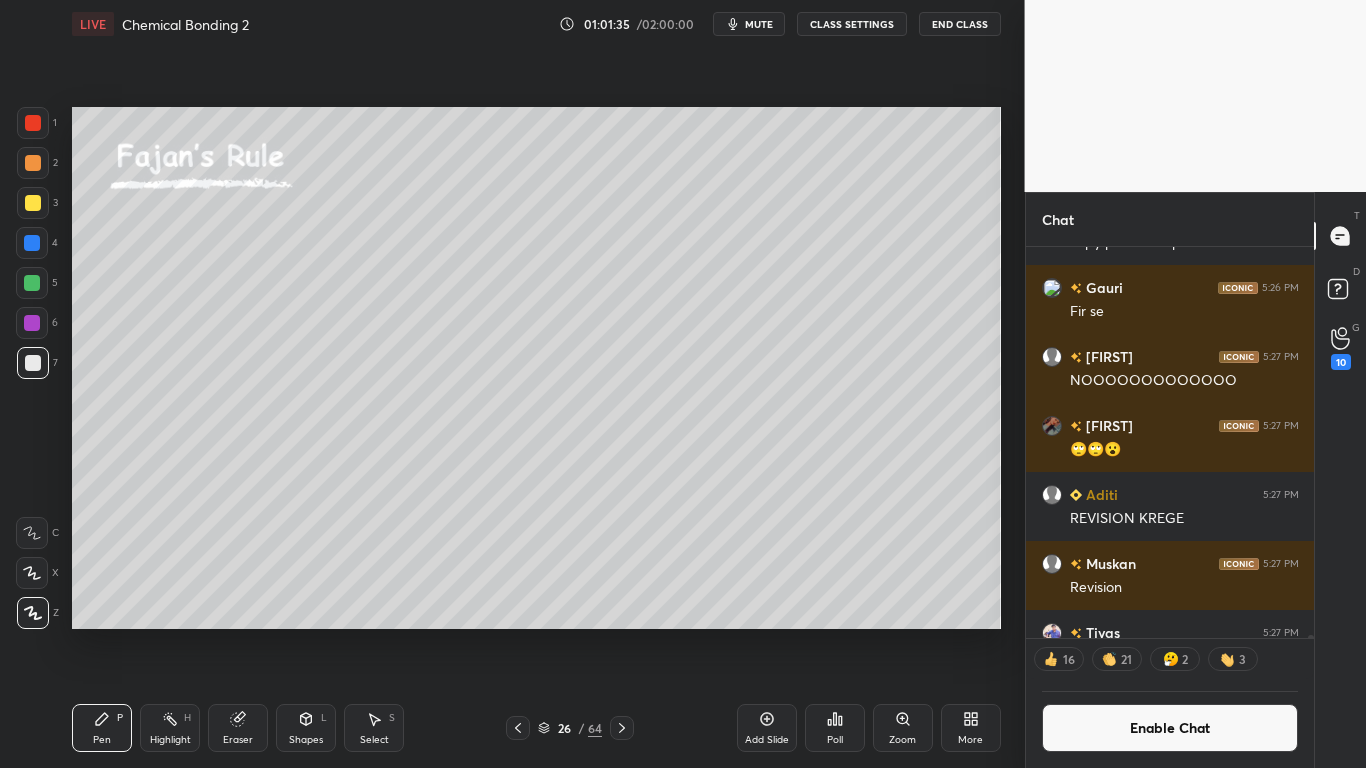 click at bounding box center (33, 203) 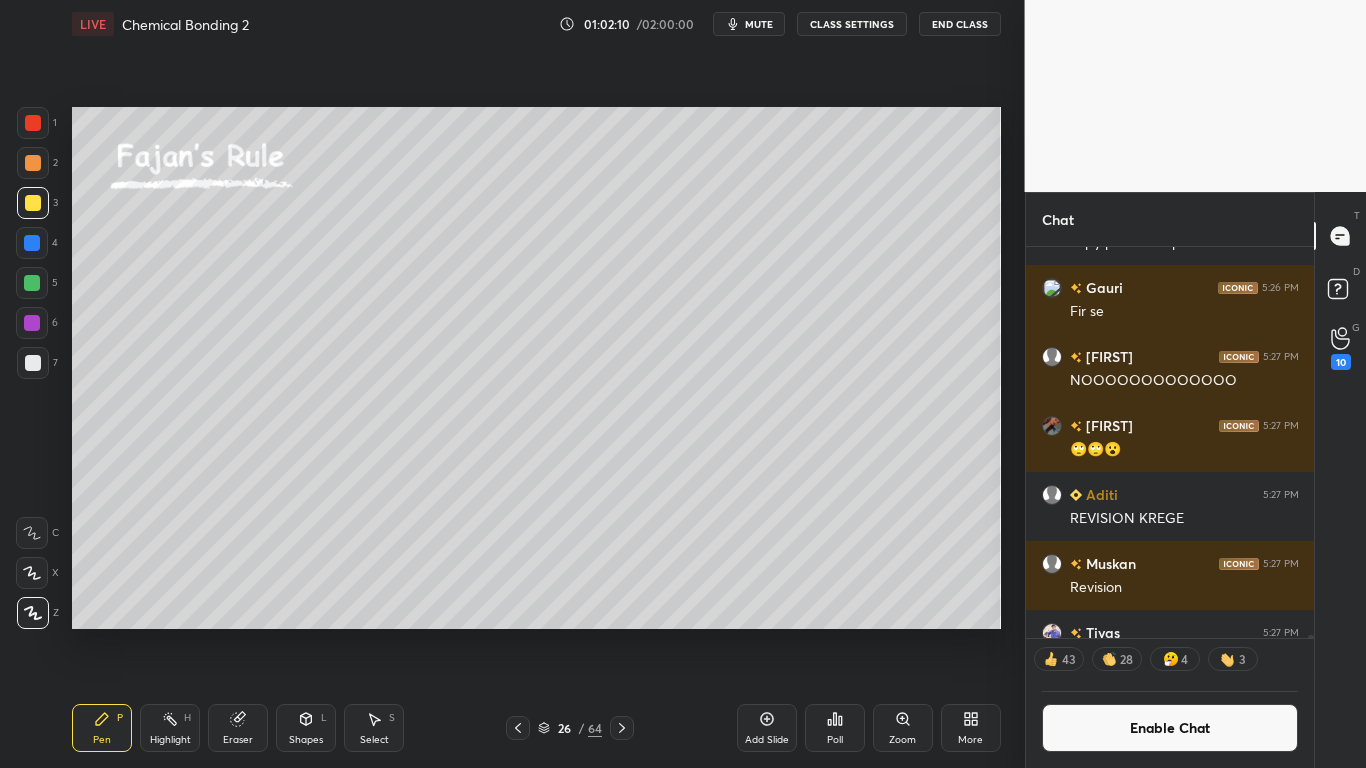 click at bounding box center [32, 283] 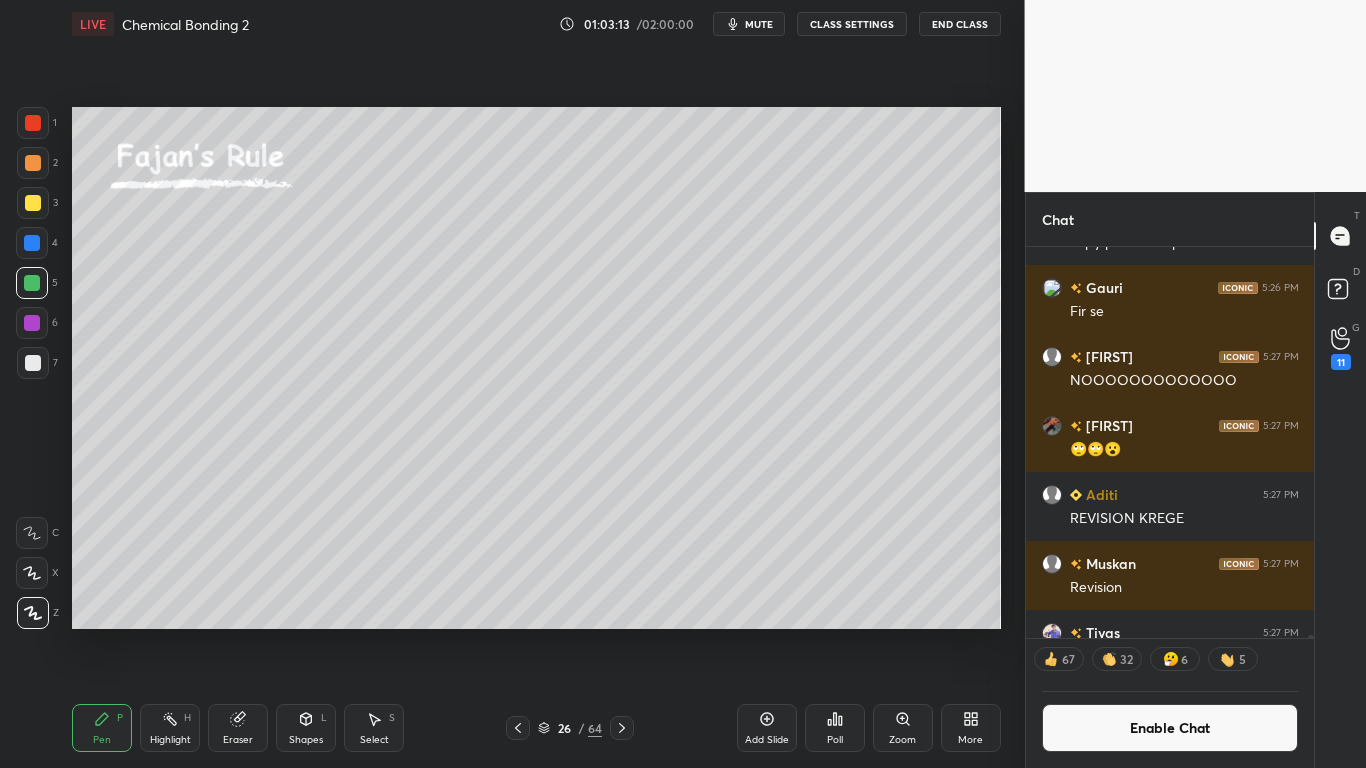 click on "Enable Chat" at bounding box center [1170, 728] 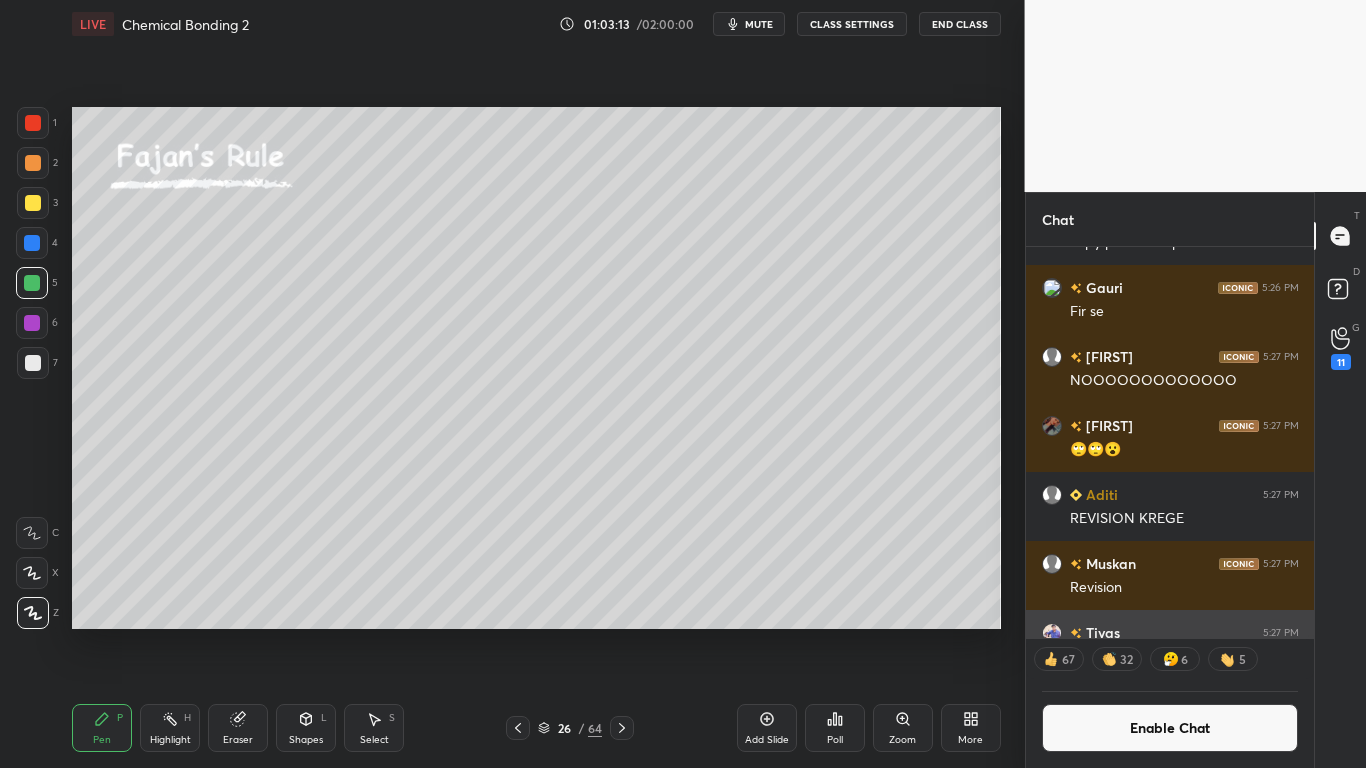 scroll, scrollTop: 66306, scrollLeft: 0, axis: vertical 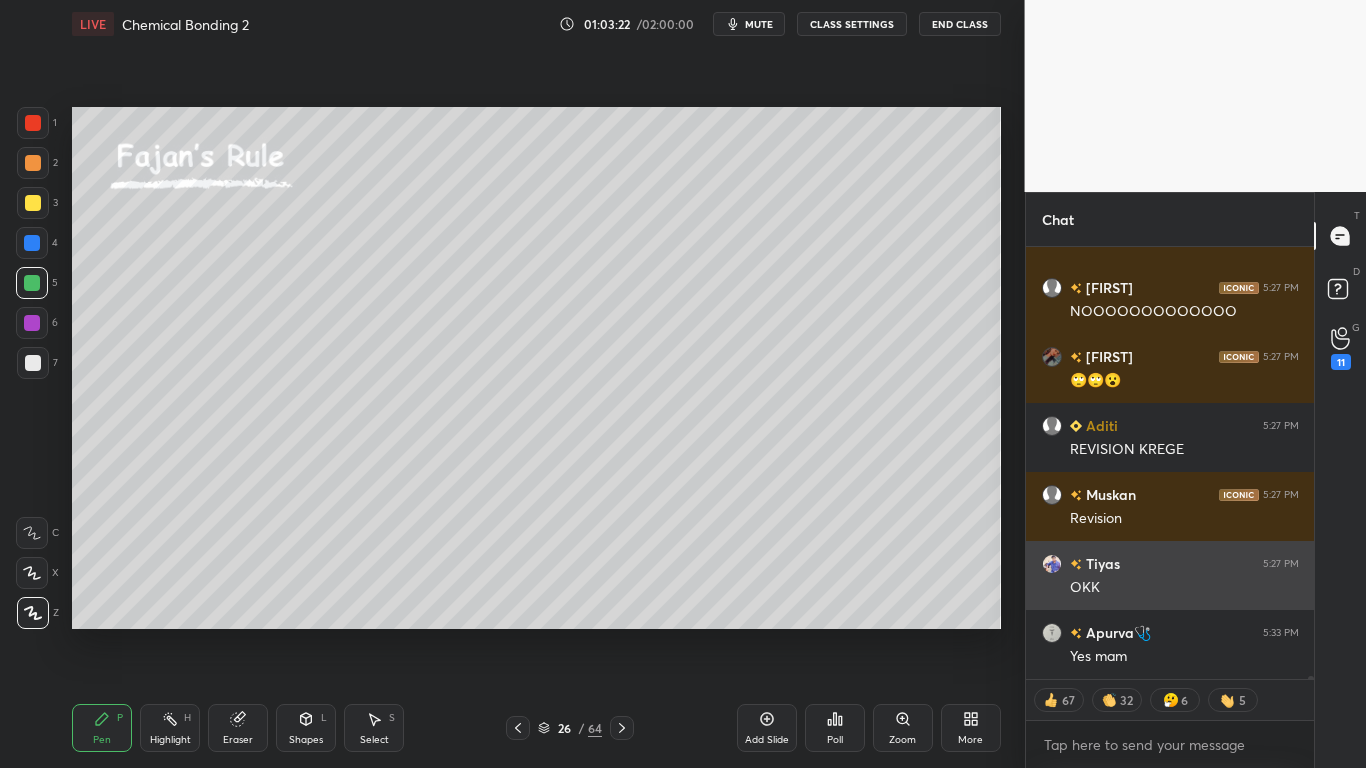 type on "x" 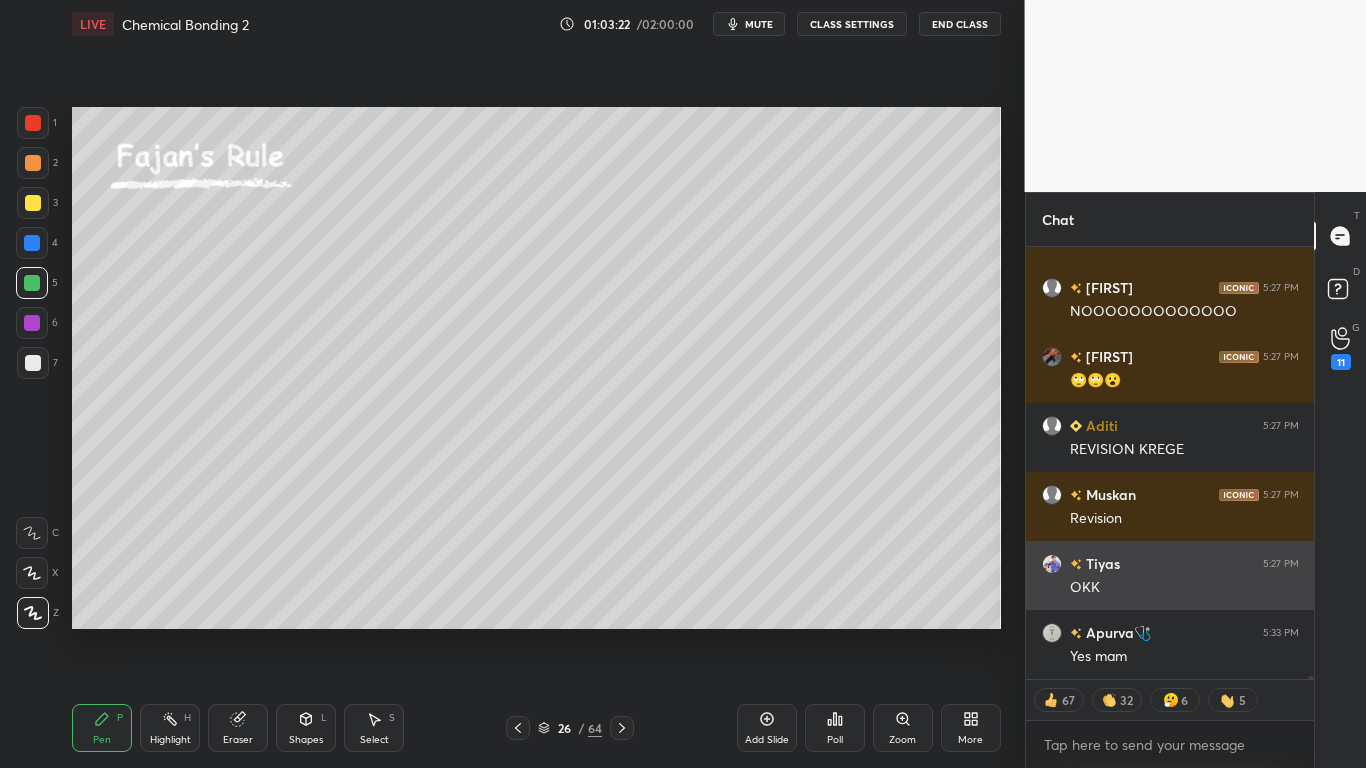 scroll, scrollTop: 7, scrollLeft: 7, axis: both 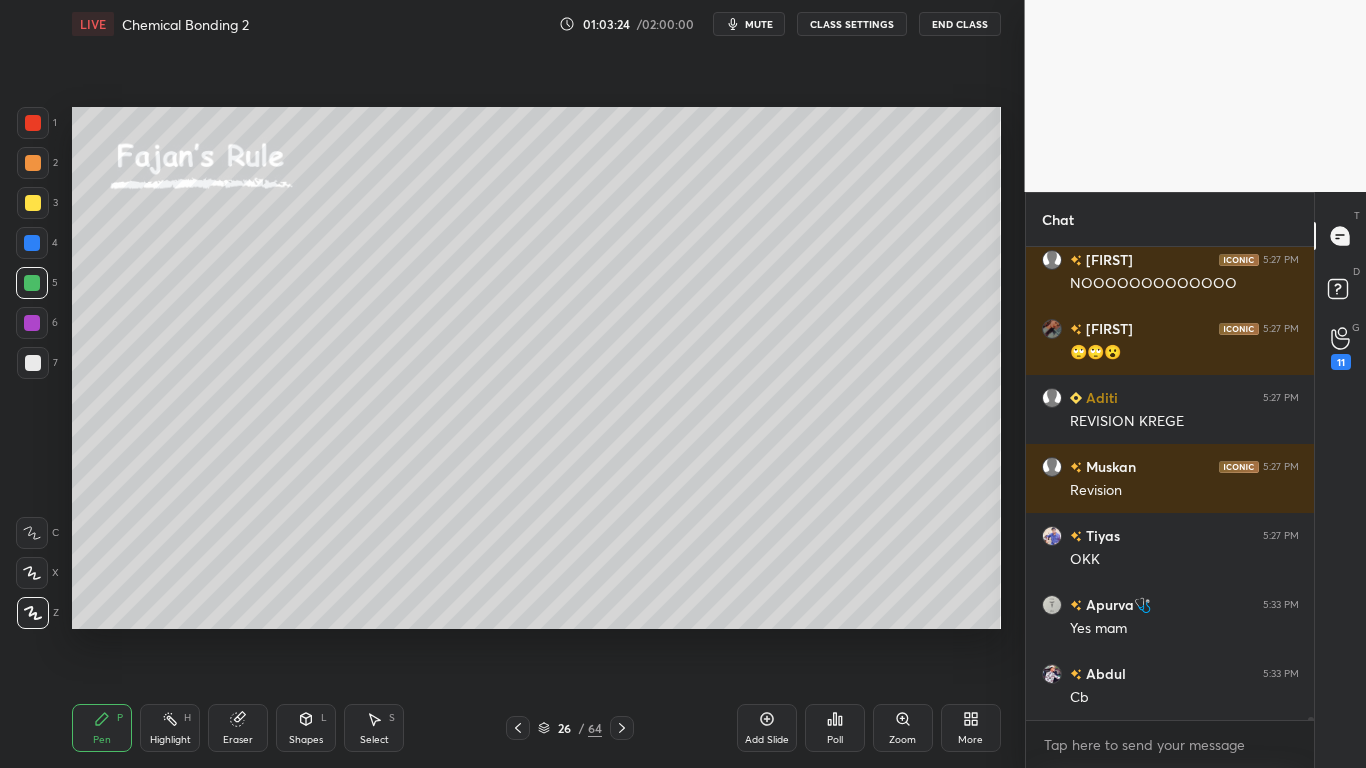 click at bounding box center [33, 363] 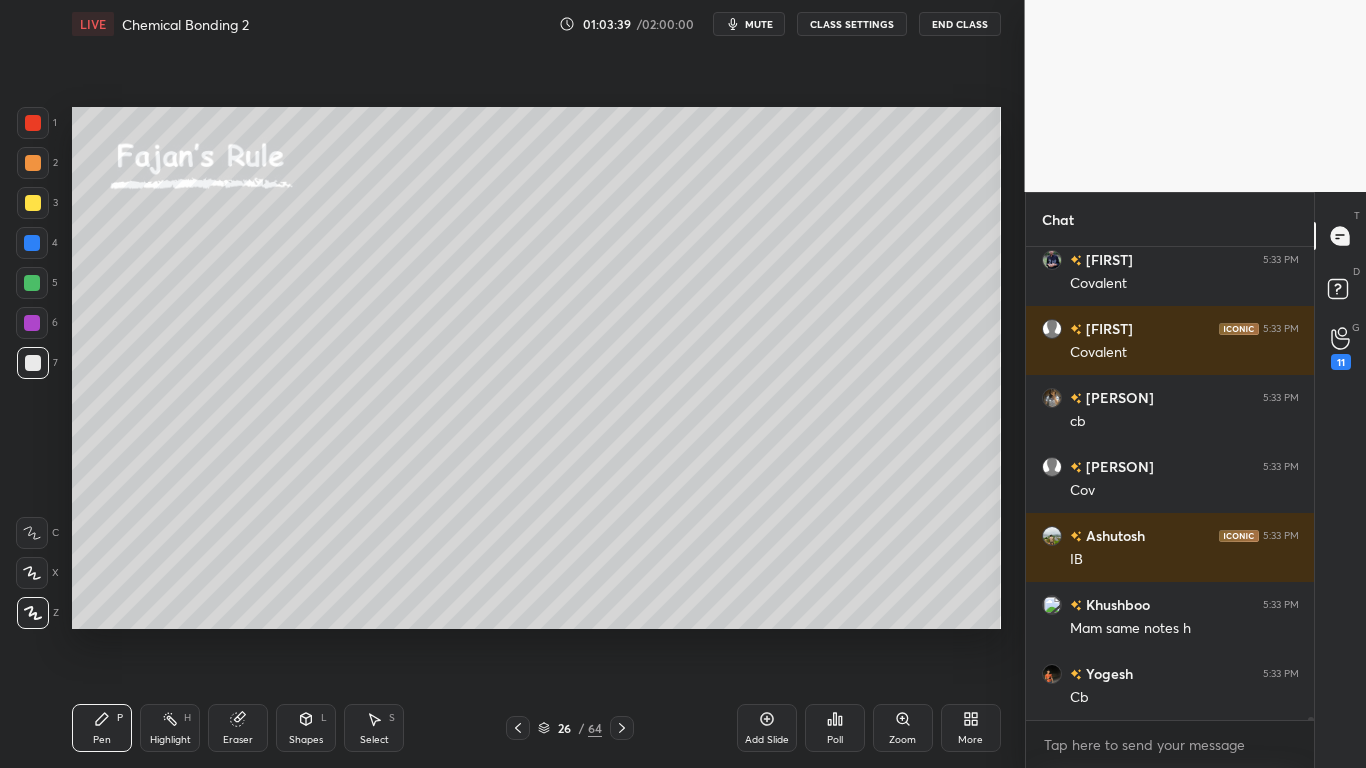 scroll, scrollTop: 71199, scrollLeft: 0, axis: vertical 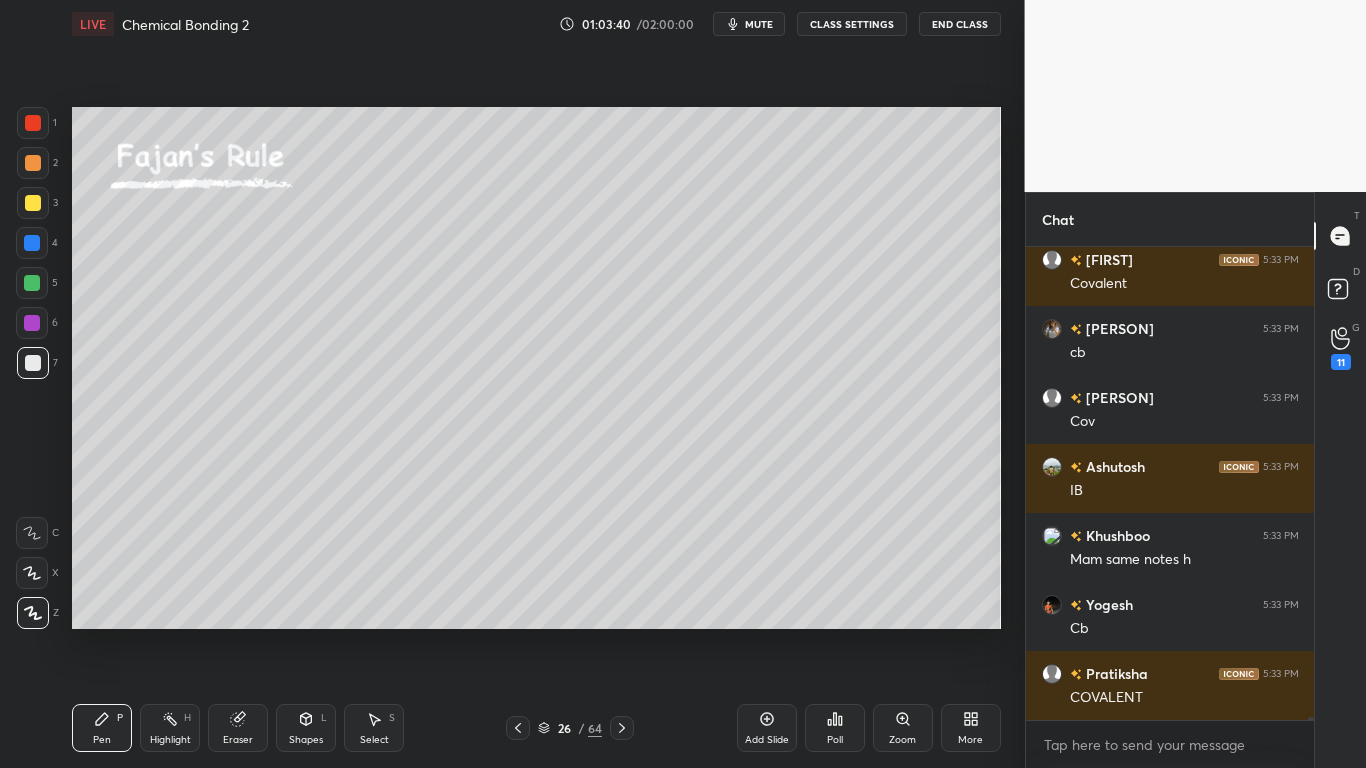 click on "CLASS SETTINGS" at bounding box center (852, 24) 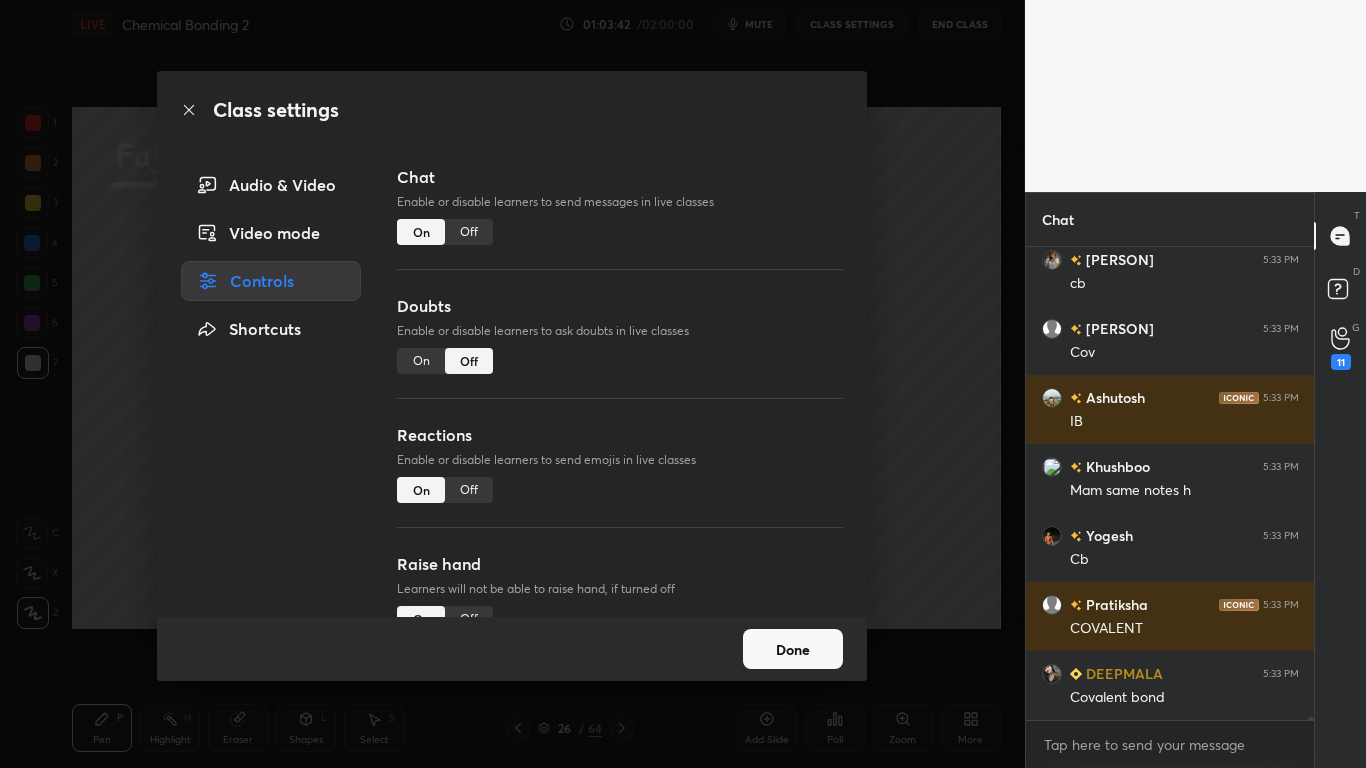 scroll, scrollTop: 71337, scrollLeft: 0, axis: vertical 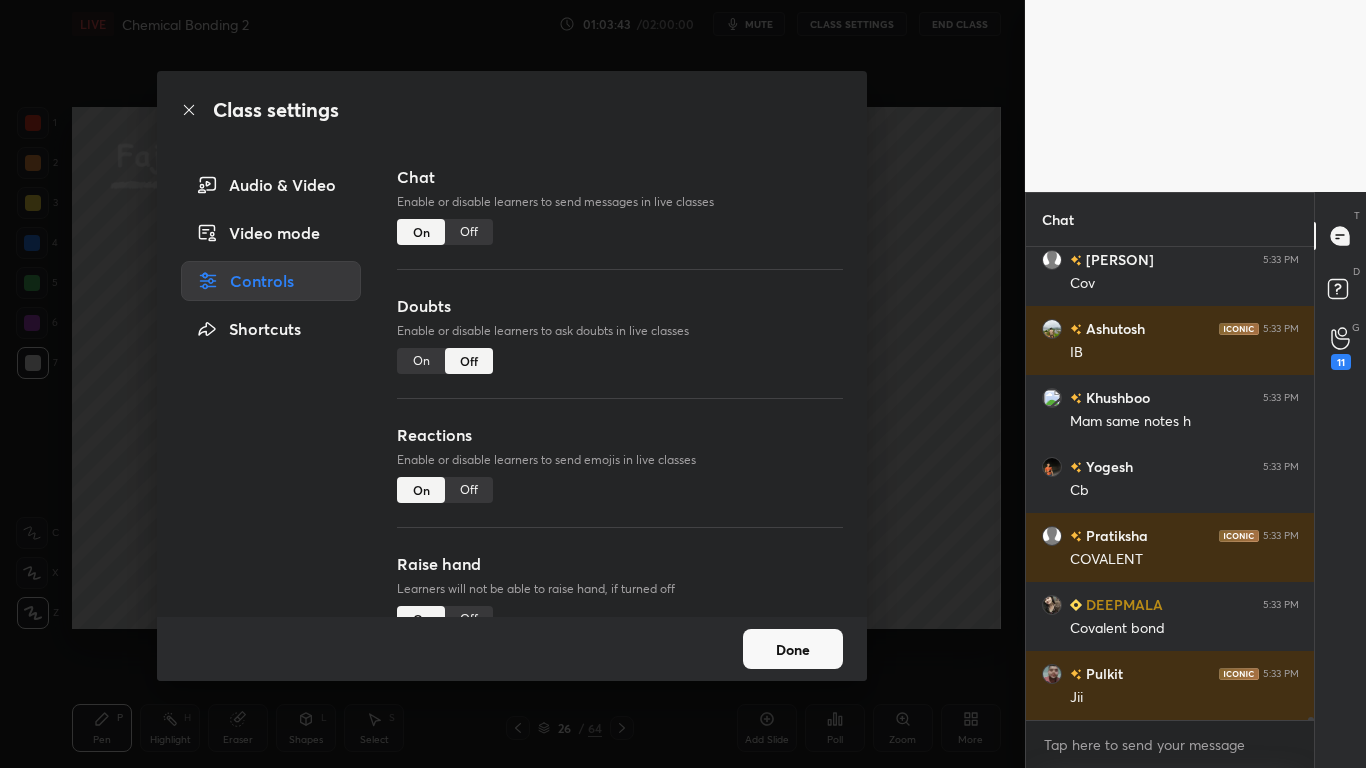 click on "Off" at bounding box center [469, 232] 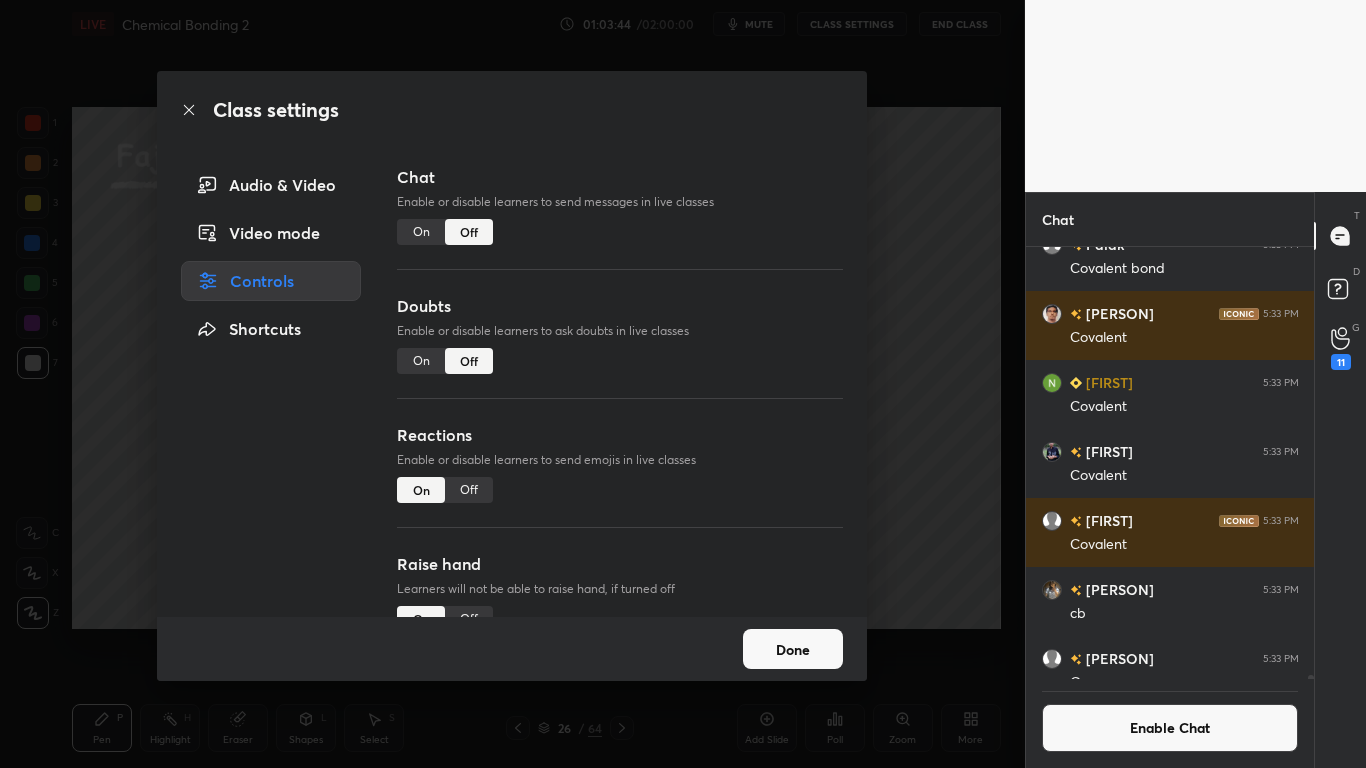 click on "Done" at bounding box center (793, 649) 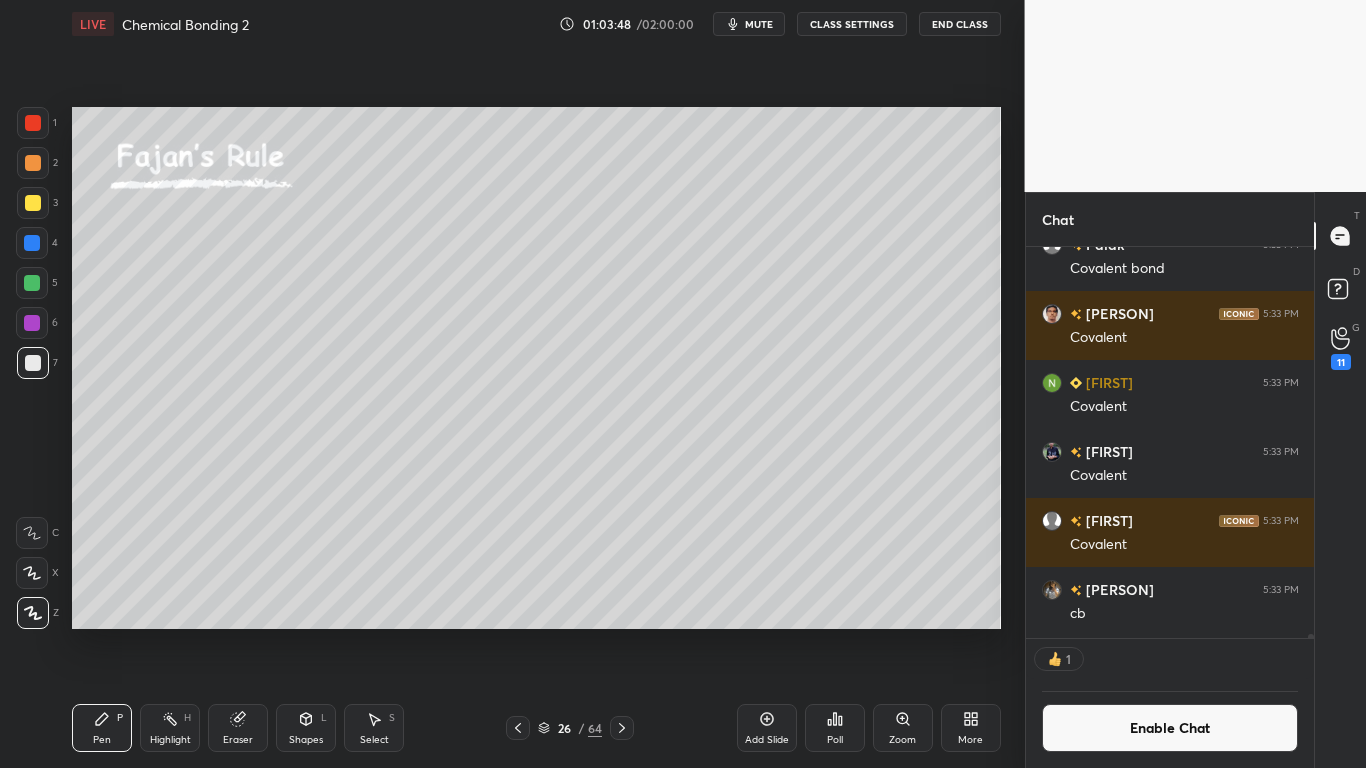 scroll, scrollTop: 385, scrollLeft: 282, axis: both 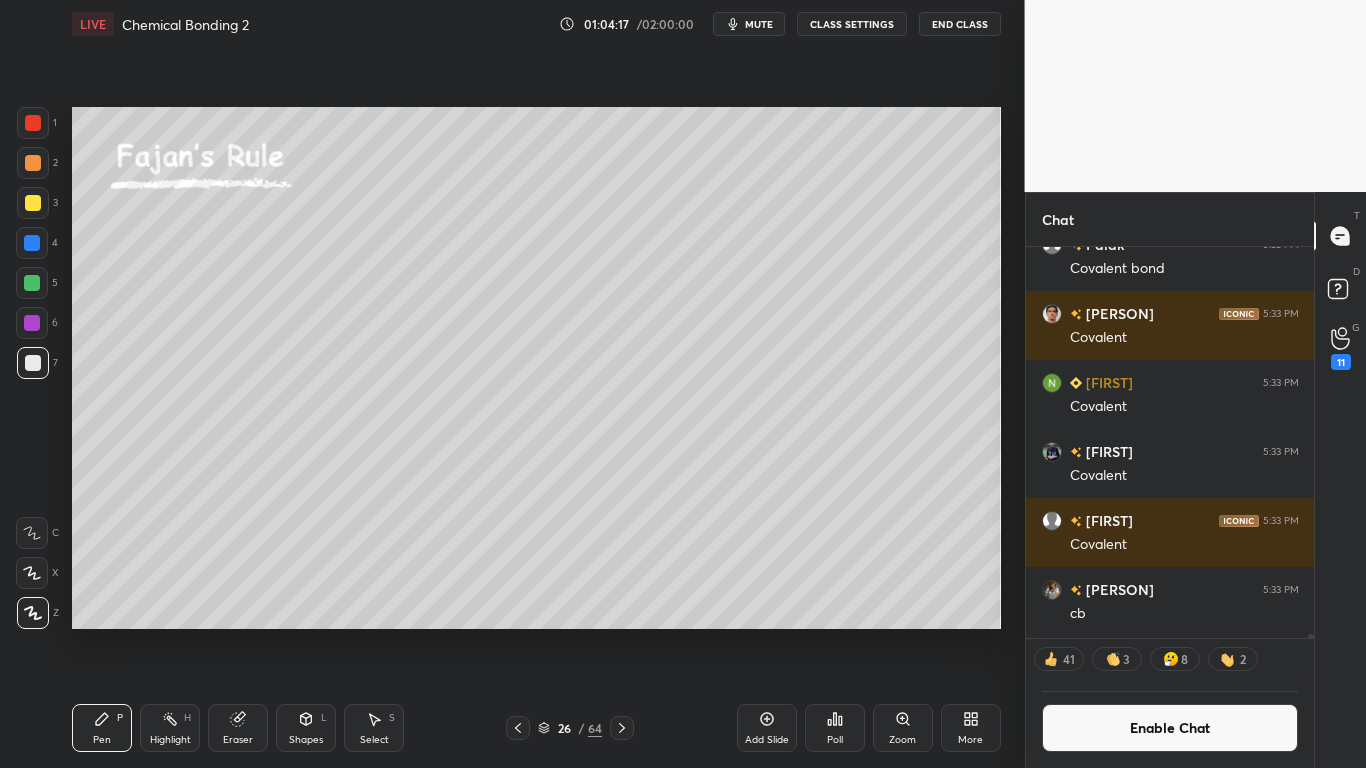 click 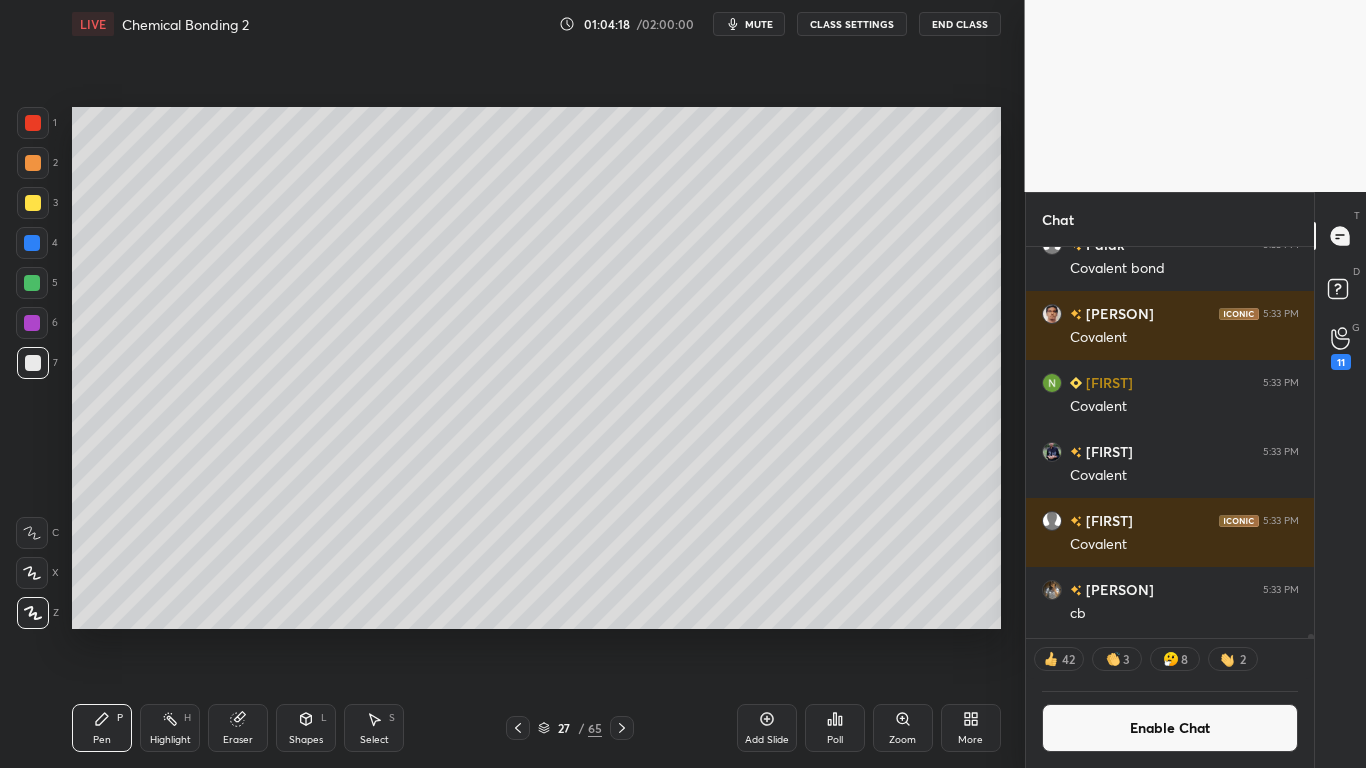 click at bounding box center (33, 363) 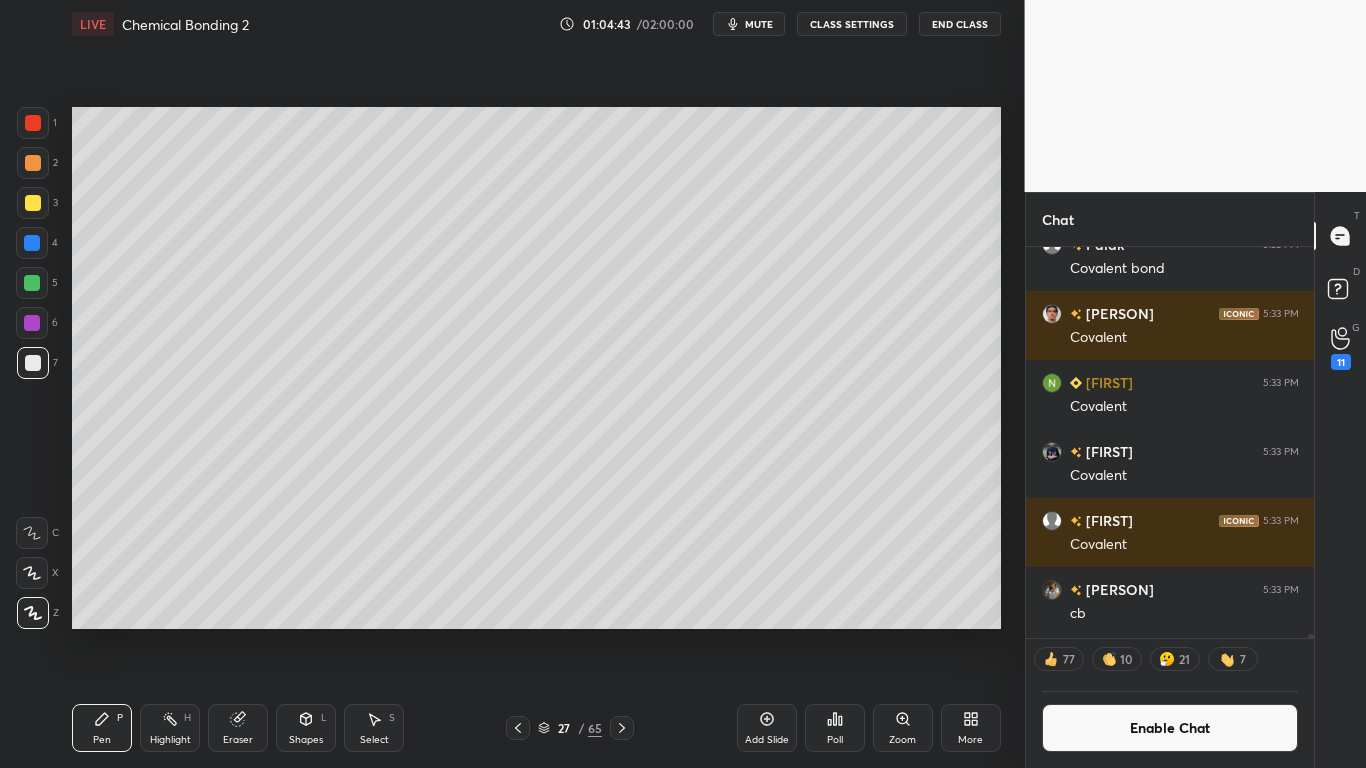 scroll, scrollTop: 7, scrollLeft: 7, axis: both 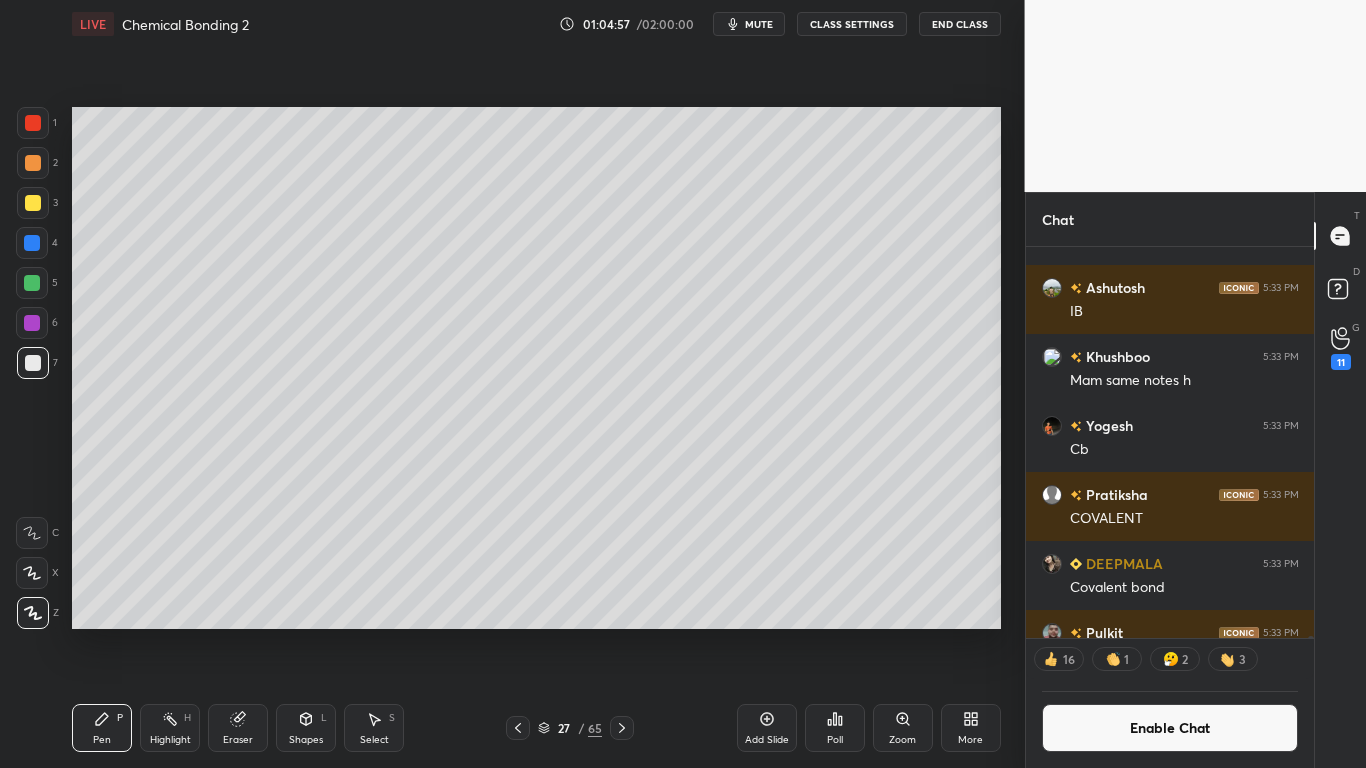 click at bounding box center (32, 243) 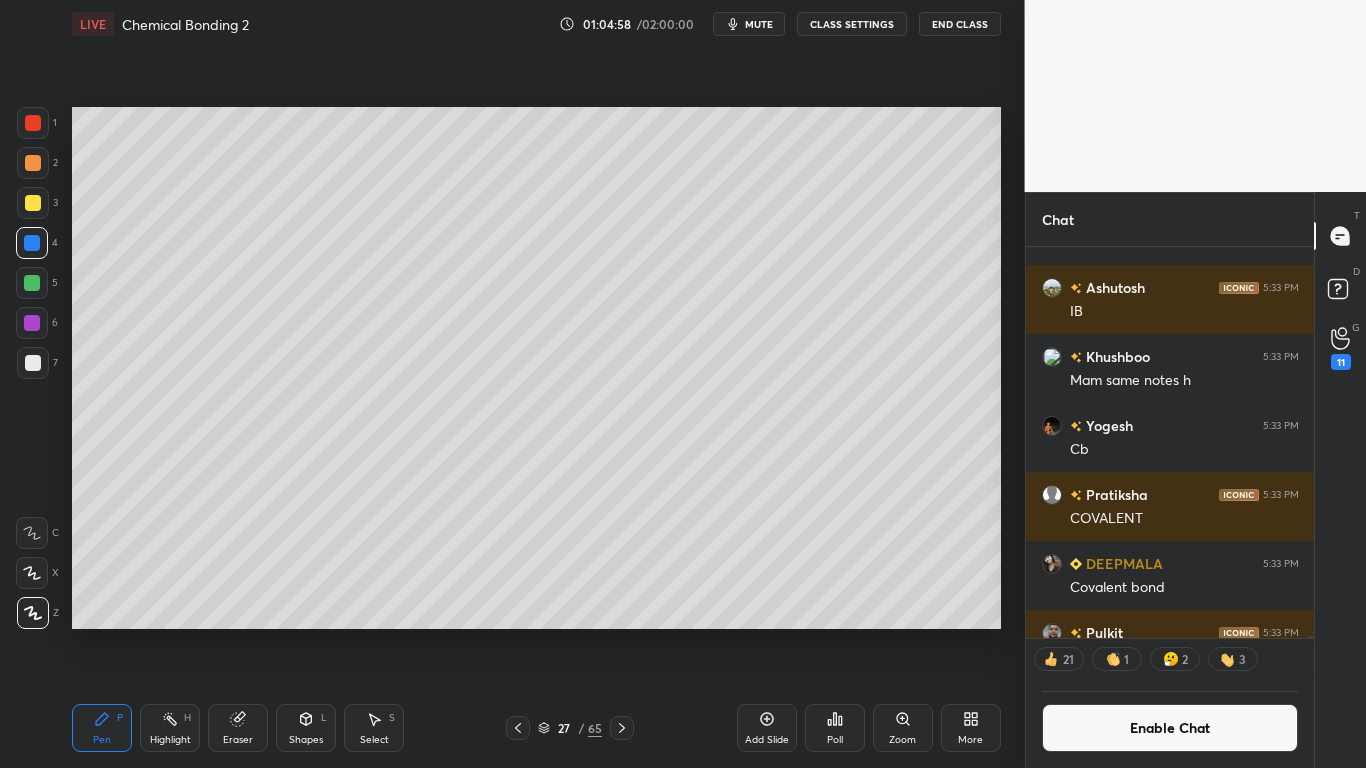 click at bounding box center (32, 283) 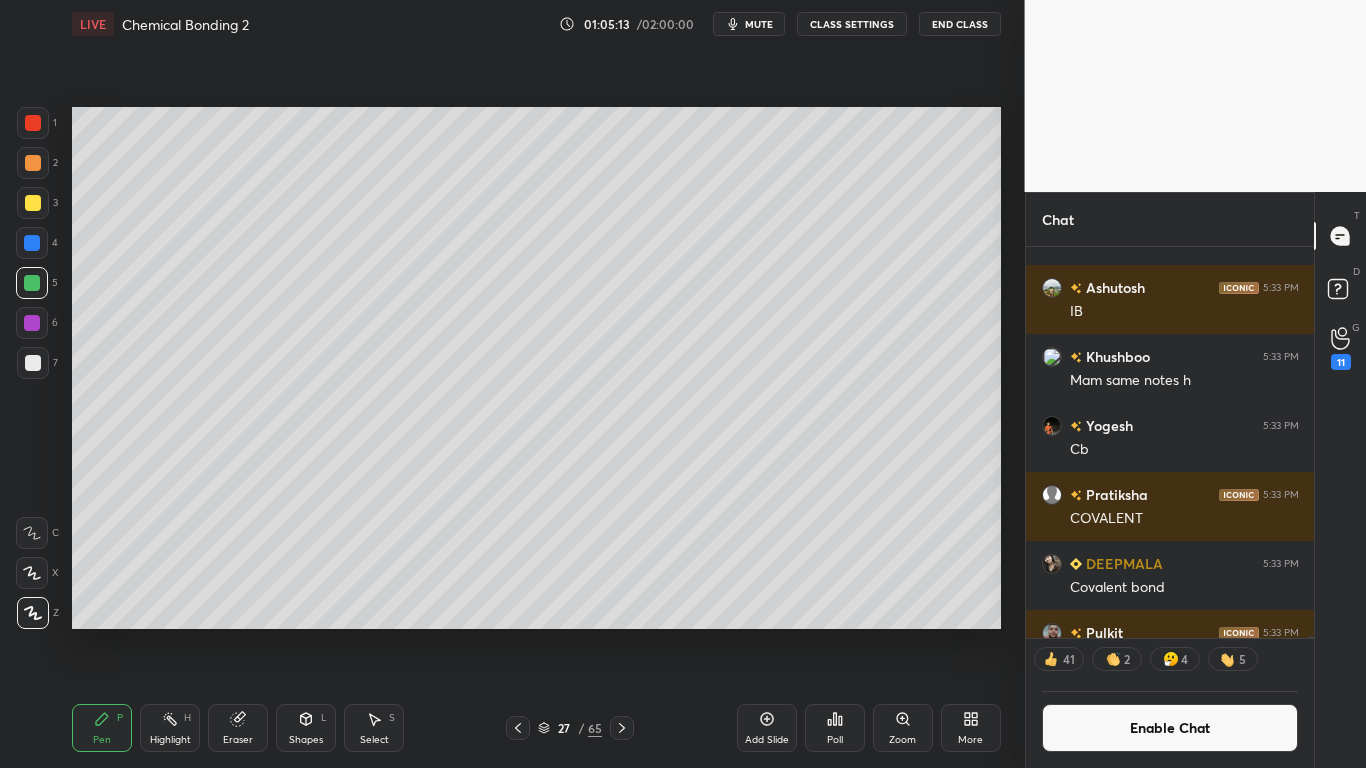 click on "Add Slide" at bounding box center [767, 728] 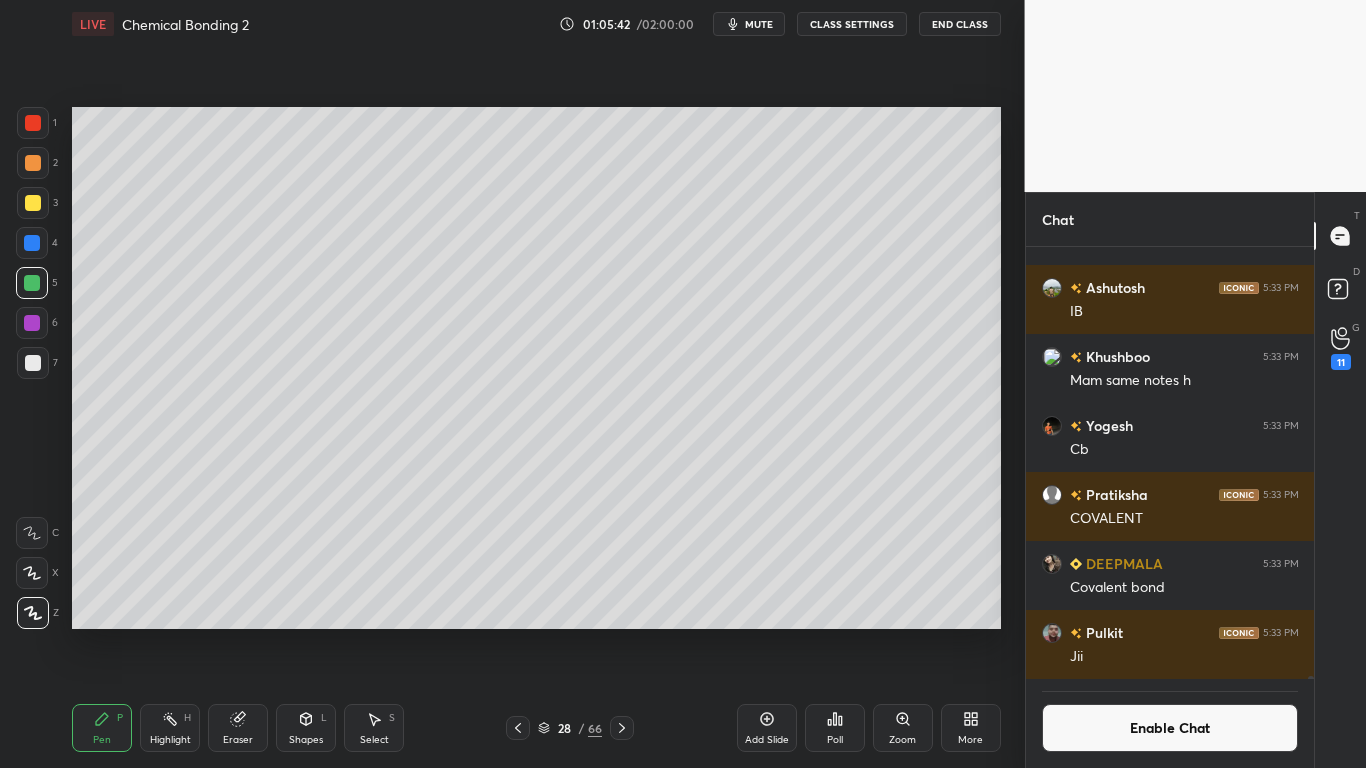 scroll, scrollTop: 7, scrollLeft: 7, axis: both 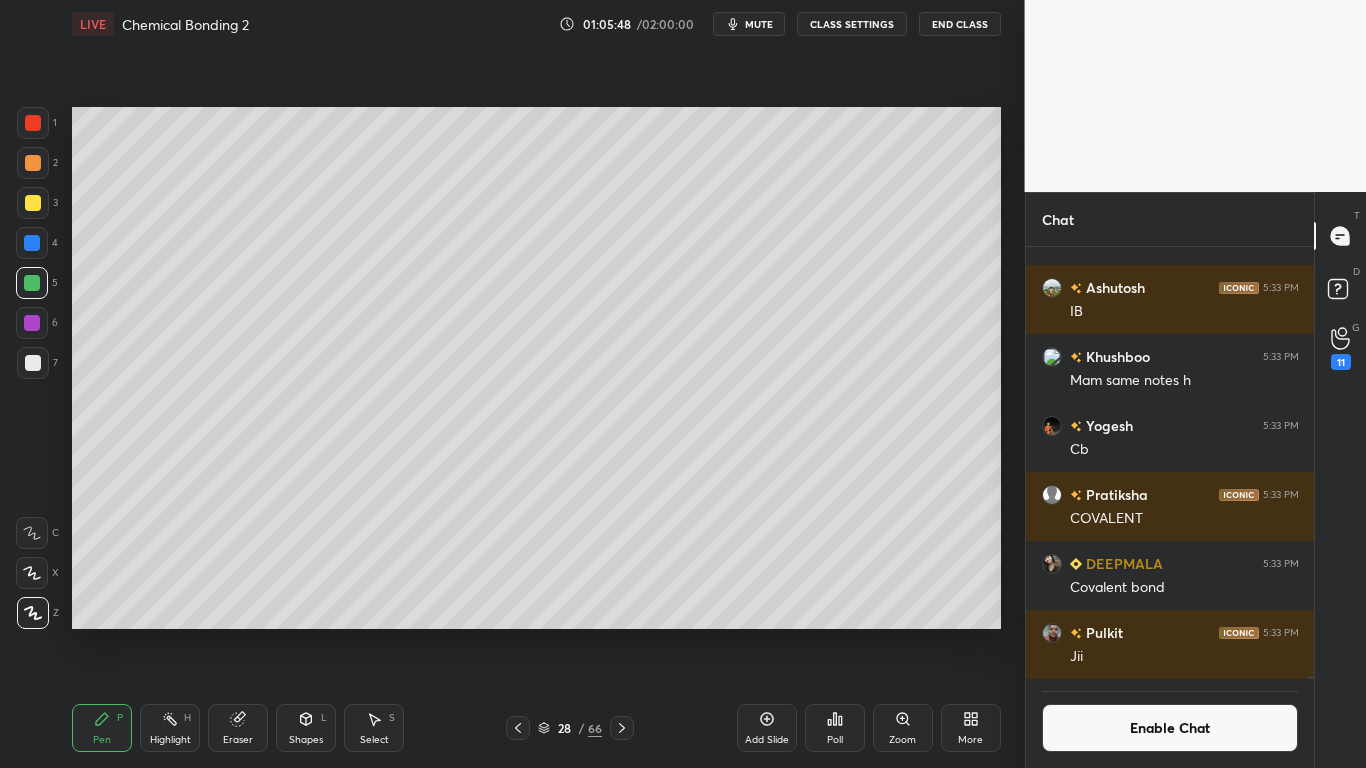 click at bounding box center [33, 363] 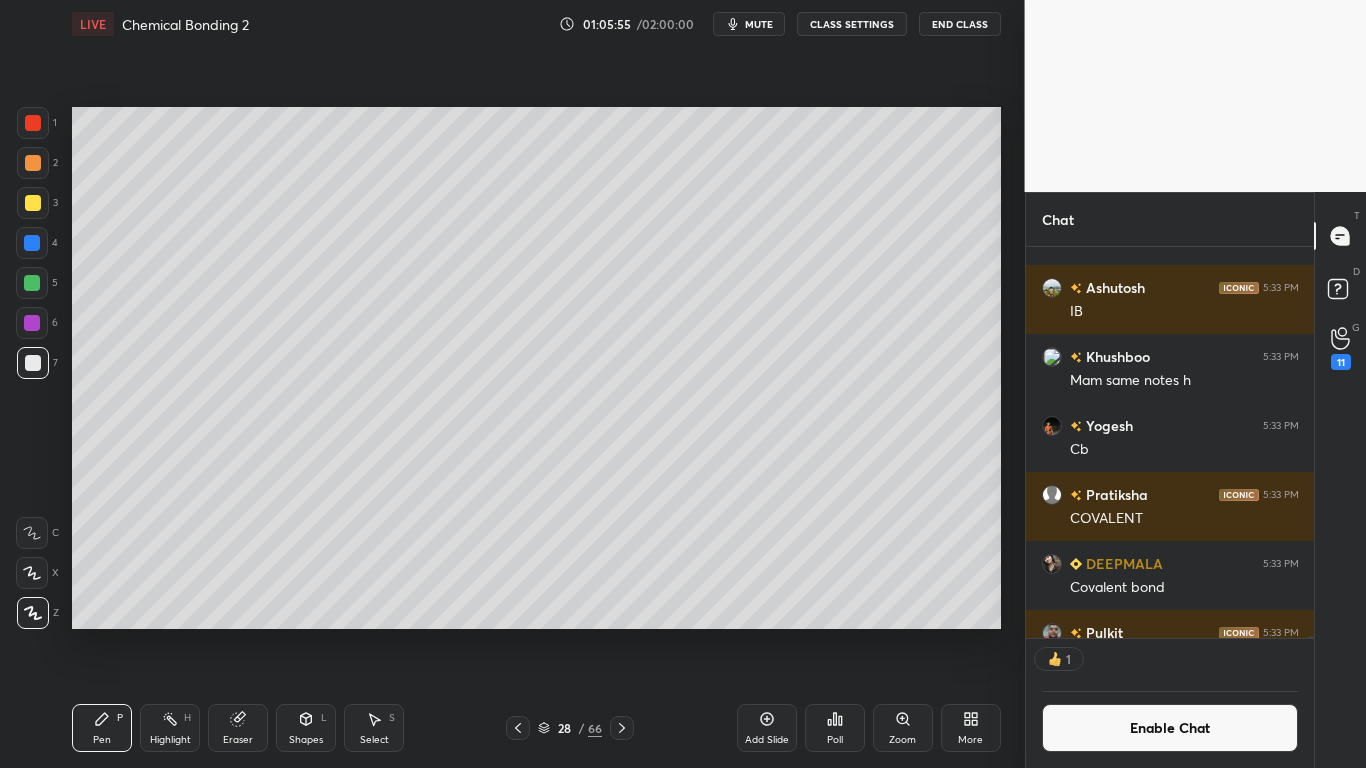 scroll, scrollTop: 385, scrollLeft: 282, axis: both 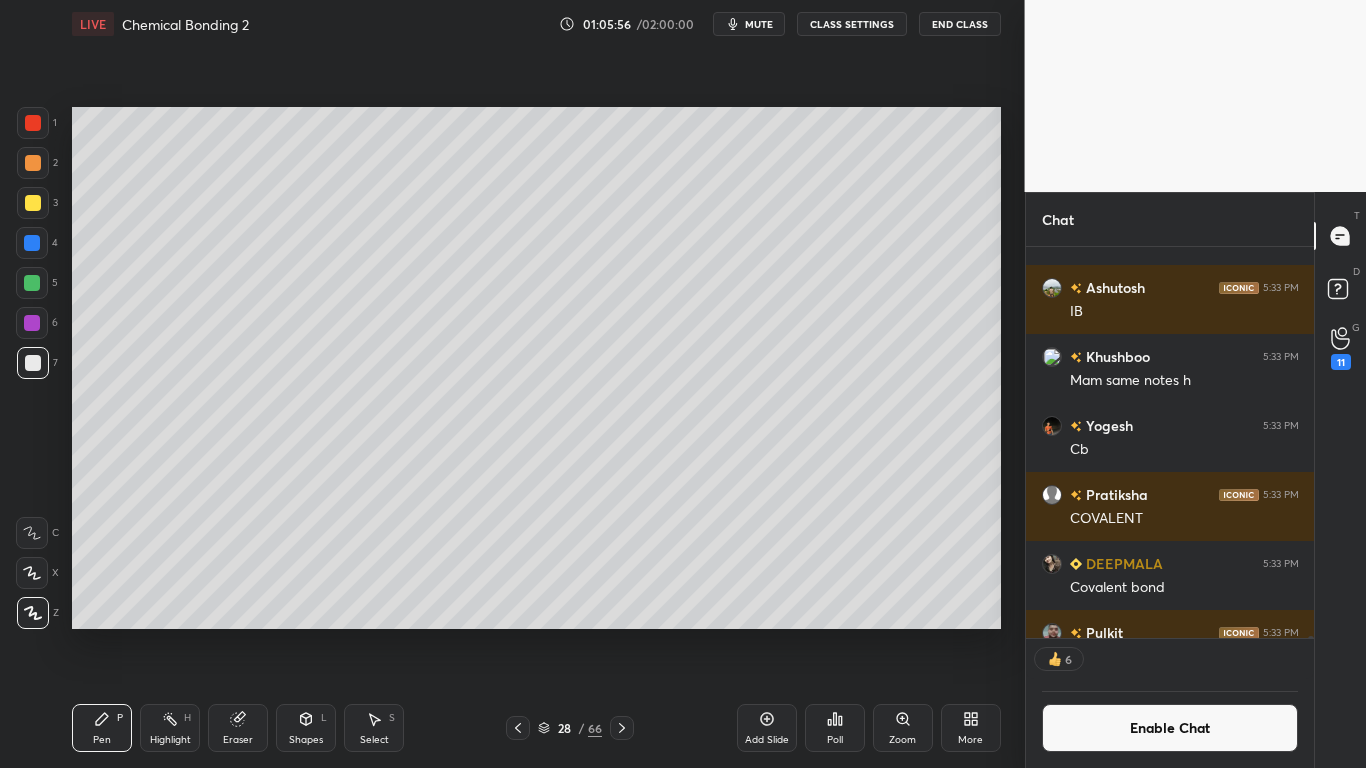 click 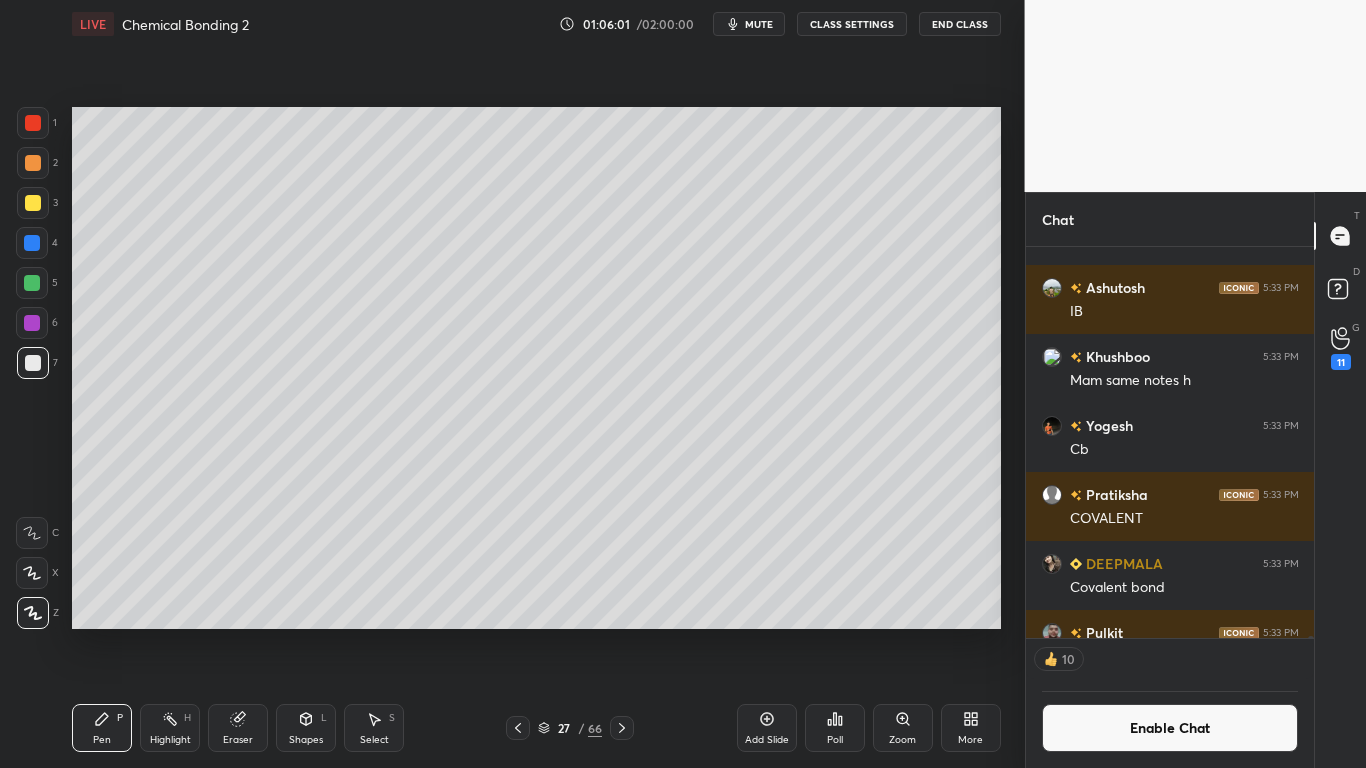 click at bounding box center (32, 283) 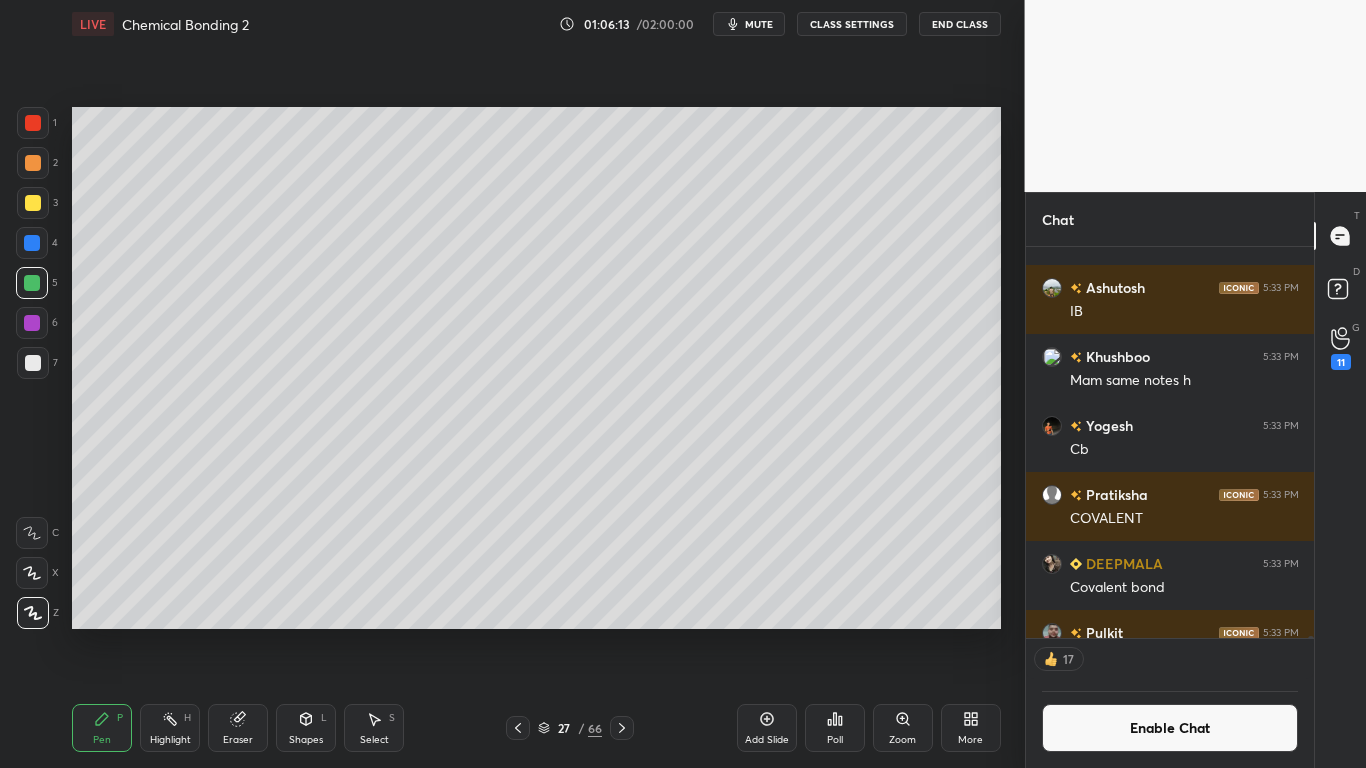 click 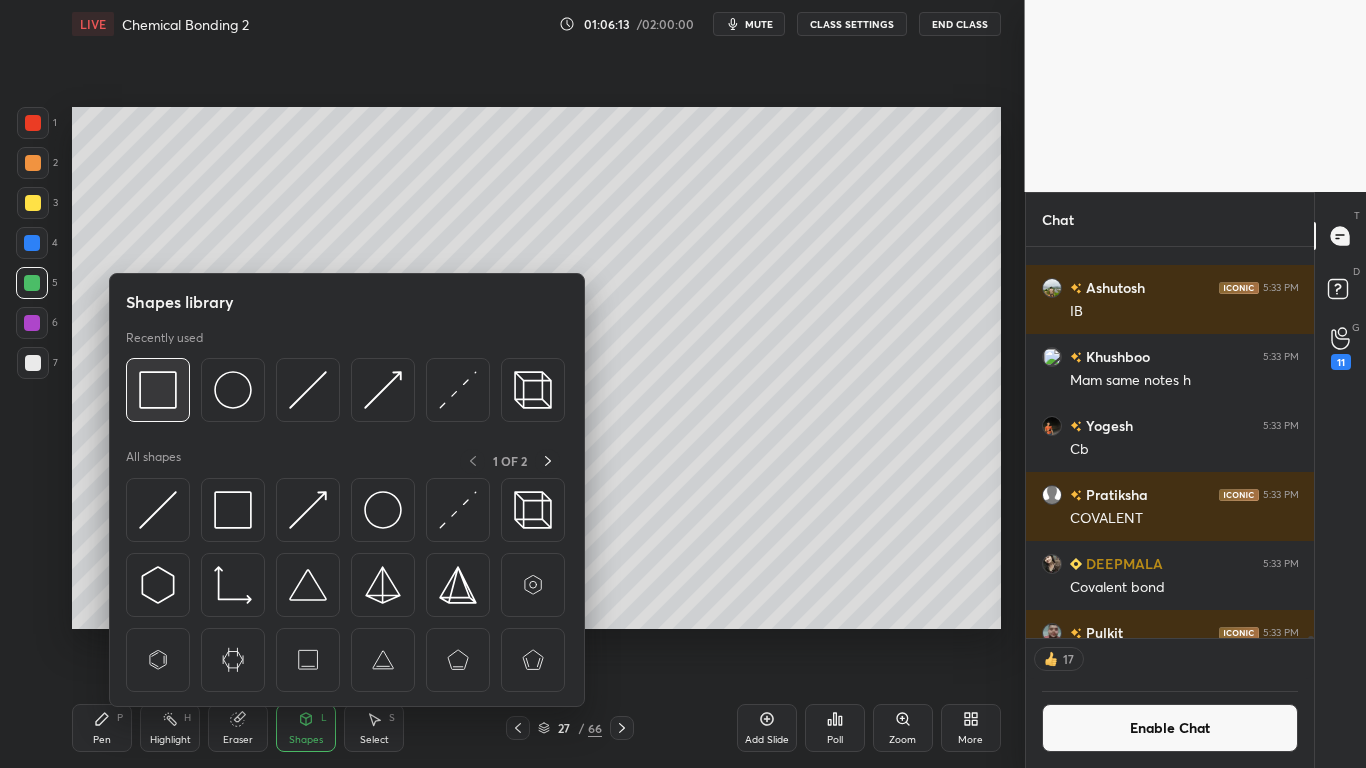click at bounding box center (158, 390) 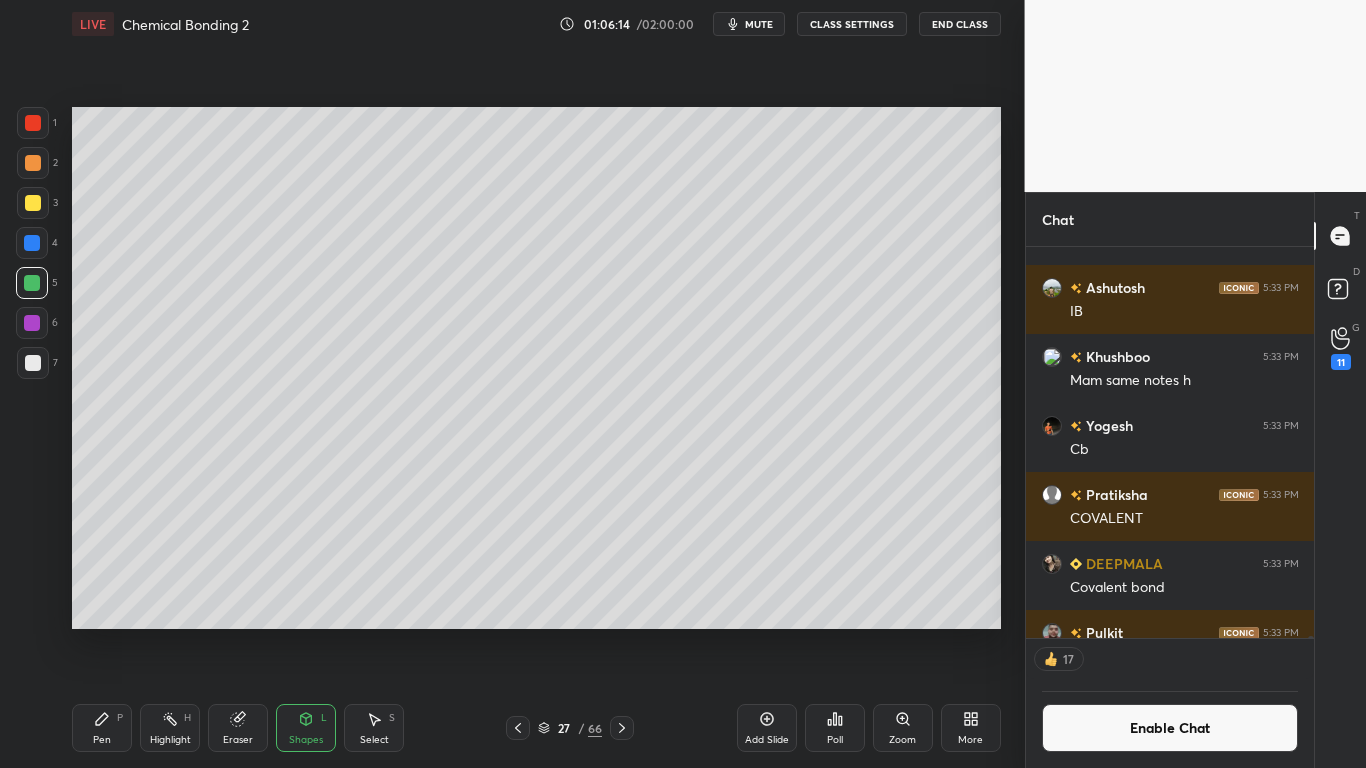 click at bounding box center (33, 203) 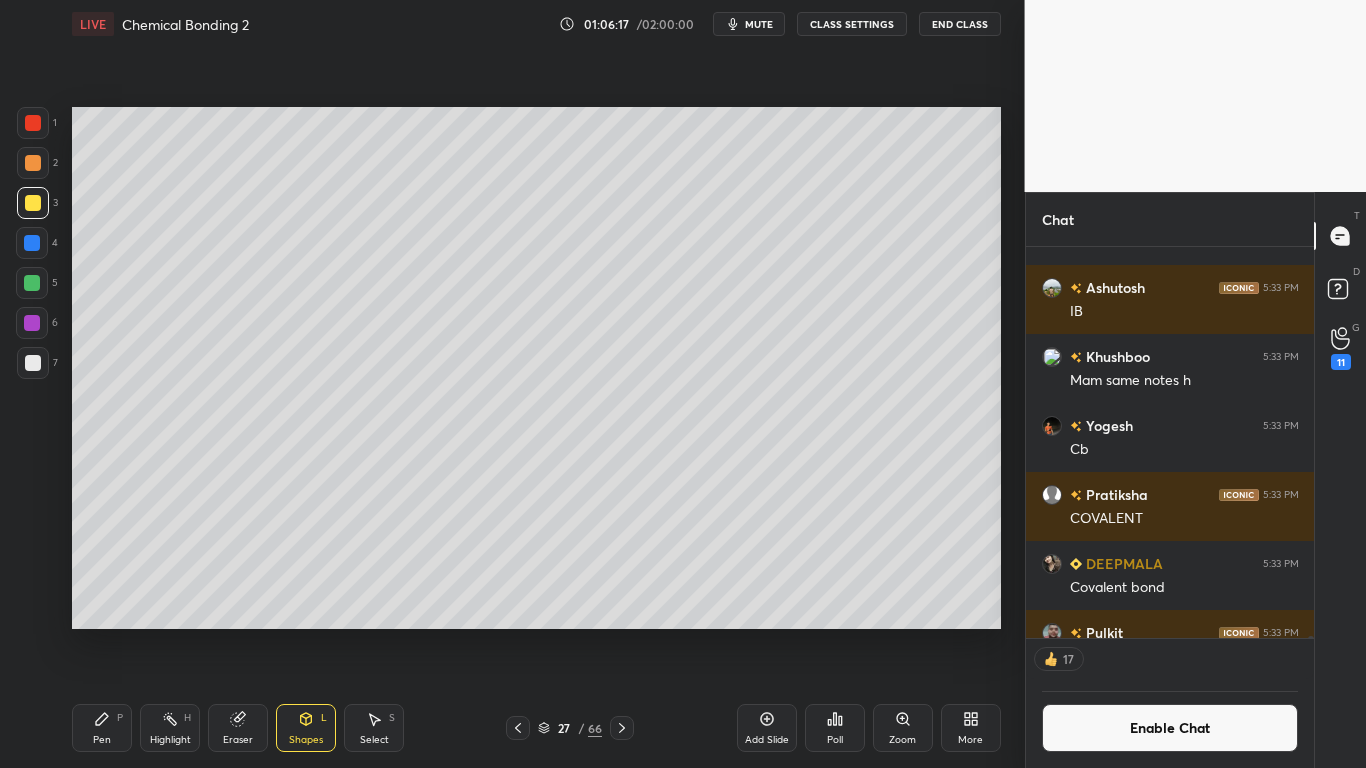 click 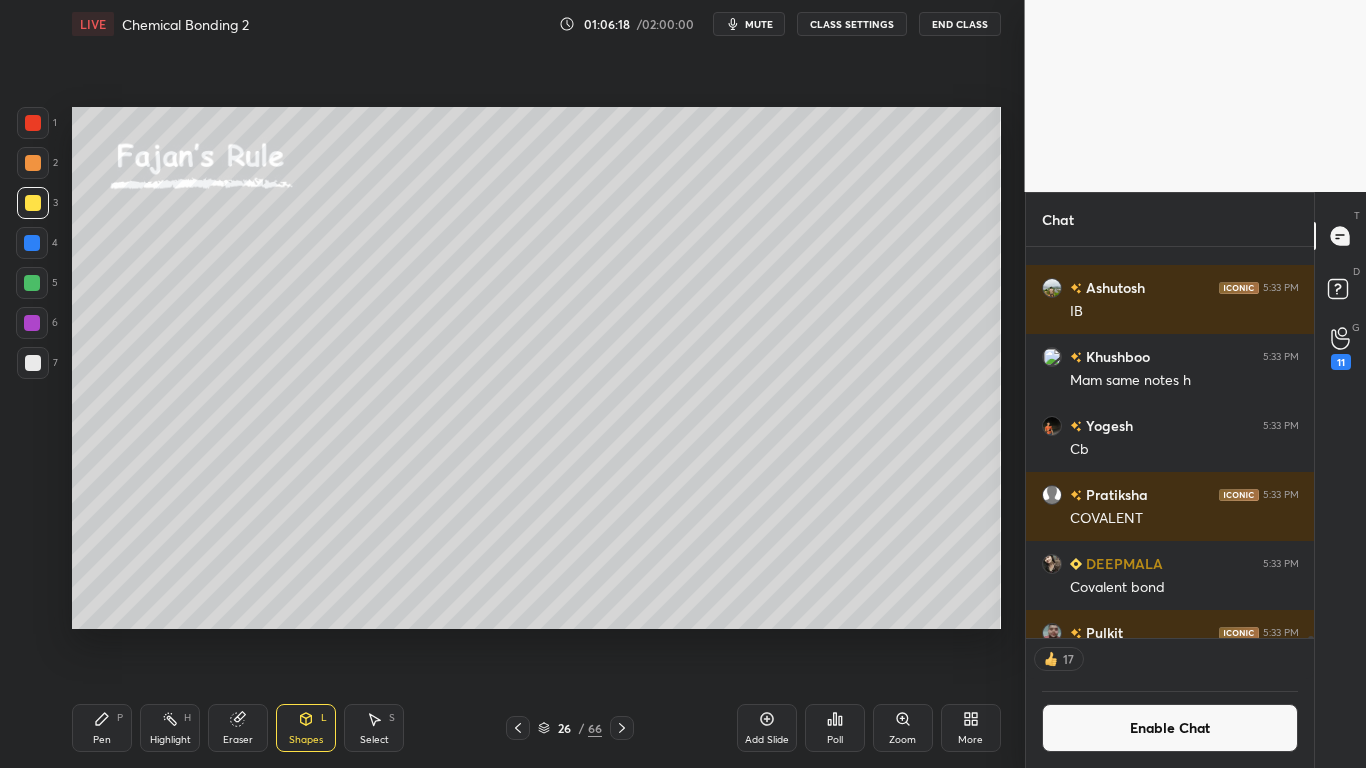 click on "Enable Chat" at bounding box center [1170, 728] 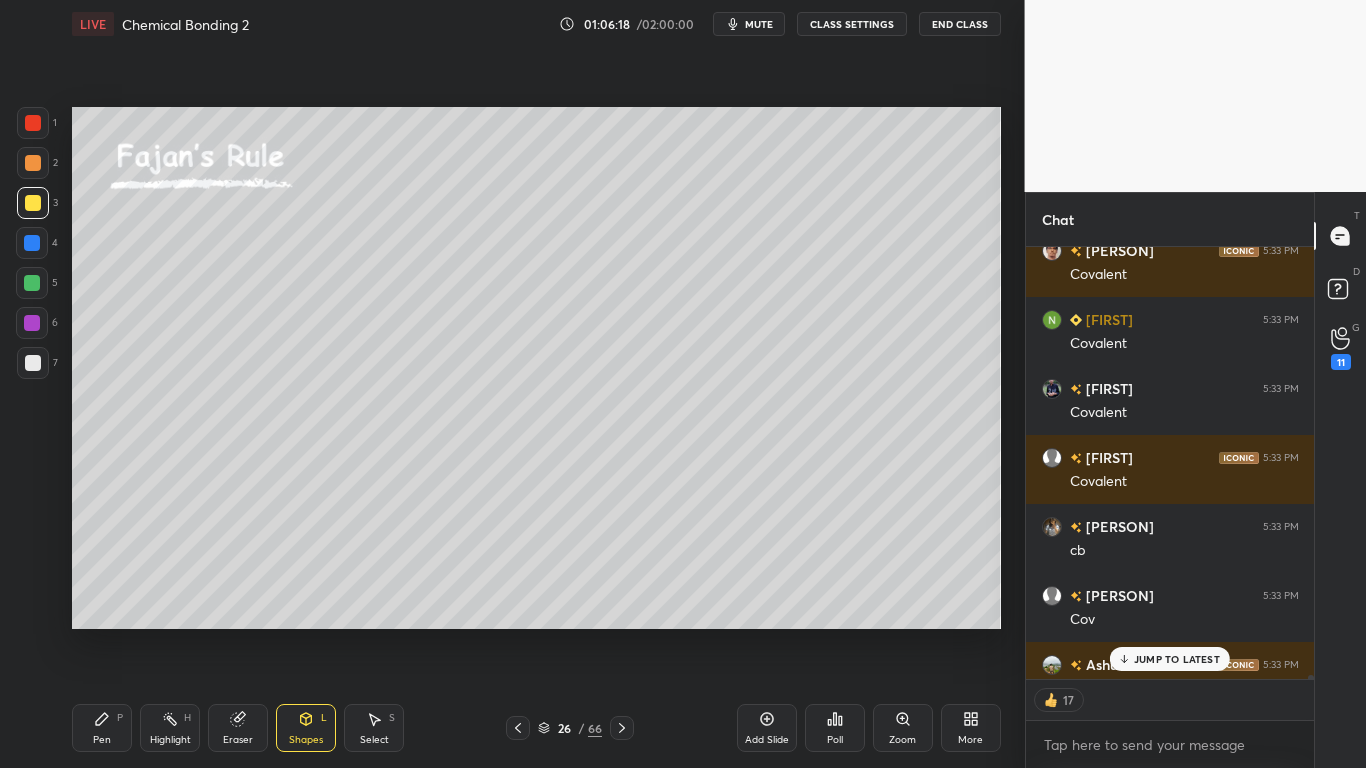 click on "JUMP TO LATEST" at bounding box center [1177, 659] 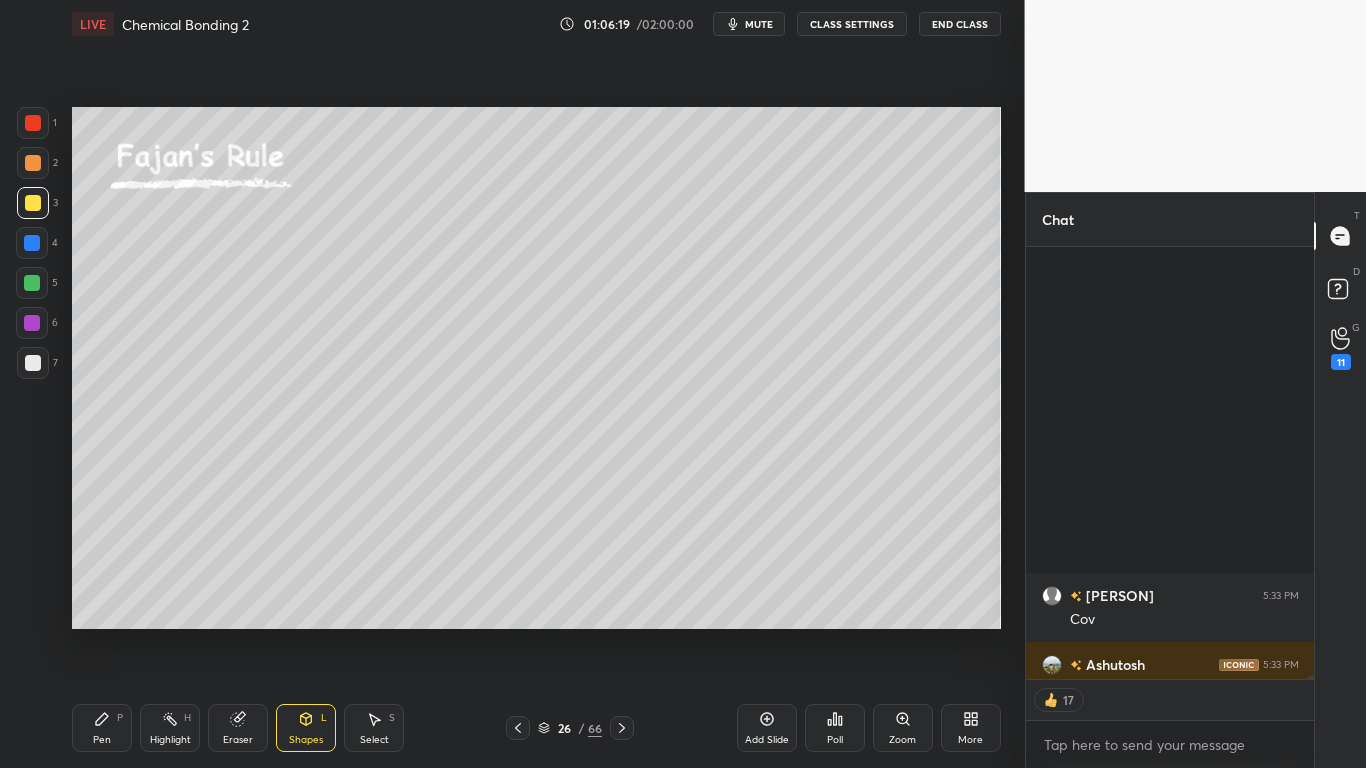 scroll, scrollTop: 70134, scrollLeft: 0, axis: vertical 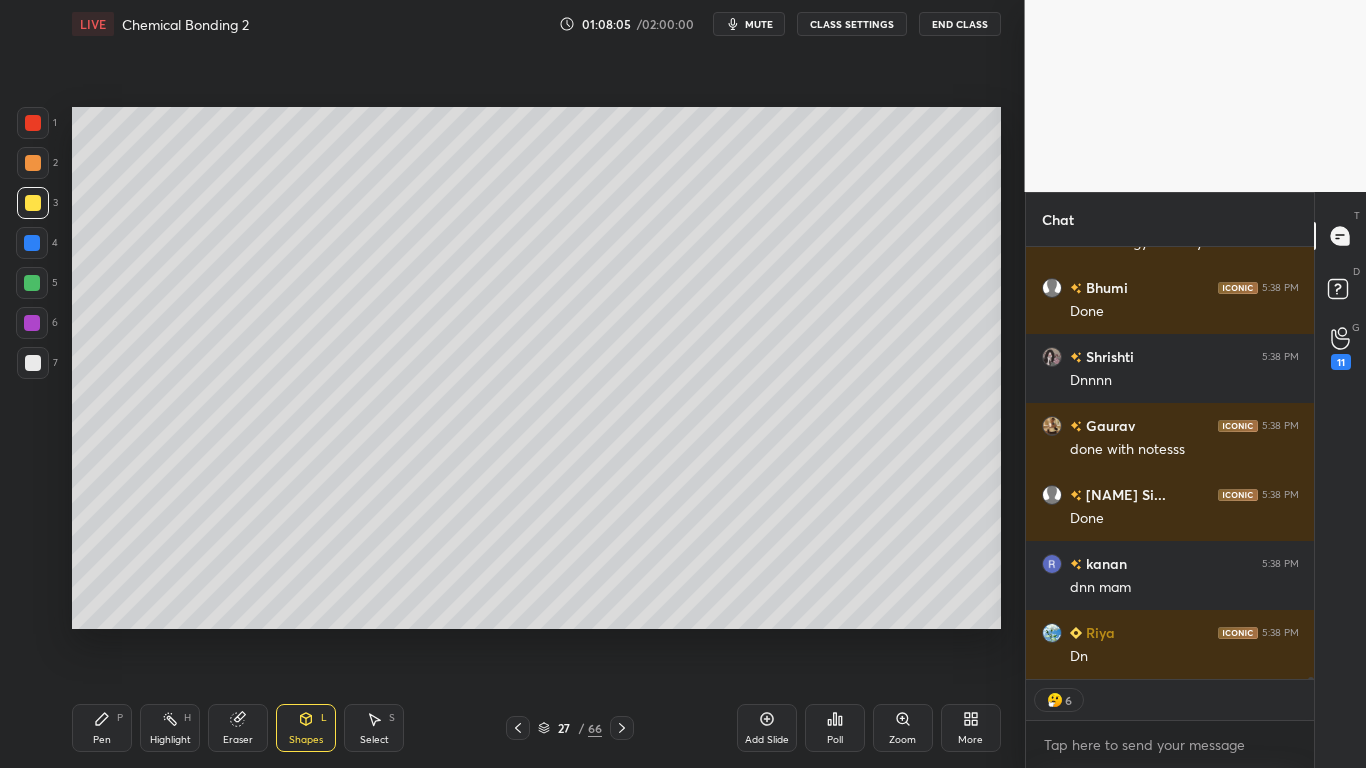 type on "x" 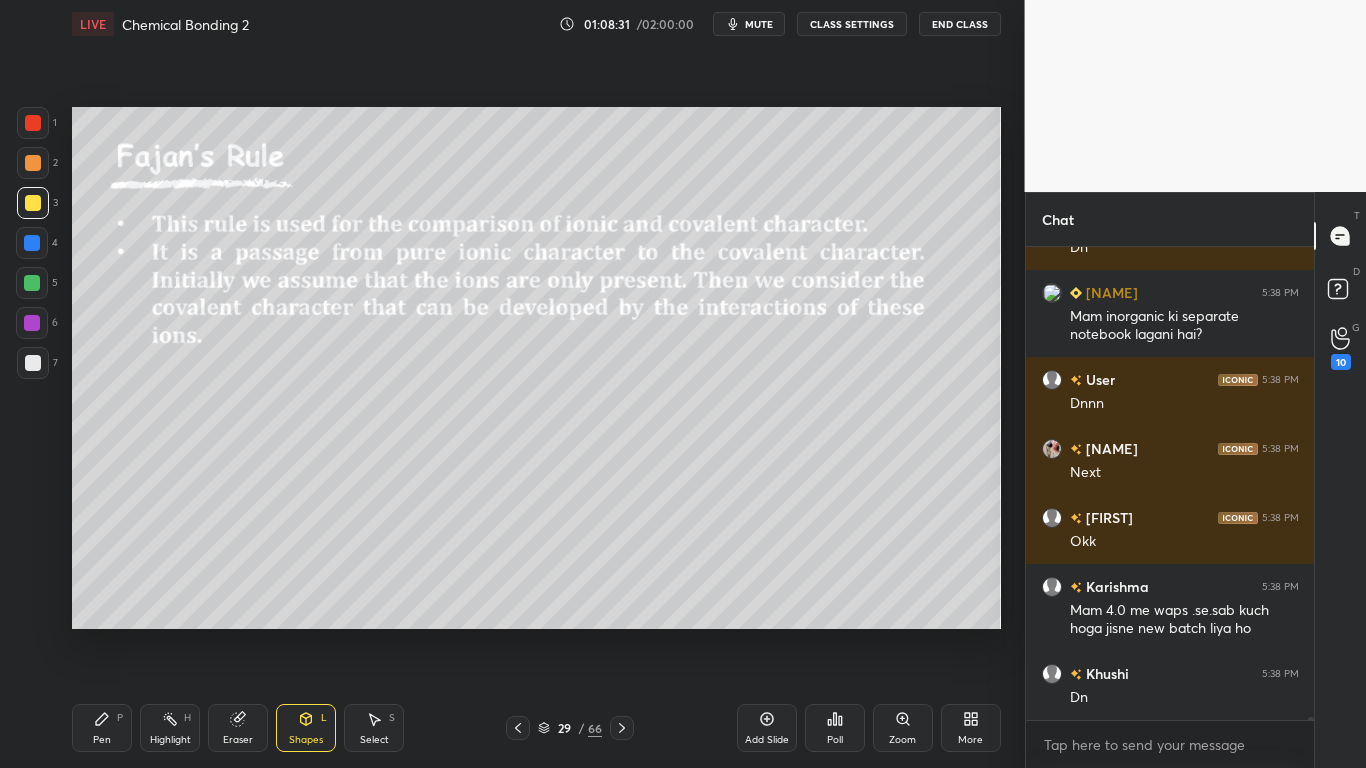 click on "CLASS SETTINGS" at bounding box center (852, 24) 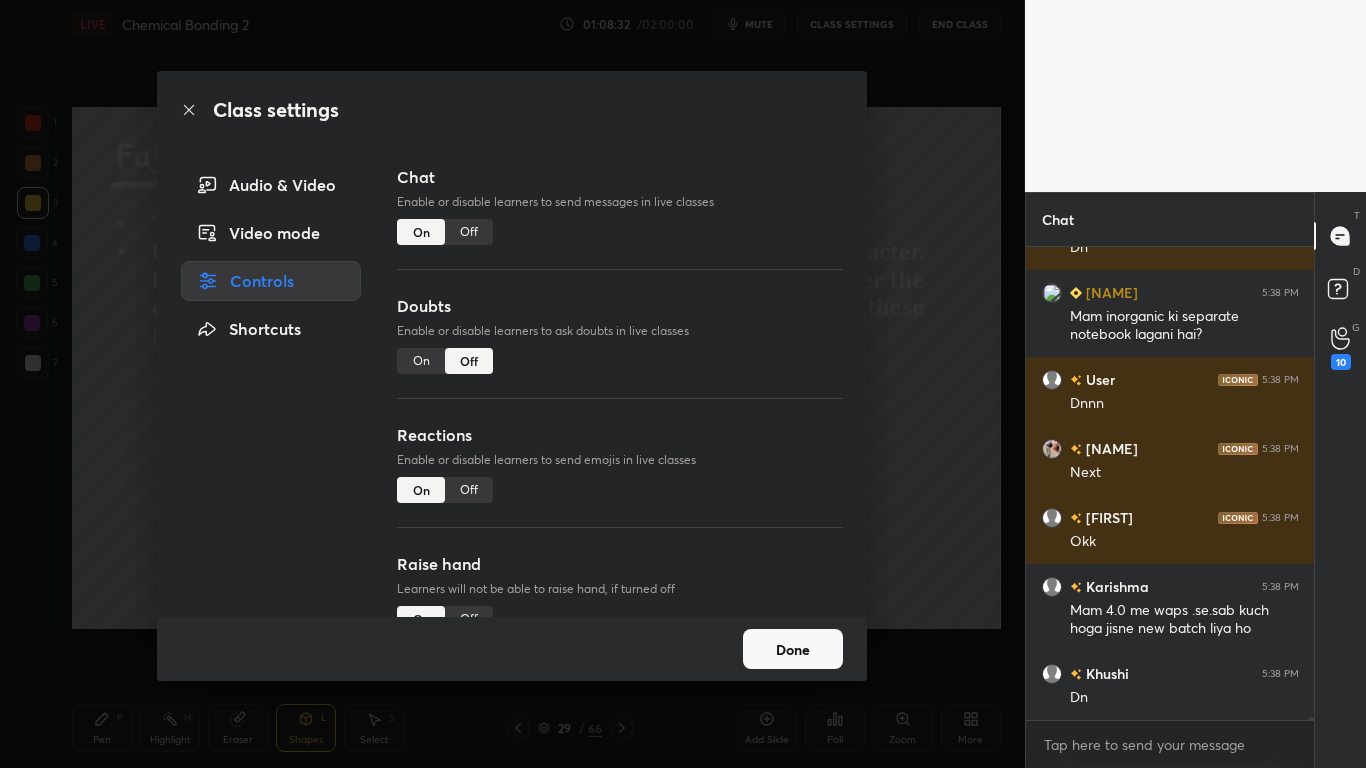 click on "Off" at bounding box center (469, 232) 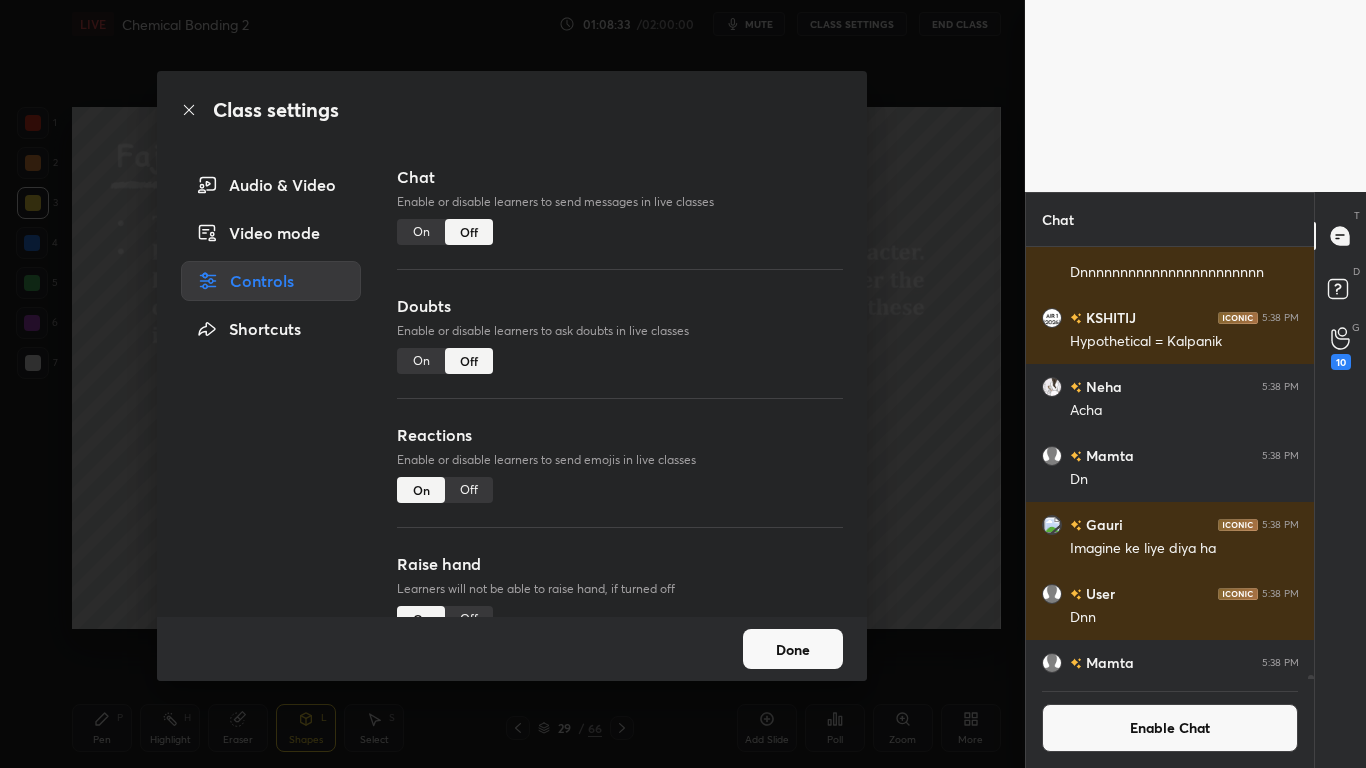 click on "Done" at bounding box center (793, 649) 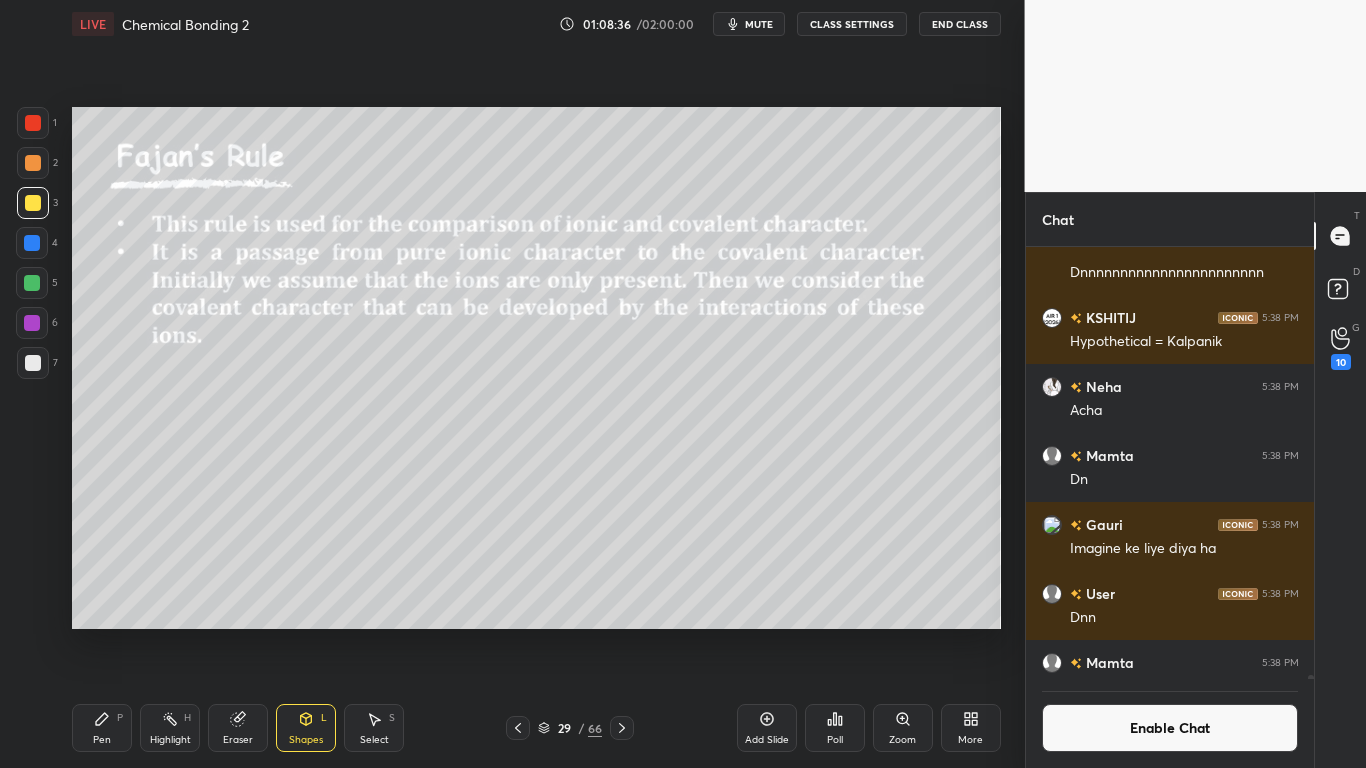 click at bounding box center (33, 363) 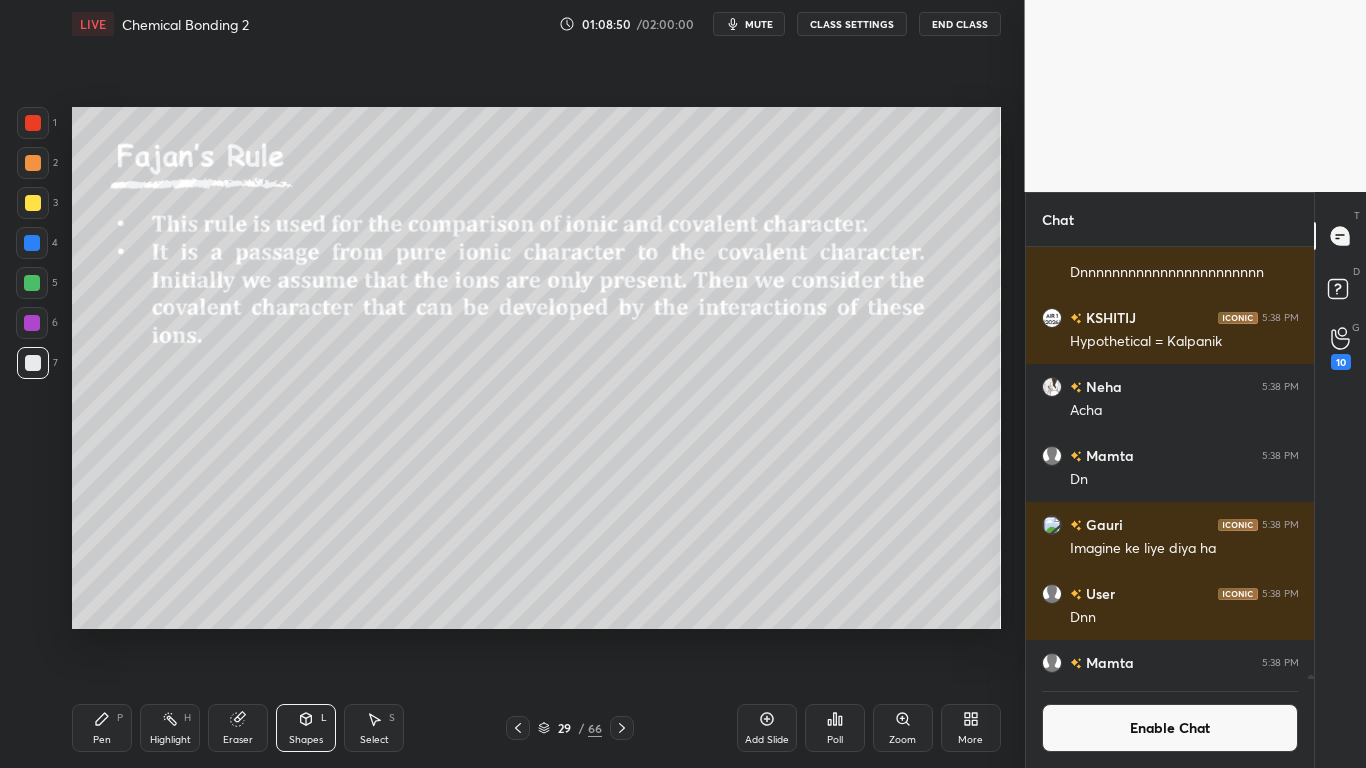 click at bounding box center (33, 203) 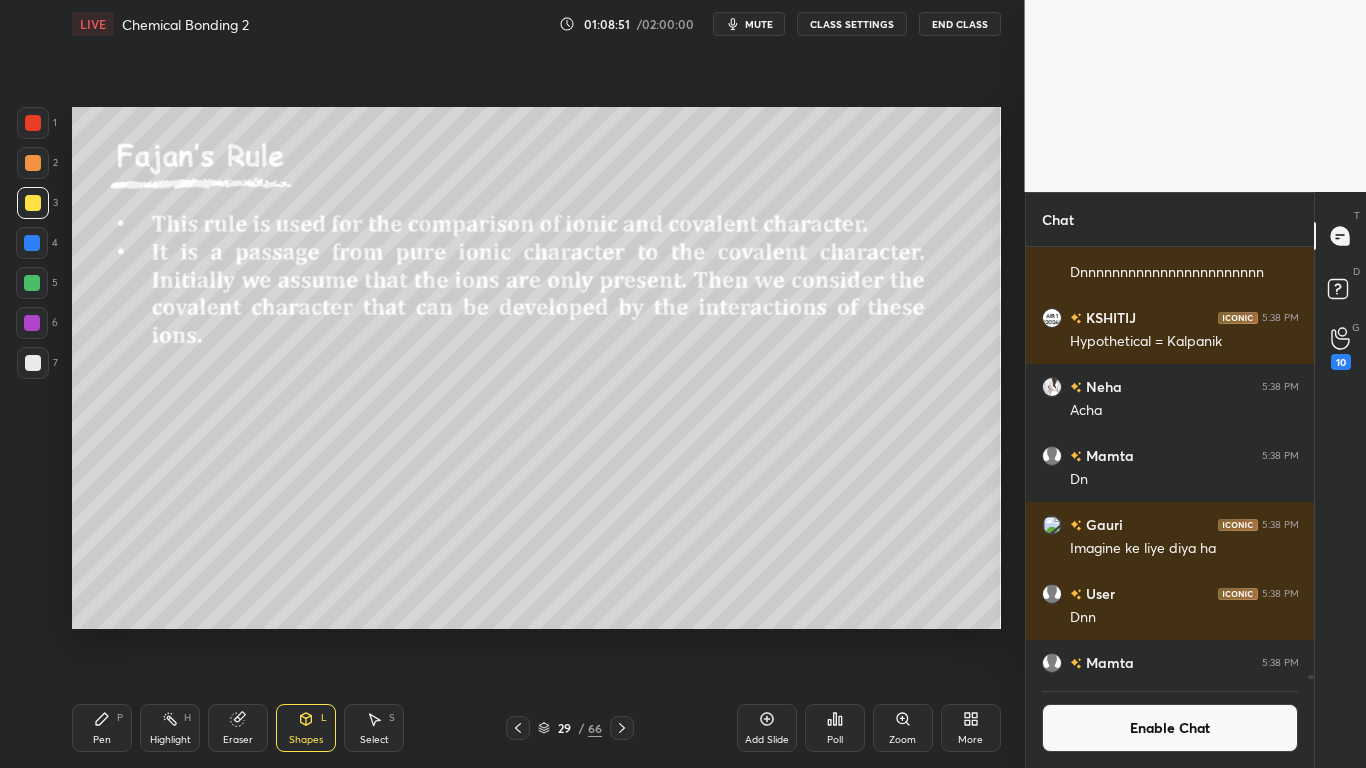 click on "Pen P" at bounding box center [102, 728] 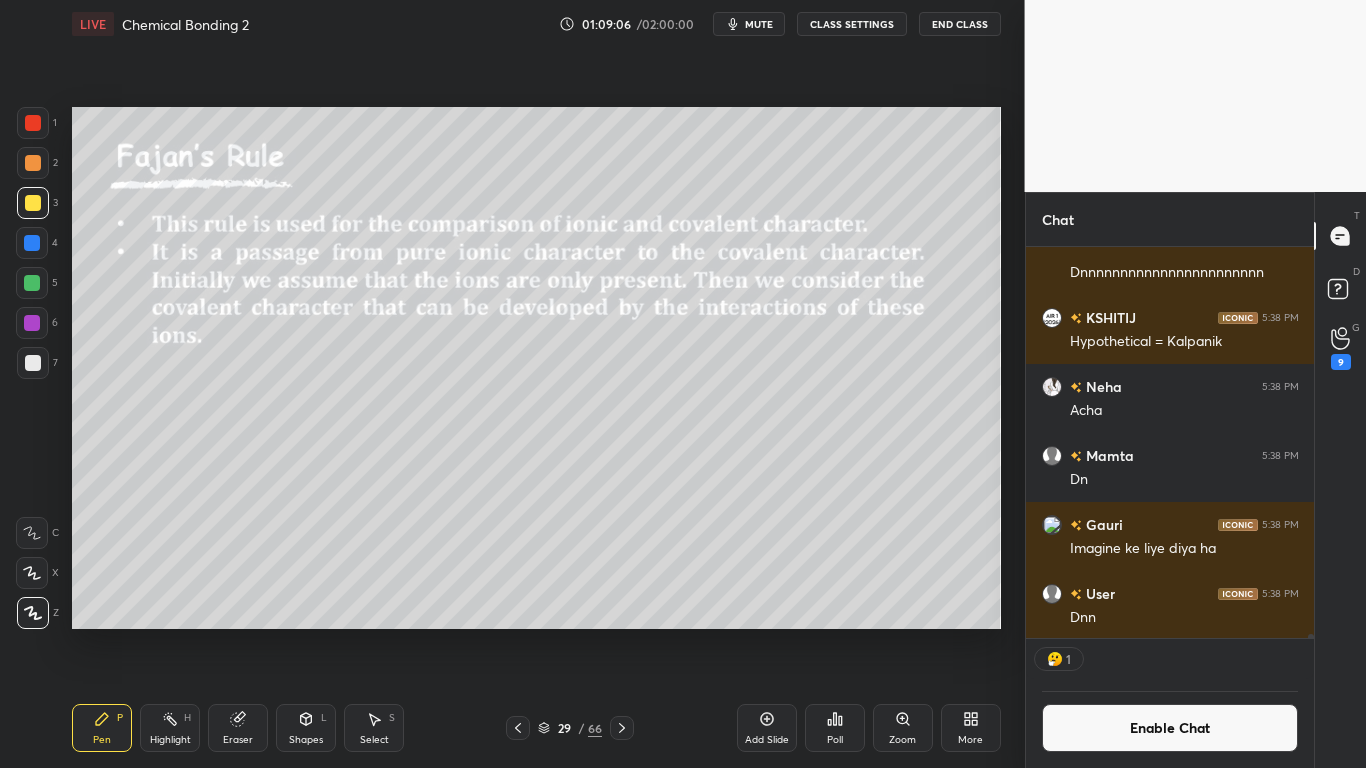 scroll, scrollTop: 385, scrollLeft: 282, axis: both 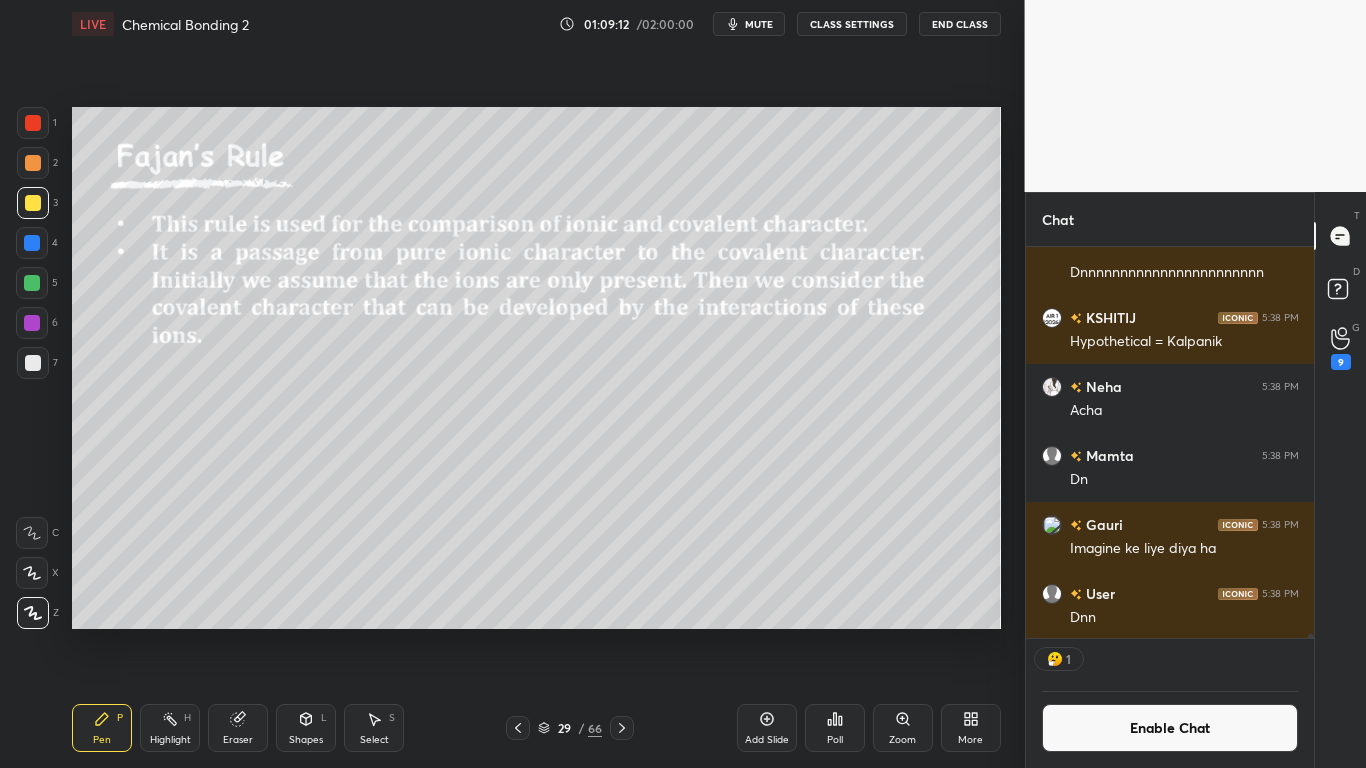 click 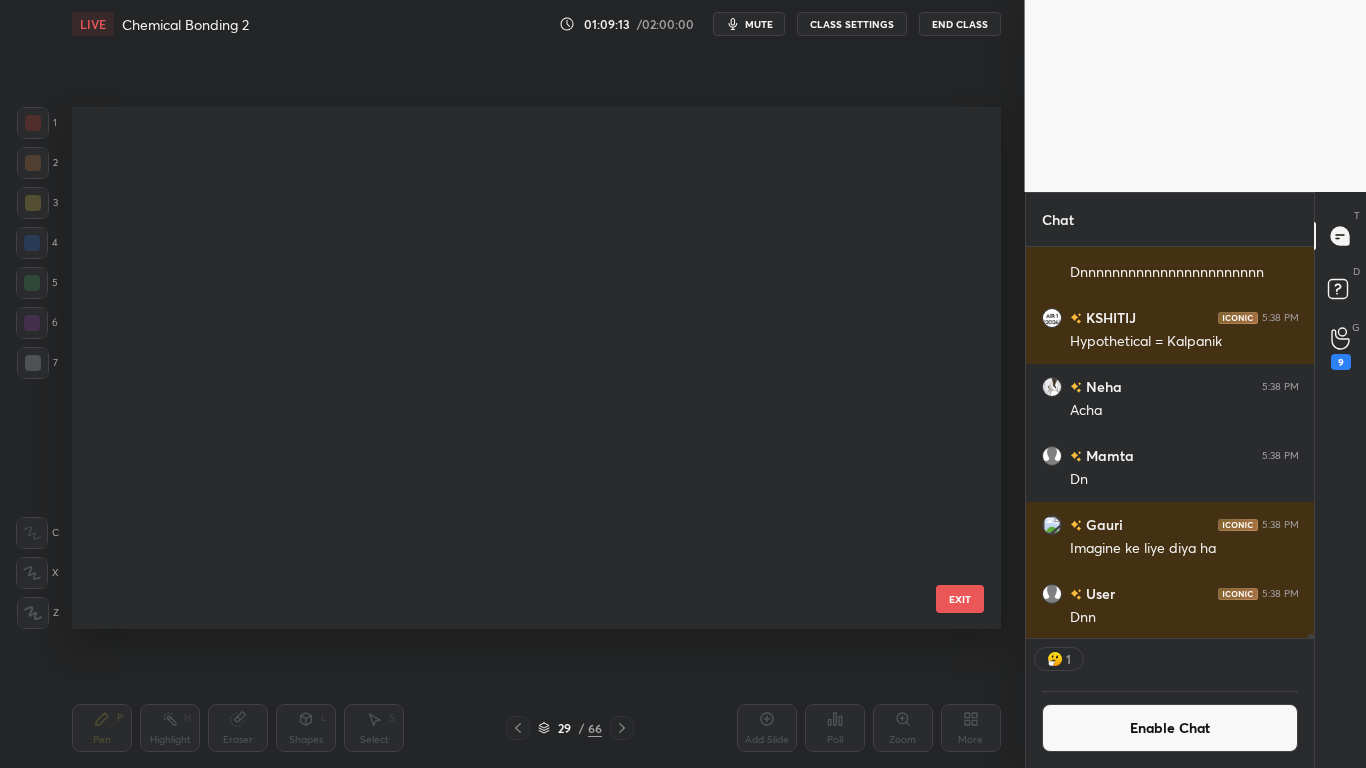 scroll, scrollTop: 1070, scrollLeft: 0, axis: vertical 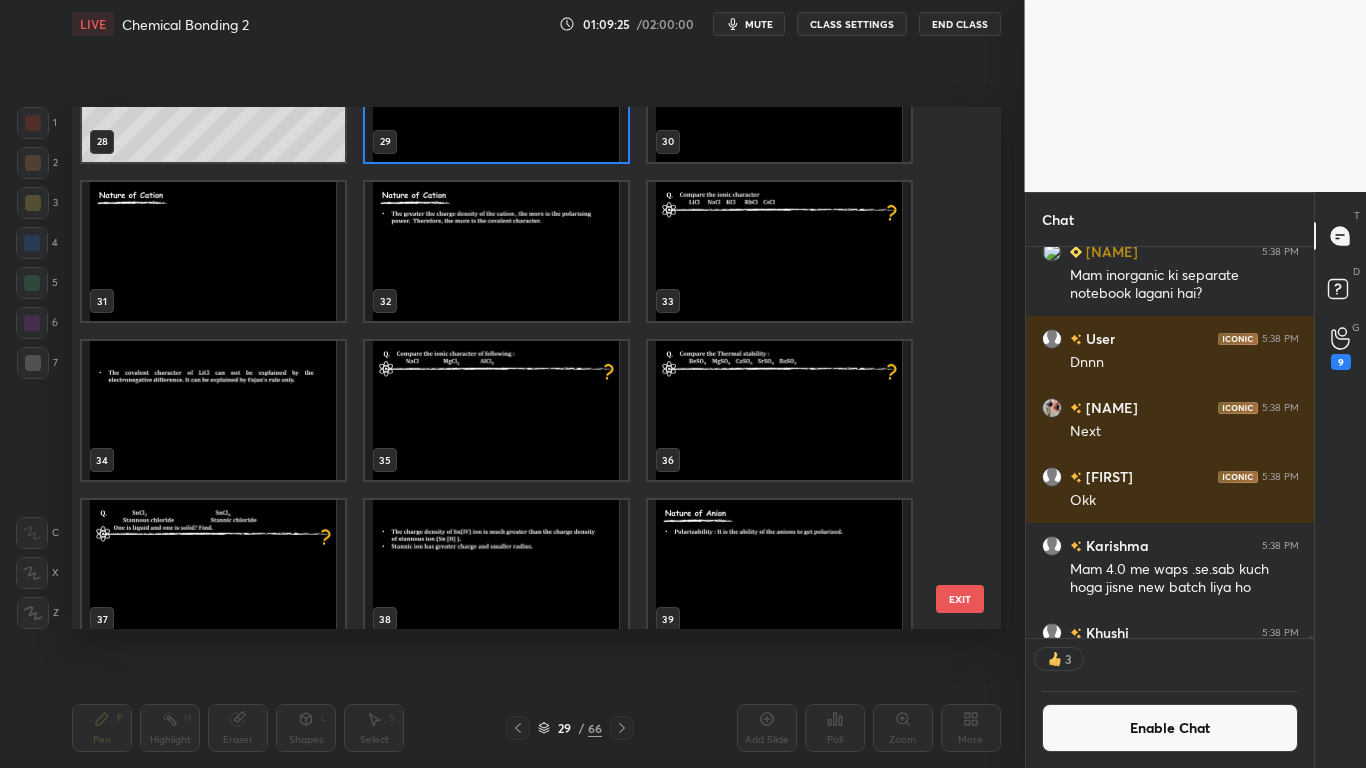 click on "EXIT" at bounding box center (960, 599) 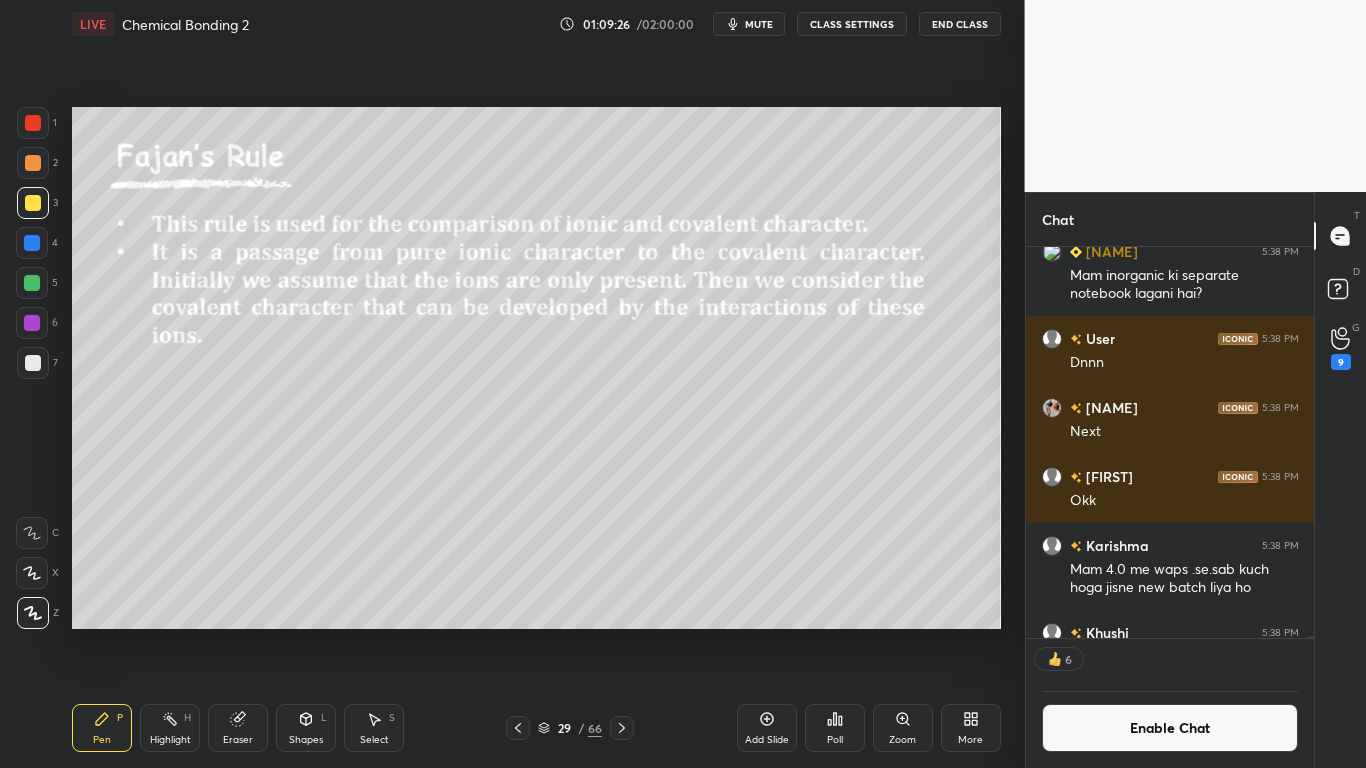 click on "Enable Chat" at bounding box center [1170, 728] 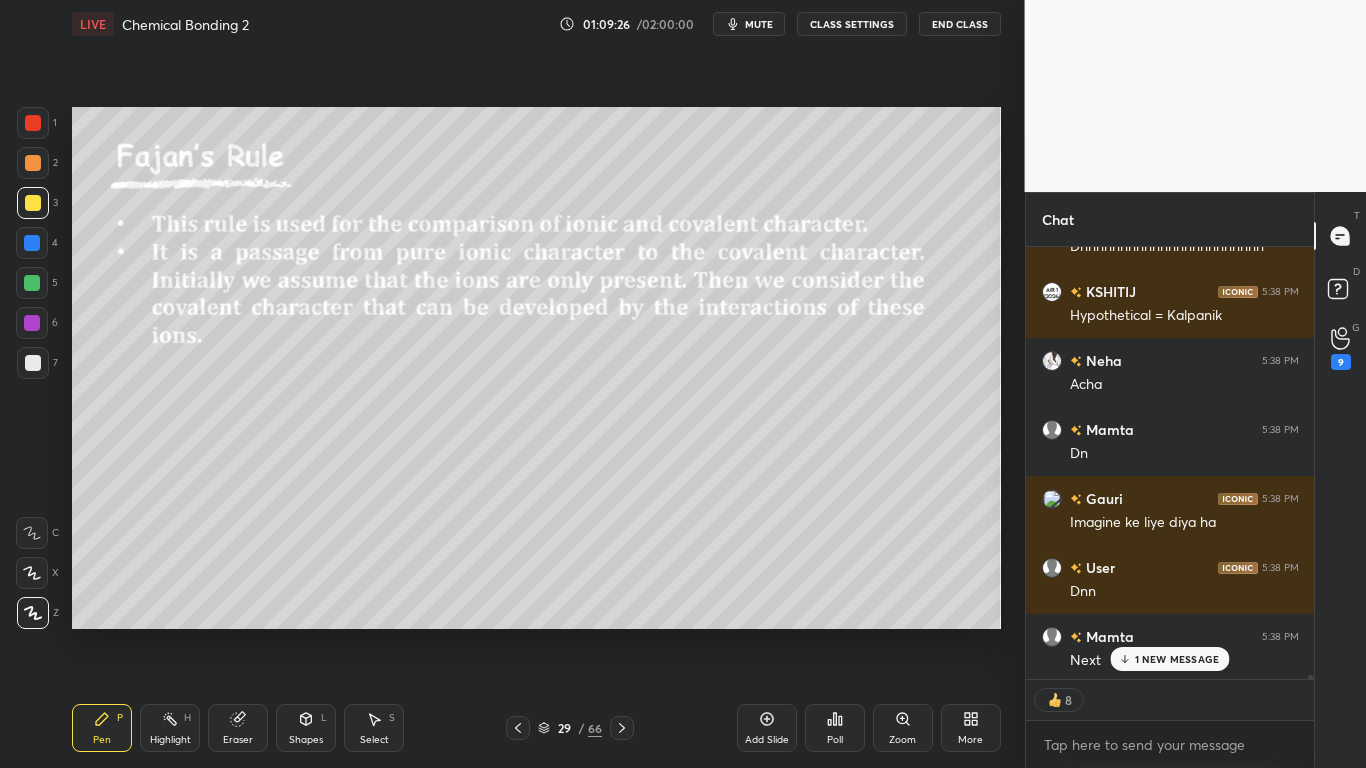 click on "1 NEW MESSAGE" at bounding box center (1177, 659) 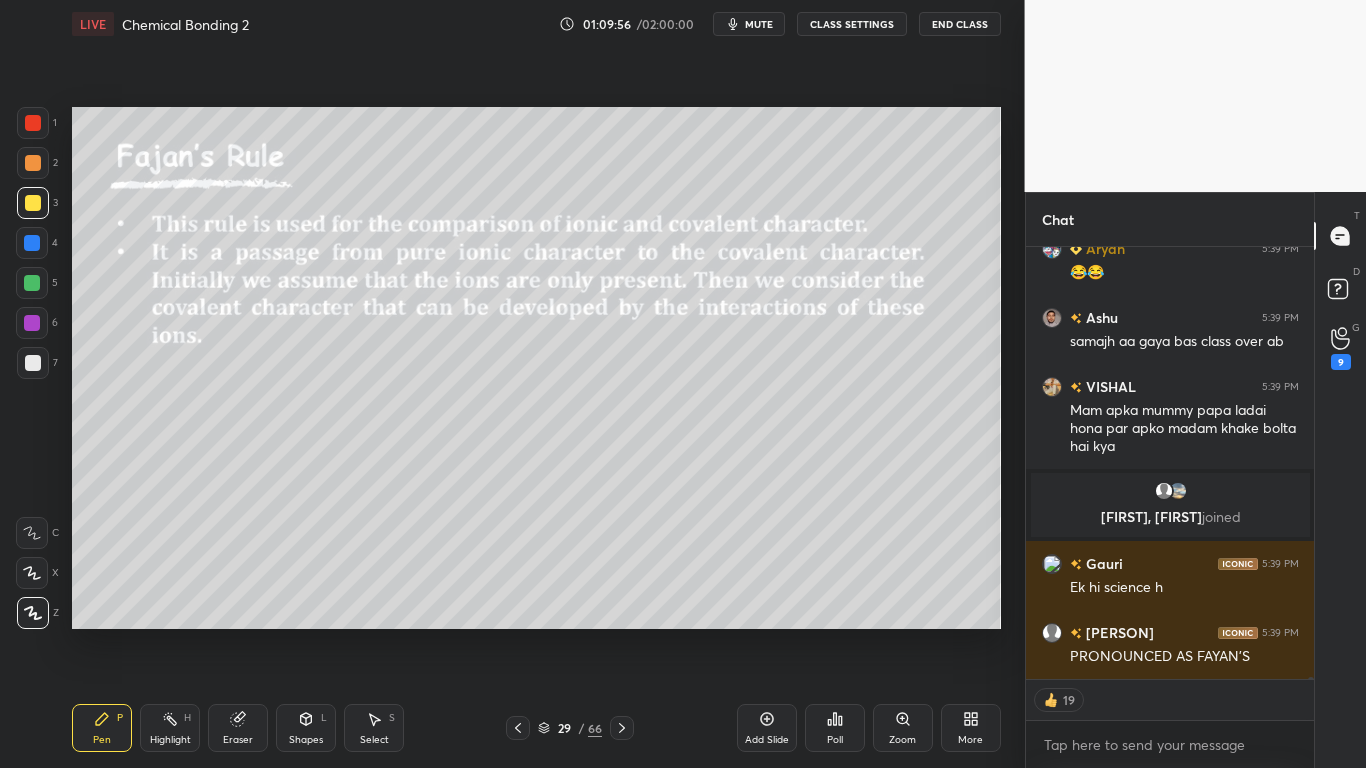 scroll, scrollTop: 79947, scrollLeft: 0, axis: vertical 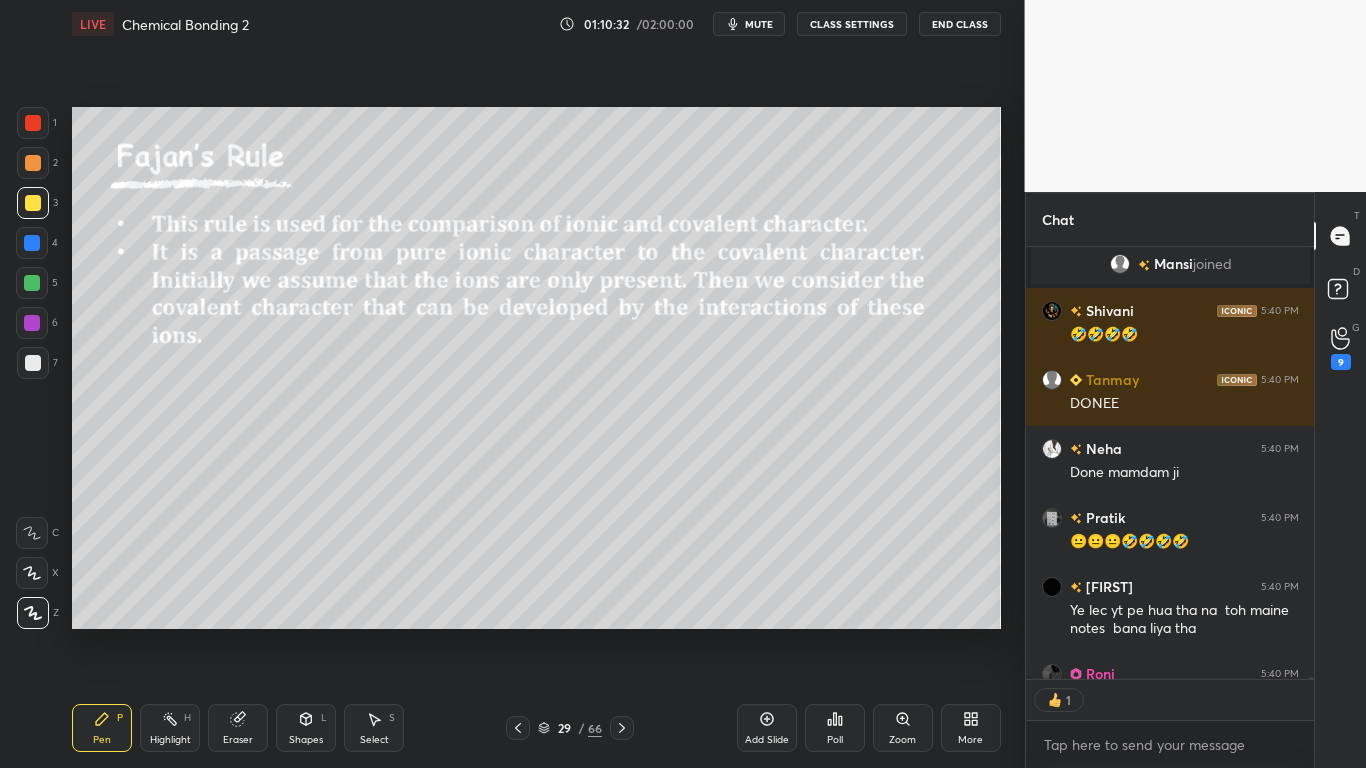 click on "CLASS SETTINGS" at bounding box center [852, 24] 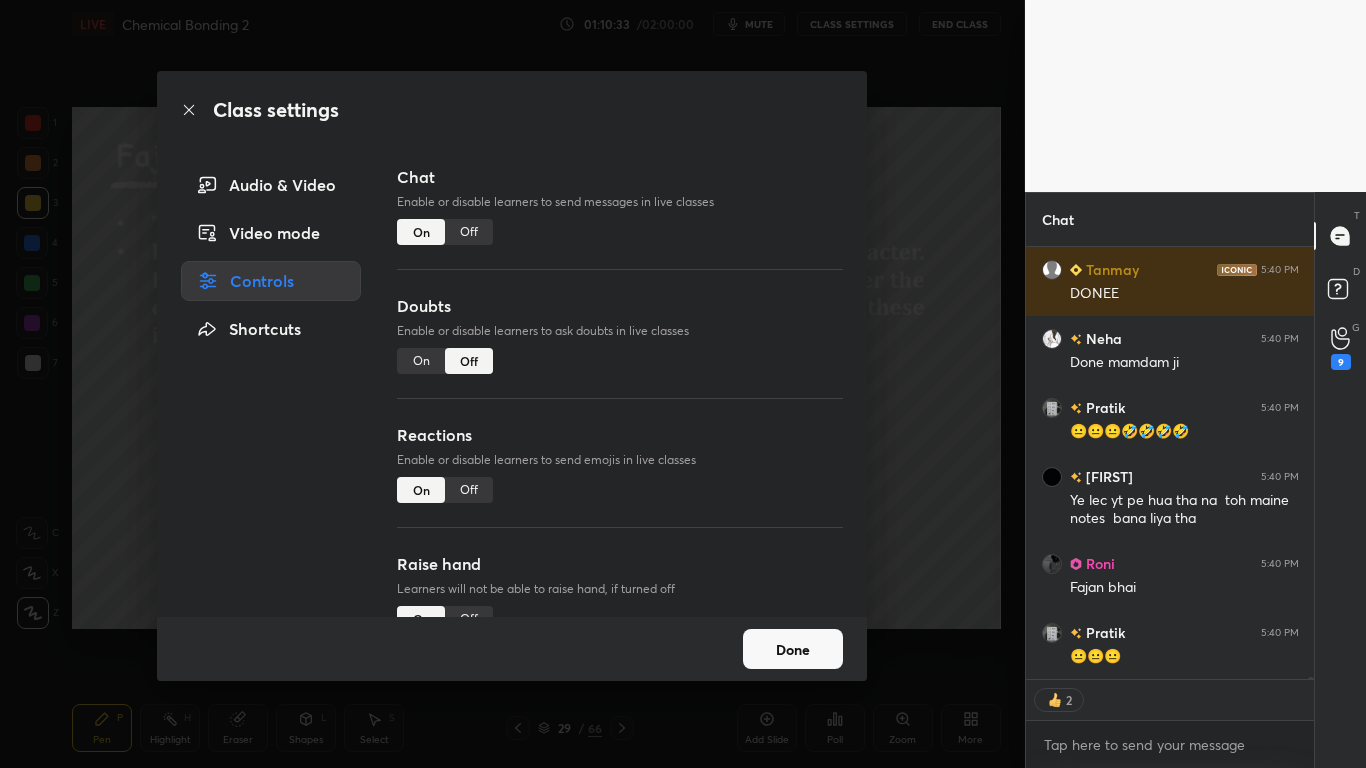 click on "Off" at bounding box center (469, 232) 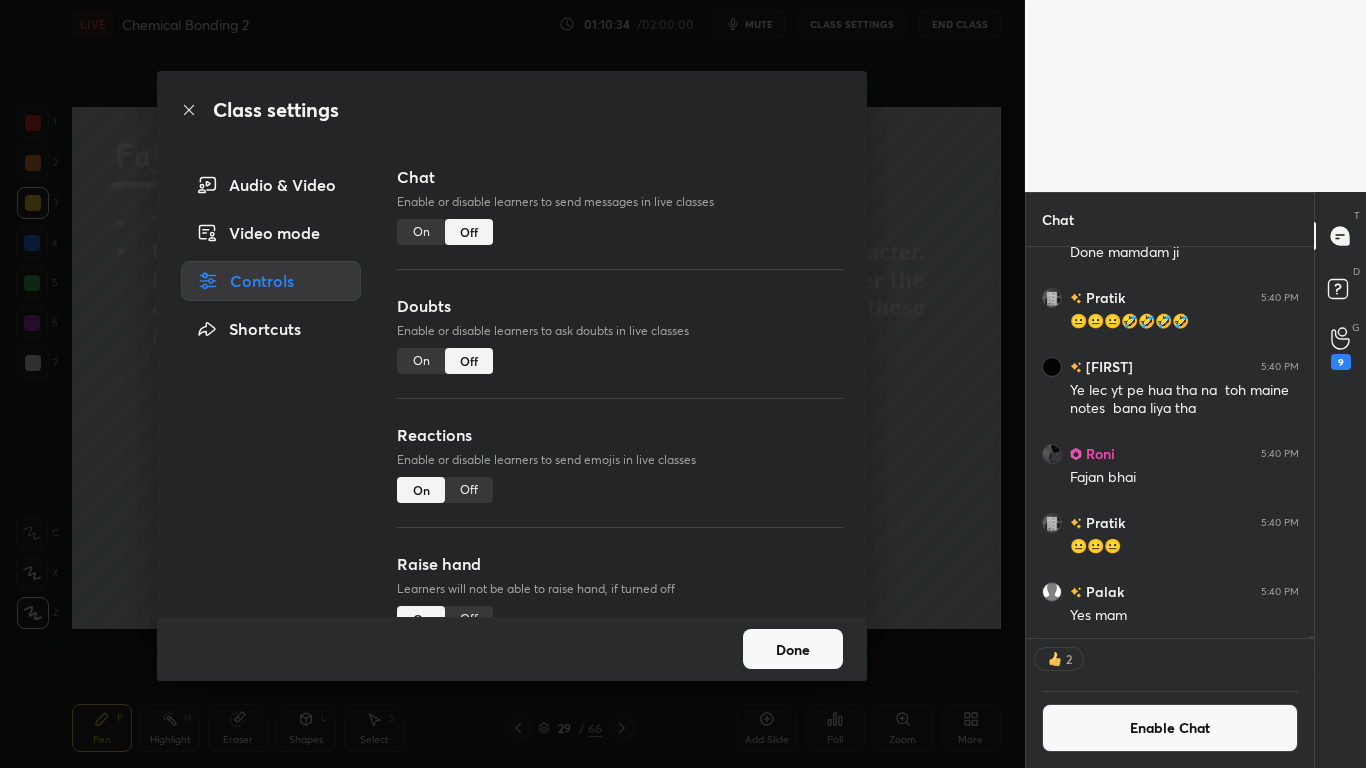 click on "Done" at bounding box center [793, 649] 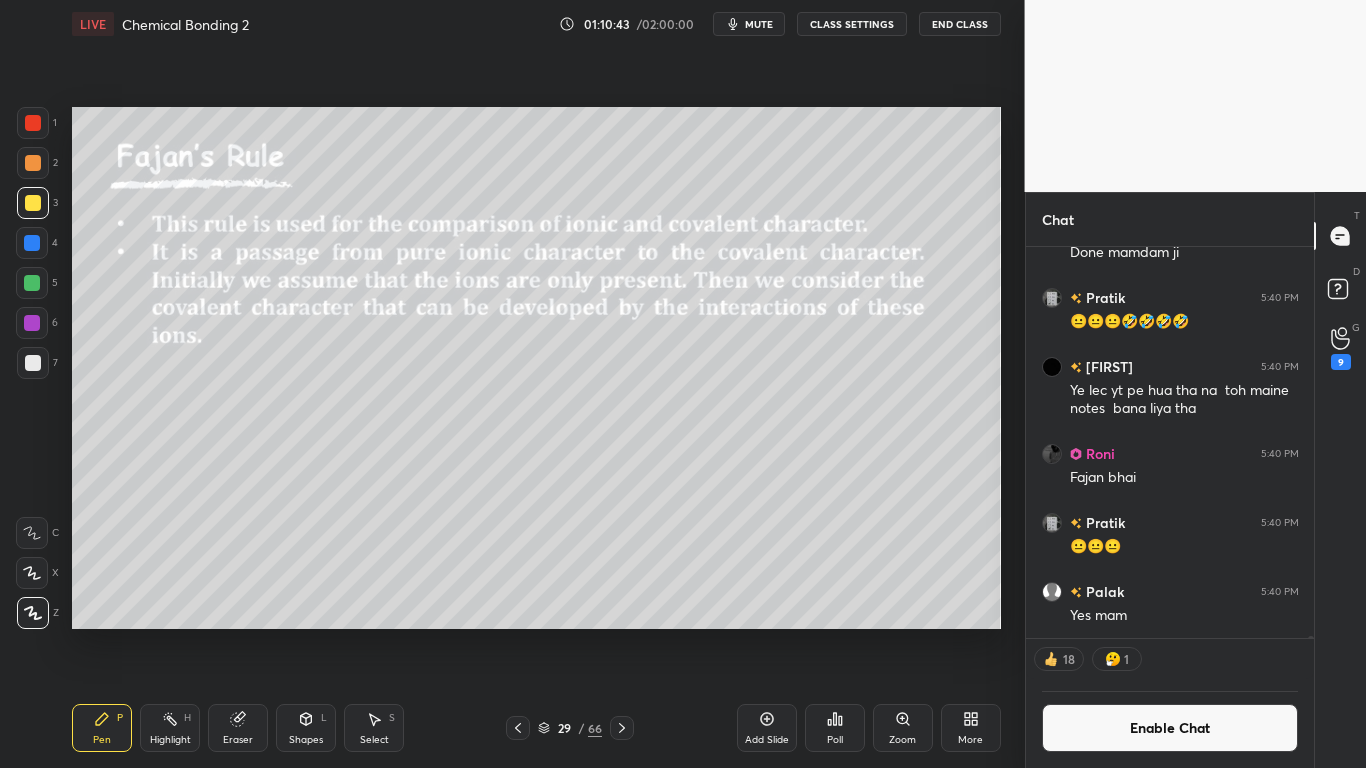 click on "Enable Chat" at bounding box center (1170, 728) 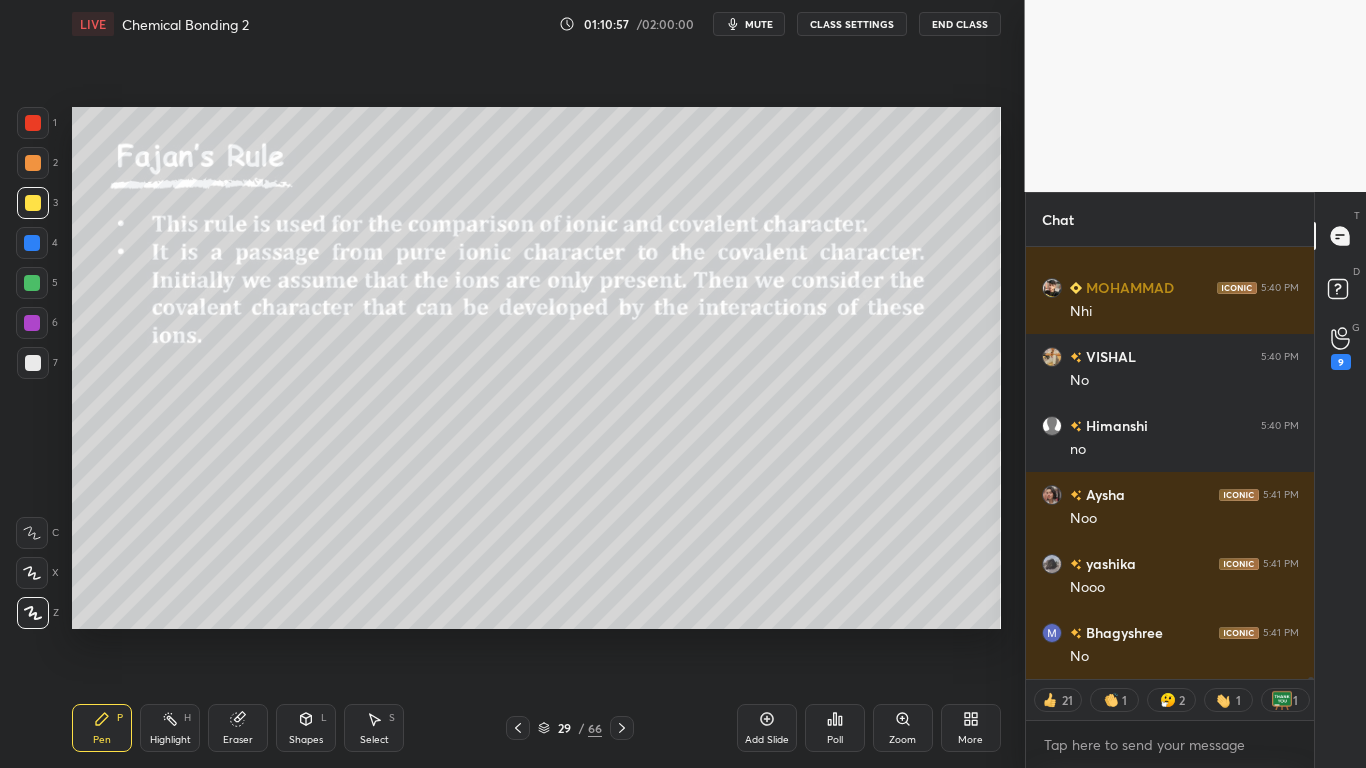 click on "Eraser" at bounding box center [238, 728] 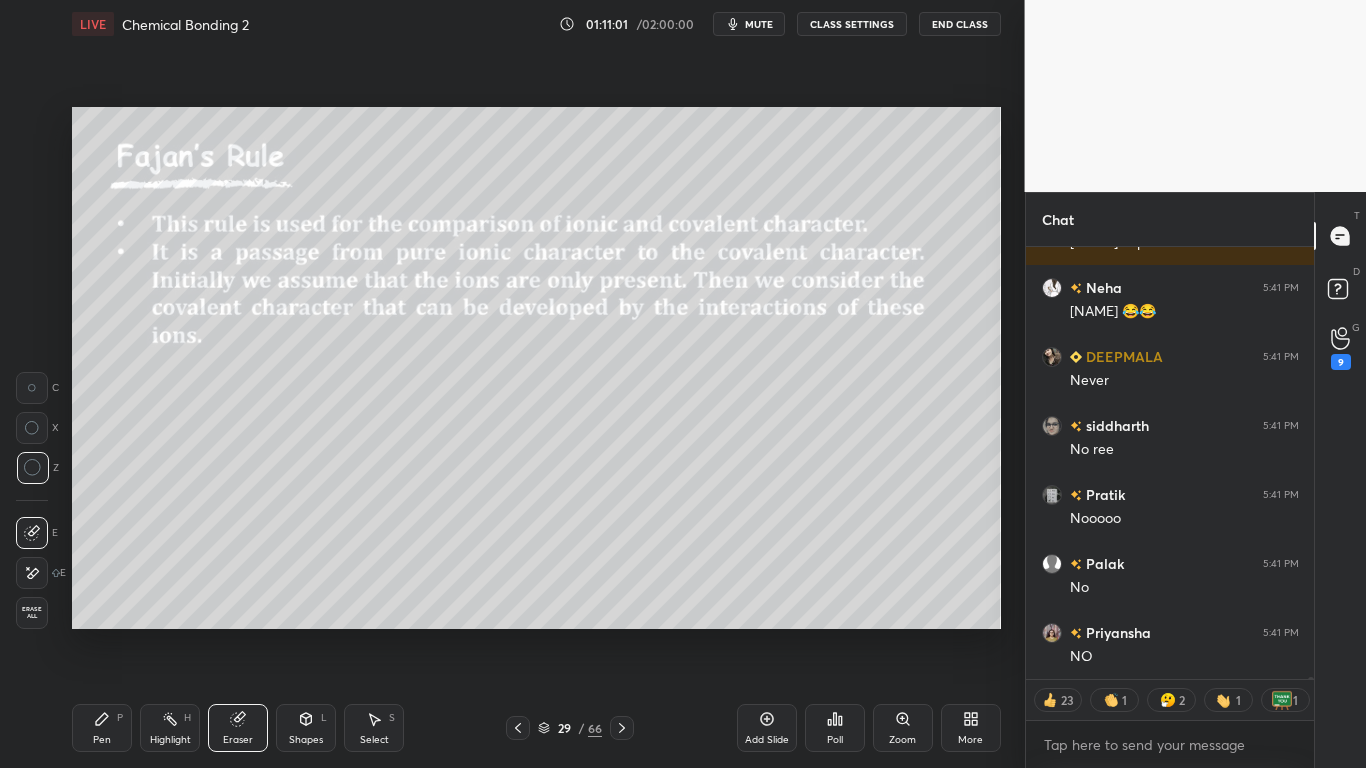 type on "x" 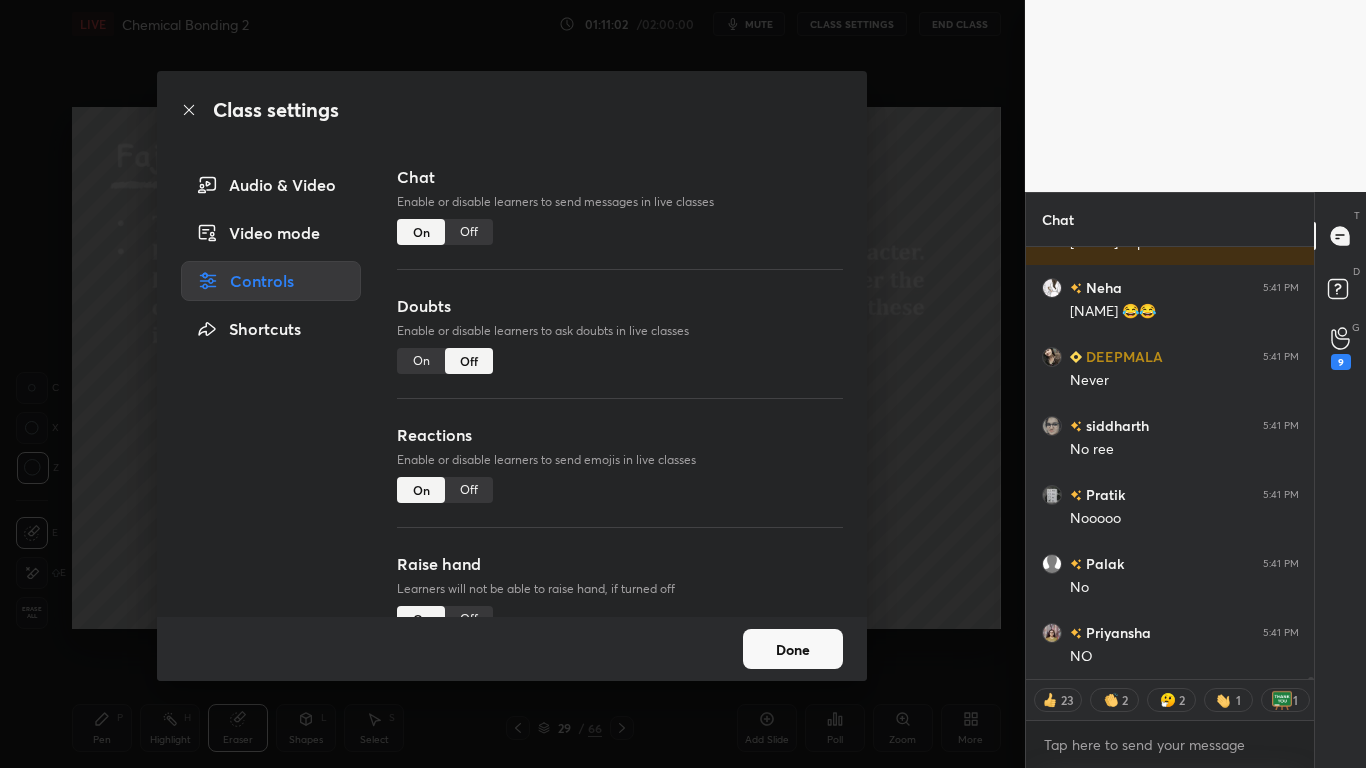 click on "Off" at bounding box center (469, 232) 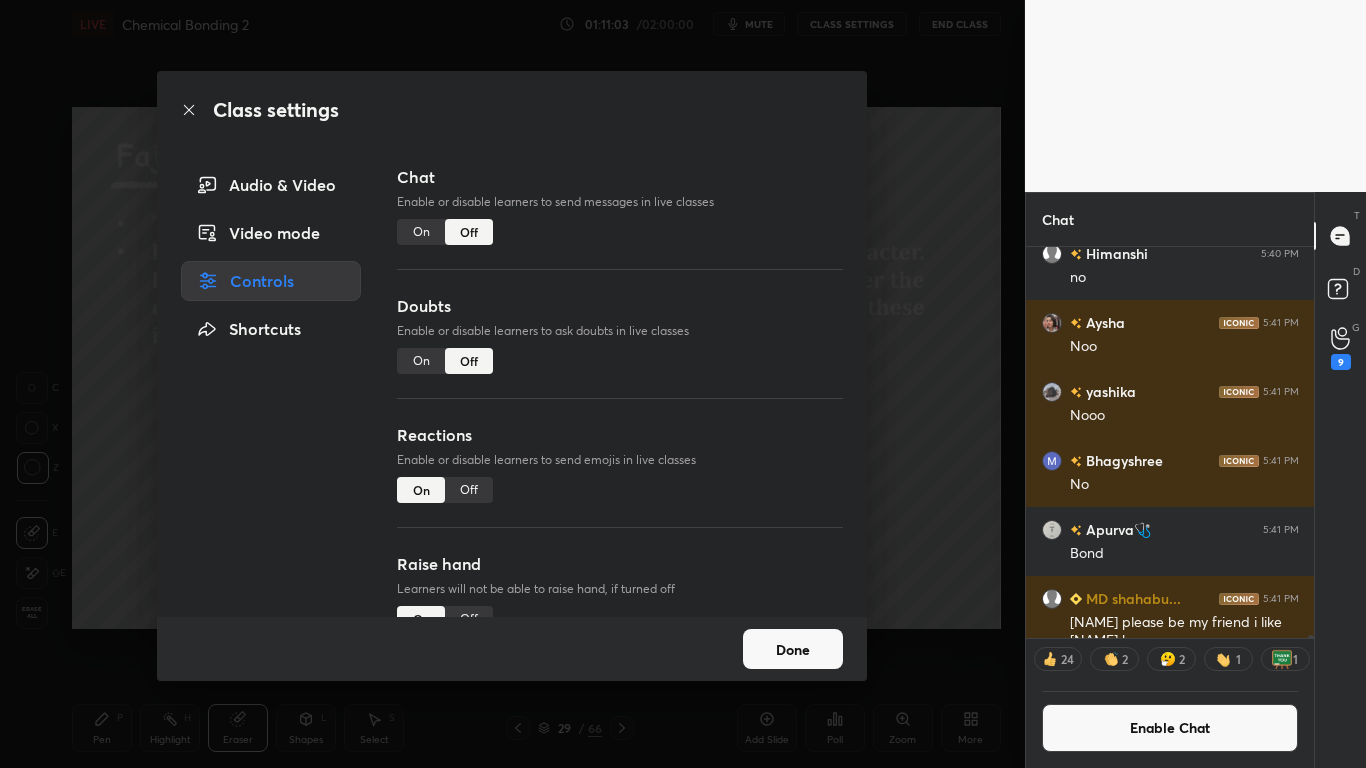 click on "Done" at bounding box center (793, 649) 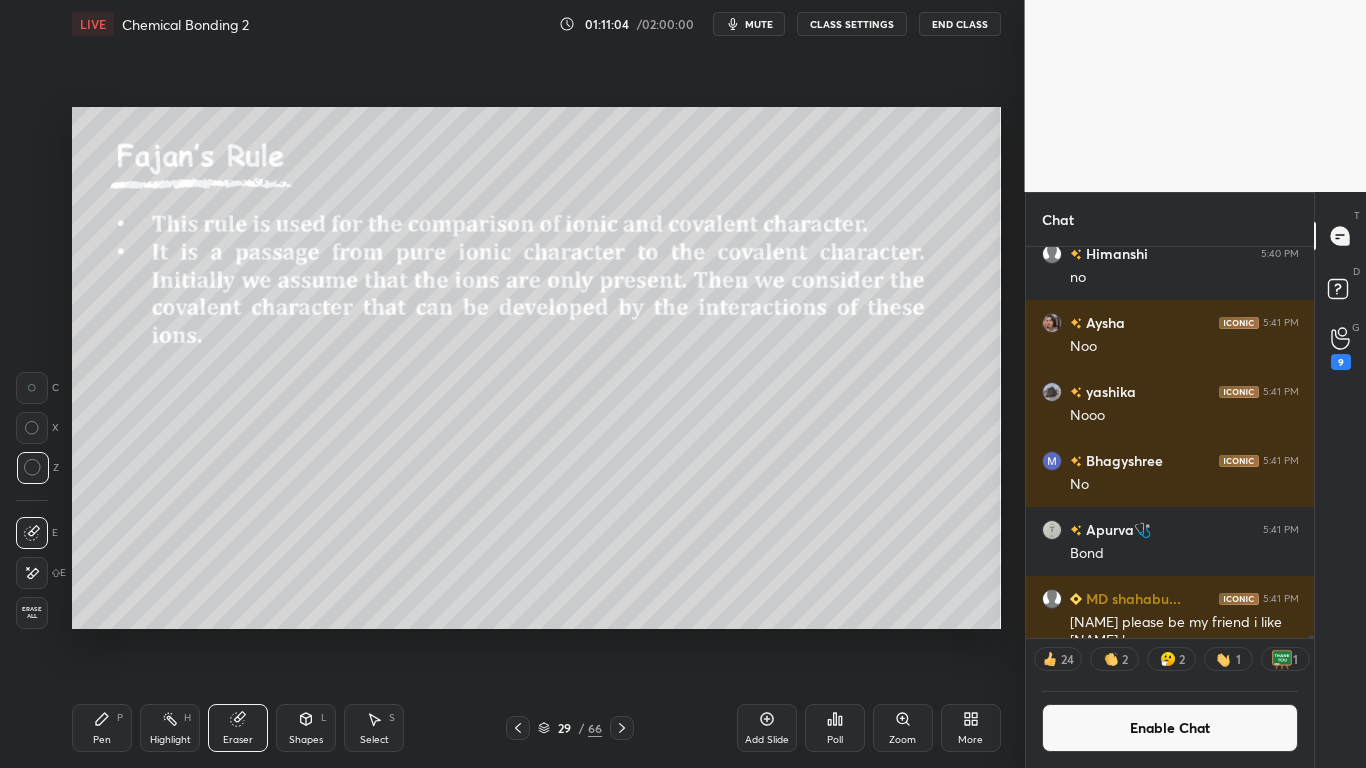 click 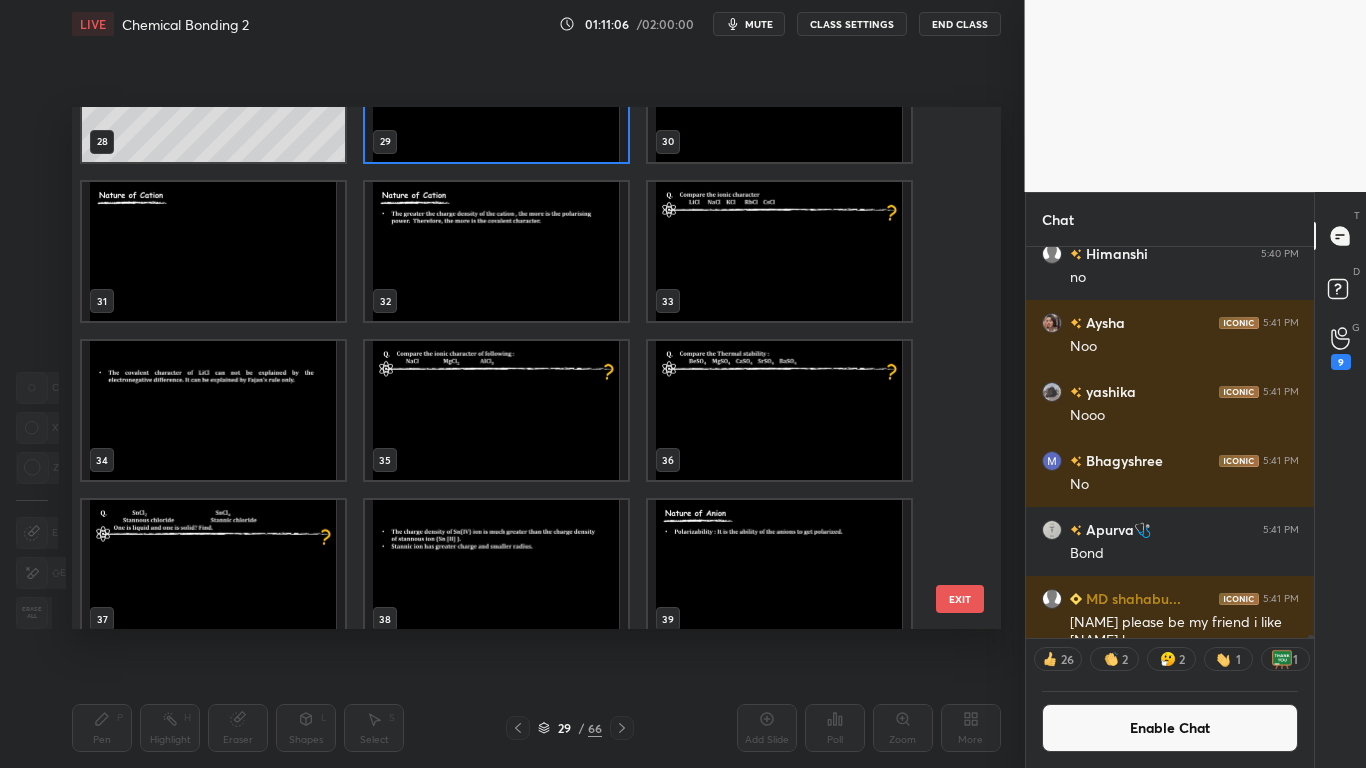click at bounding box center (213, 251) 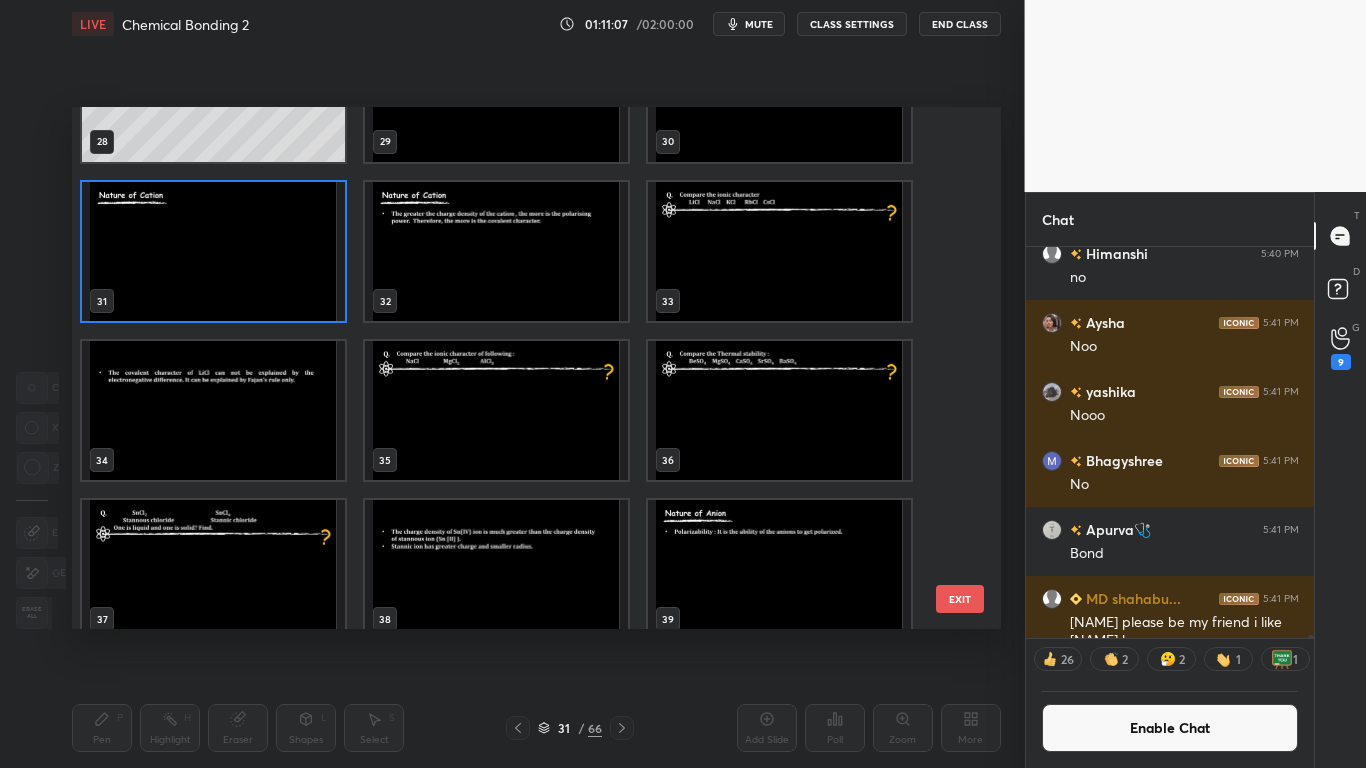 click at bounding box center [213, 251] 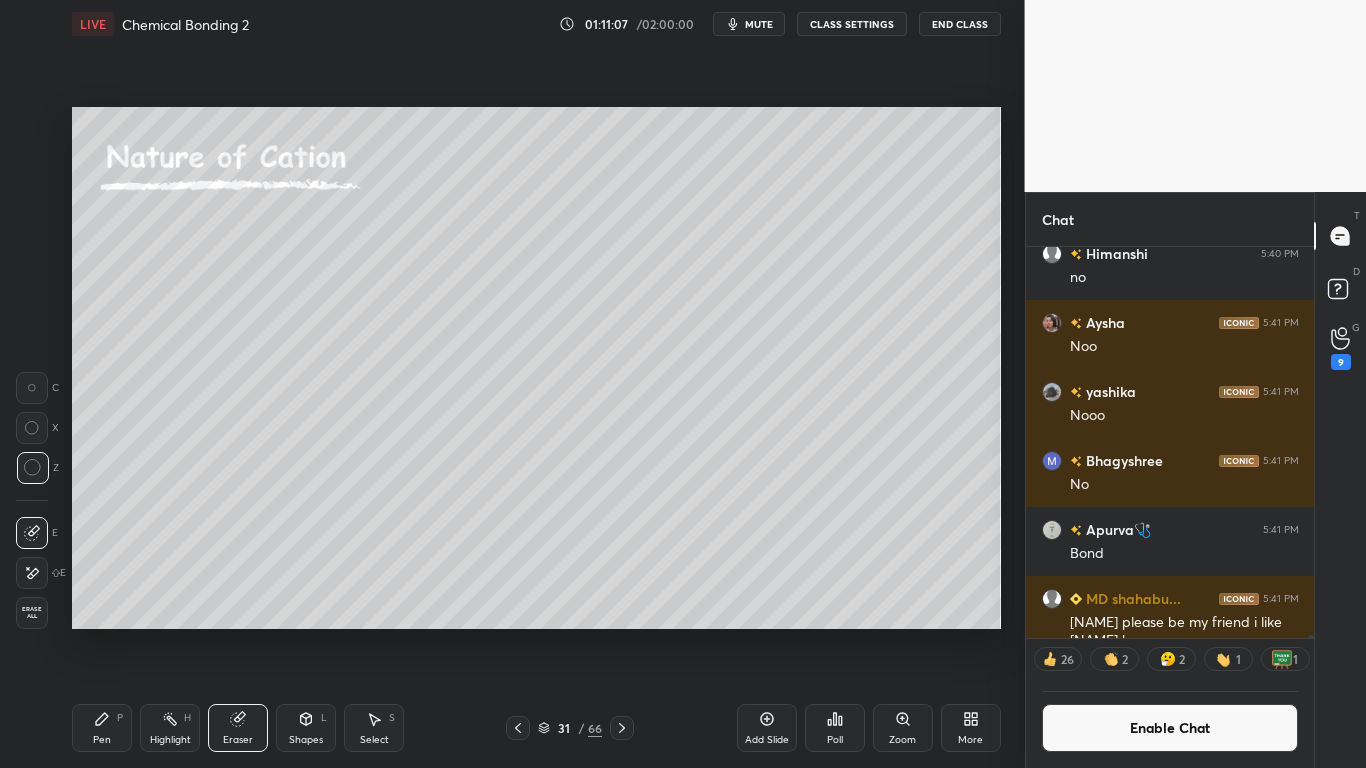 click at bounding box center (213, 251) 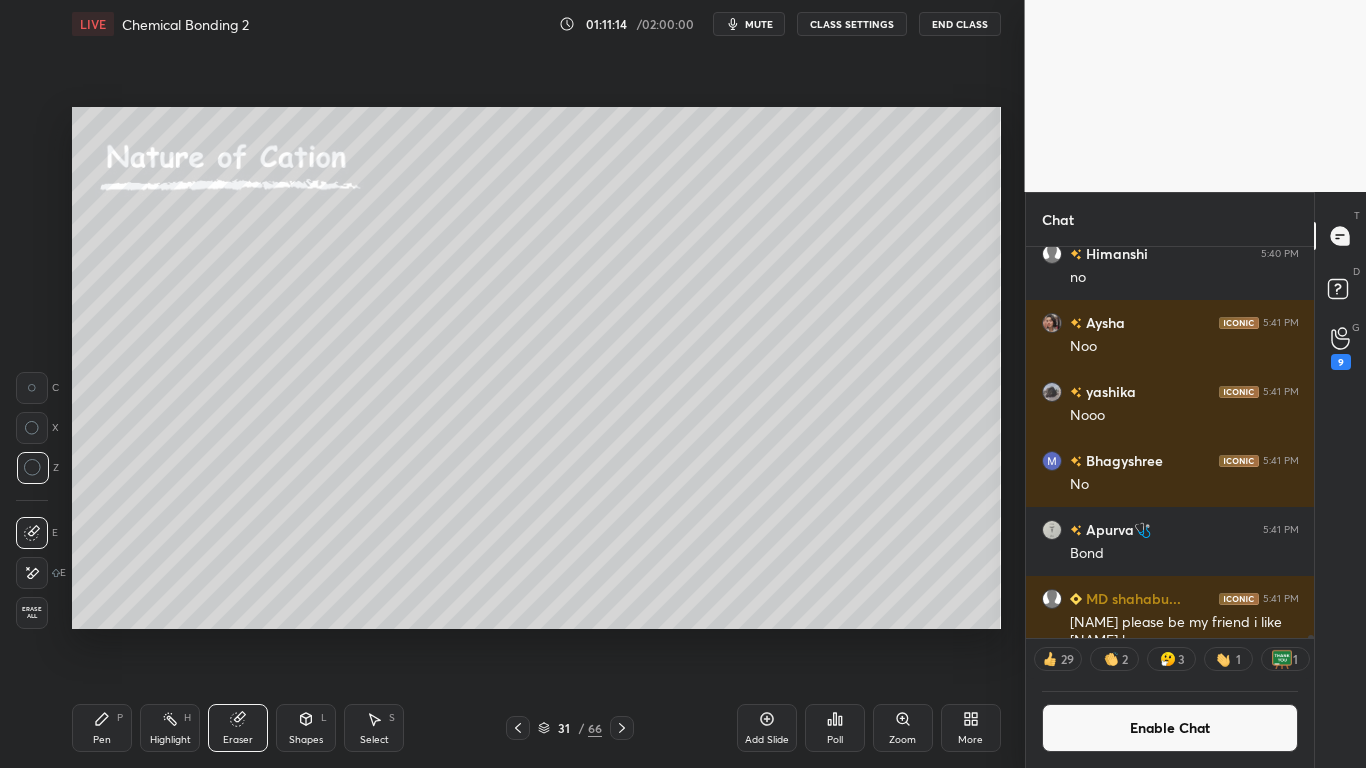 click 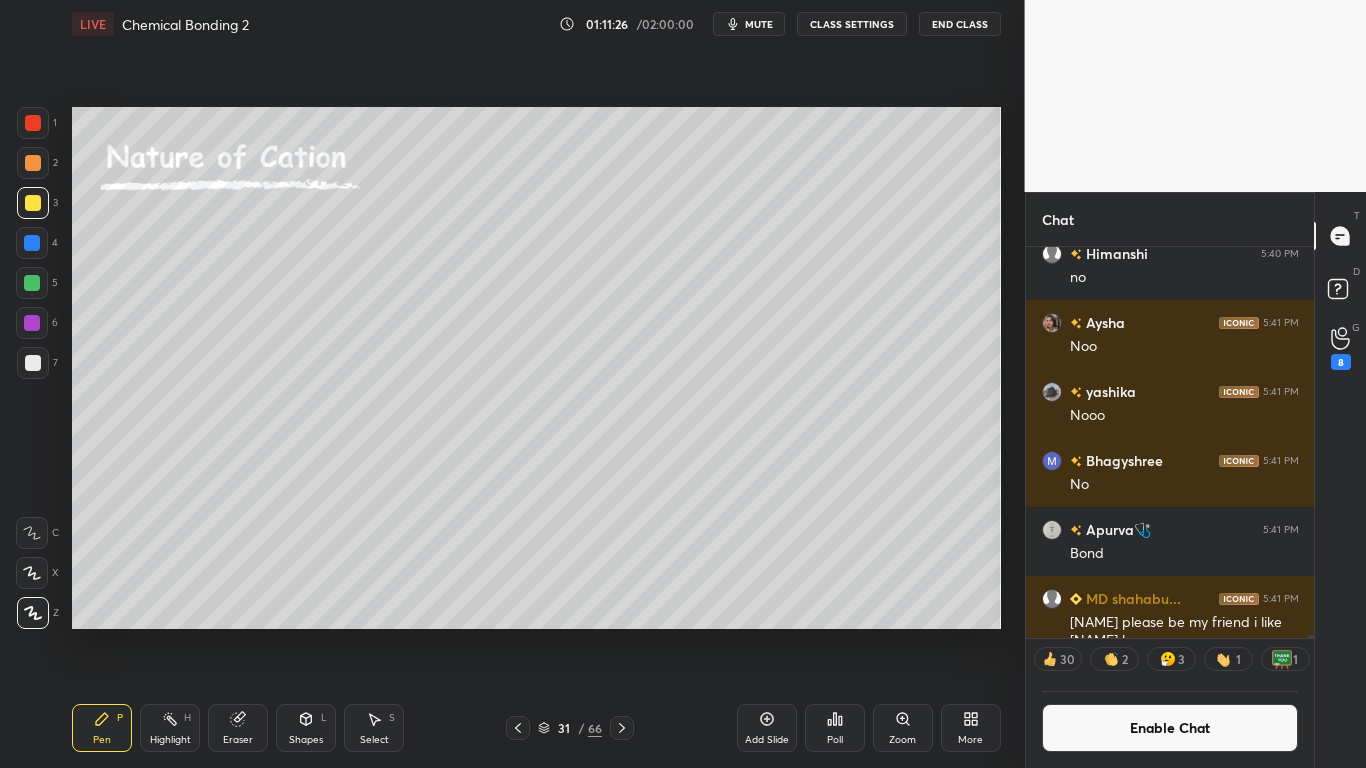 scroll, scrollTop: 7, scrollLeft: 7, axis: both 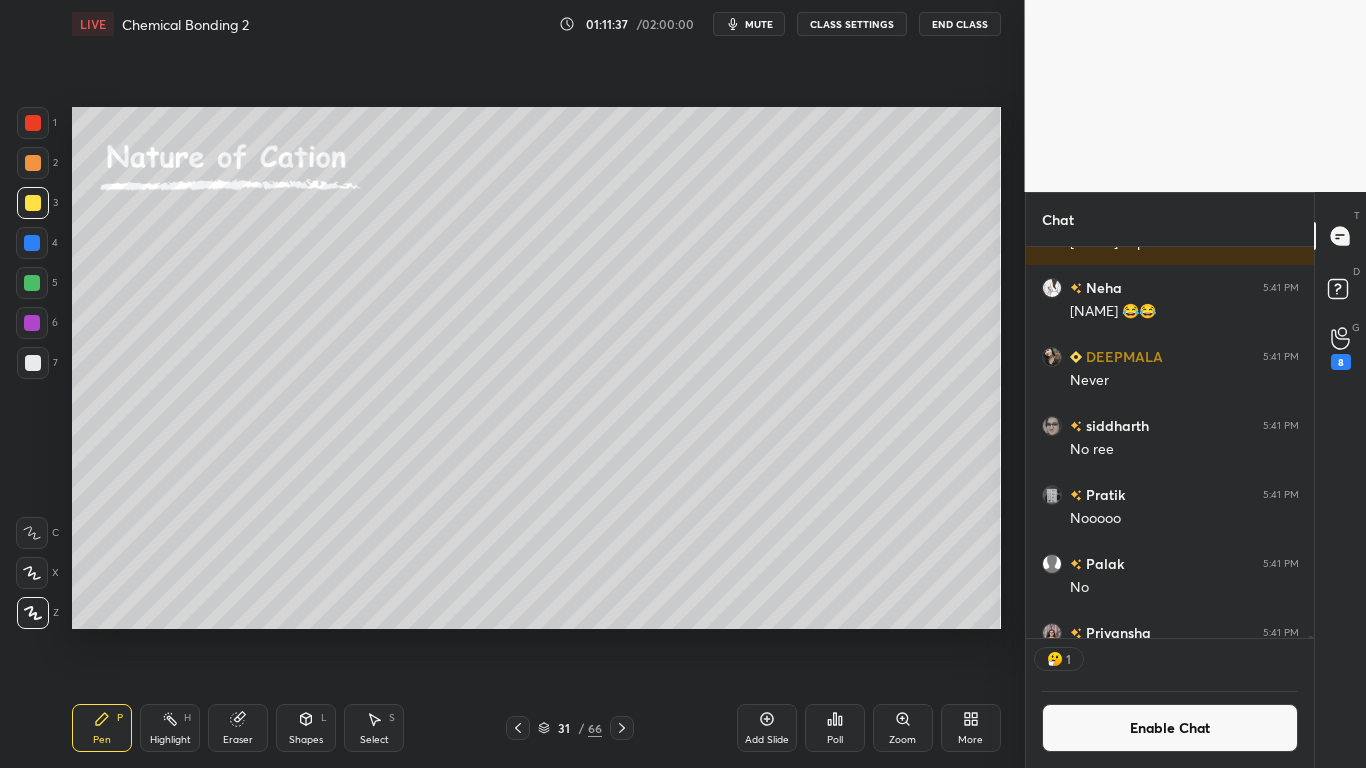 click 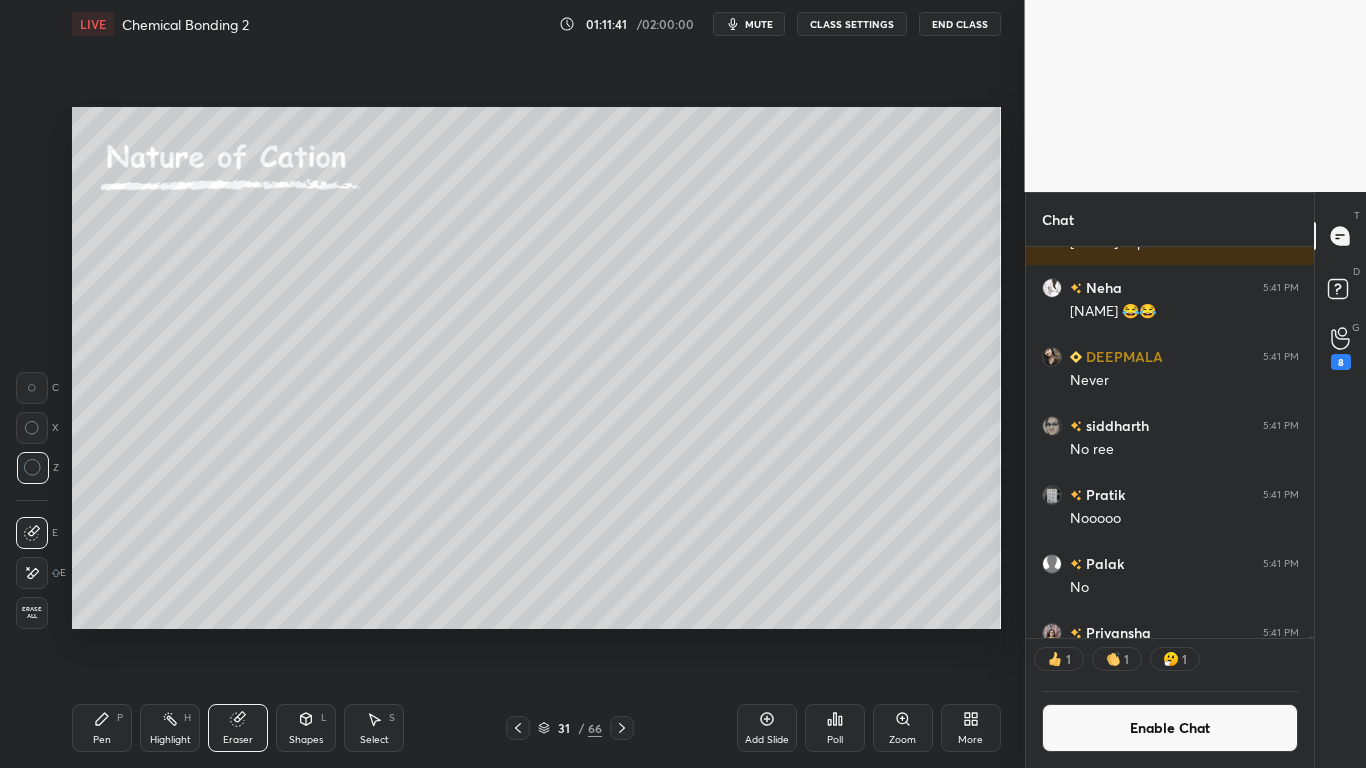 click on "Pen P" at bounding box center [102, 728] 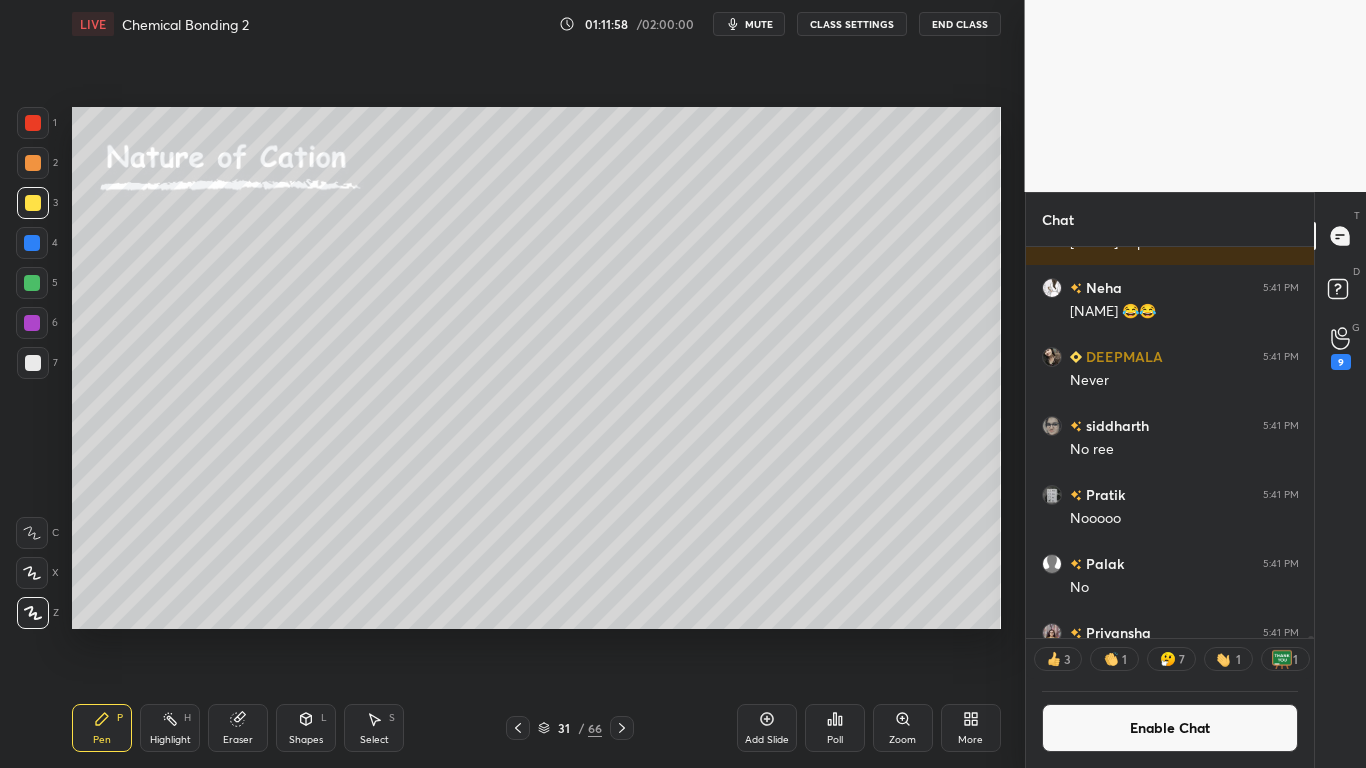 scroll, scrollTop: 0, scrollLeft: 1, axis: horizontal 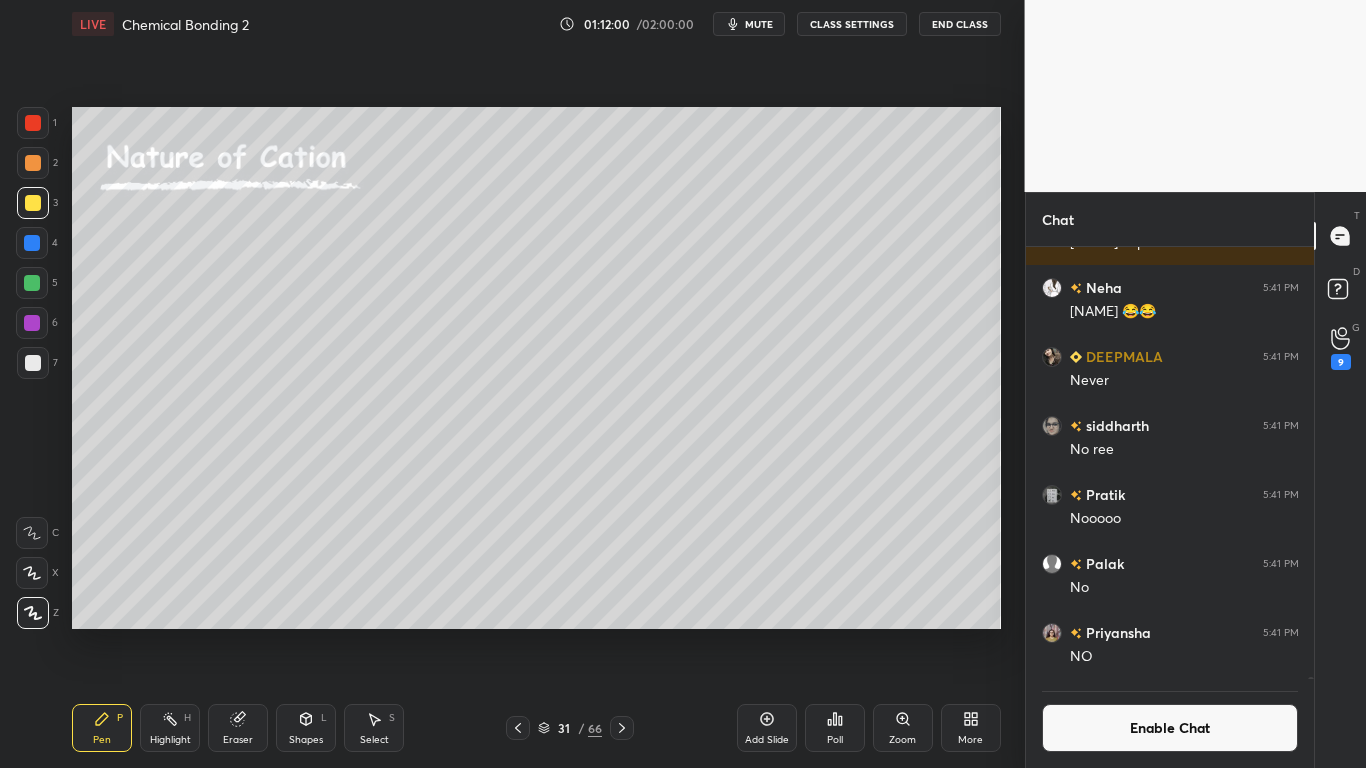 click on "Enable Chat" at bounding box center (1170, 728) 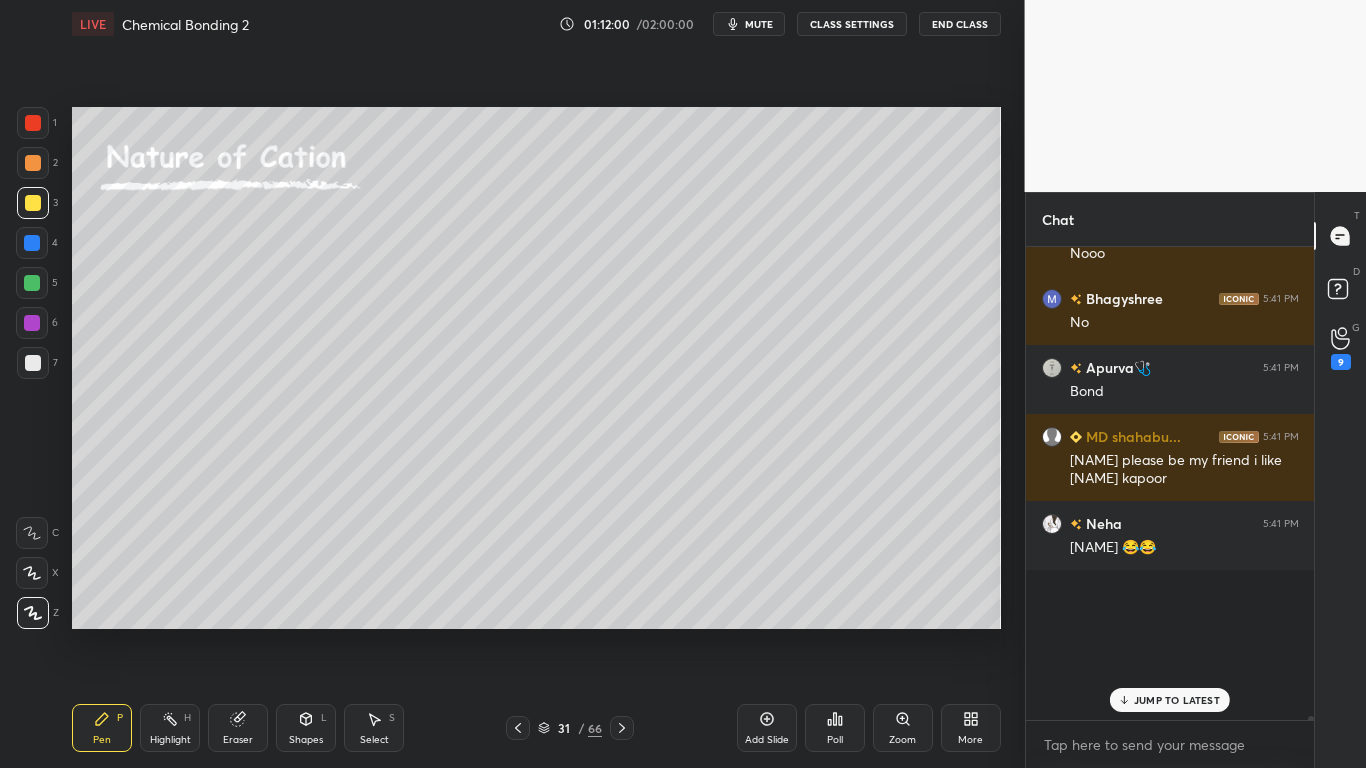 scroll, scrollTop: 7, scrollLeft: 7, axis: both 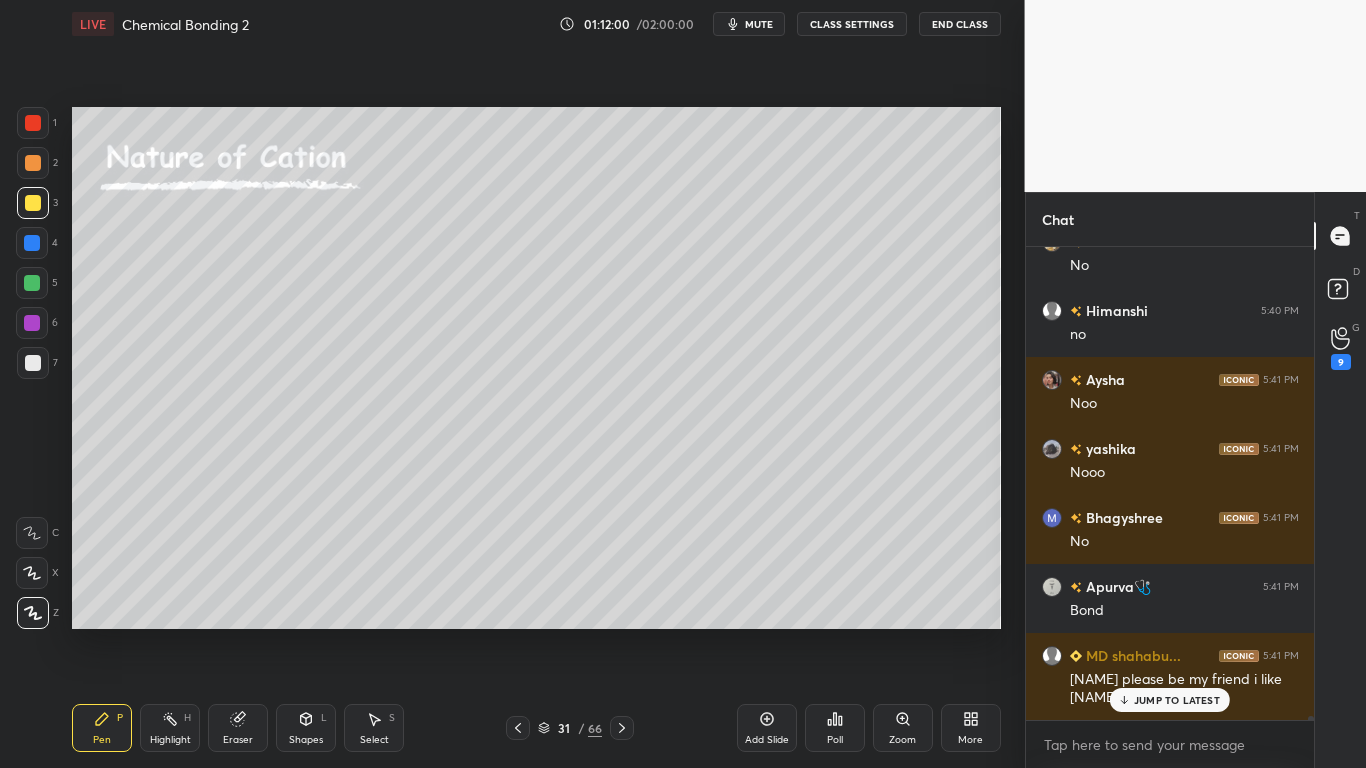 click on "JUMP TO LATEST" at bounding box center [1177, 700] 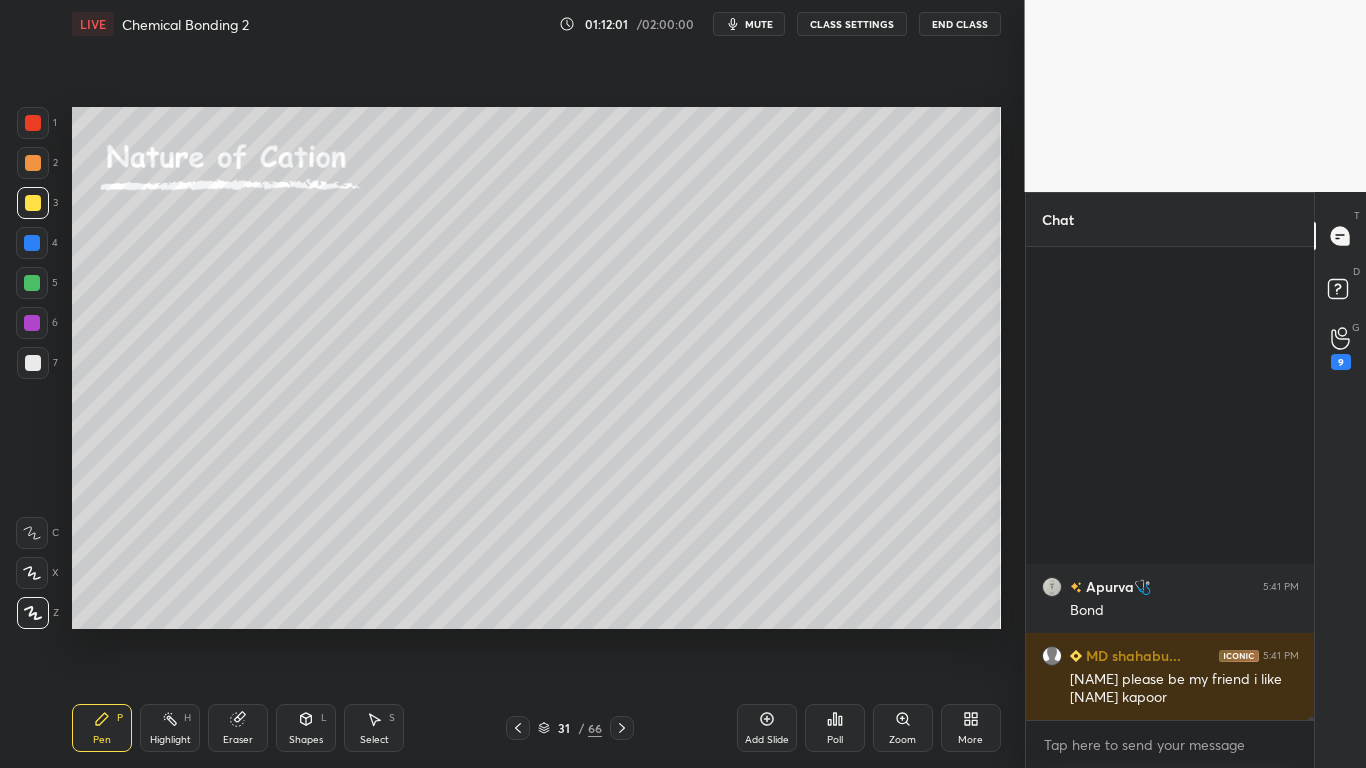 scroll, scrollTop: 83232, scrollLeft: 0, axis: vertical 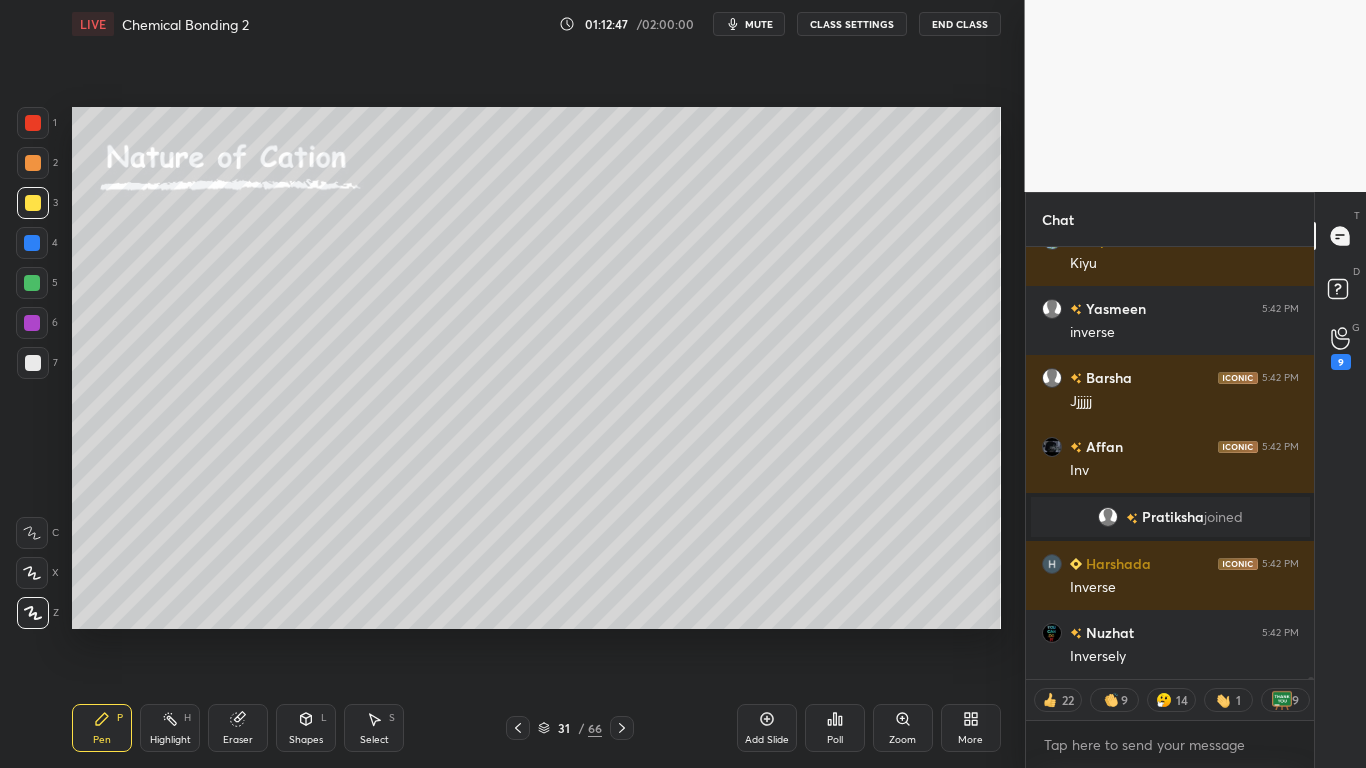 click on "Select S" at bounding box center (374, 728) 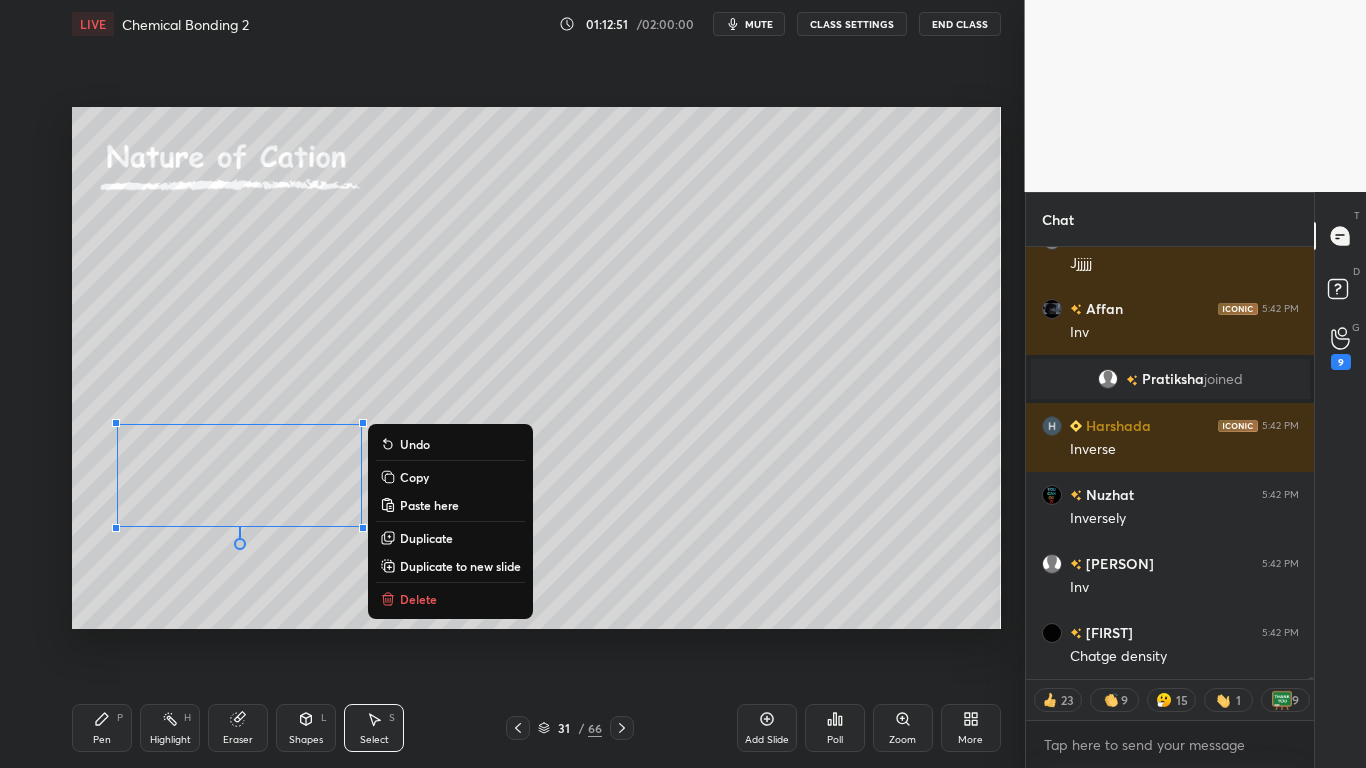 click 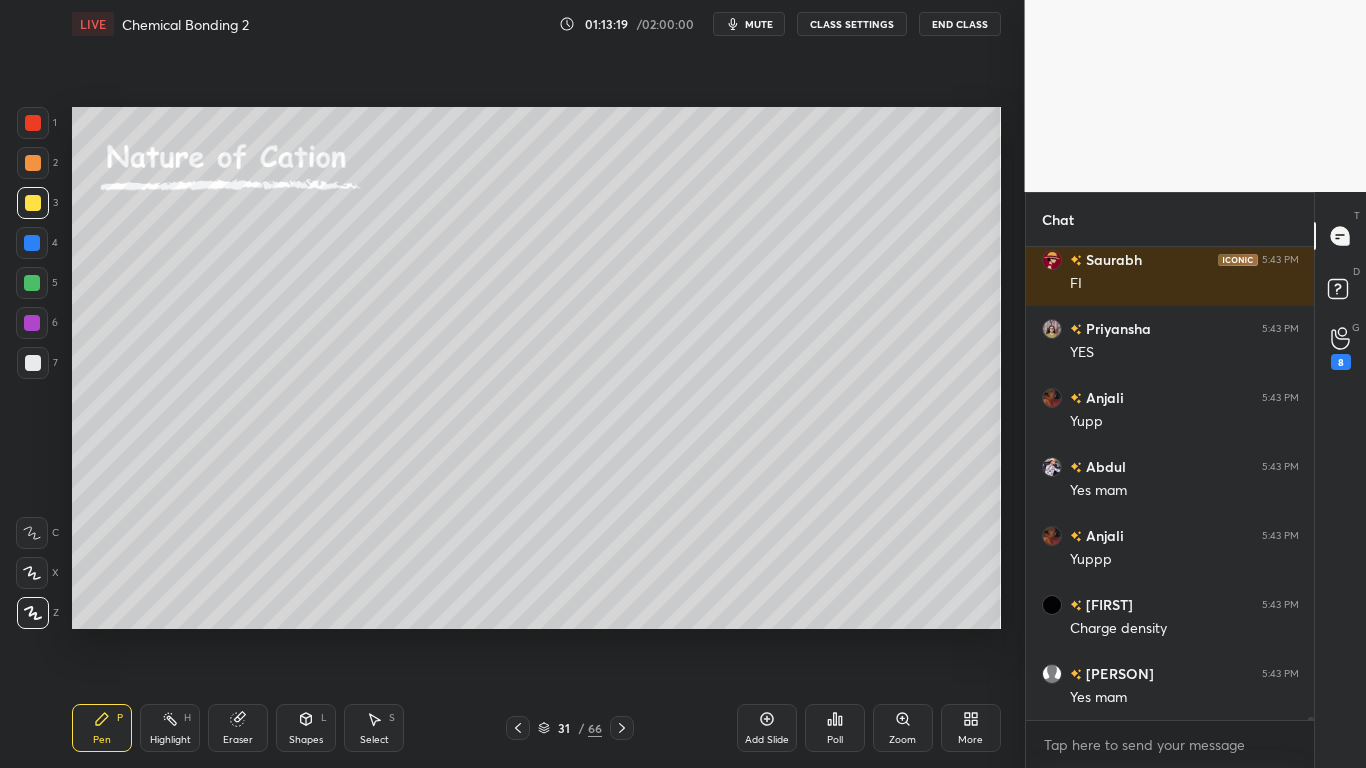 click 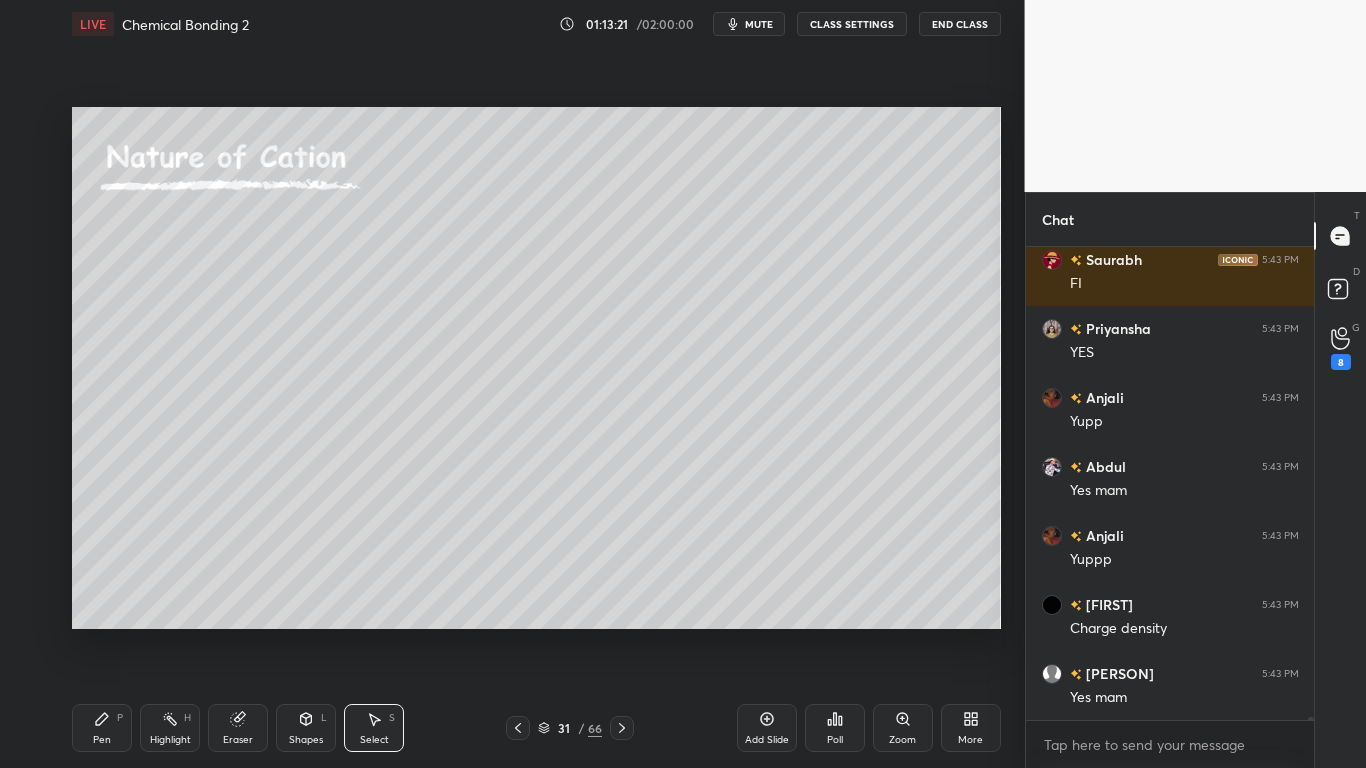 click 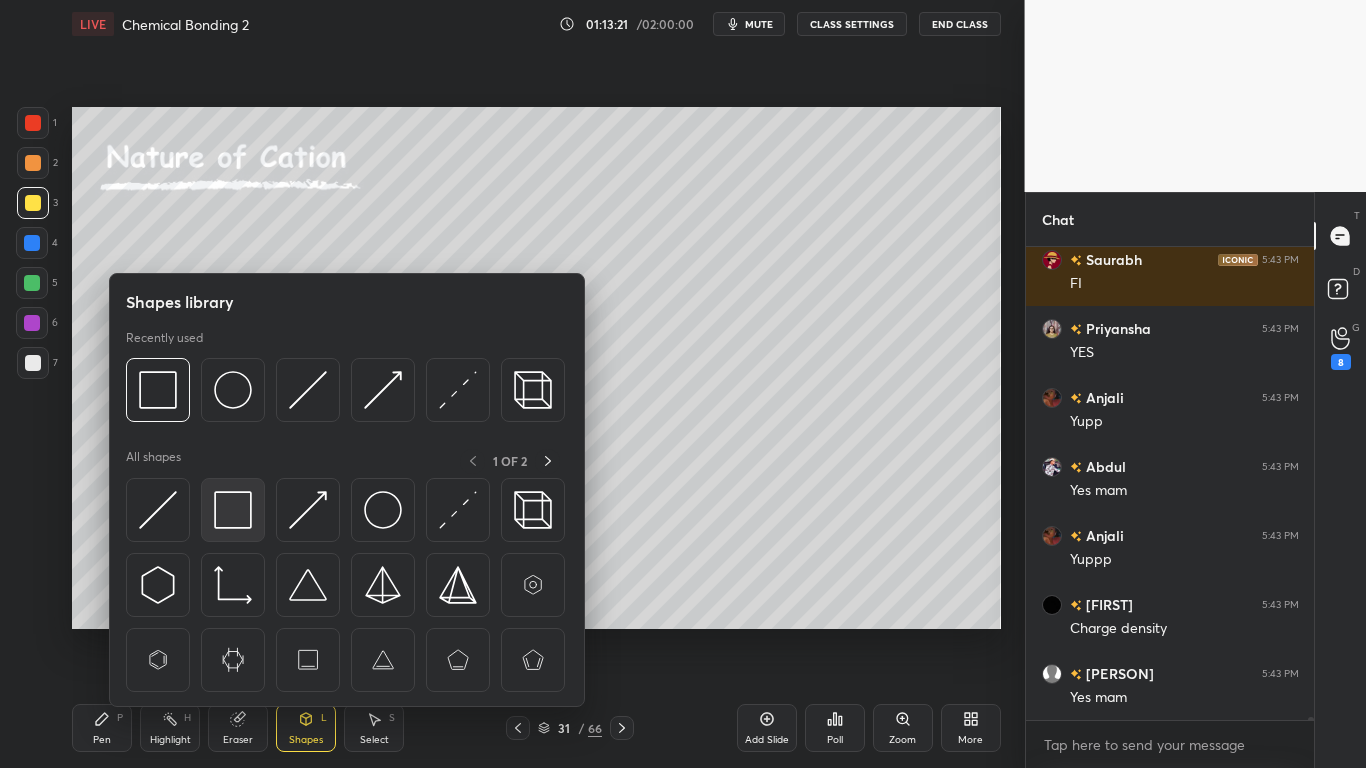 click at bounding box center (233, 510) 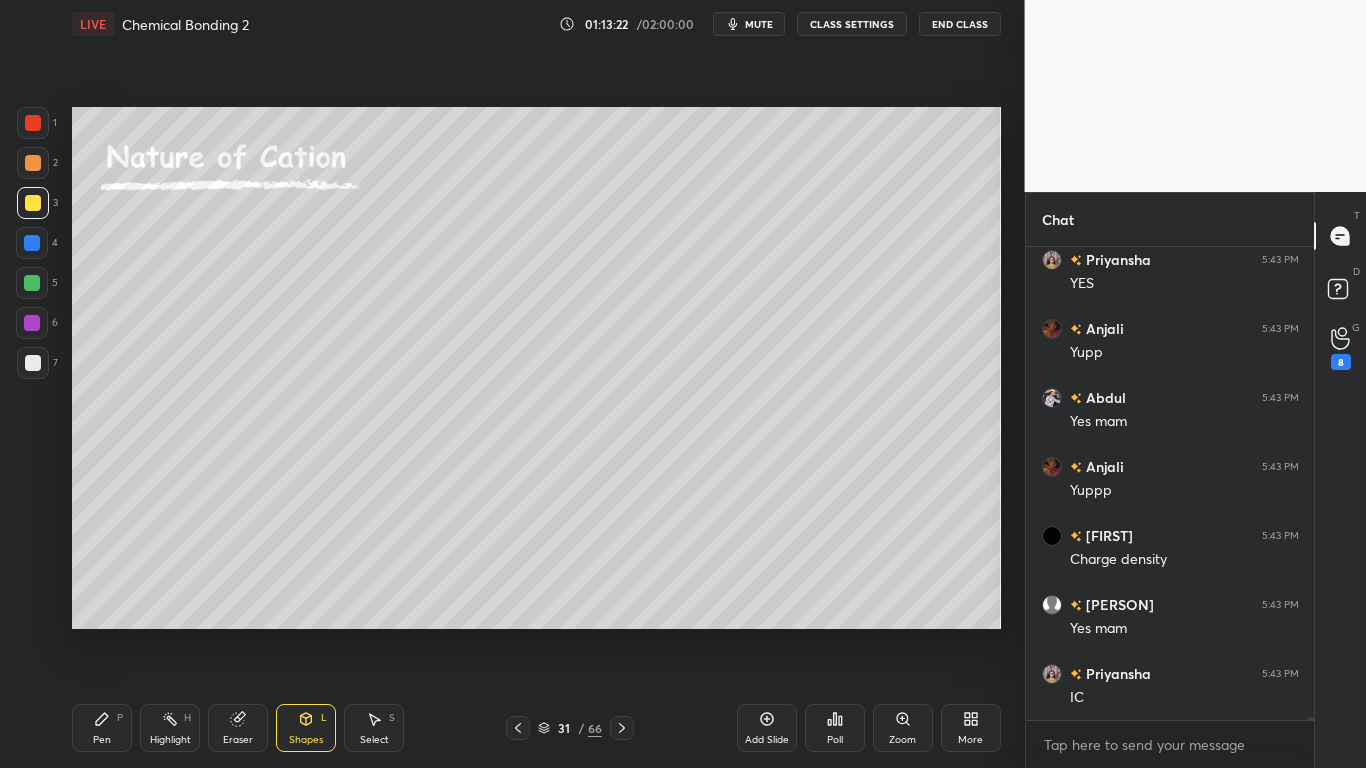 click at bounding box center [32, 283] 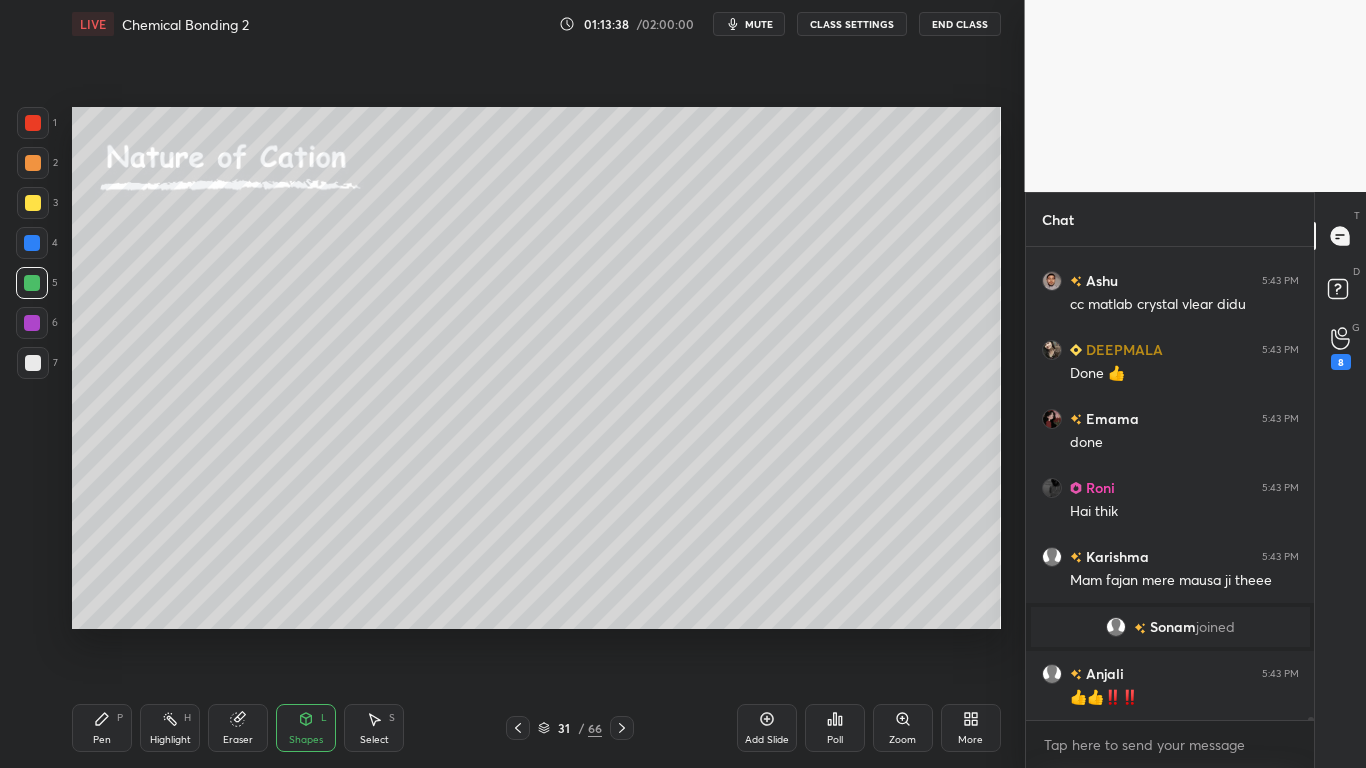 scroll, scrollTop: 88477, scrollLeft: 0, axis: vertical 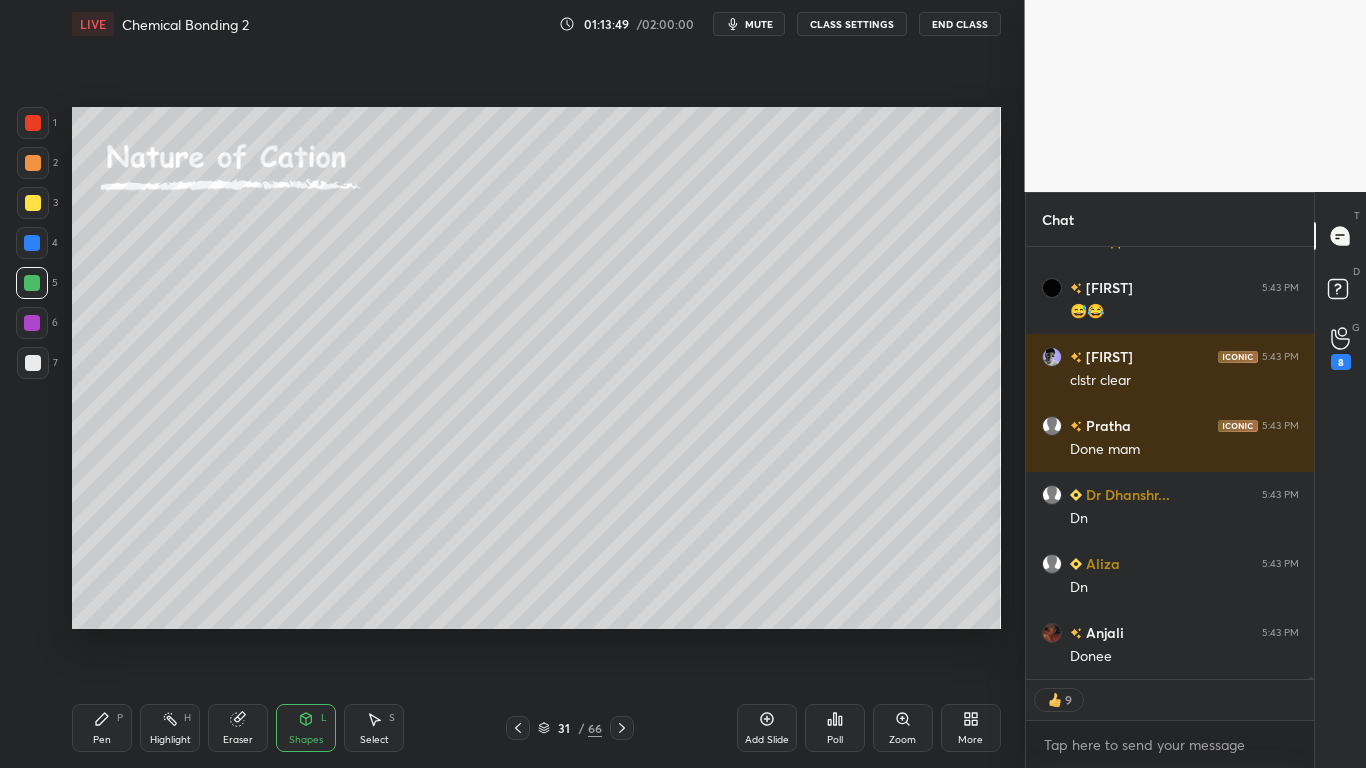 click 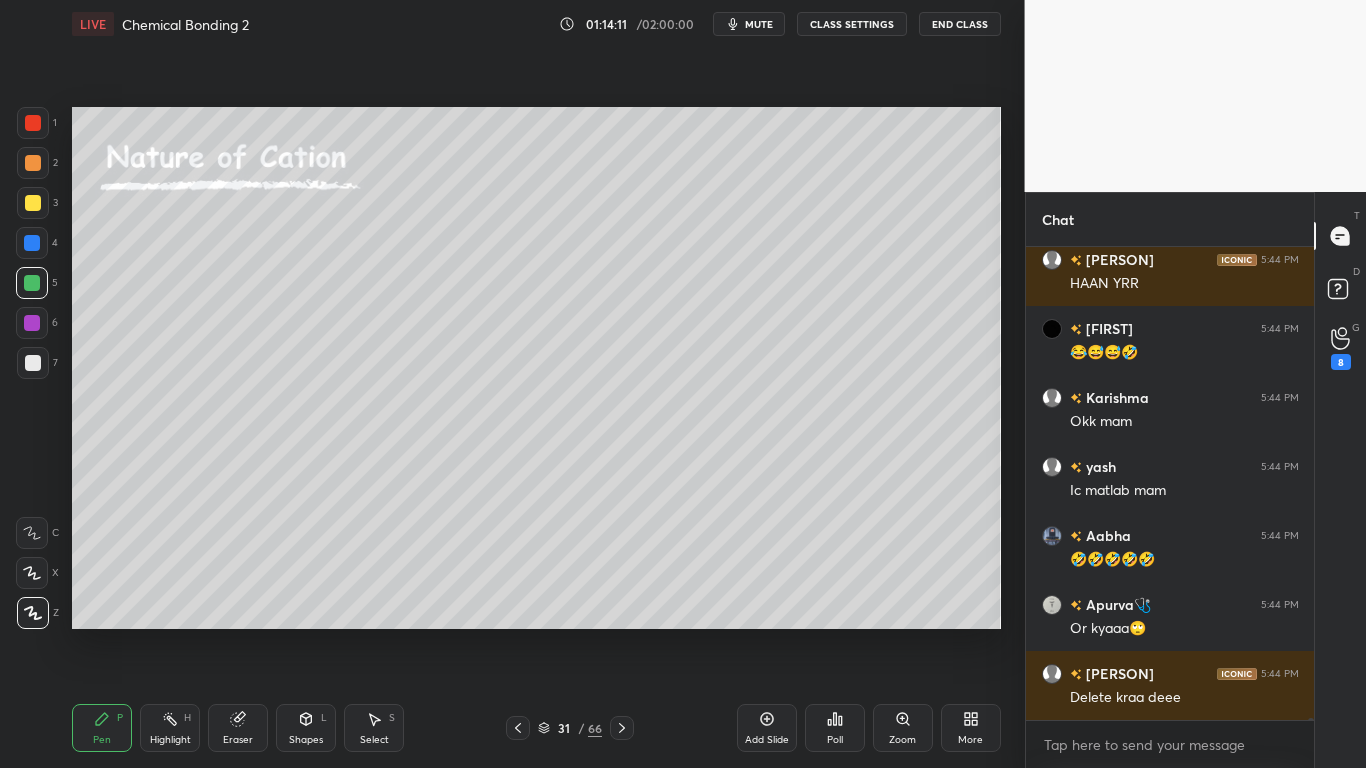 click at bounding box center [33, 203] 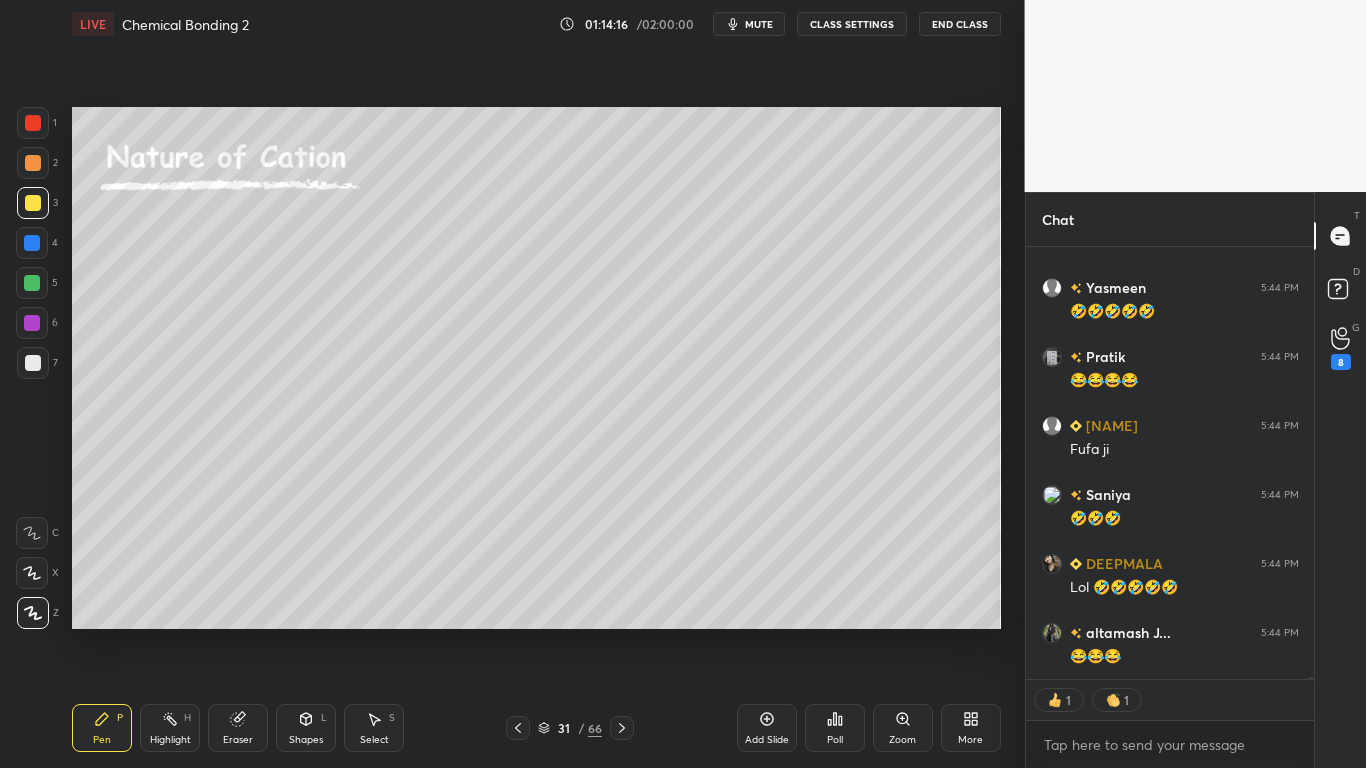 click at bounding box center [33, 363] 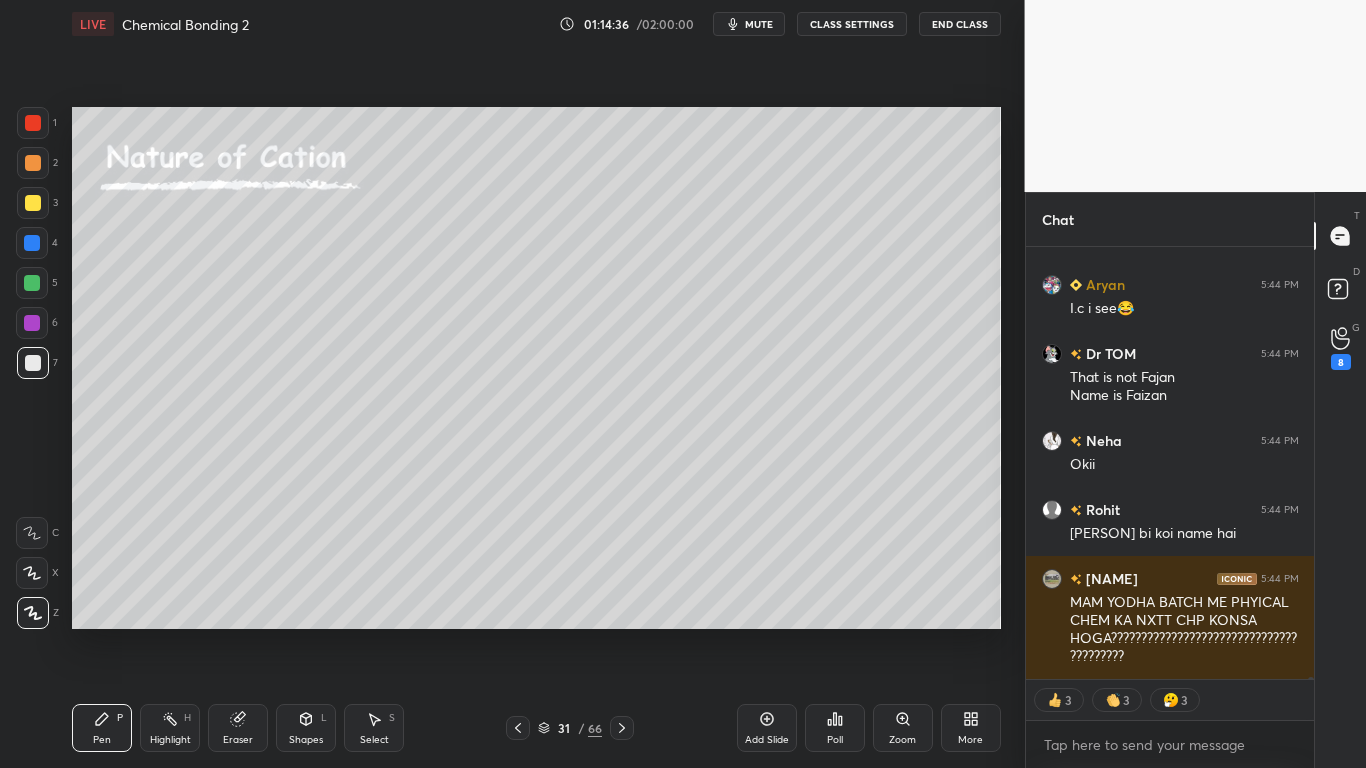 type on "x" 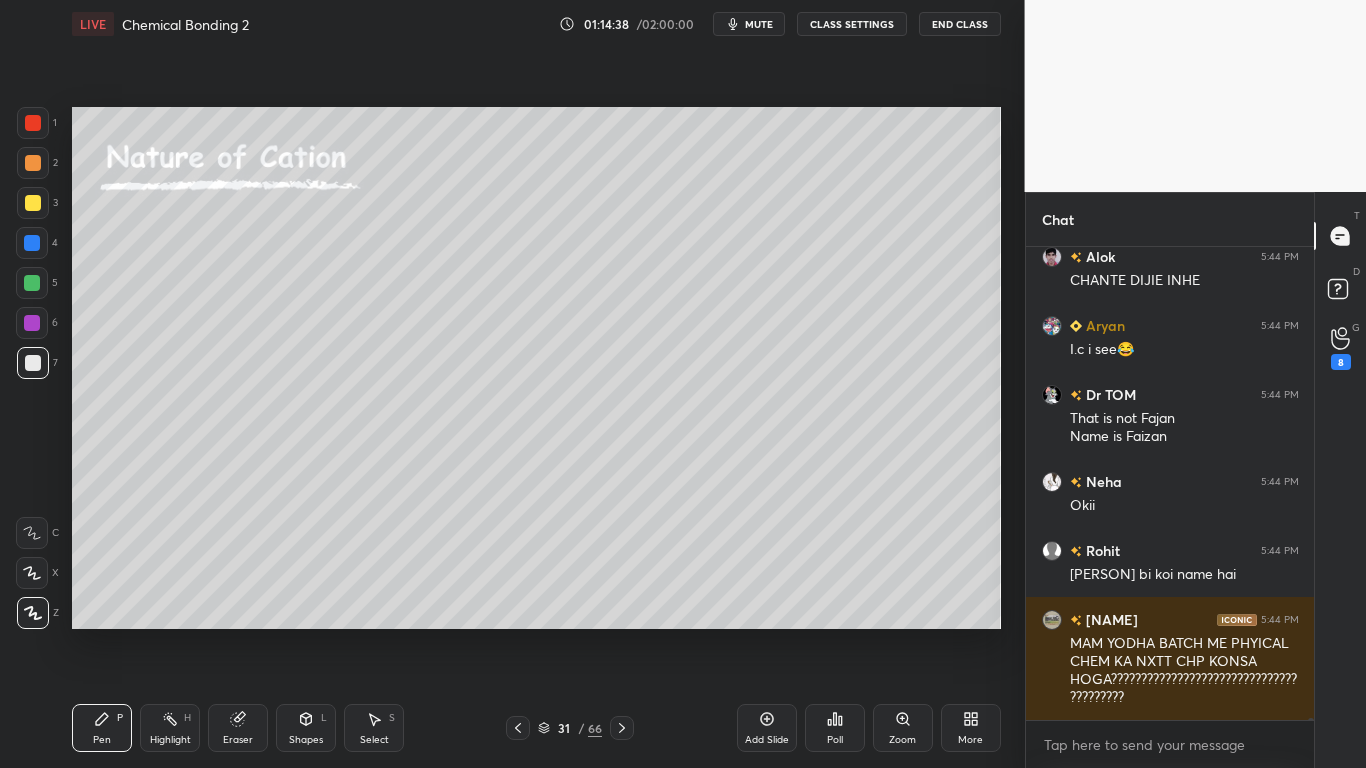 click 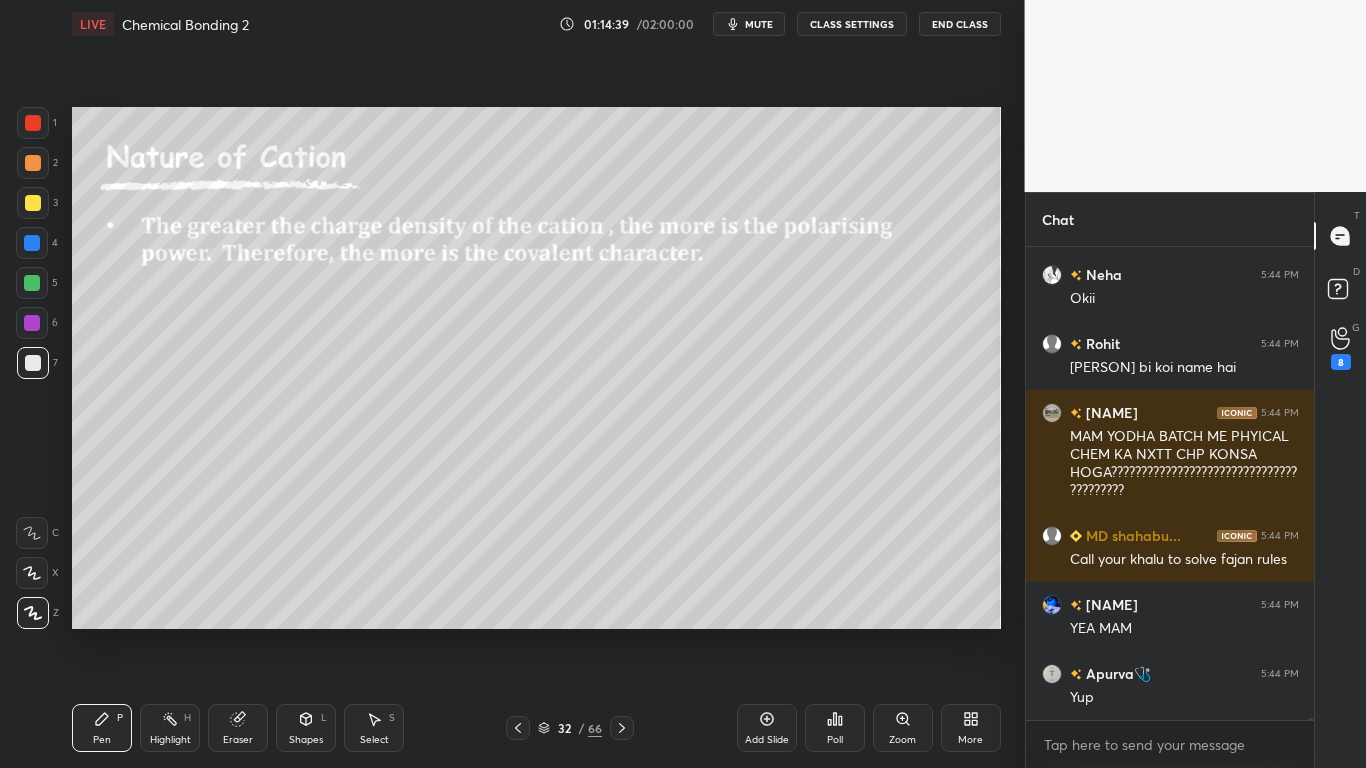 click on "CLASS SETTINGS" at bounding box center [852, 24] 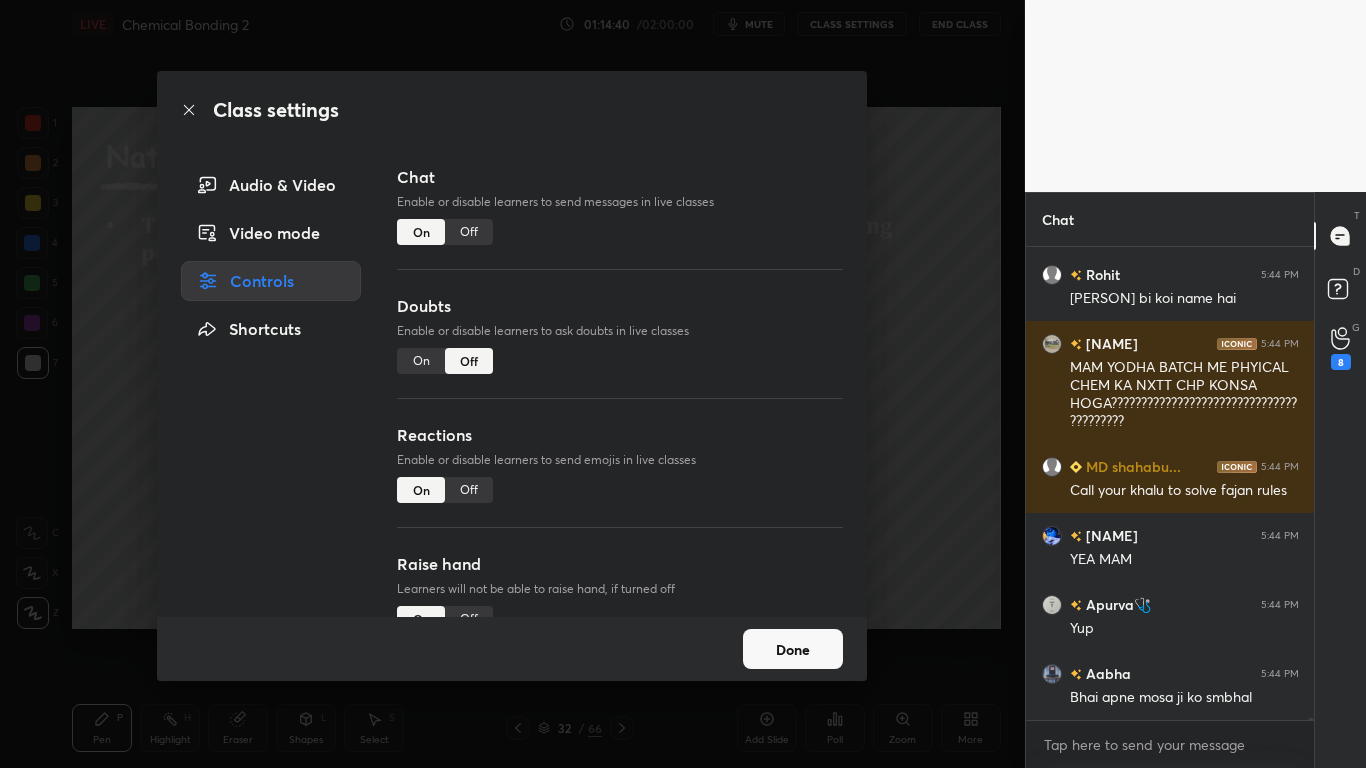 click on "Off" at bounding box center (469, 232) 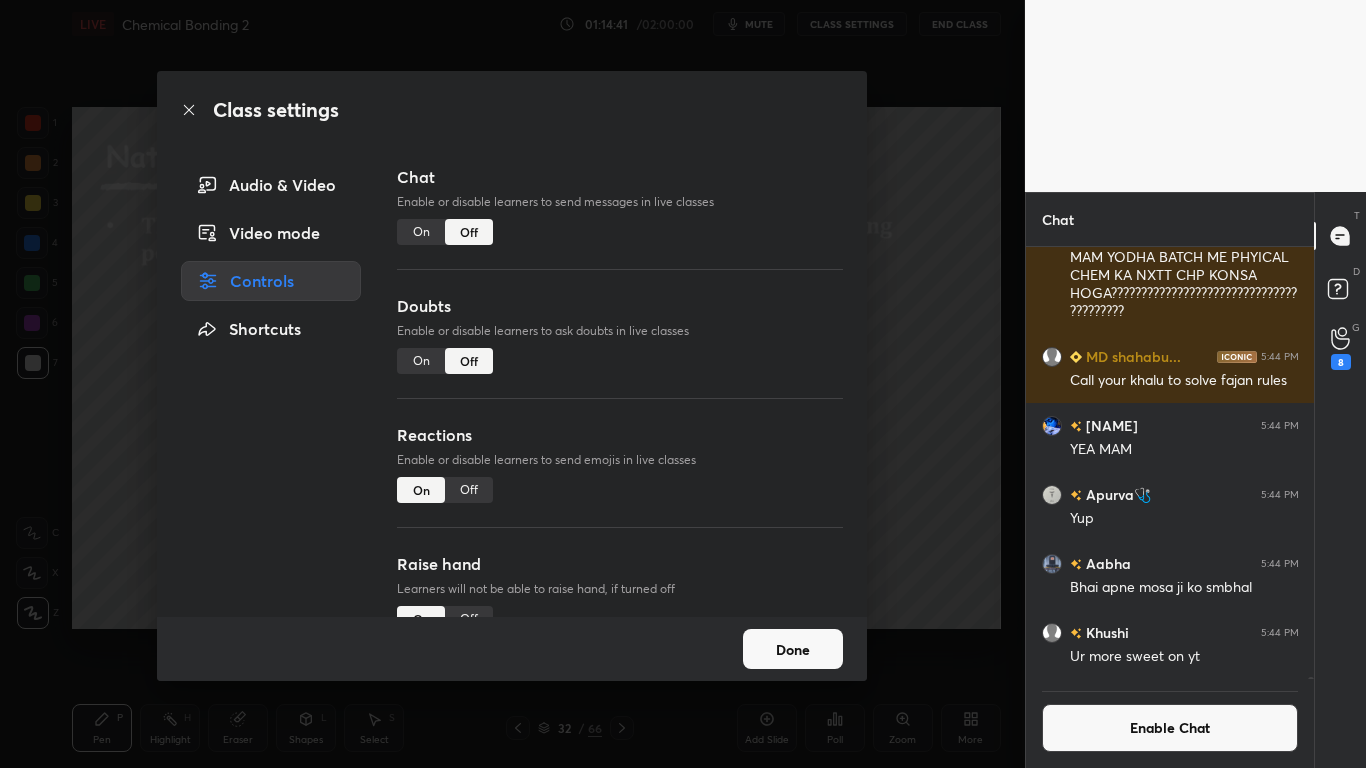click on "Done" at bounding box center (793, 649) 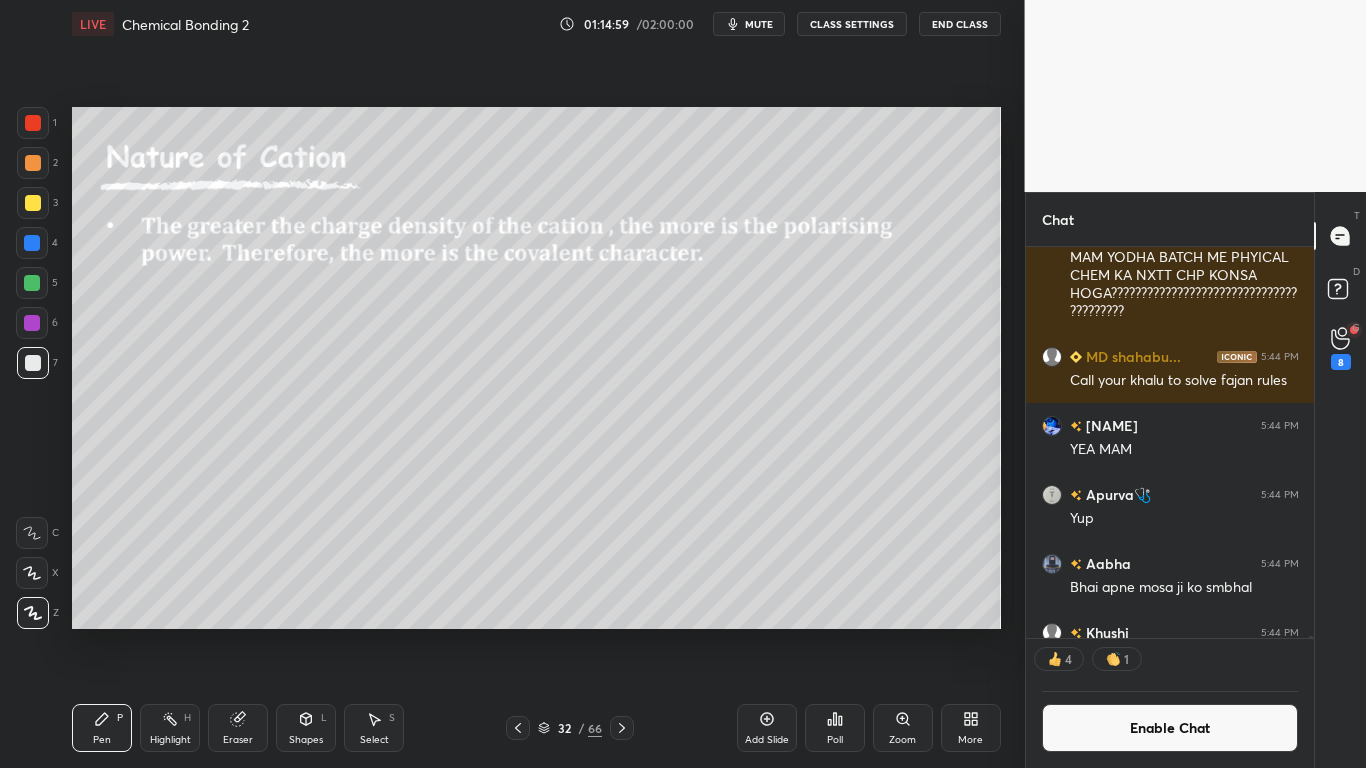 click 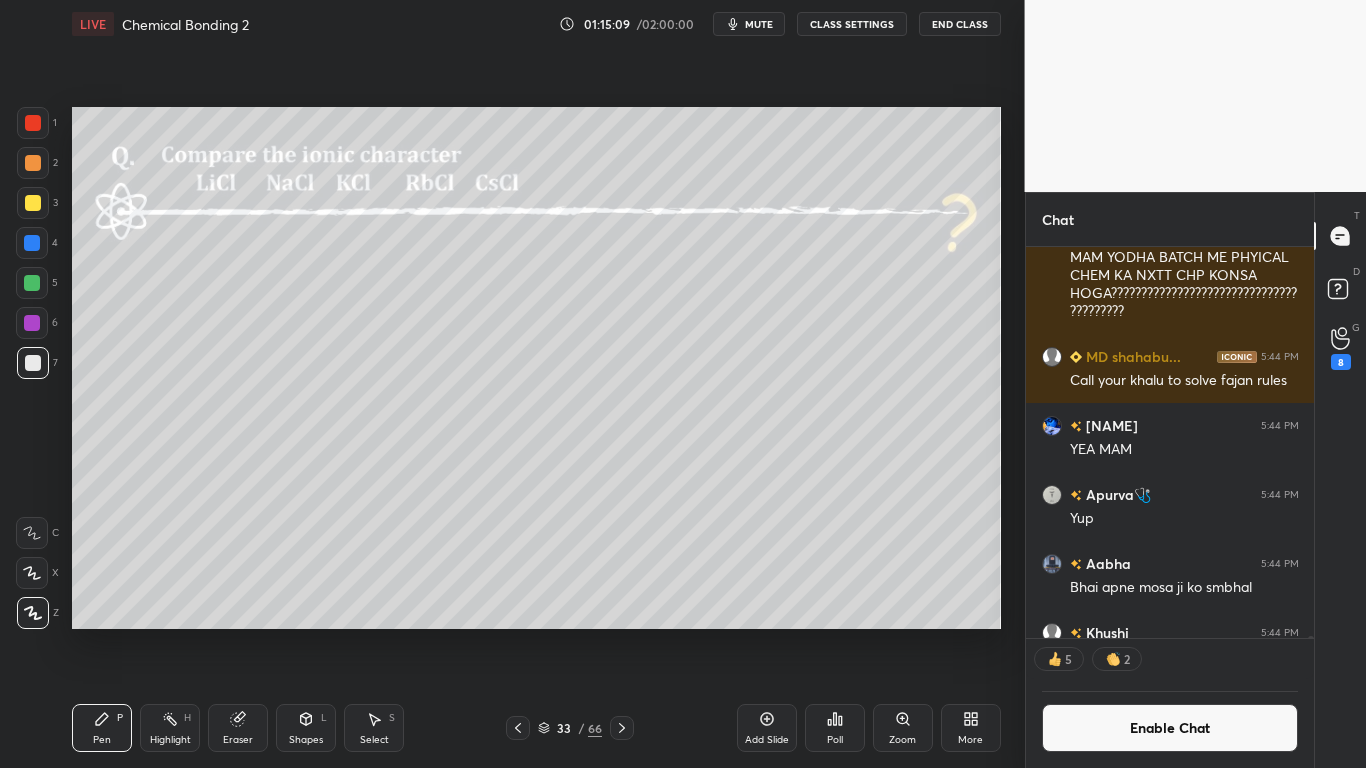 click on "Enable Chat" at bounding box center [1170, 728] 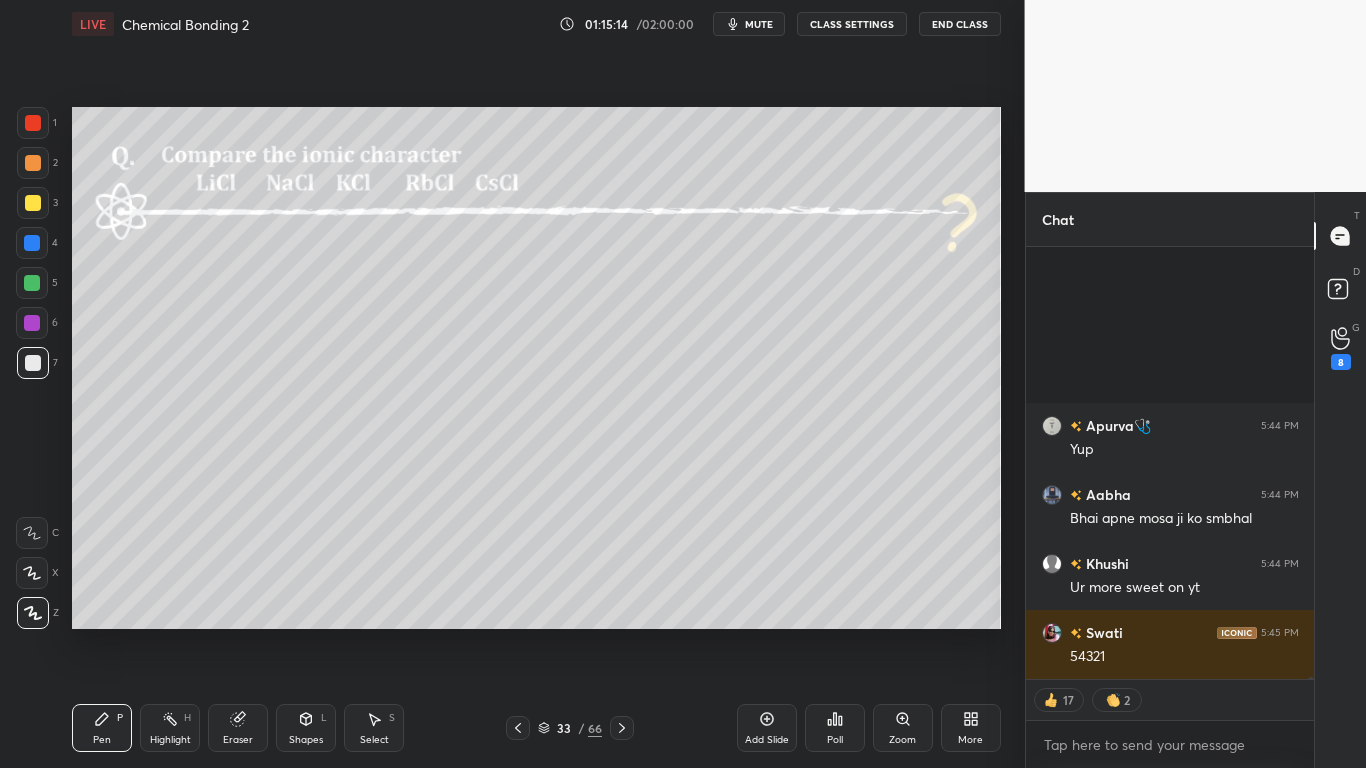 scroll, scrollTop: 92518, scrollLeft: 0, axis: vertical 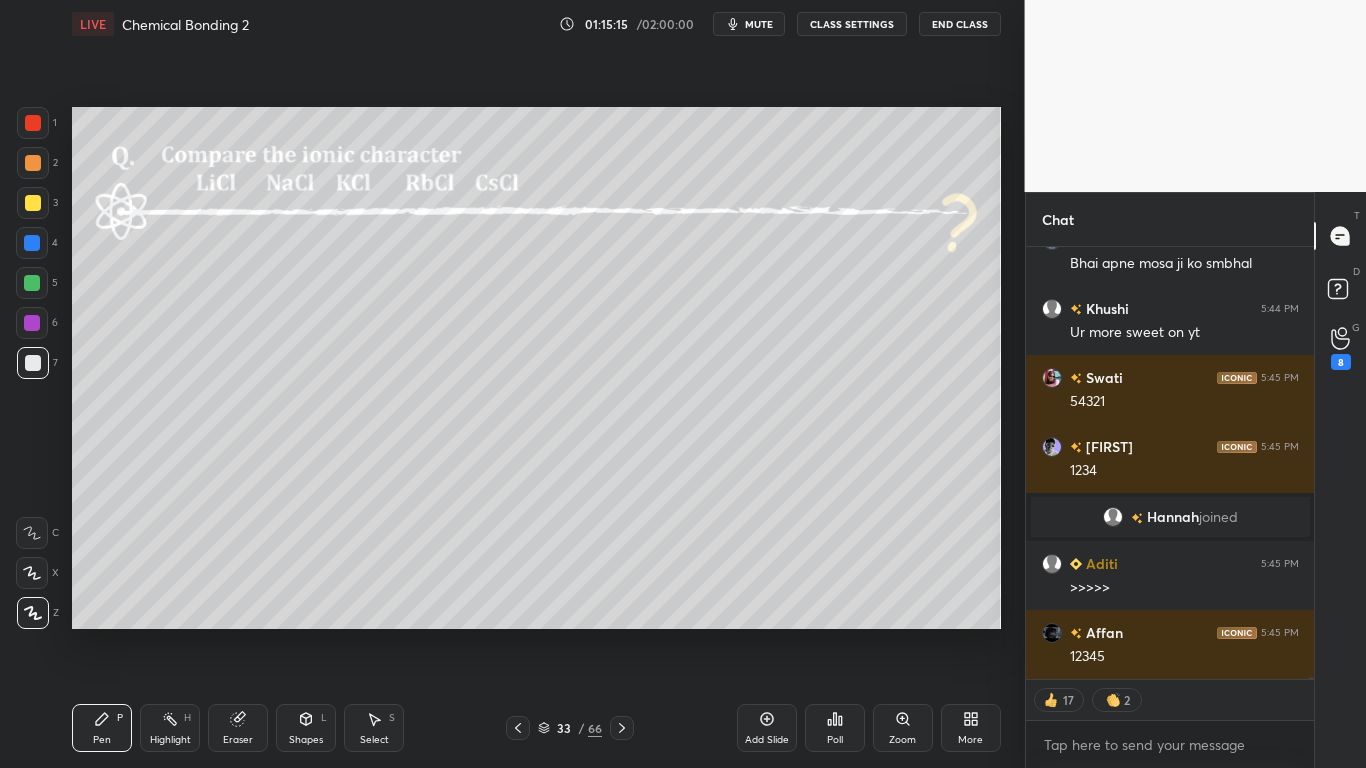 click at bounding box center [33, 203] 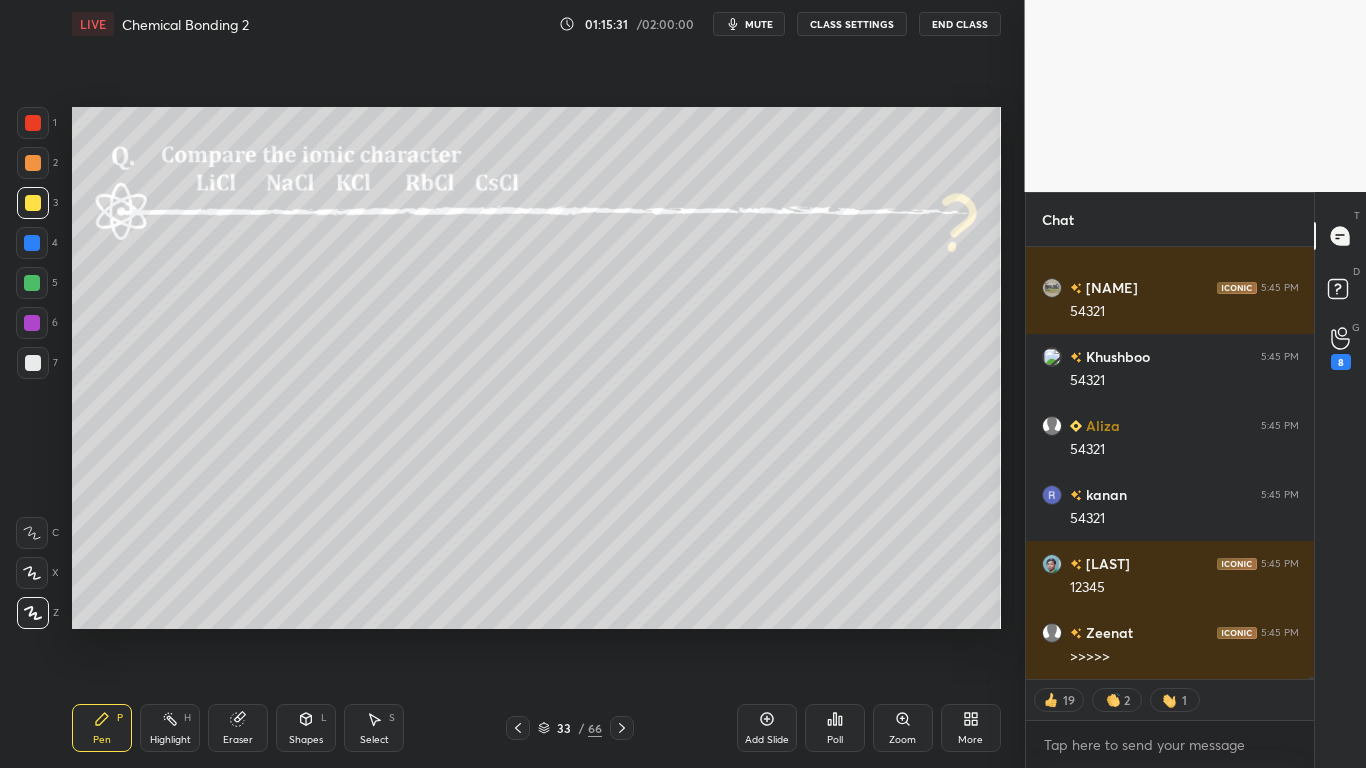 scroll, scrollTop: 98281, scrollLeft: 0, axis: vertical 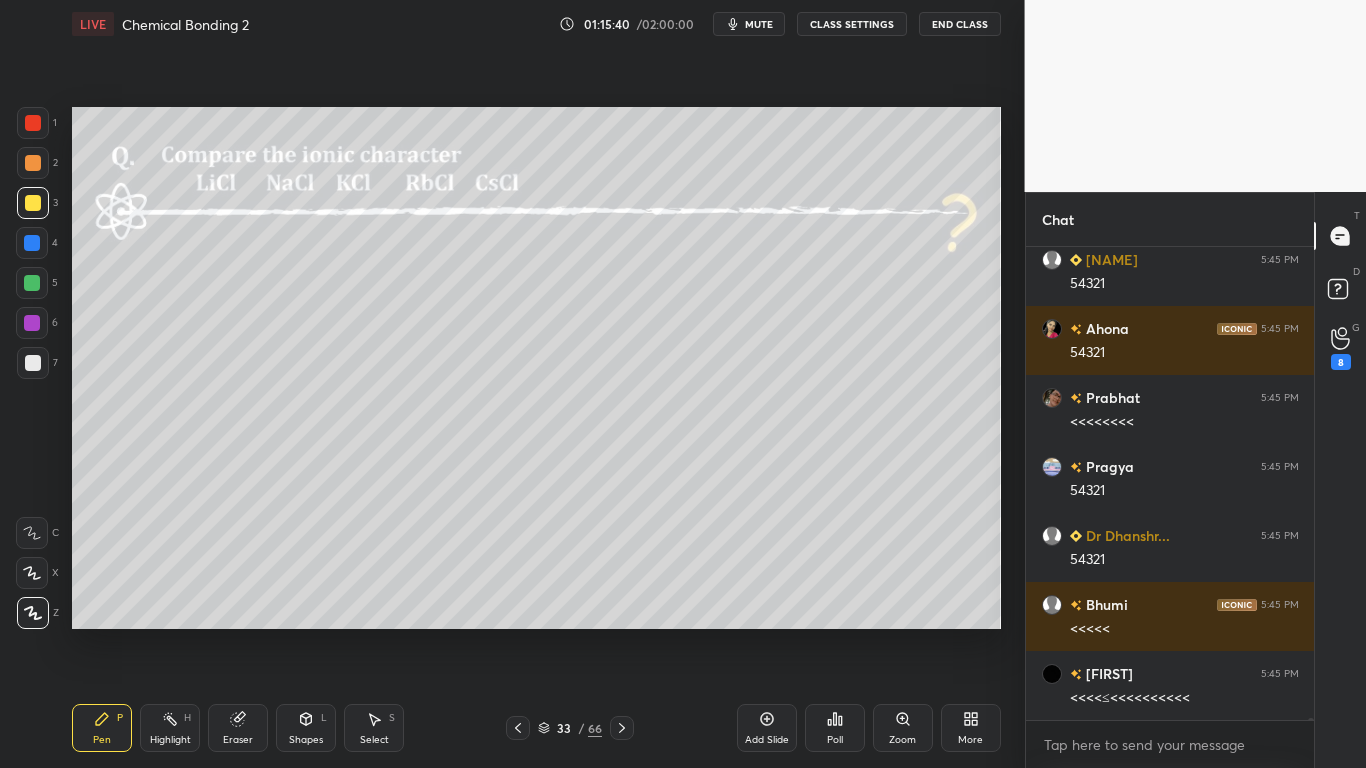 type on "x" 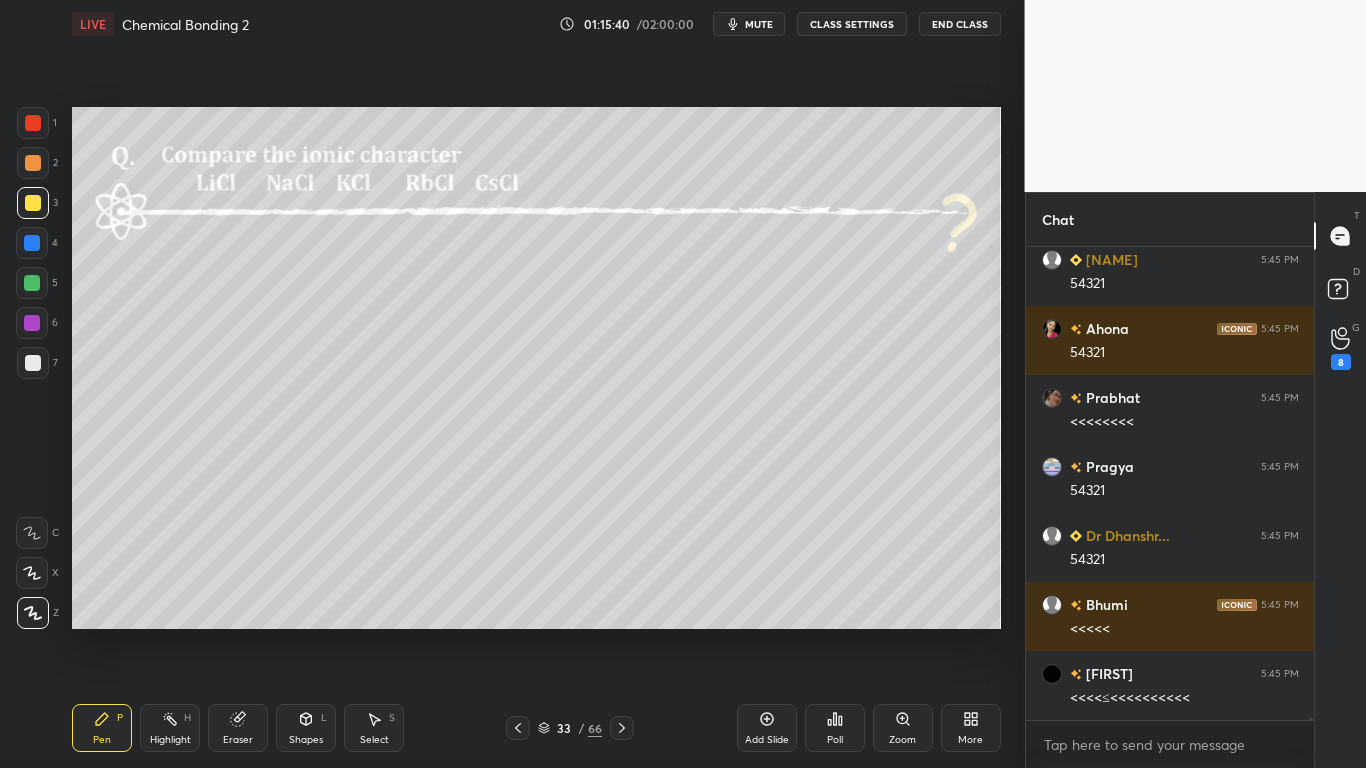 scroll, scrollTop: 426, scrollLeft: 282, axis: both 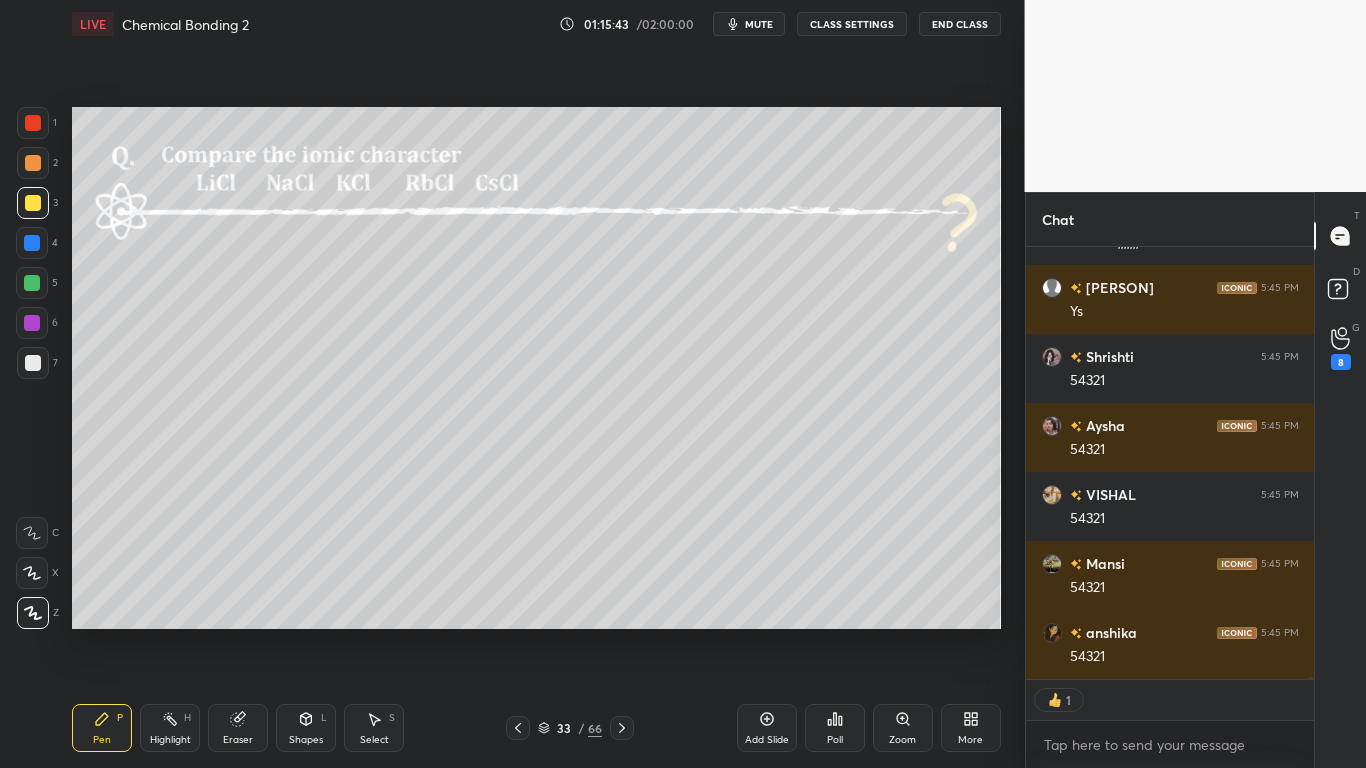 click on "CLASS SETTINGS" at bounding box center (852, 24) 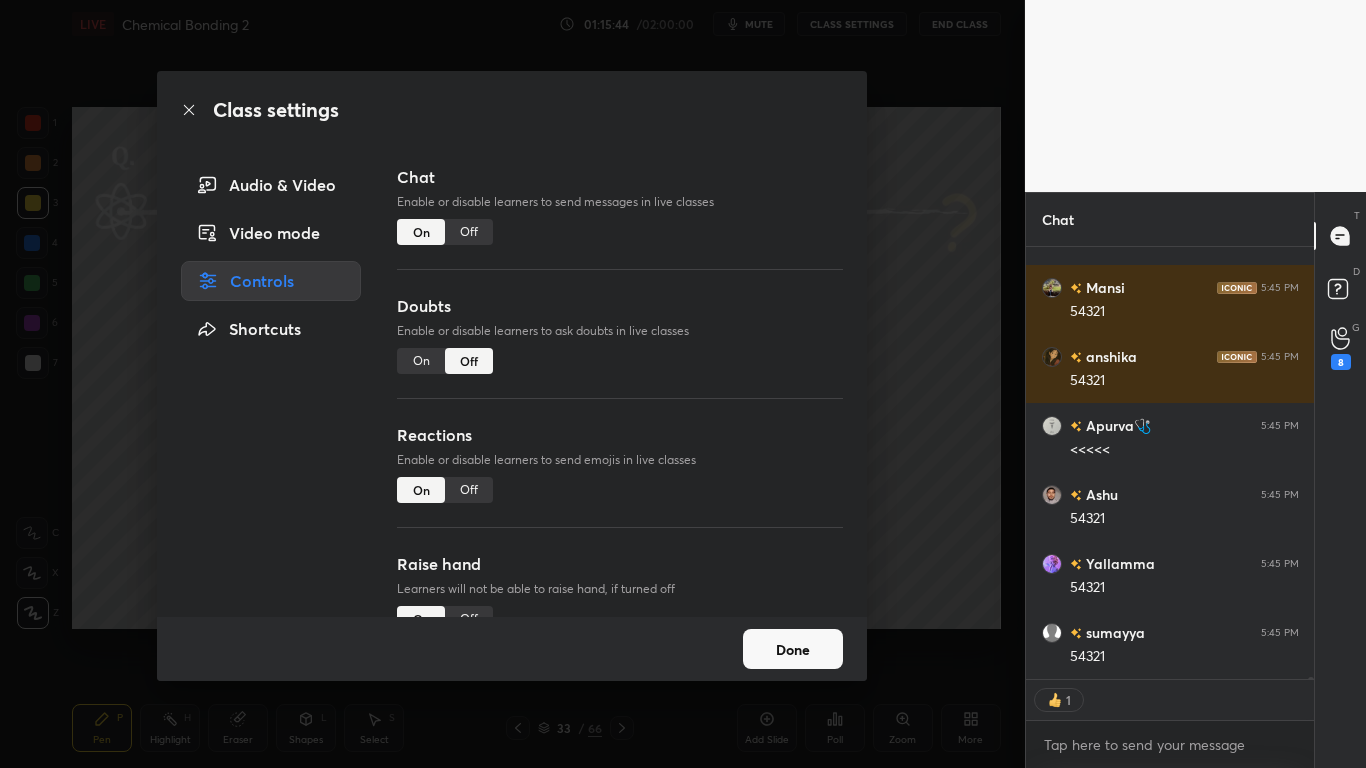 click on "Off" at bounding box center [469, 232] 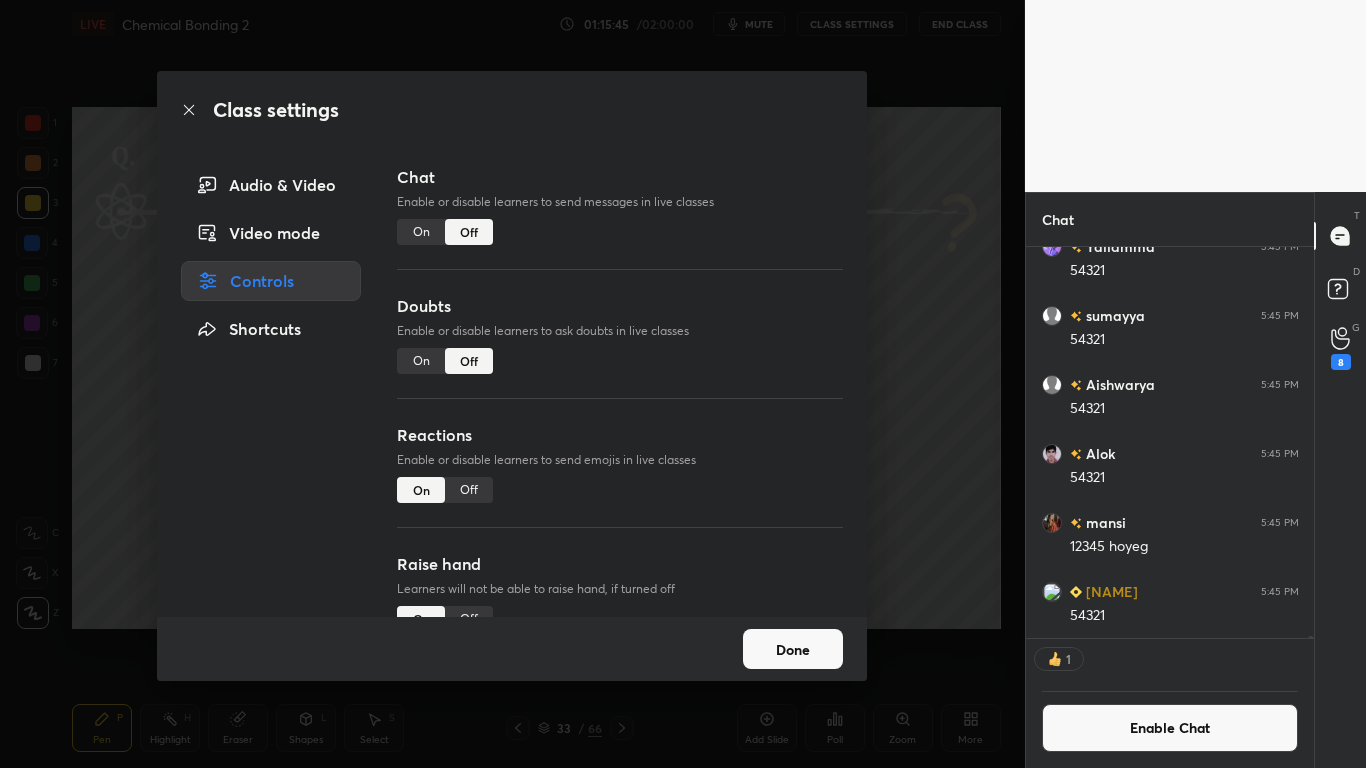 click on "Done" at bounding box center (793, 649) 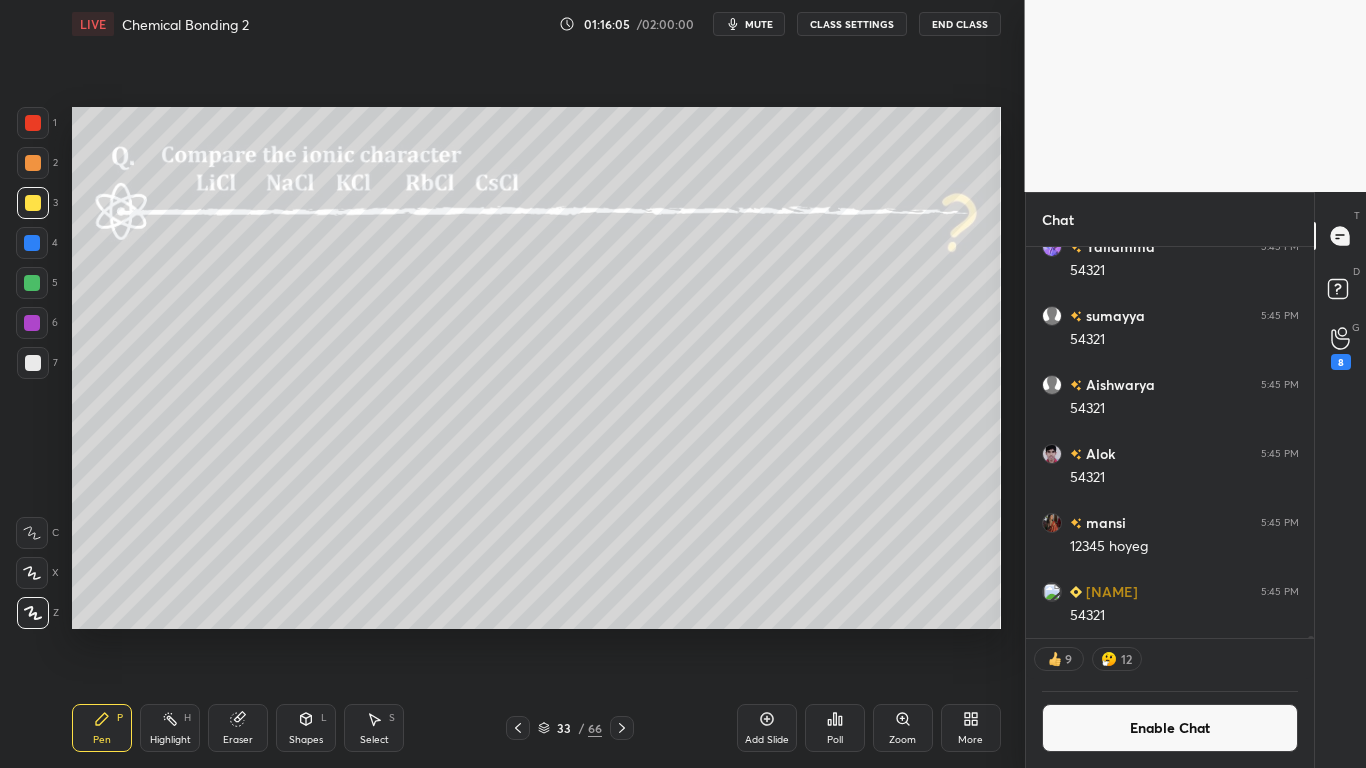 click at bounding box center [33, 363] 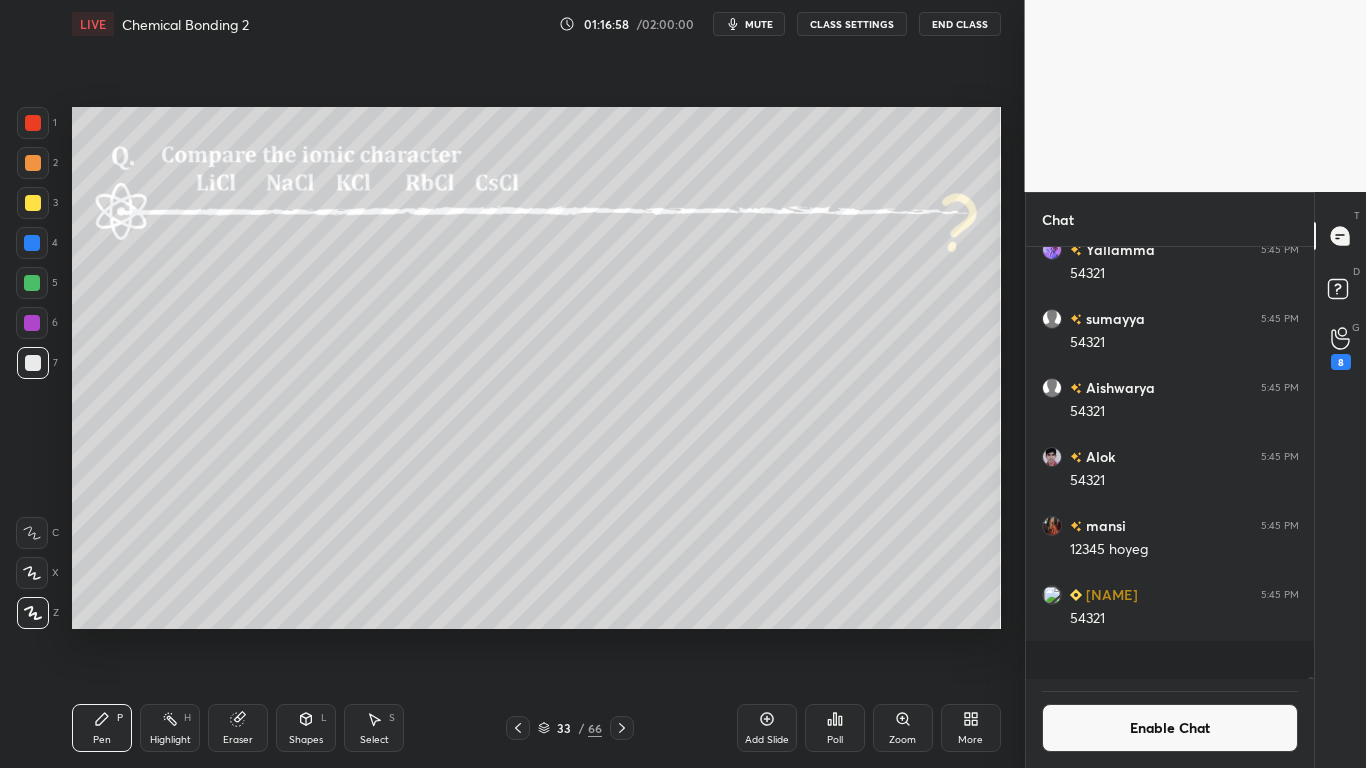 scroll, scrollTop: 7, scrollLeft: 7, axis: both 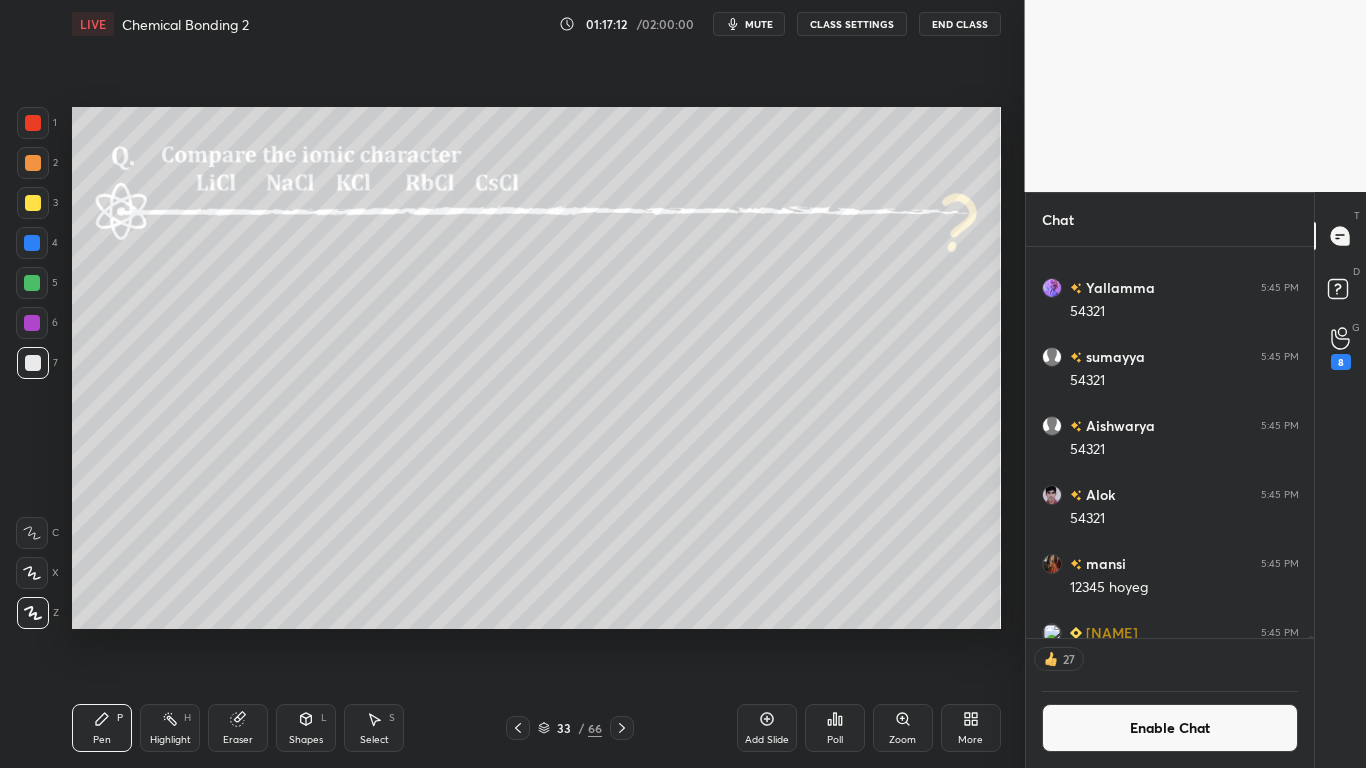 click on "Enable Chat" at bounding box center [1170, 728] 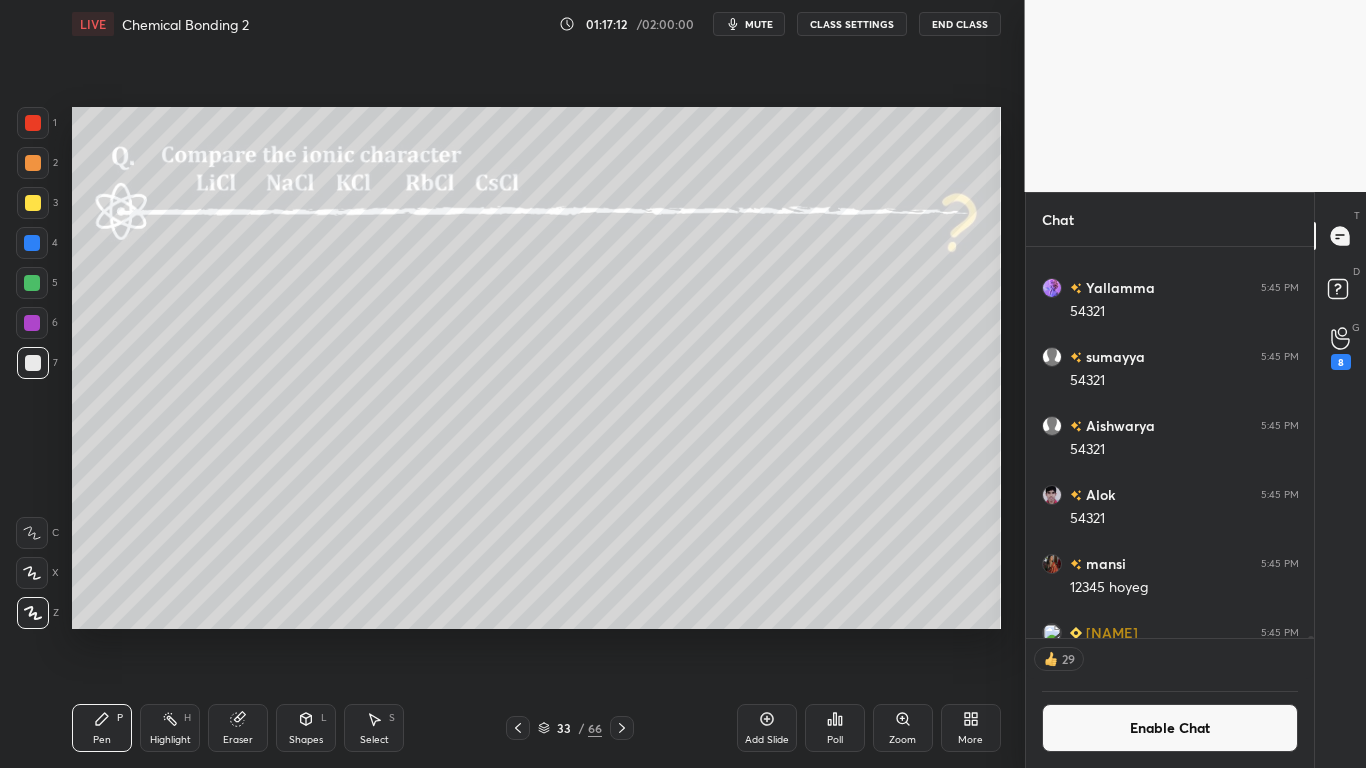 scroll, scrollTop: 7, scrollLeft: 7, axis: both 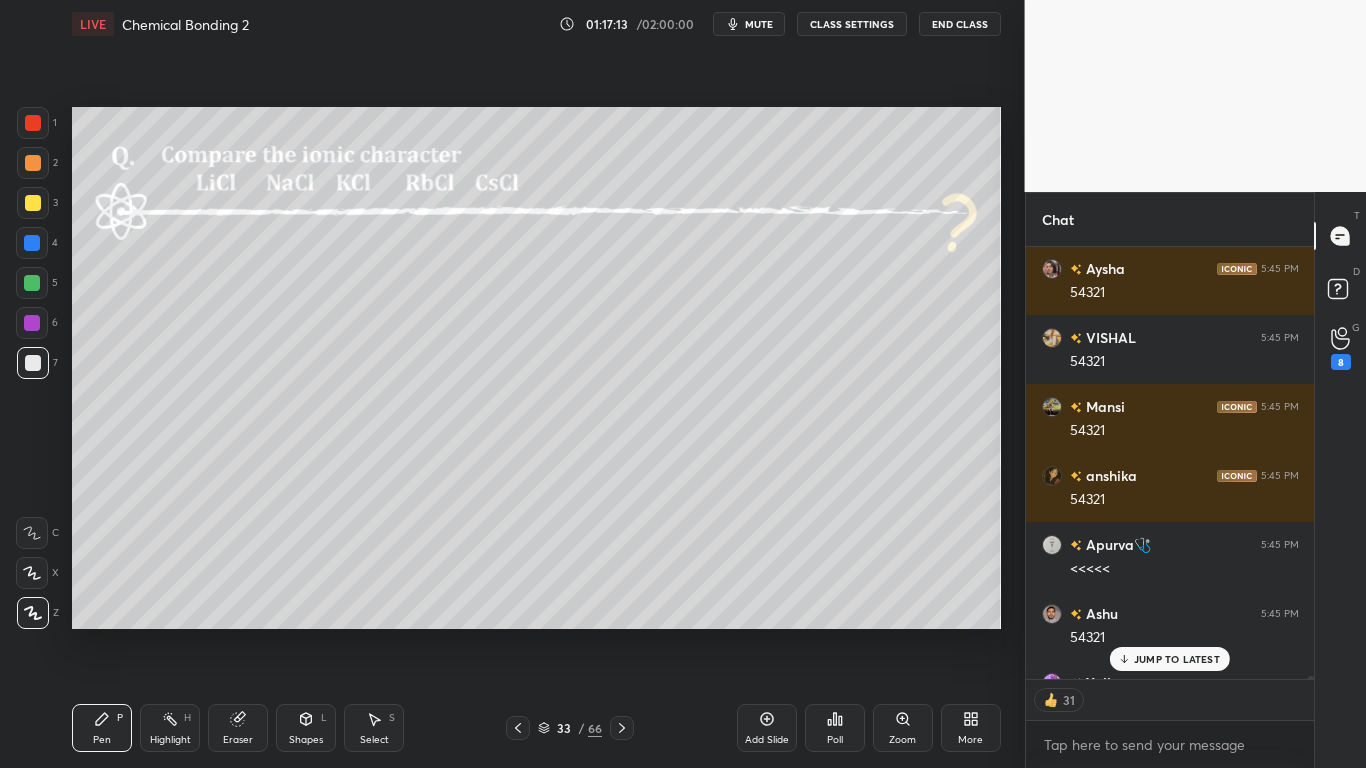 click on "JUMP TO LATEST" at bounding box center (1170, 659) 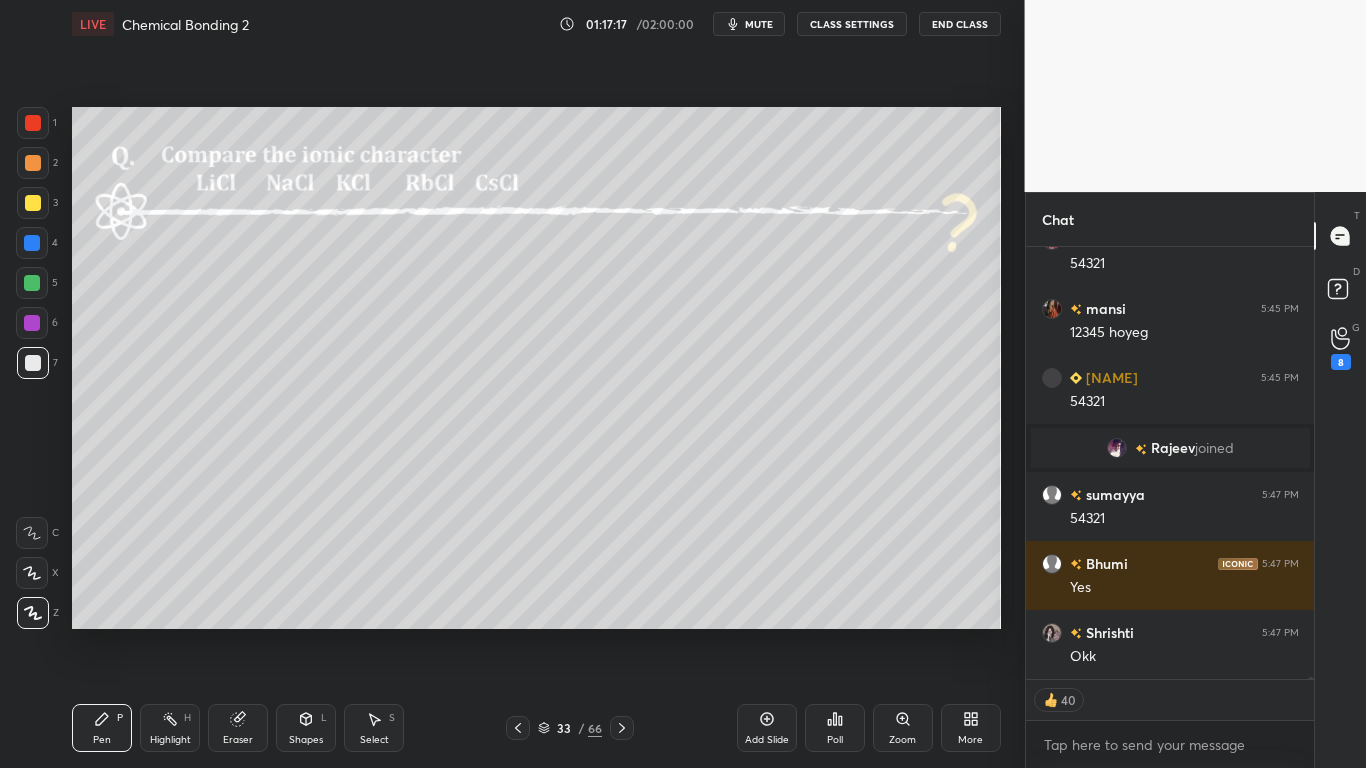 scroll, scrollTop: 100278, scrollLeft: 0, axis: vertical 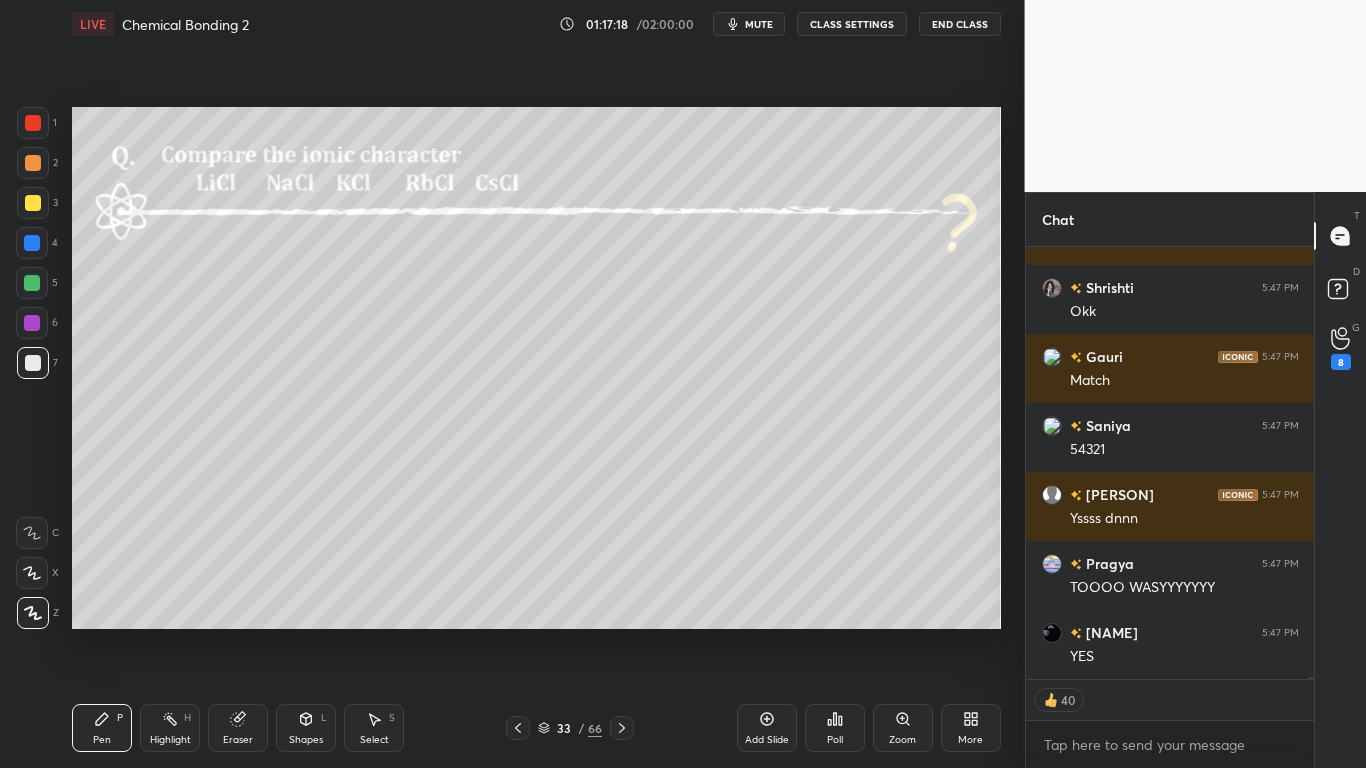 click at bounding box center (33, 203) 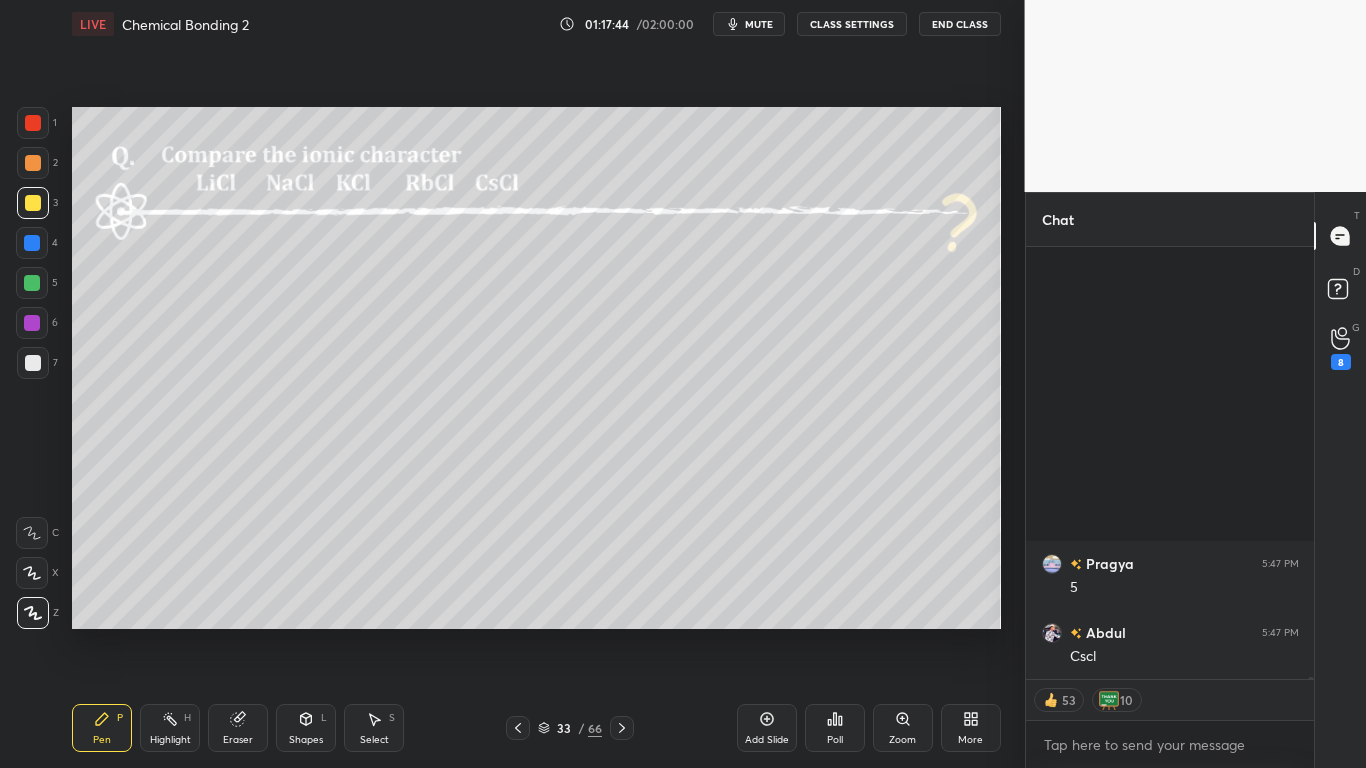 scroll, scrollTop: 104994, scrollLeft: 0, axis: vertical 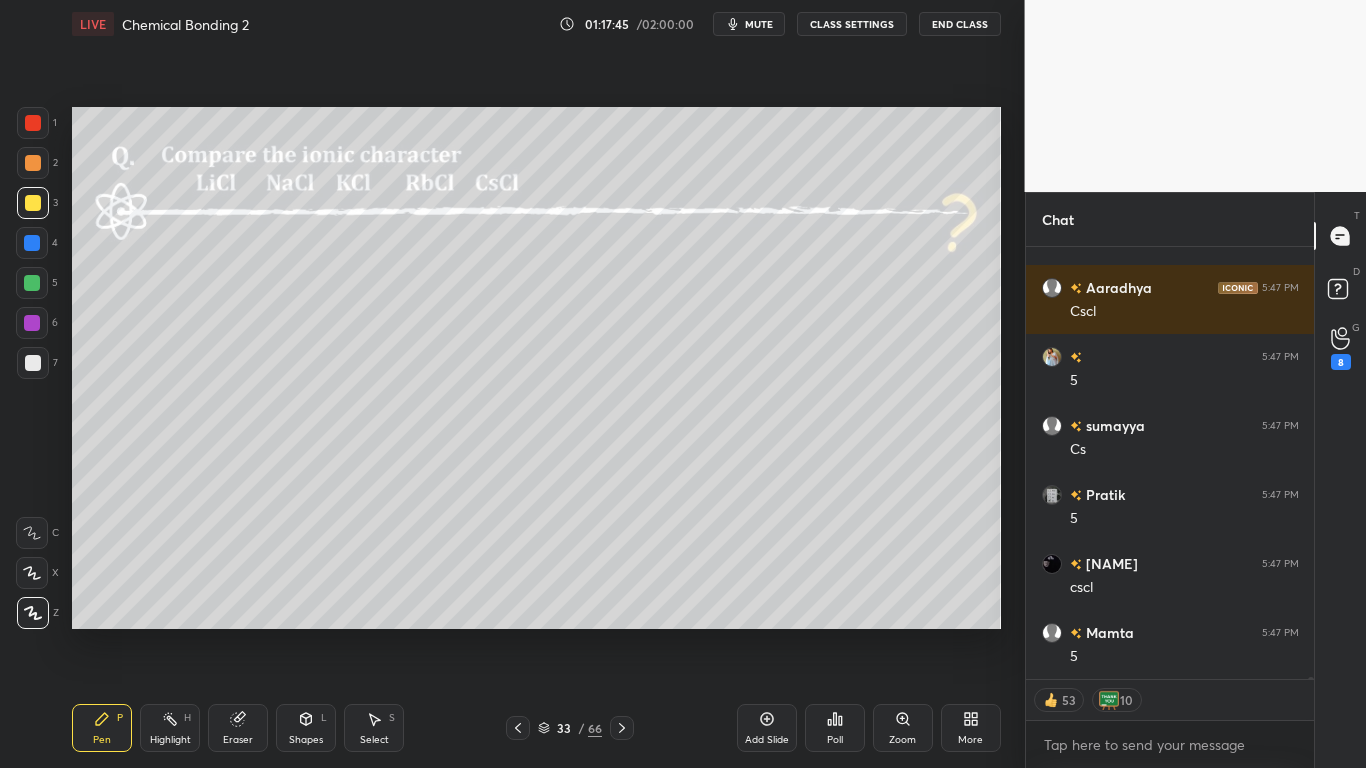 click at bounding box center [32, 283] 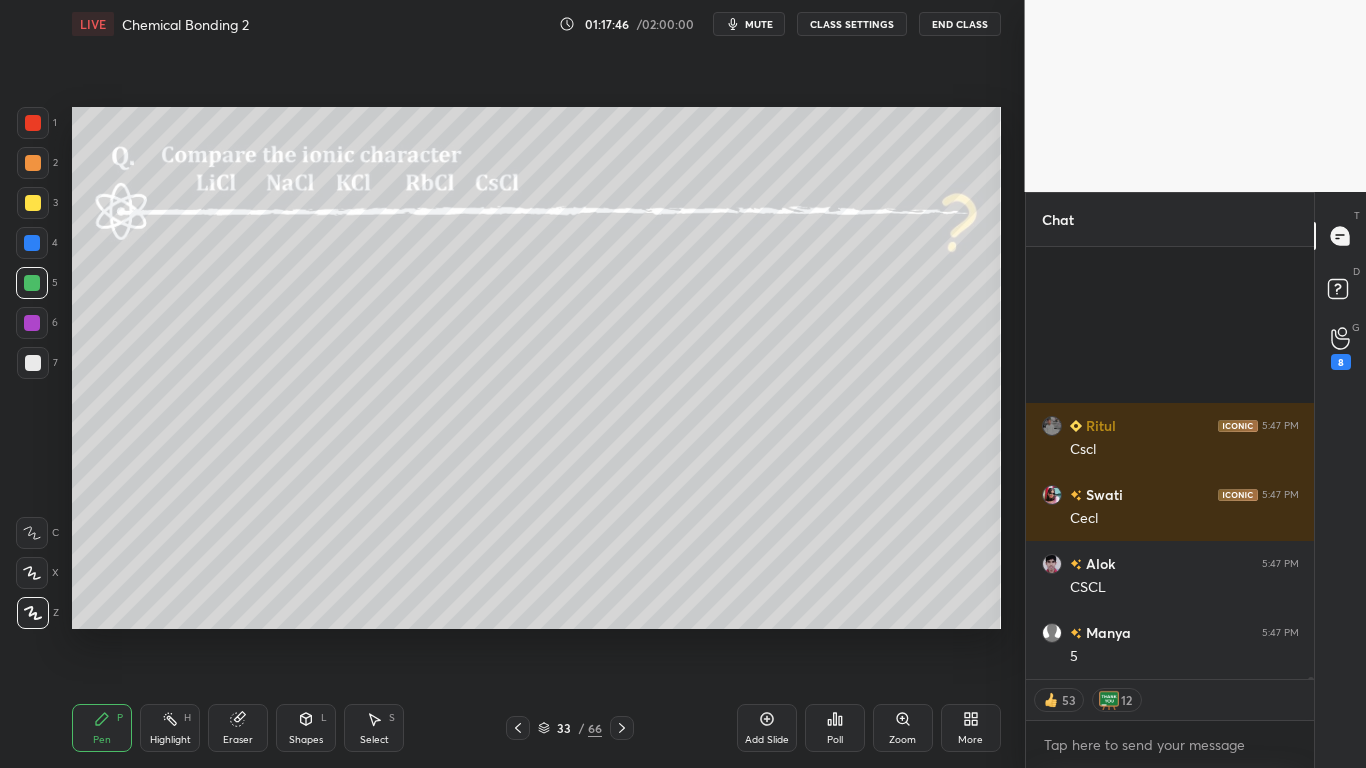 scroll, scrollTop: 105891, scrollLeft: 0, axis: vertical 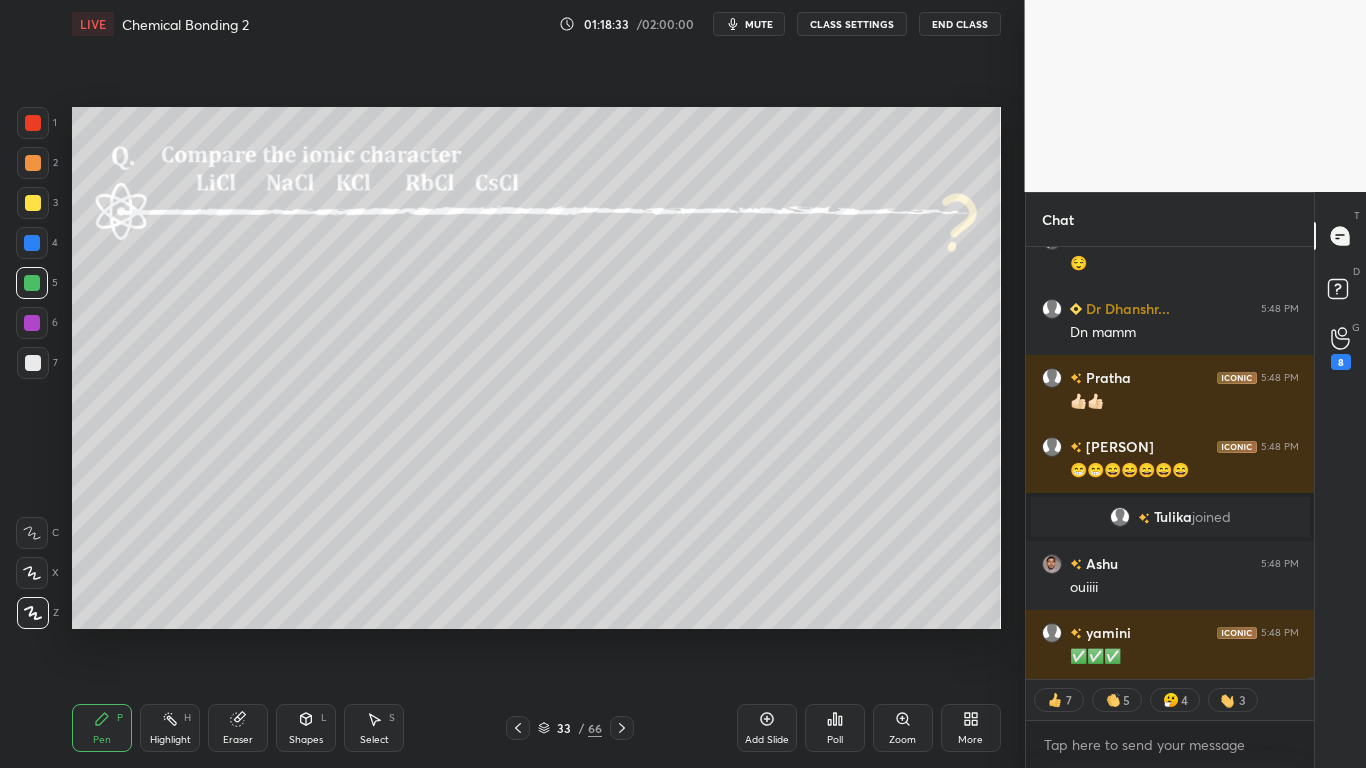 click at bounding box center [33, 203] 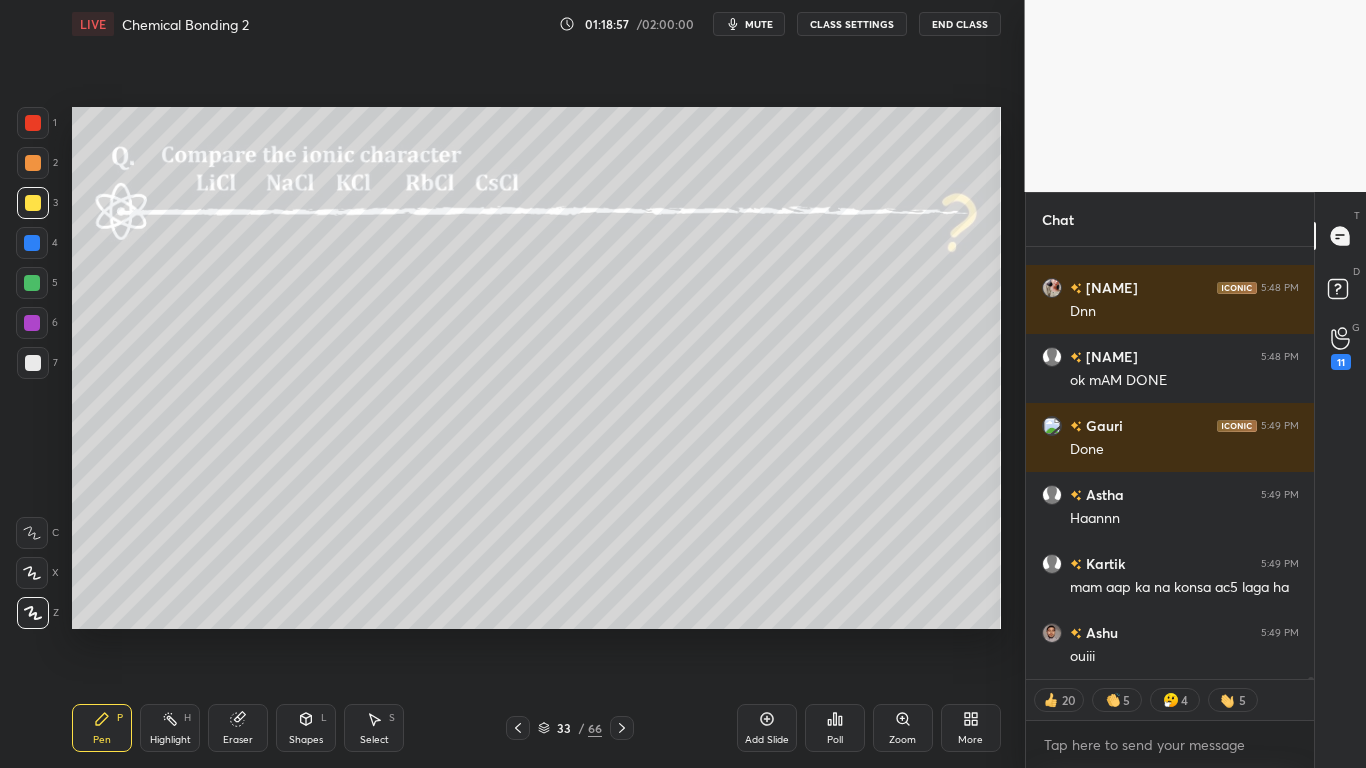 click on "CLASS SETTINGS" at bounding box center [852, 24] 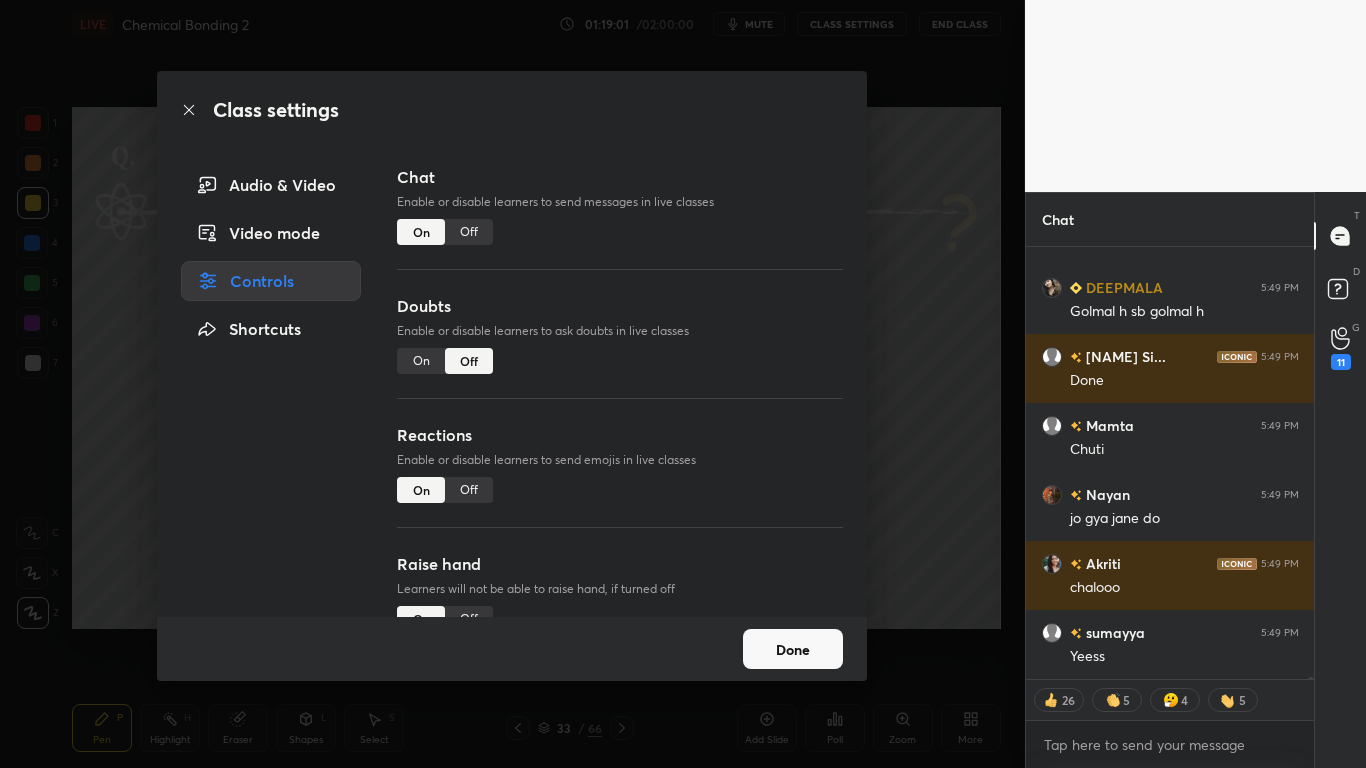 type on "x" 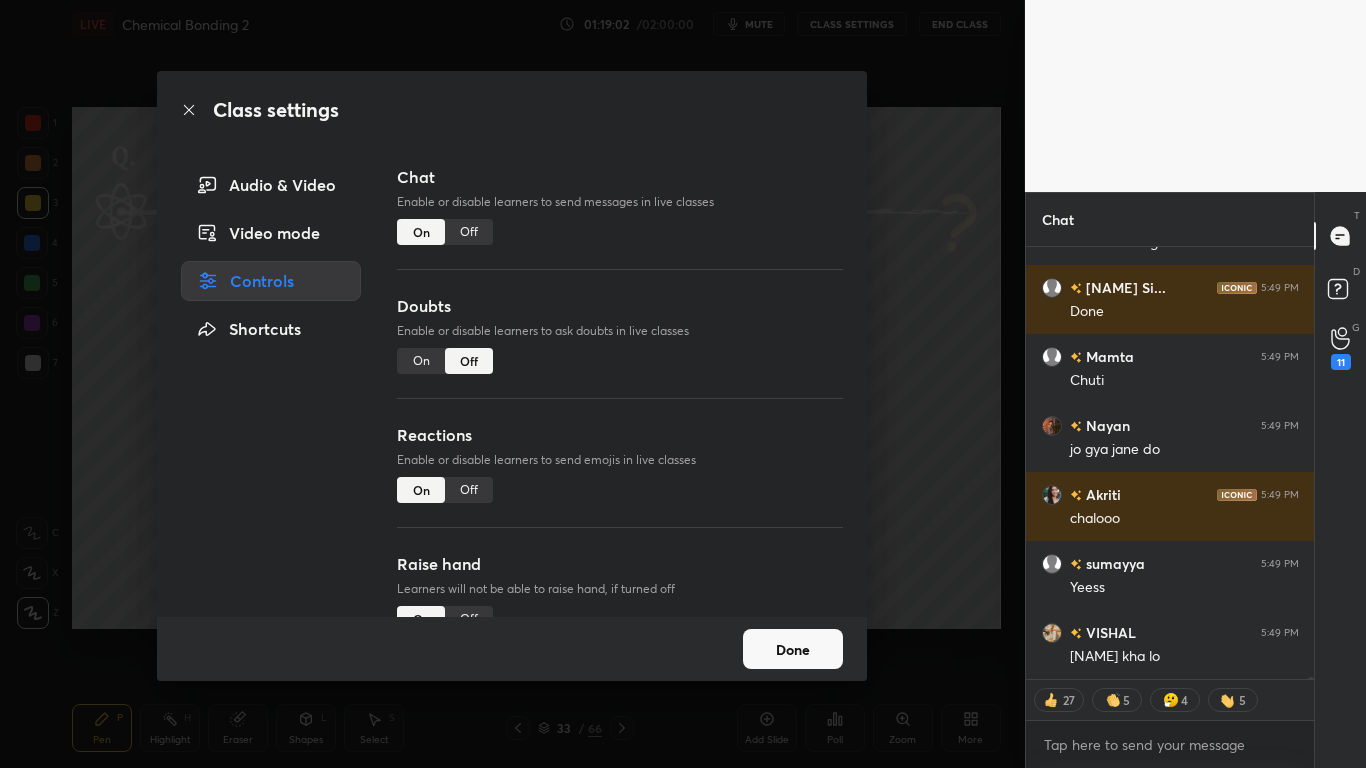 click on "Off" at bounding box center (469, 232) 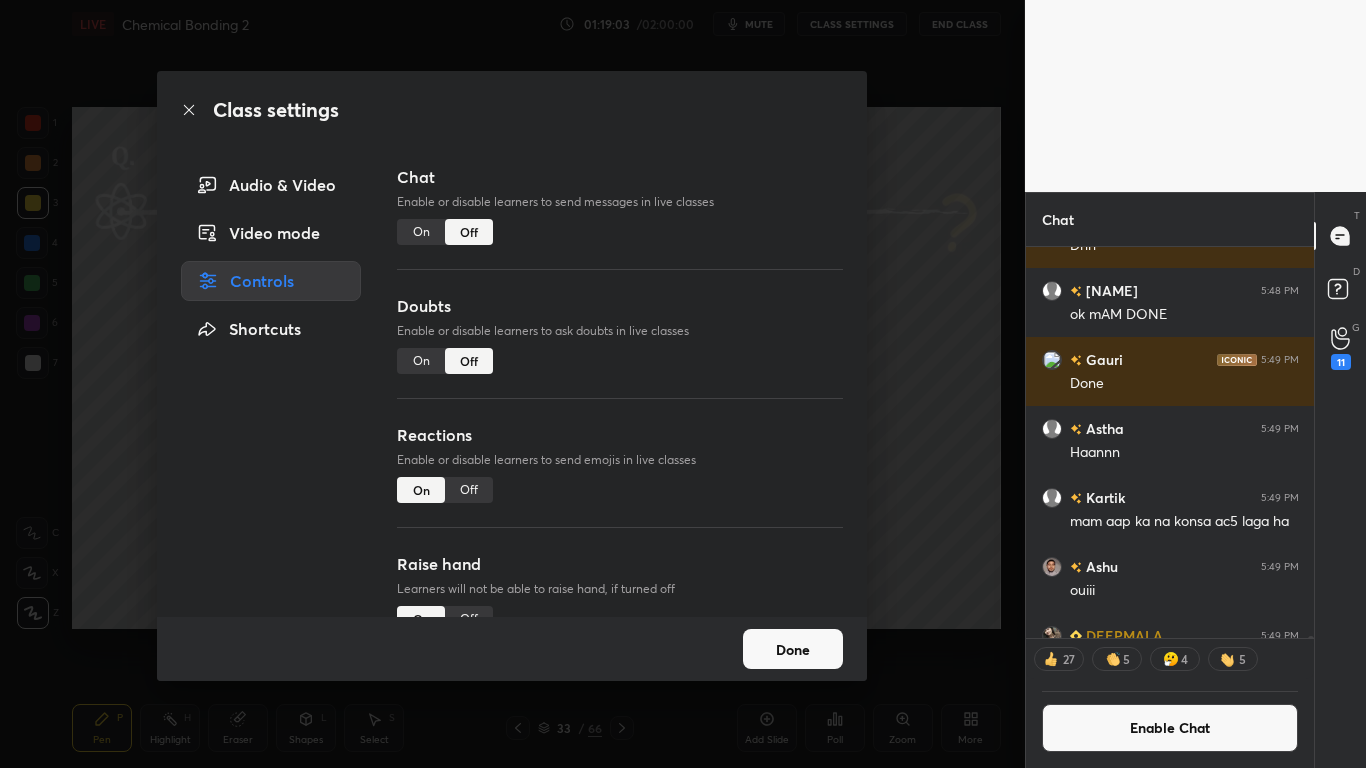 click on "Done" at bounding box center (793, 649) 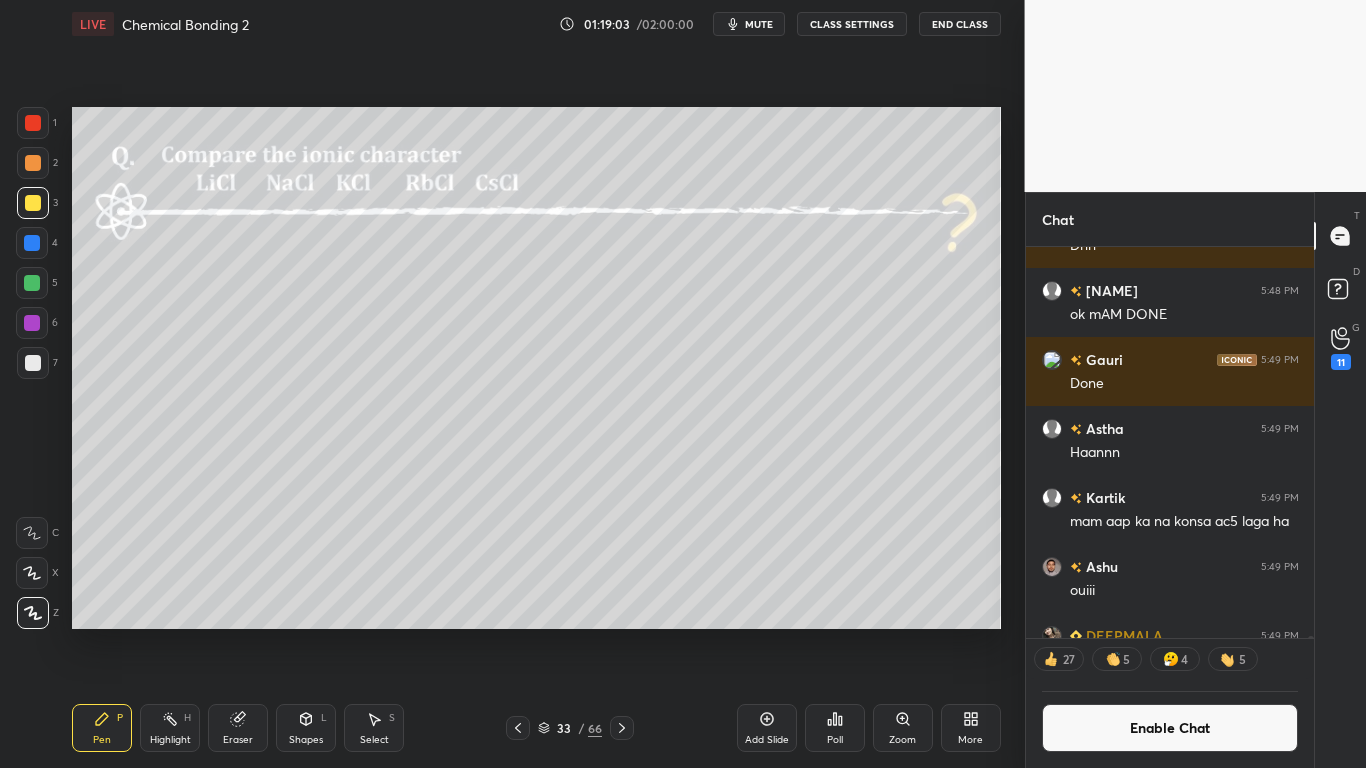 click 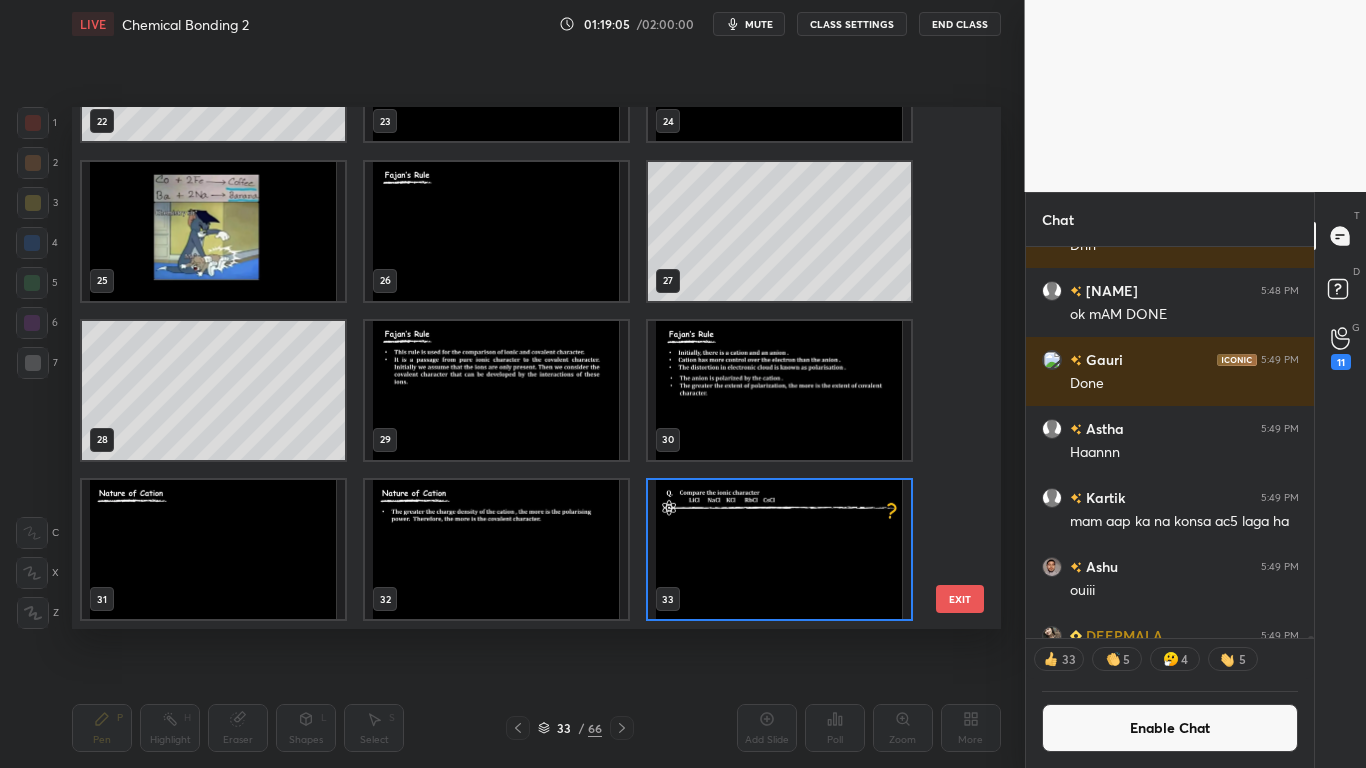 click at bounding box center (779, 549) 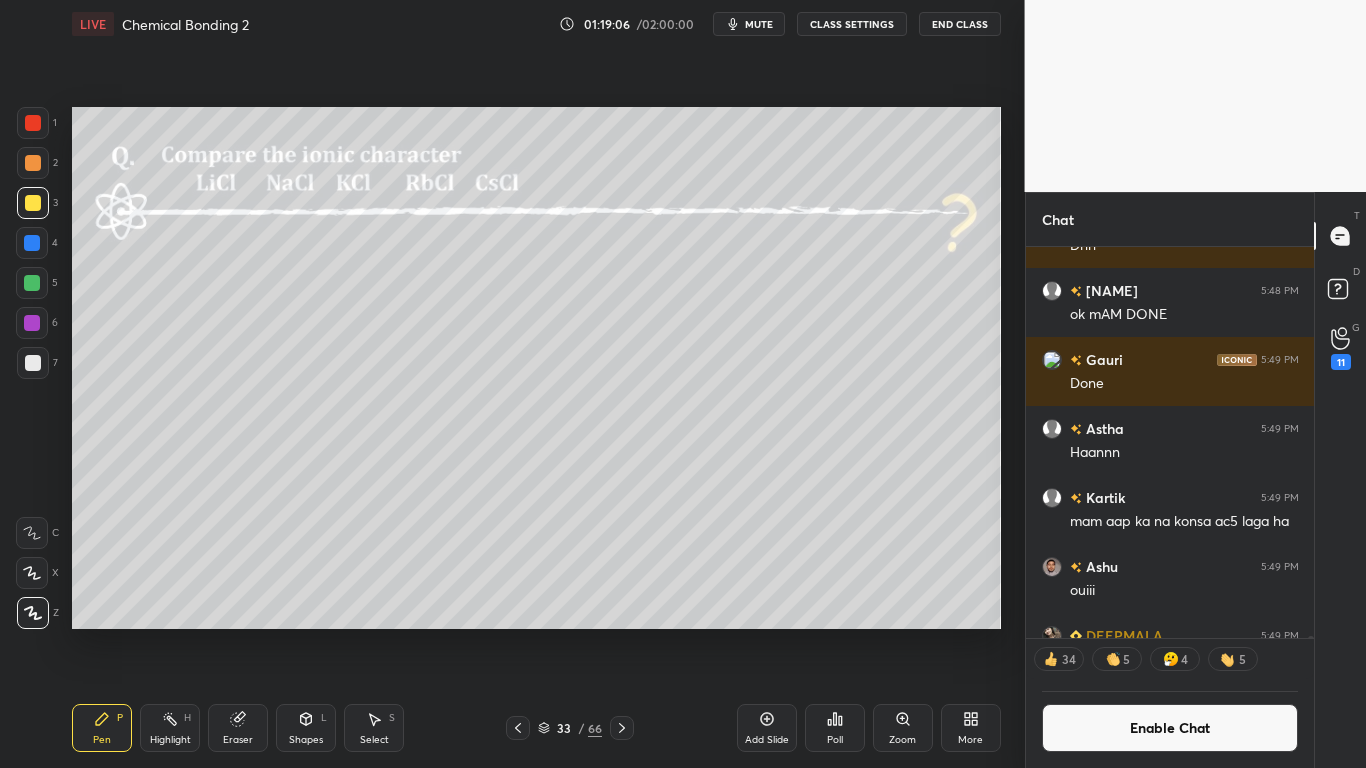 click at bounding box center (779, 549) 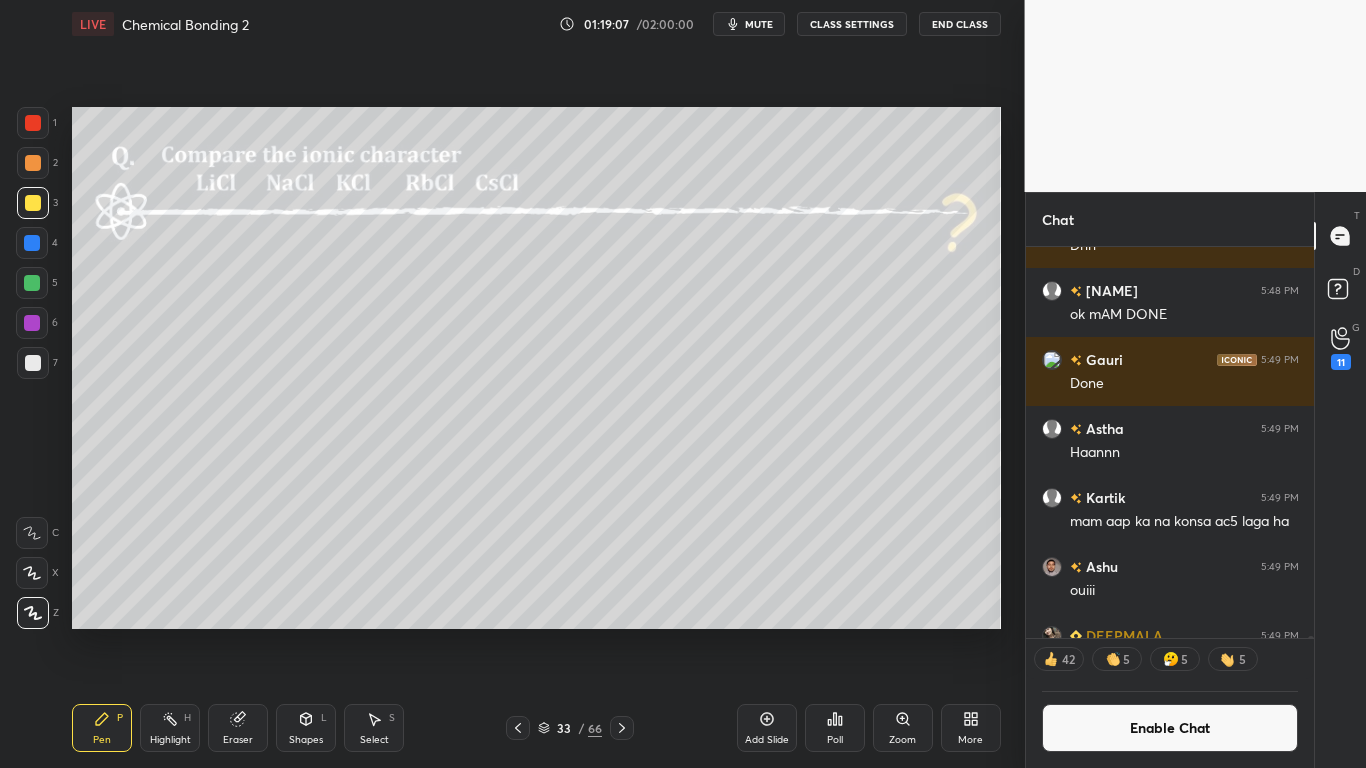 click 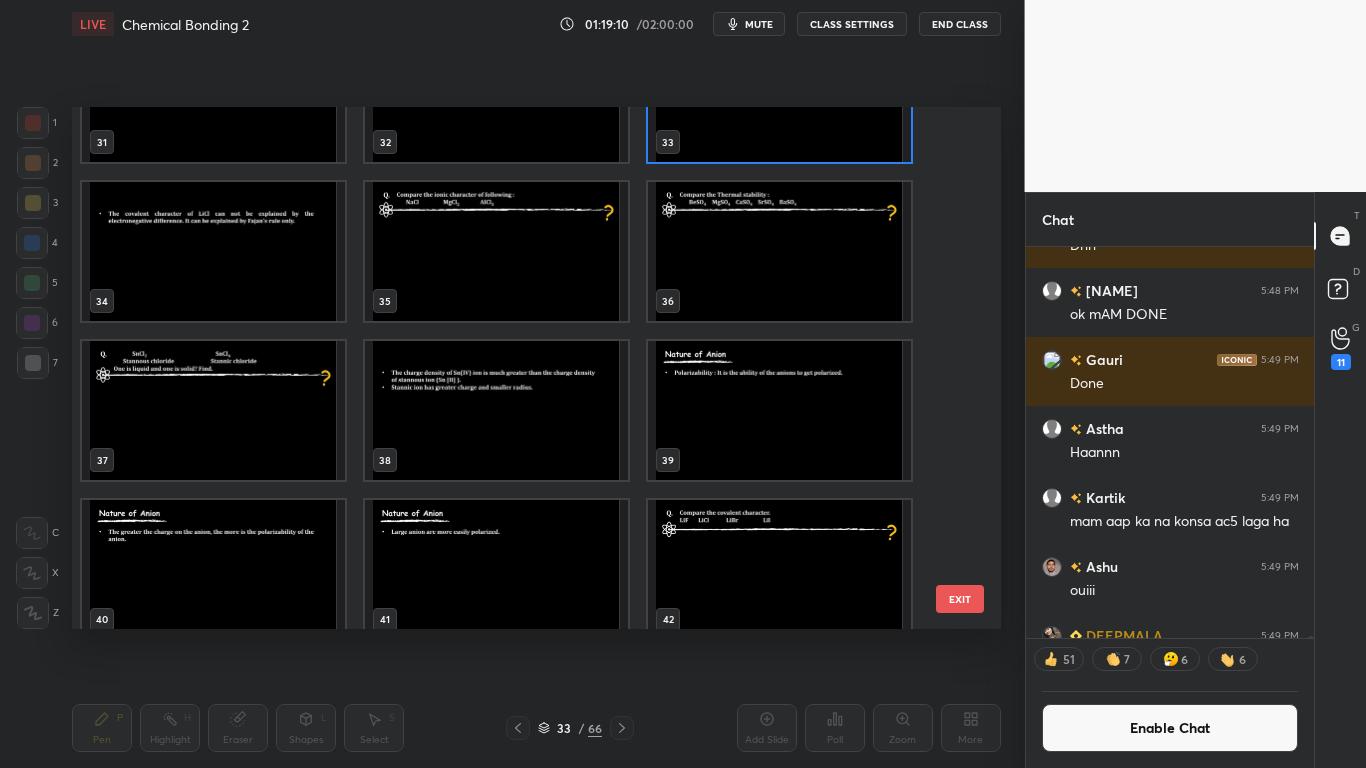 click at bounding box center (496, 251) 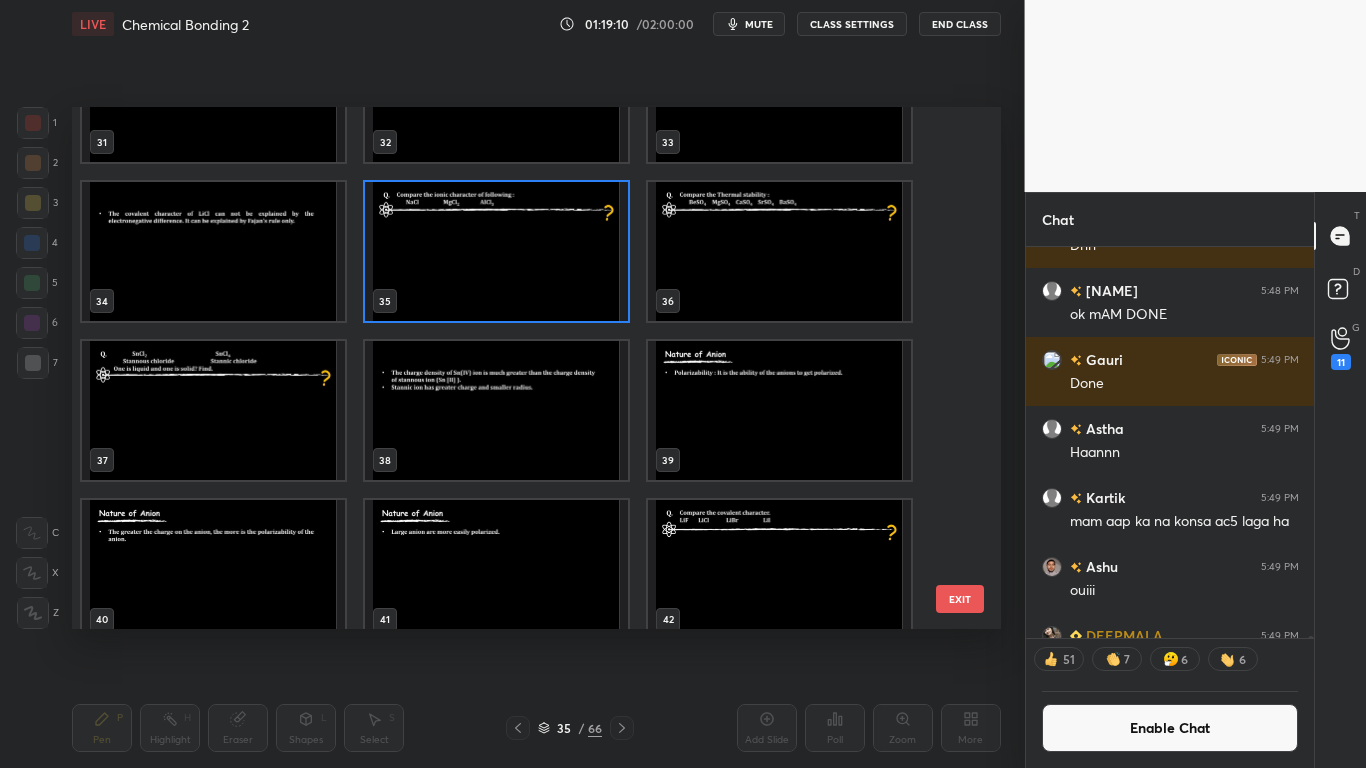 click at bounding box center [496, 251] 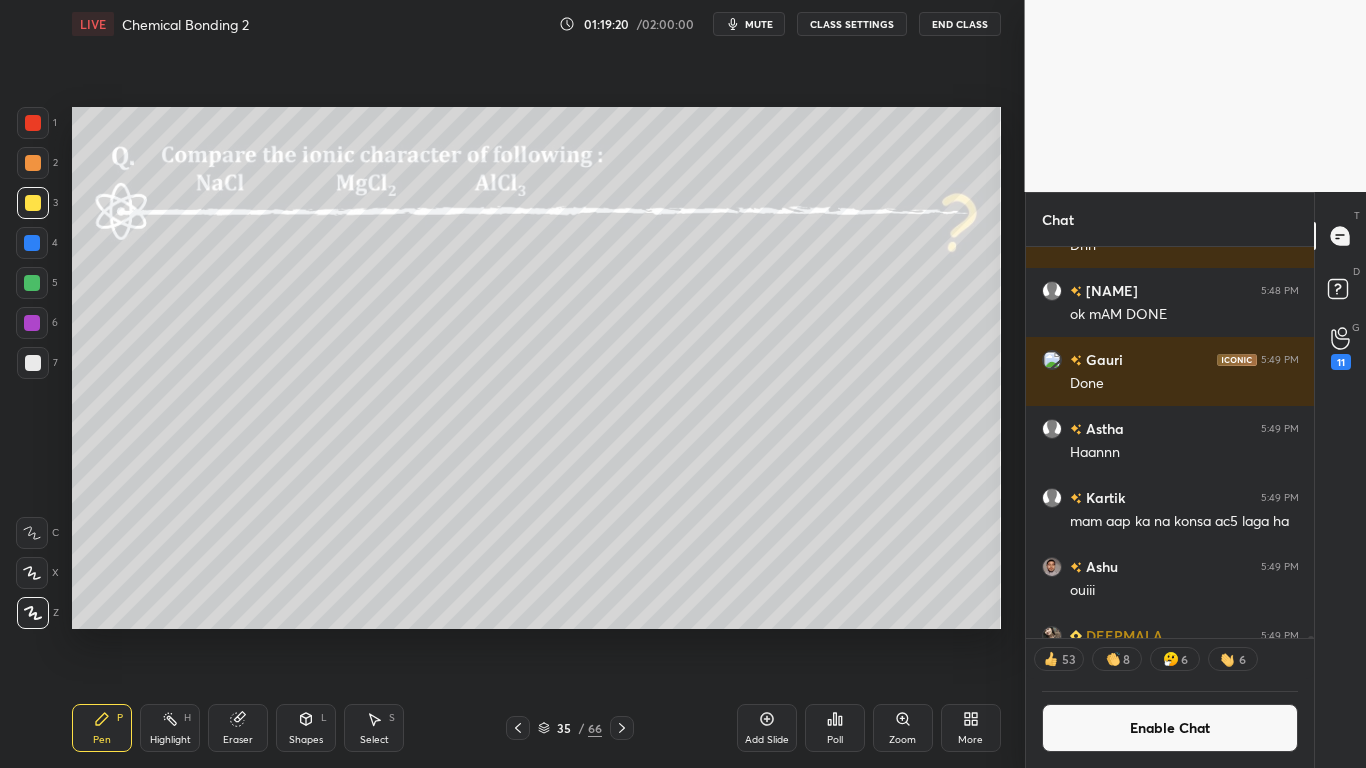 click on "Enable Chat" at bounding box center (1170, 728) 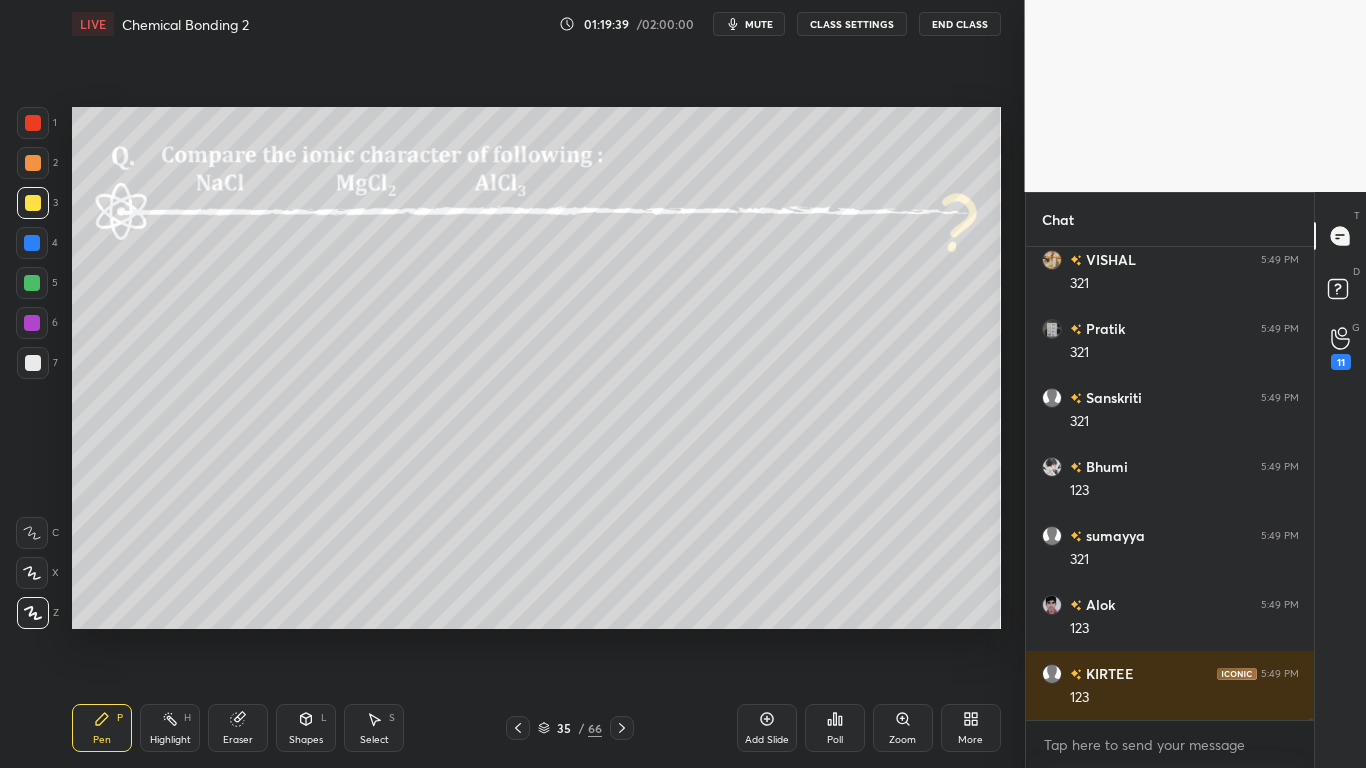 click at bounding box center (33, 203) 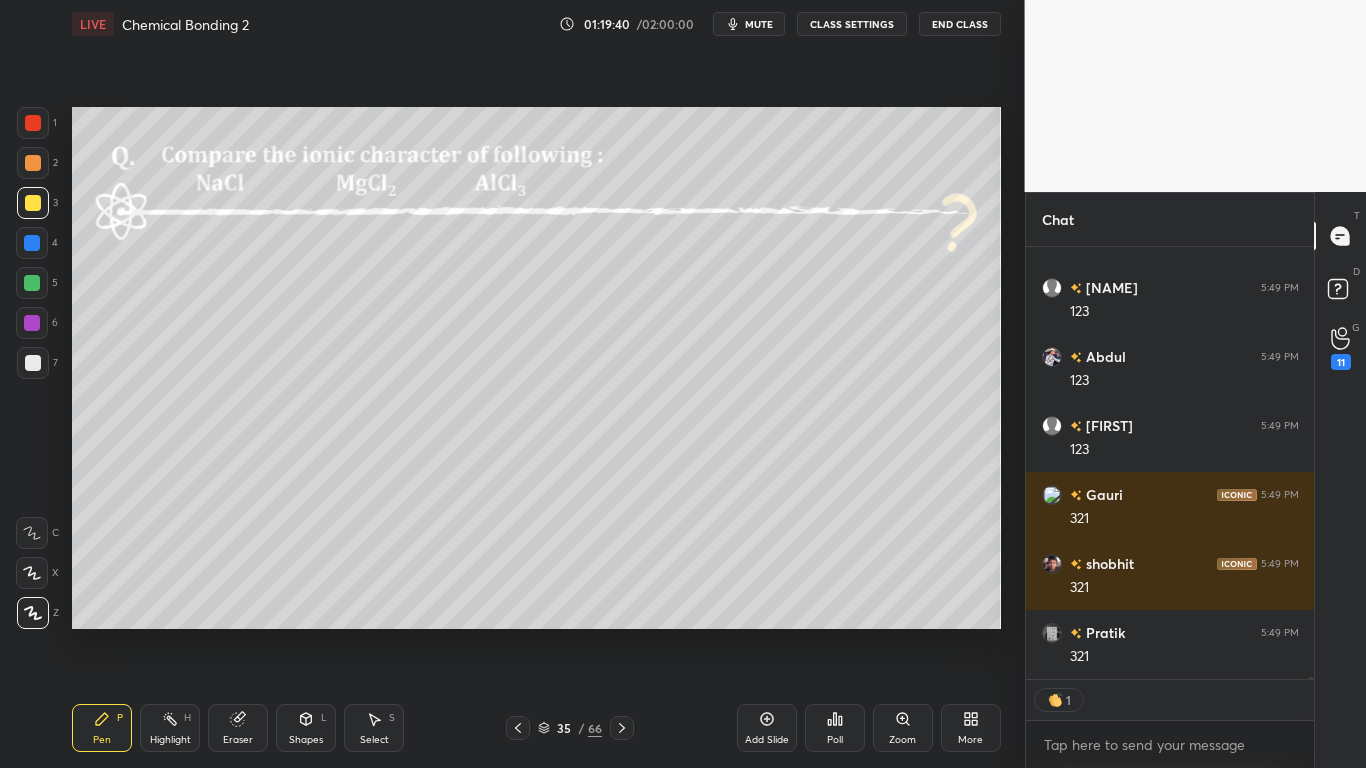 click on "CLASS SETTINGS" at bounding box center [852, 24] 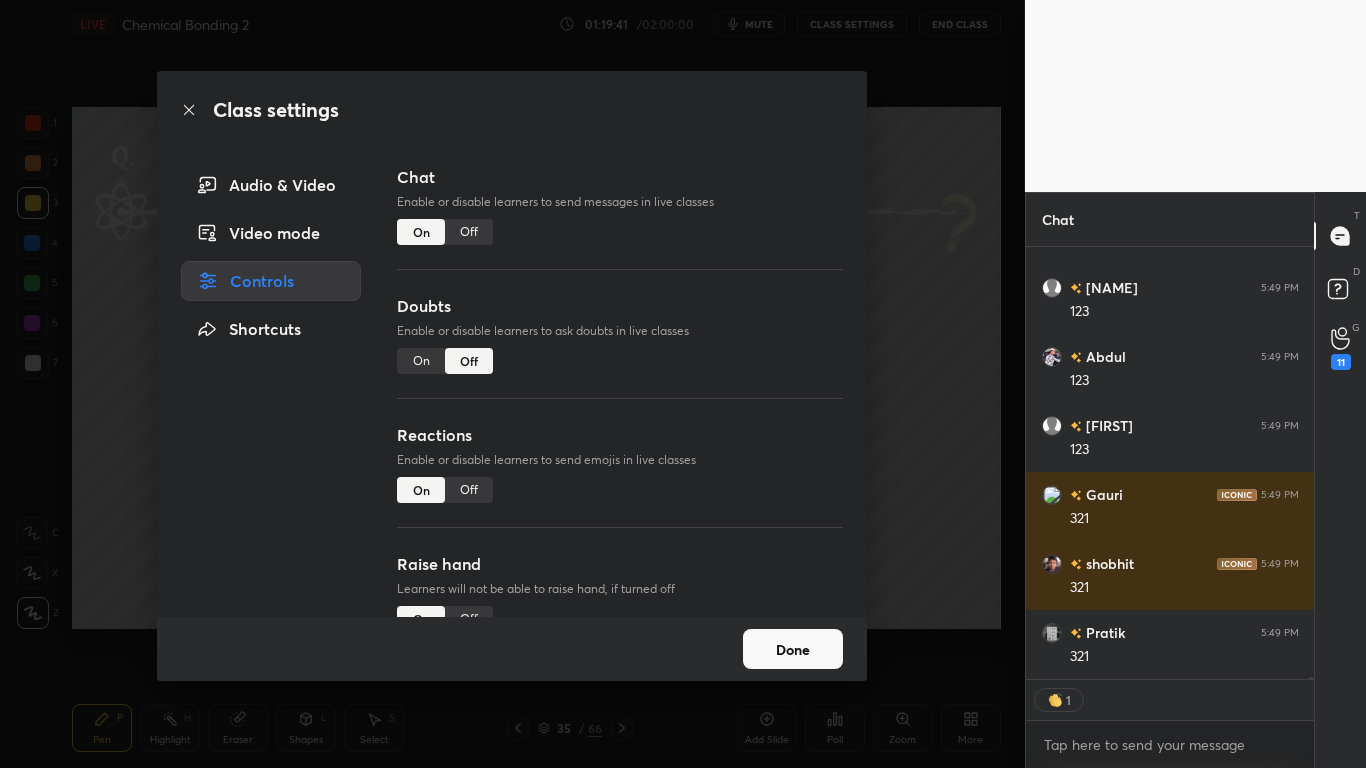 type on "x" 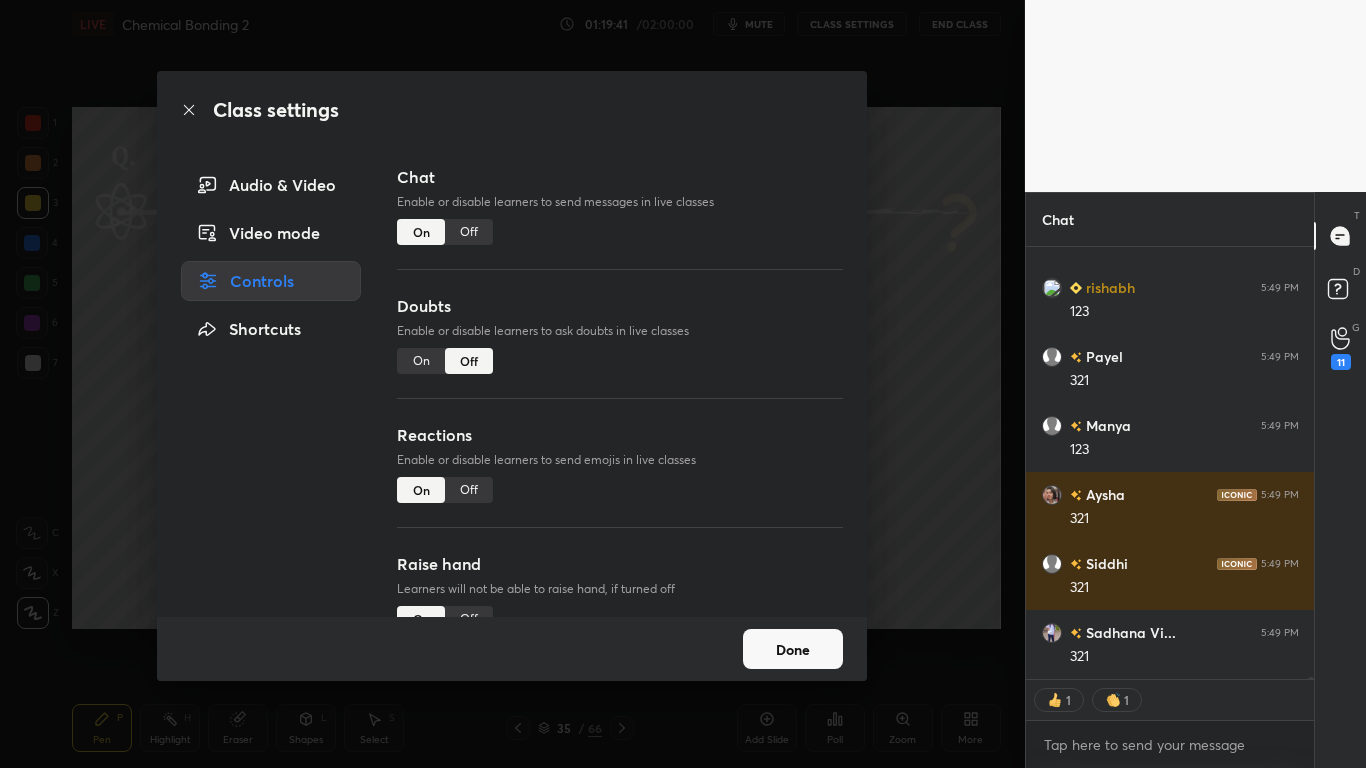 click on "Off" at bounding box center [469, 232] 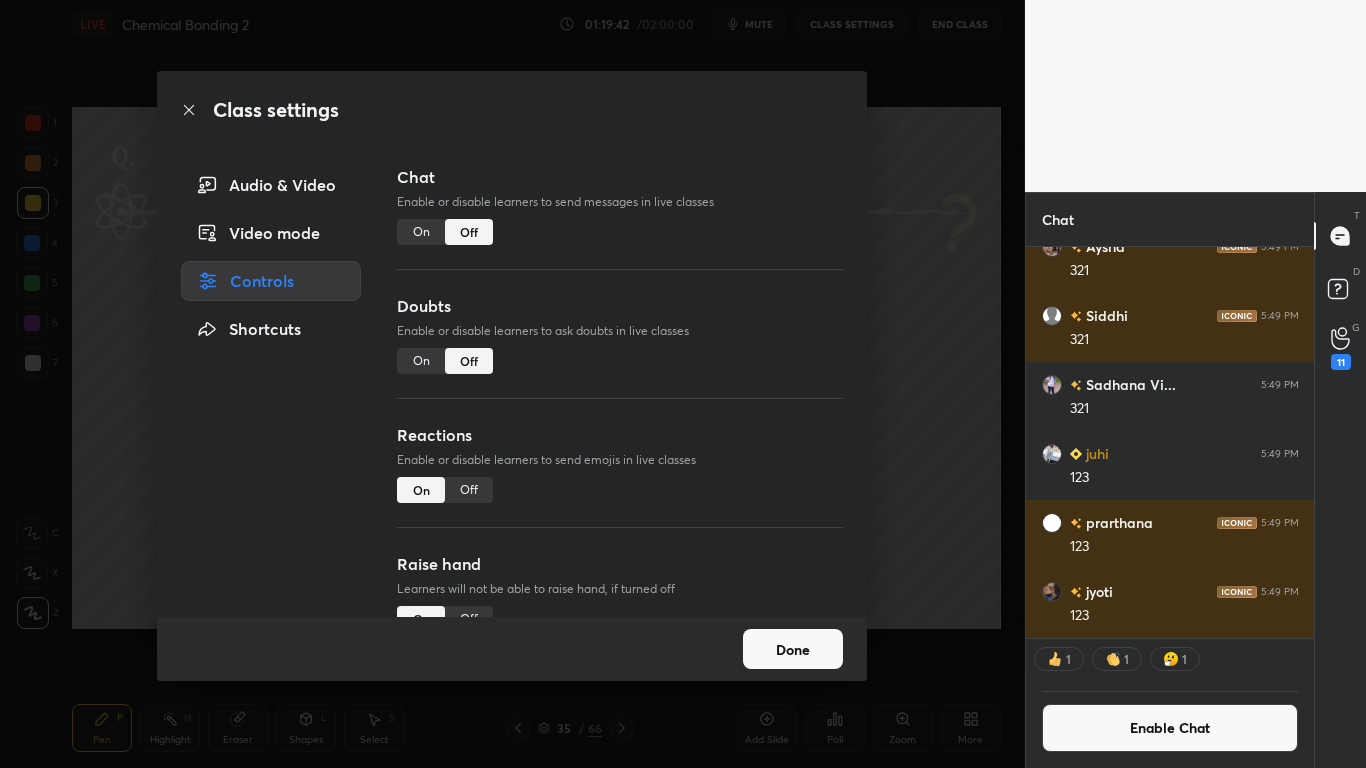 click on "Done" at bounding box center (793, 649) 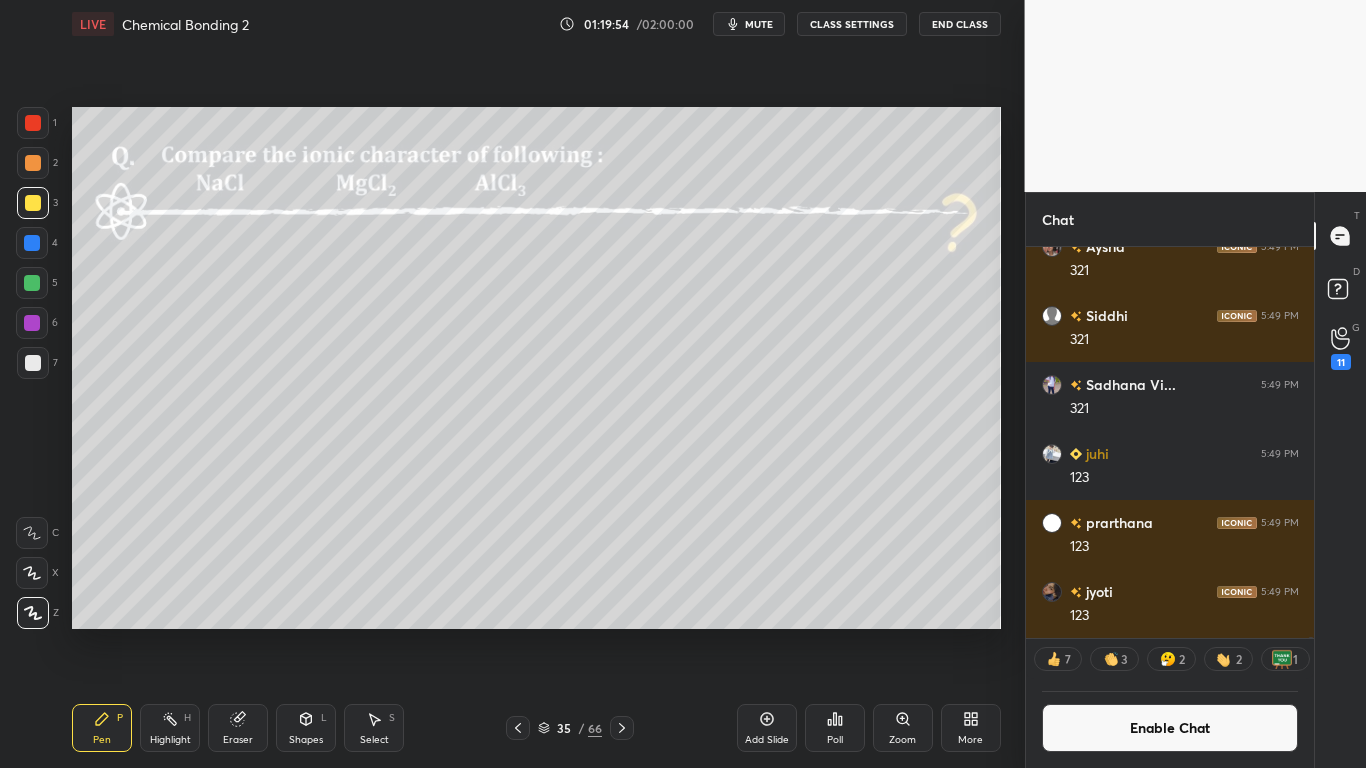 click at bounding box center [33, 363] 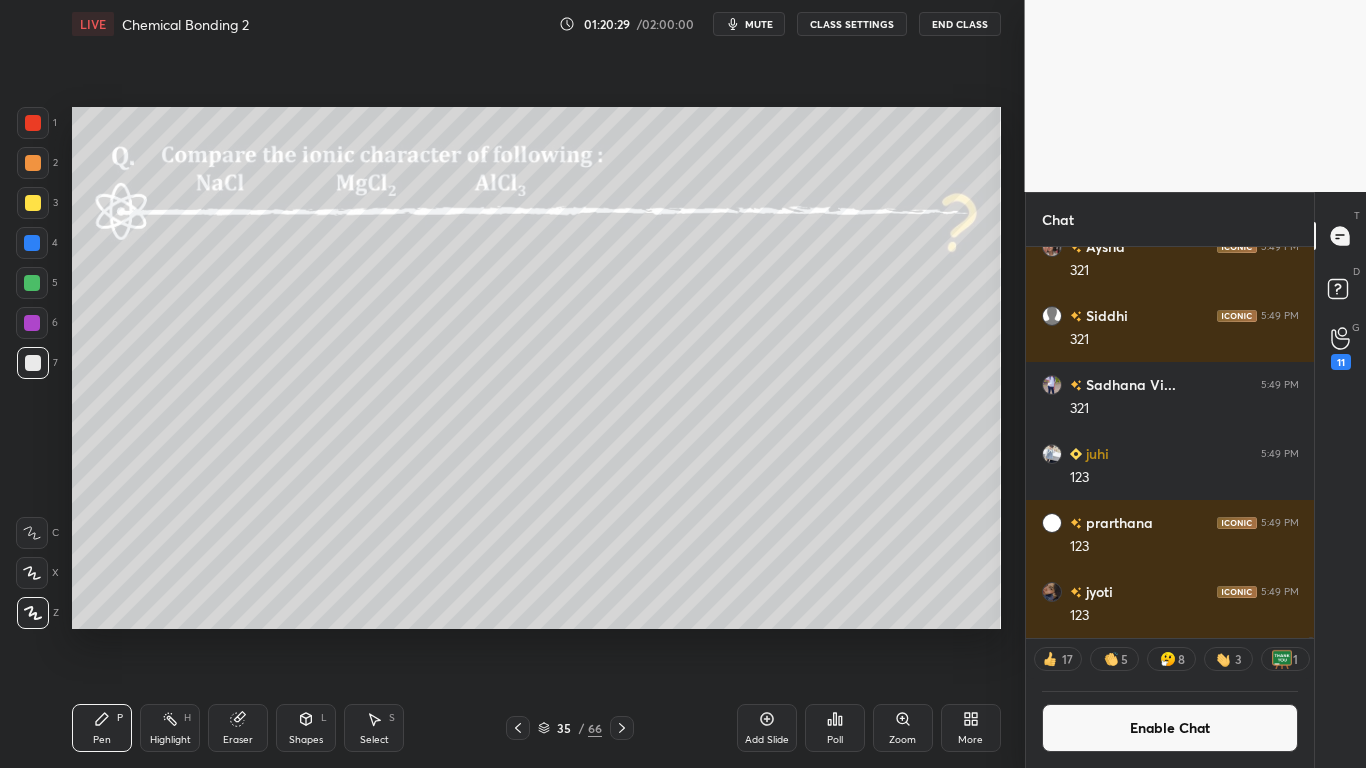 scroll, scrollTop: 7, scrollLeft: 7, axis: both 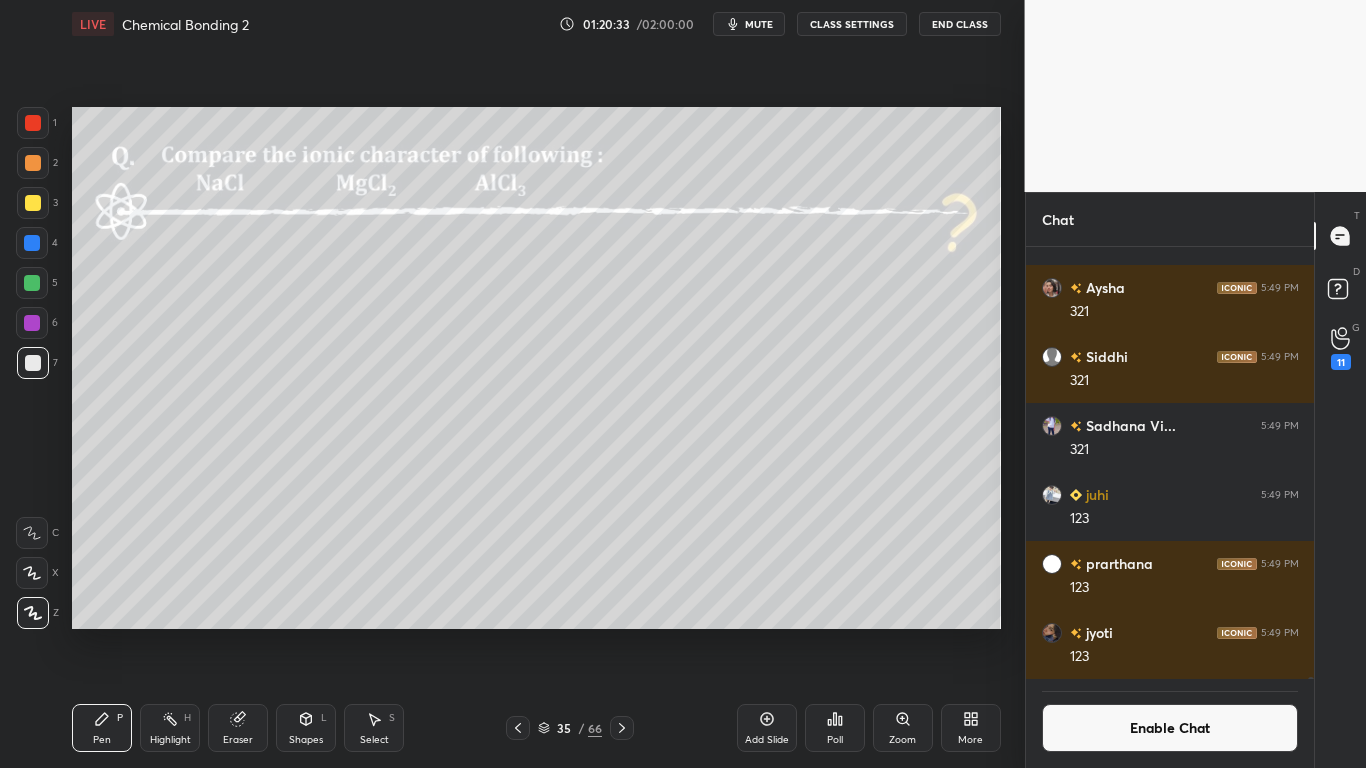 click at bounding box center [32, 283] 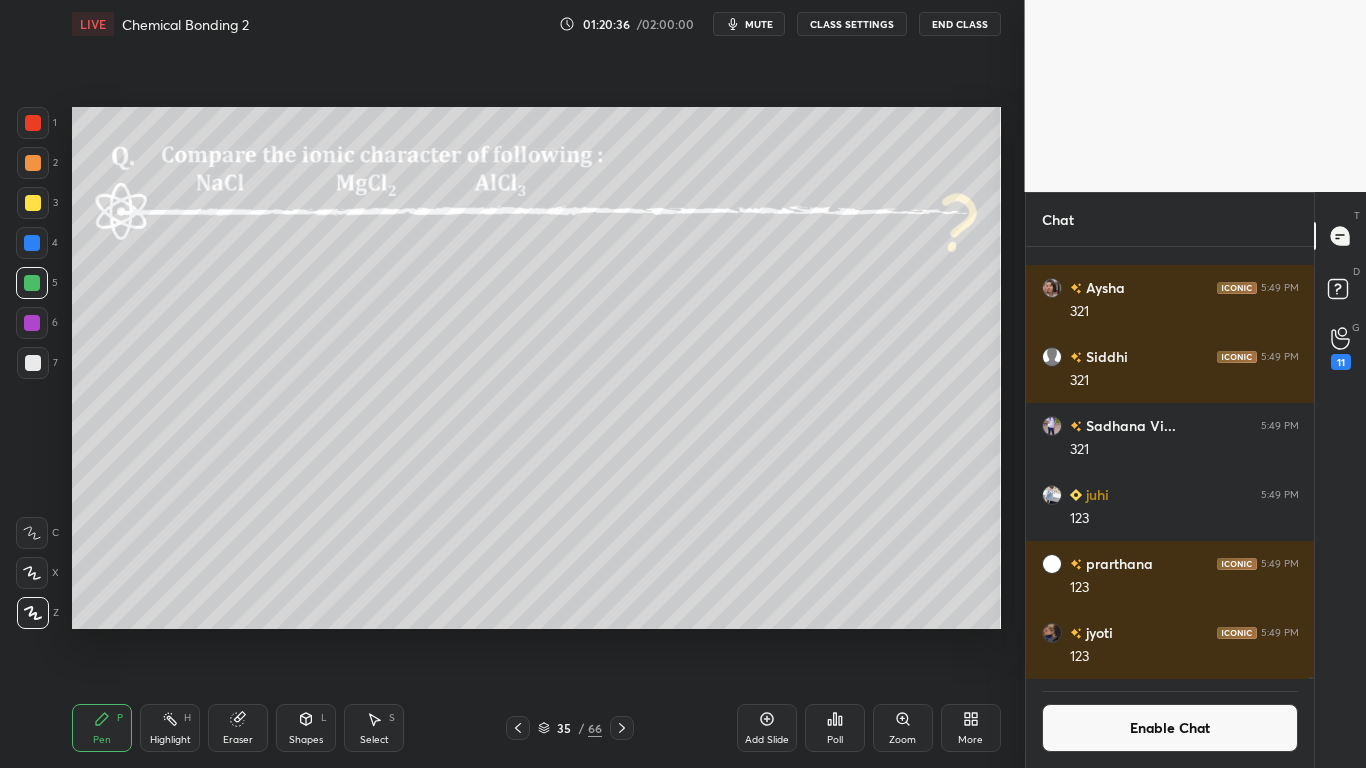 click on "Enable Chat" at bounding box center (1170, 728) 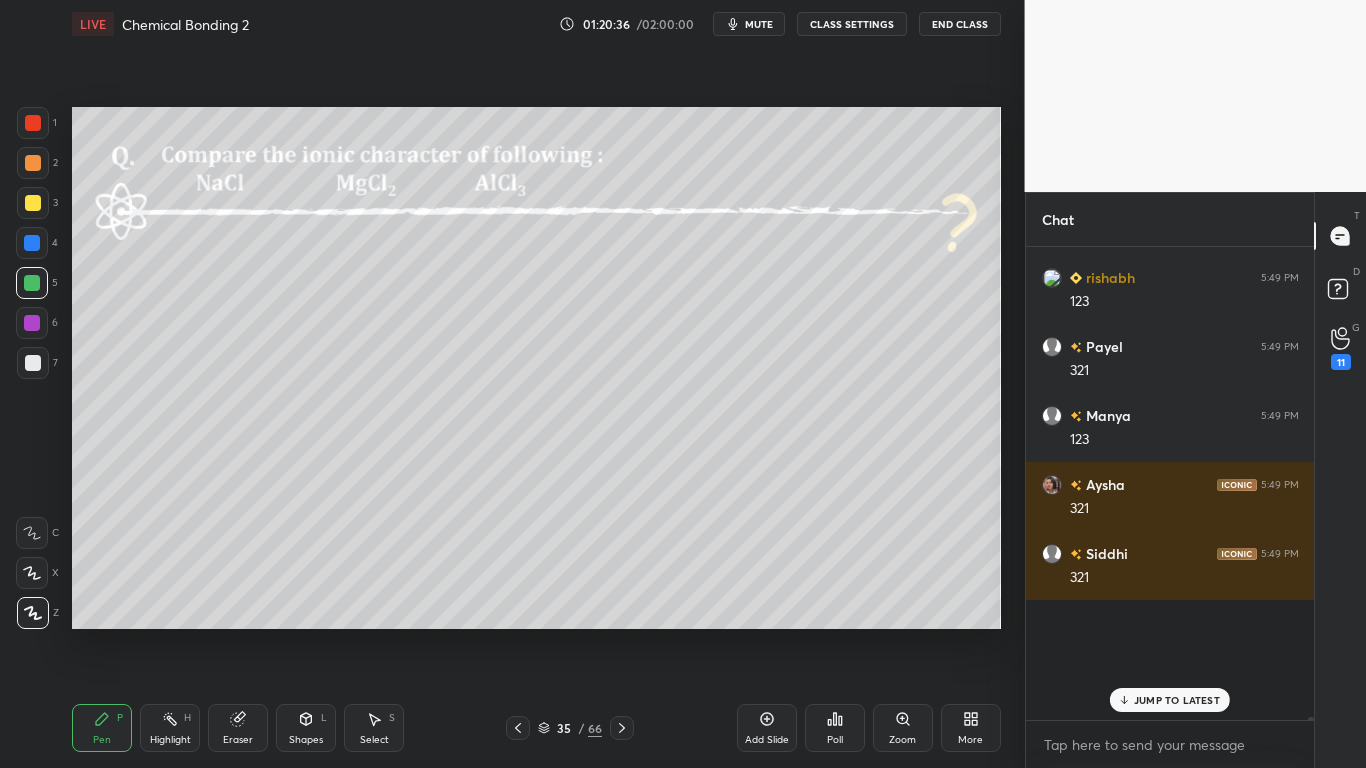 scroll, scrollTop: 7, scrollLeft: 7, axis: both 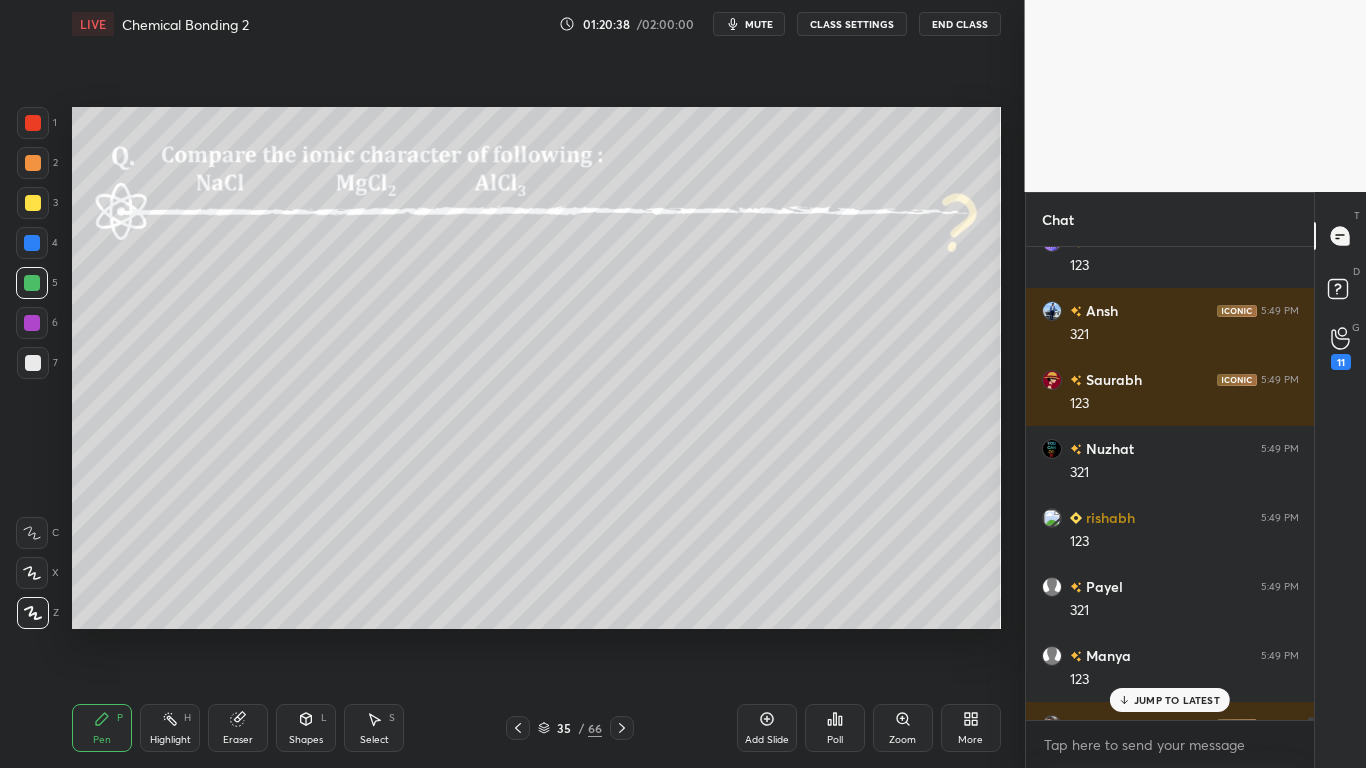 click on "JUMP TO LATEST" at bounding box center [1170, 700] 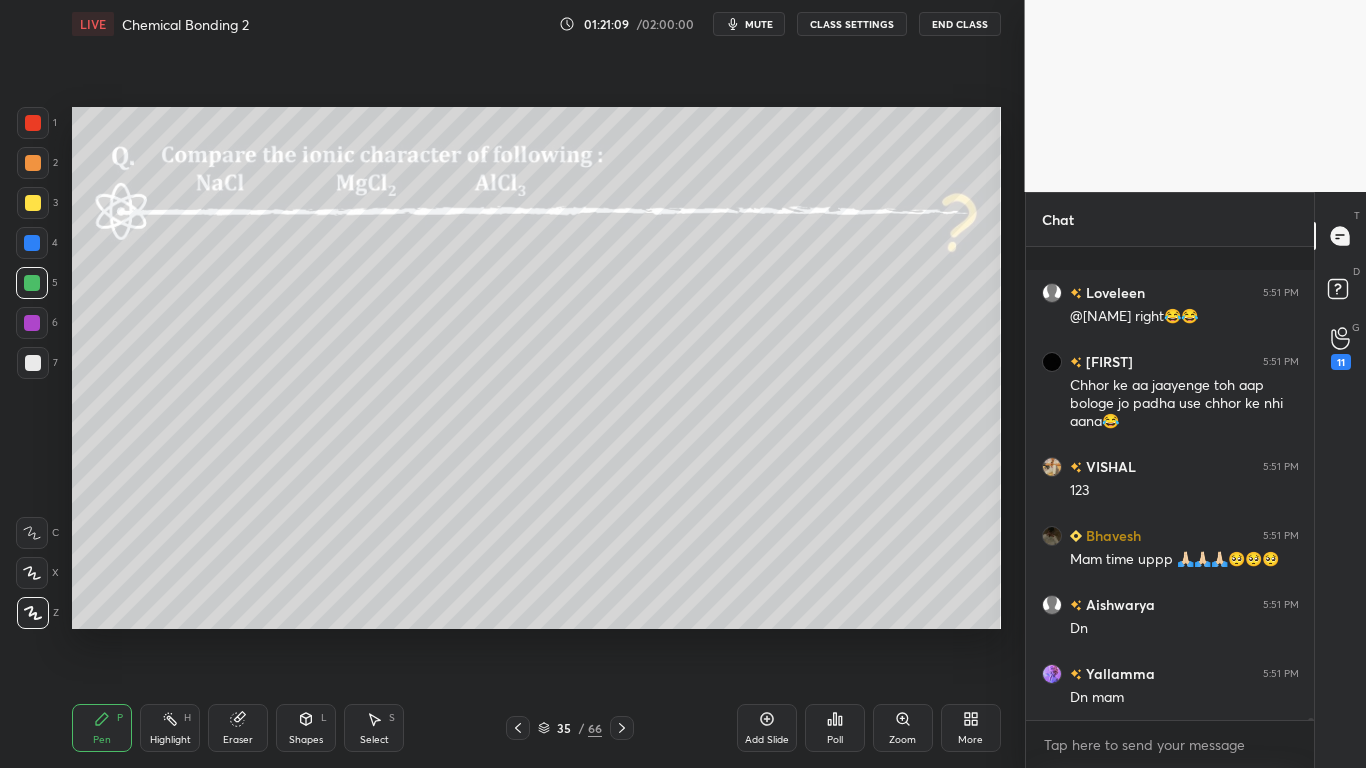scroll, scrollTop: 119730, scrollLeft: 0, axis: vertical 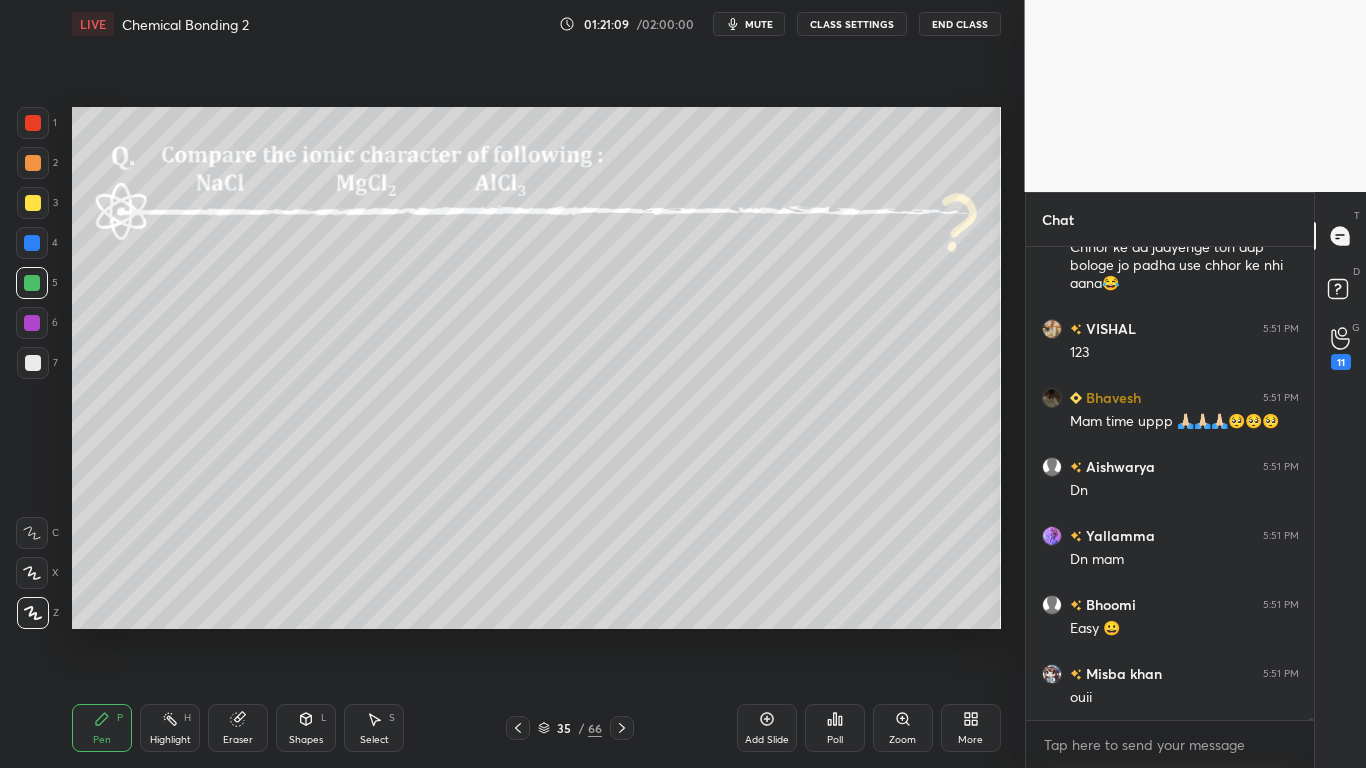 click at bounding box center (33, 203) 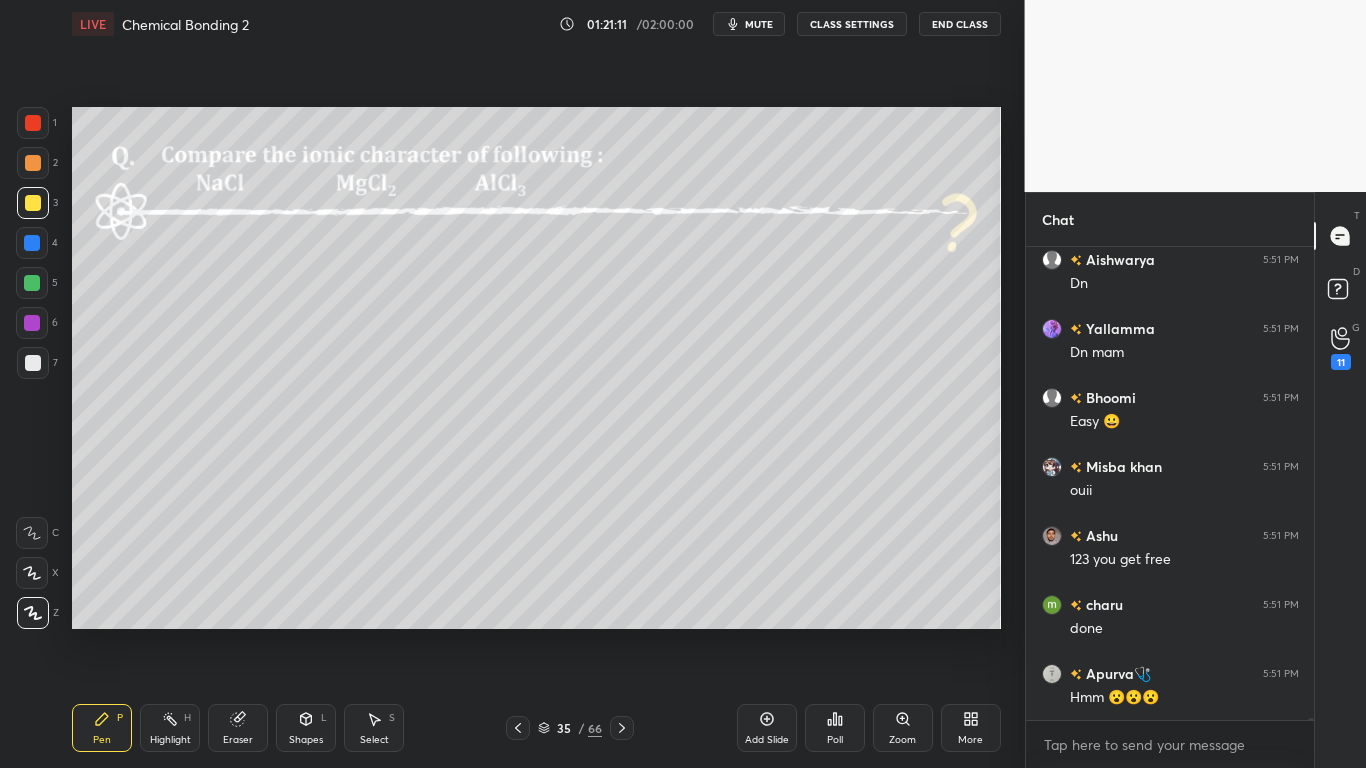 scroll, scrollTop: 120006, scrollLeft: 0, axis: vertical 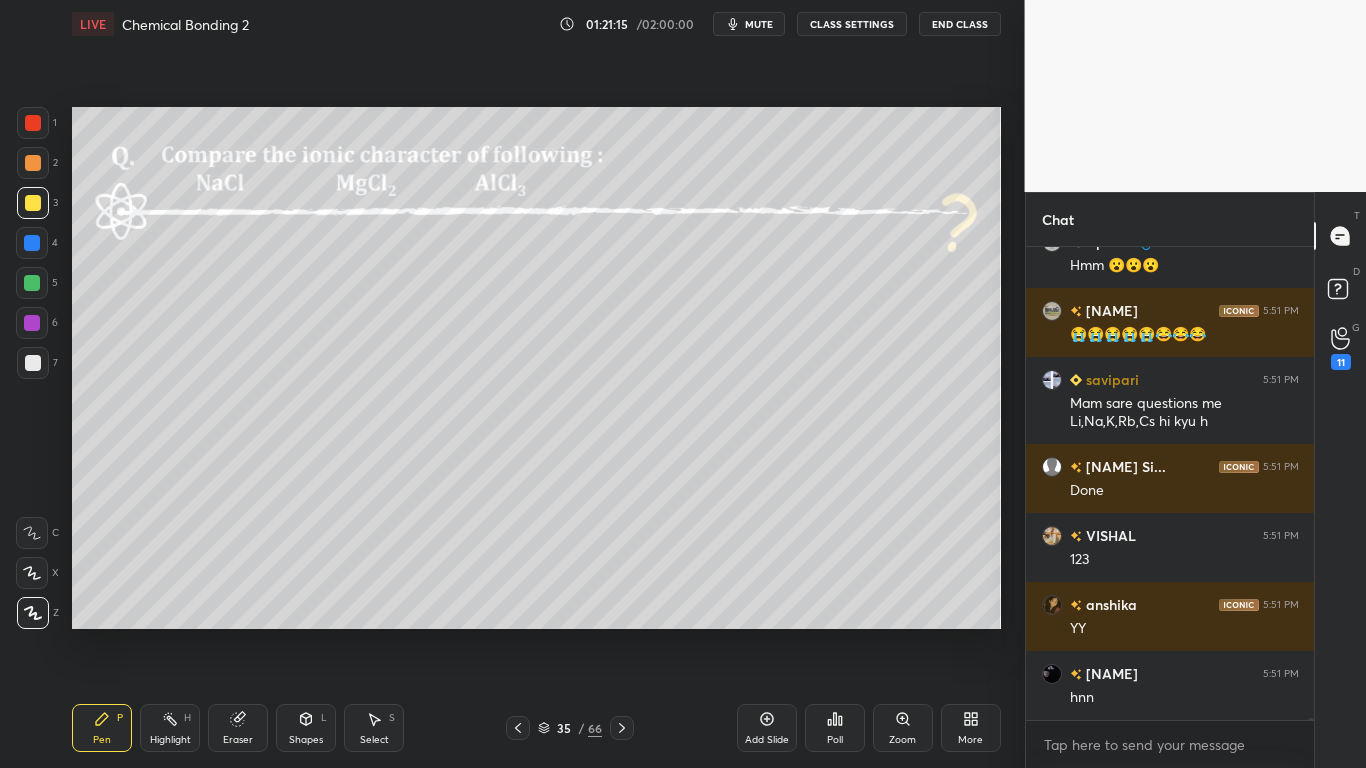 click on "CLASS SETTINGS" at bounding box center (852, 24) 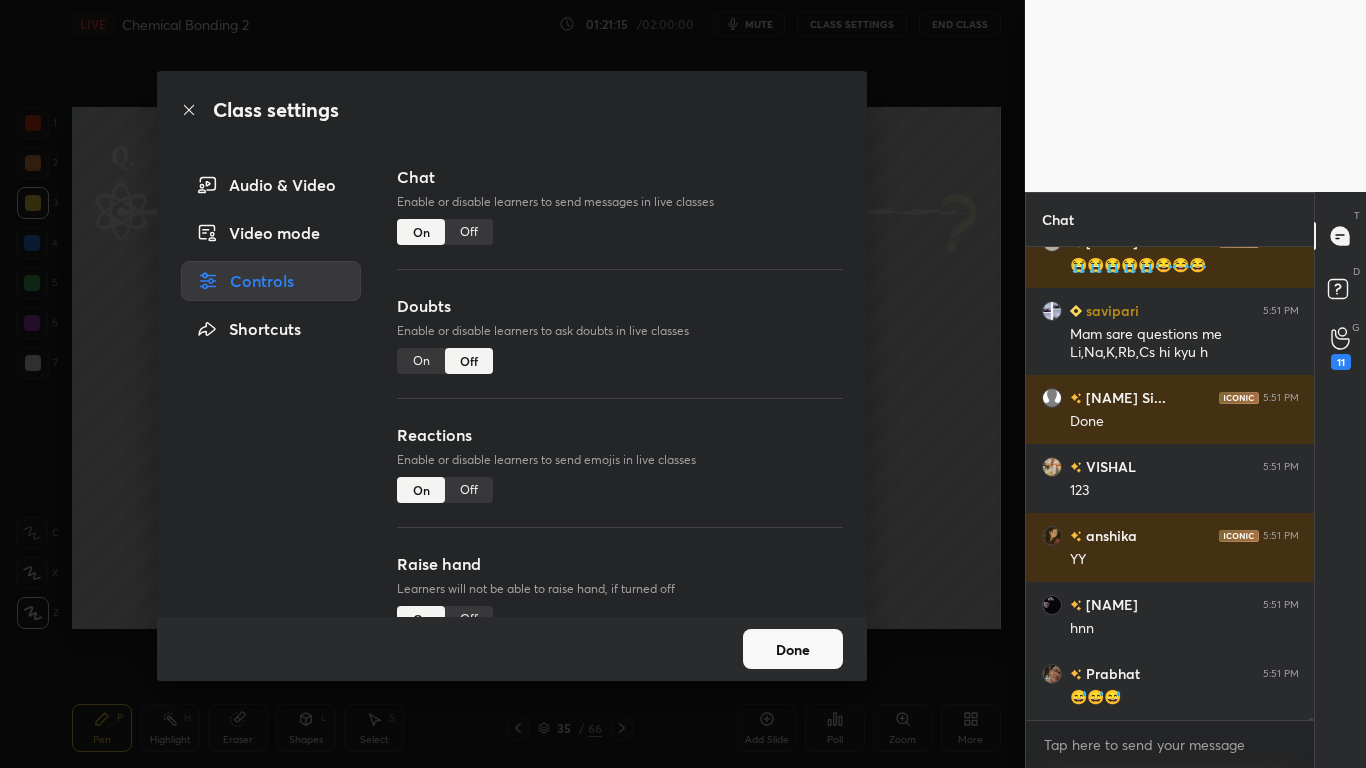 click on "Off" at bounding box center (469, 232) 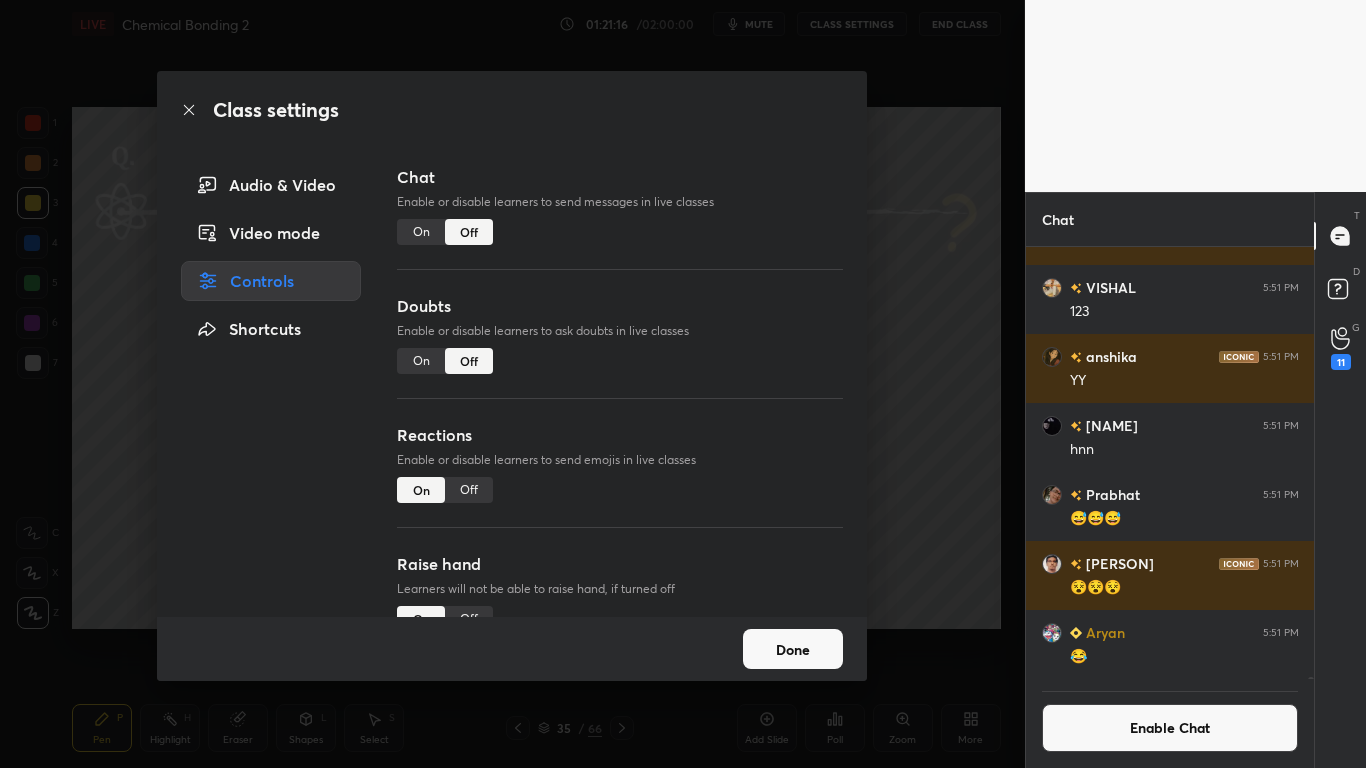 click on "Done" at bounding box center (793, 649) 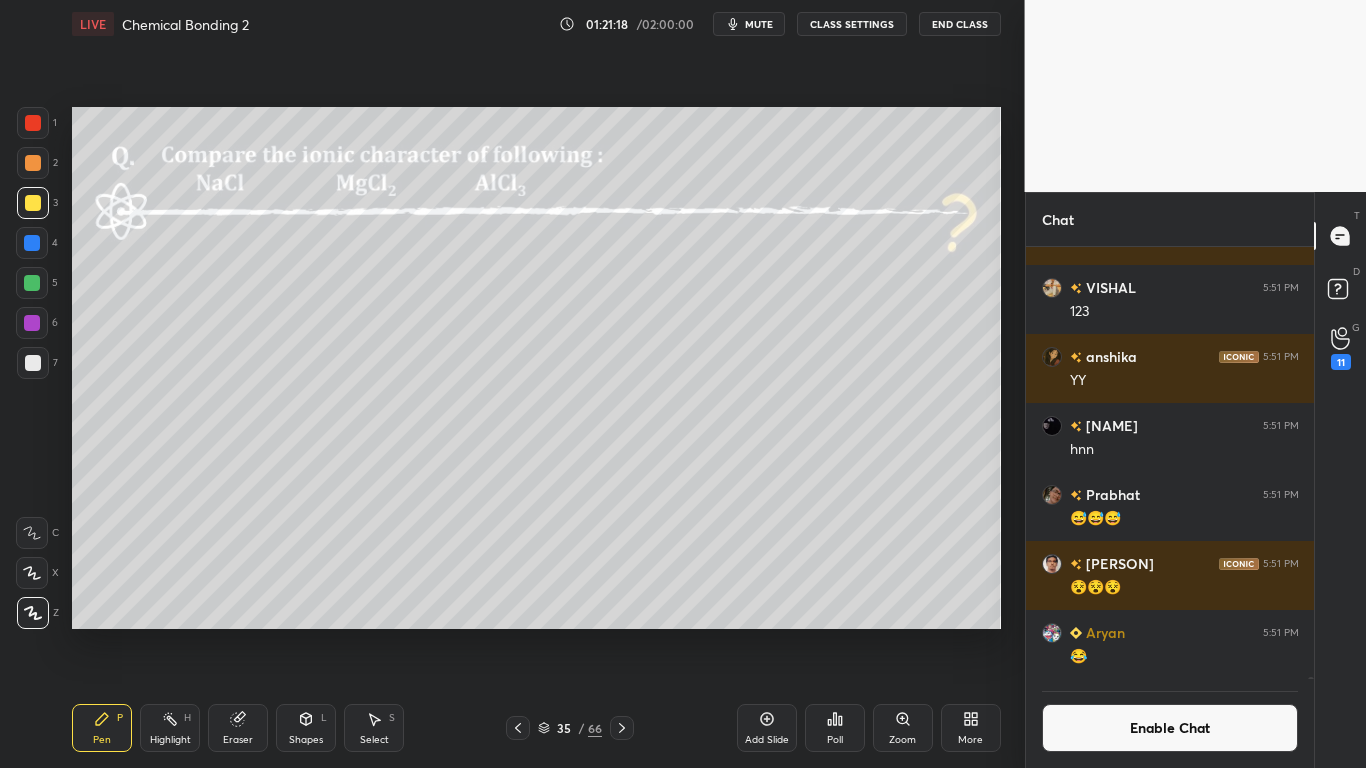 click on "Add Slide" at bounding box center (767, 728) 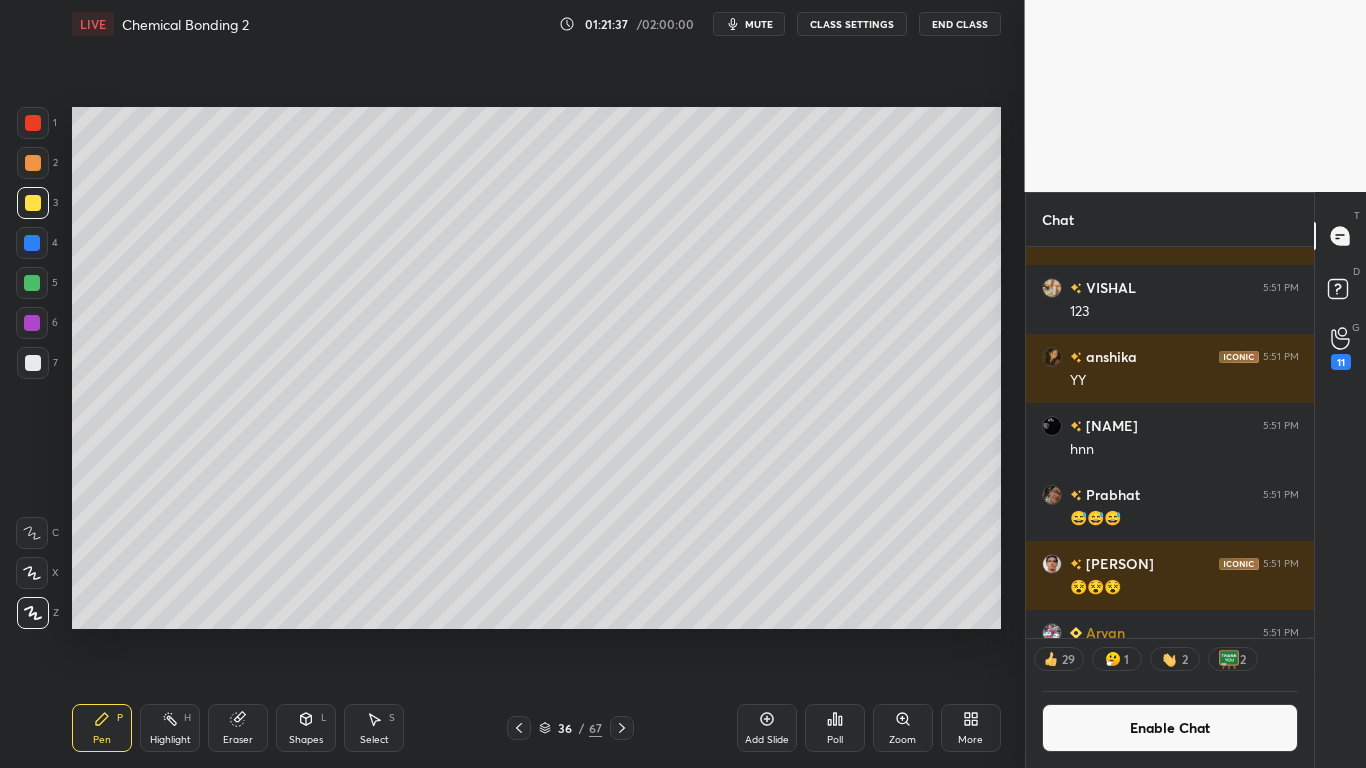 click at bounding box center (33, 363) 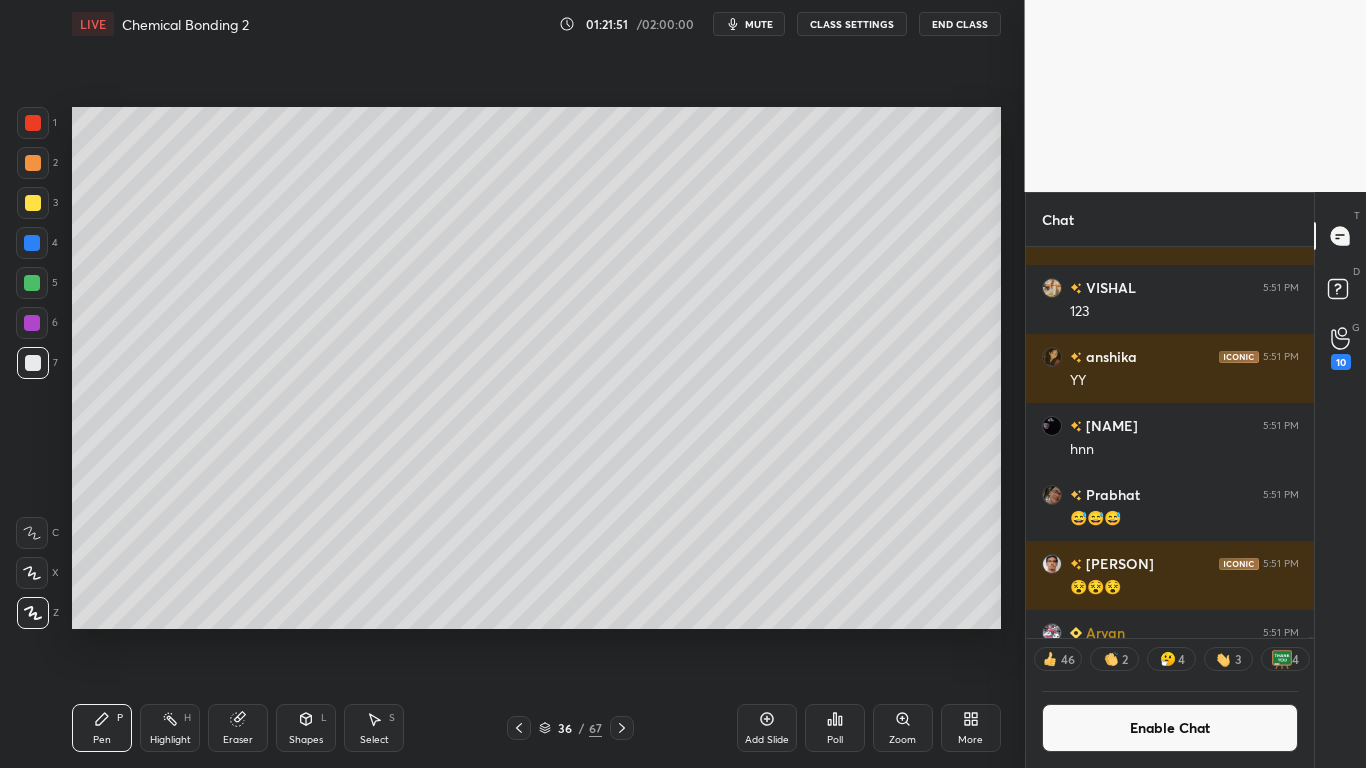 click on "Enable Chat" at bounding box center (1170, 728) 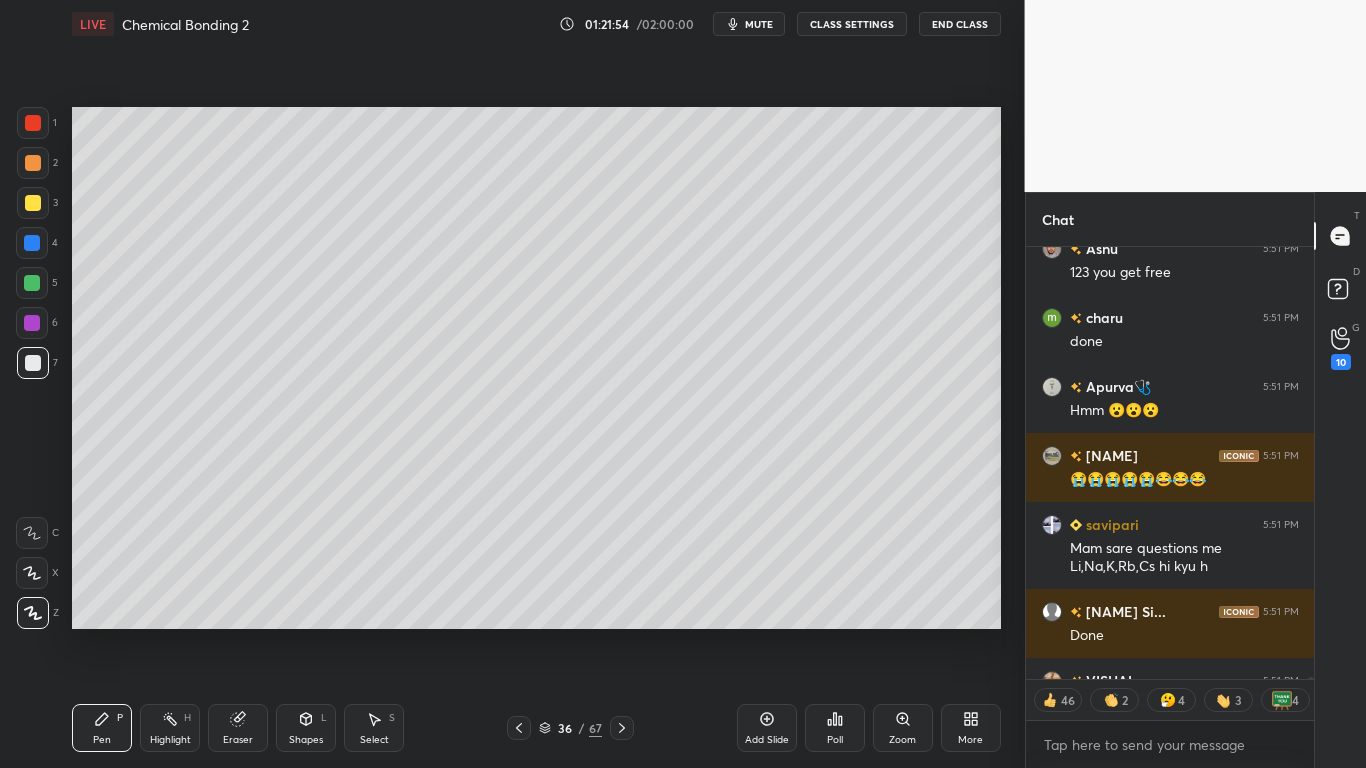 click at bounding box center [32, 243] 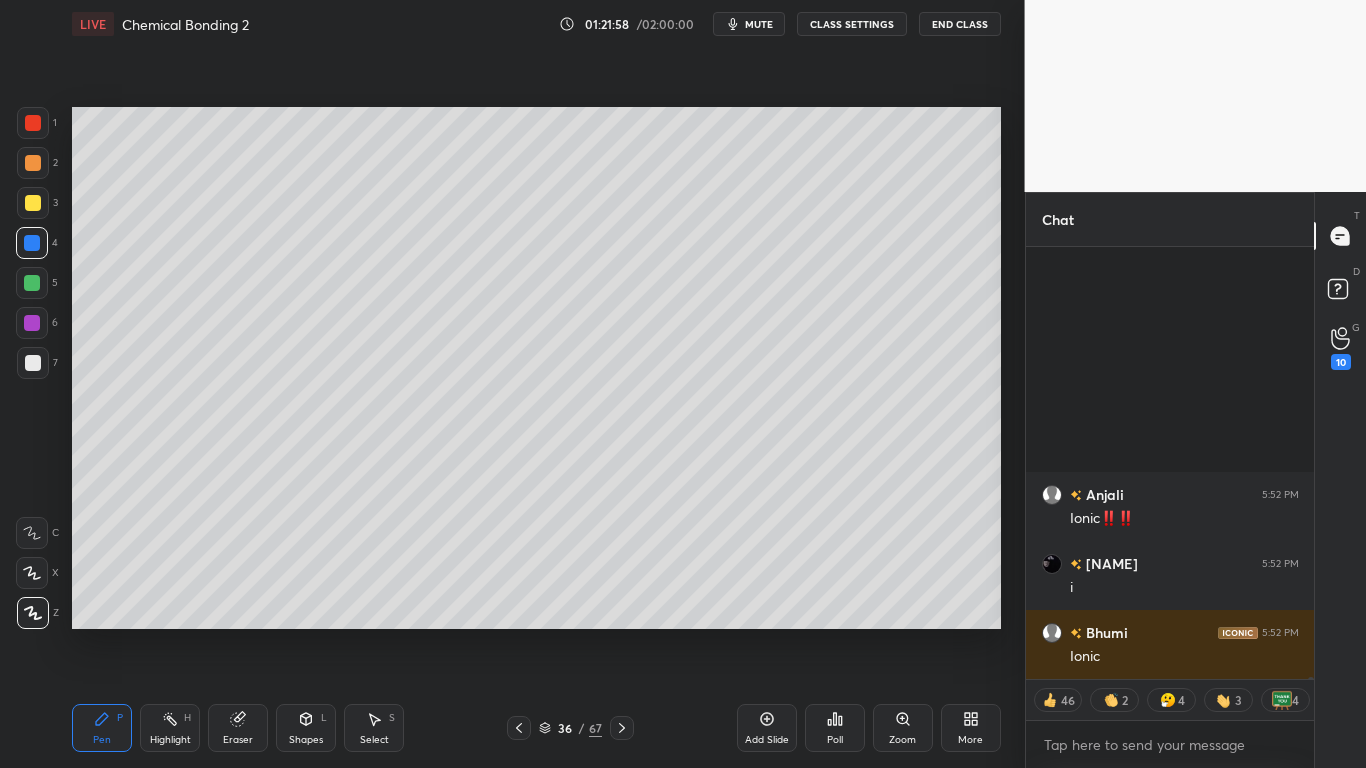 scroll, scrollTop: 121046, scrollLeft: 0, axis: vertical 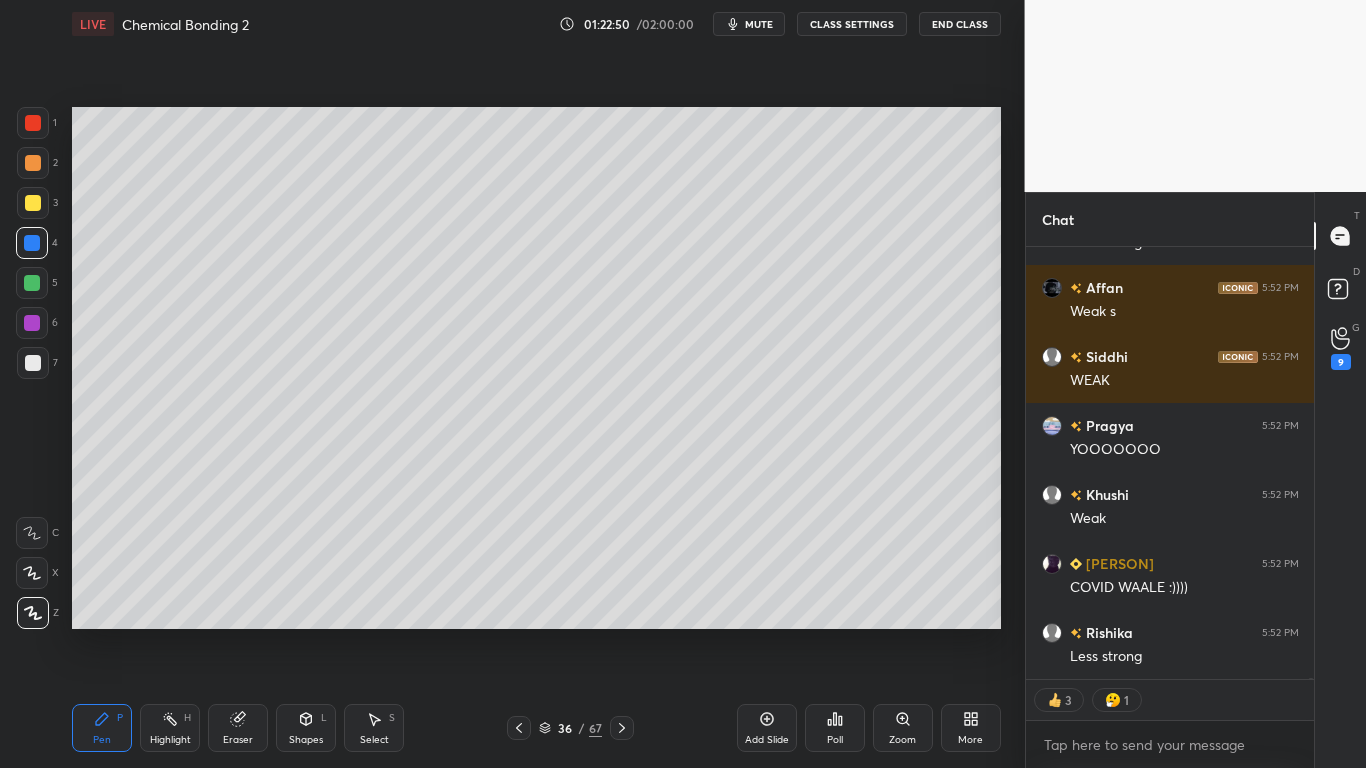 click at bounding box center (33, 363) 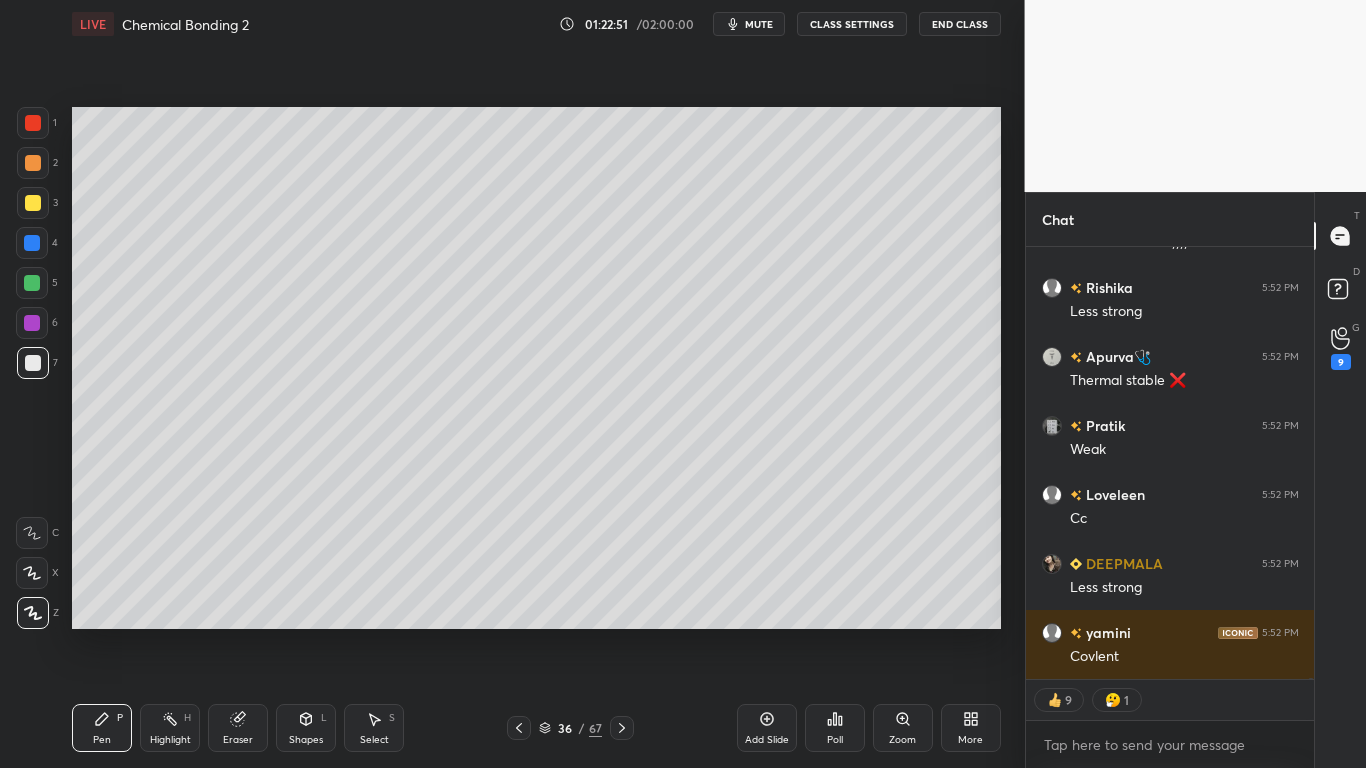 click at bounding box center [32, 283] 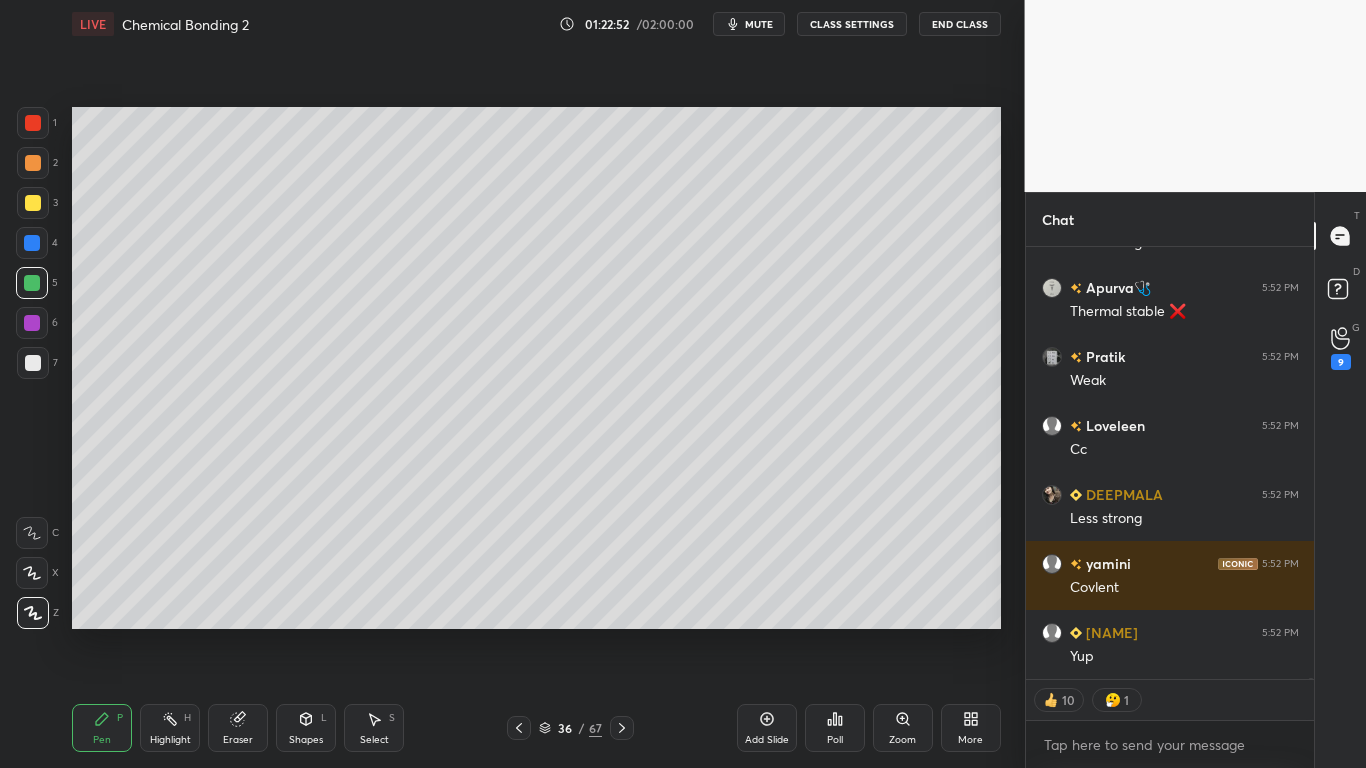 type on "x" 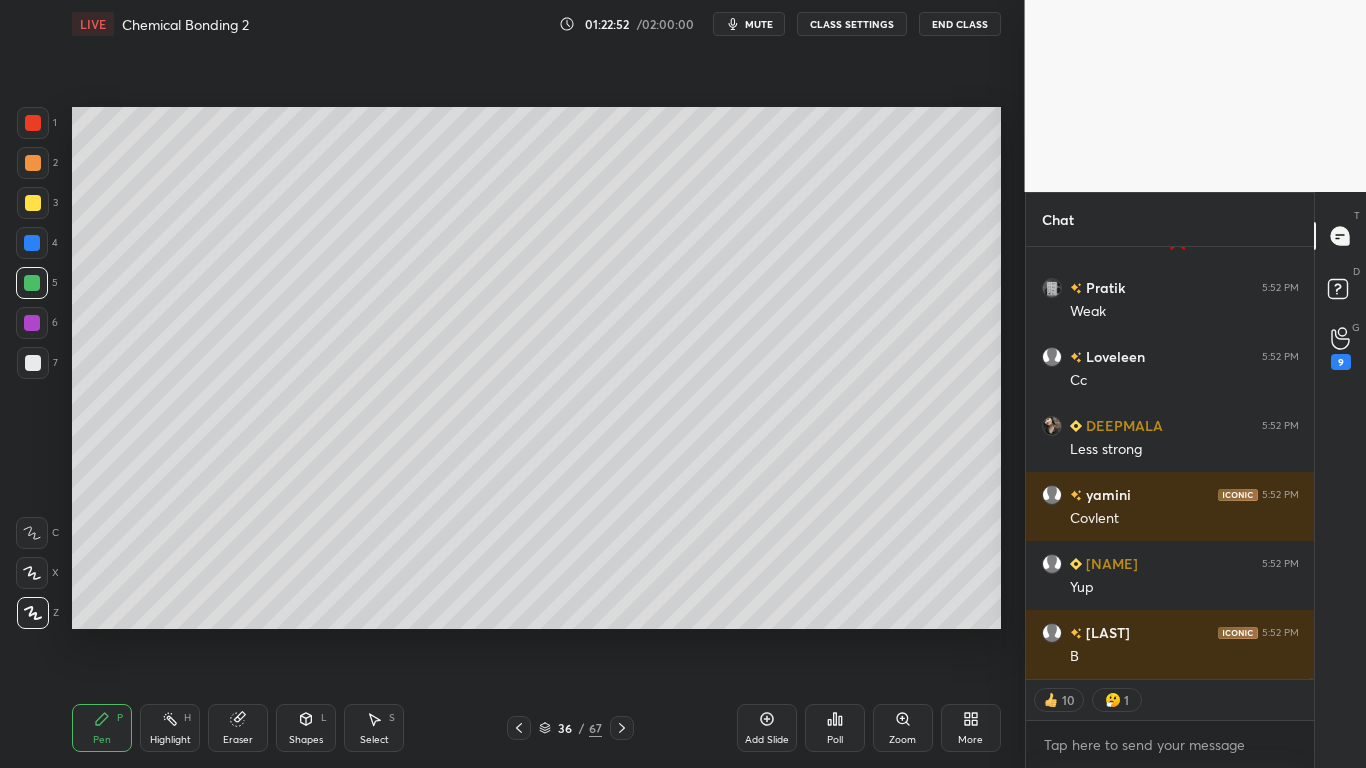 click on "CLASS SETTINGS" at bounding box center [852, 24] 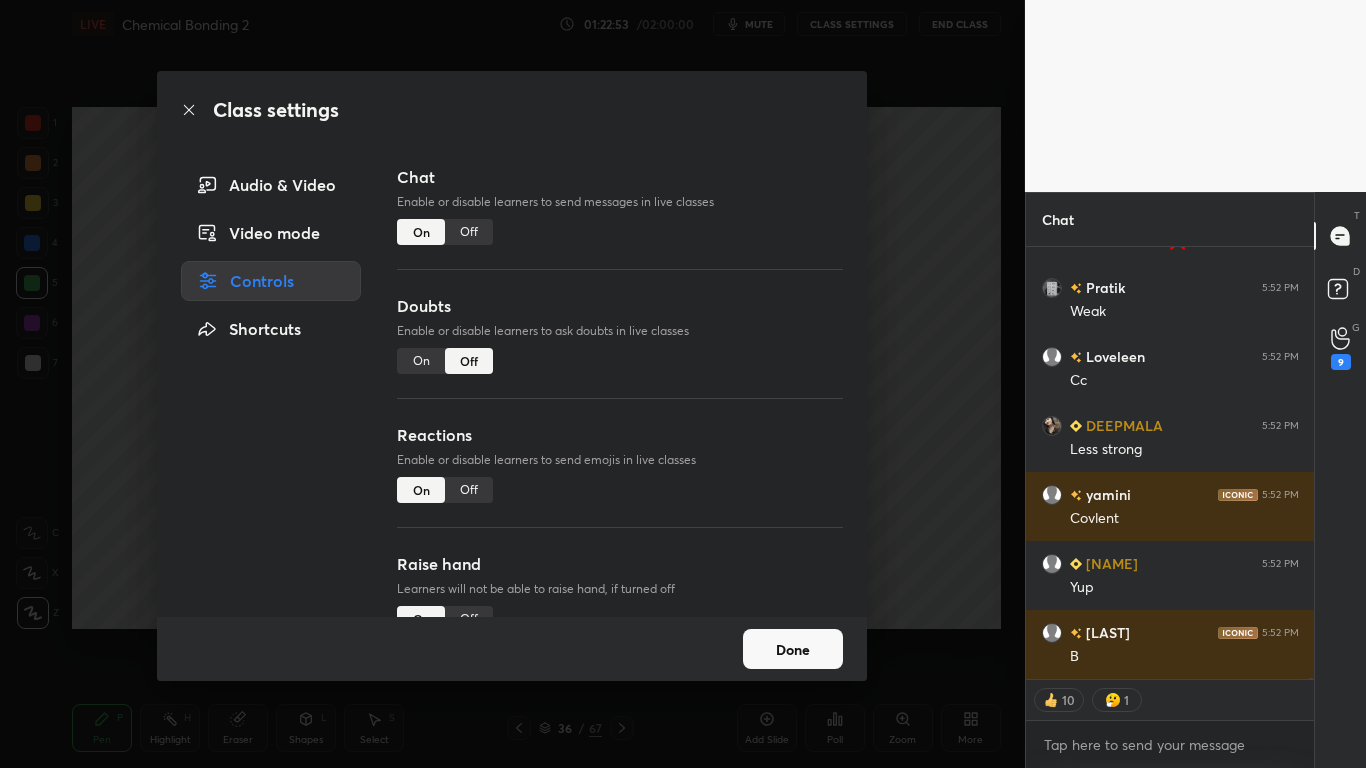 click on "Off" at bounding box center [469, 232] 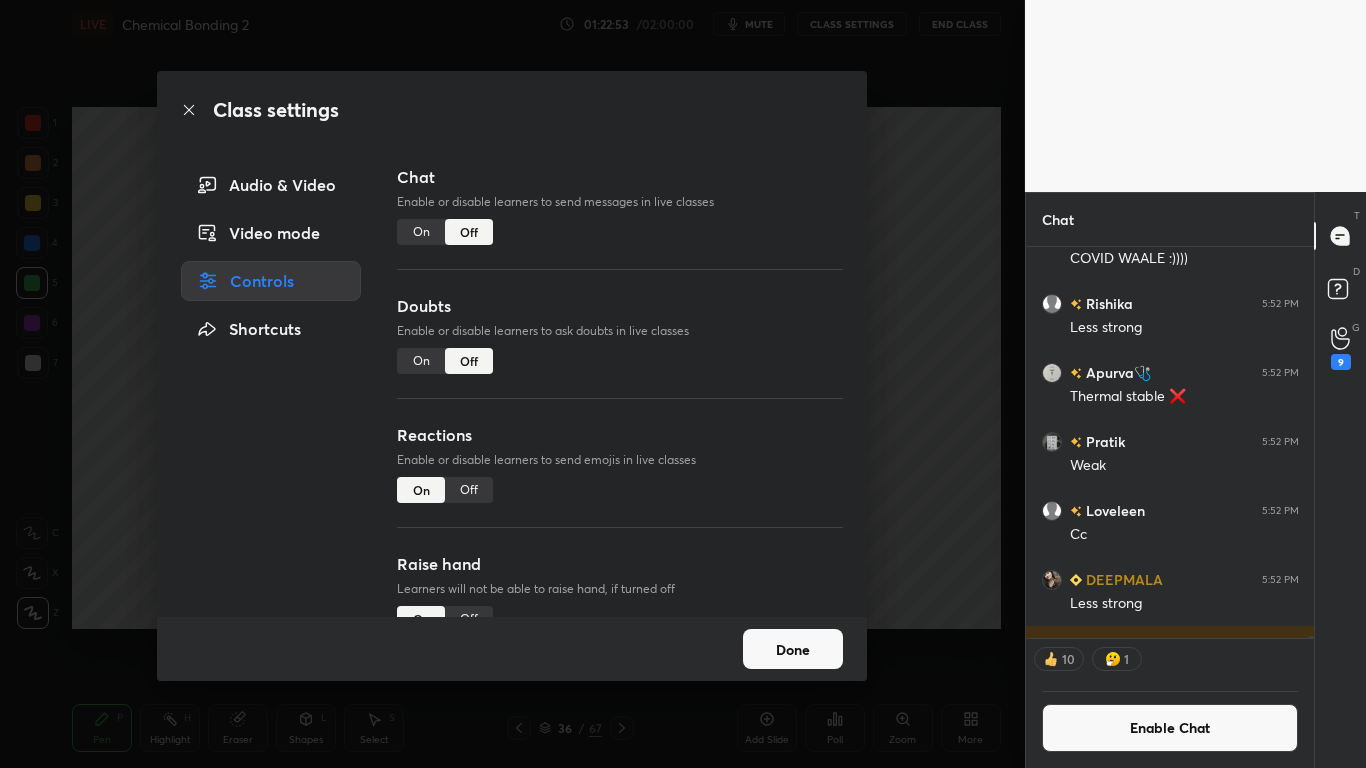 click on "Done" at bounding box center [793, 649] 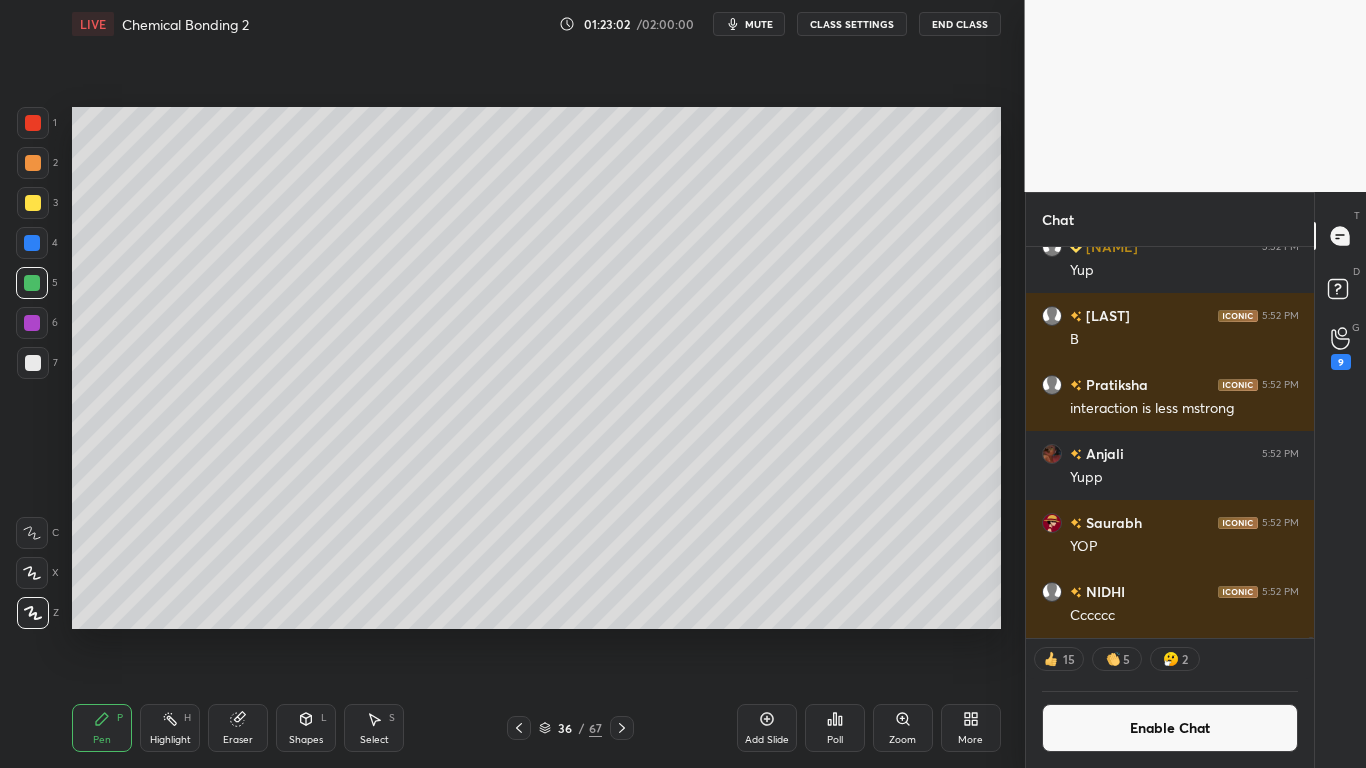 click at bounding box center [33, 363] 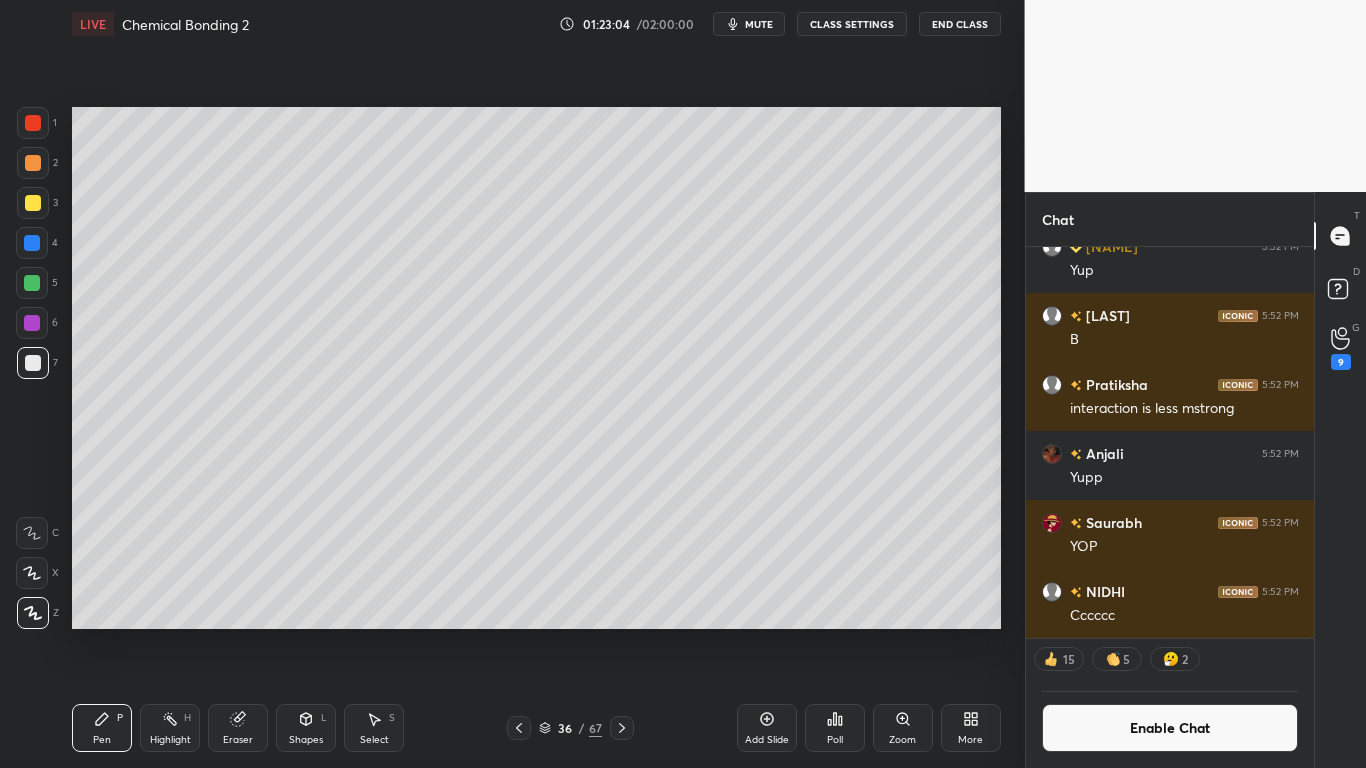 click at bounding box center (33, 163) 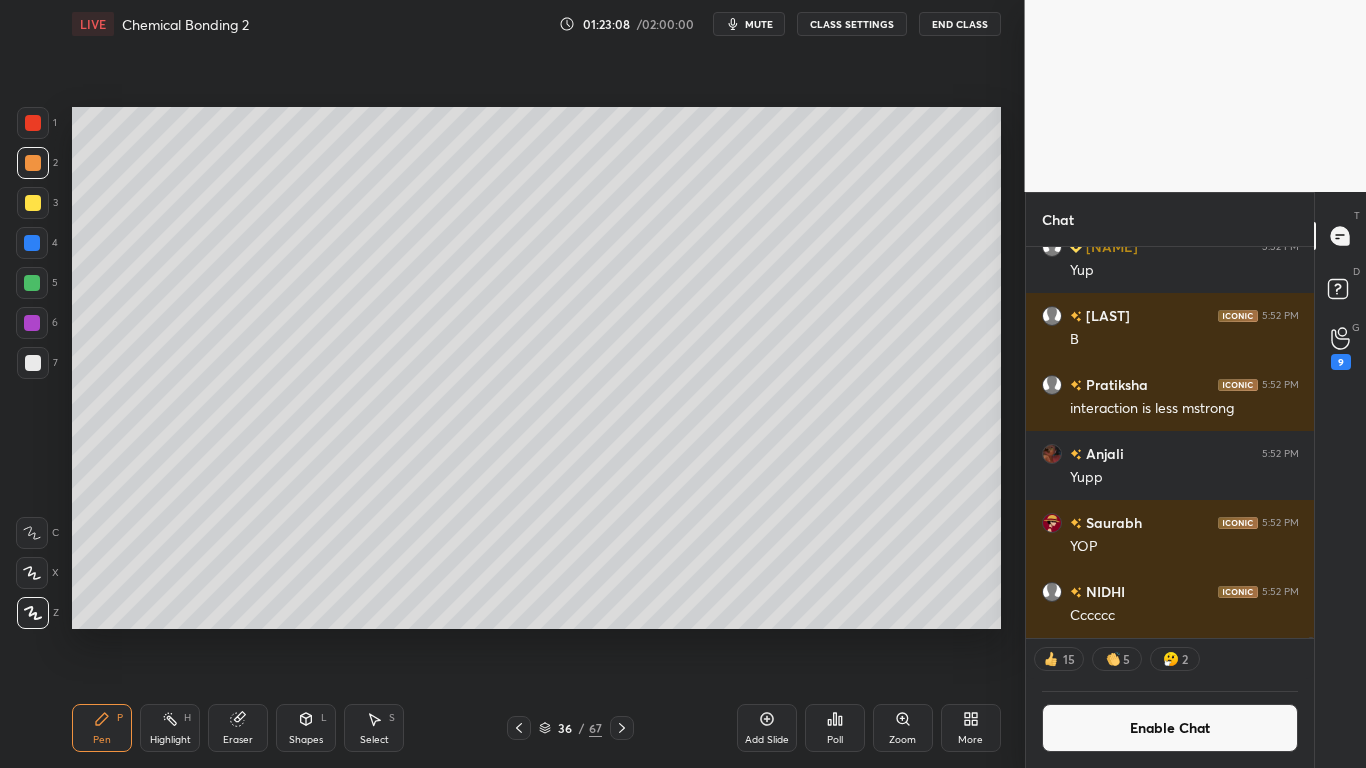 scroll, scrollTop: 7, scrollLeft: 7, axis: both 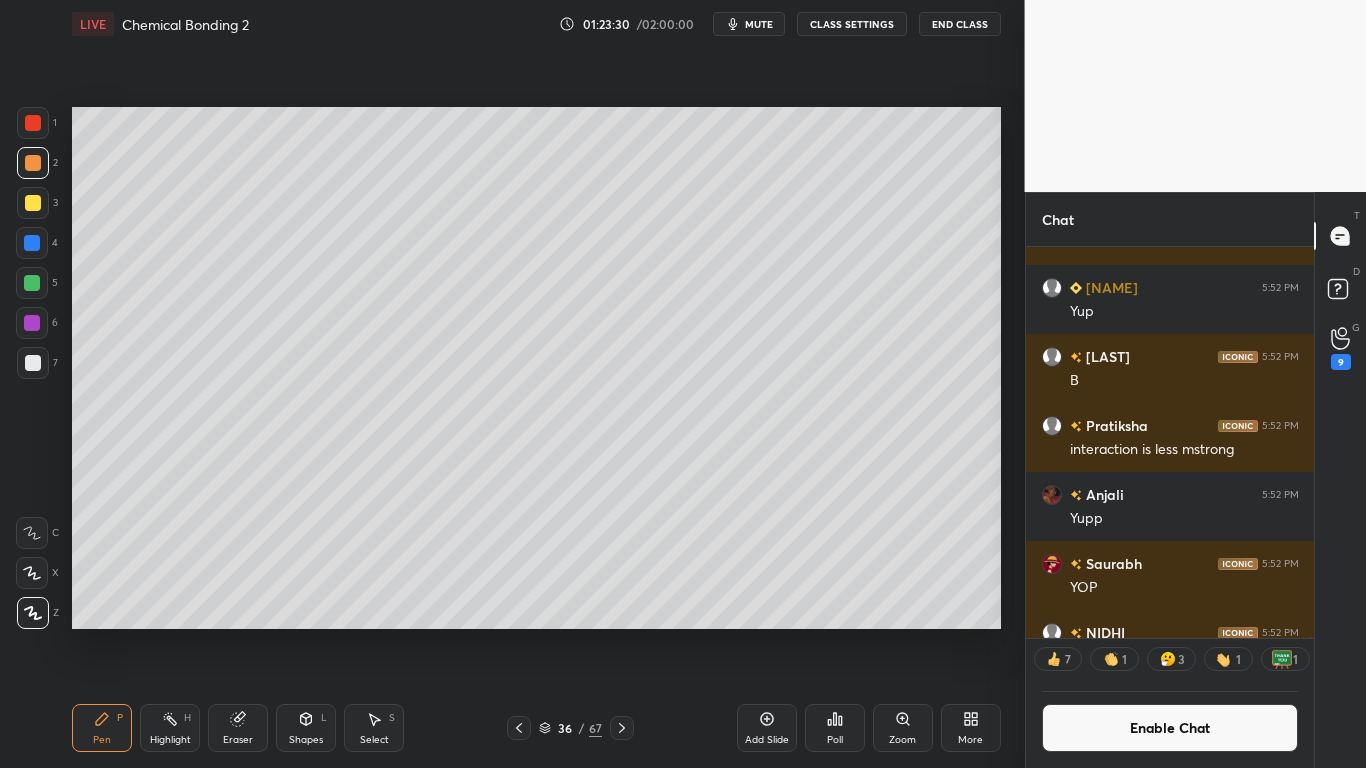 click on "Enable Chat" at bounding box center [1170, 728] 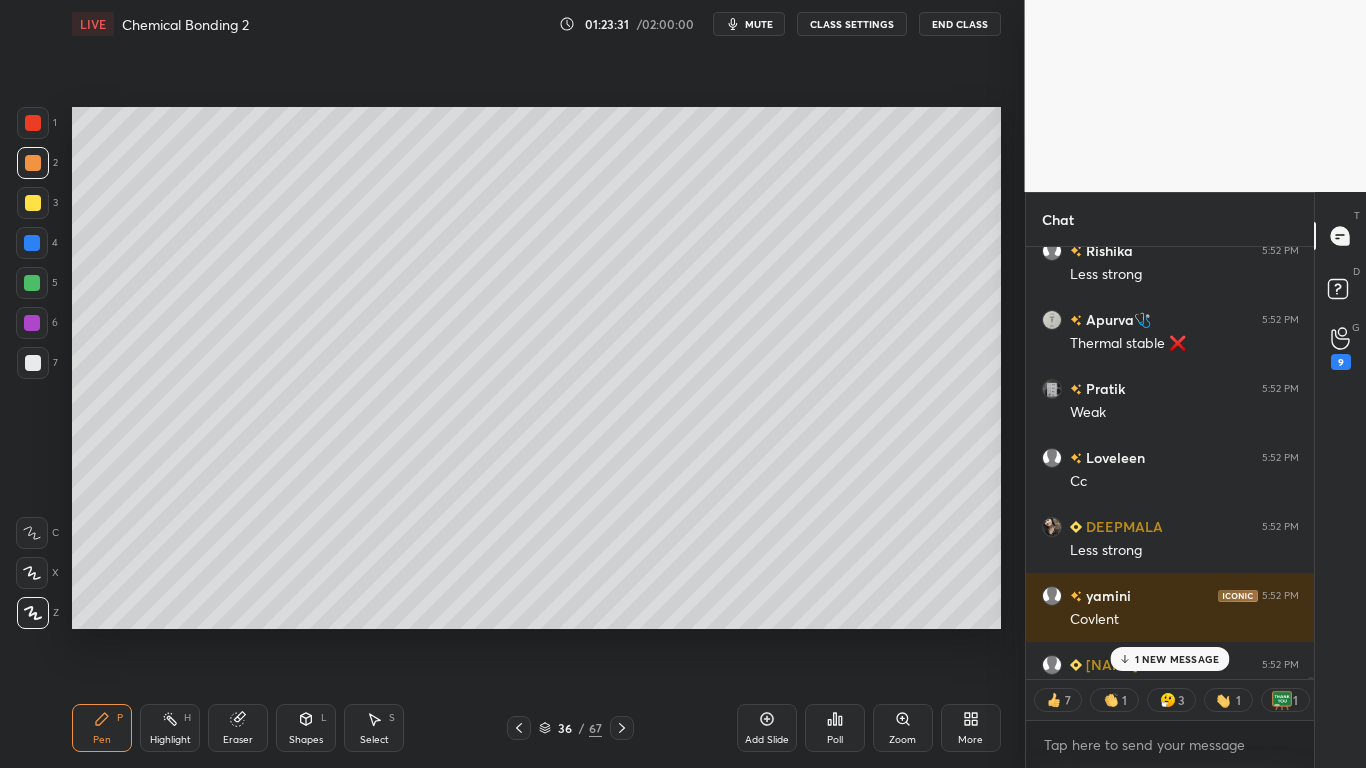 click on "1 NEW MESSAGE" at bounding box center (1177, 659) 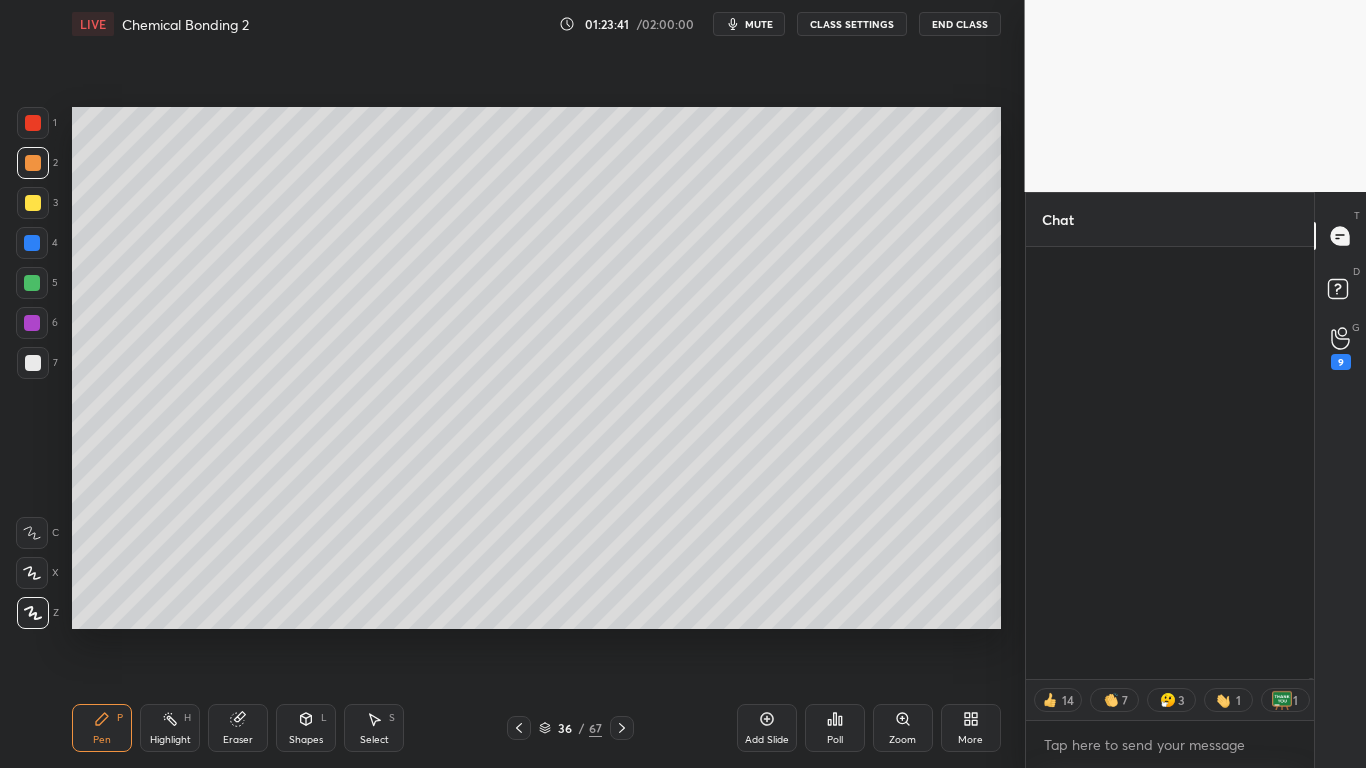 scroll, scrollTop: 132427, scrollLeft: 0, axis: vertical 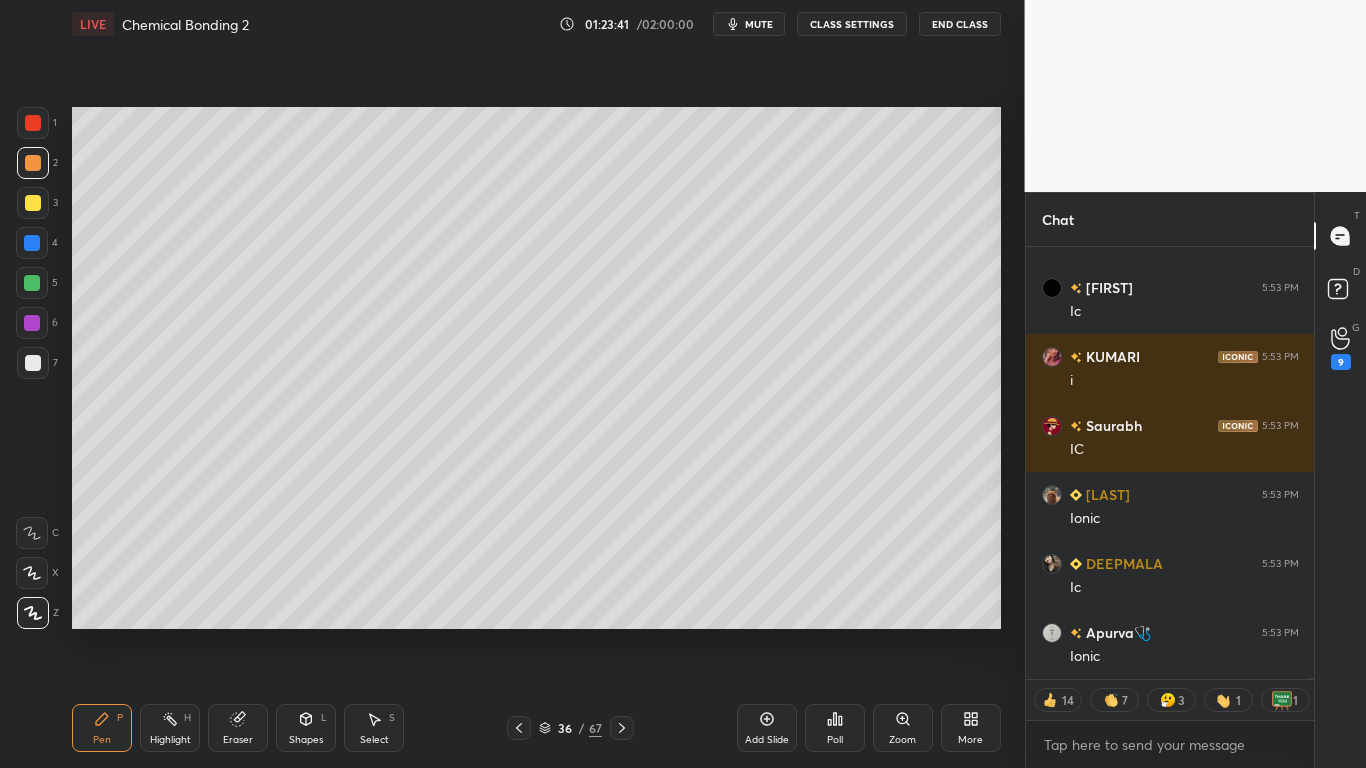 click at bounding box center (33, 363) 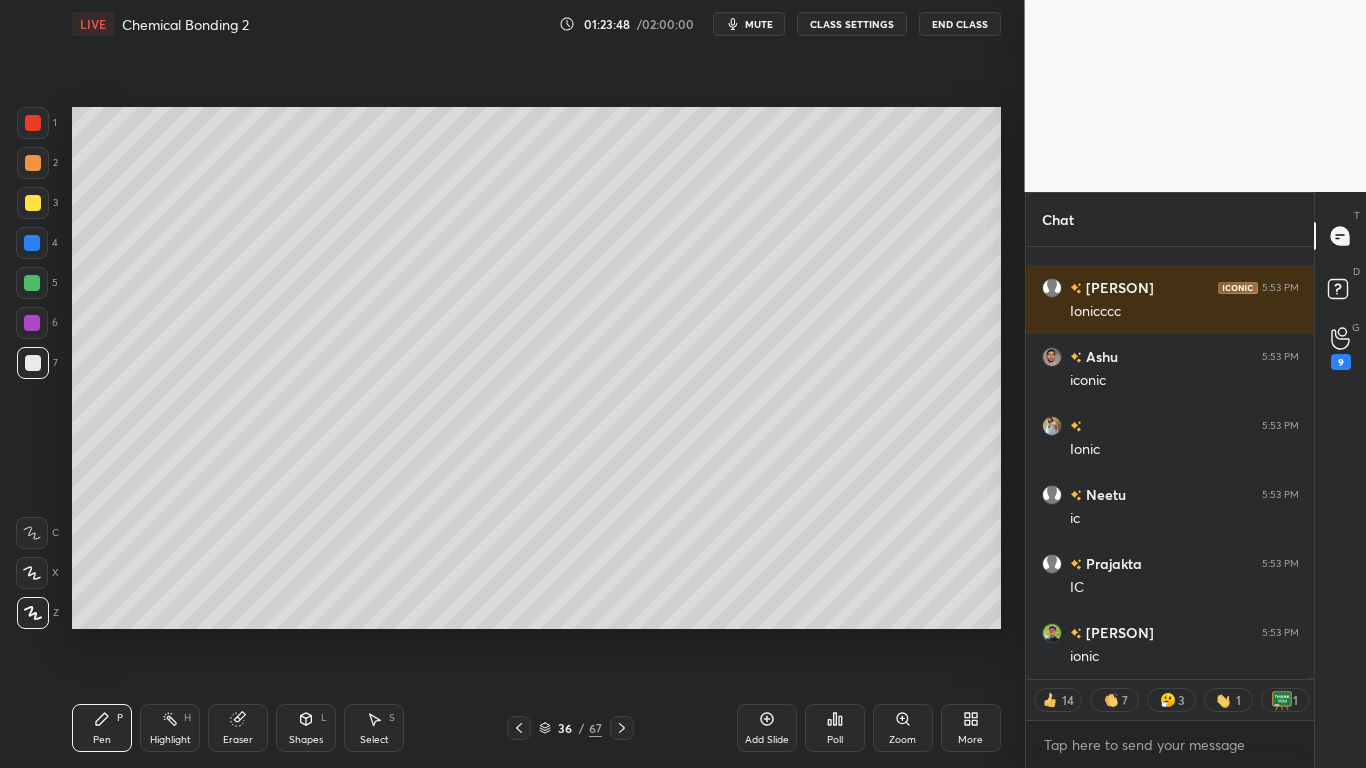 scroll, scrollTop: 133791, scrollLeft: 0, axis: vertical 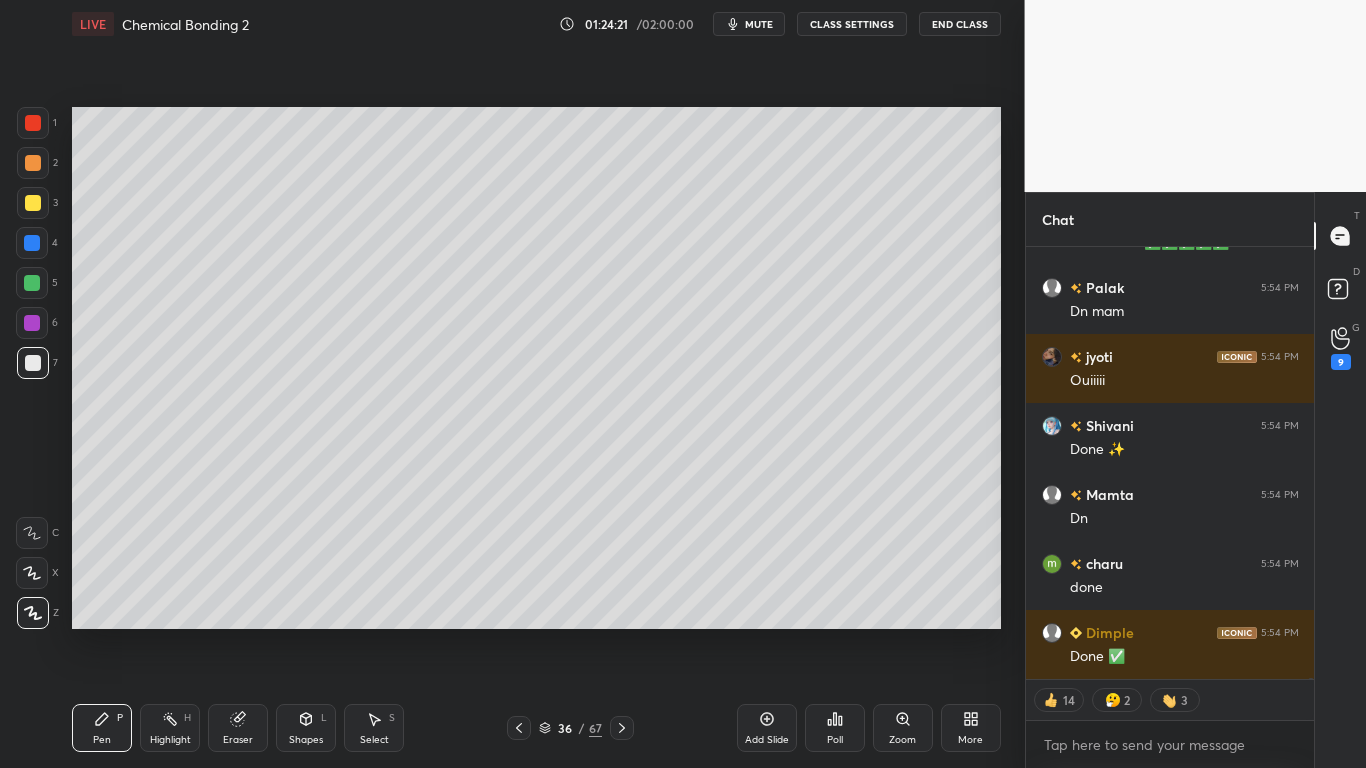 click at bounding box center (33, 203) 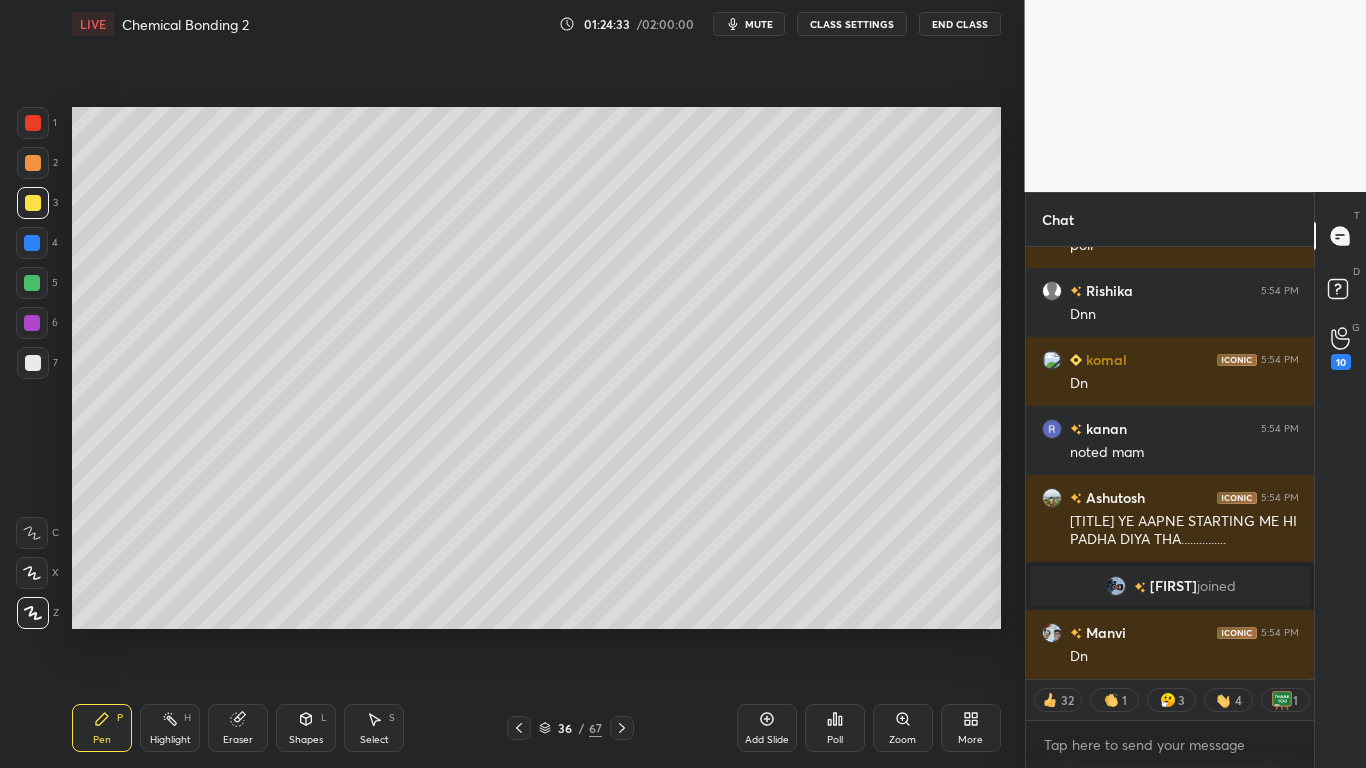 click on "Add Slide" at bounding box center [767, 728] 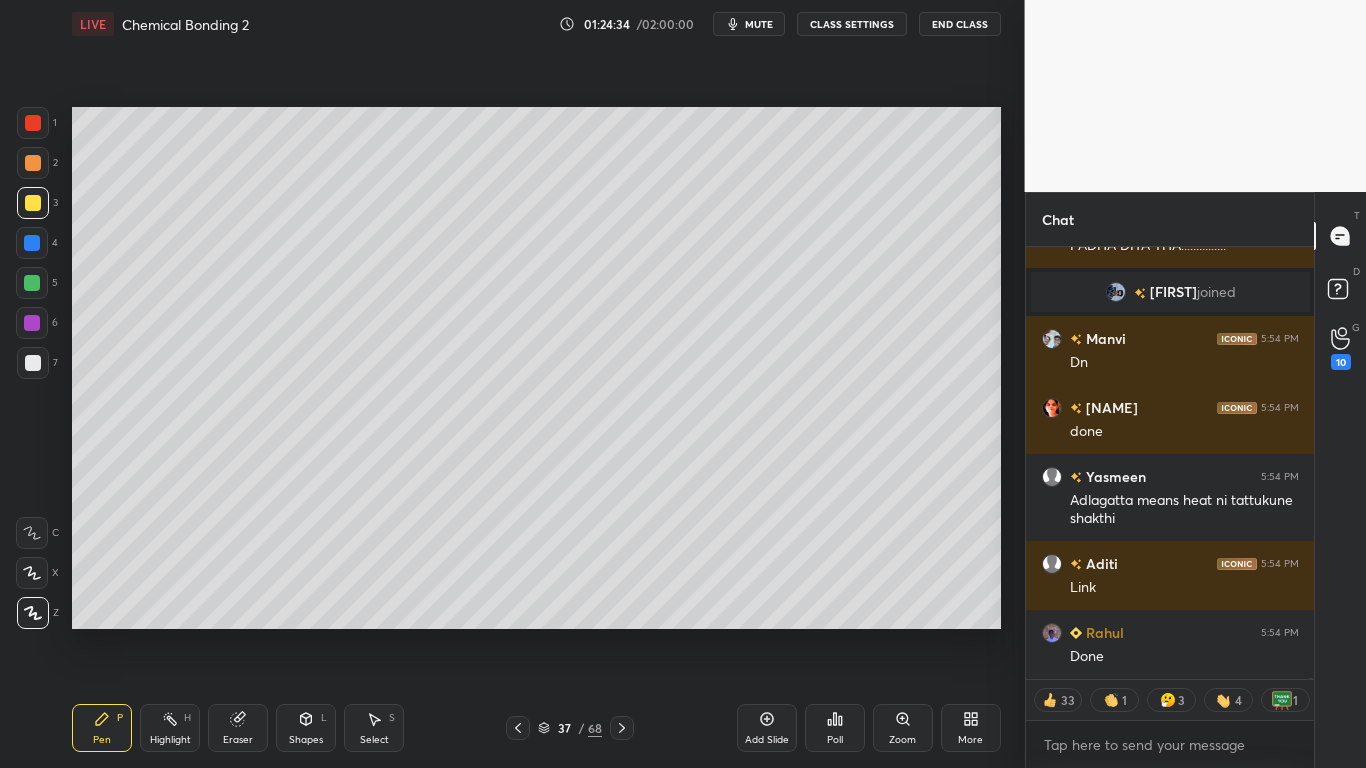 click on "CLASS SETTINGS" at bounding box center [852, 24] 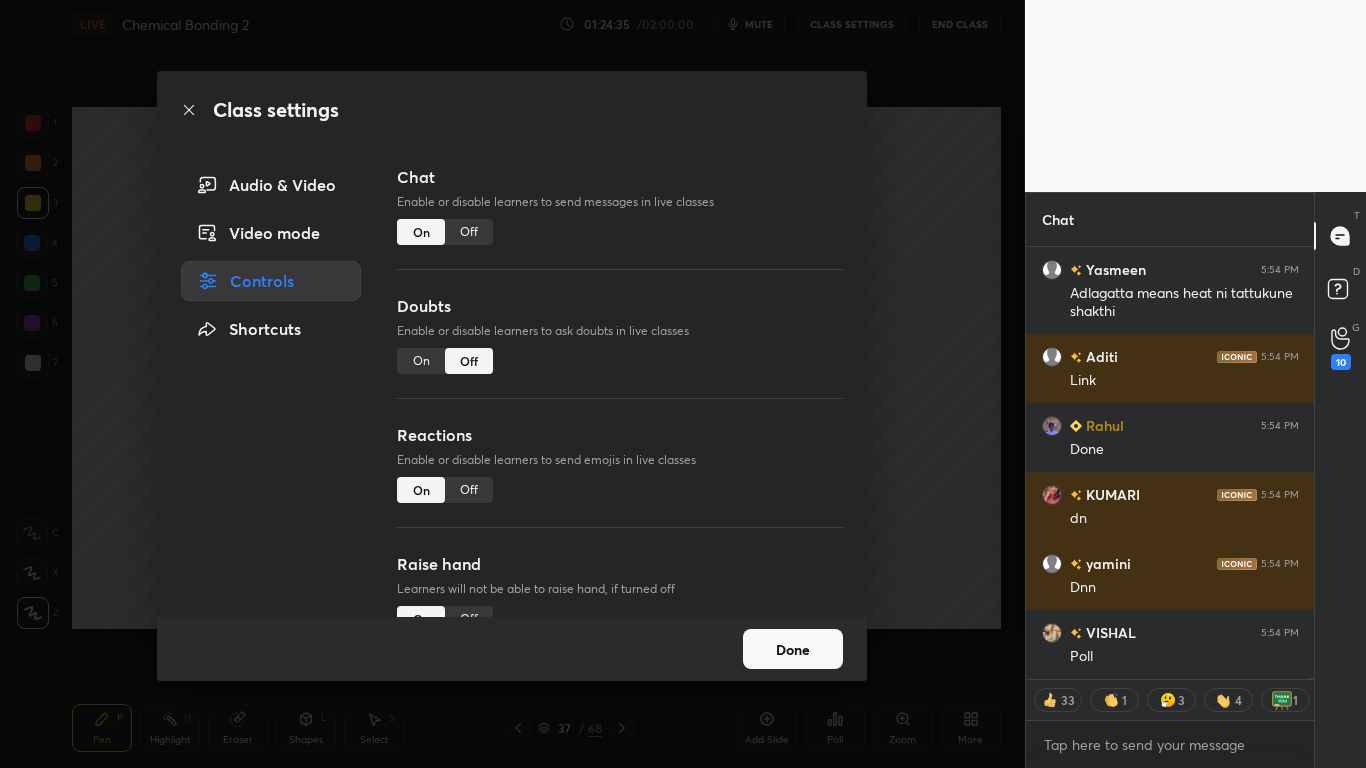type on "x" 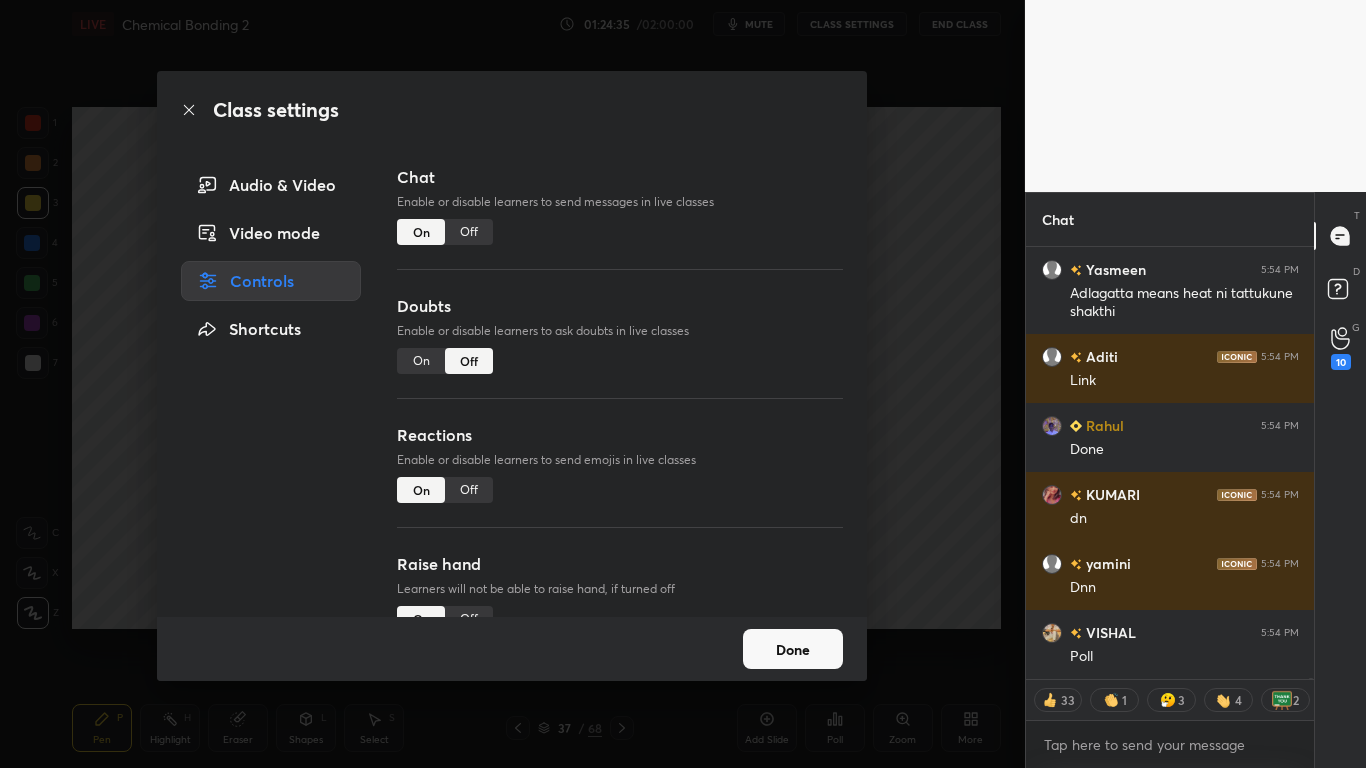 click on "Off" at bounding box center (469, 232) 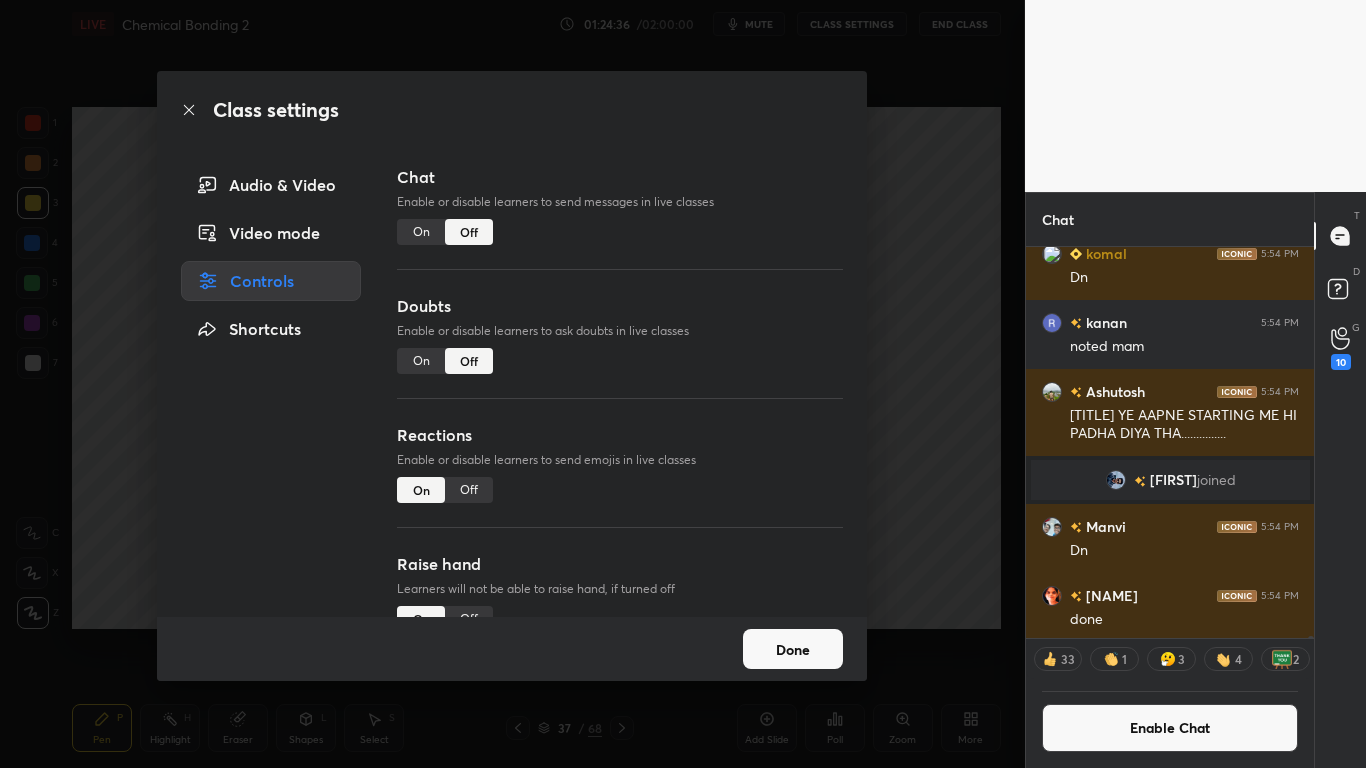 click on "Done" at bounding box center [793, 649] 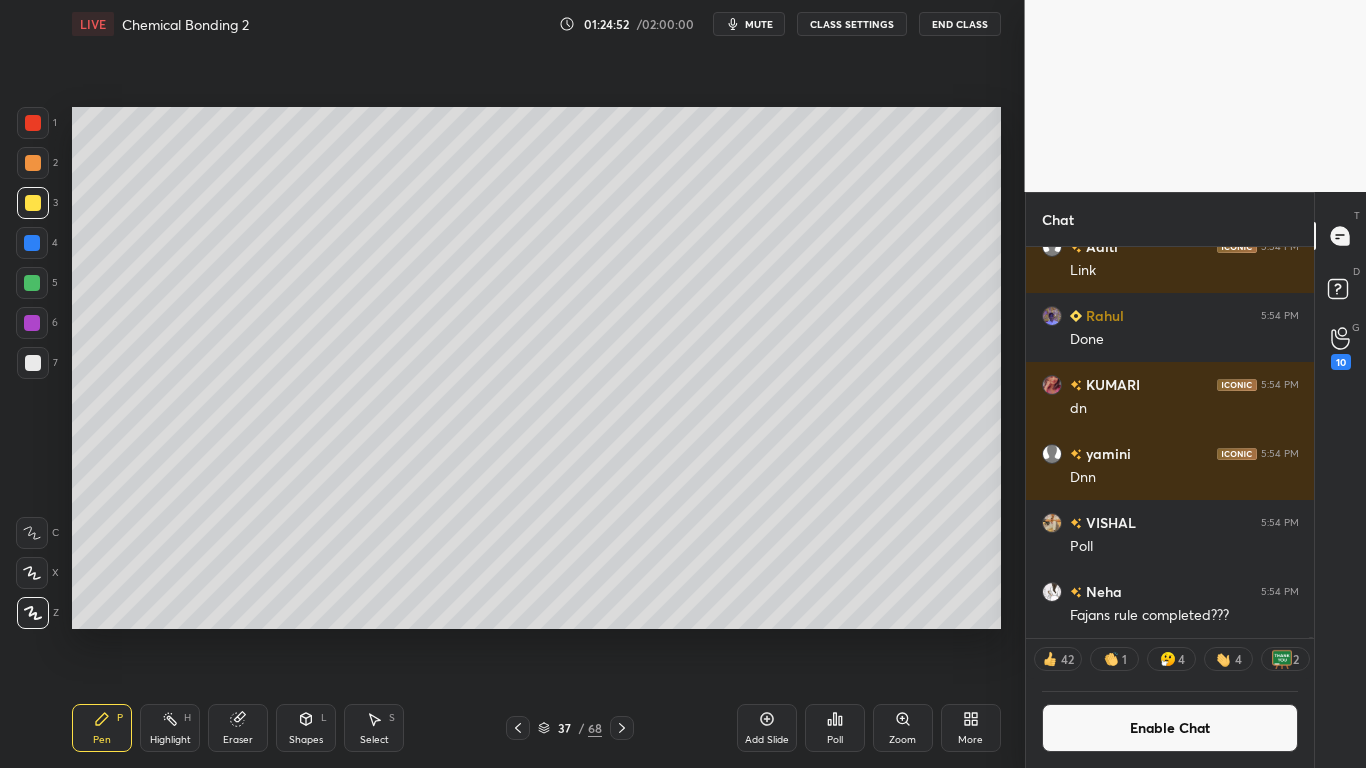 click 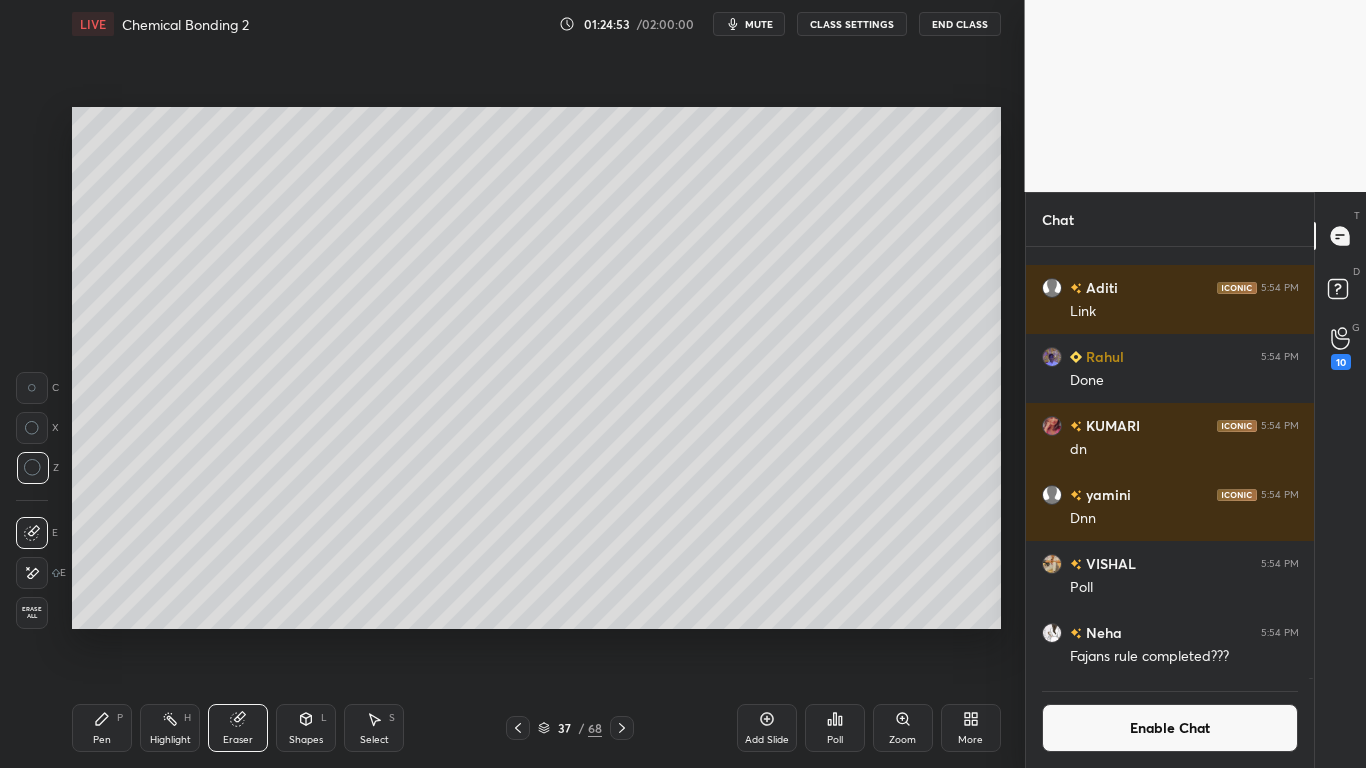 click 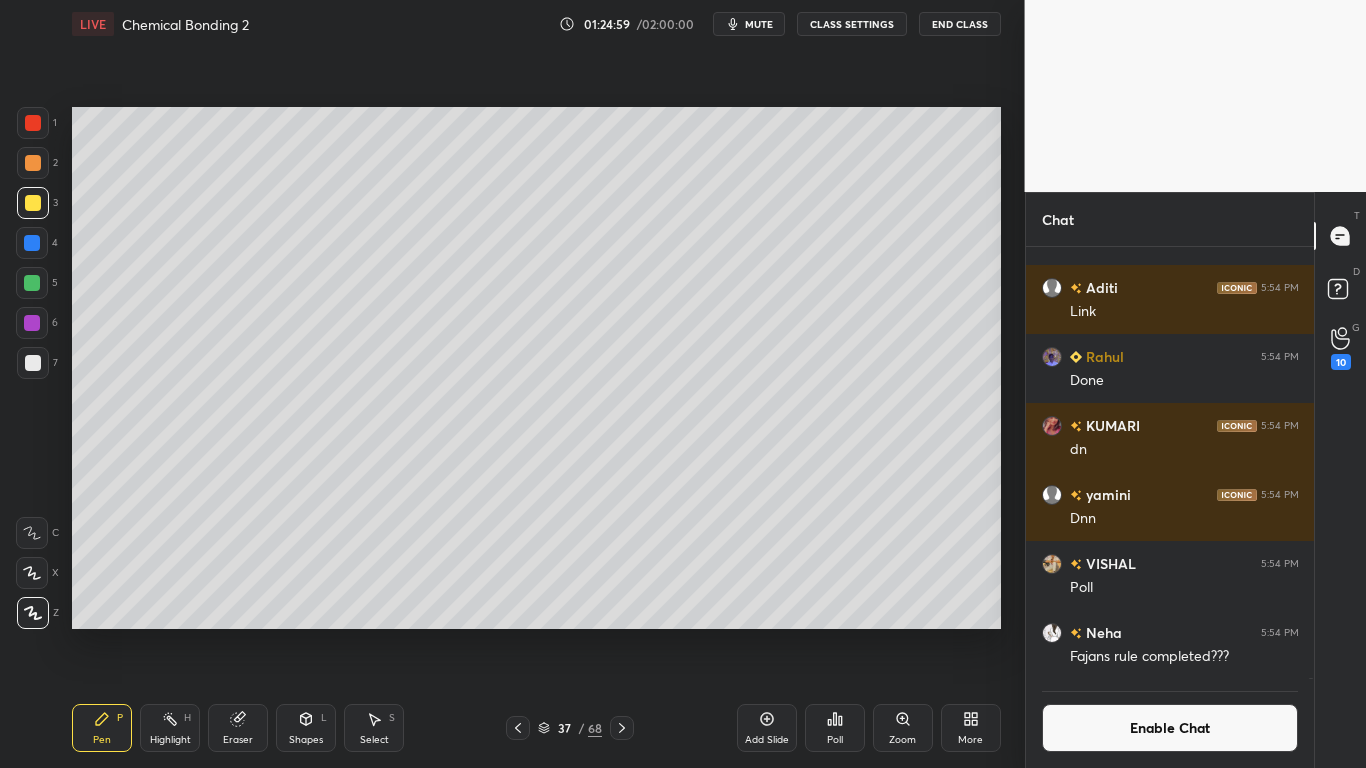 click on "Eraser" at bounding box center (238, 728) 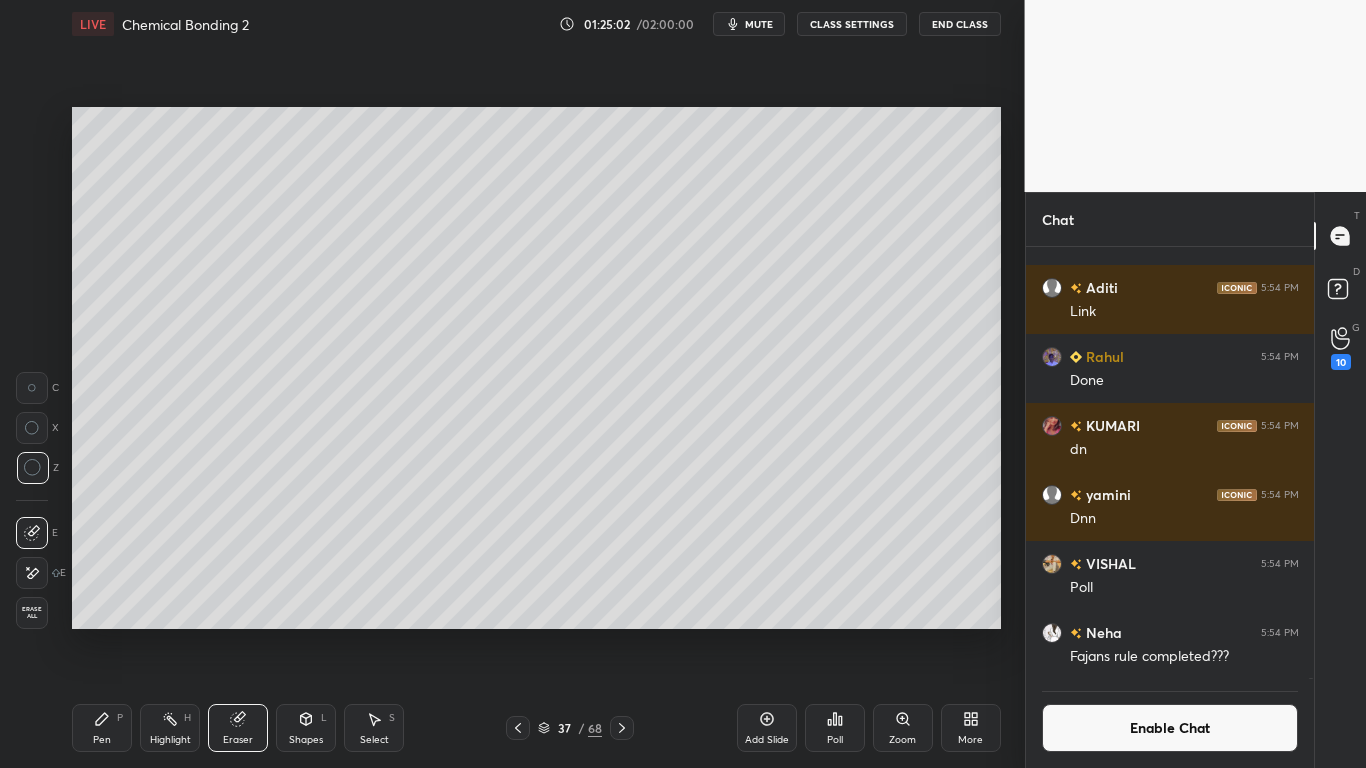 click on "Pen P" at bounding box center [102, 728] 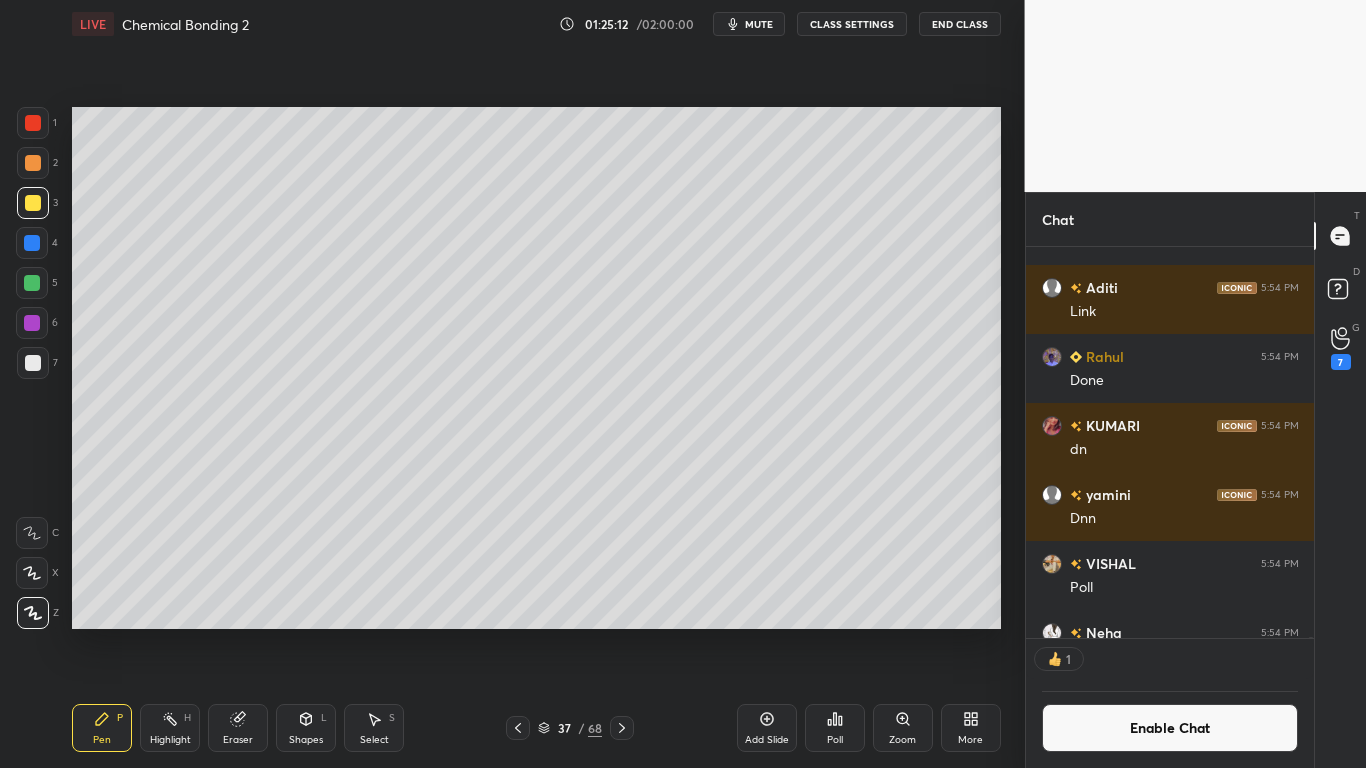 scroll, scrollTop: 385, scrollLeft: 282, axis: both 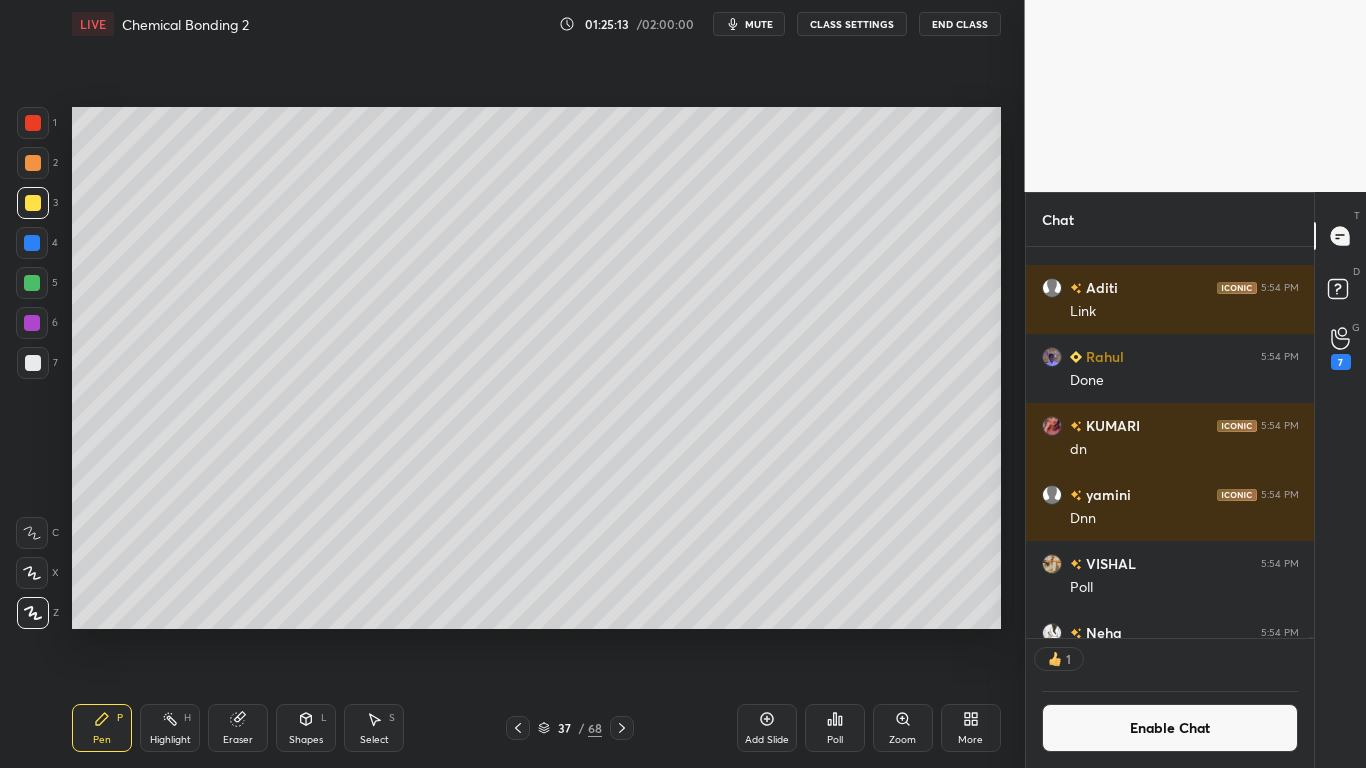 click on "Shapes L" at bounding box center [306, 728] 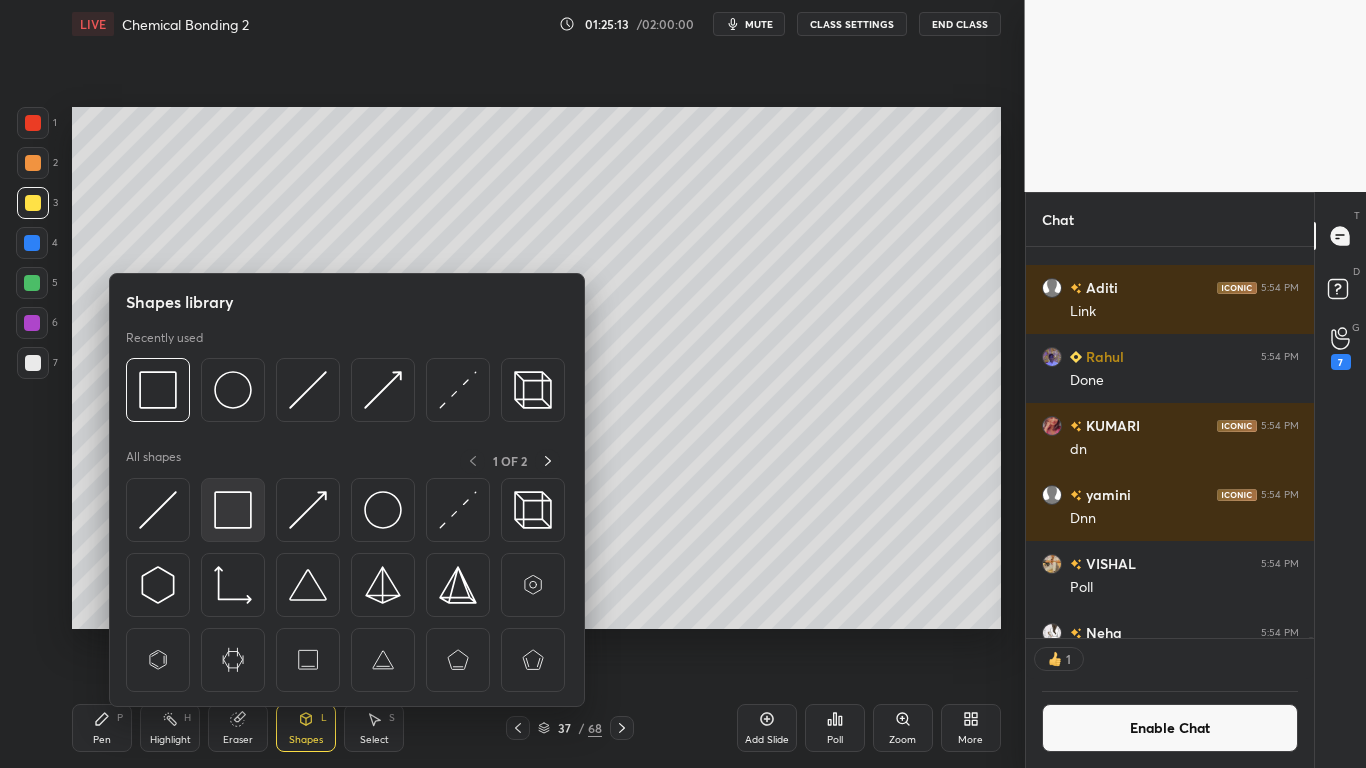 click at bounding box center (233, 510) 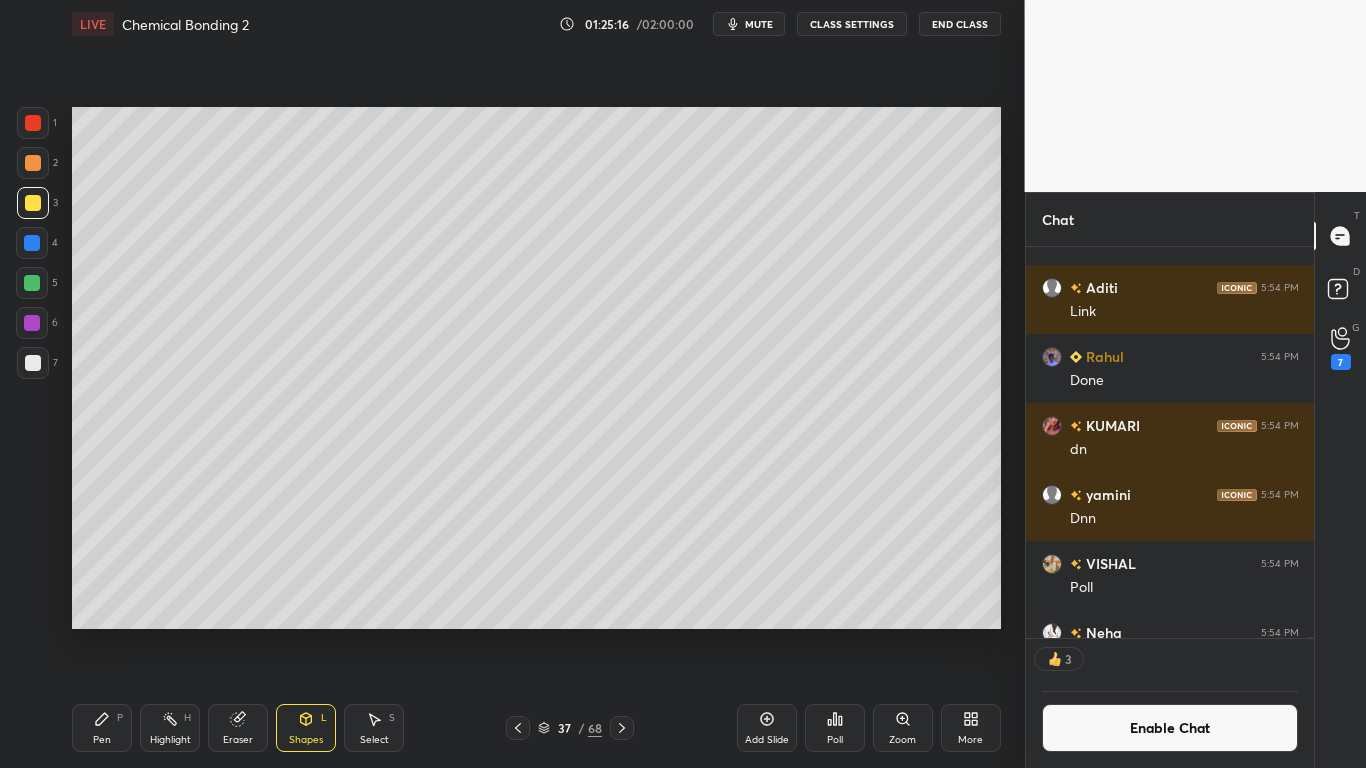 click on "Enable Chat" at bounding box center (1170, 728) 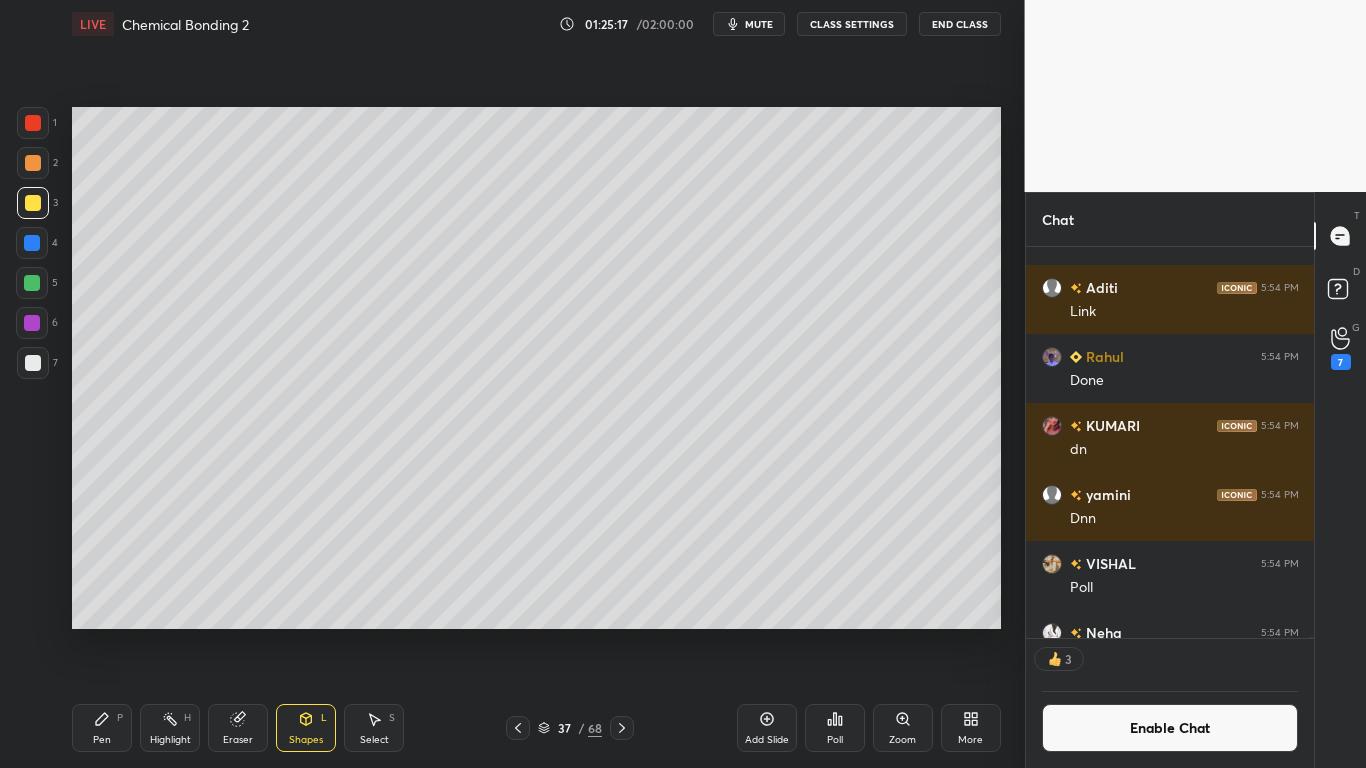 scroll, scrollTop: 138140, scrollLeft: 0, axis: vertical 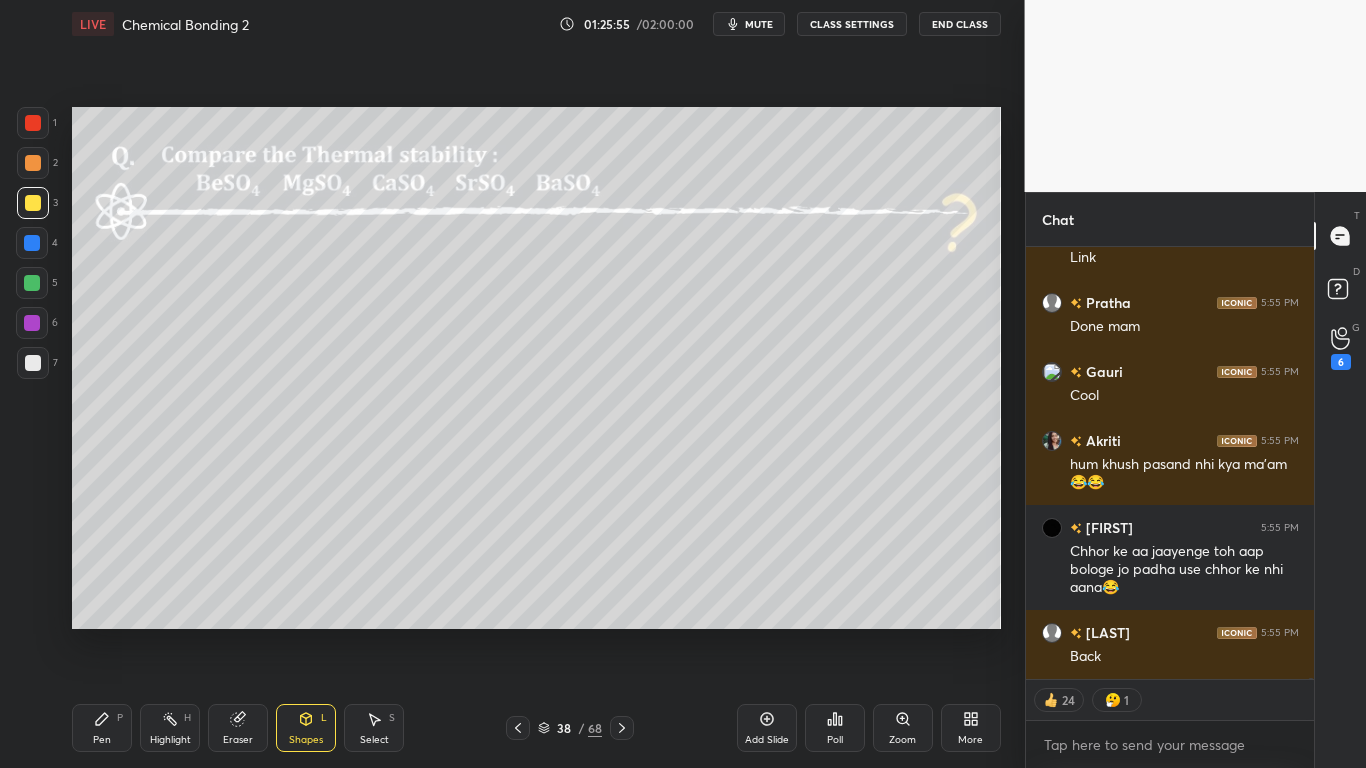 click at bounding box center [33, 203] 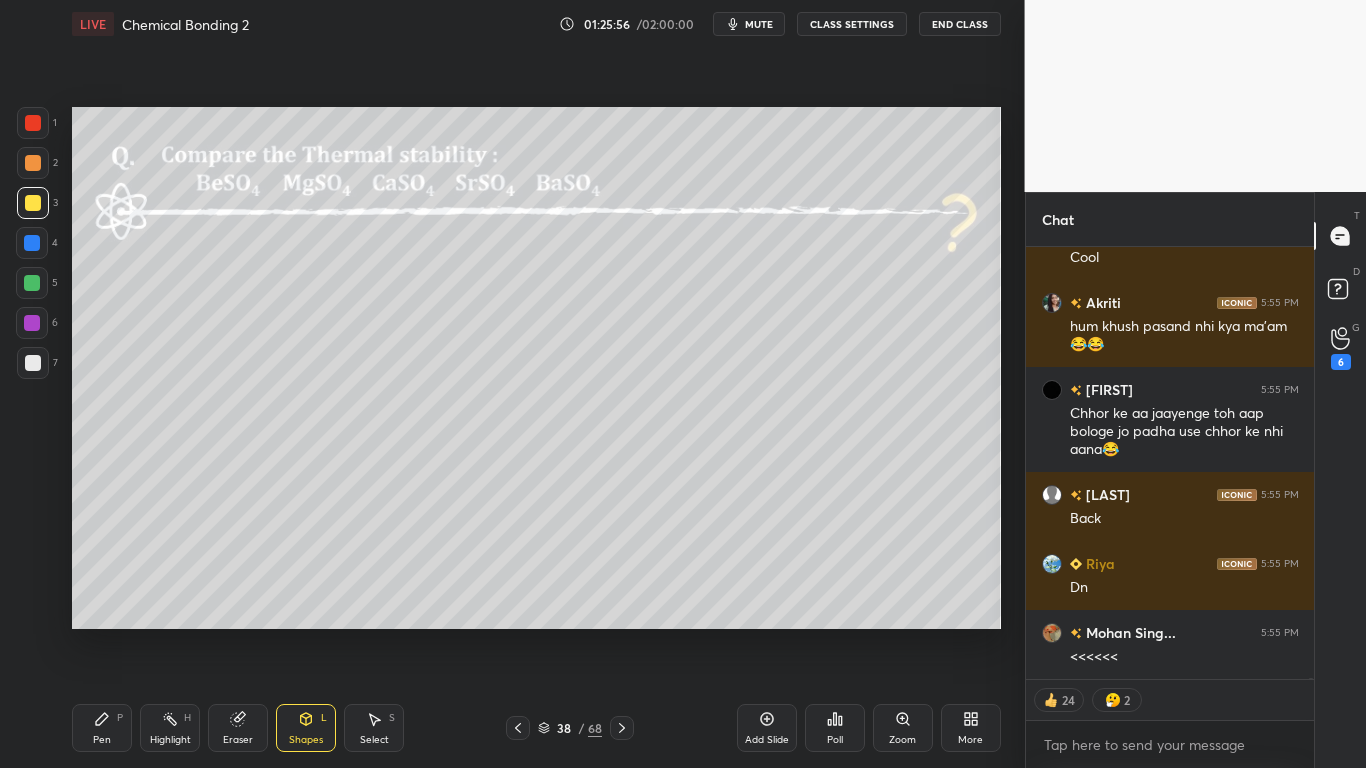 scroll, scrollTop: 142141, scrollLeft: 0, axis: vertical 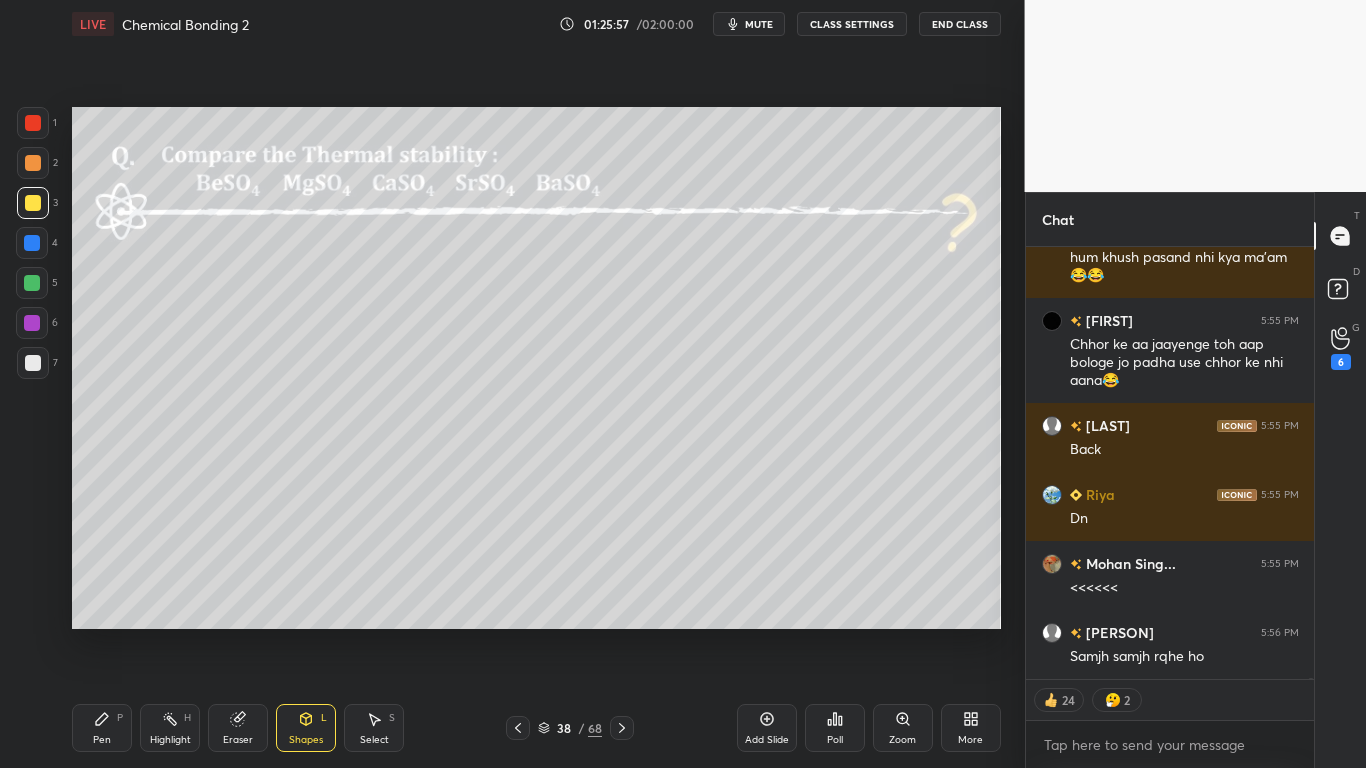 click 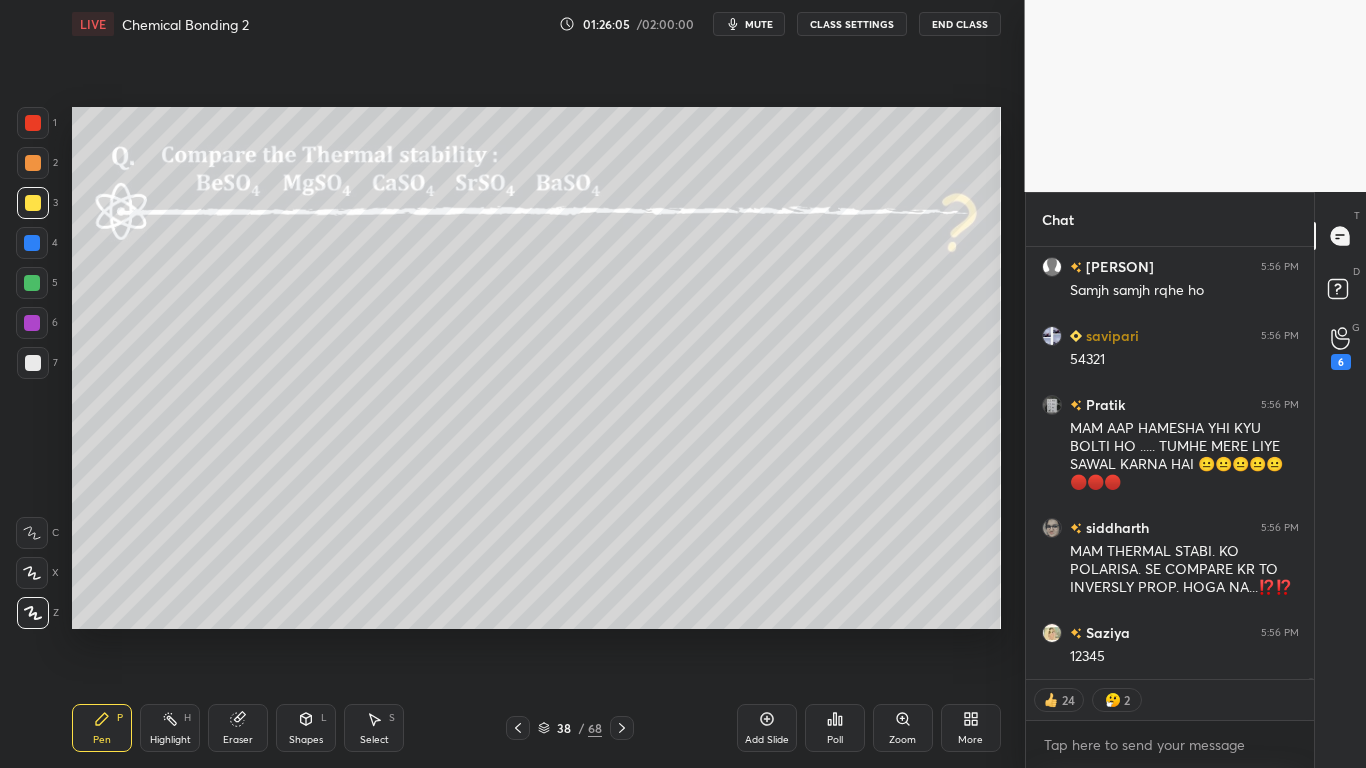 scroll, scrollTop: 142576, scrollLeft: 0, axis: vertical 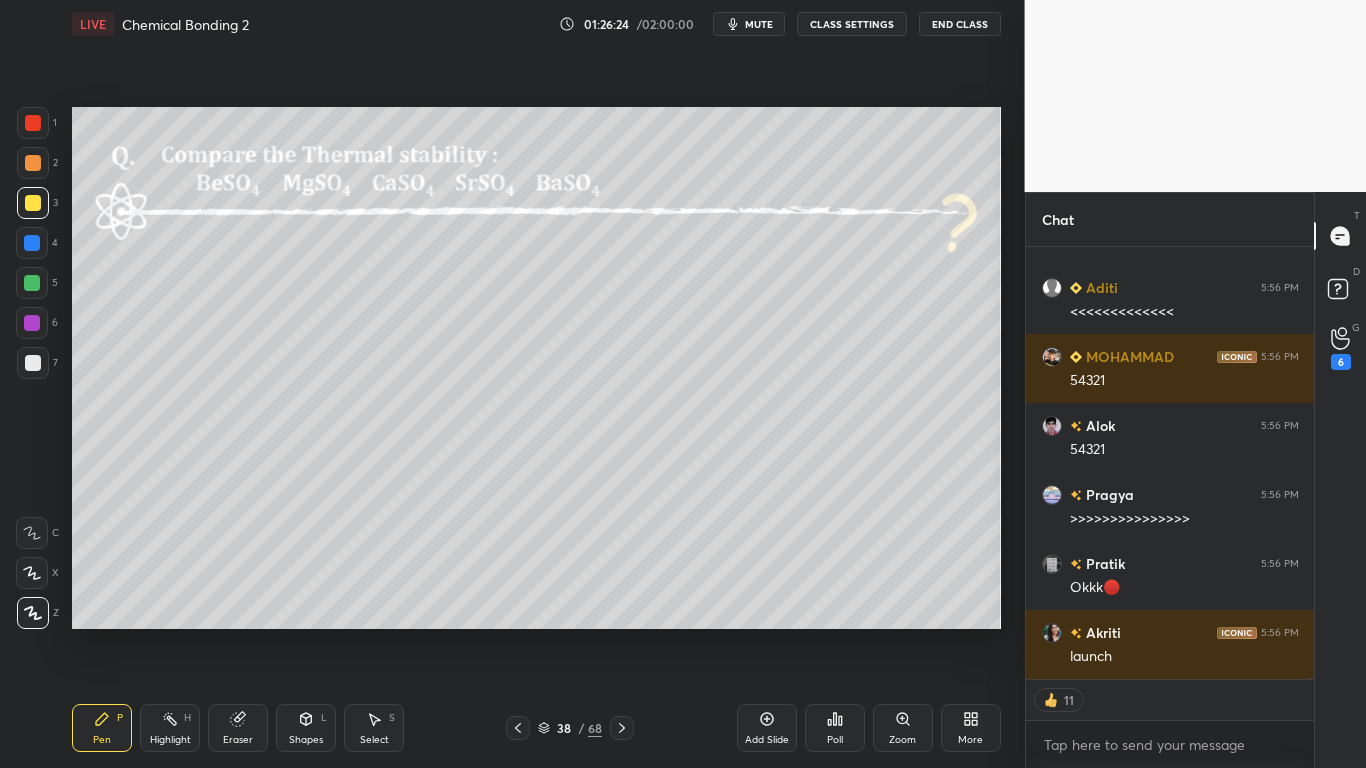 type on "x" 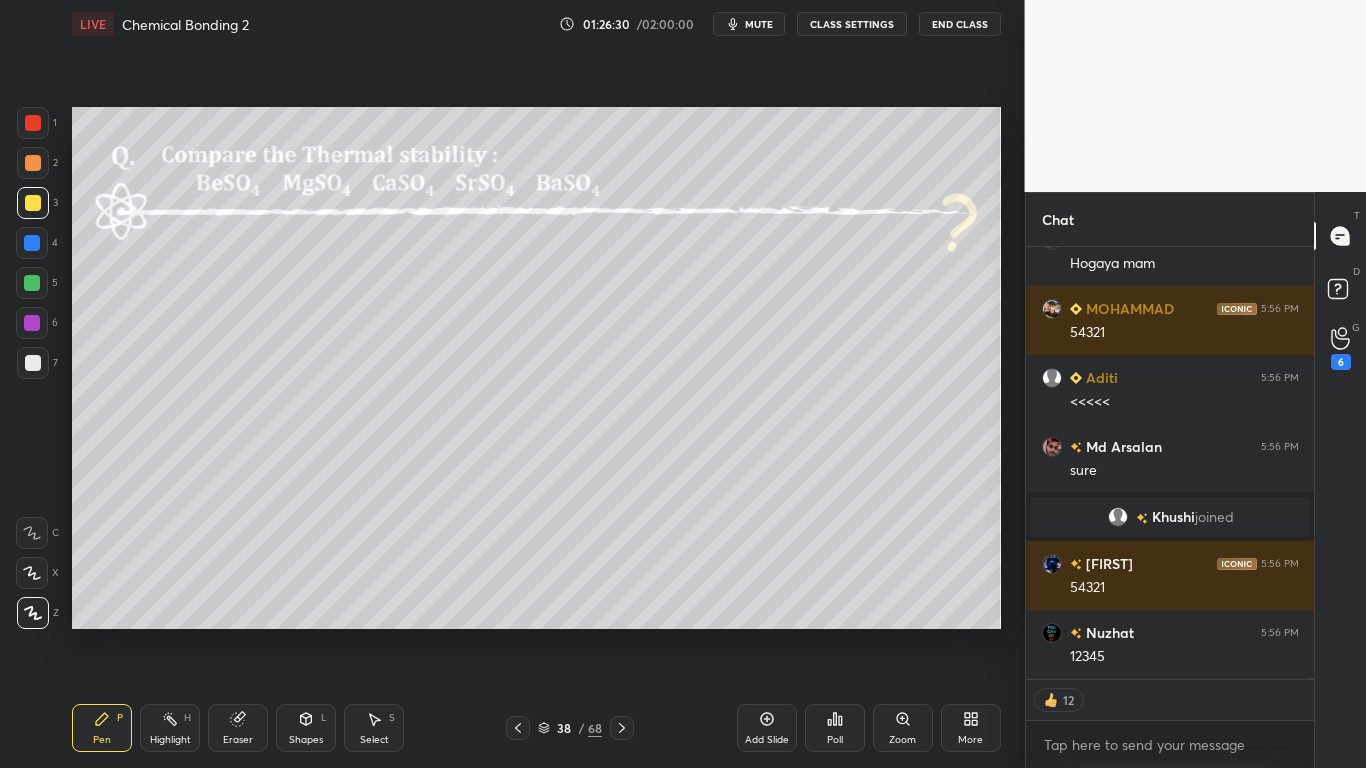 click on "CLASS SETTINGS" at bounding box center (852, 24) 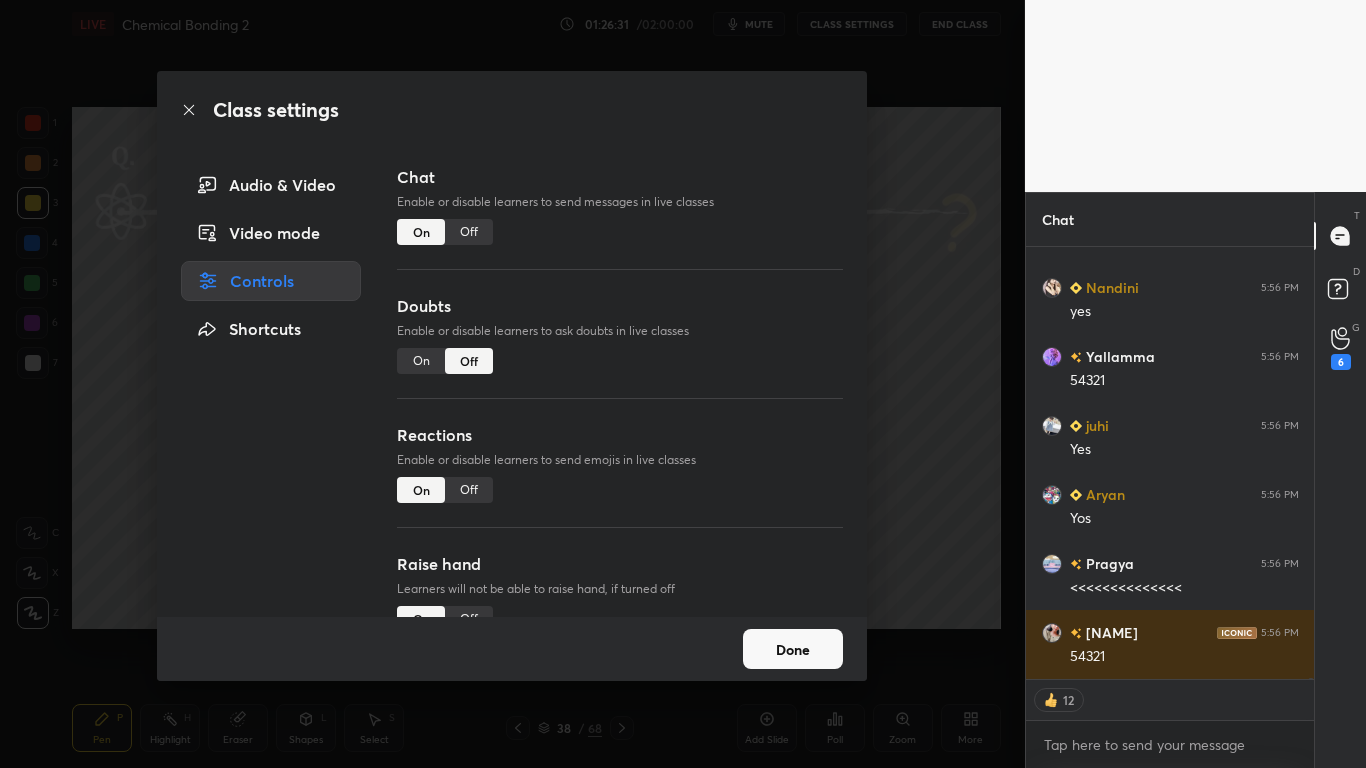 click on "Off" at bounding box center [469, 232] 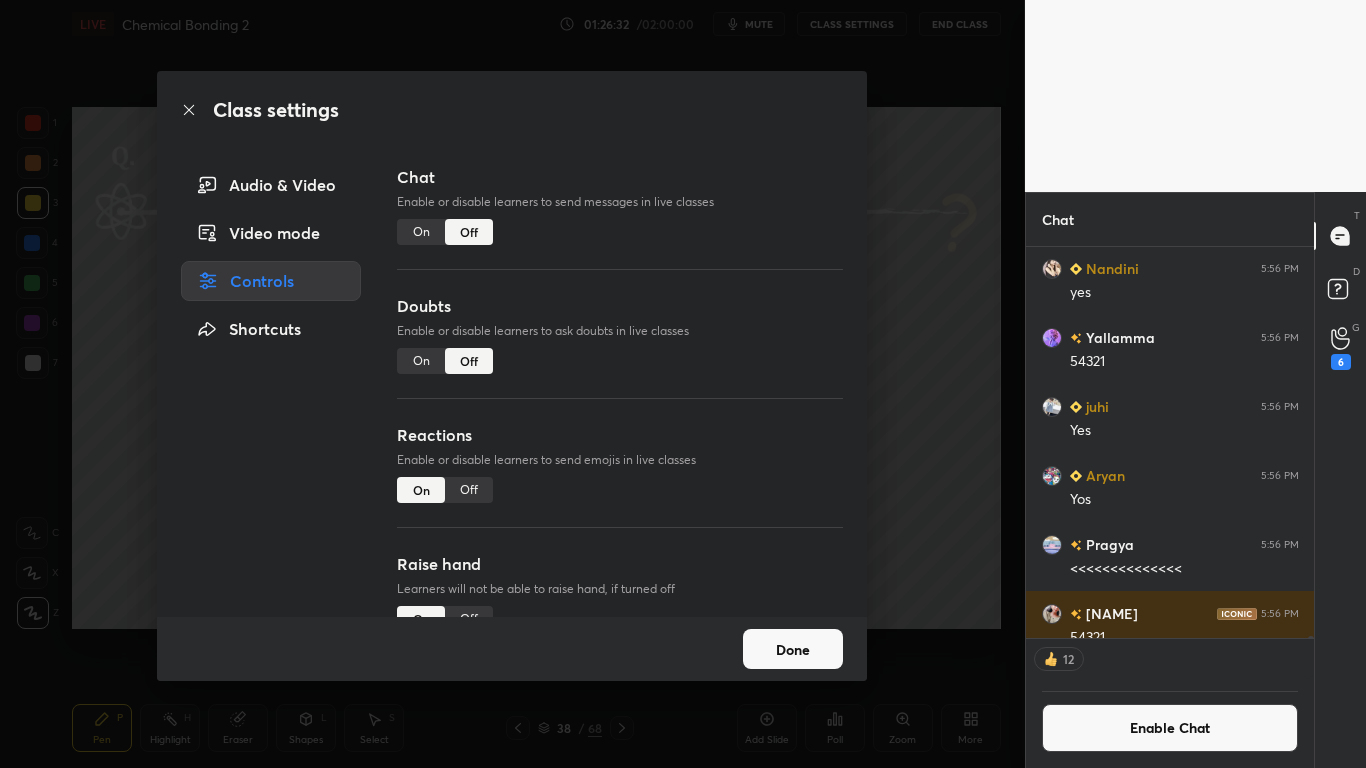 click on "Done" at bounding box center [793, 649] 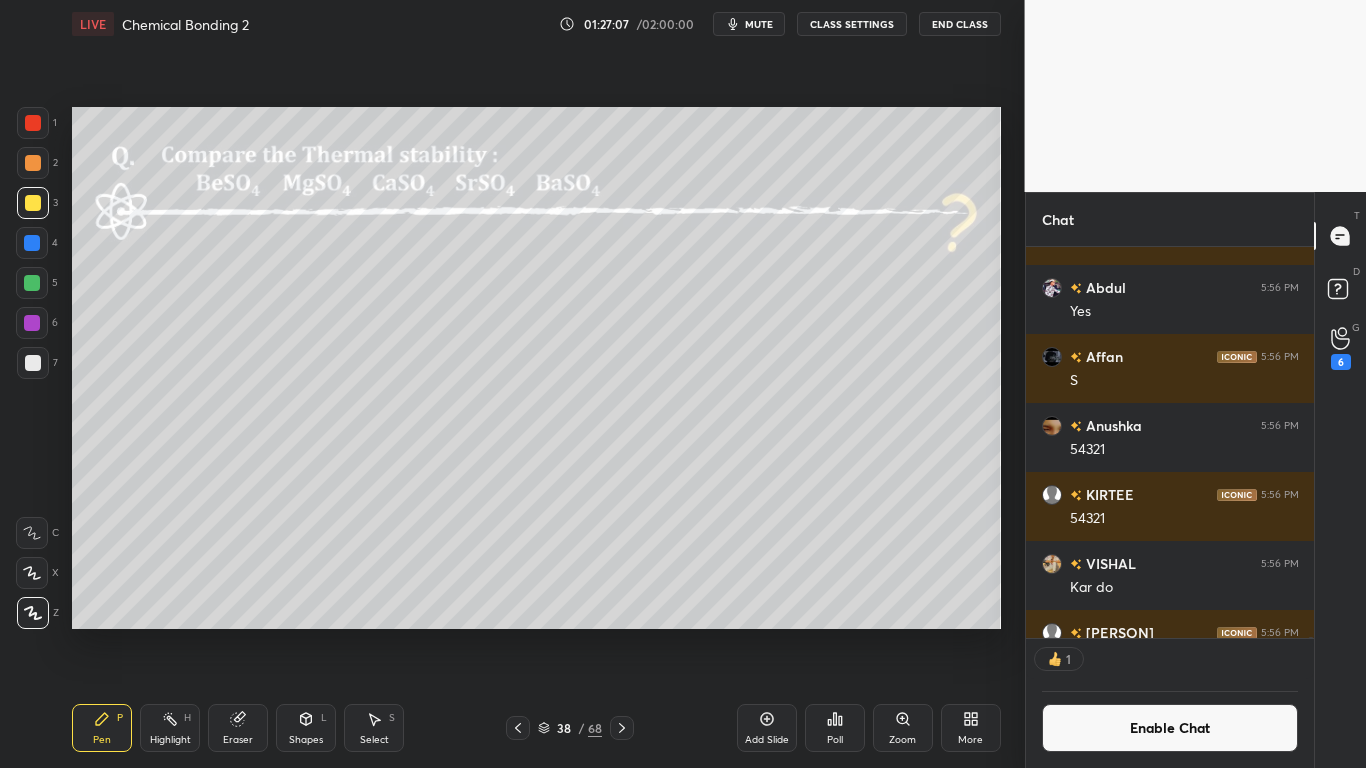 scroll, scrollTop: 385, scrollLeft: 282, axis: both 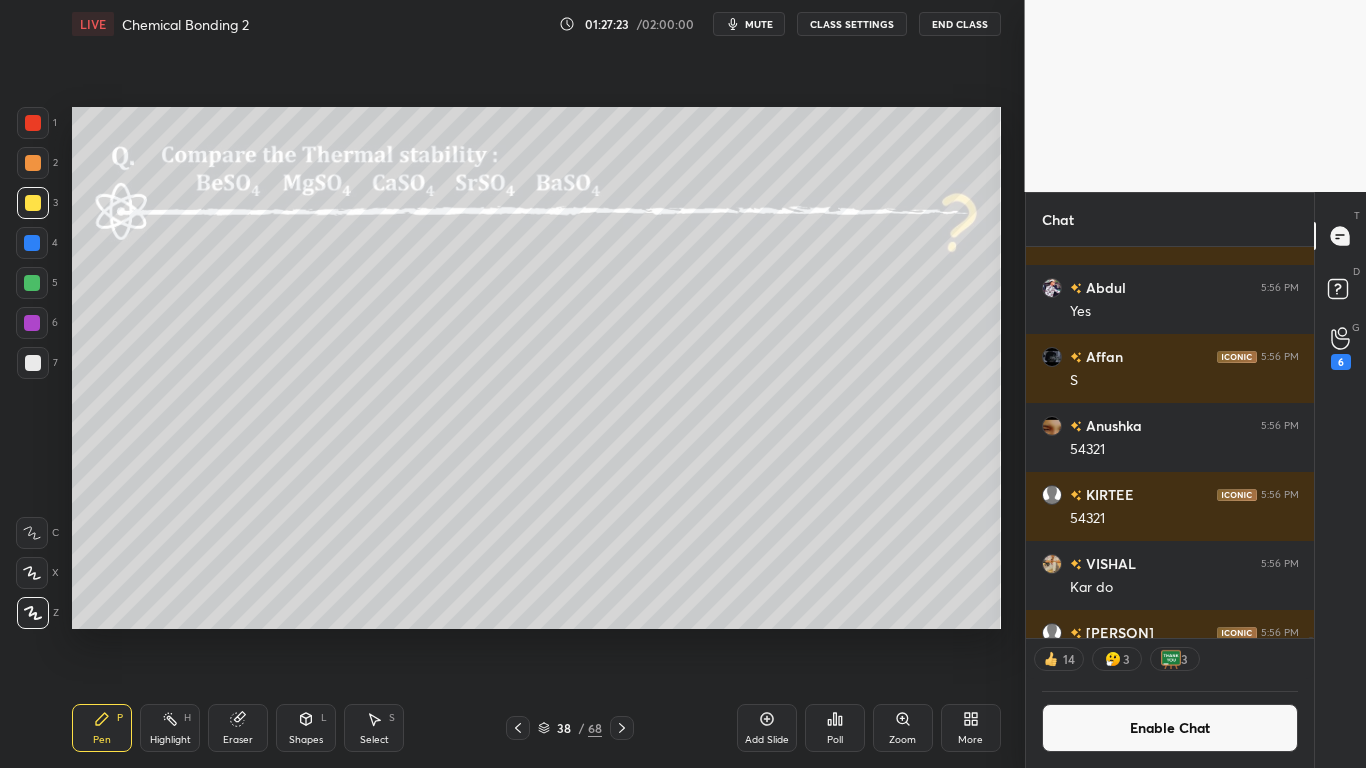 click at bounding box center [33, 363] 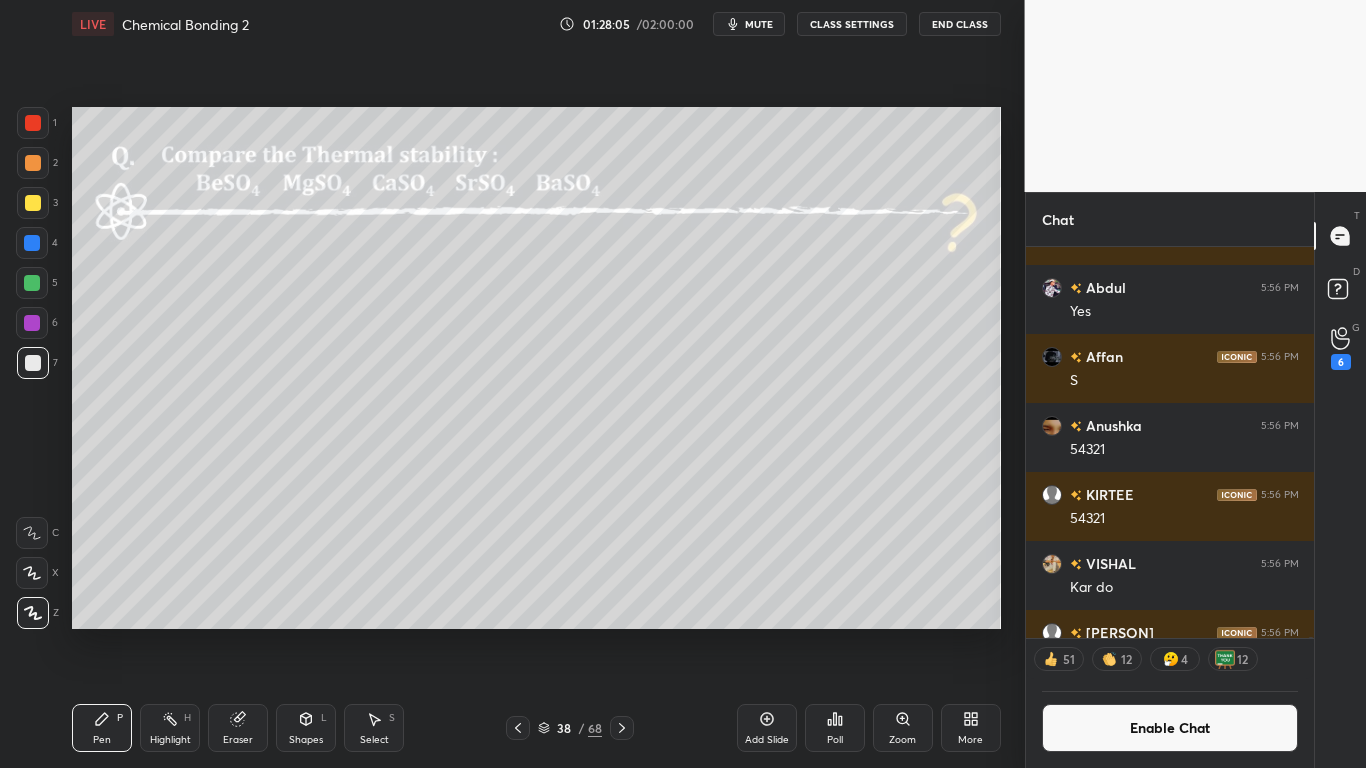click on "Enable Chat" at bounding box center [1170, 728] 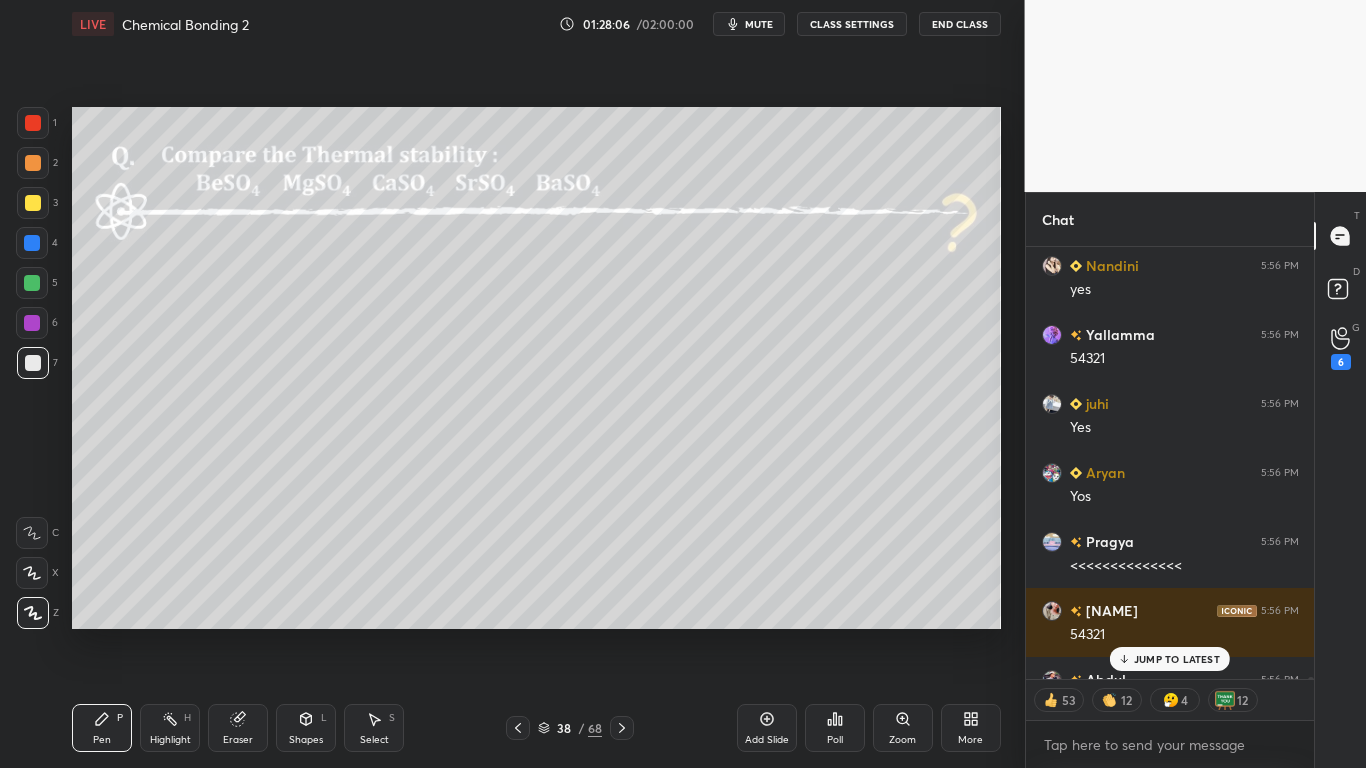 click on "JUMP TO LATEST" at bounding box center [1177, 659] 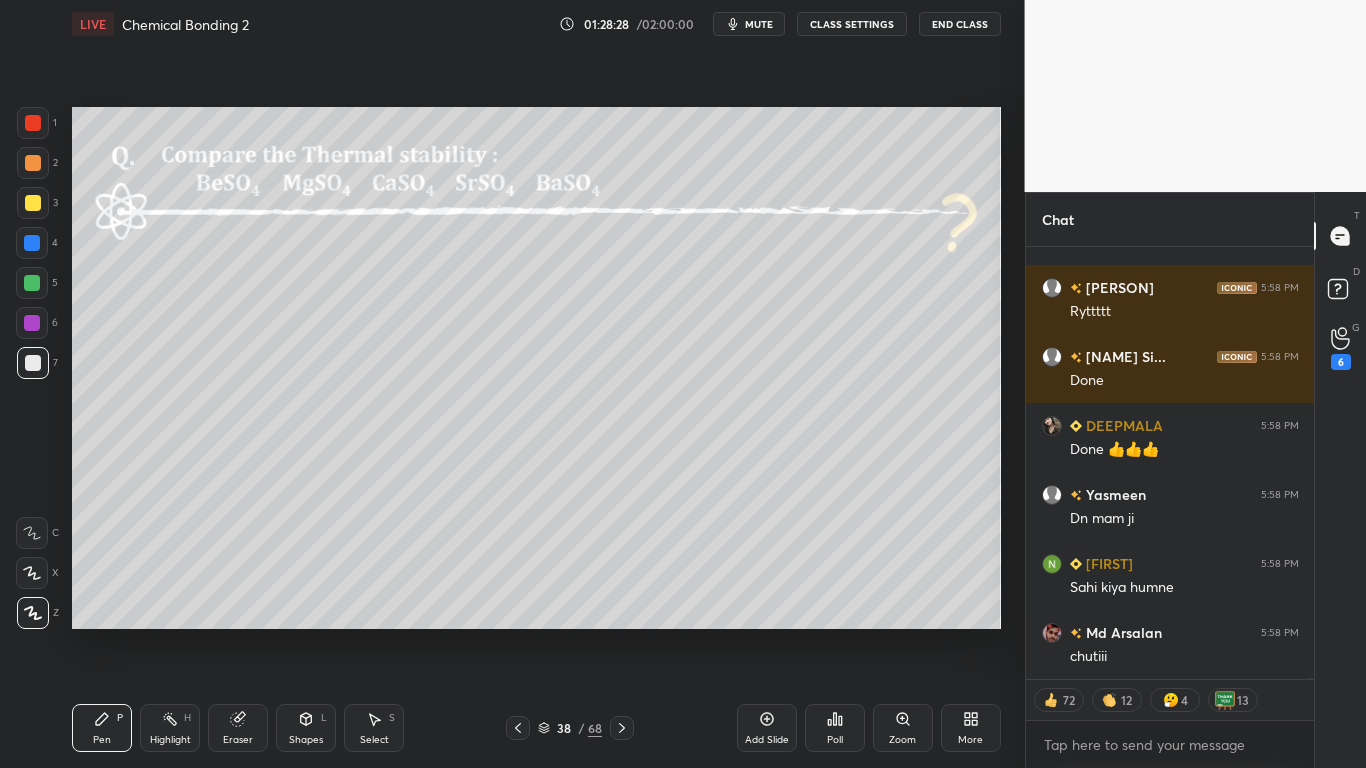 scroll, scrollTop: 149741, scrollLeft: 0, axis: vertical 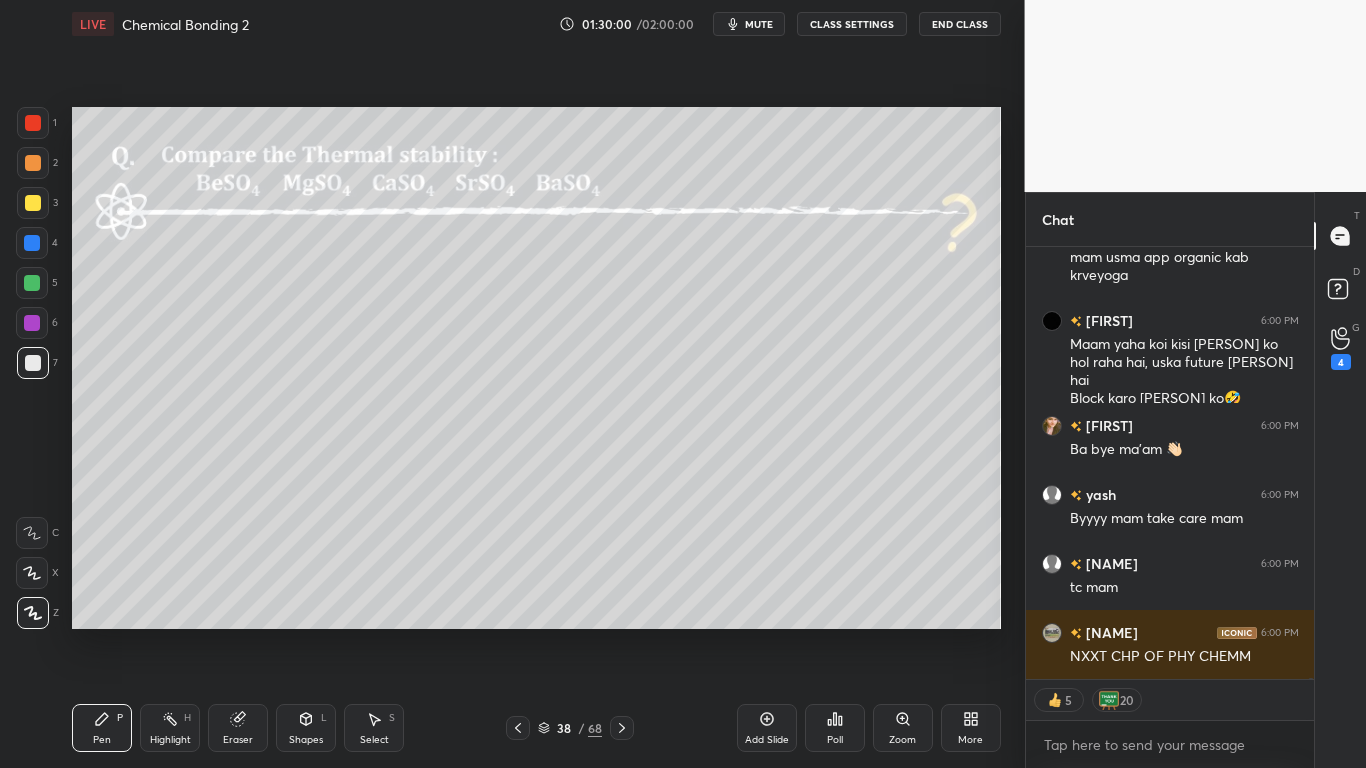 click on "CLASS SETTINGS" at bounding box center (852, 24) 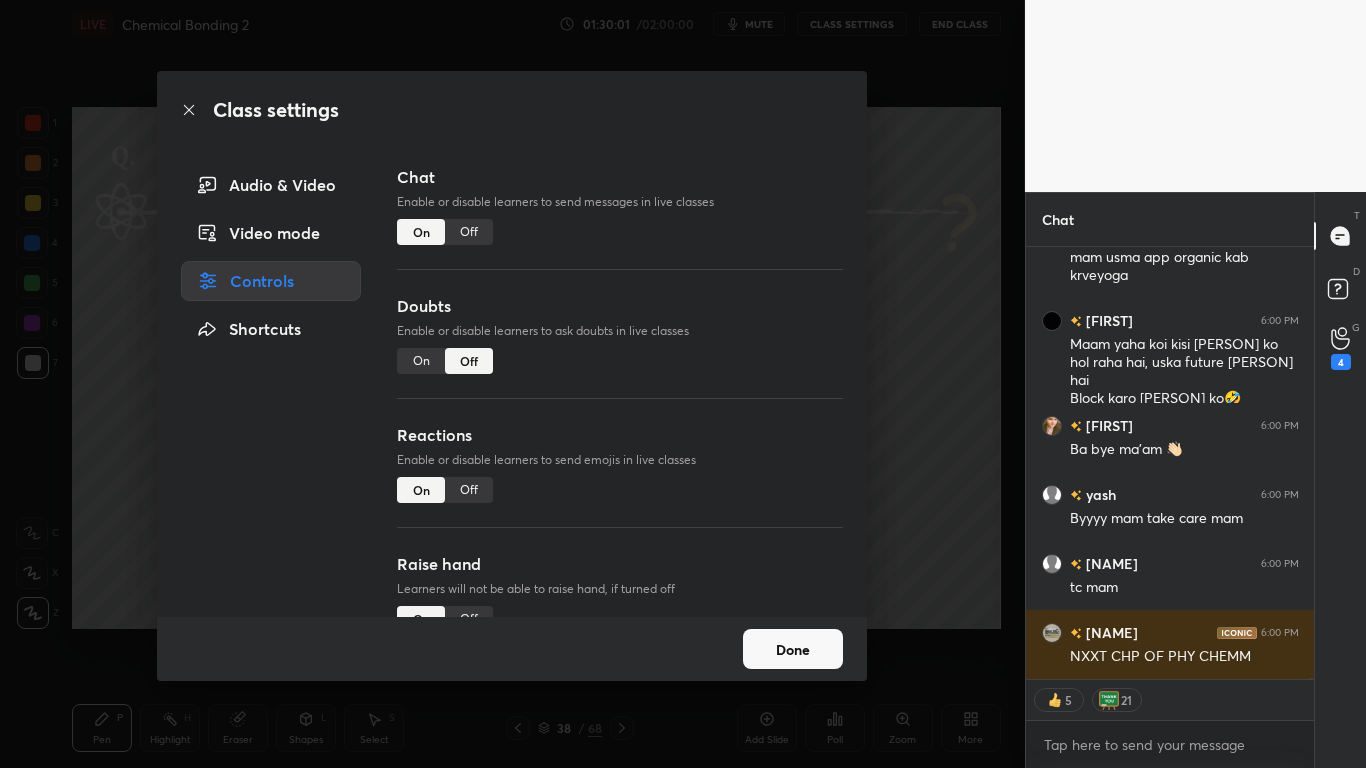 type on "x" 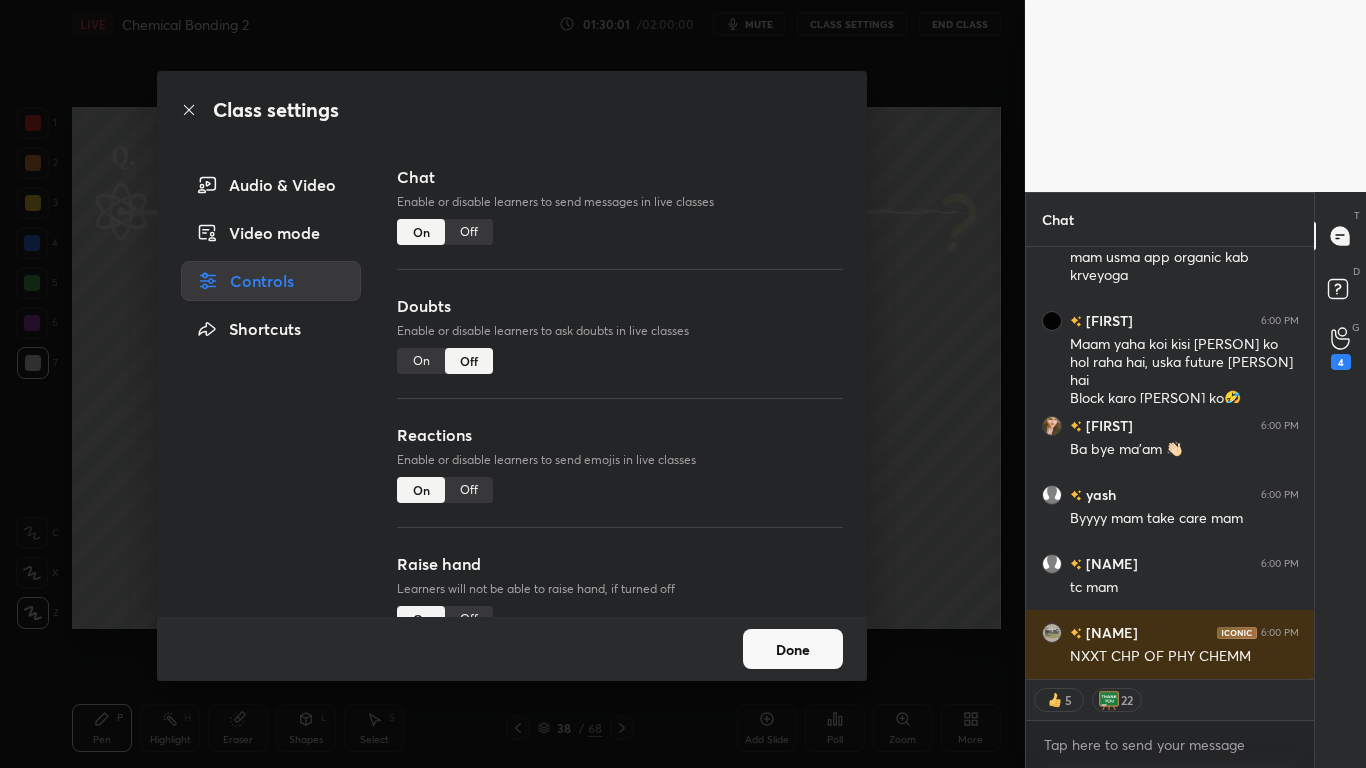 click on "Off" at bounding box center (469, 232) 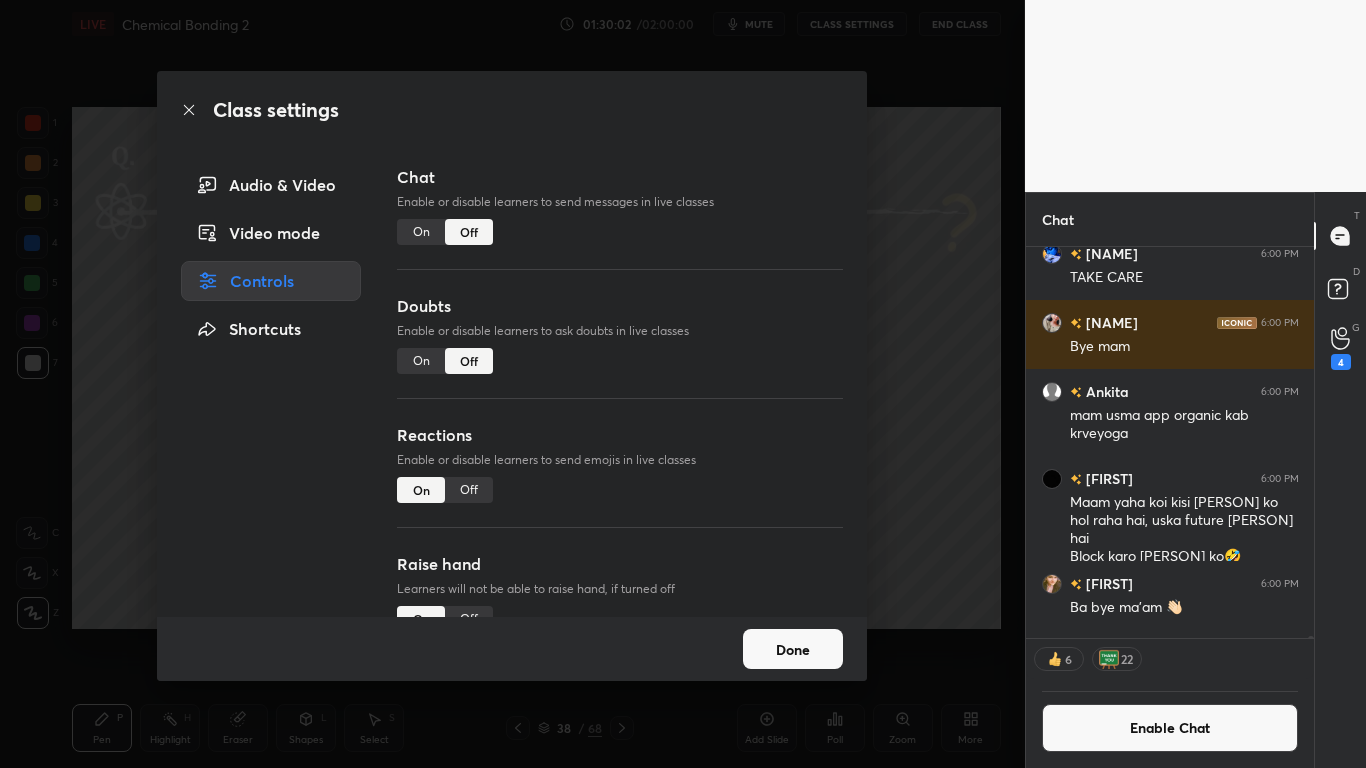 click on "Done" at bounding box center (793, 649) 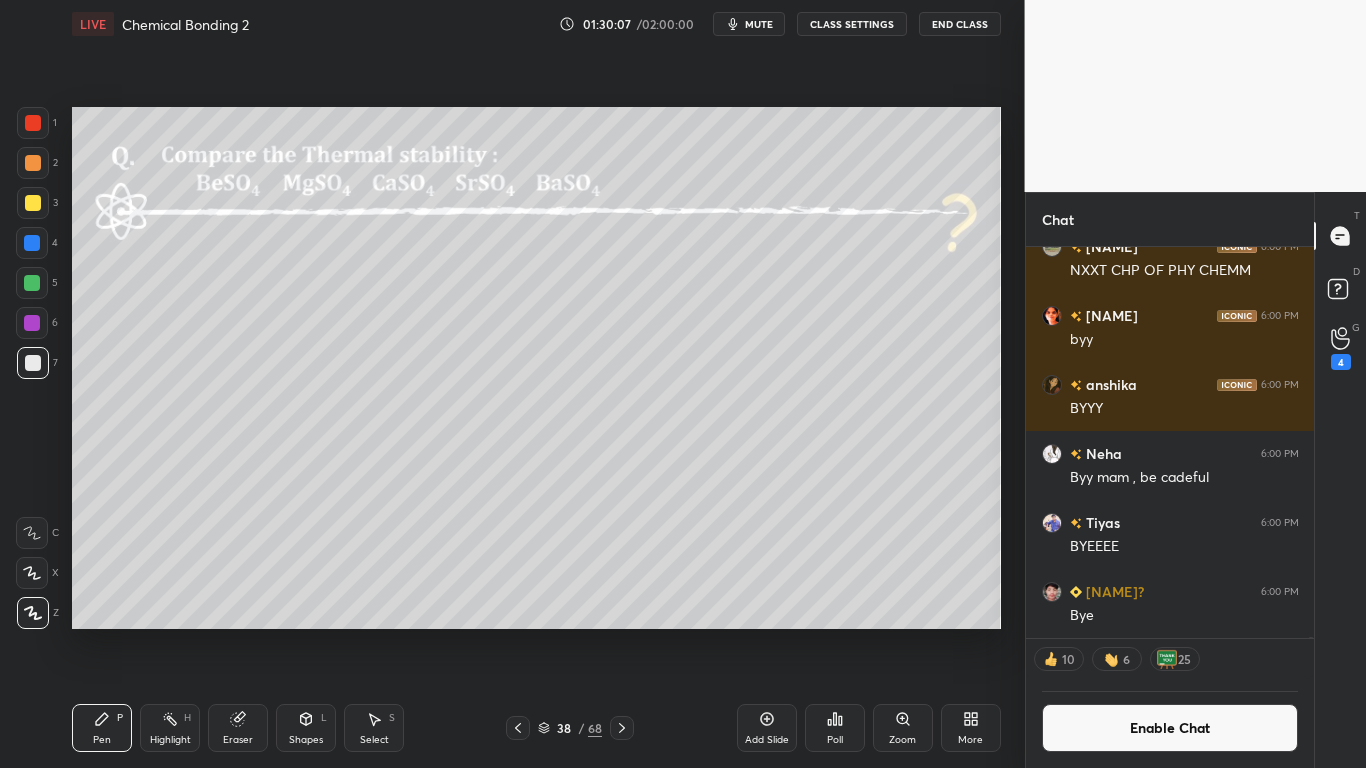 click on "End Class" at bounding box center [960, 24] 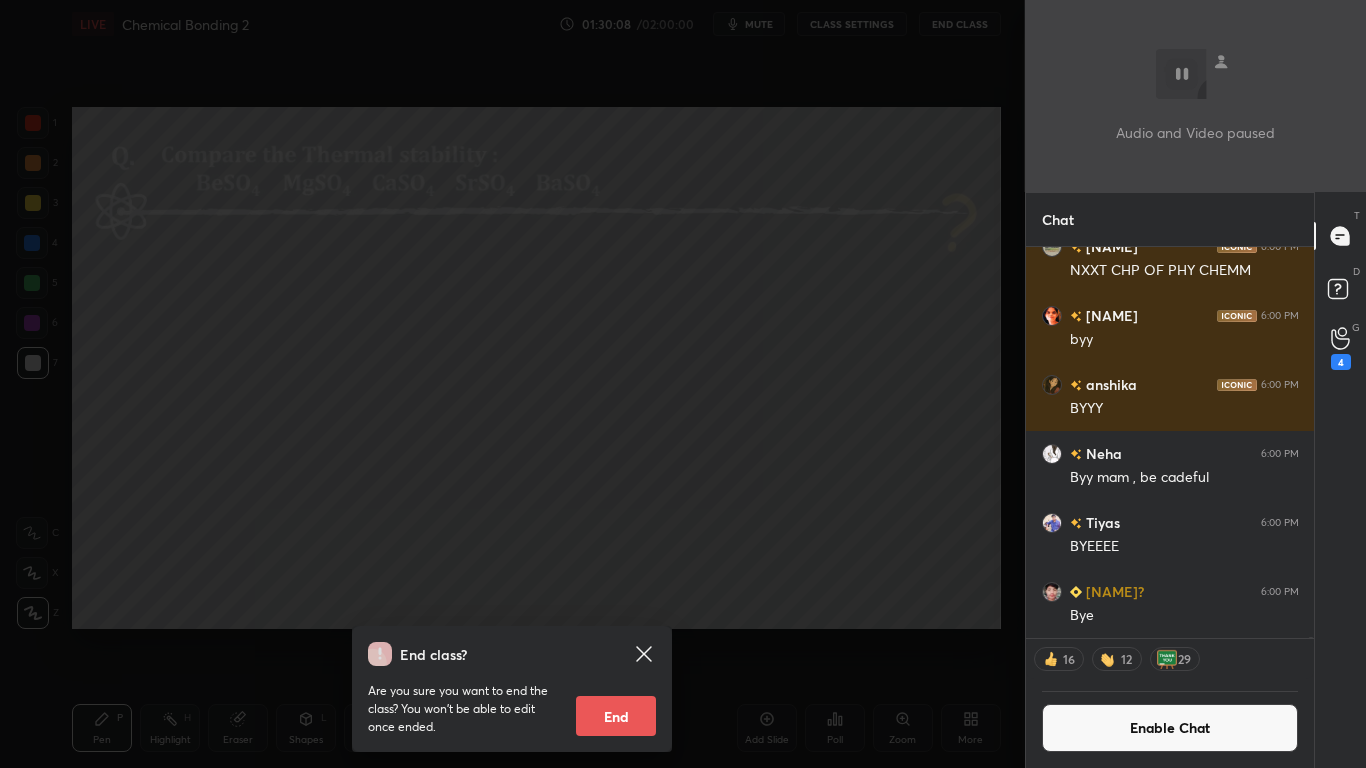 click on "End" at bounding box center (616, 716) 